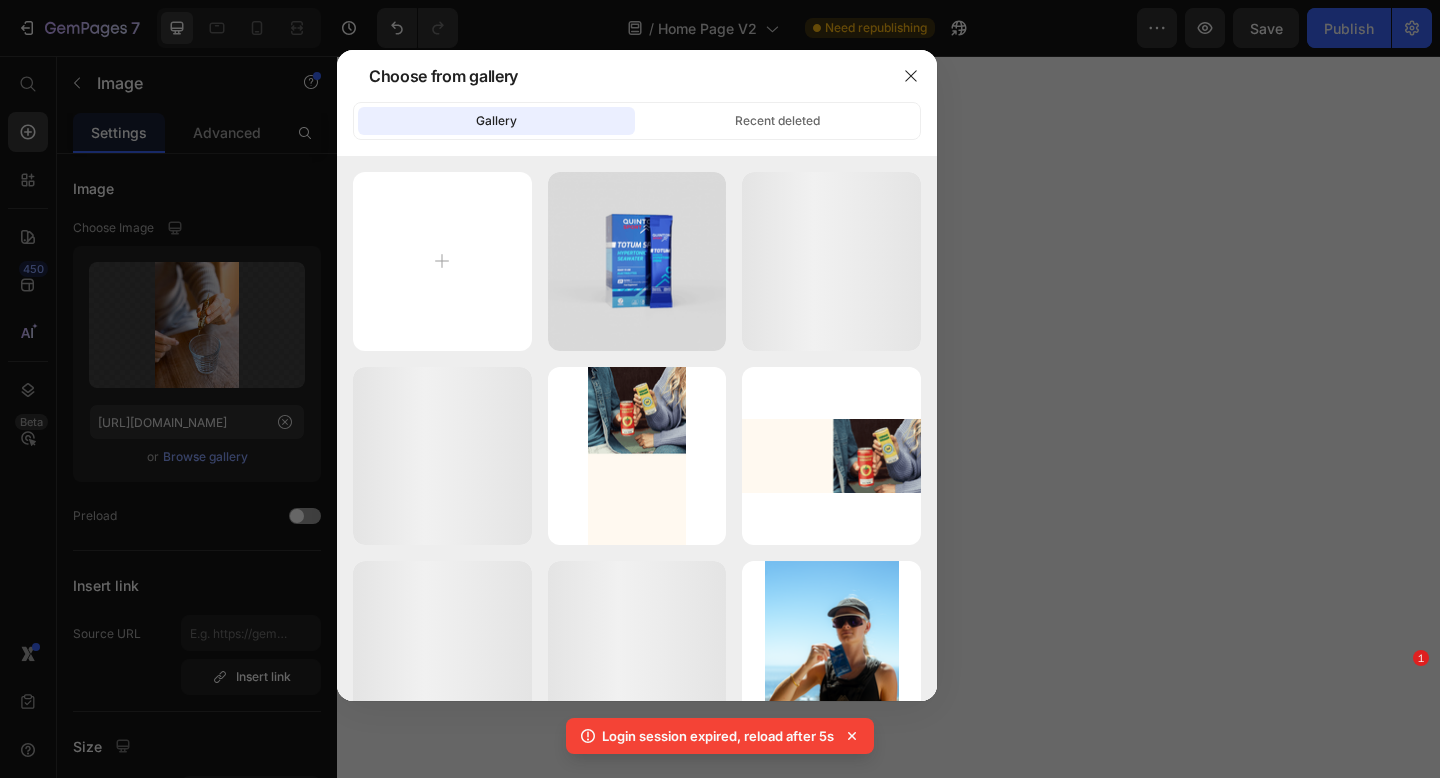 scroll, scrollTop: 0, scrollLeft: 0, axis: both 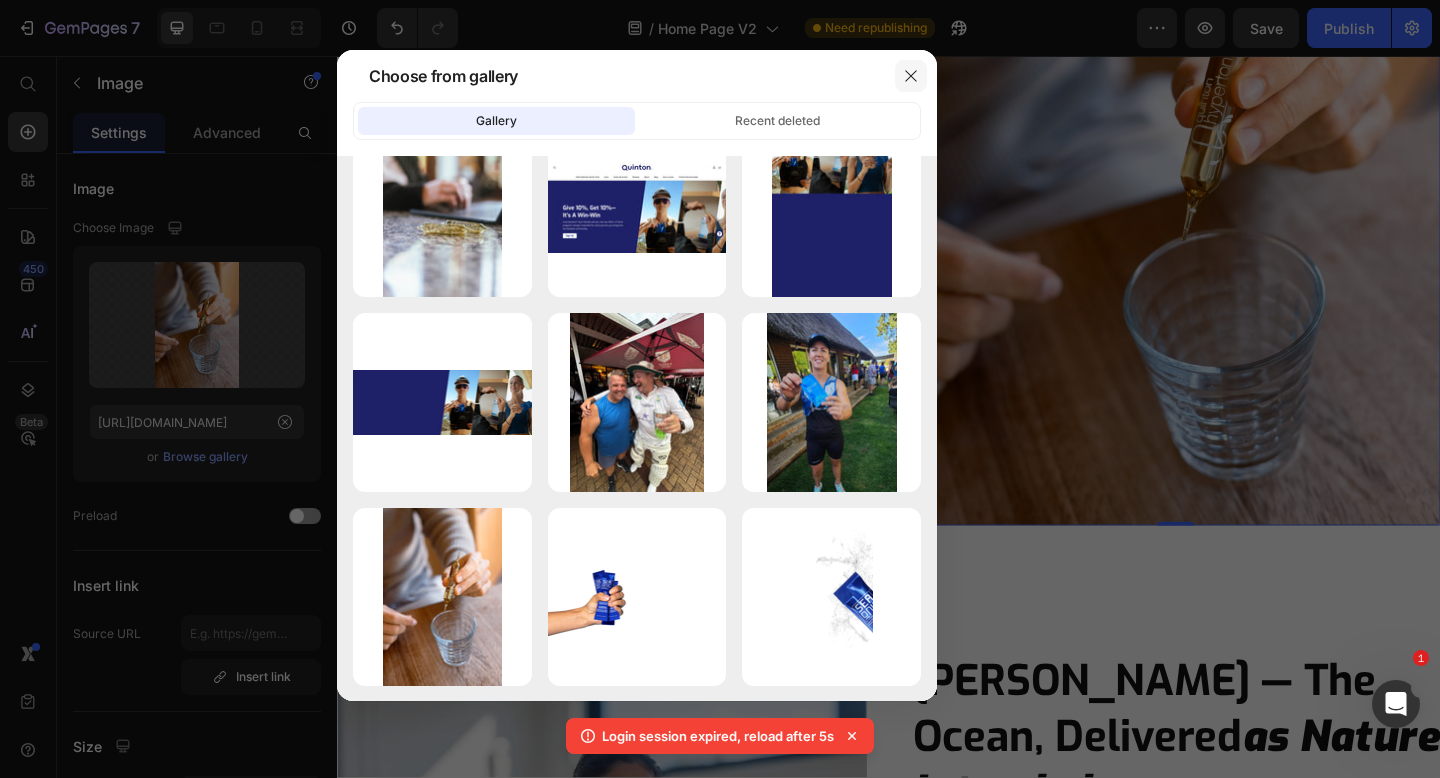 click 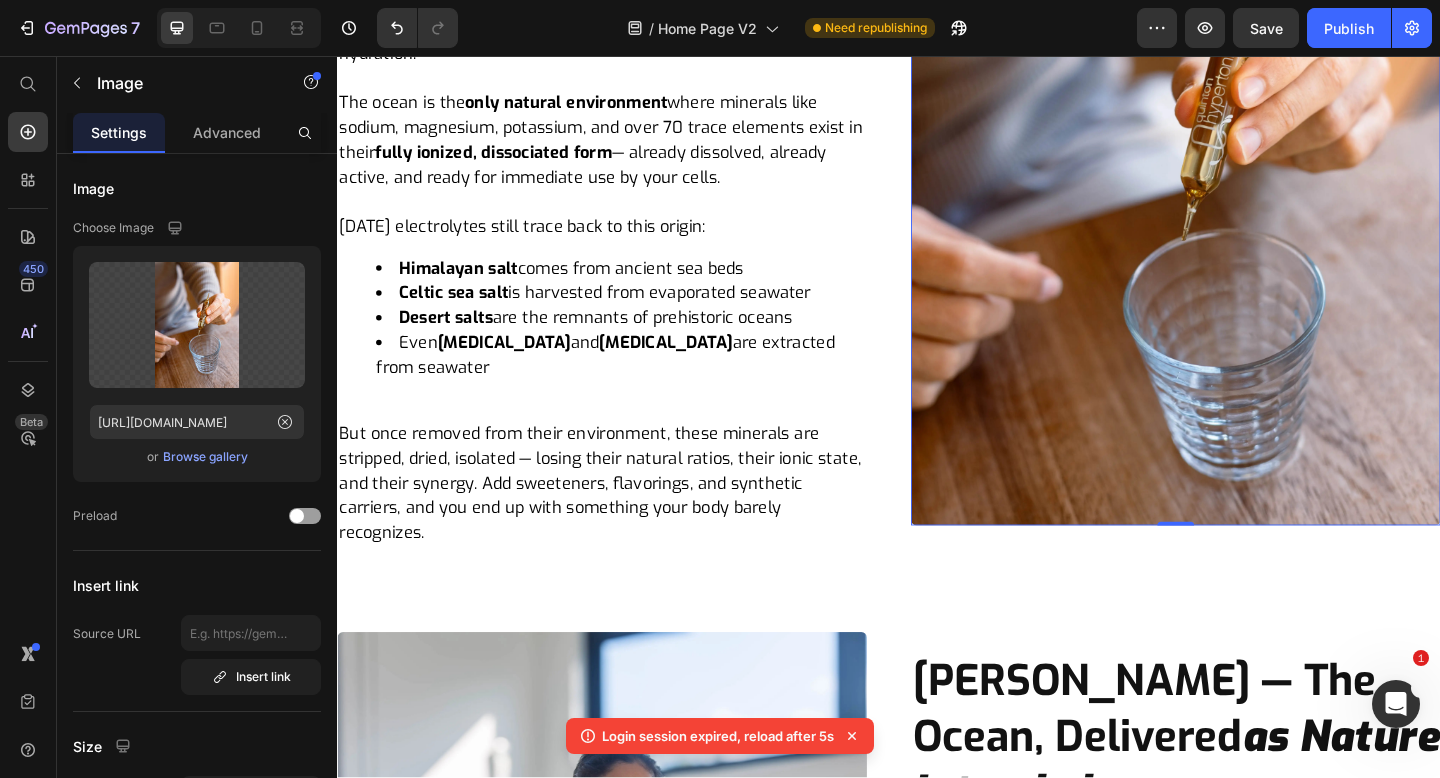 scroll, scrollTop: 1733, scrollLeft: 0, axis: vertical 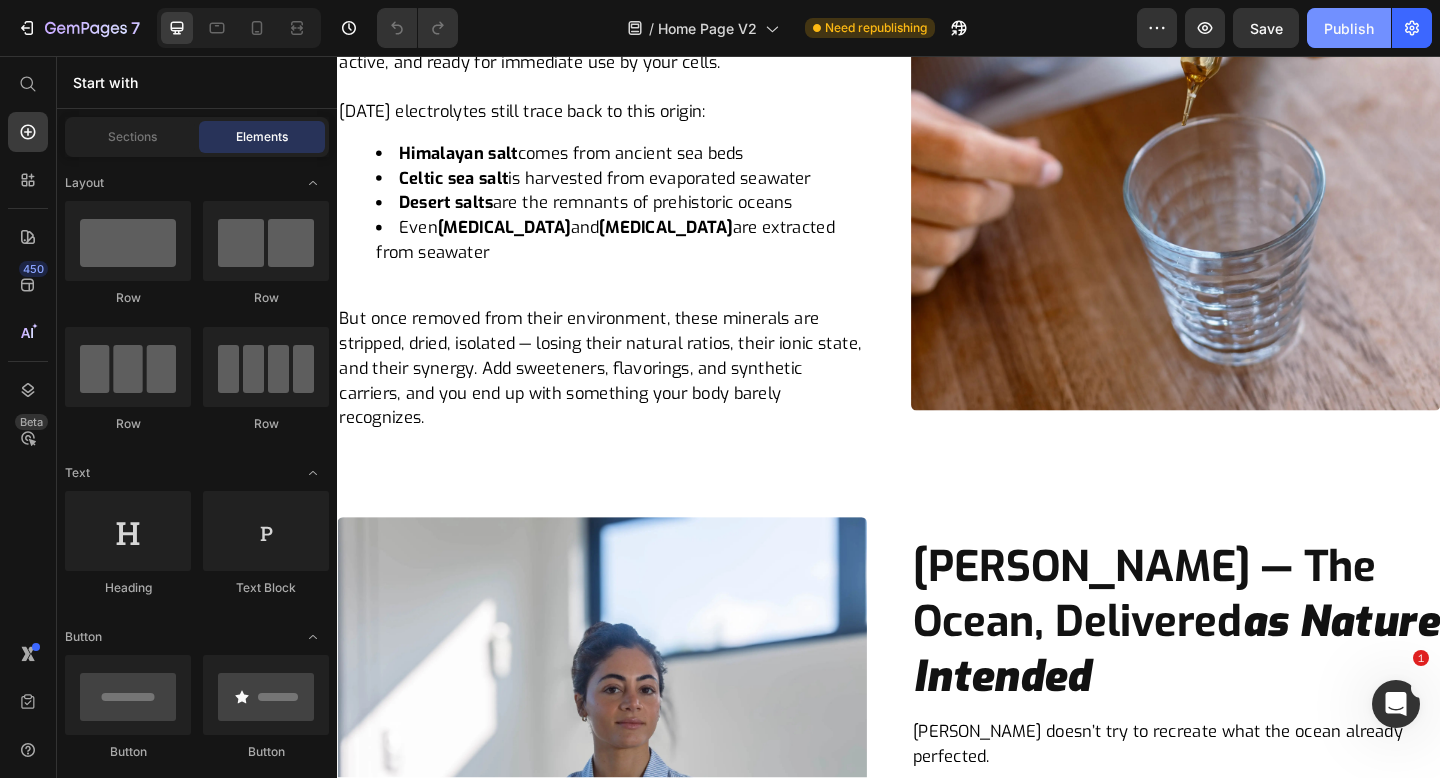 click on "Publish" at bounding box center (1349, 28) 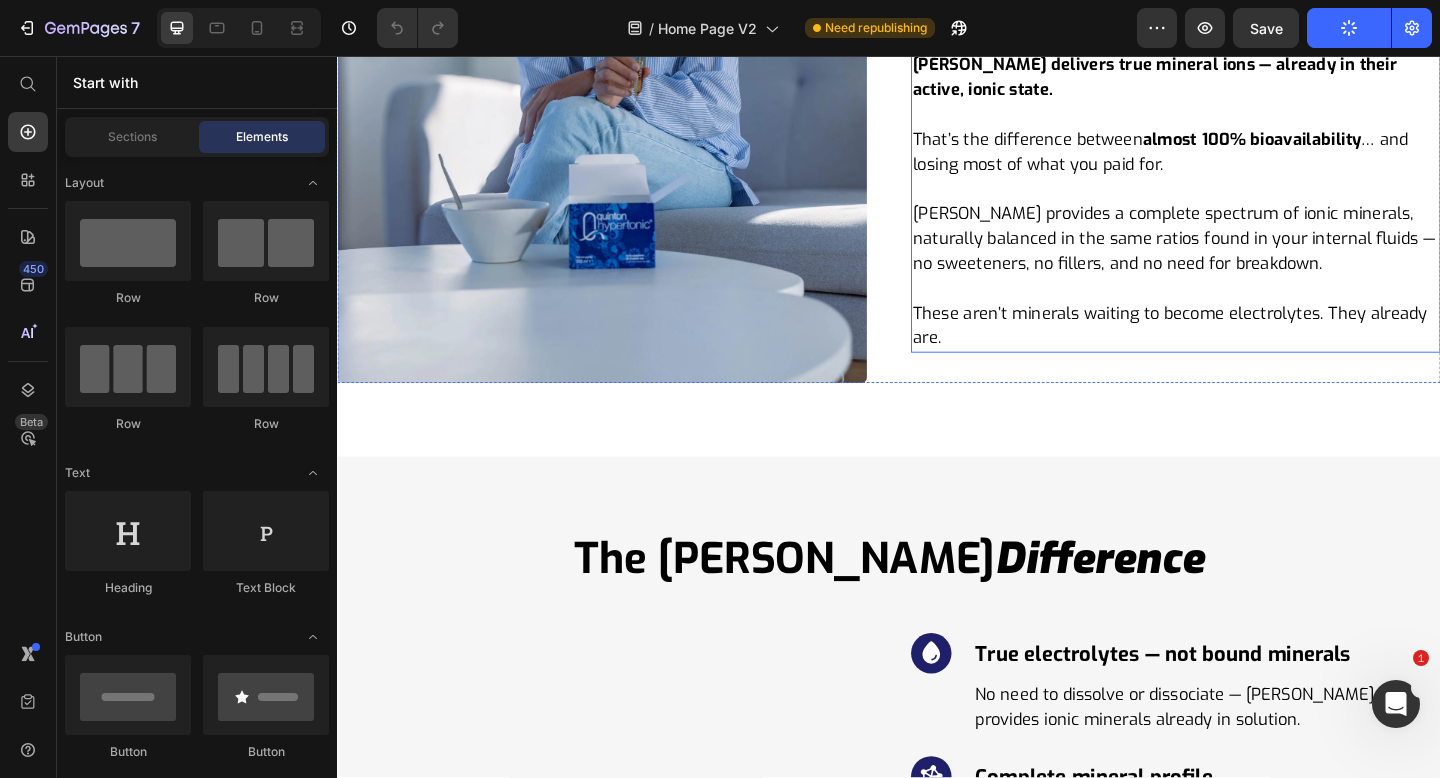 scroll, scrollTop: 3454, scrollLeft: 0, axis: vertical 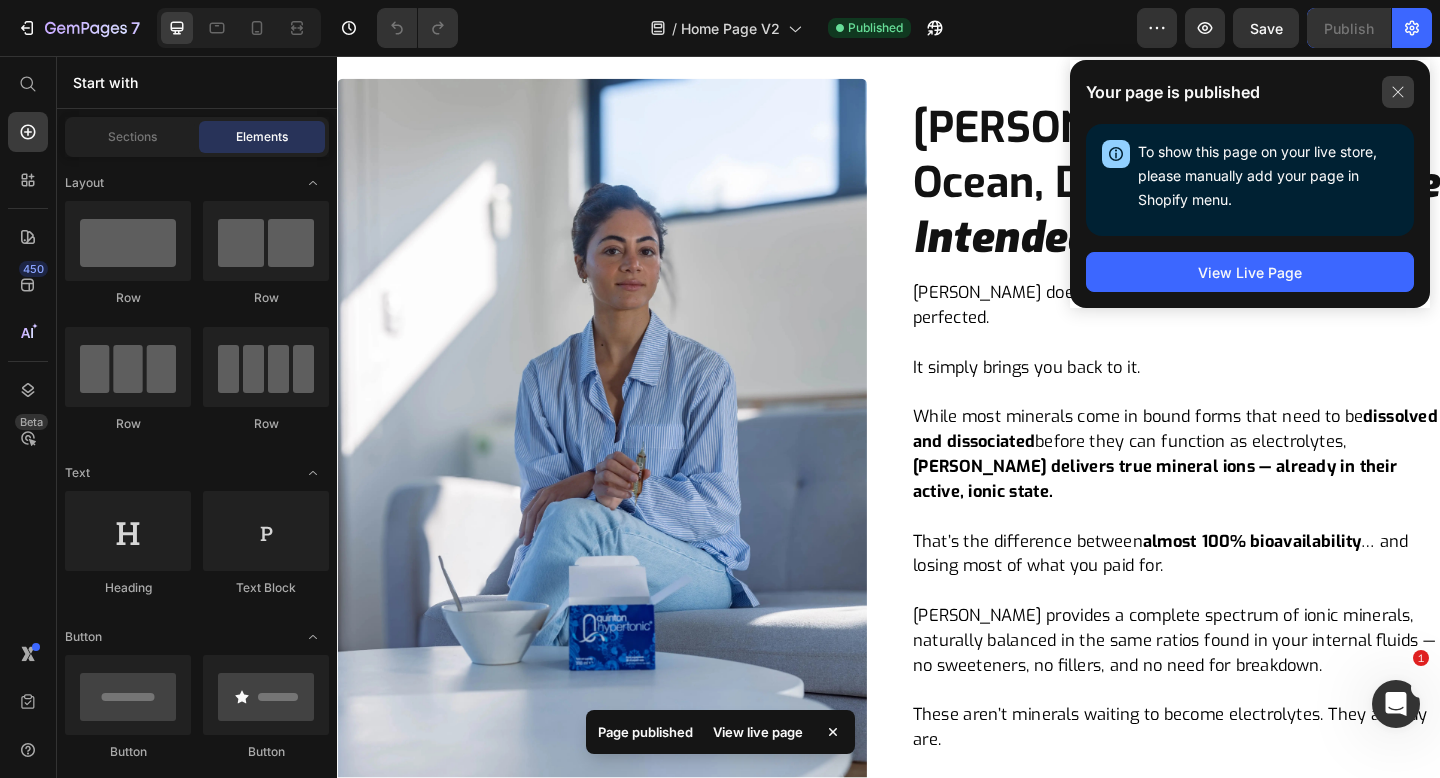click 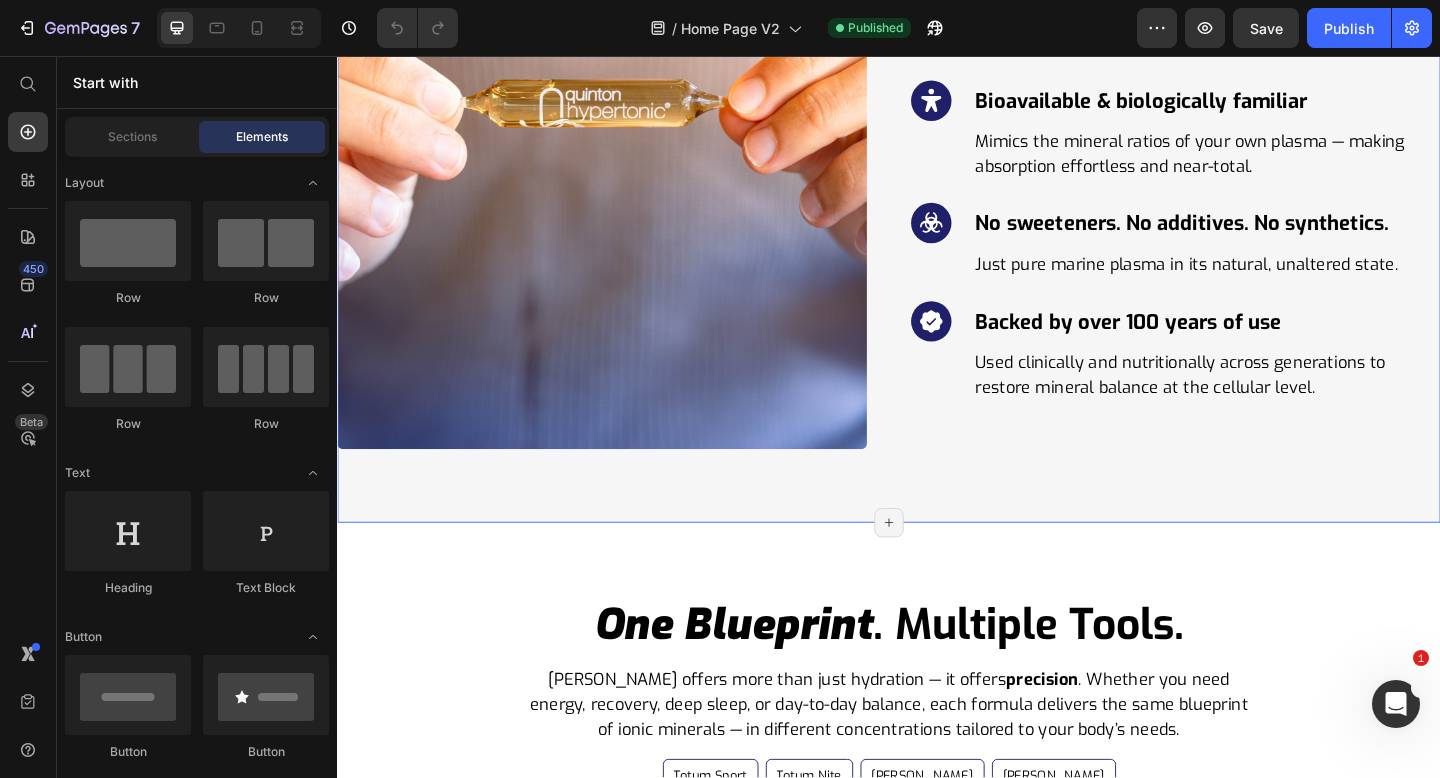 scroll, scrollTop: 4441, scrollLeft: 0, axis: vertical 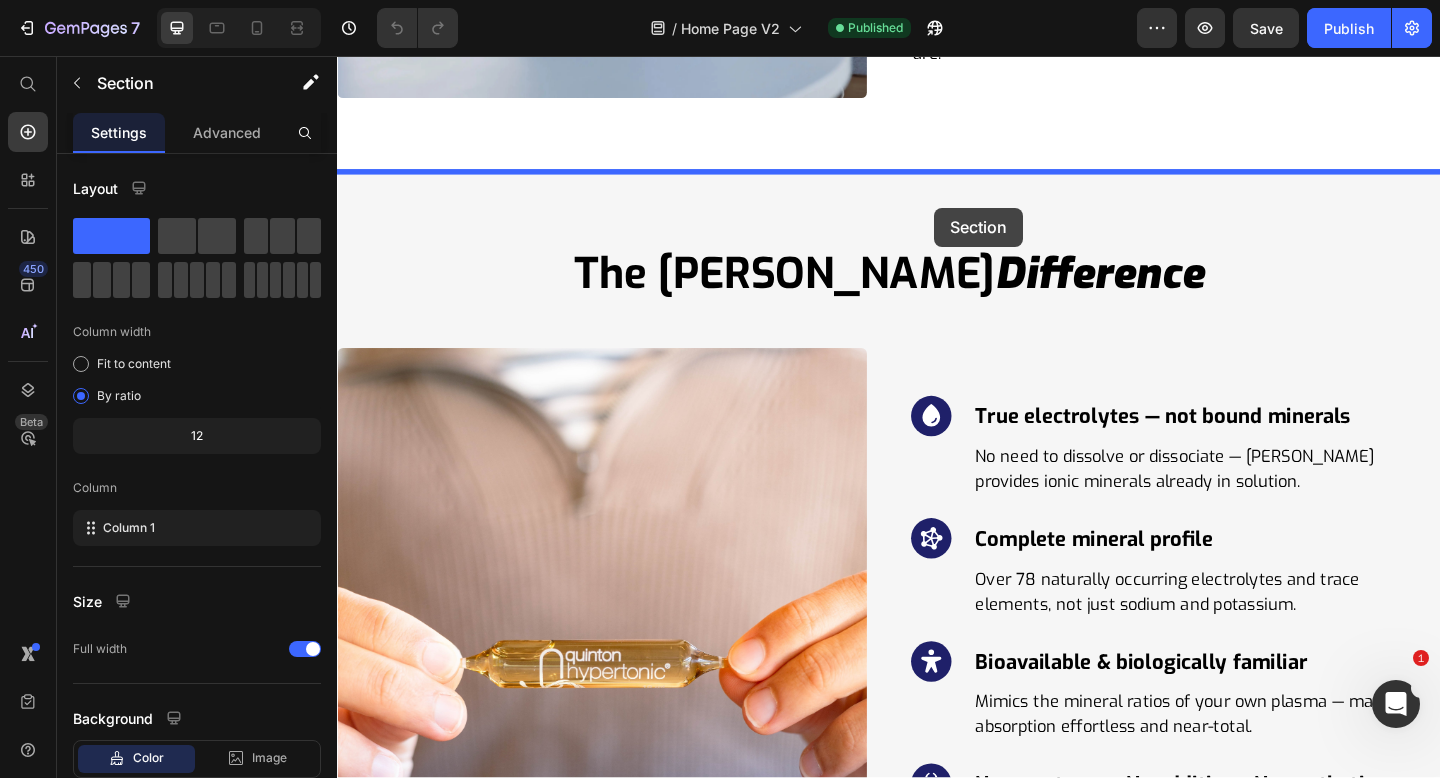 drag, startPoint x: 1022, startPoint y: 420, endPoint x: 986, endPoint y: 221, distance: 202.23007 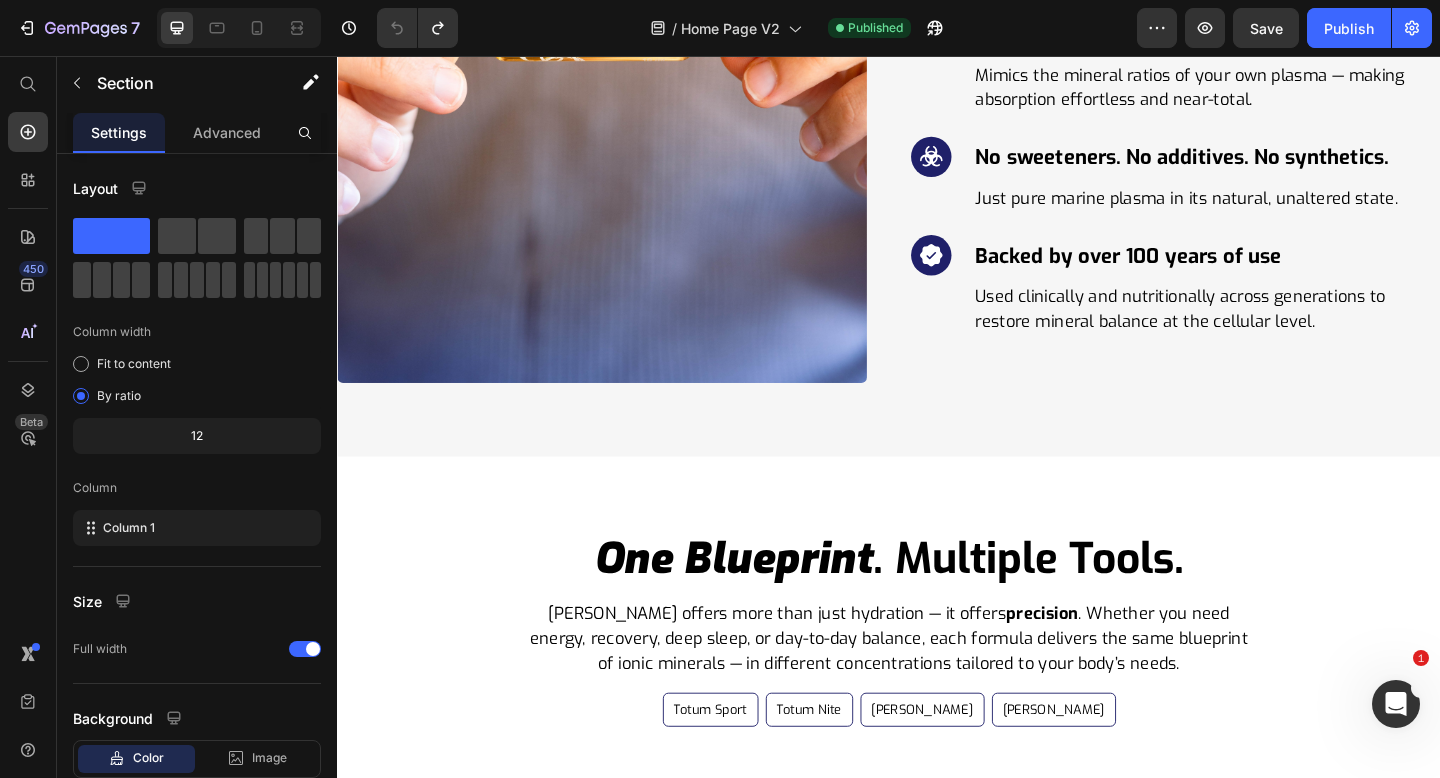 scroll, scrollTop: 3427, scrollLeft: 0, axis: vertical 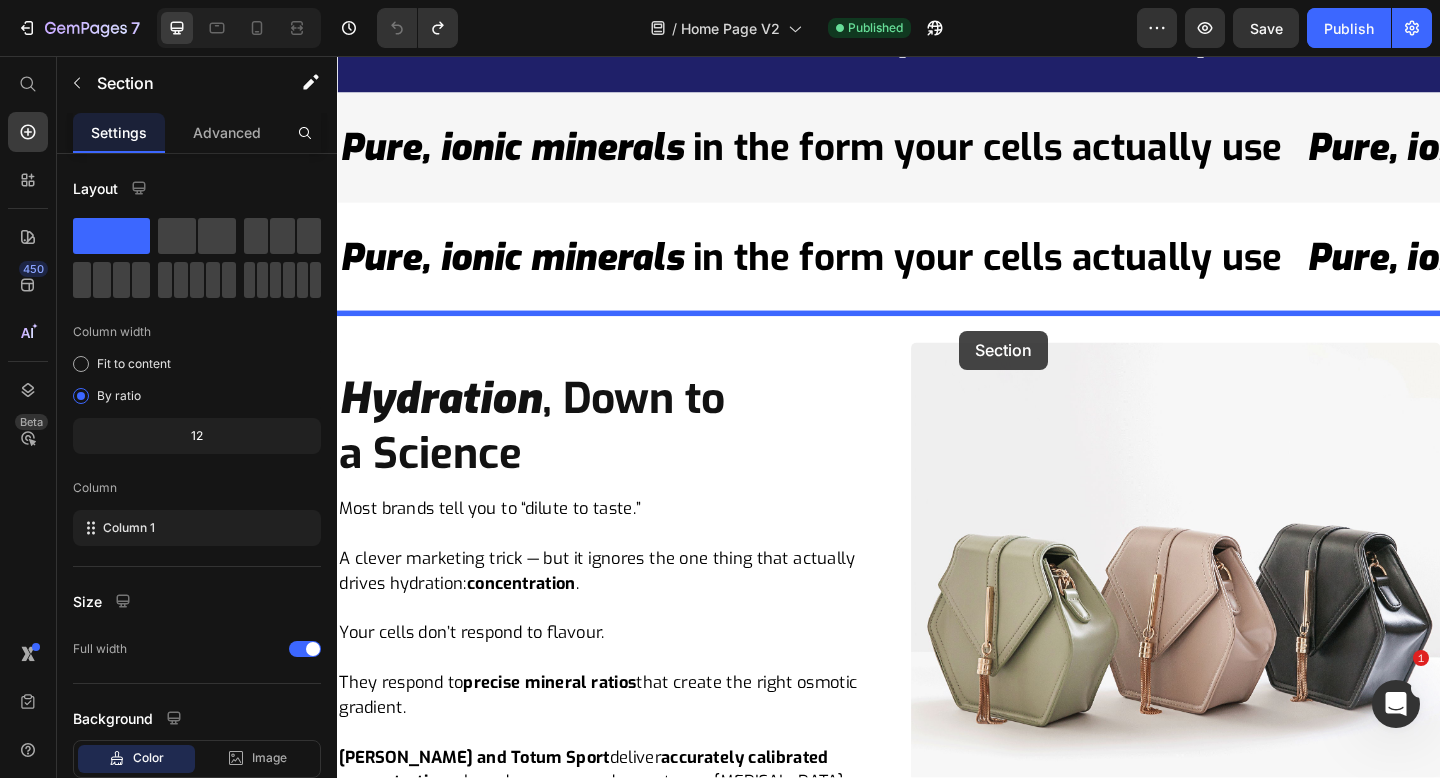 drag, startPoint x: 1004, startPoint y: 435, endPoint x: 1014, endPoint y: 355, distance: 80.622574 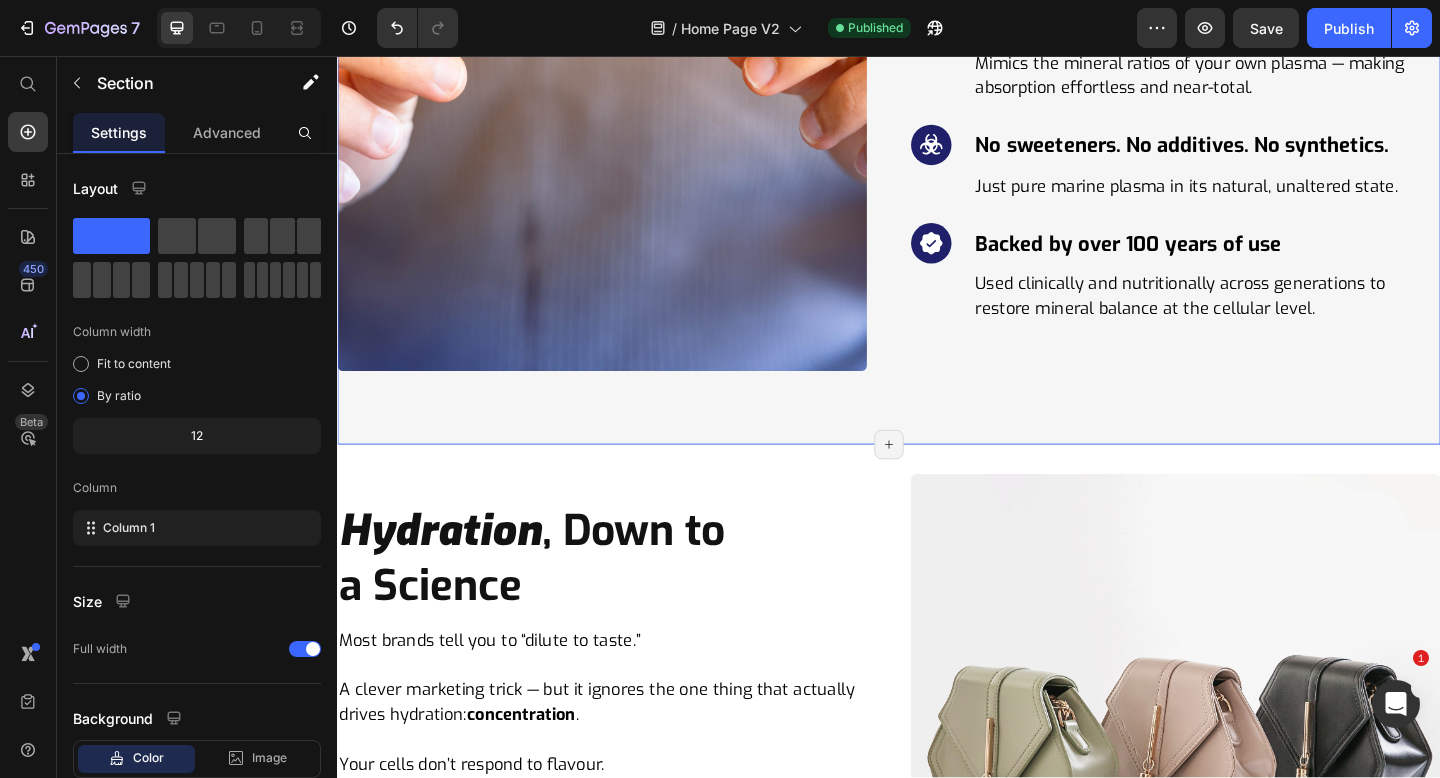 scroll, scrollTop: 7445, scrollLeft: 0, axis: vertical 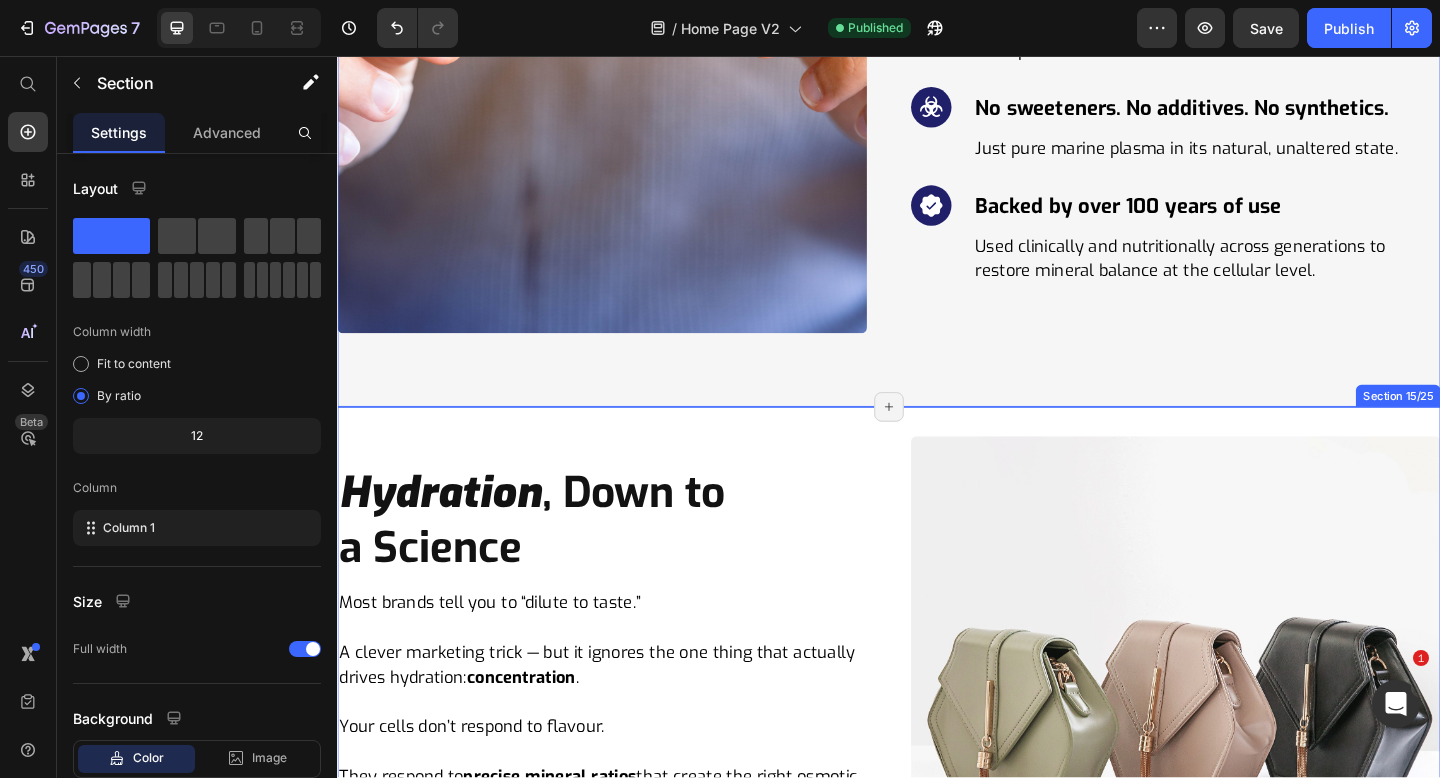 click on "Hydration , Down to a Science Heading Most brands tell you to “dilute to taste.”    A clever marketing trick — but it ignores the one thing that actually drives hydration:  concentration .    Your cells don’t respond to flavour.    They respond to  precise mineral ratios  that create the right osmotic gradient.    Quinton and Totum Sport  deliver  accurately calibrated concentrations , based on your needs — not your taste buds. Text Block See Studies Button Image Row Section 15/25 Page has reached Shopify’s 25 section-limit Page has reached Shopify’s 25 section-limit" at bounding box center [937, 758] 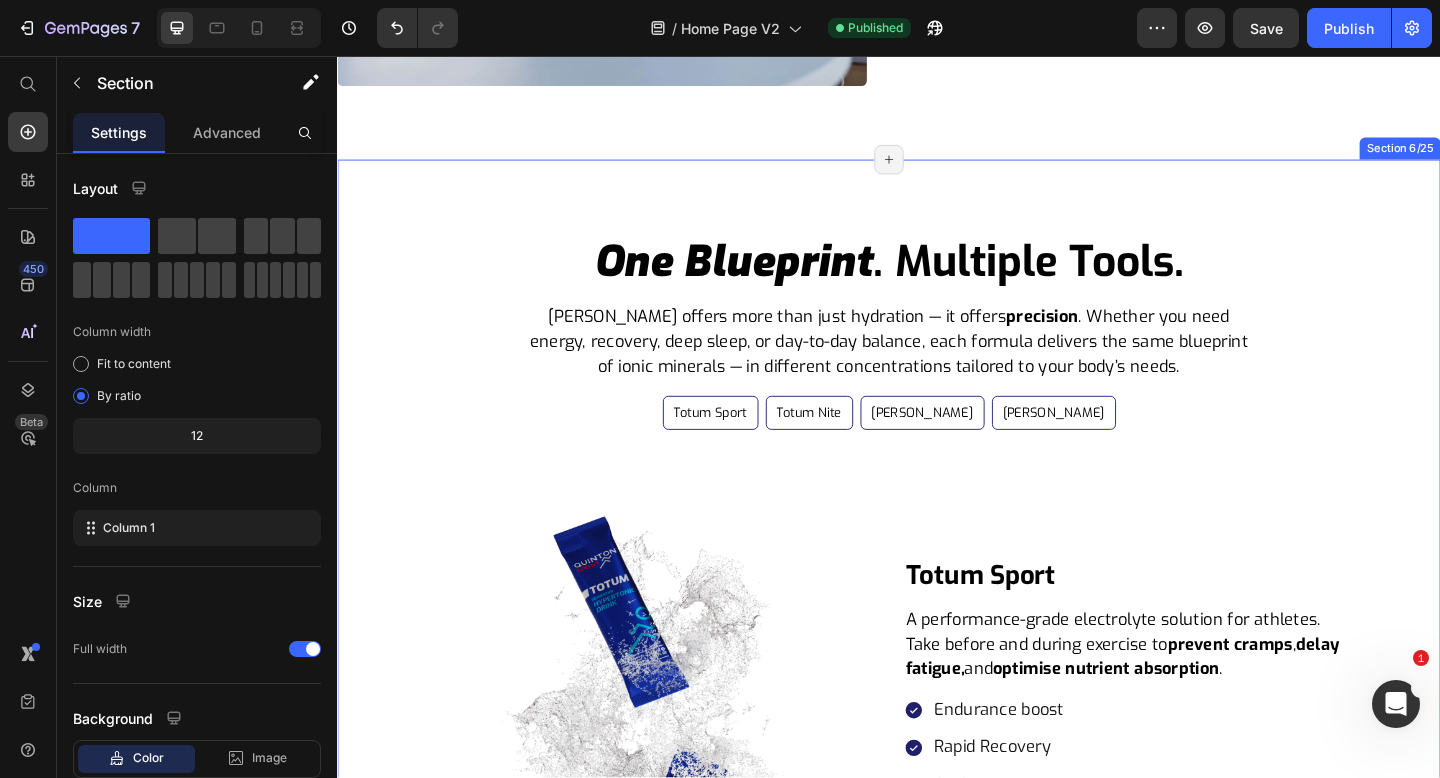 scroll, scrollTop: 3678, scrollLeft: 0, axis: vertical 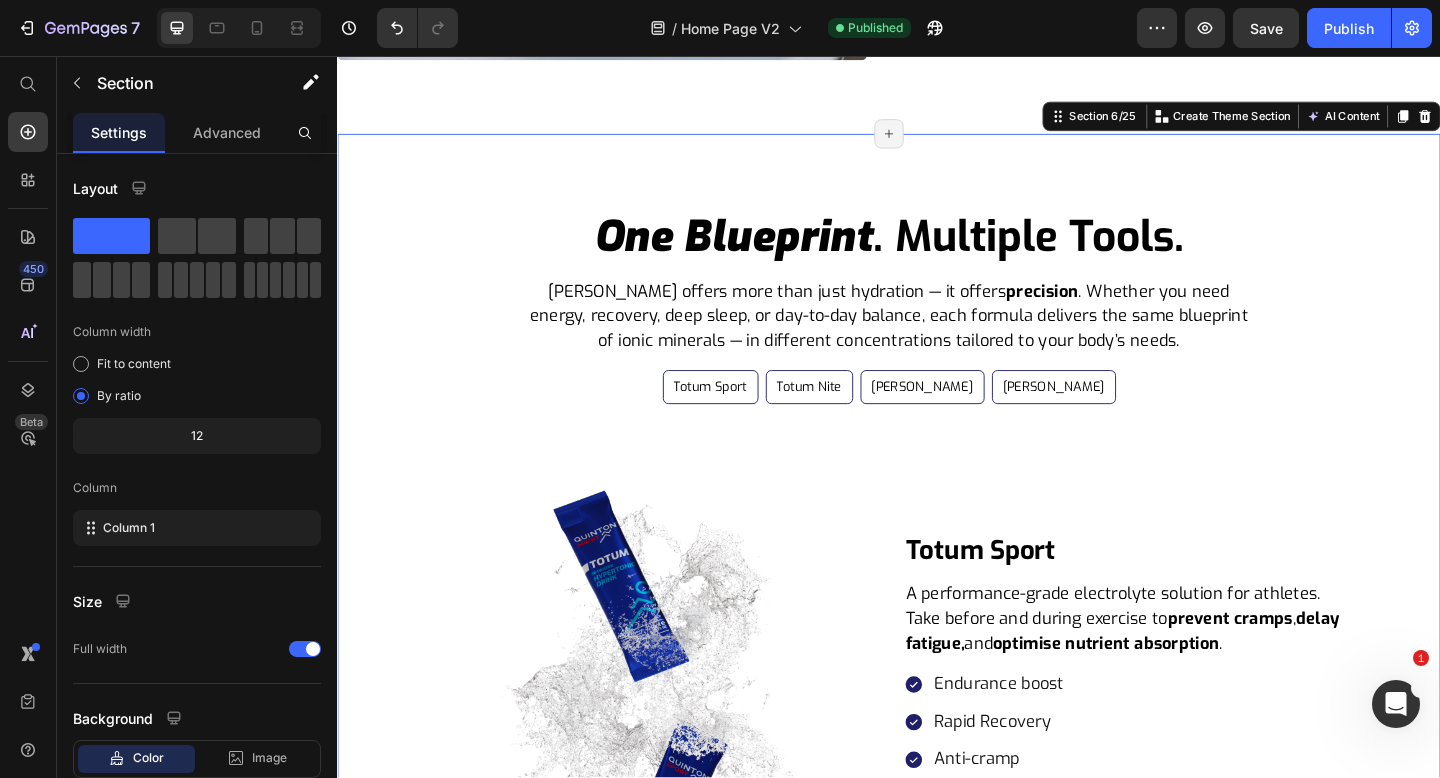 click on "One Blueprint . Multiple Tools. Heading Quinton offers more than just hydration — it offers  precision . Whether you need energy, recovery, deep sleep, or day-to-day balance, each formula delivers the same blueprint of ionic minerals — in different concentrations tailored to your body’s needs. Text Block Totum Sport Button Totum Nite Button Quinton Hypertonic Button Quinton Isotonic Button Row Row Image Image Image Totum Sport Heading A performance-grade electrolyte solution for athletes. Take before and during exercise to  prevent cramps ,  delay fatigue,  and  optimise nutrient absorption . Text Block Endurance boost Rapid Recovery Anti-cramp Informed Sport Approved Item List Row Learn More Button Row Row" at bounding box center [937, 627] 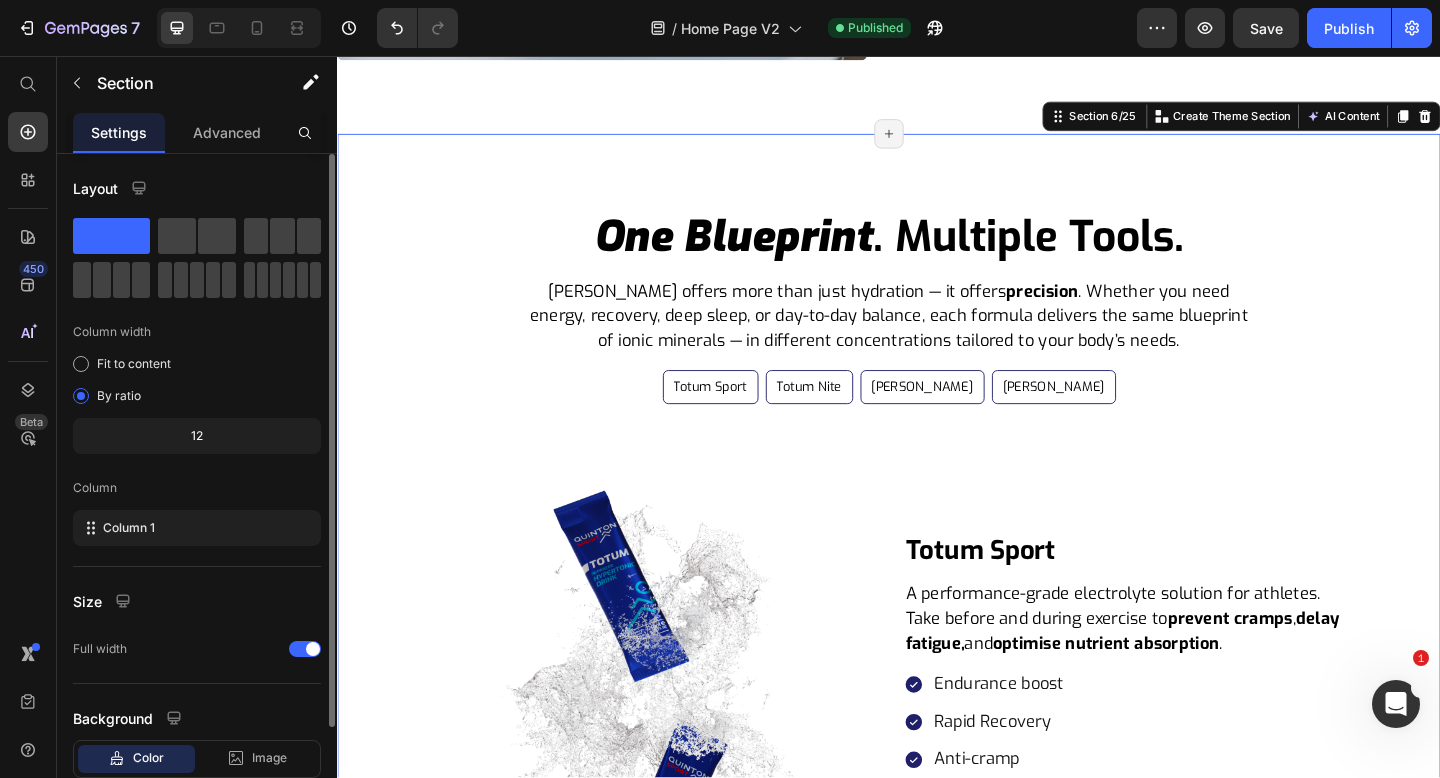scroll, scrollTop: 127, scrollLeft: 0, axis: vertical 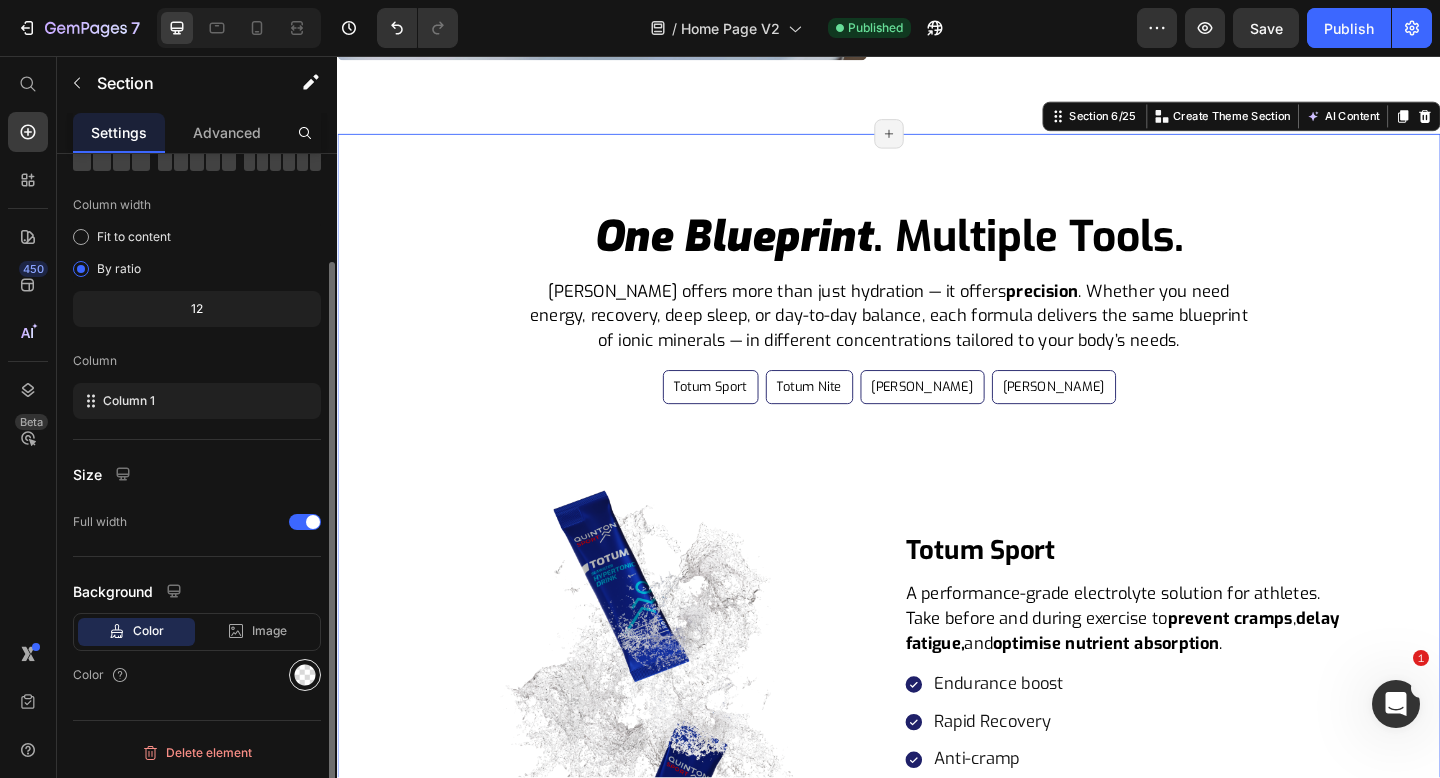 click at bounding box center [305, 675] 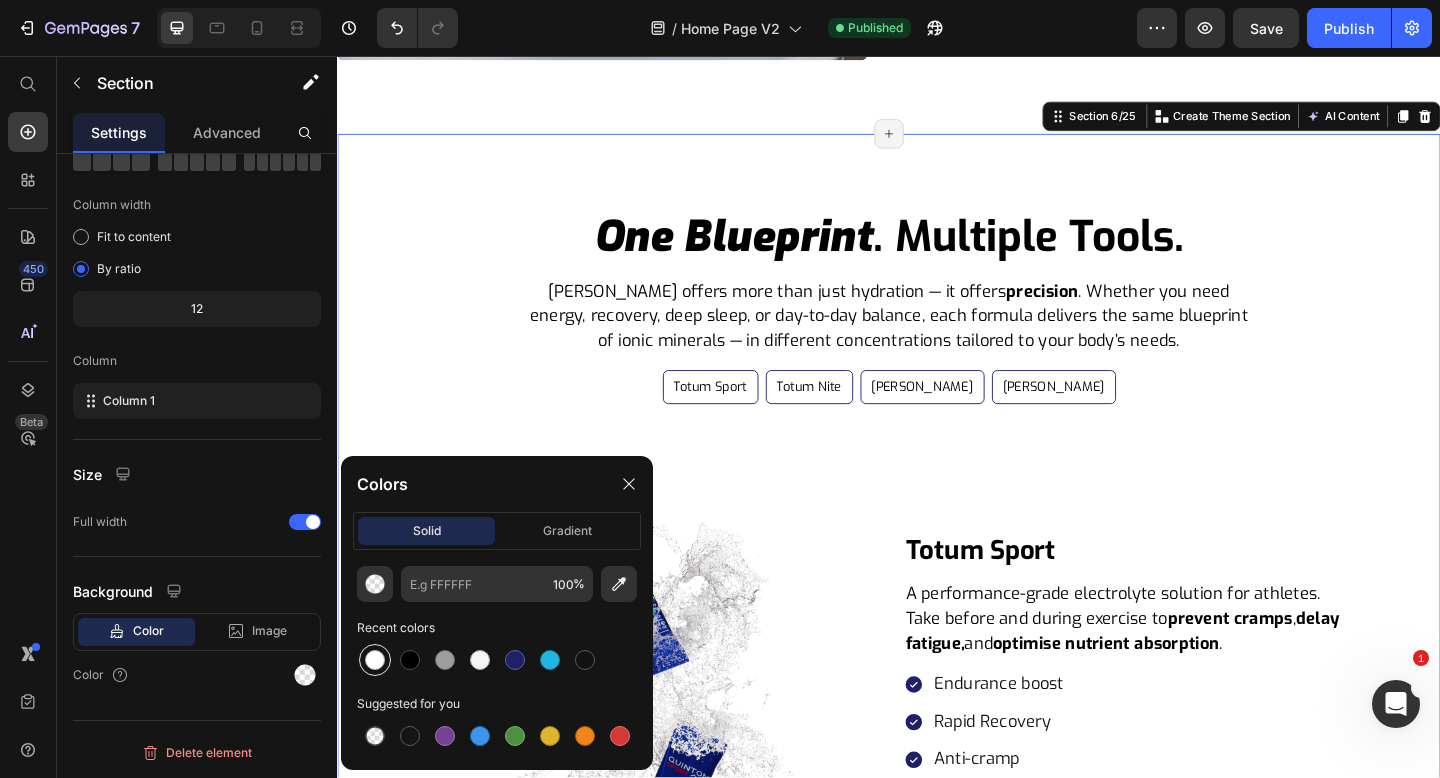 click at bounding box center [375, 660] 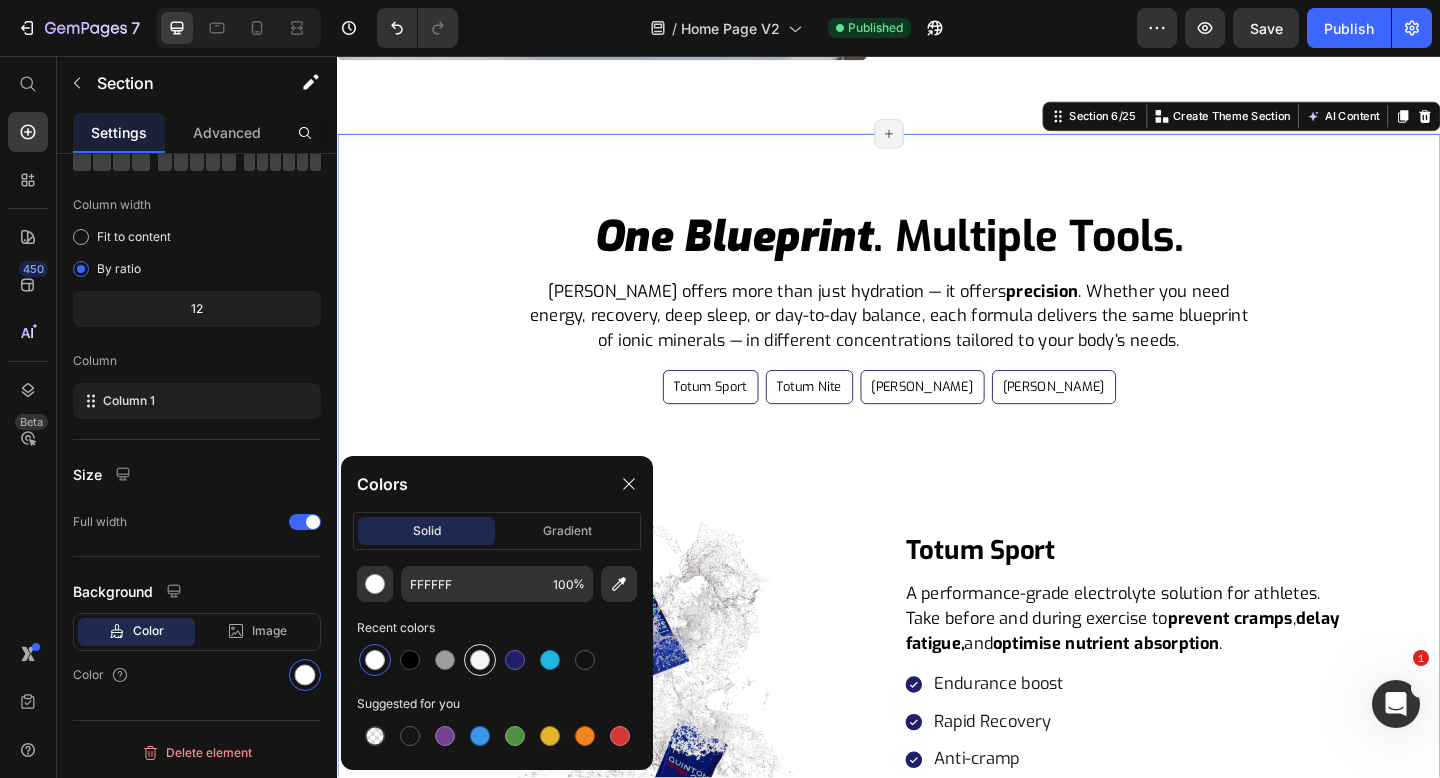 click at bounding box center (480, 660) 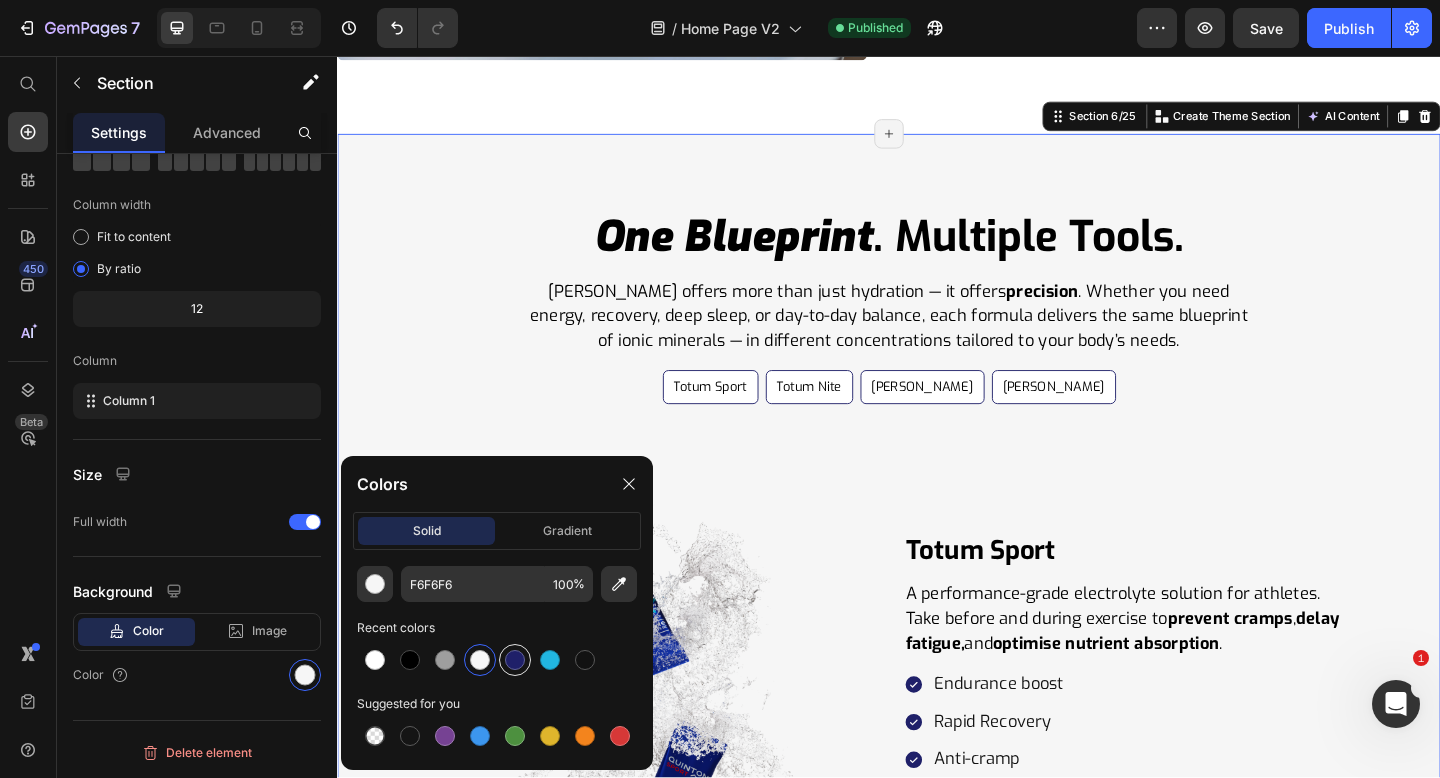click at bounding box center [515, 660] 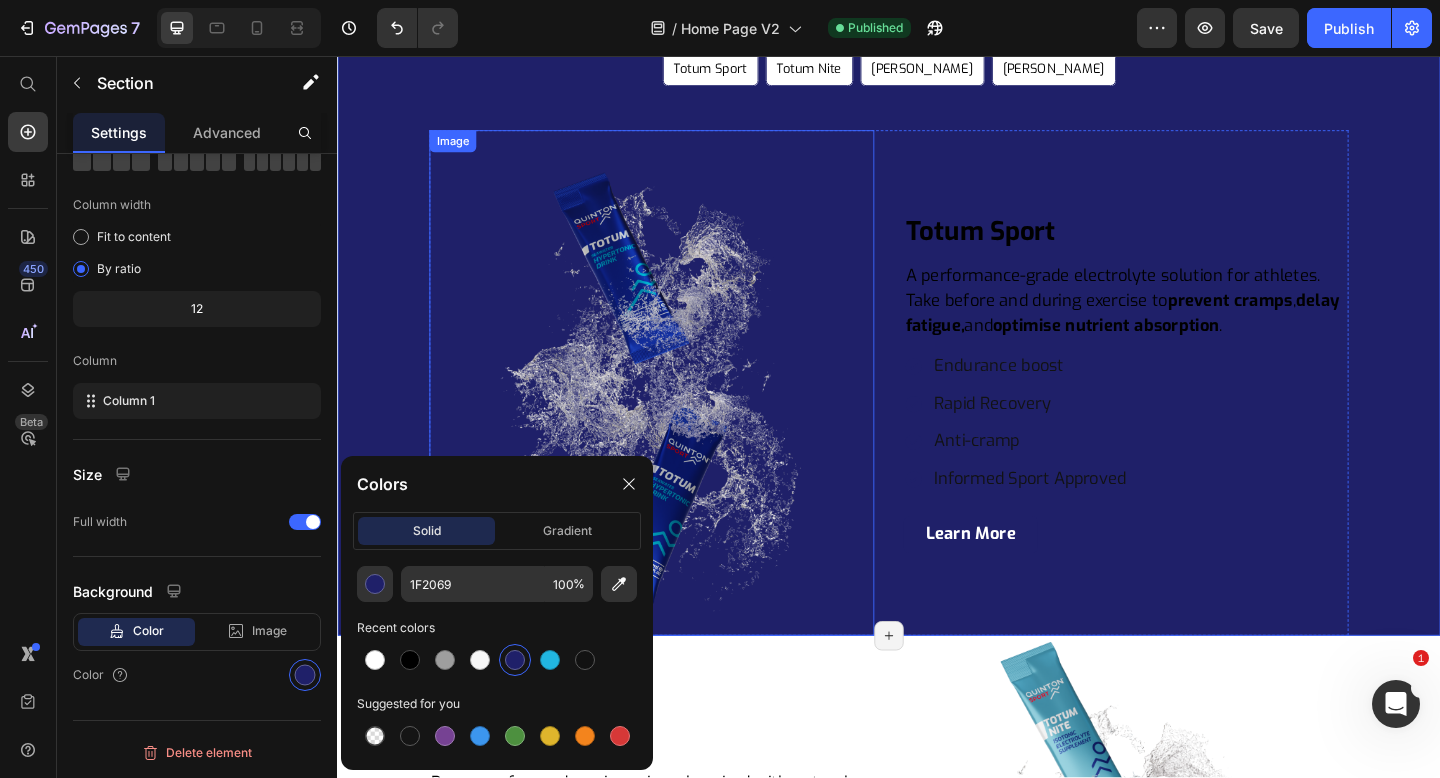 scroll, scrollTop: 4025, scrollLeft: 0, axis: vertical 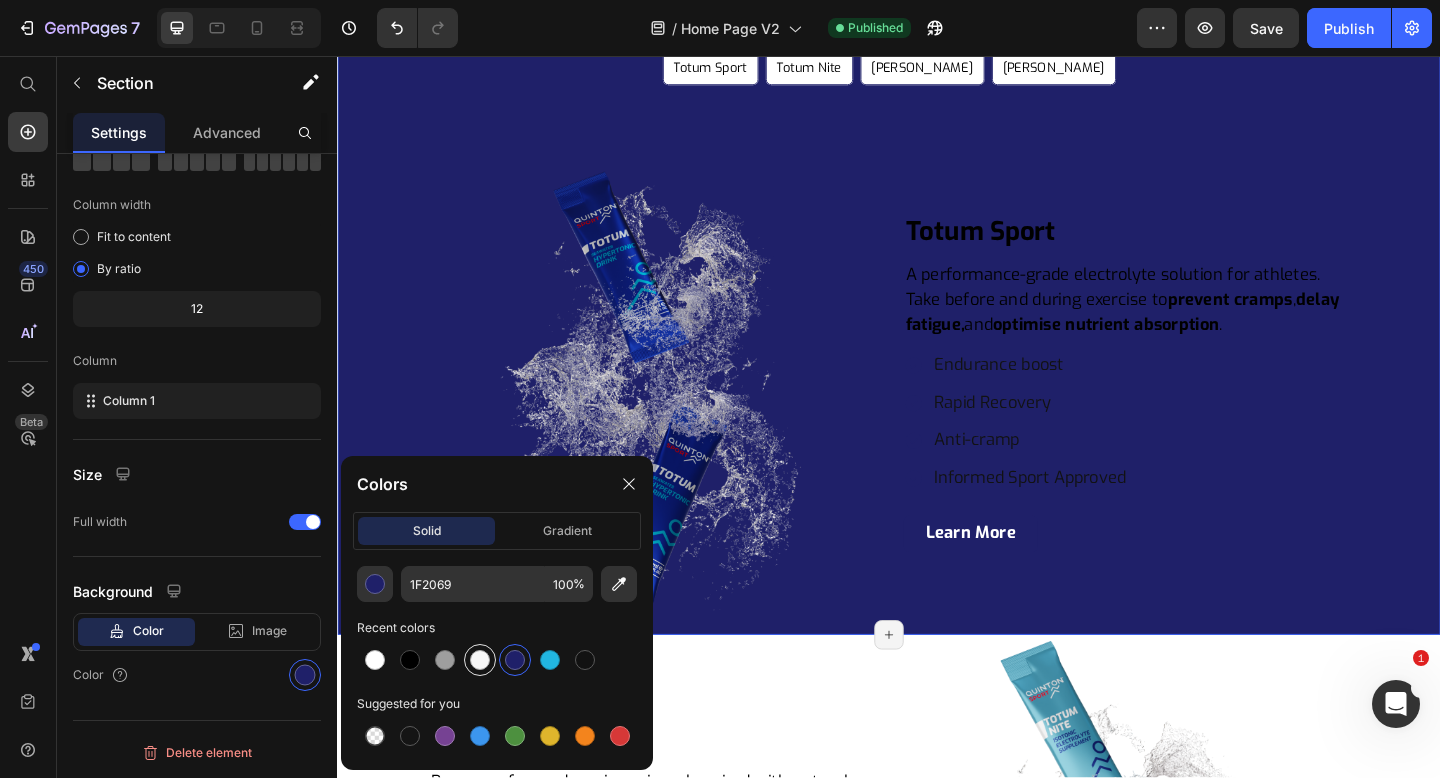 click at bounding box center (480, 660) 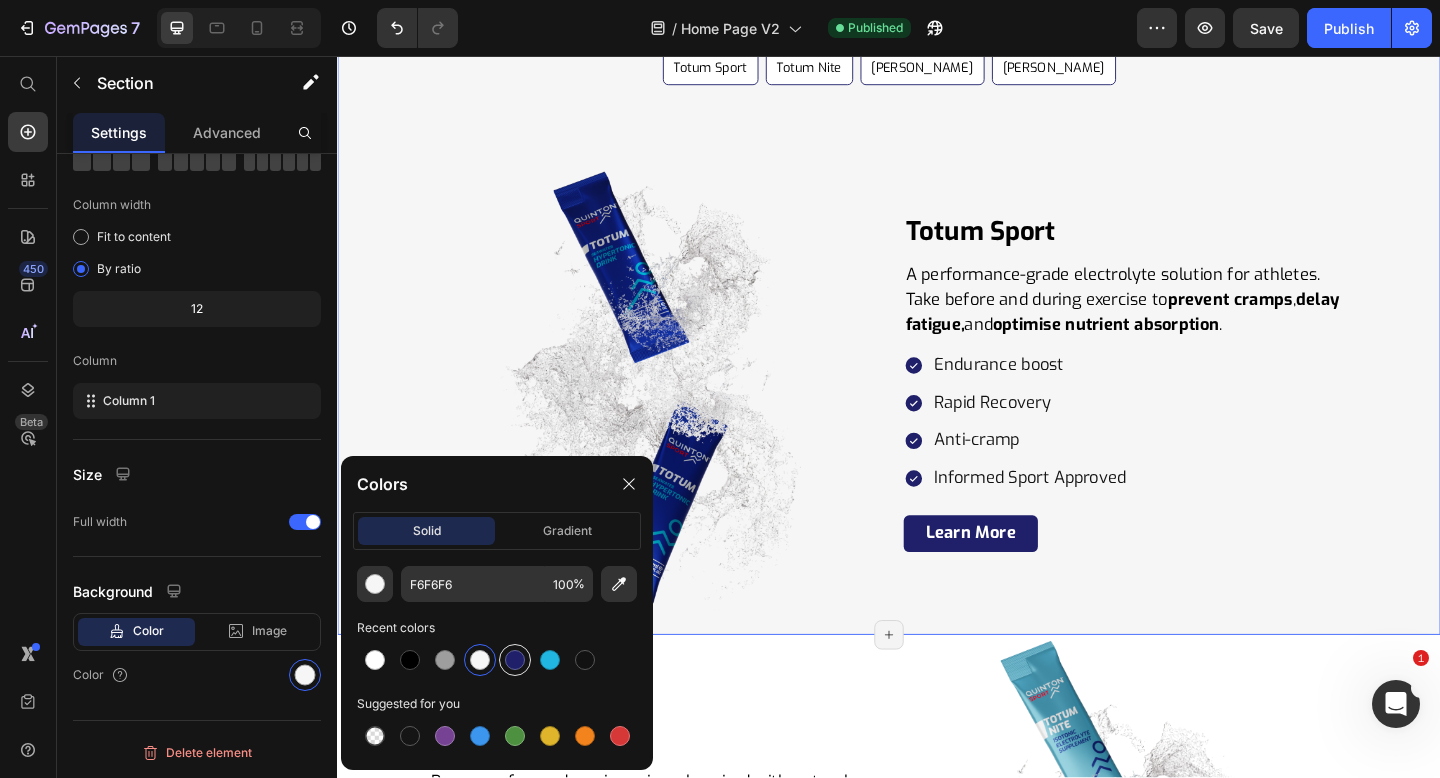 click at bounding box center (515, 660) 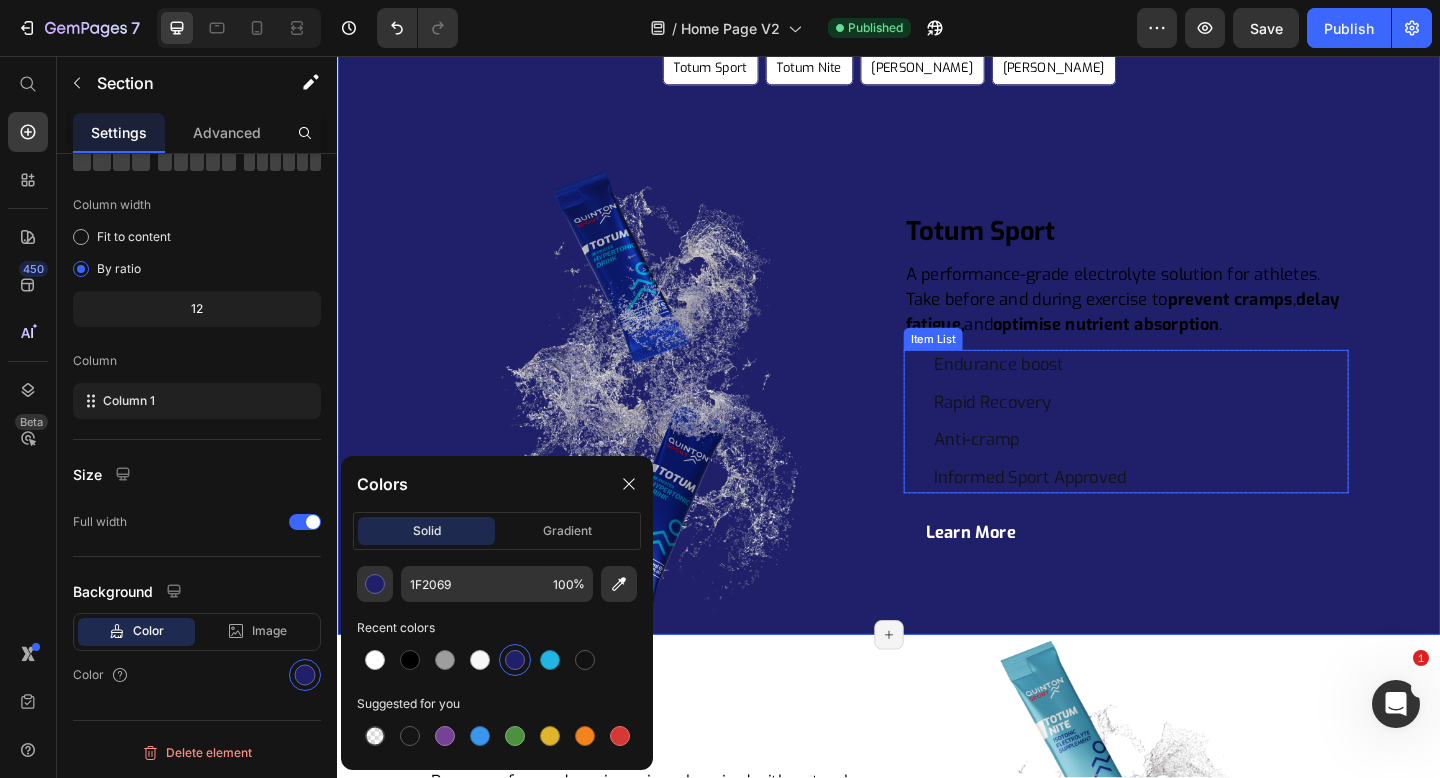 scroll, scrollTop: 3718, scrollLeft: 0, axis: vertical 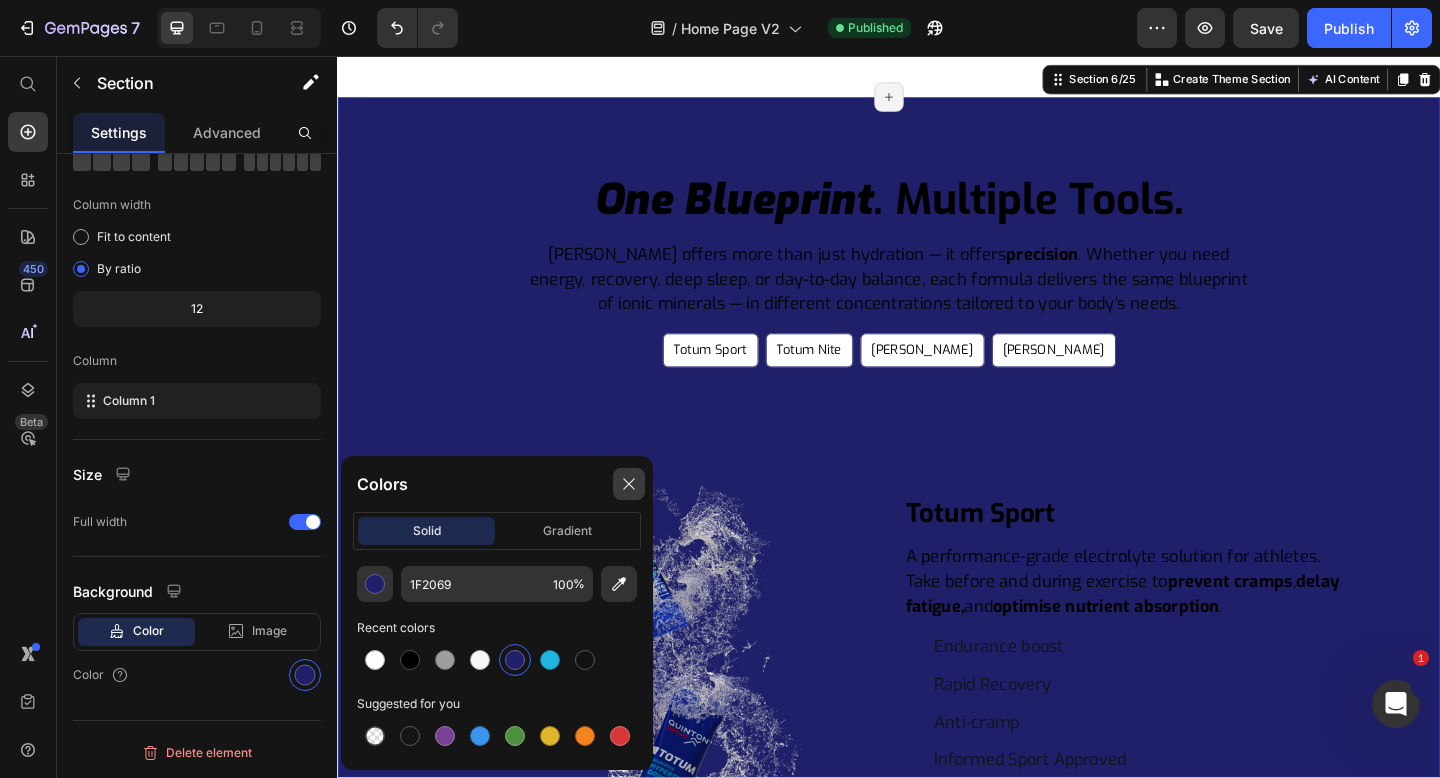 click 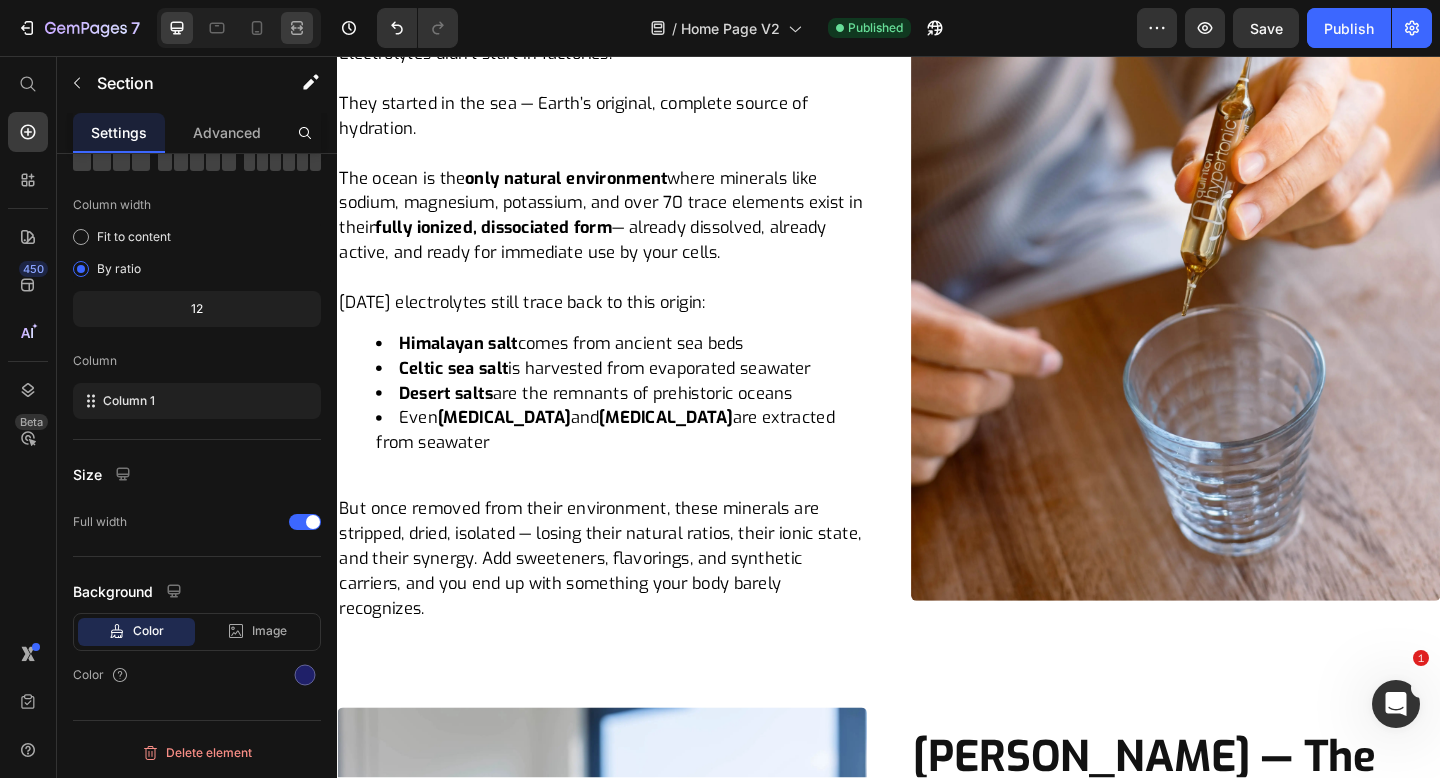 scroll, scrollTop: 2238, scrollLeft: 0, axis: vertical 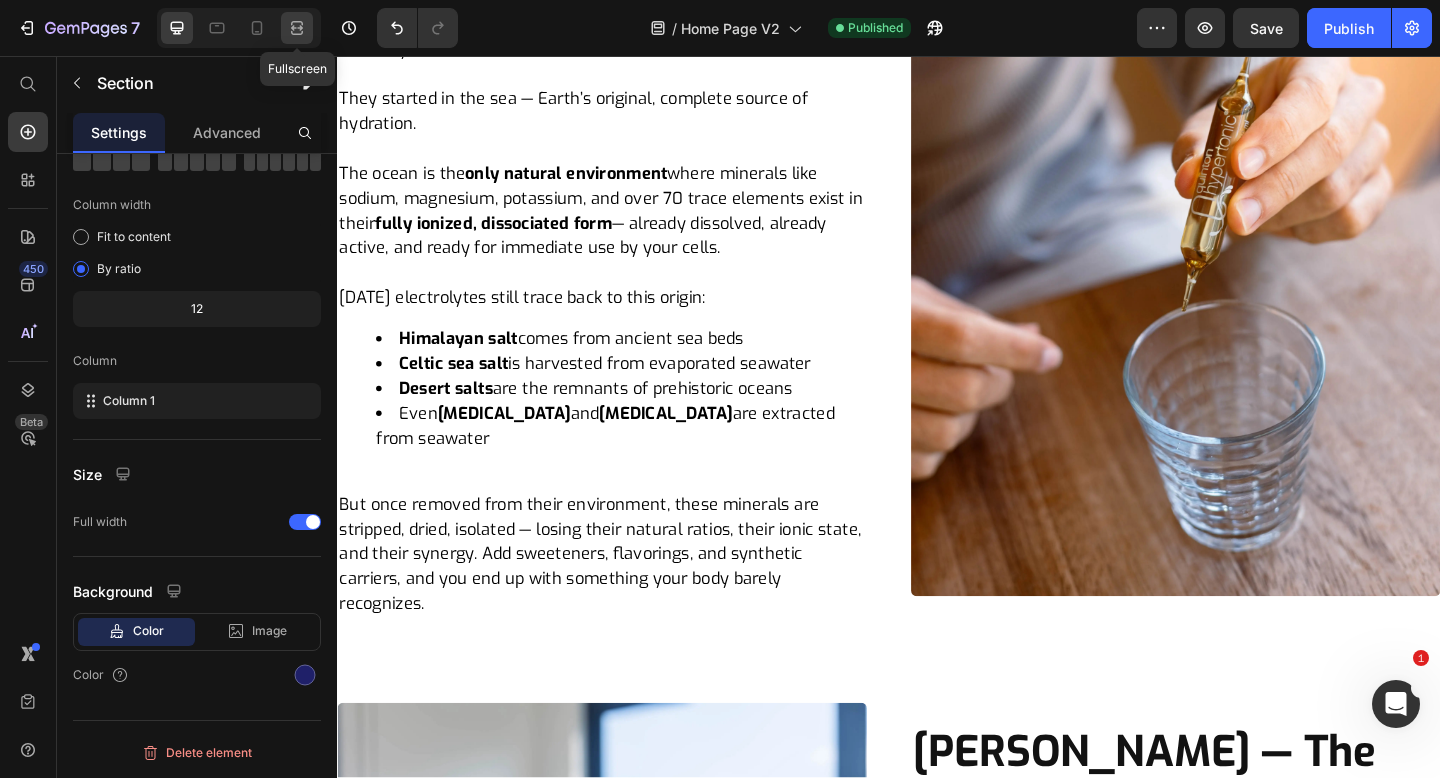 click 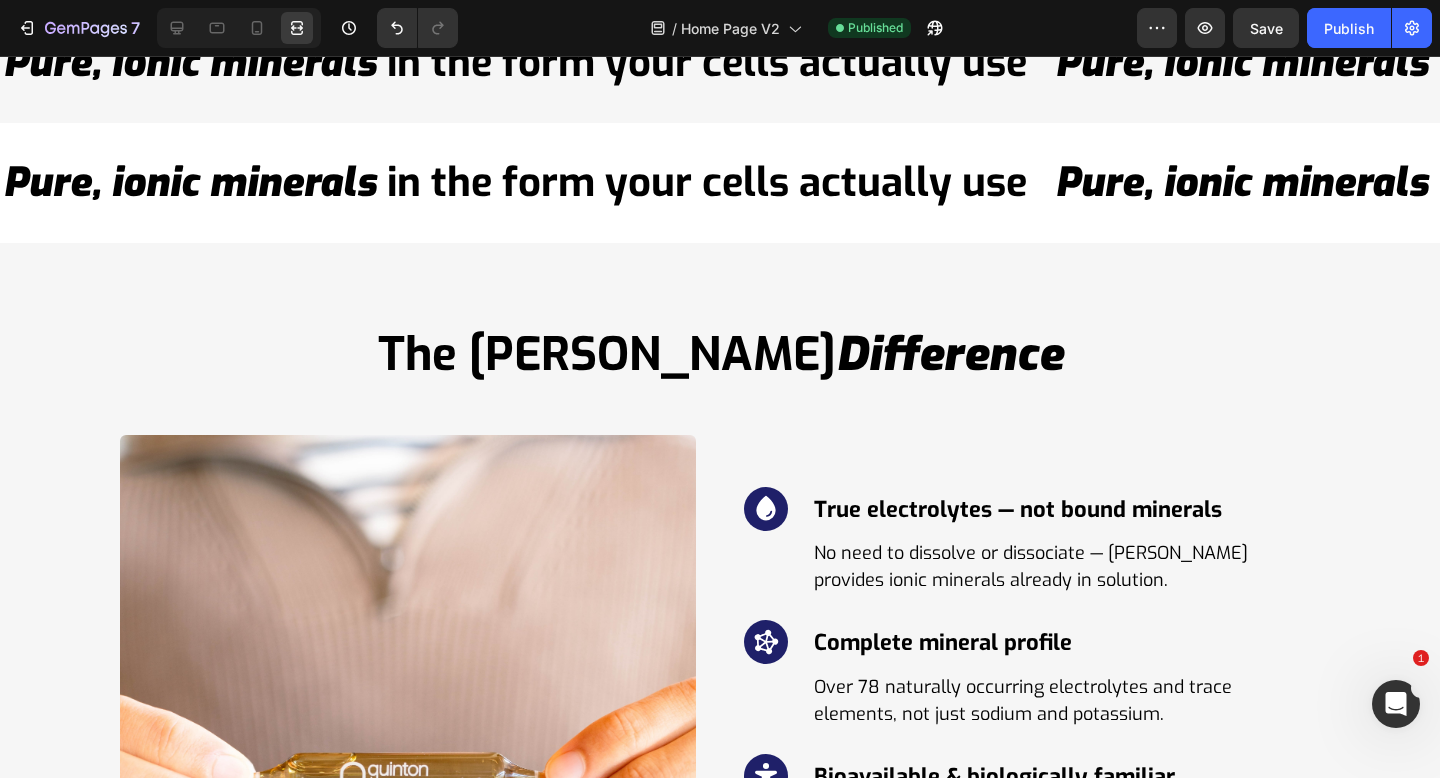 scroll, scrollTop: 6626, scrollLeft: 0, axis: vertical 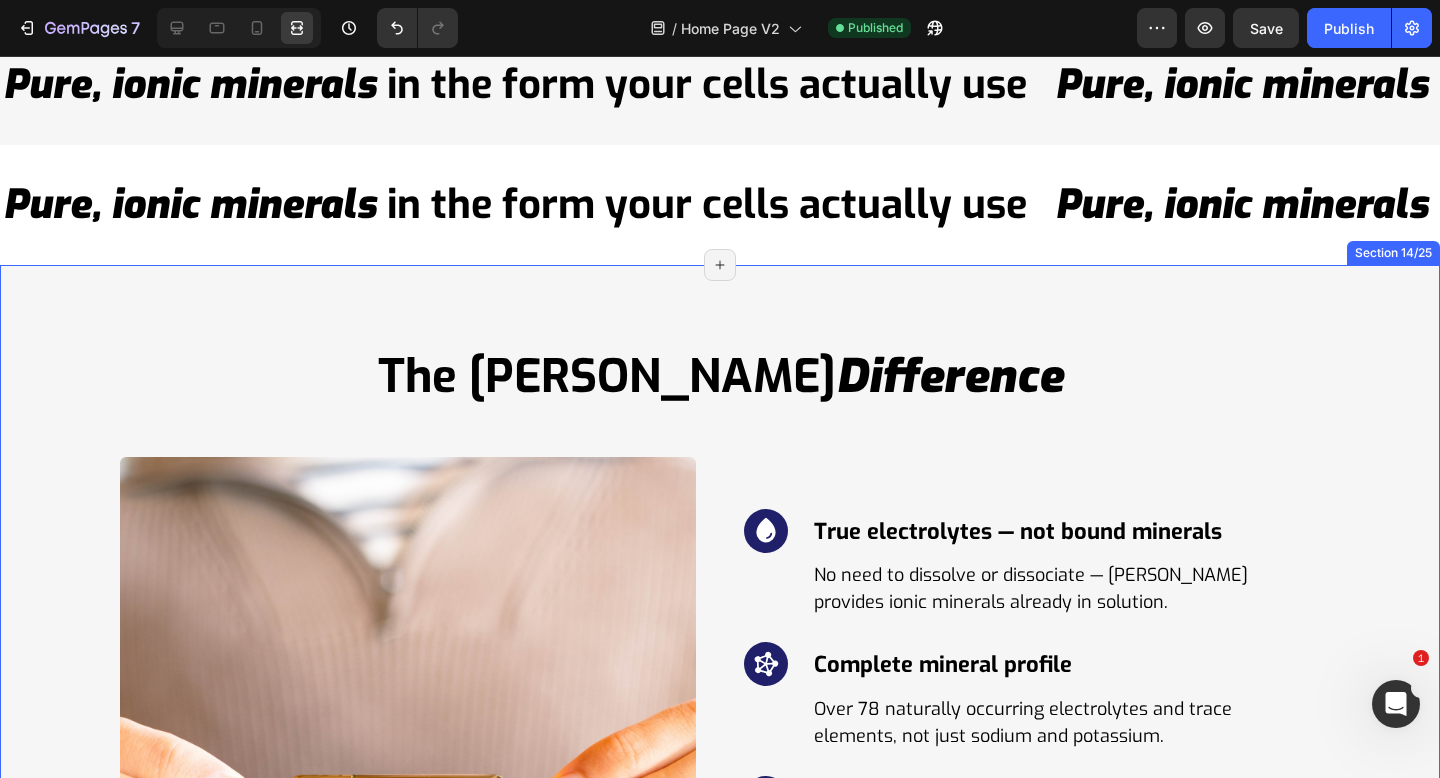 click on "The Quinton  Difference Heading Row Image
Icon True electrolytes — not bound minerals Heading No need to dissolve or dissociate — Quinton provides ionic minerals already in solution. Text block Row
Icon Complete mineral profile Heading Over 78 naturally occurring electrolytes and trace elements, not just sodium and potassium. Text block Row
Icon Bioavailable & biologically familiar Heading Mimics the mineral ratios of your own plasma — making absorption effortless and near-total. Text block Row
Icon No sweeteners. No additives. No synthetics. Heading Just pure marine plasma in its natural, unaltered state. Text block Row
Icon Backed by over 100 years of use Heading Used clinically and nutritionally across generations to restore mineral balance at the cellular level. Text block Row Row Section 14/25 Page has reached Shopify’s 25 section-limit Page has reached Shopify’s 25 section-limit" at bounding box center (720, 761) 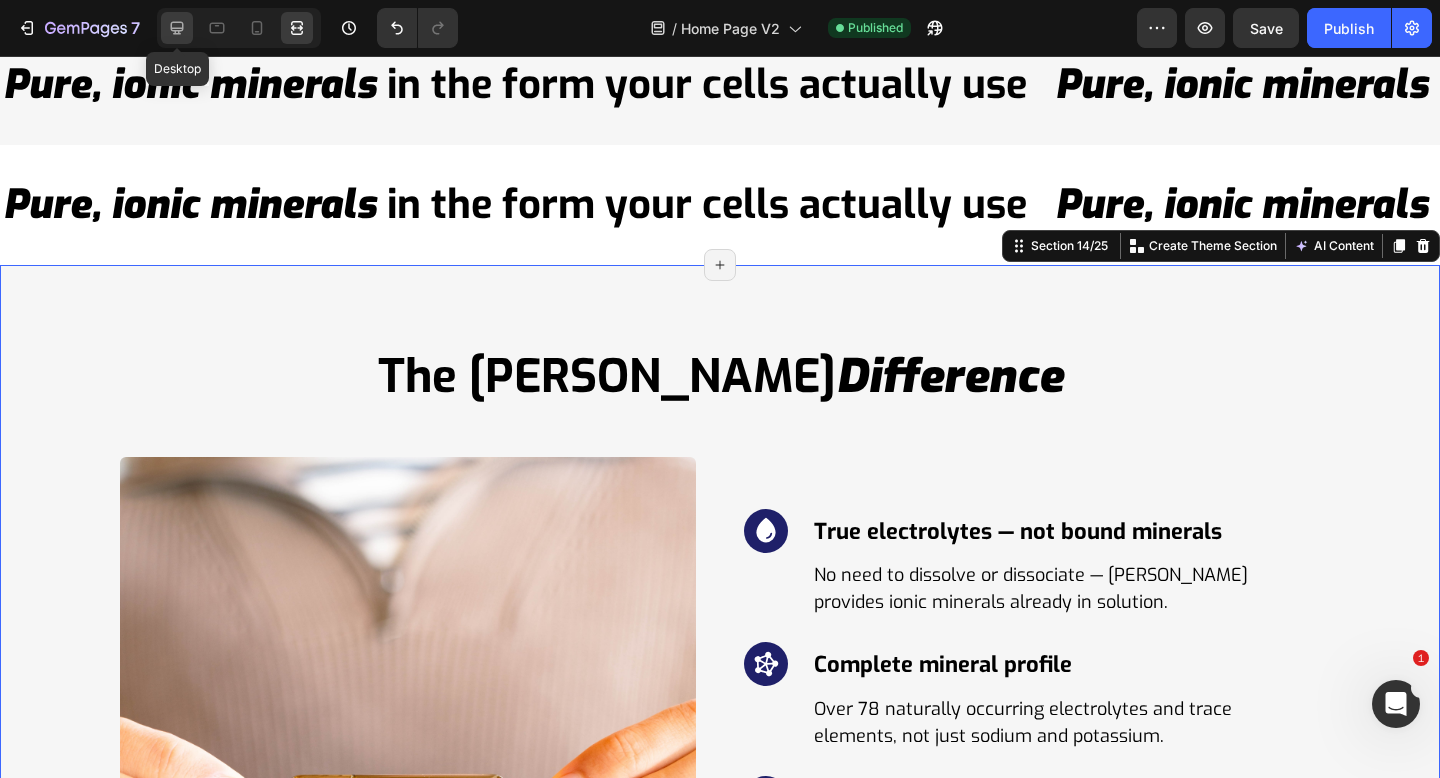 click 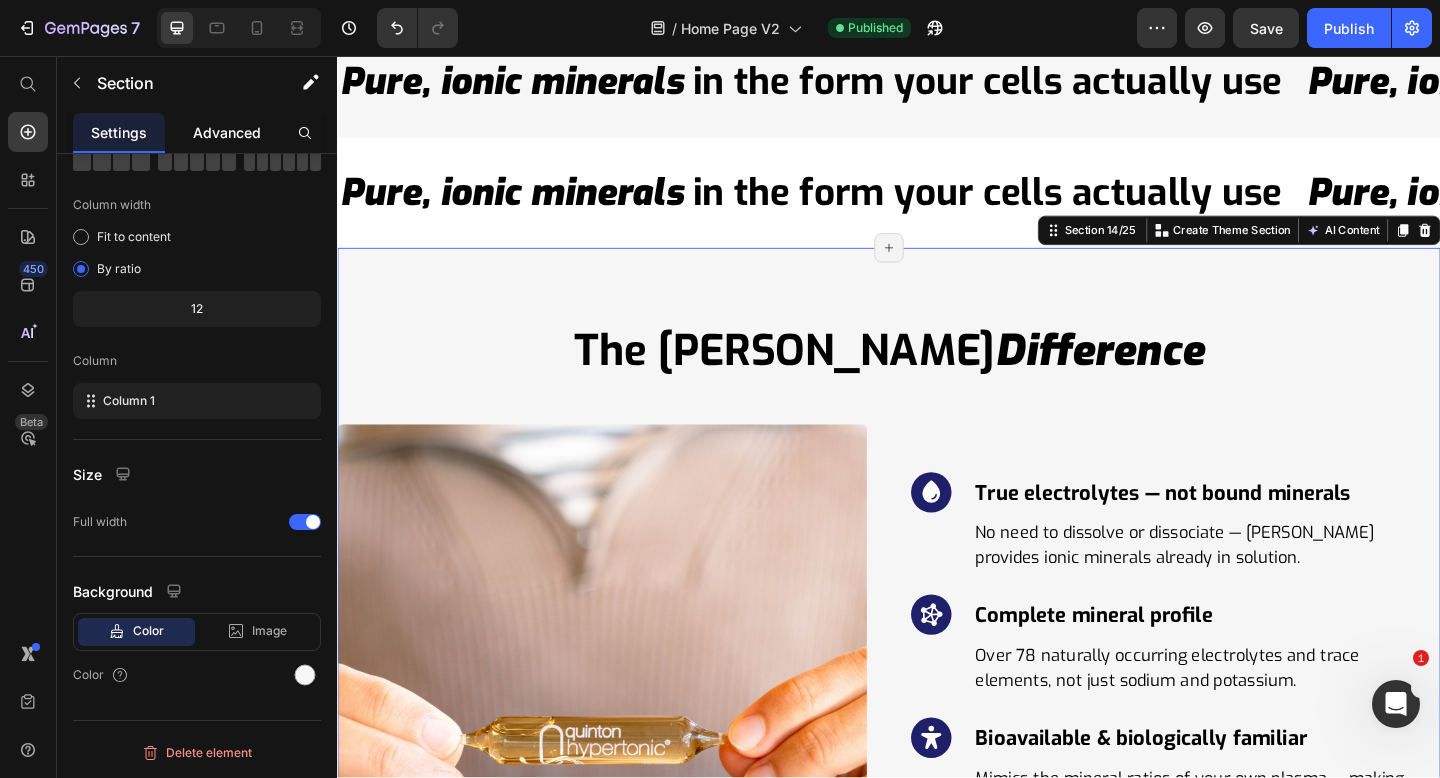 click on "Advanced" at bounding box center [227, 132] 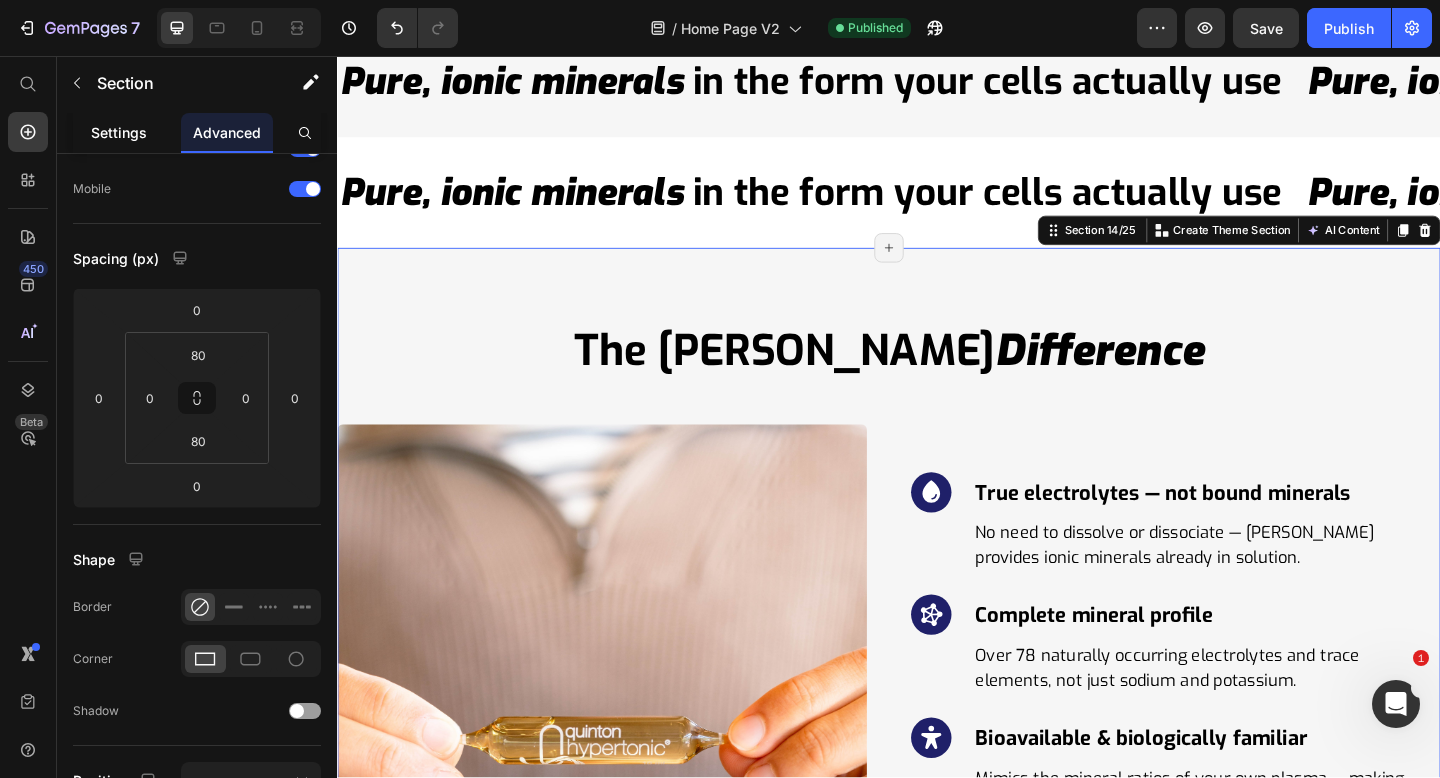 scroll, scrollTop: 0, scrollLeft: 0, axis: both 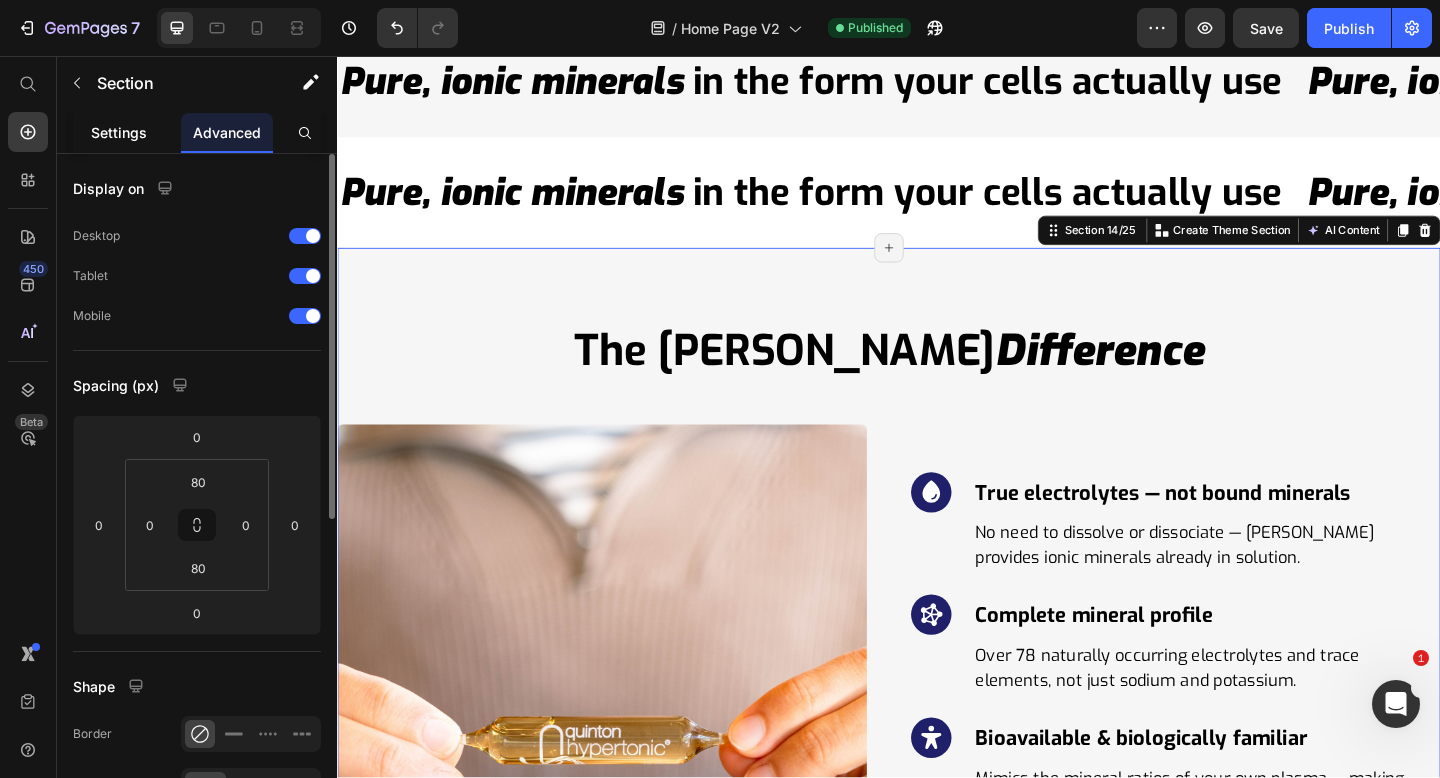 click on "Settings" at bounding box center (119, 132) 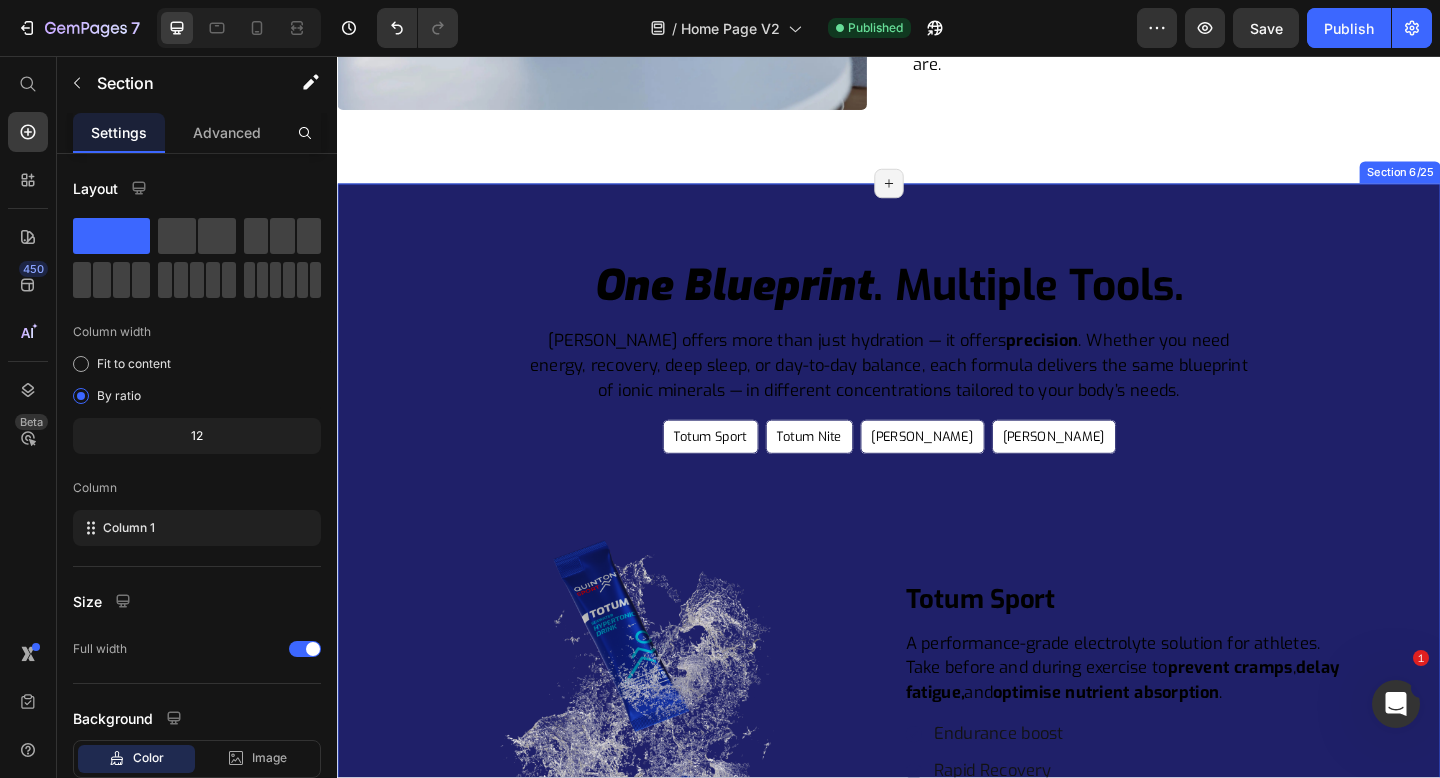 scroll, scrollTop: 3998, scrollLeft: 0, axis: vertical 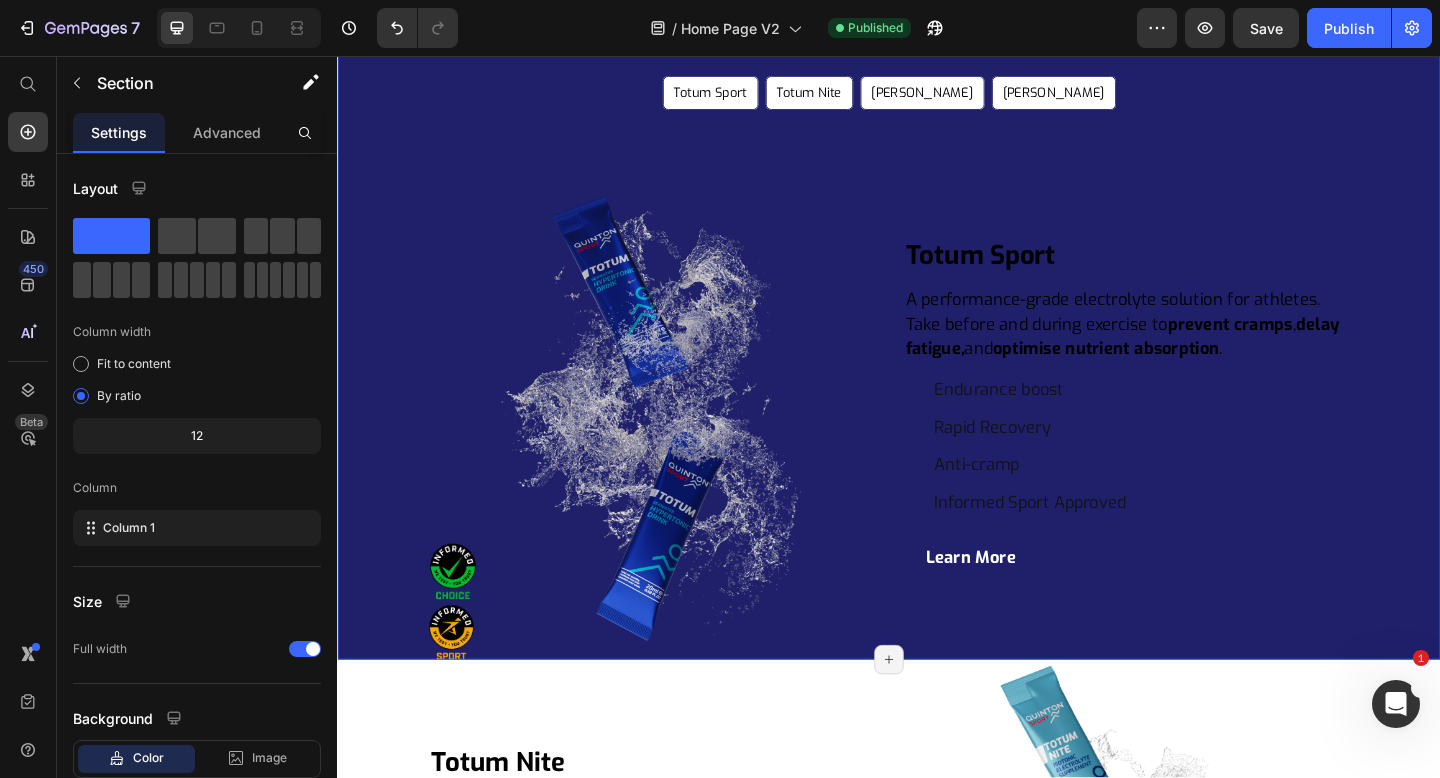 click on "One Blueprint . Multiple Tools. Heading Quinton offers more than just hydration — it offers  precision . Whether you need energy, recovery, deep sleep, or day-to-day balance, each formula delivers the same blueprint of ionic minerals — in different concentrations tailored to your body’s needs. Text Block Totum Sport Button Totum Nite Button Quinton Hypertonic Button Quinton Isotonic Button Row Row Image Image Image Totum Sport Heading A performance-grade electrolyte solution for athletes. Take before and during exercise to  prevent cramps ,  delay fatigue,  and  optimise nutrient absorption . Text Block Endurance boost Rapid Recovery Anti-cramp Informed Sport Approved Item List Row Learn More Button Row Row" at bounding box center [937, 307] 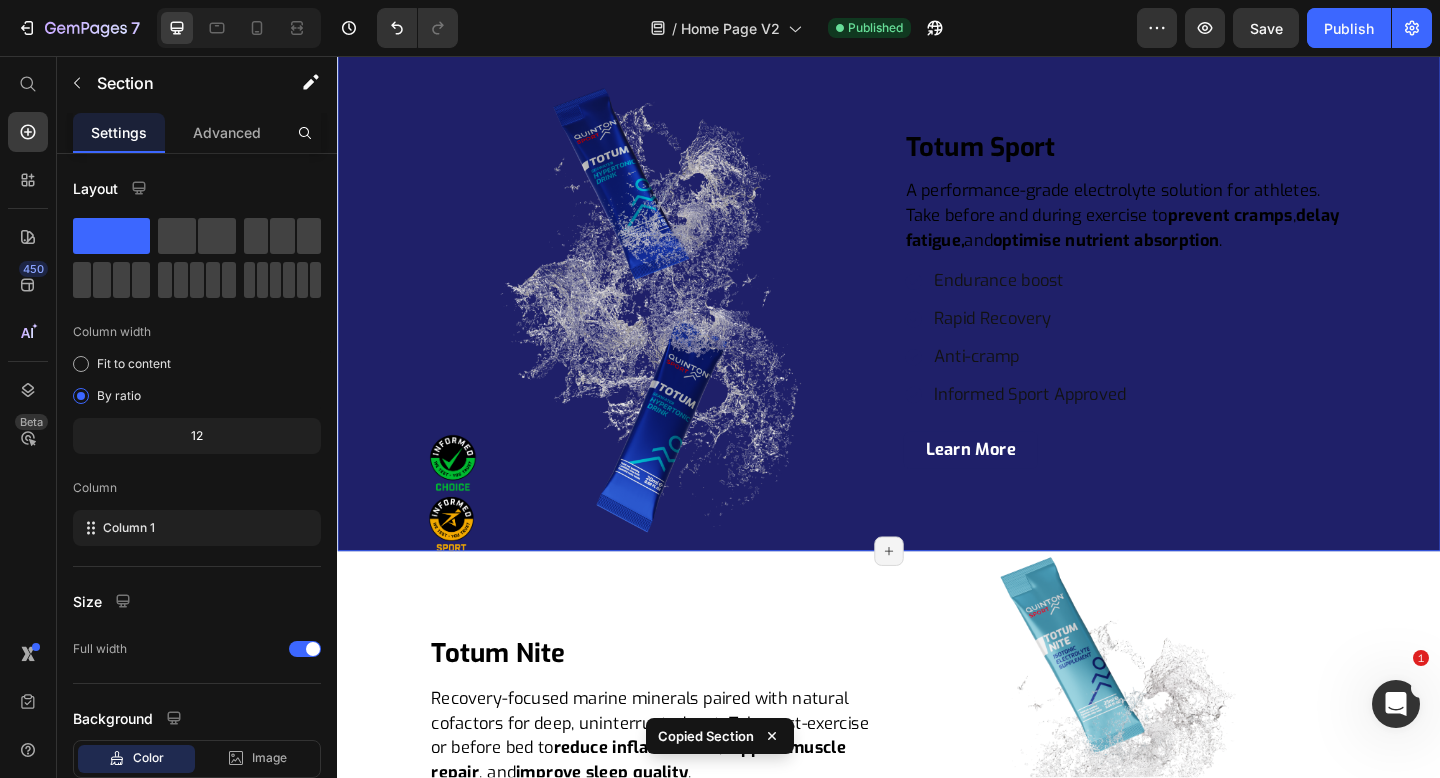 scroll, scrollTop: 4117, scrollLeft: 0, axis: vertical 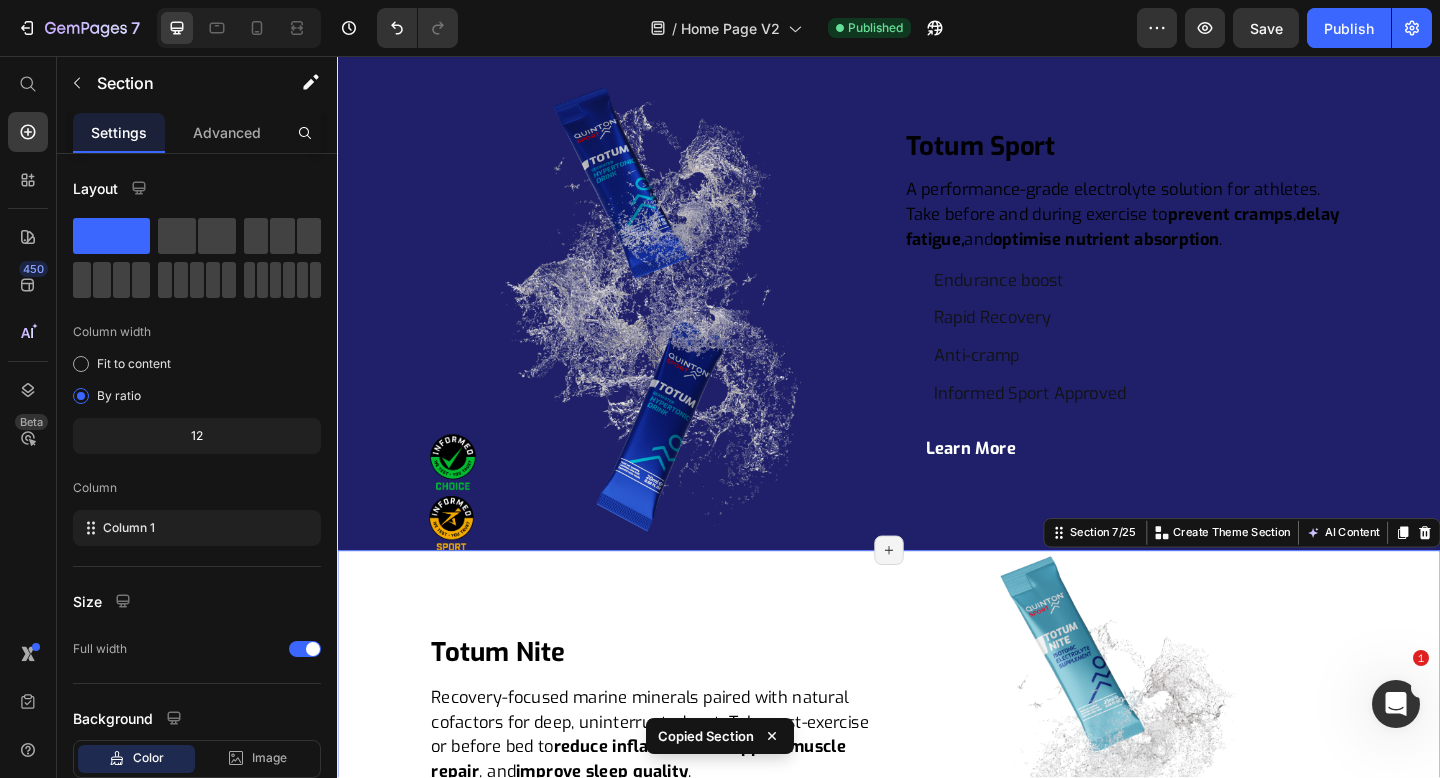 click on "Totum Nite Heading Recovery-focused marine minerals paired with natural cofactors for deep, uninterrupted rest. Take post-exercise or before bed to  reduce inflammation ,  support muscle repair , and  improve sleep quality . Text Block Nervous system balance Muscle recovery Deep sleep Informed Sport Approved Item List Row Learn More Button Row Image Image Image Row" at bounding box center [937, 884] 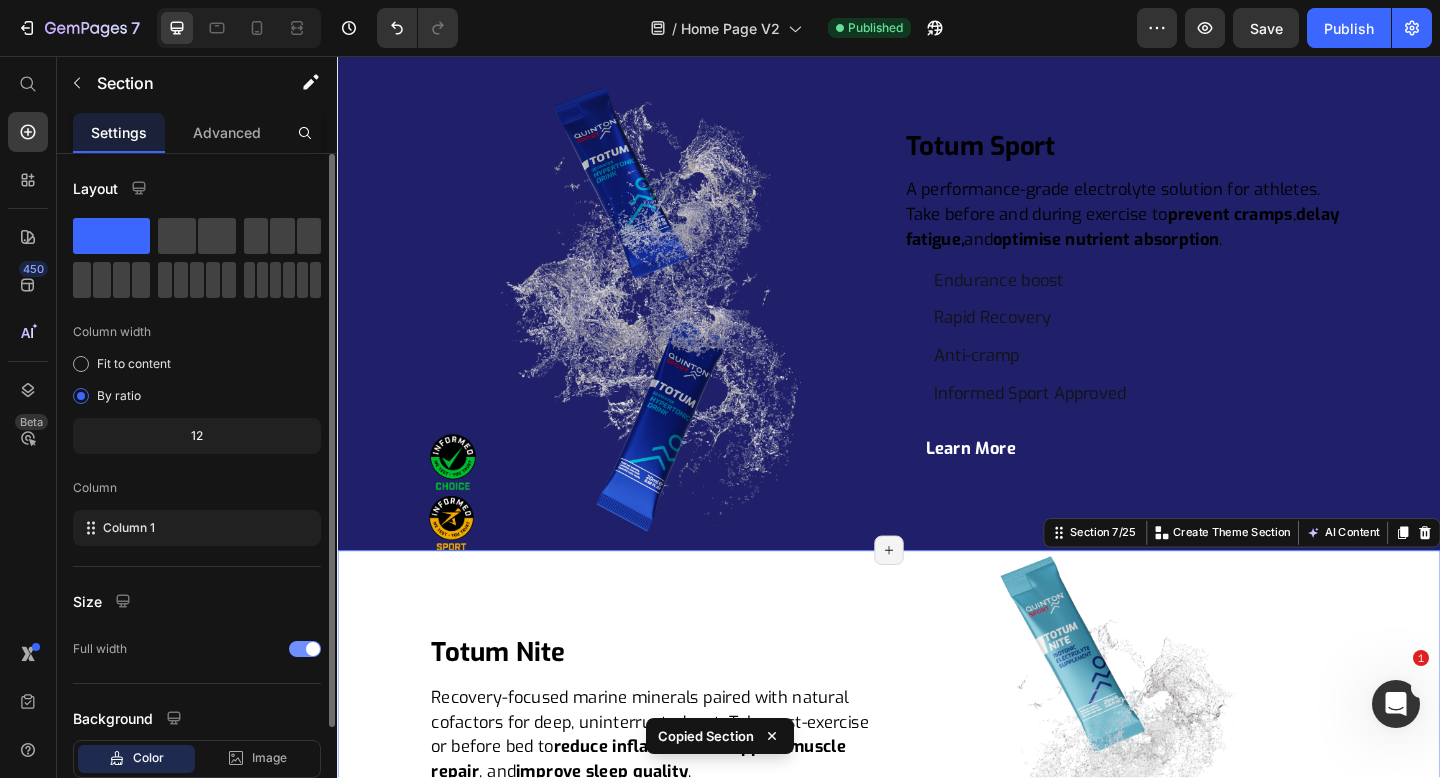 scroll, scrollTop: 127, scrollLeft: 0, axis: vertical 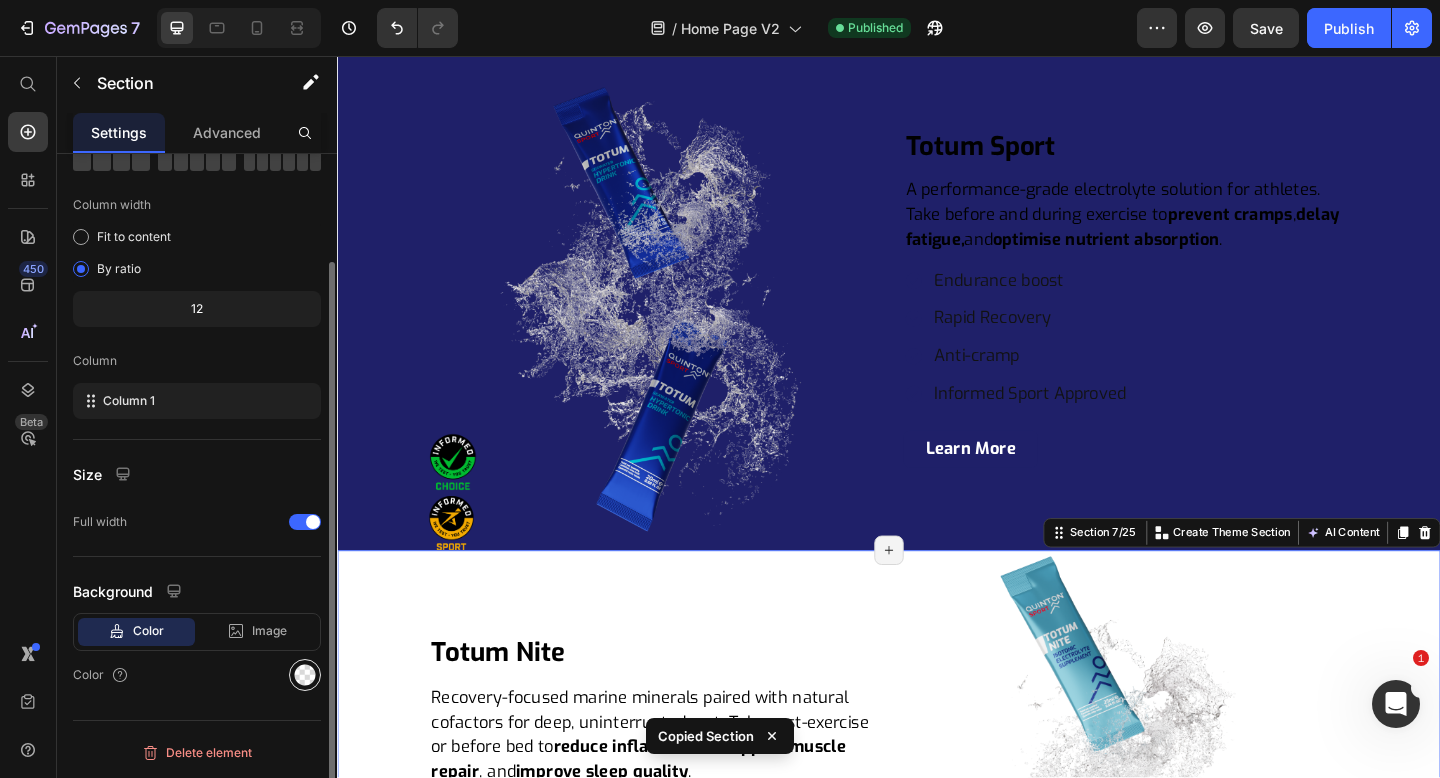 click at bounding box center (305, 675) 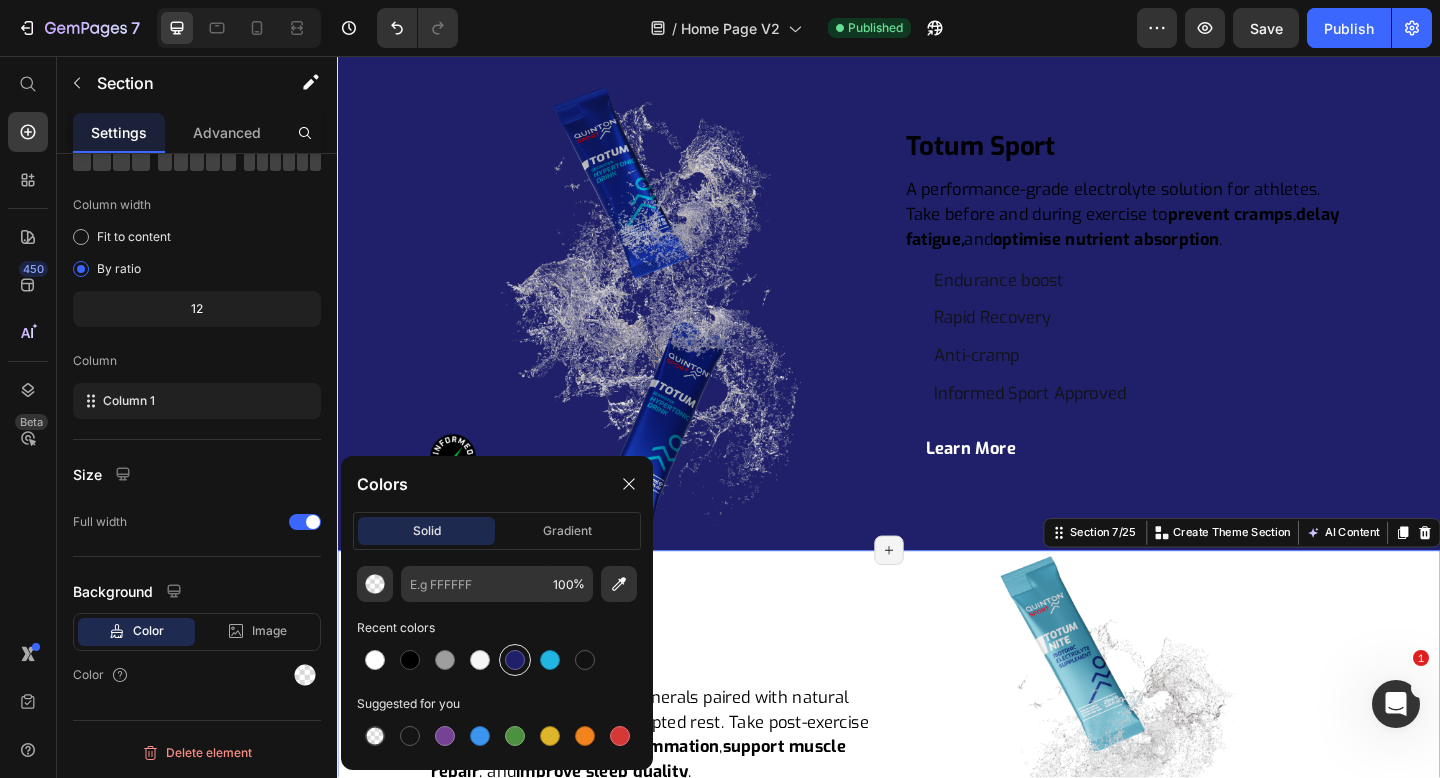drag, startPoint x: 522, startPoint y: 660, endPoint x: 521, endPoint y: 645, distance: 15.033297 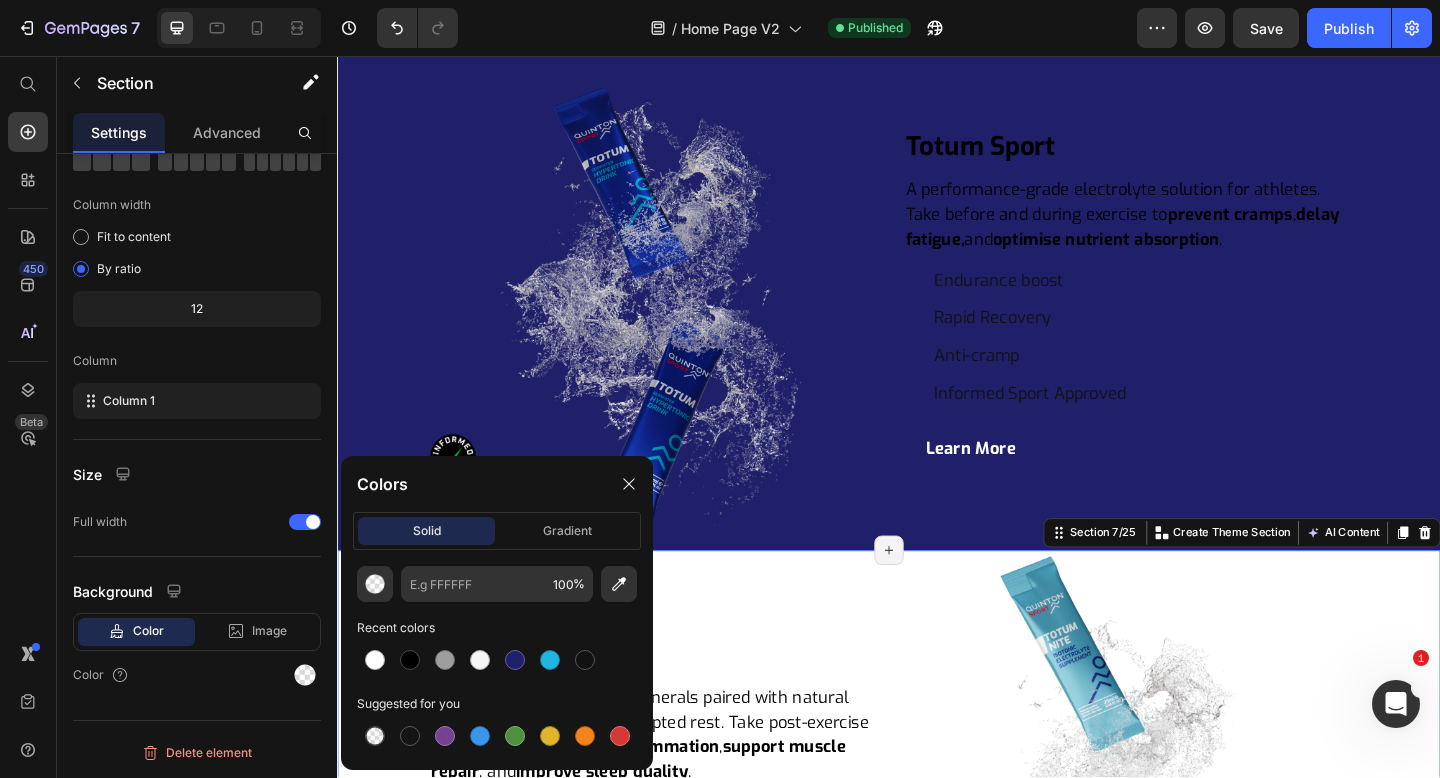 type on "1F2069" 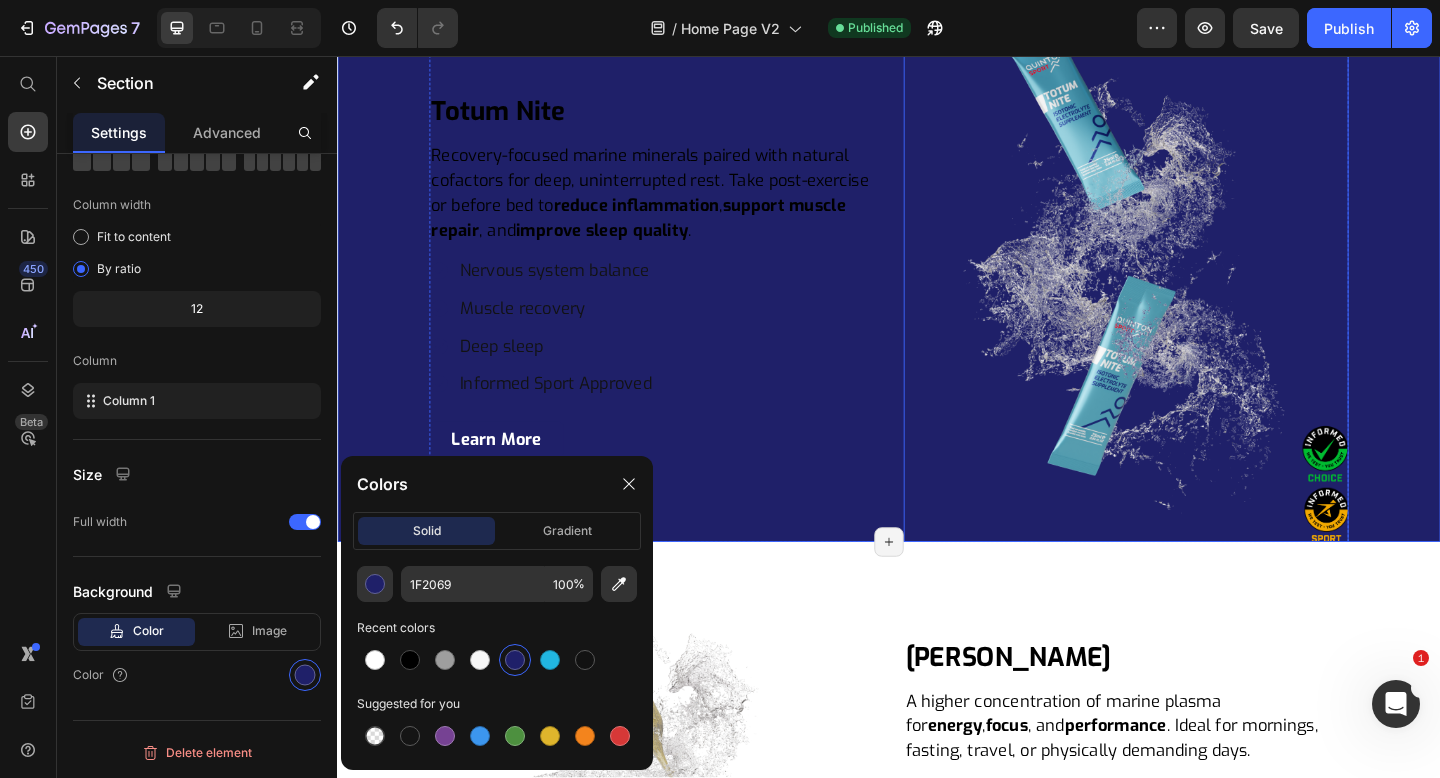 scroll, scrollTop: 5091, scrollLeft: 0, axis: vertical 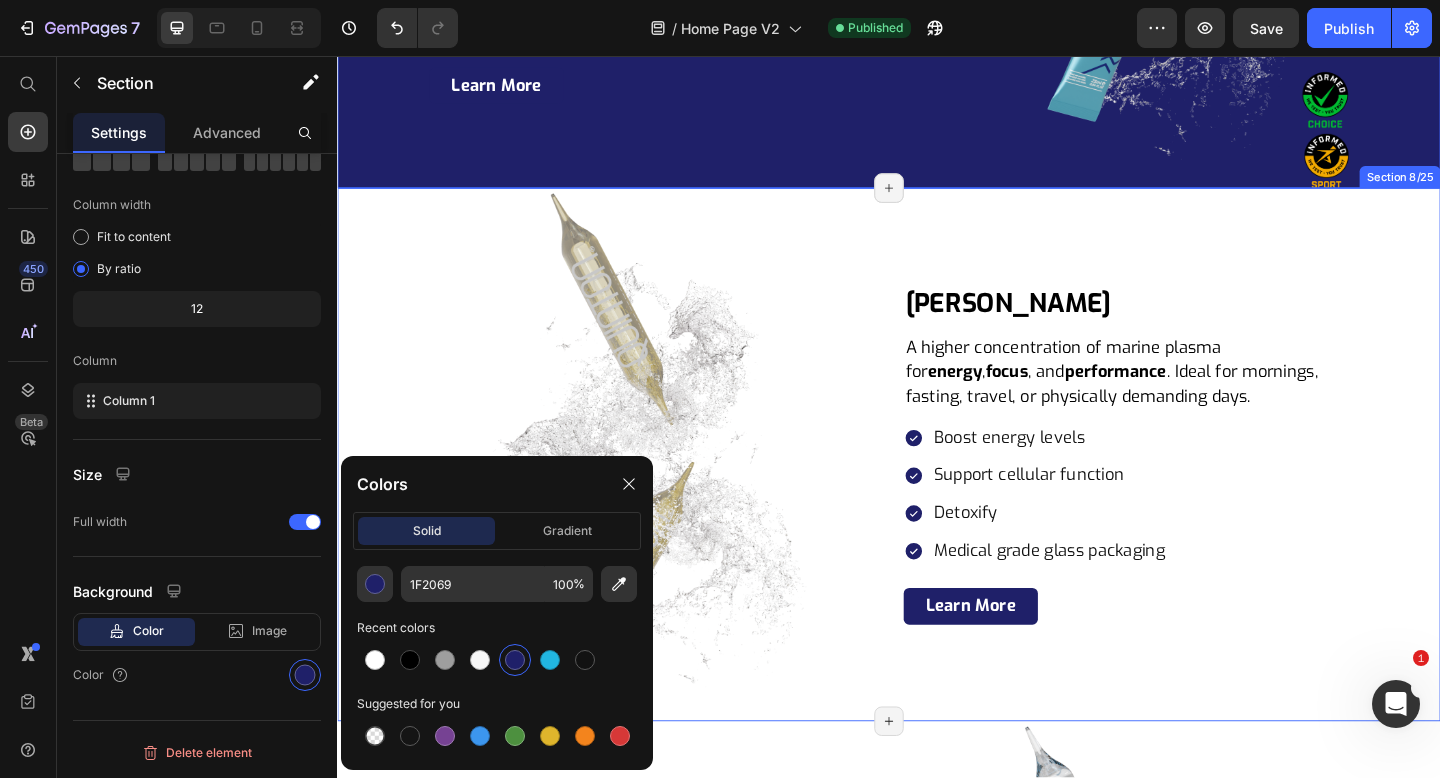 click on "Image Quinton Hypertonic Heading A higher concentration of marine plasma for  energy ,  focus , and  performance . Ideal for mornings, fasting, travel, or physically demanding days. Text Block Boost energy levels Support cellular function Detoxify Medical grade glass packaging Item List Row Learn More Button Row Row" at bounding box center (937, 490) 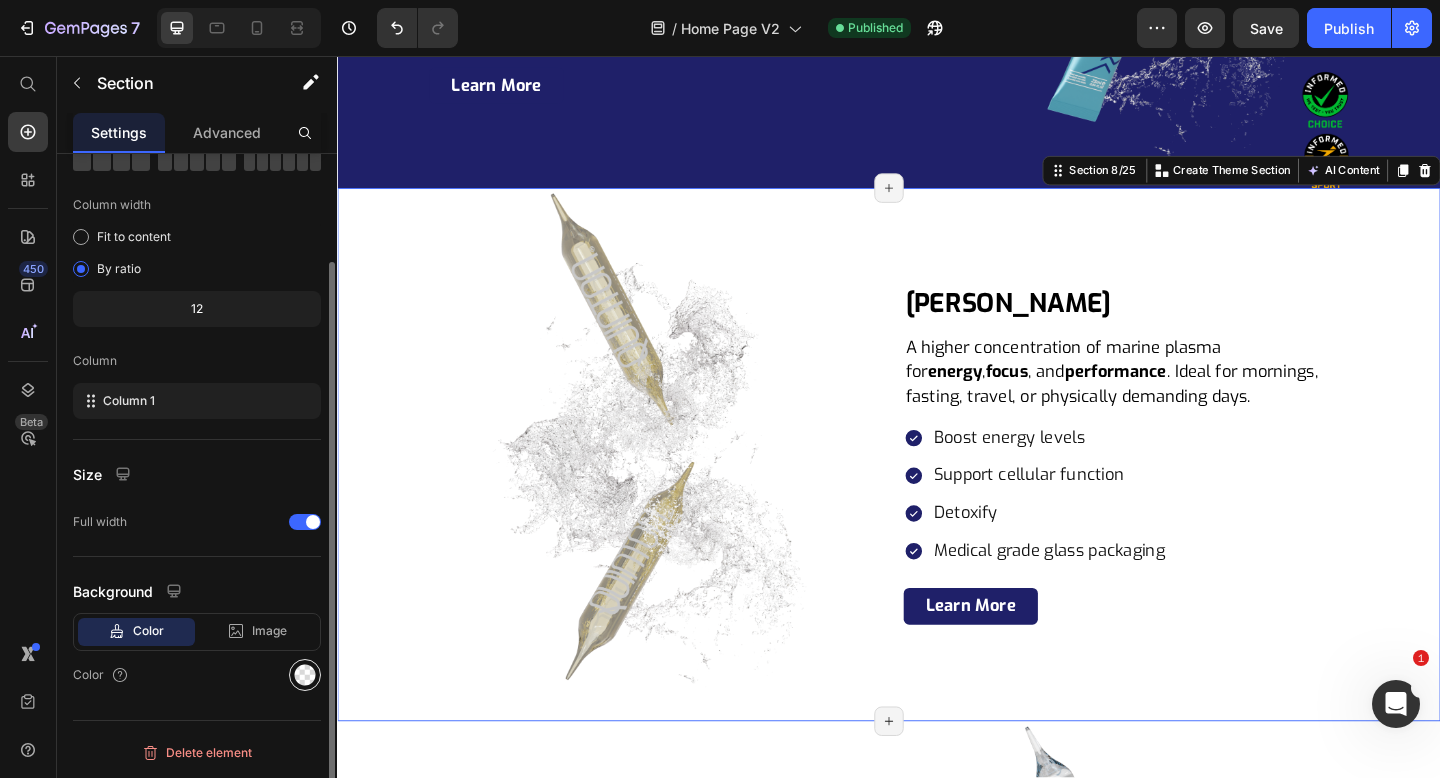 click at bounding box center (305, 675) 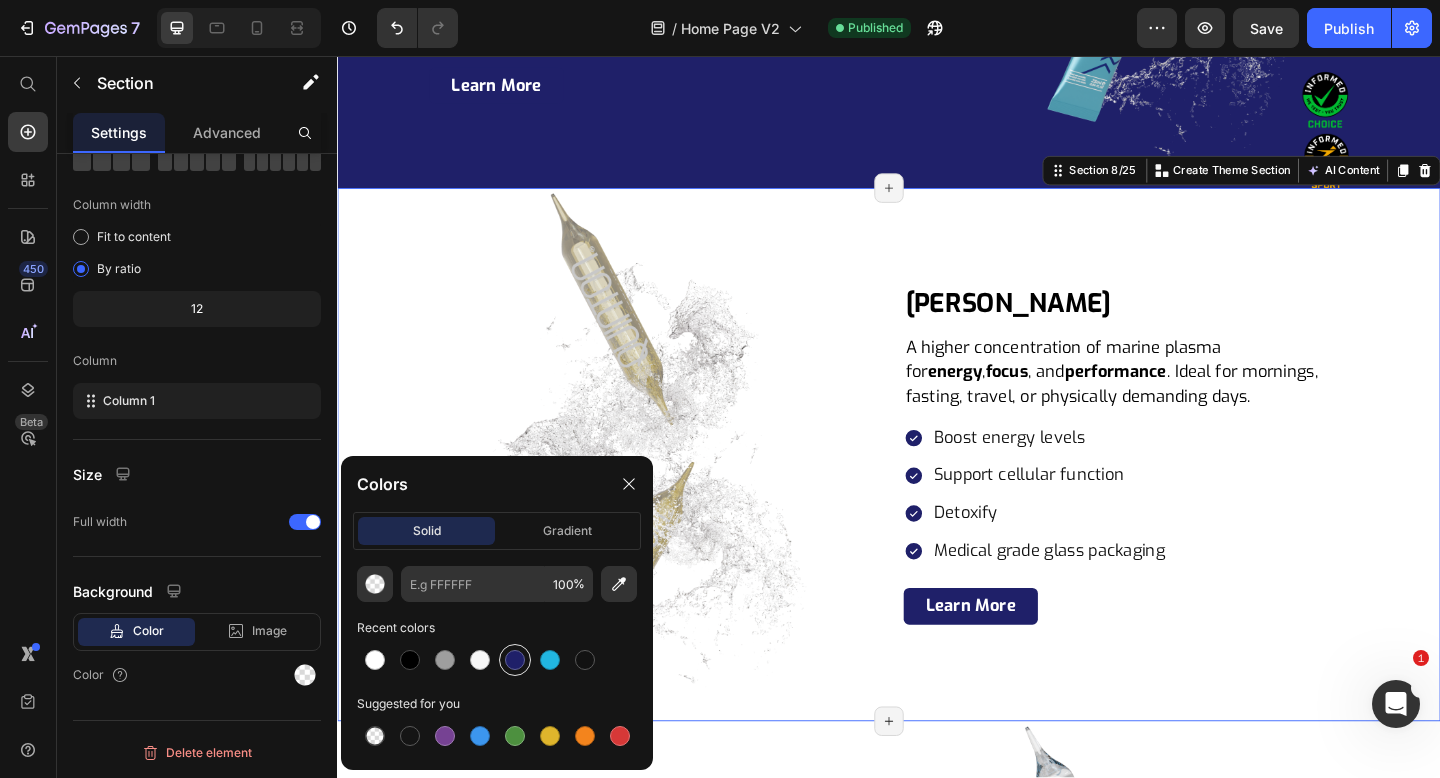 click at bounding box center (515, 660) 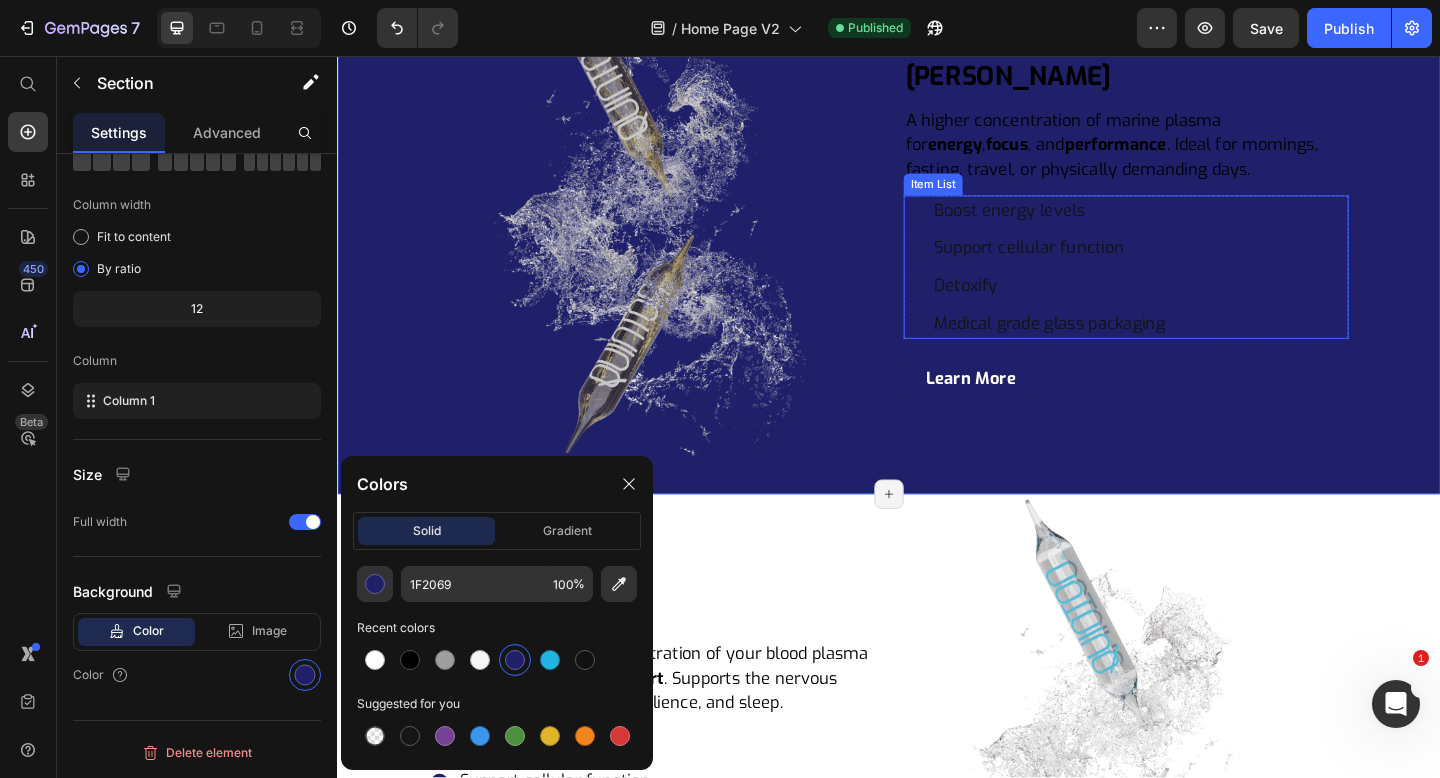 scroll, scrollTop: 5743, scrollLeft: 0, axis: vertical 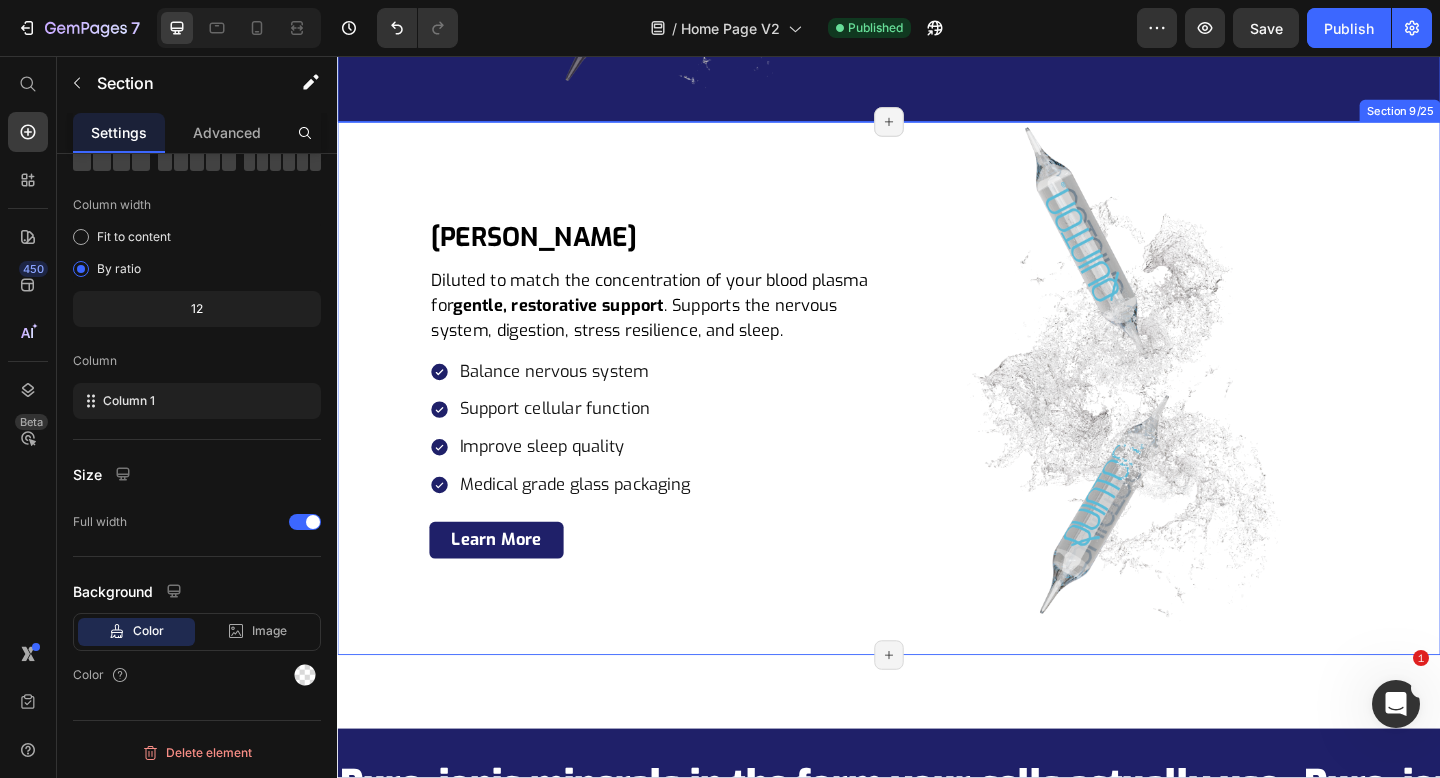 click on "Quinton Isotonic Heading Diluted to match the concentration of your blood plasma for  gentle, restorative support . Supports the nervous system, digestion, stress resilience, and sleep. Text Block Balance nervous system Support cellular function Improve sleep quality Medical grade glass packaging Item List Row Learn More Button Row Image Row" at bounding box center [937, 418] 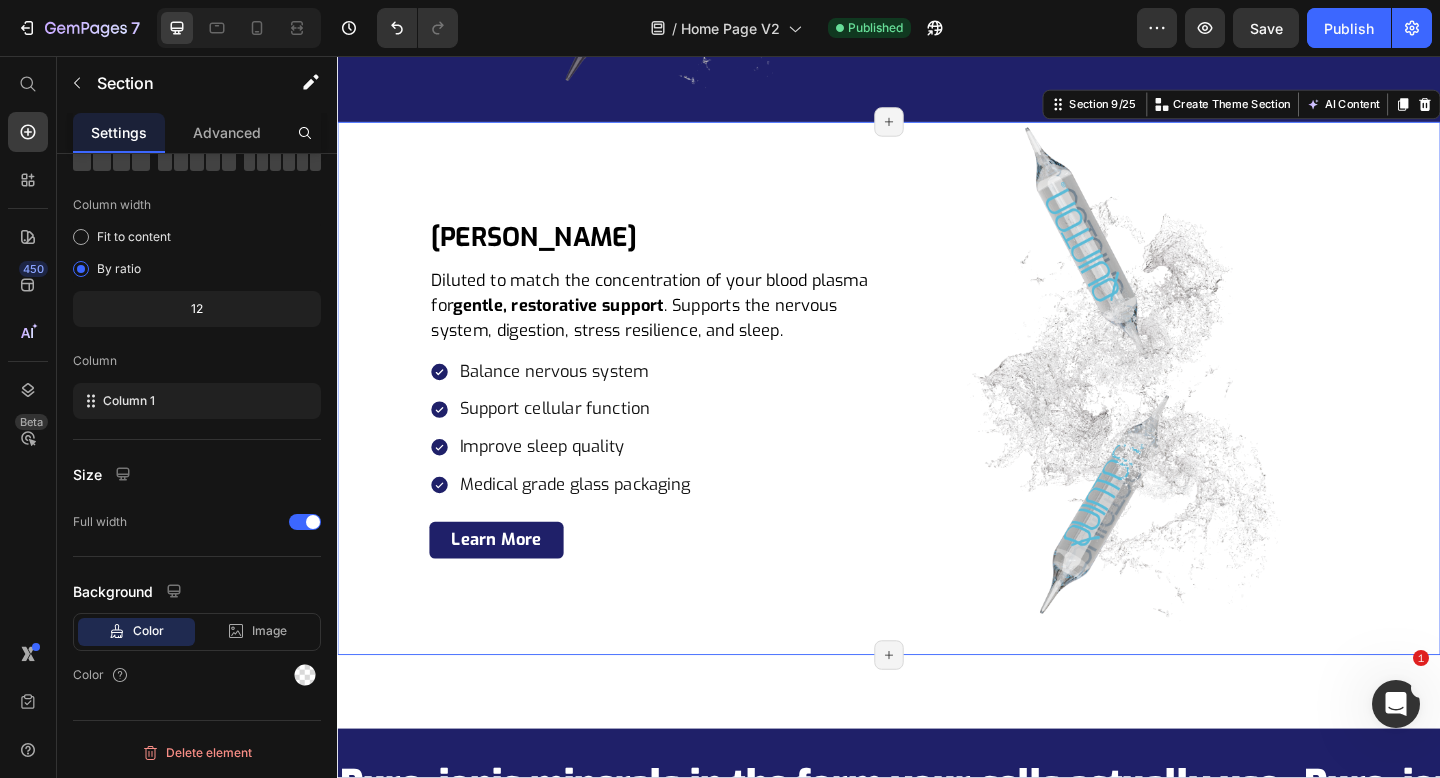 click on "Image Quinton Hypertonic Heading A higher concentration of marine plasma for  energy ,  focus , and  performance . Ideal for mornings, fasting, travel, or physically demanding days. Text Block Boost energy levels Support cellular function Detoxify Medical grade glass packaging Item List Row Learn More Button Row Row Section 8/25 Page has reached Shopify’s 25 section-limit Page has reached Shopify’s 25 section-limit Quinton Isotonic Heading Diluted to match the concentration of your blood plasma for  gentle, restorative support . Supports the nervous system, digestion, stress resilience, and sleep. Text Block Balance nervous system Support cellular function Improve sleep quality Medical grade glass packaging Item List Row Learn More Button Row Image Row Section 9/25   Create Theme Section AI Content Write with GemAI What would you like to describe here? Tone and Voice Persuasive Product The Ultimate 2025 Hydration Starter Pack Show more Generate Page has reached Shopify’s 25 section-limit Text Text" at bounding box center (937, 2930) 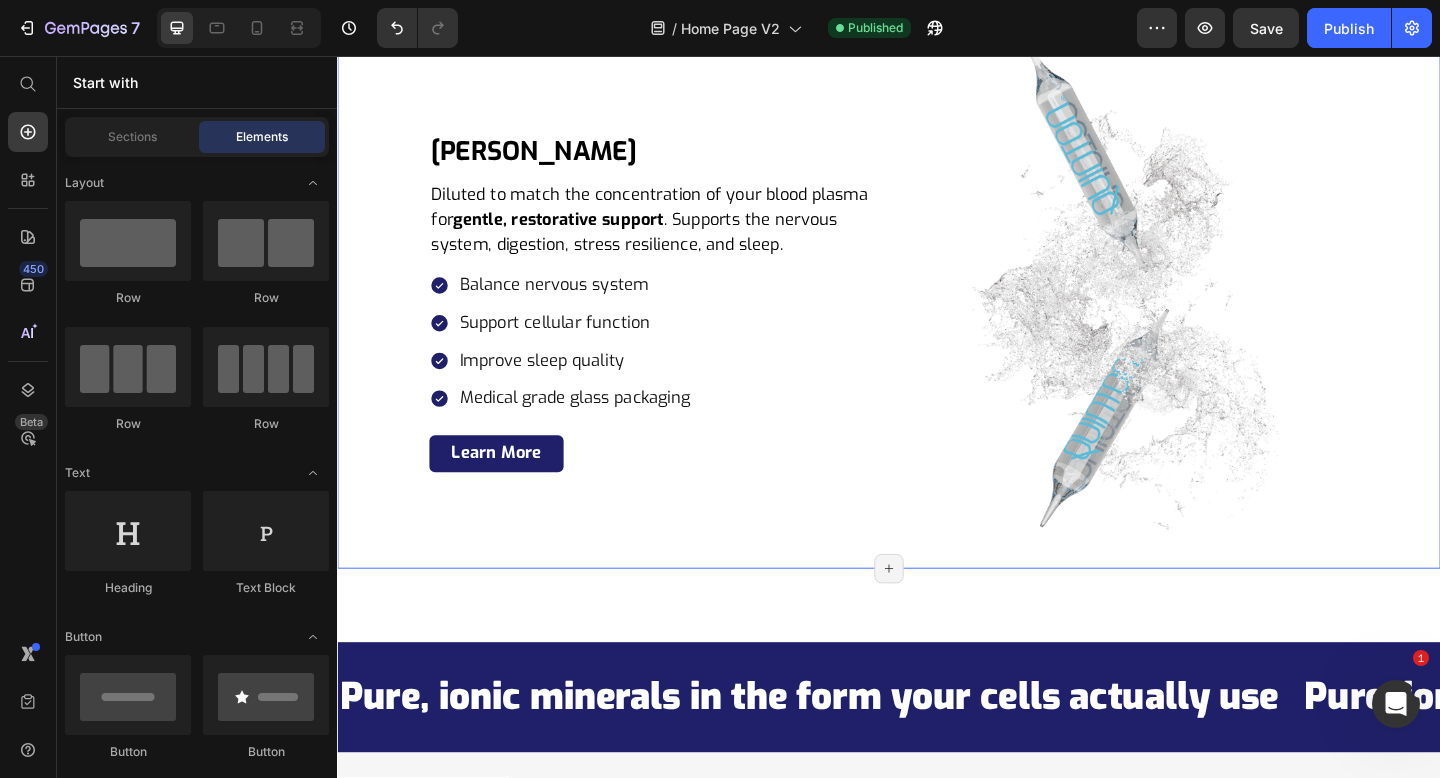 scroll, scrollTop: 5956, scrollLeft: 0, axis: vertical 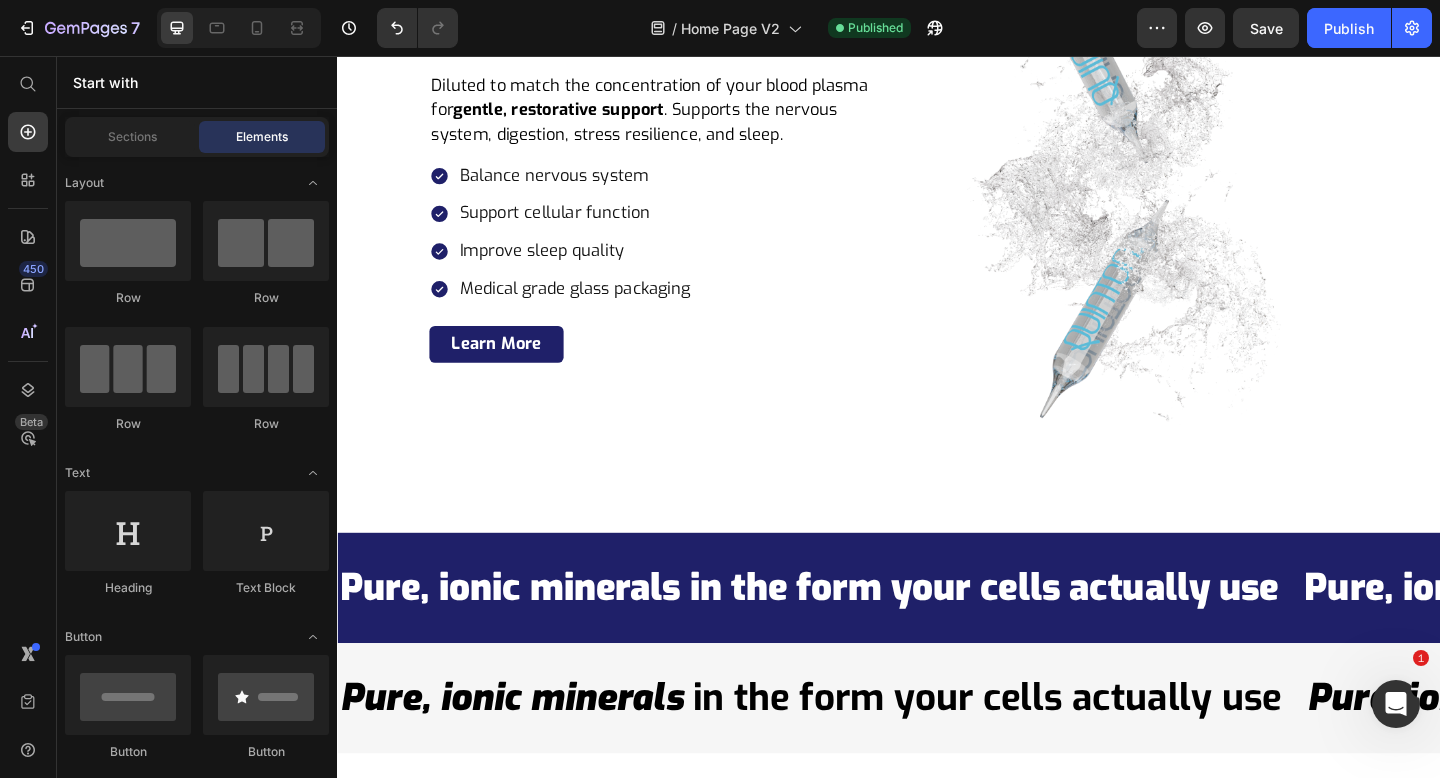 click on "Image Quinton Hypertonic Heading A higher concentration of marine plasma for  energy ,  focus , and  performance . Ideal for mornings, fasting, travel, or physically demanding days. Text Block Boost energy levels Support cellular function Detoxify Medical grade glass packaging Item List Row Learn More Button Row Row Section 8/25 Page has reached Shopify’s 25 section-limit Page has reached Shopify’s 25 section-limit Quinton Isotonic Heading Diluted to match the concentration of your blood plasma for  gentle, restorative support . Supports the nervous system, digestion, stress resilience, and sleep. Text Block Balance nervous system Support cellular function Improve sleep quality Medical grade glass packaging Item List Row Learn More Button Row Image Row Section 9/25 Page has reached Shopify’s 25 section-limit Page has reached Shopify’s 25 section-limit Pure, ionic minerals in the form your cells actually use Text Pure, ionic minerals in the form your cells actually use Text Text Text Text Text   Text" at bounding box center [937, 2717] 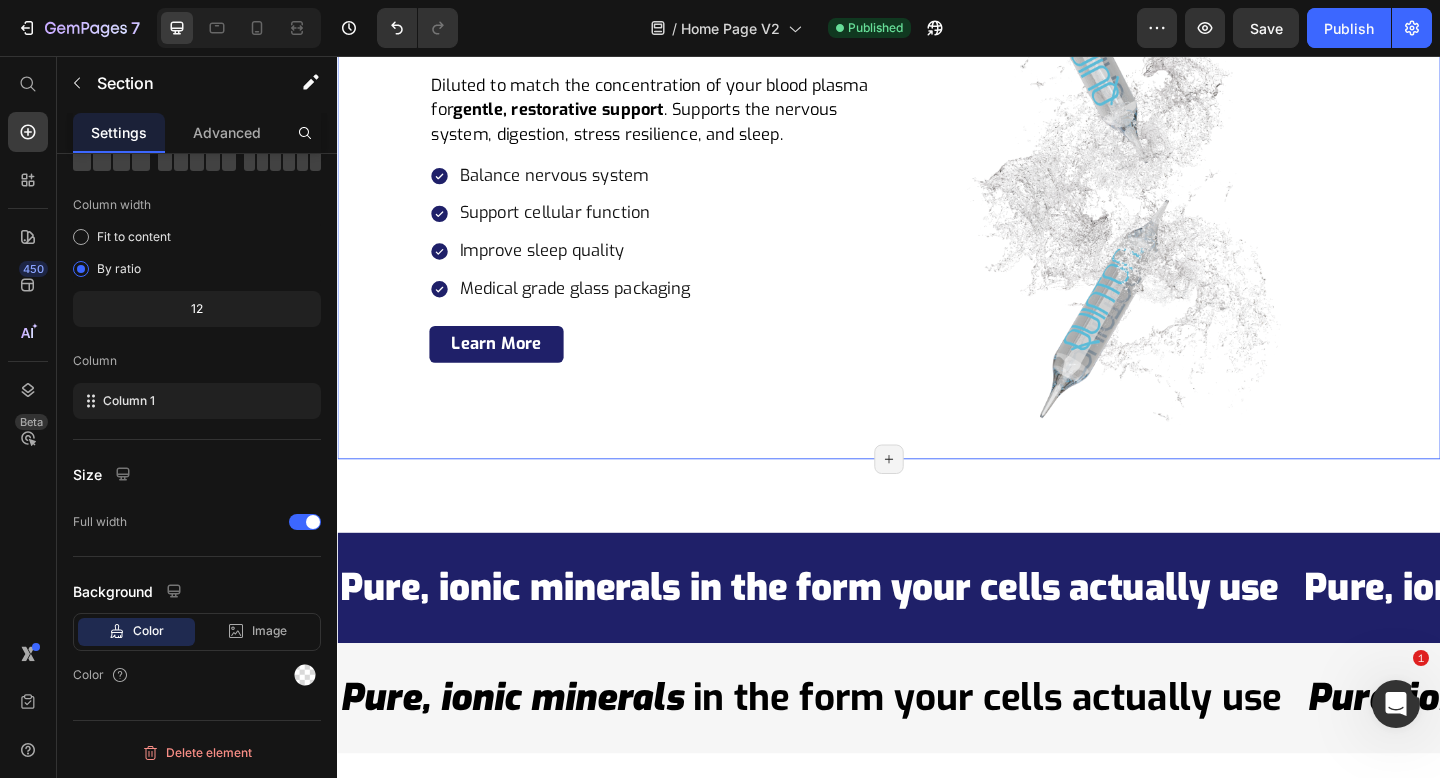 click on "Quinton Isotonic Heading Diluted to match the concentration of your blood plasma for  gentle, restorative support . Supports the nervous system, digestion, stress resilience, and sleep. Text Block Balance nervous system Support cellular function Improve sleep quality Medical grade glass packaging Item List Row Learn More Button Row Image Row" at bounding box center [937, 205] 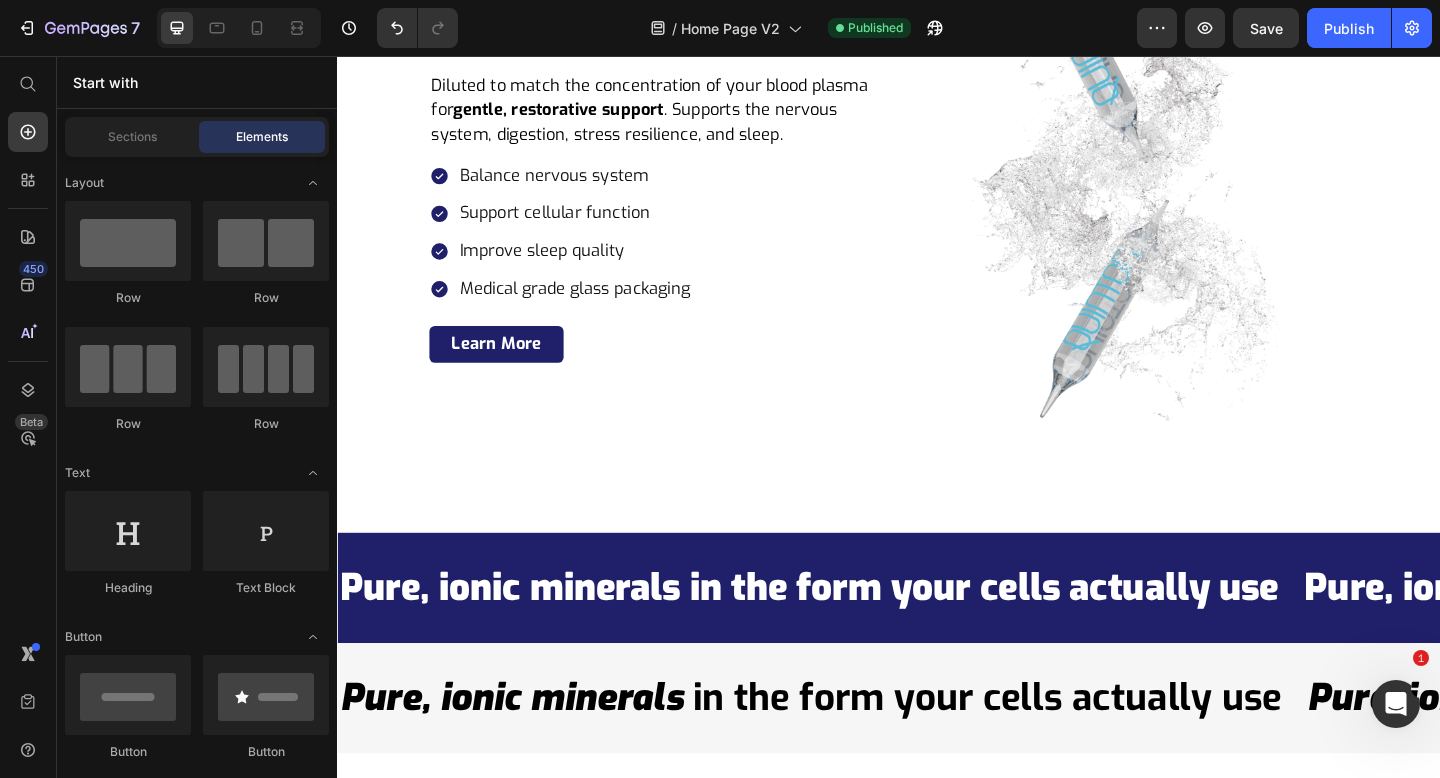 click on "Image Quinton Hypertonic Heading A higher concentration of marine plasma for  energy ,  focus , and  performance . Ideal for mornings, fasting, travel, or physically demanding days. Text Block Boost energy levels Support cellular function Detoxify Medical grade glass packaging Item List Row Learn More Button Row Row Section 8/25 Page has reached Shopify’s 25 section-limit Page has reached Shopify’s 25 section-limit Quinton Isotonic Heading Diluted to match the concentration of your blood plasma for  gentle, restorative support . Supports the nervous system, digestion, stress resilience, and sleep. Text Block Balance nervous system Support cellular function Improve sleep quality Medical grade glass packaging Item List Row Learn More Button Row Image Row Section 9/25 Page has reached Shopify’s 25 section-limit Page has reached Shopify’s 25 section-limit Pure, ionic minerals in the form your cells actually use Text Pure, ionic minerals in the form your cells actually use Text Text Text Text Text   Text" at bounding box center [937, 2717] 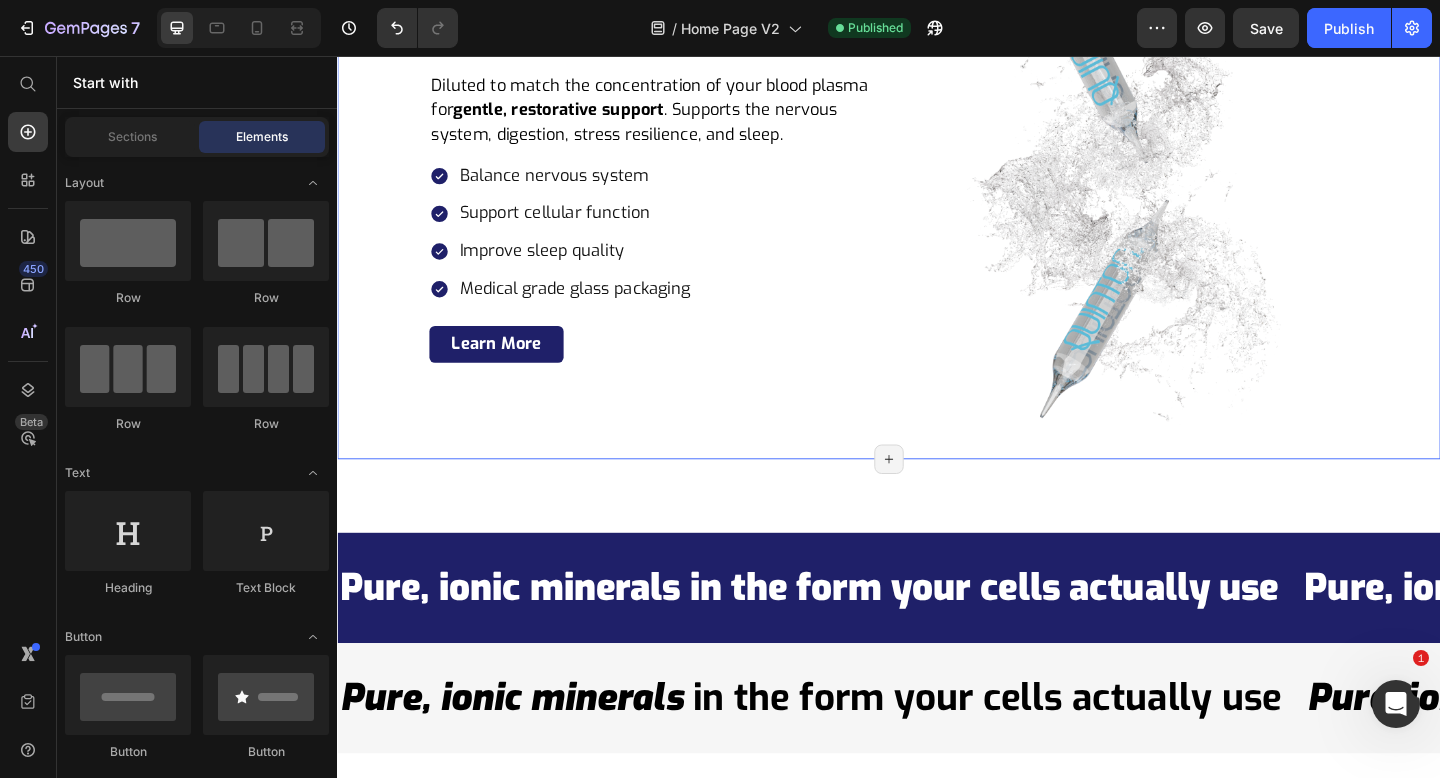 click on "Quinton Isotonic Heading Diluted to match the concentration of your blood plasma for  gentle, restorative support . Supports the nervous system, digestion, stress resilience, and sleep. Text Block Balance nervous system Support cellular function Improve sleep quality Medical grade glass packaging Item List Row Learn More Button Row Image Row" at bounding box center (937, 205) 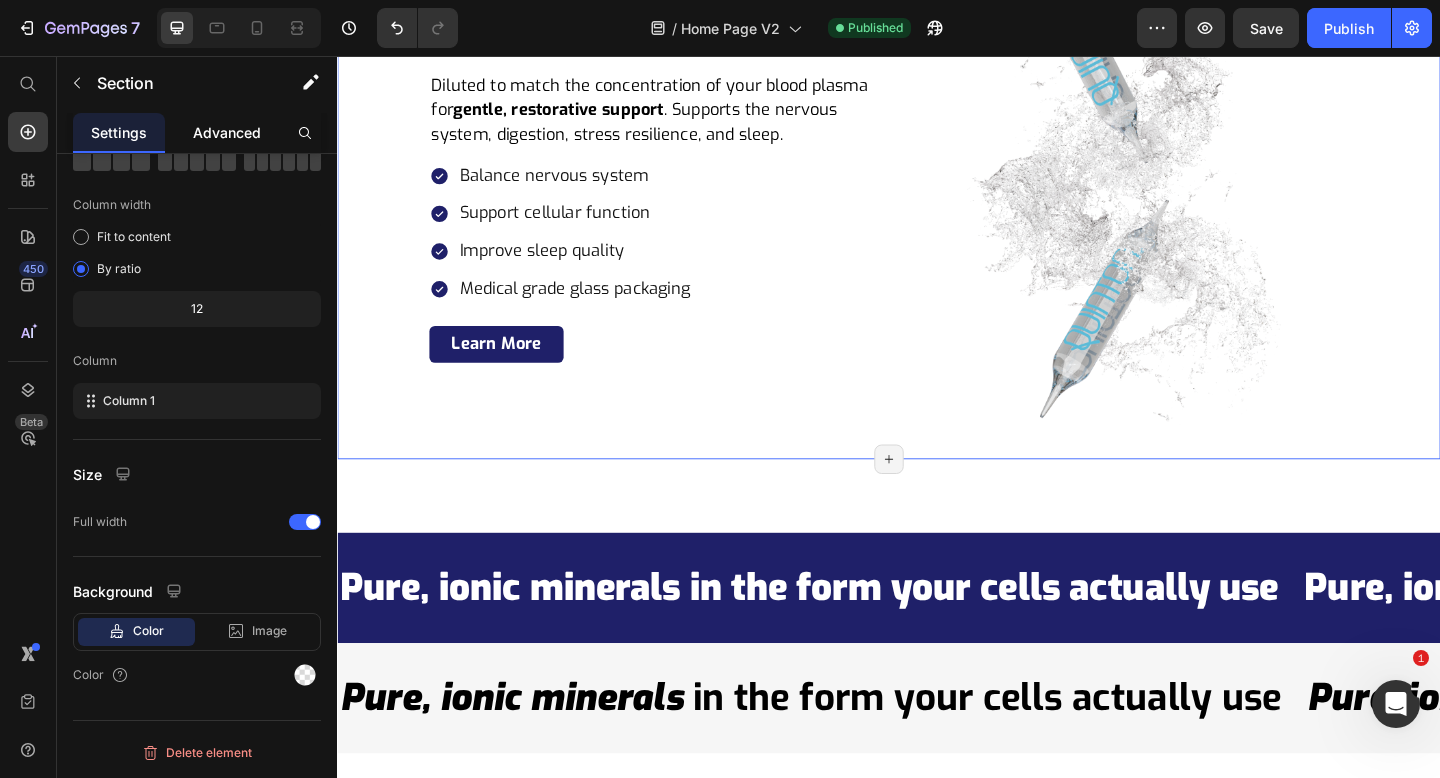 click on "Advanced" at bounding box center [227, 132] 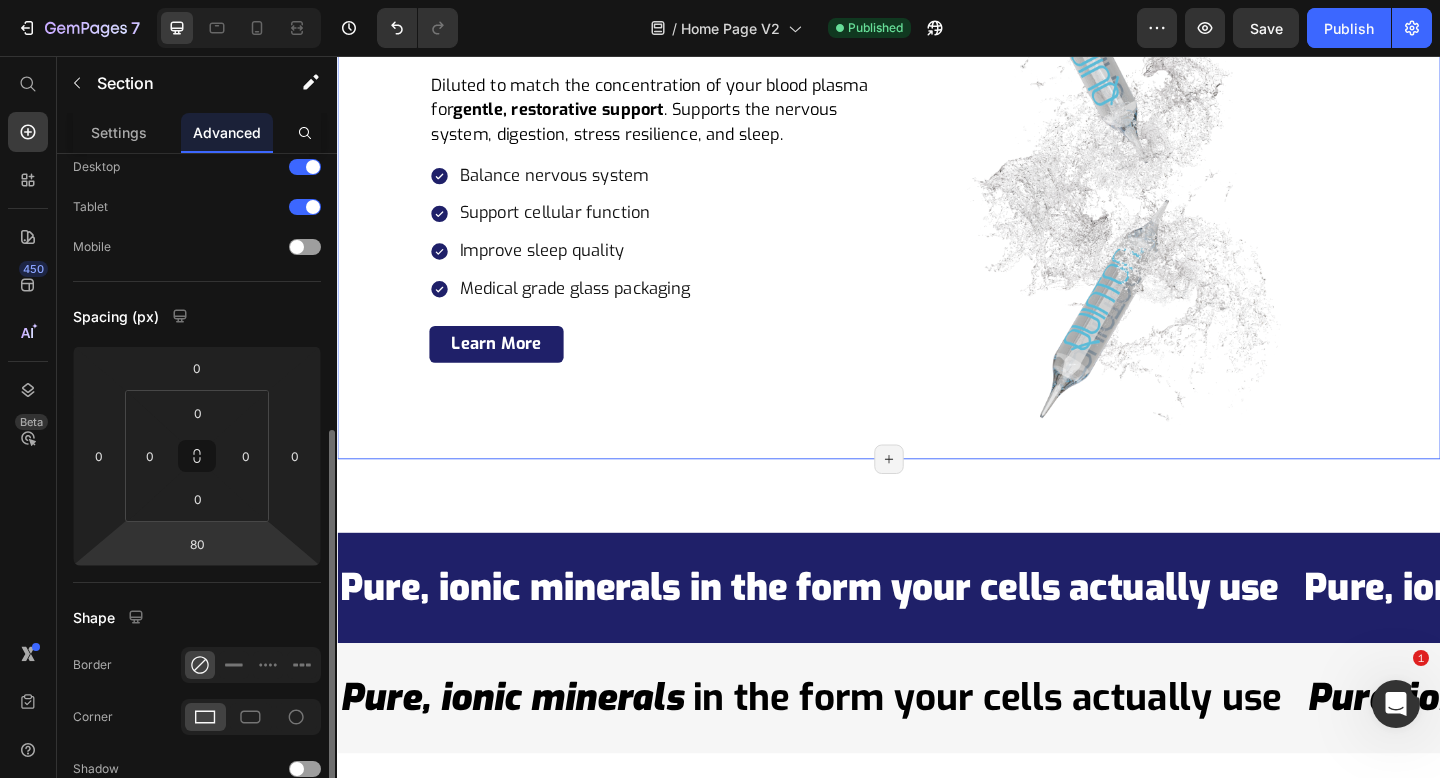scroll, scrollTop: 256, scrollLeft: 0, axis: vertical 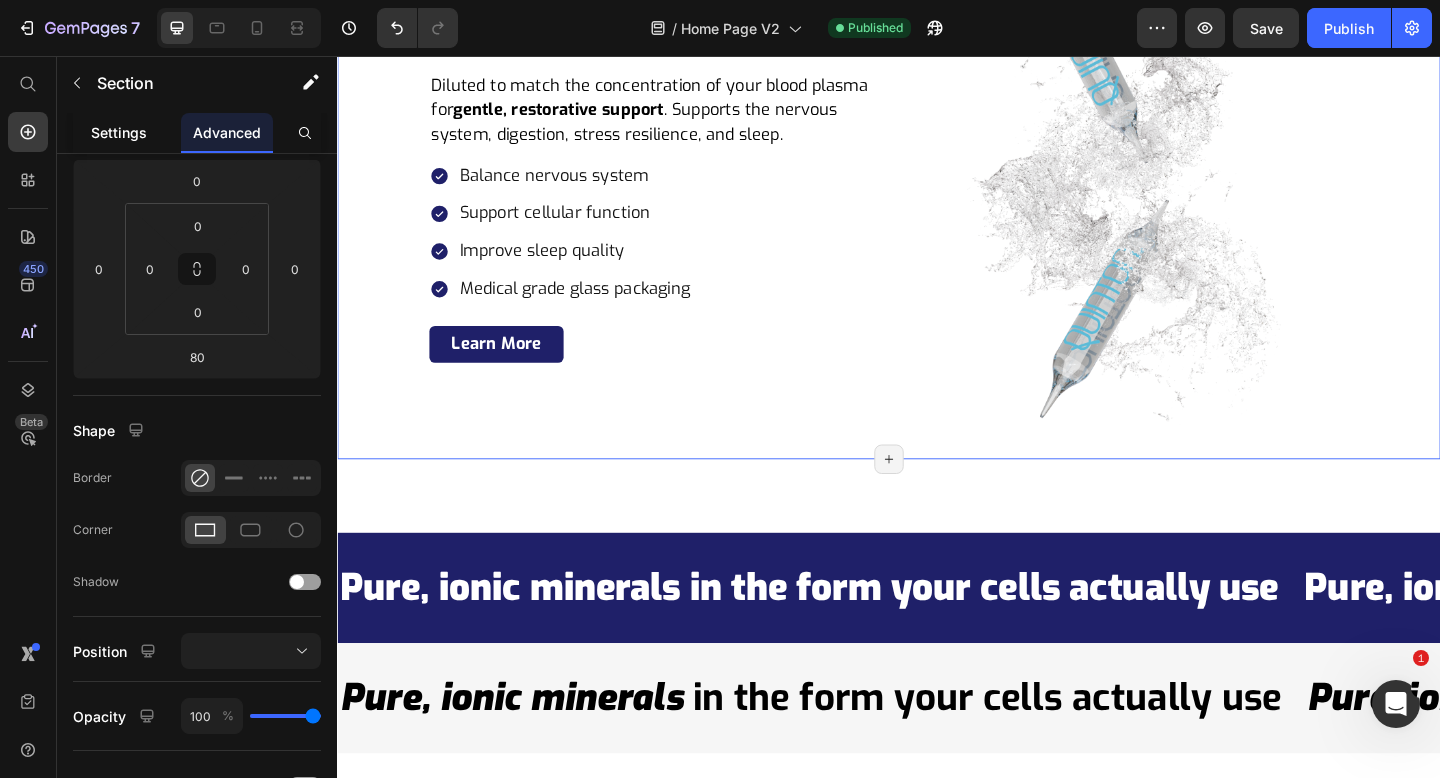 click on "Settings" at bounding box center (119, 132) 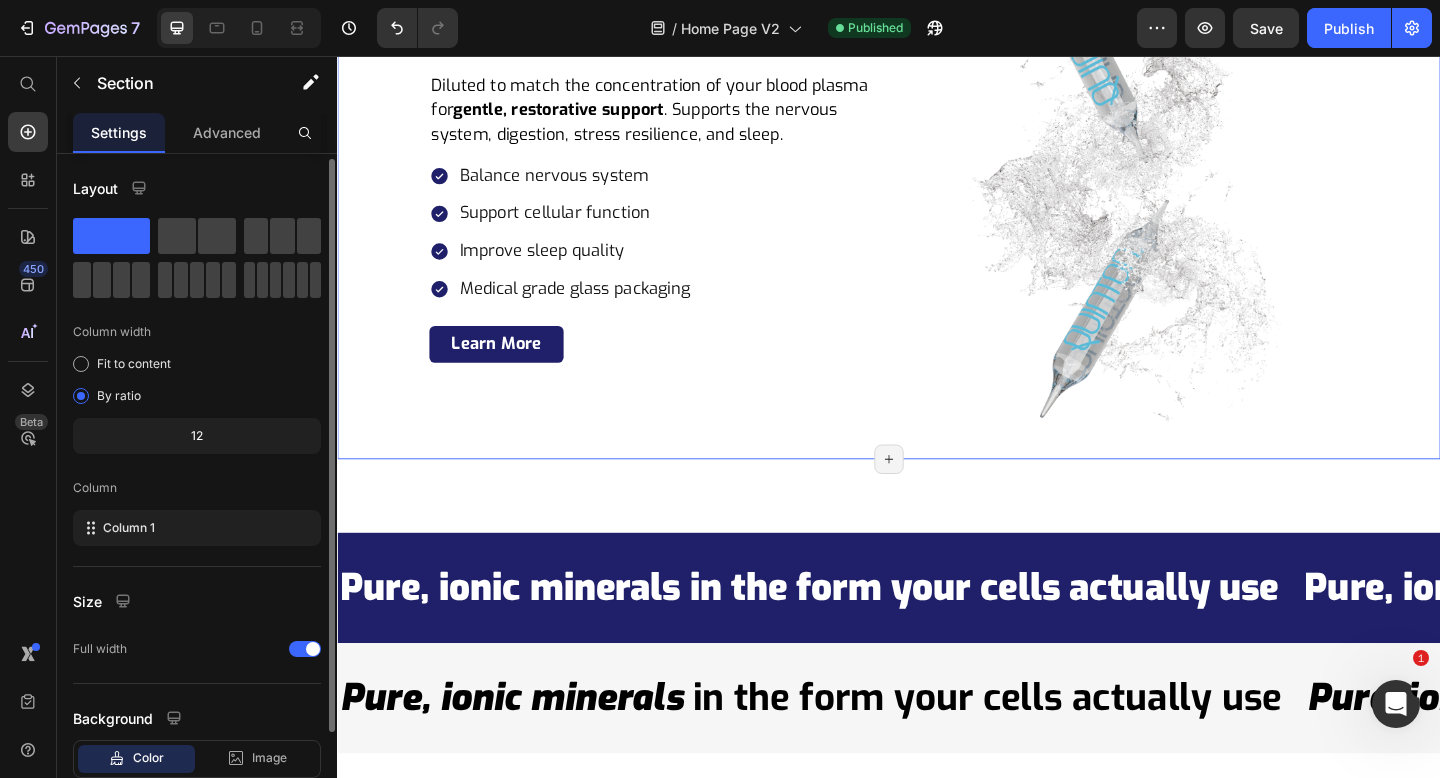scroll, scrollTop: 127, scrollLeft: 0, axis: vertical 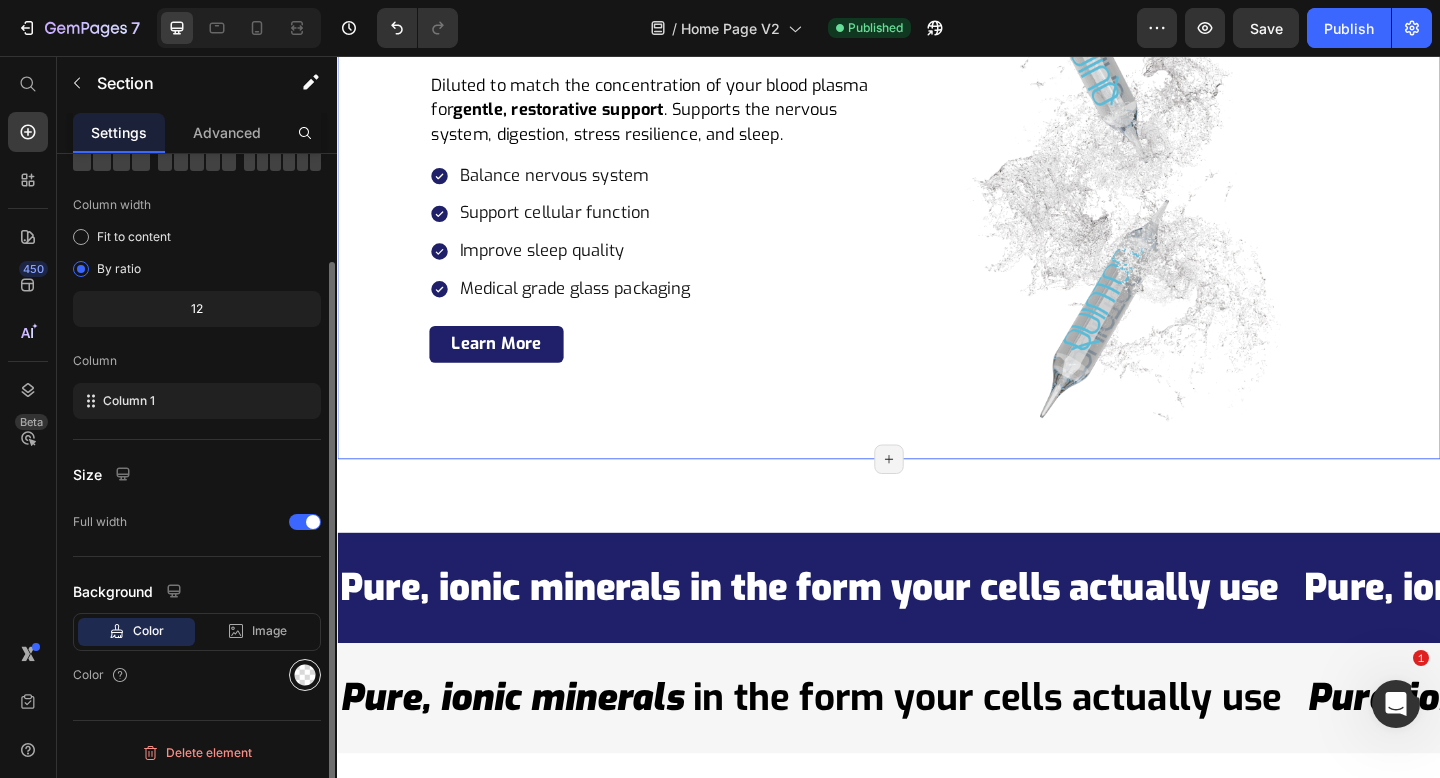 click at bounding box center (305, 675) 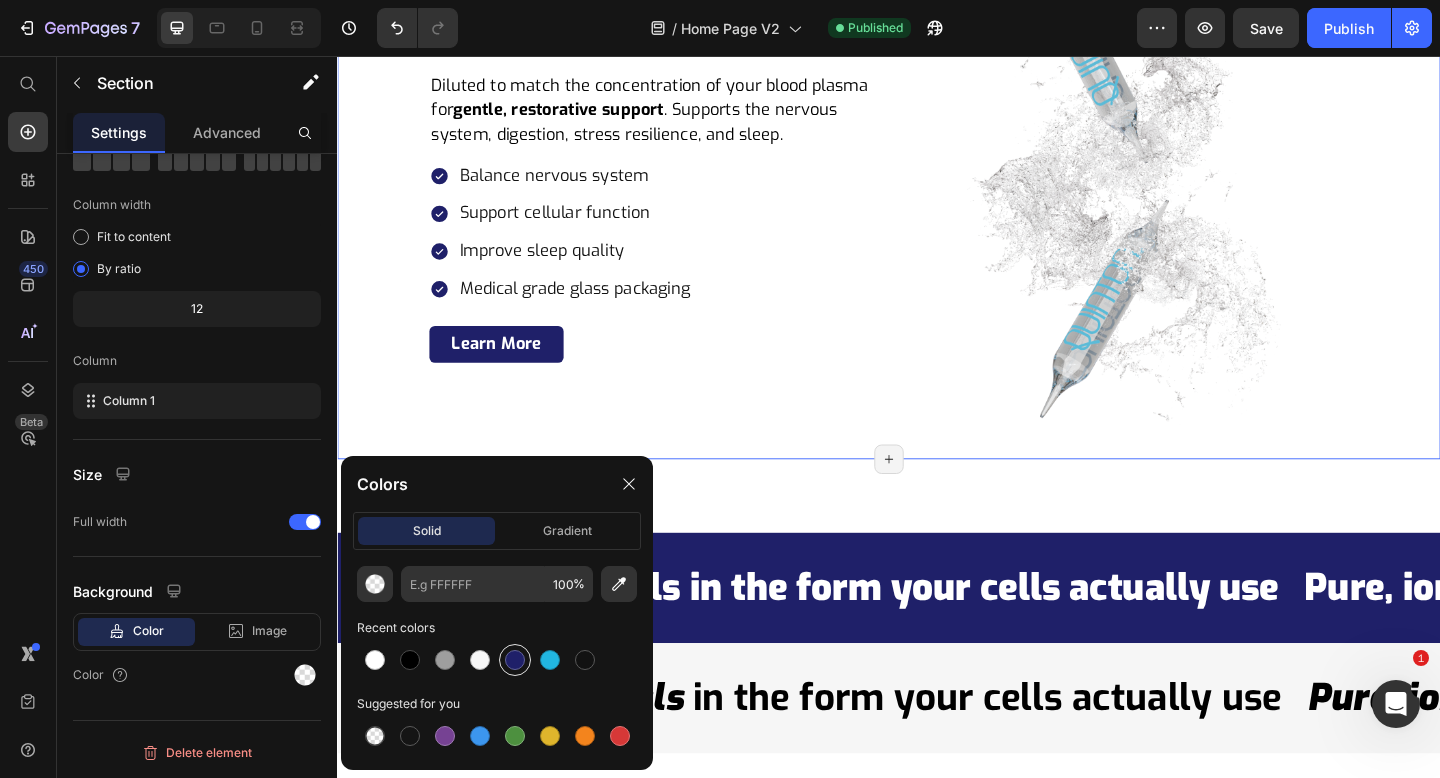 click at bounding box center (515, 660) 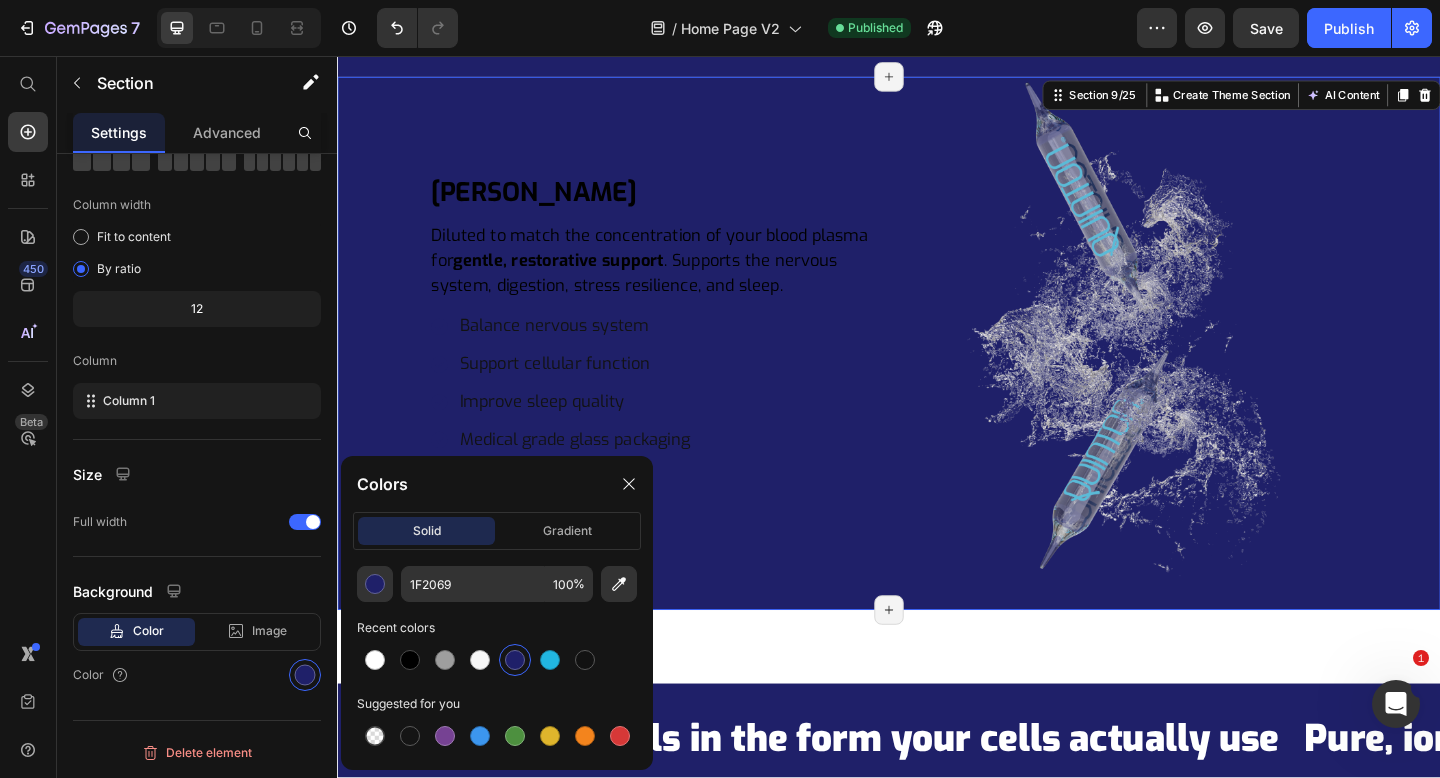 scroll, scrollTop: 5743, scrollLeft: 0, axis: vertical 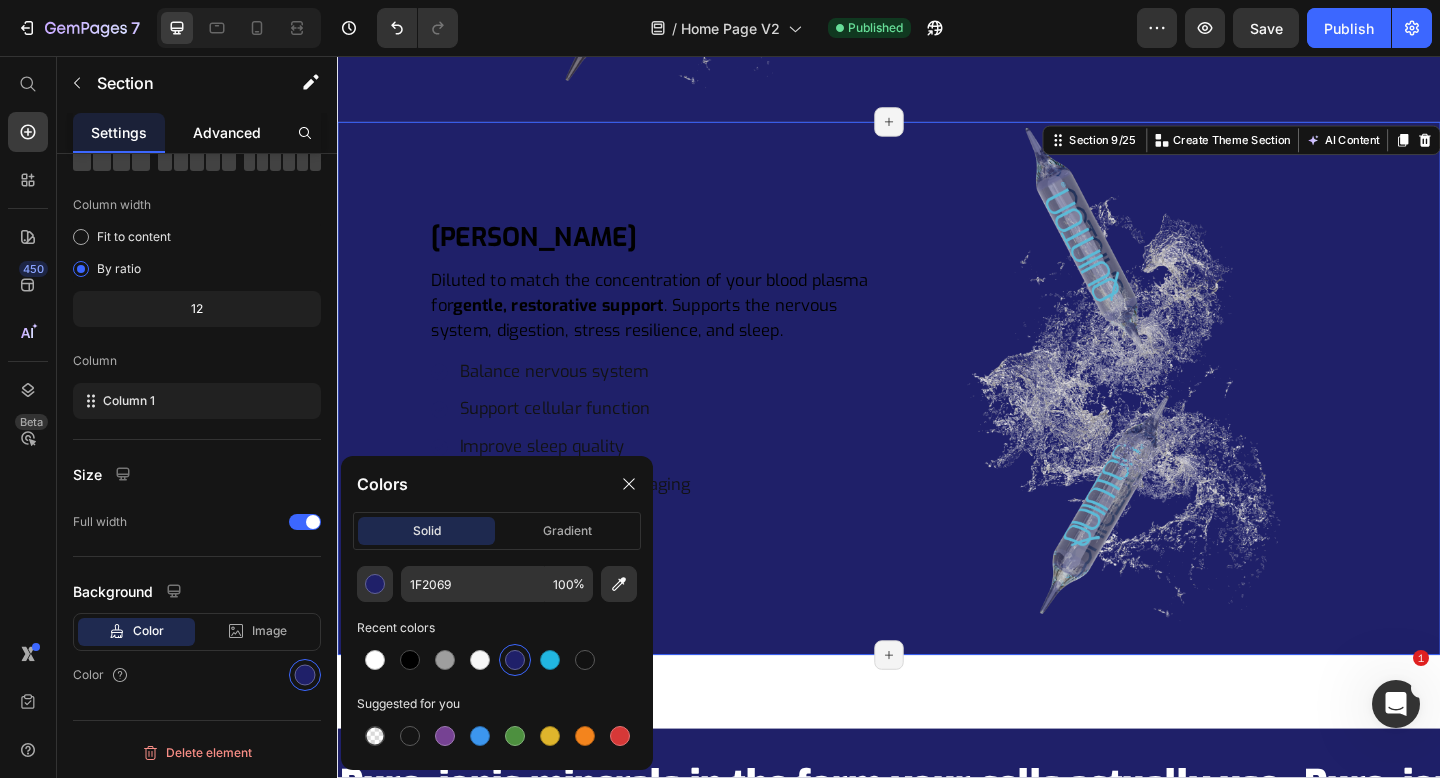click on "Advanced" 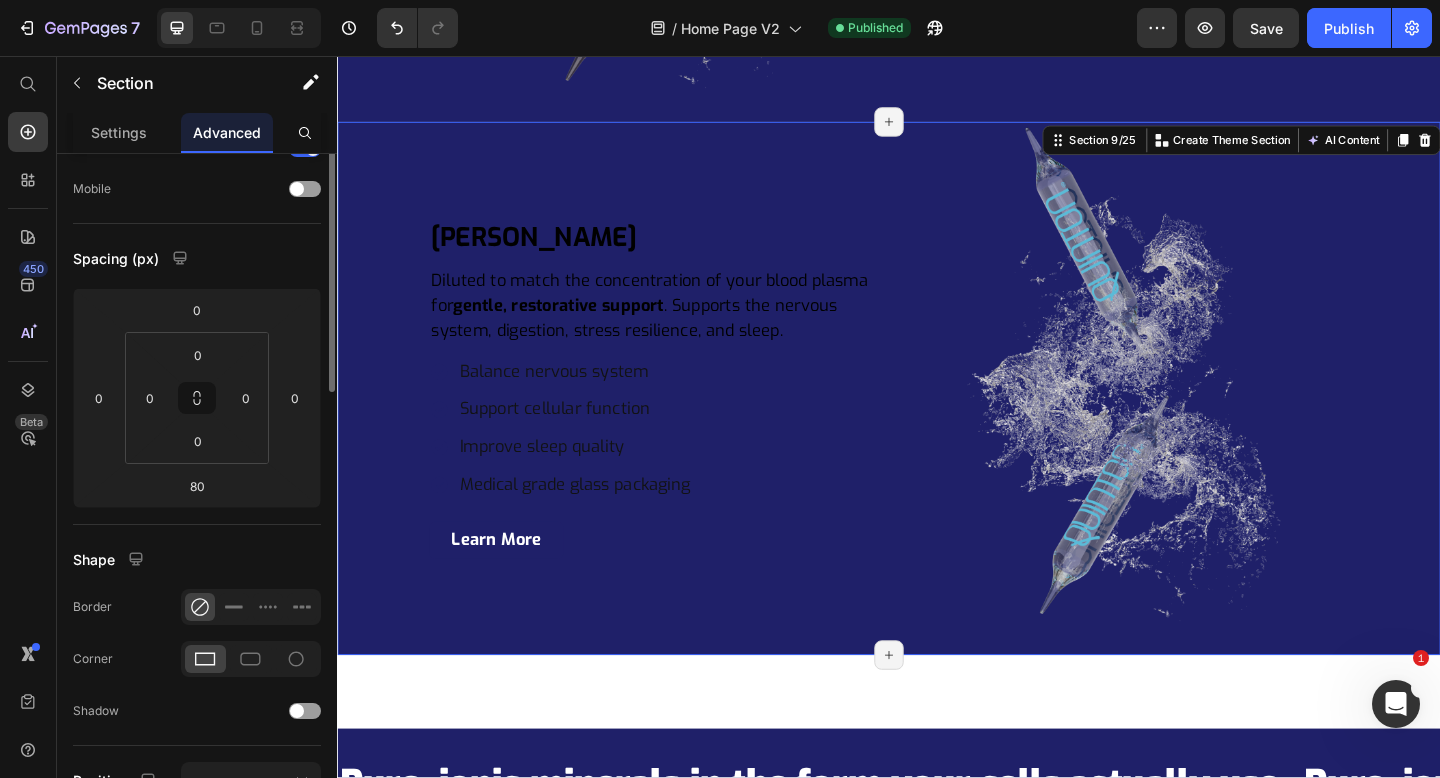 scroll, scrollTop: 0, scrollLeft: 0, axis: both 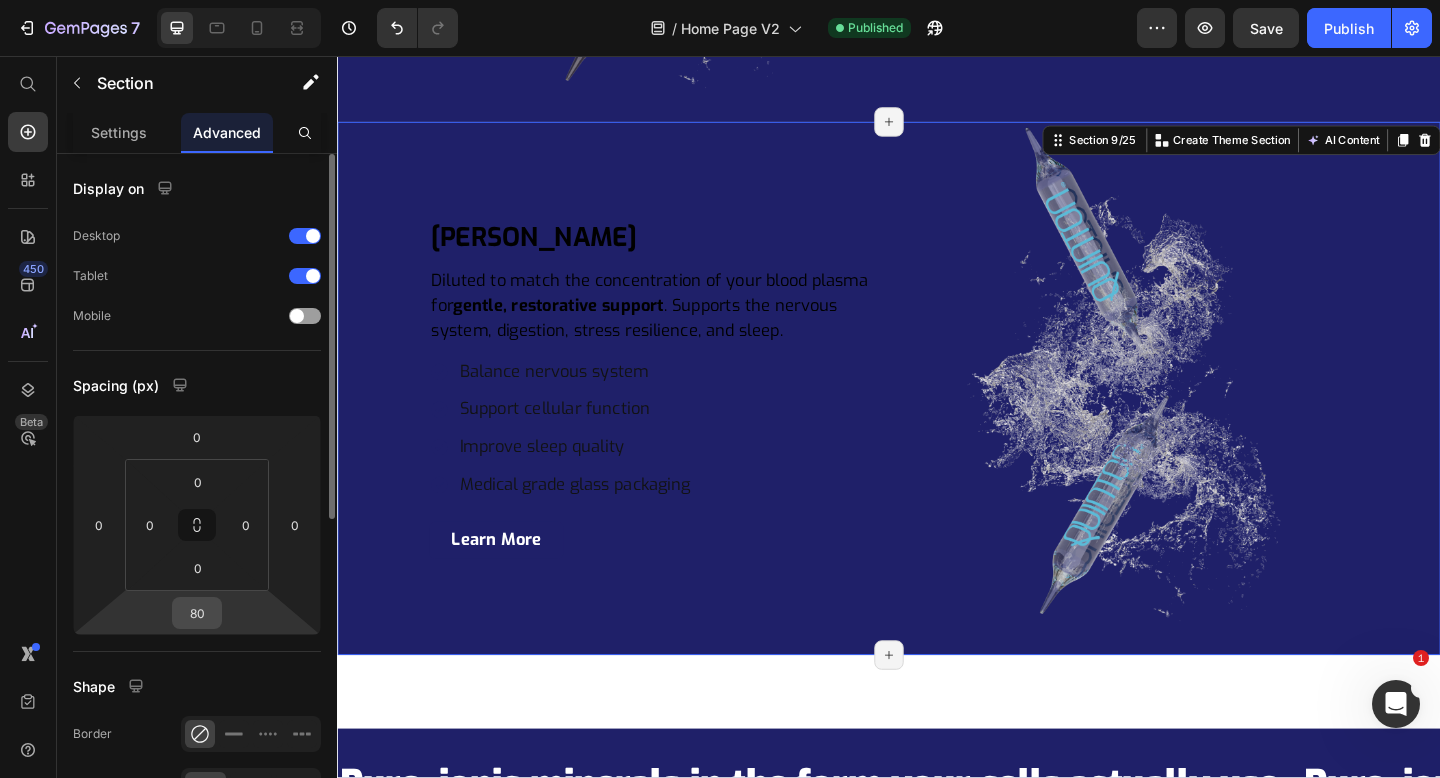 click on "80" at bounding box center (197, 613) 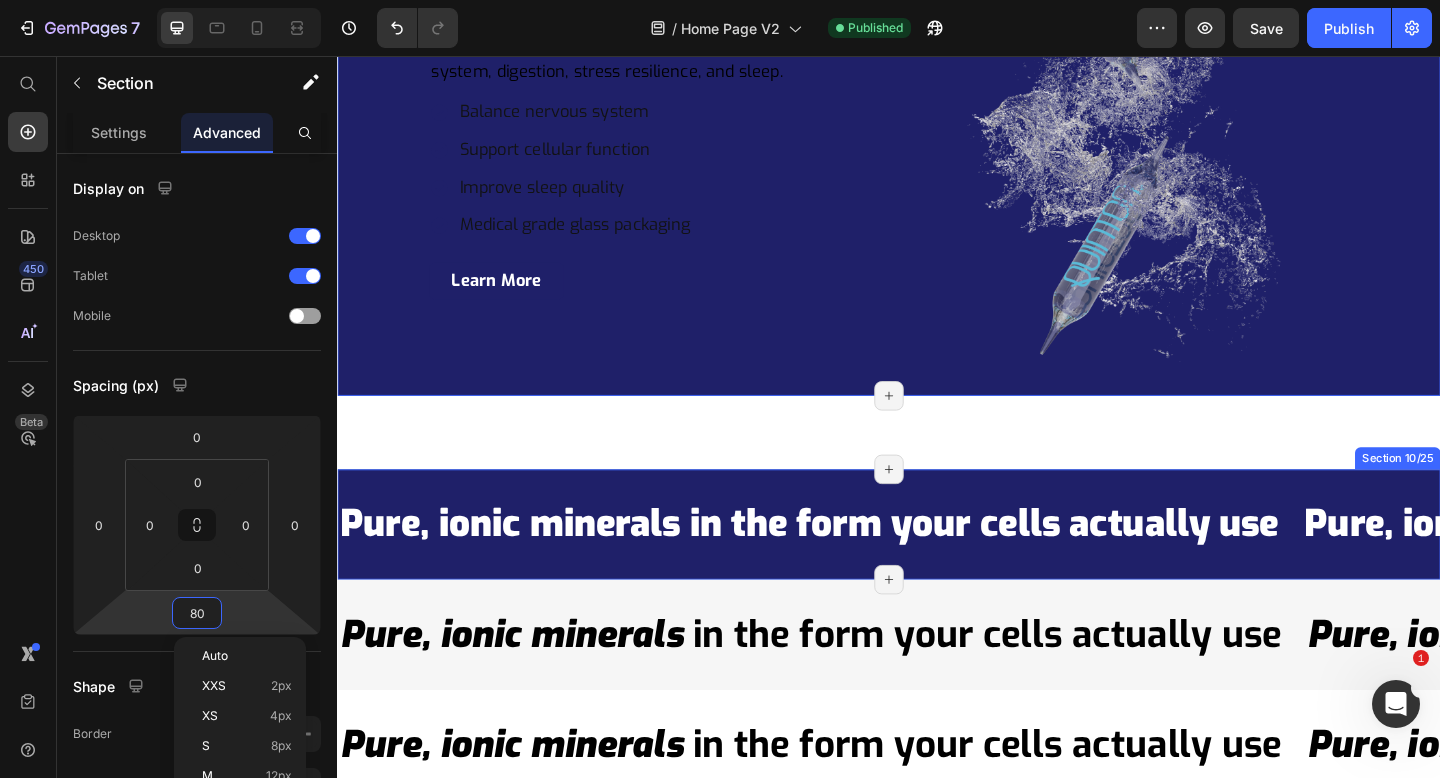 scroll, scrollTop: 6165, scrollLeft: 0, axis: vertical 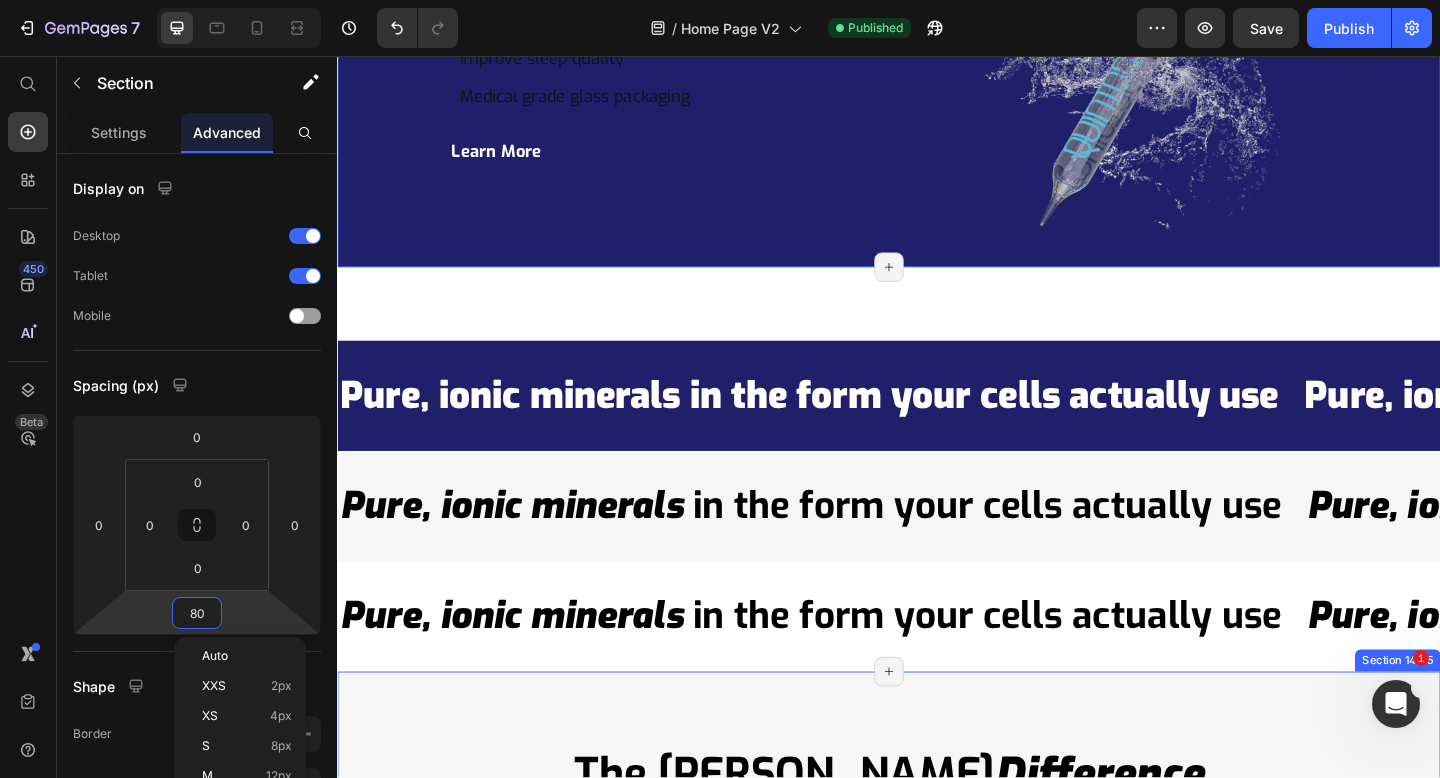 click on "The Quinton  Difference Heading Row Image
Icon True electrolytes — not bound minerals Heading No need to dissolve or dissociate — Quinton provides ionic minerals already in solution. Text block Row
Icon Complete mineral profile Heading Over 78 naturally occurring electrolytes and trace elements, not just sodium and potassium. Text block Row
Icon Bioavailable & biologically familiar Heading Mimics the mineral ratios of your own plasma — making absorption effortless and near-total. Text block Row
Icon No sweeteners. No additives. No synthetics. Heading Just pure marine plasma in its natural, unaltered state. Text block Row
Icon Backed by over 100 years of use Heading Used clinically and nutritionally across generations to restore mineral balance at the cellular level. Text block Row Row Section 14/25 Page has reached Shopify’s 25 section-limit Page has reached Shopify’s 25 section-limit" at bounding box center [937, 1222] 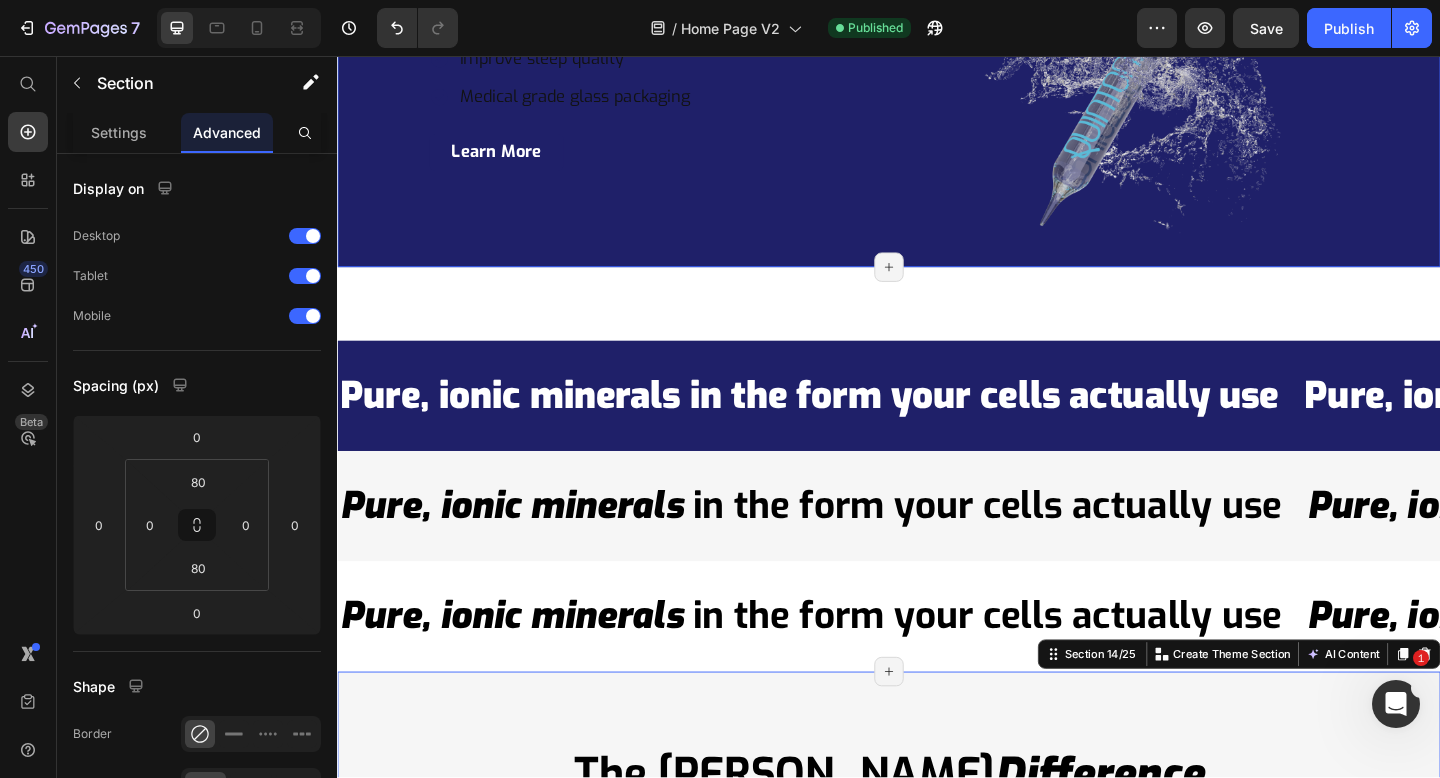 click on "Quinton Isotonic Heading Diluted to match the concentration of your blood plasma for  gentle, restorative support . Supports the nervous system, digestion, stress resilience, and sleep. Text Block Balance nervous system Support cellular function Improve sleep quality Medical grade glass packaging Item List Row Learn More Button Row Image Row" at bounding box center [937, -4] 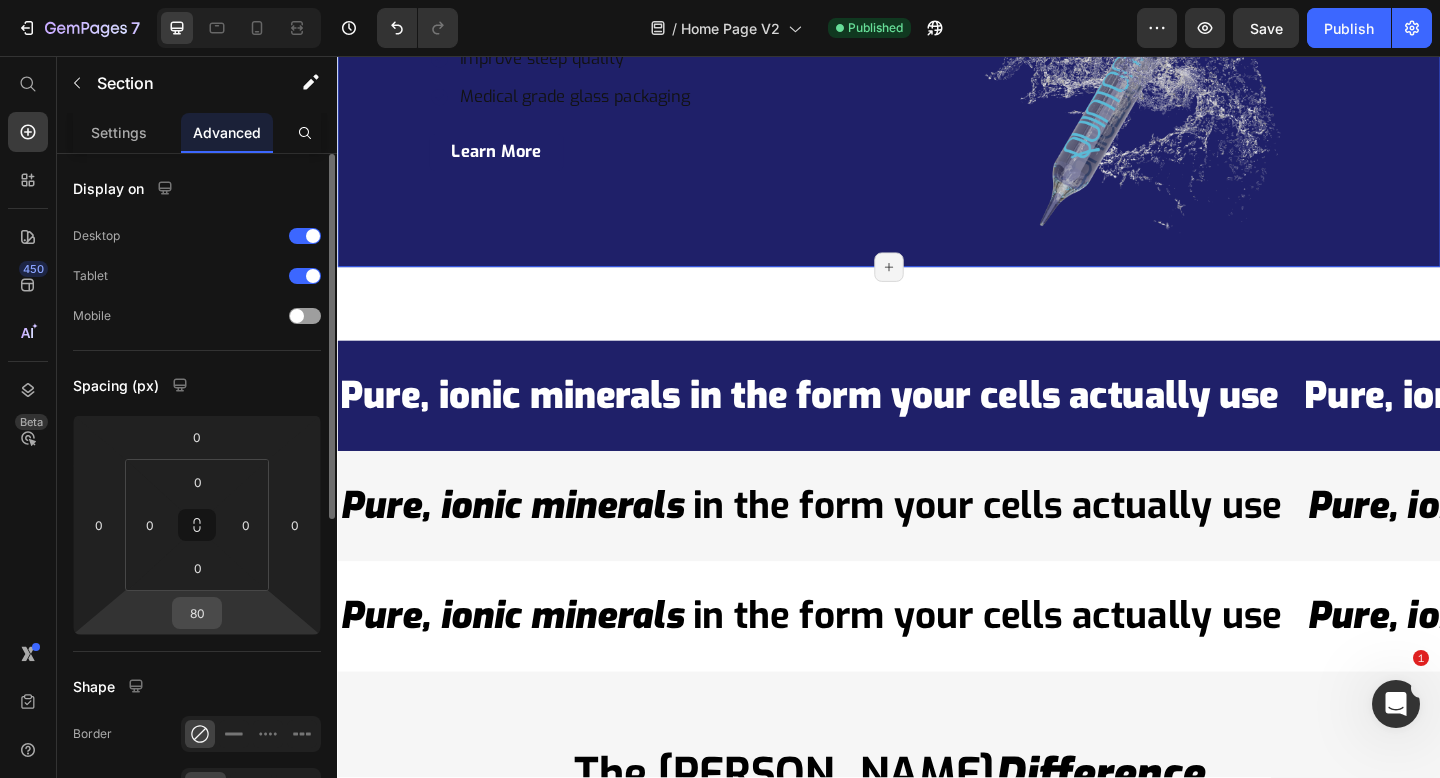 click on "80" at bounding box center (197, 613) 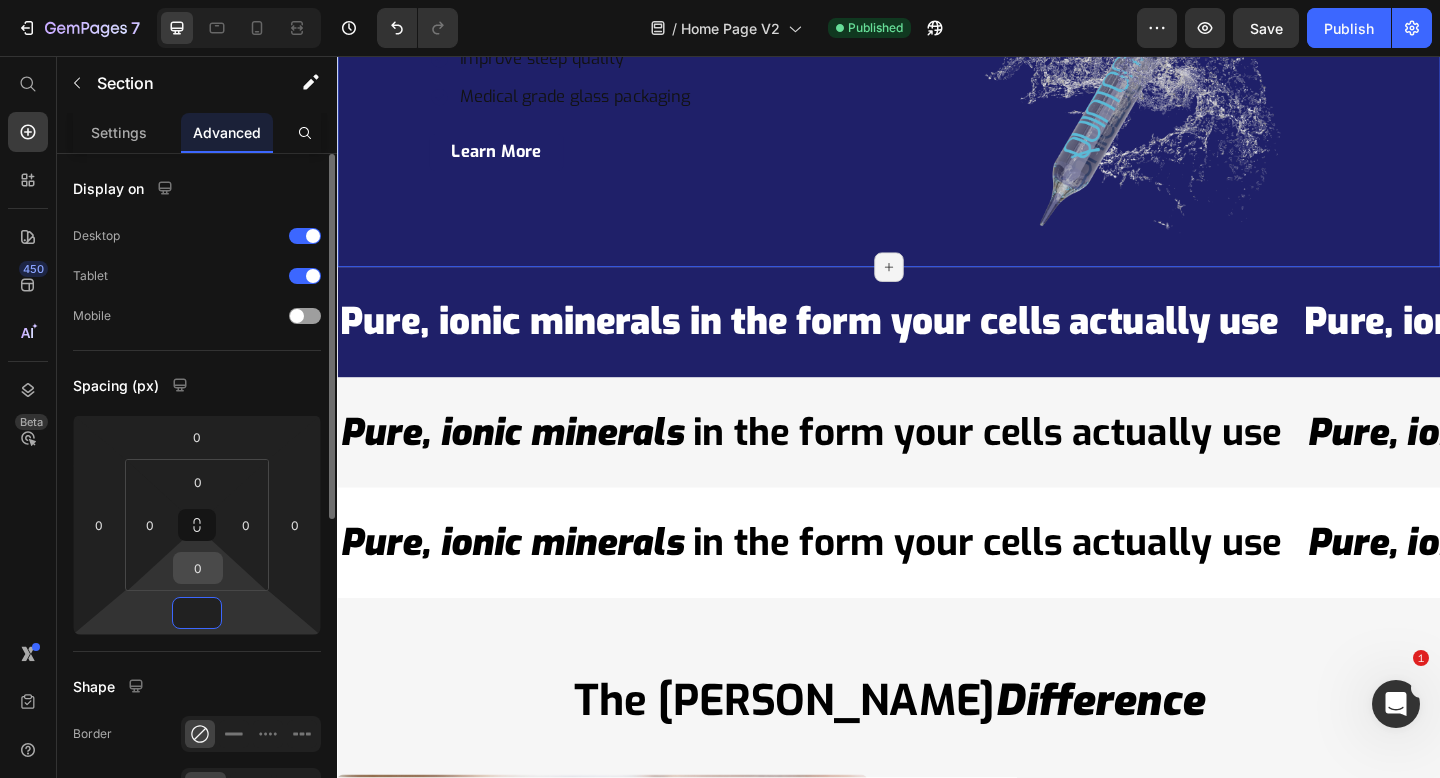 type on "0" 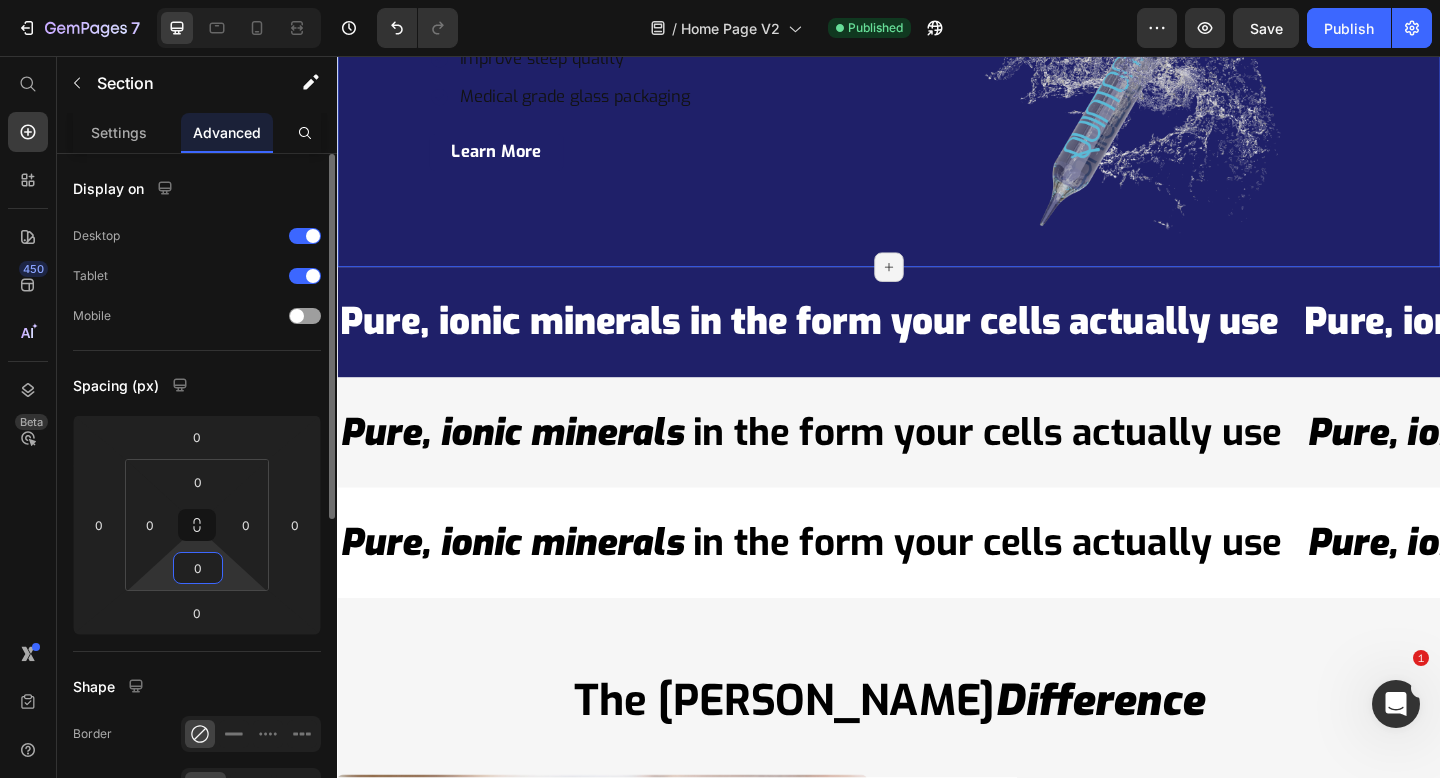 click on "0" at bounding box center [198, 568] 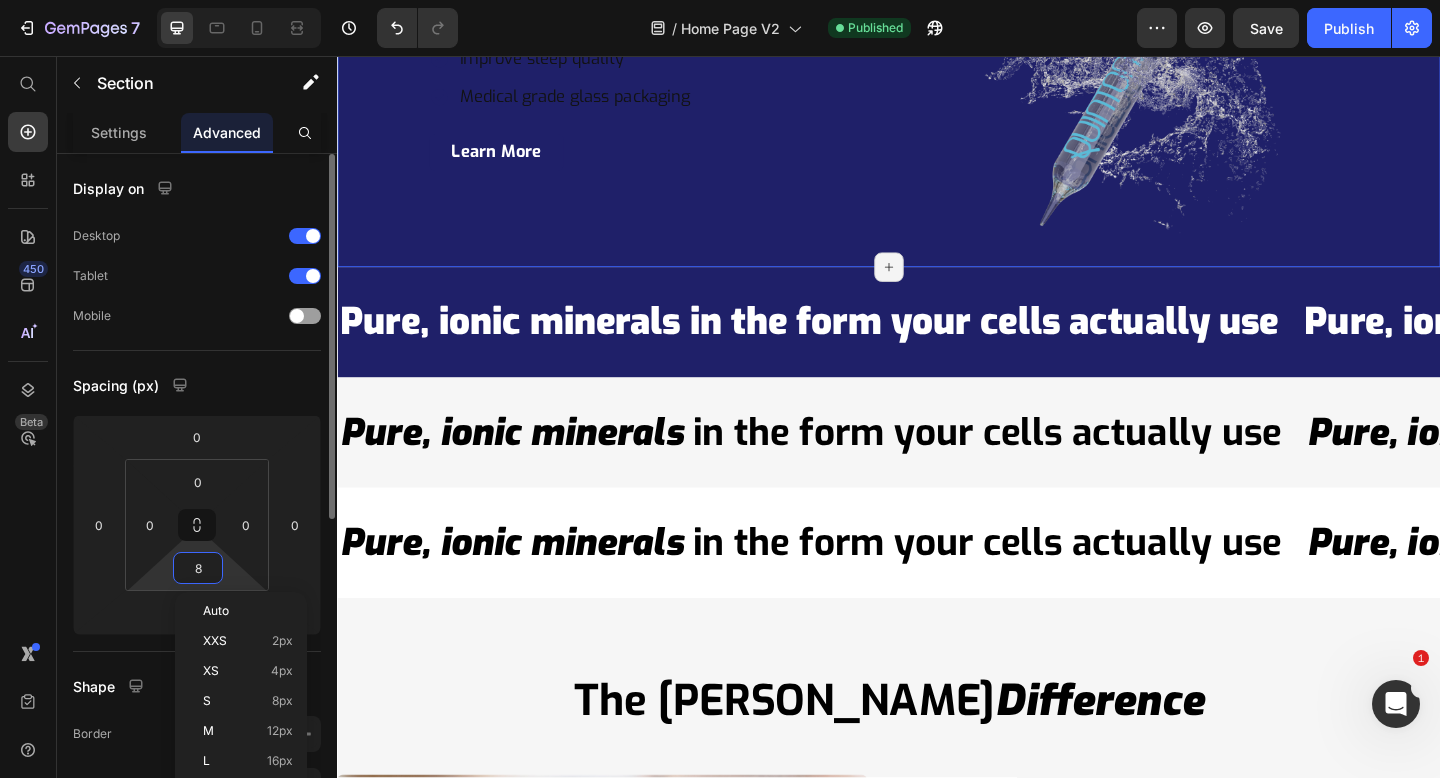 type on "80" 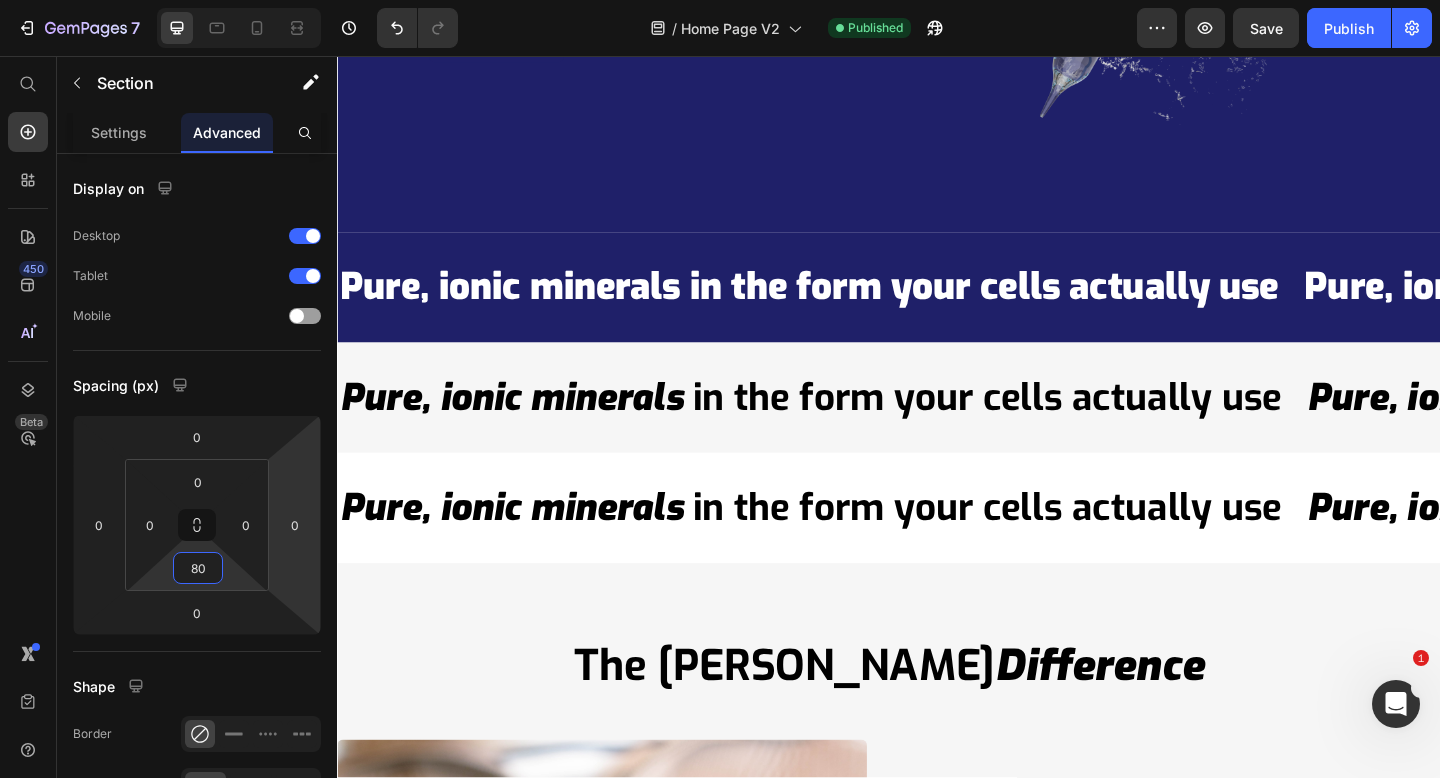 scroll, scrollTop: 6285, scrollLeft: 0, axis: vertical 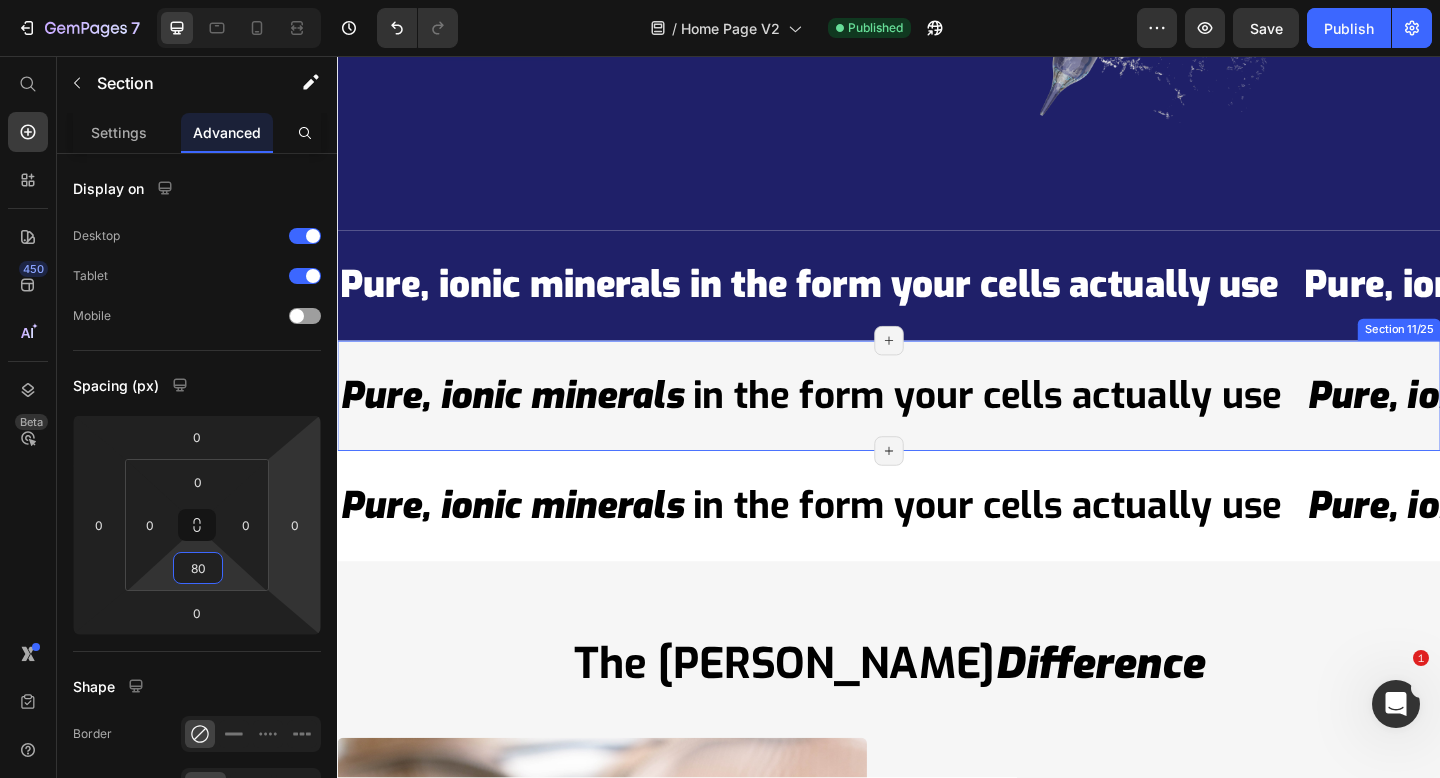click on "Pure, ionic minerals   in the form your cells actually use Text Pure, ionic minerals   in the form your cells actually use Text Pure, ionic minerals   in the form your cells actually use Text Pure, ionic minerals   in the form your cells actually use Text Pure, ionic minerals   in the form your cells actually use Text Pure, ionic minerals   in the form your cells actually use Text Marquee Section 11/25 Page has reached Shopify’s 25 section-limit Page has reached Shopify’s 25 section-limit" at bounding box center (937, 426) 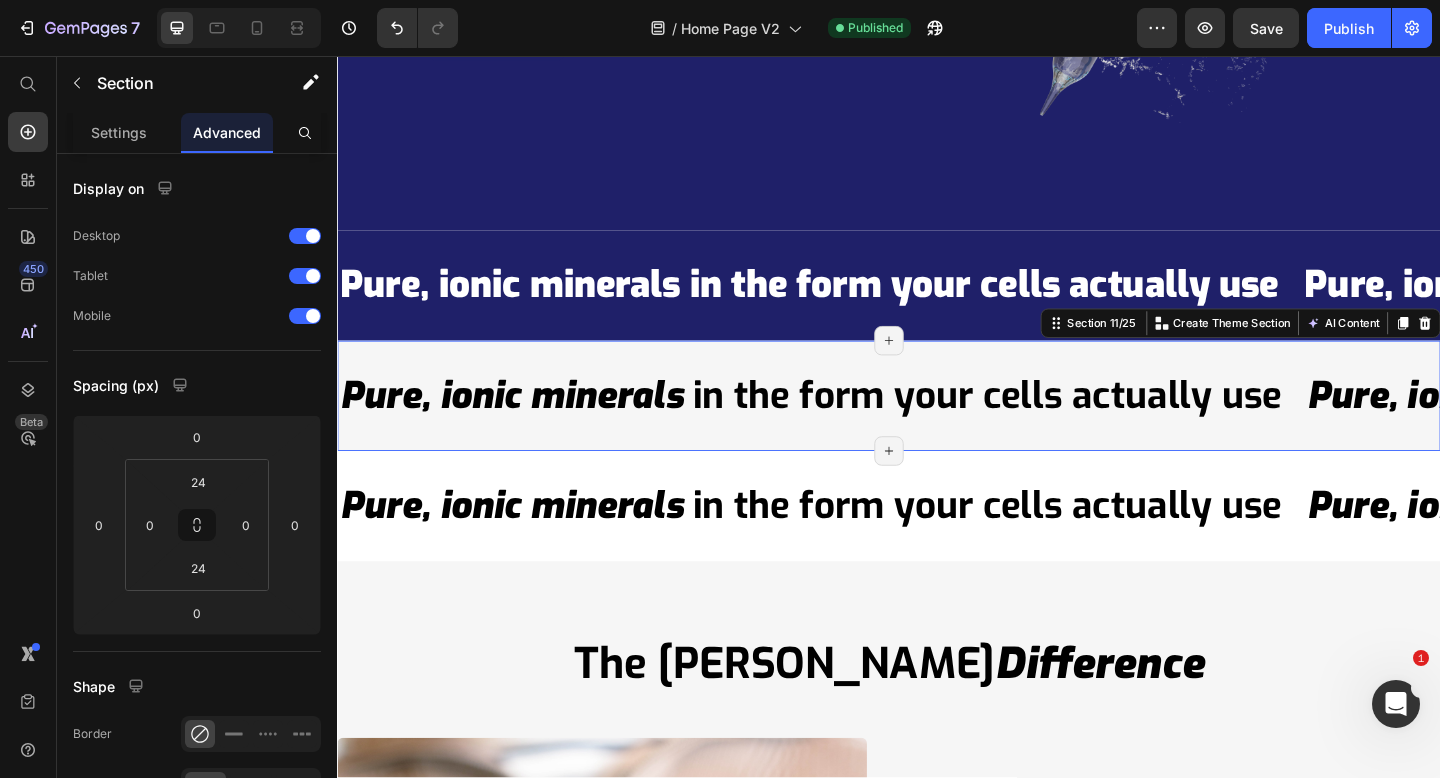 click on "Pure, ionic minerals   in the form your cells actually use Text Pure, ionic minerals   in the form your cells actually use Text Pure, ionic minerals   in the form your cells actually use Text Pure, ionic minerals   in the form your cells actually use Text Pure, ionic minerals   in the form your cells actually use Text Pure, ionic minerals   in the form your cells actually use Text Marquee Section 11/25   Create Theme Section AI Content Write with GemAI What would you like to describe here? Tone and Voice Persuasive Product The Ultimate 2025 Hydration Starter Pack Show more Generate Page has reached Shopify’s 25 section-limit Page has reached Shopify’s 25 section-limit Page has reached Shopify’s 25 section-limit" at bounding box center (937, 426) 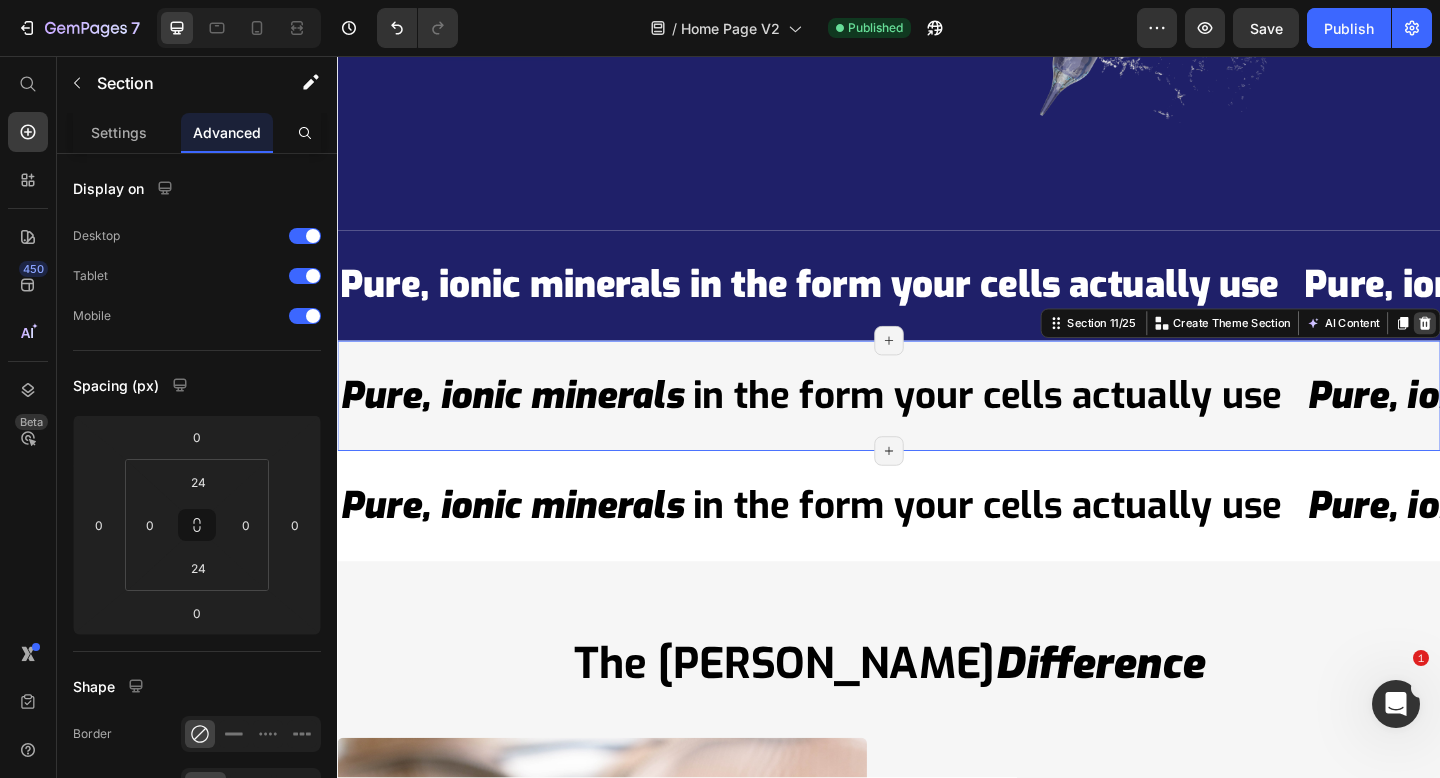 click 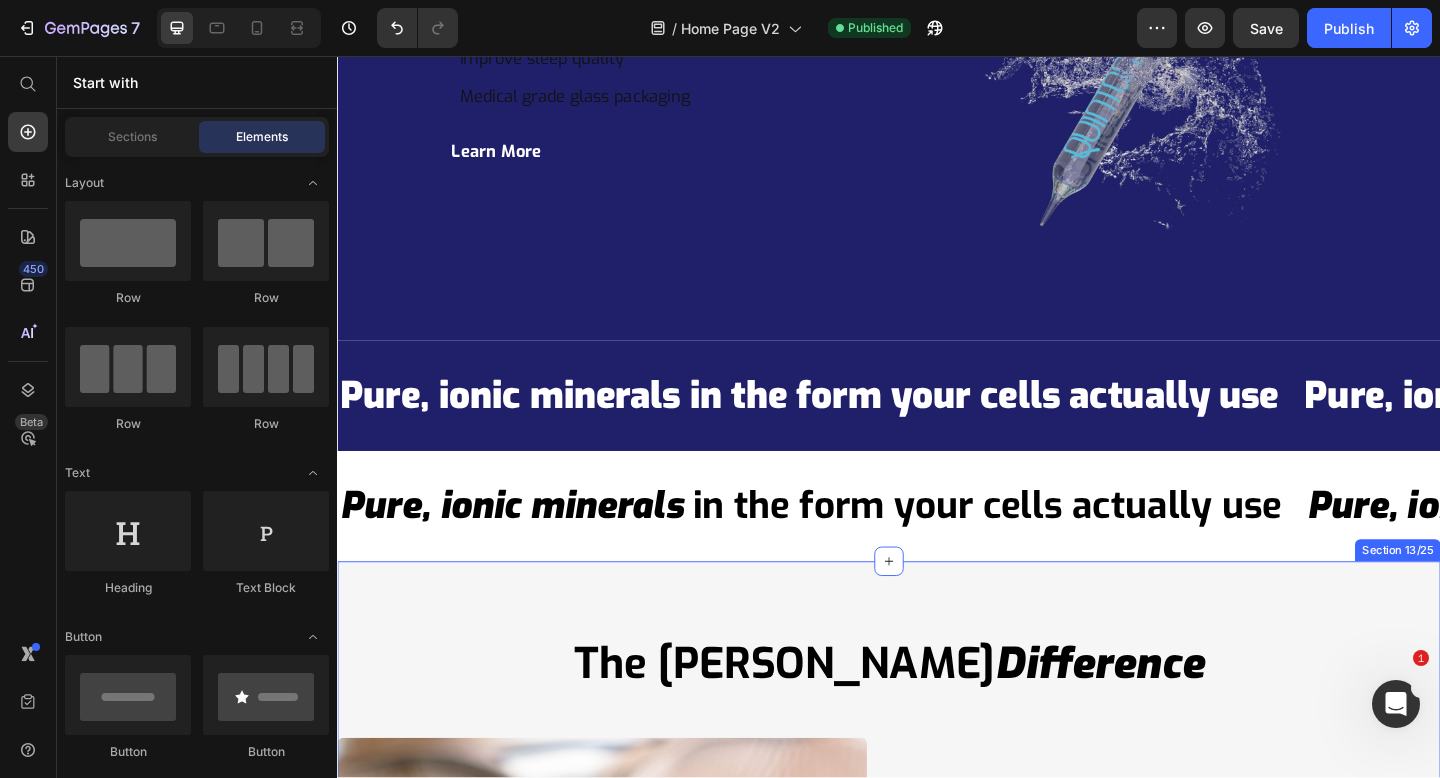 scroll, scrollTop: 6099, scrollLeft: 0, axis: vertical 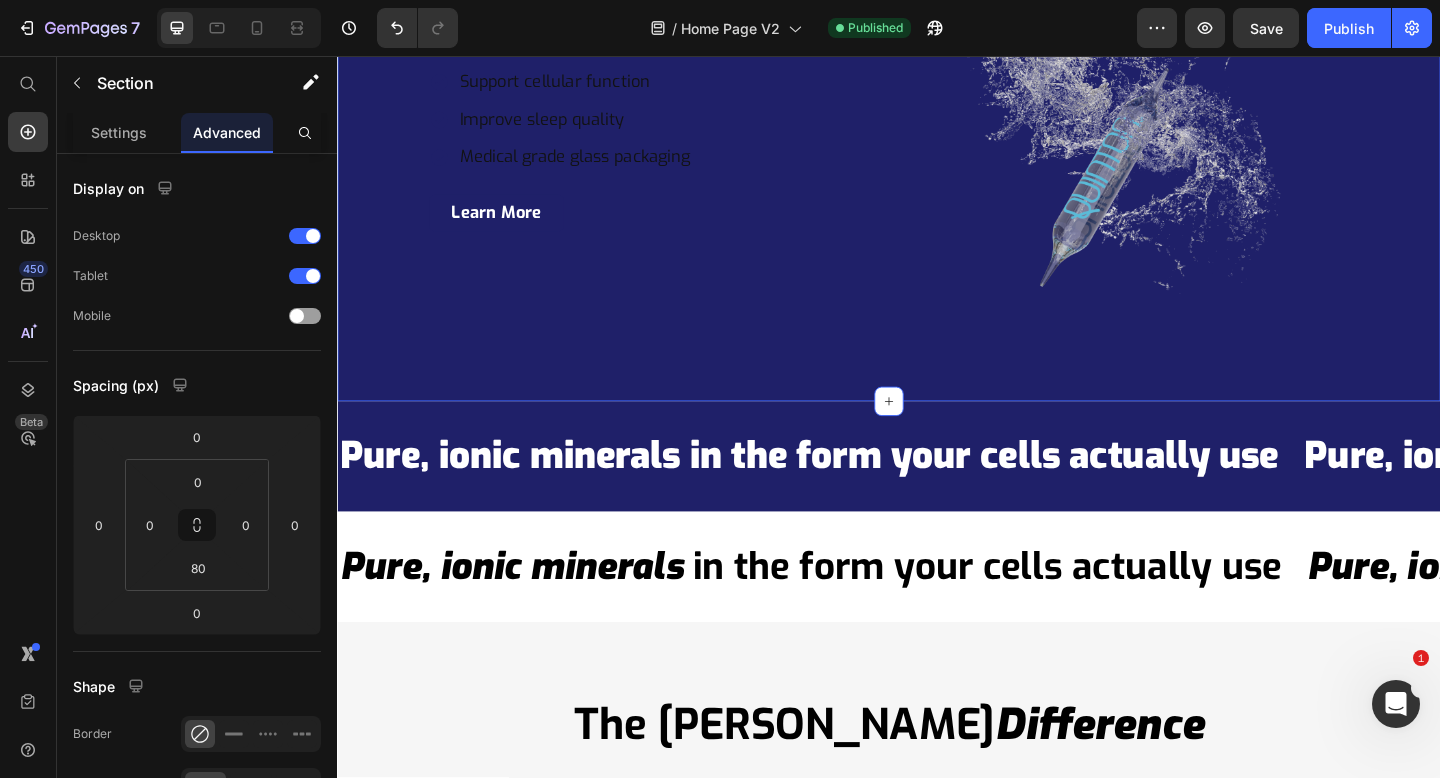click on "Quinton Isotonic Heading Diluted to match the concentration of your blood plasma for  gentle, restorative support . Supports the nervous system, digestion, stress resilience, and sleep. Text Block Balance nervous system Support cellular function Improve sleep quality Medical grade glass packaging Item List Row Learn More Button Row Image Row Section 9/25   Create Theme Section AI Content Write with GemAI What would you like to describe here? Tone and Voice Persuasive Product The Ultimate 2025 Hydration Starter Pack Show more Generate" at bounding box center [937, 102] 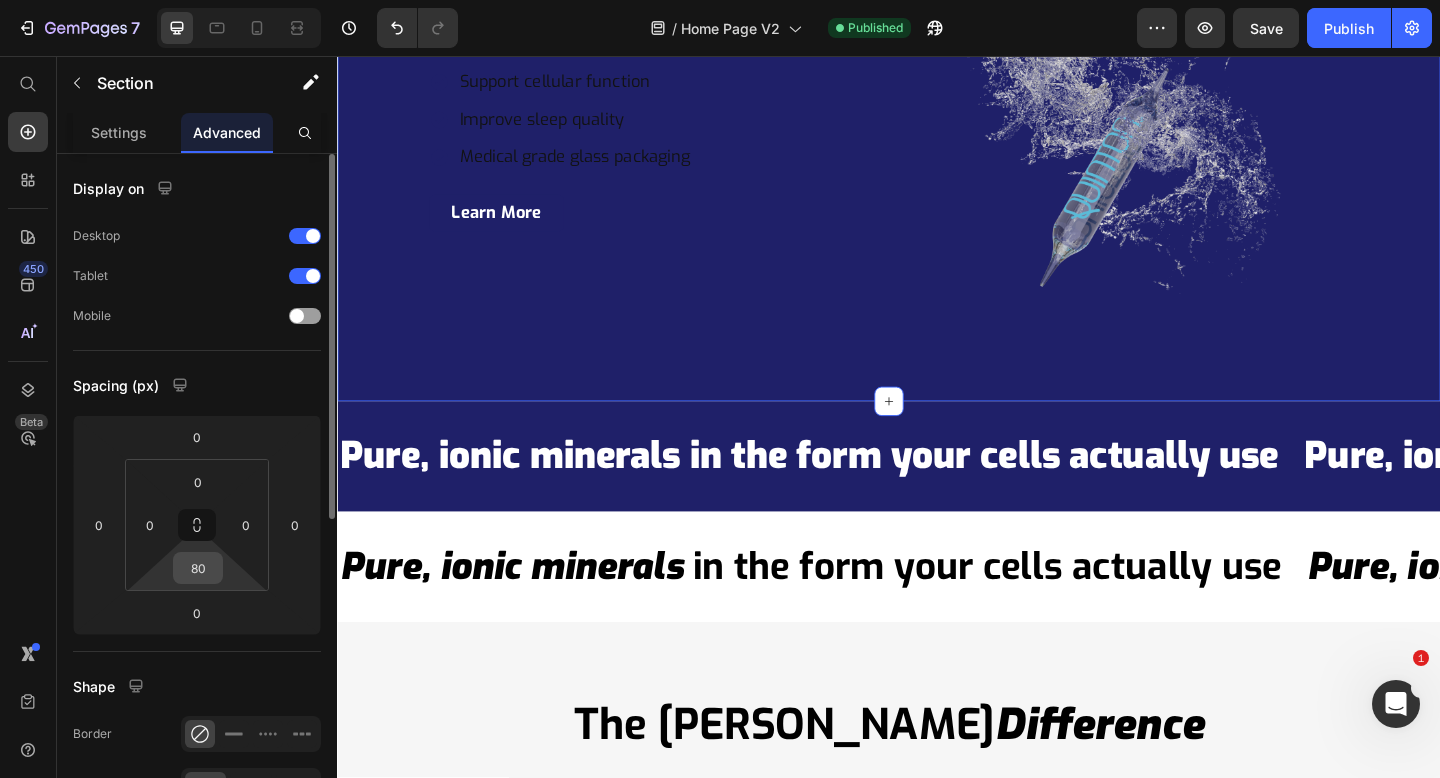 click on "80" at bounding box center [198, 568] 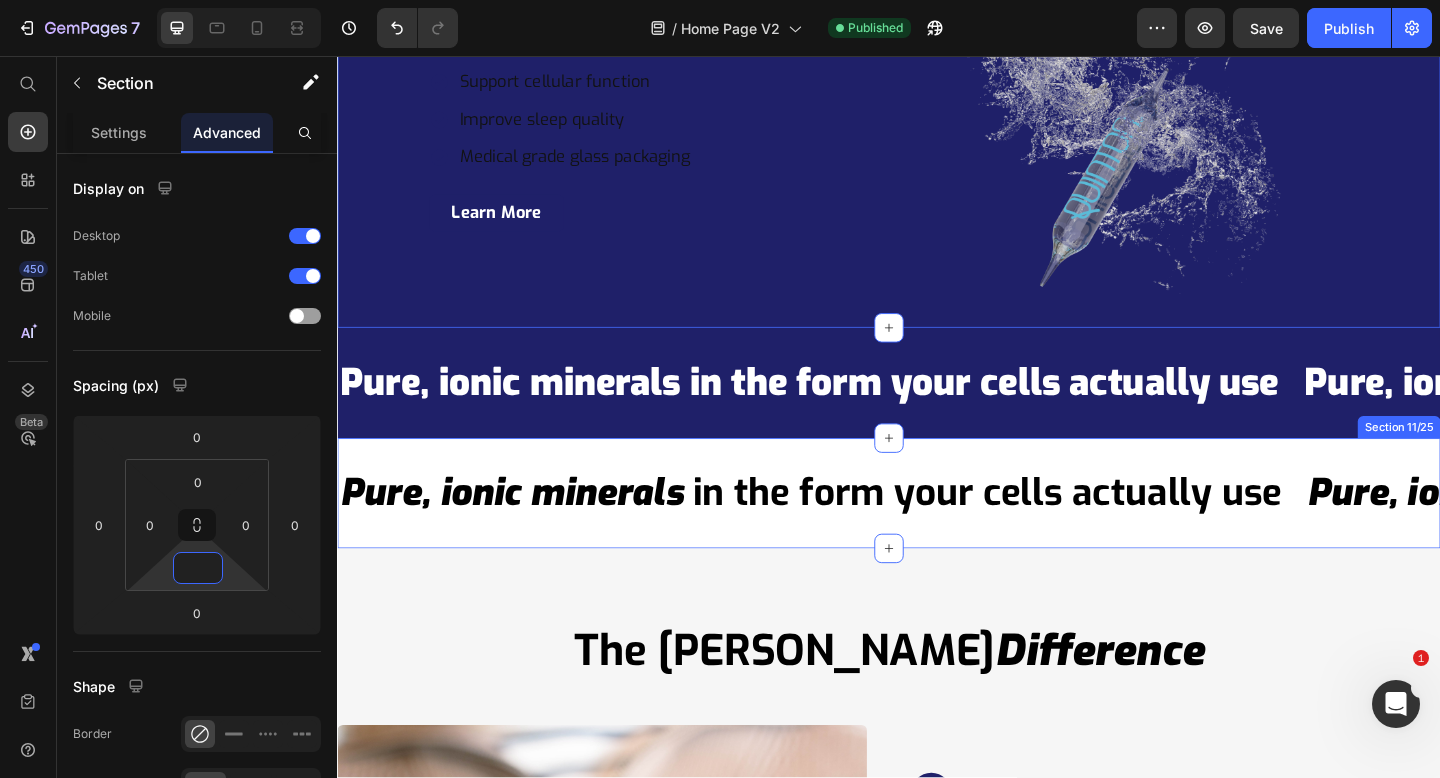 scroll, scrollTop: 5946, scrollLeft: 0, axis: vertical 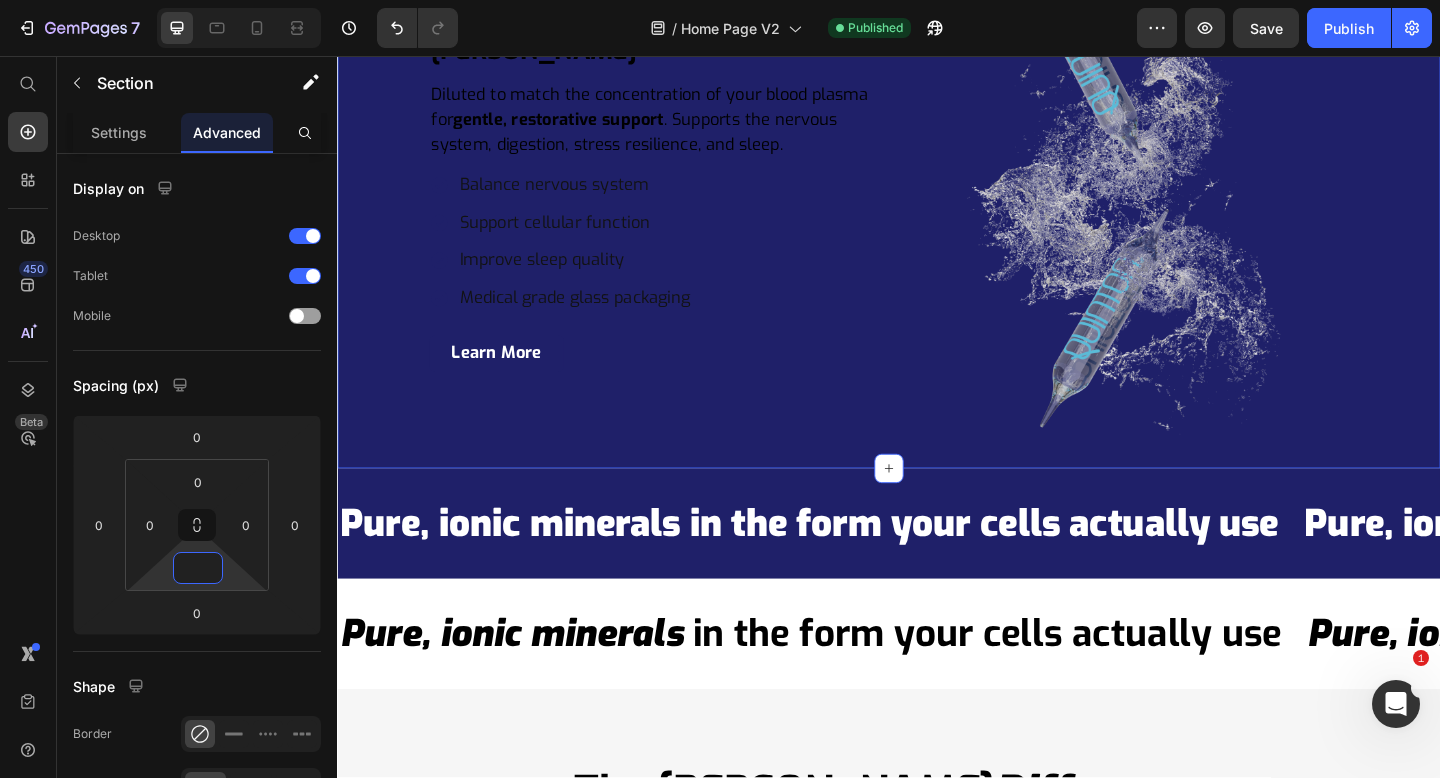 type on "0" 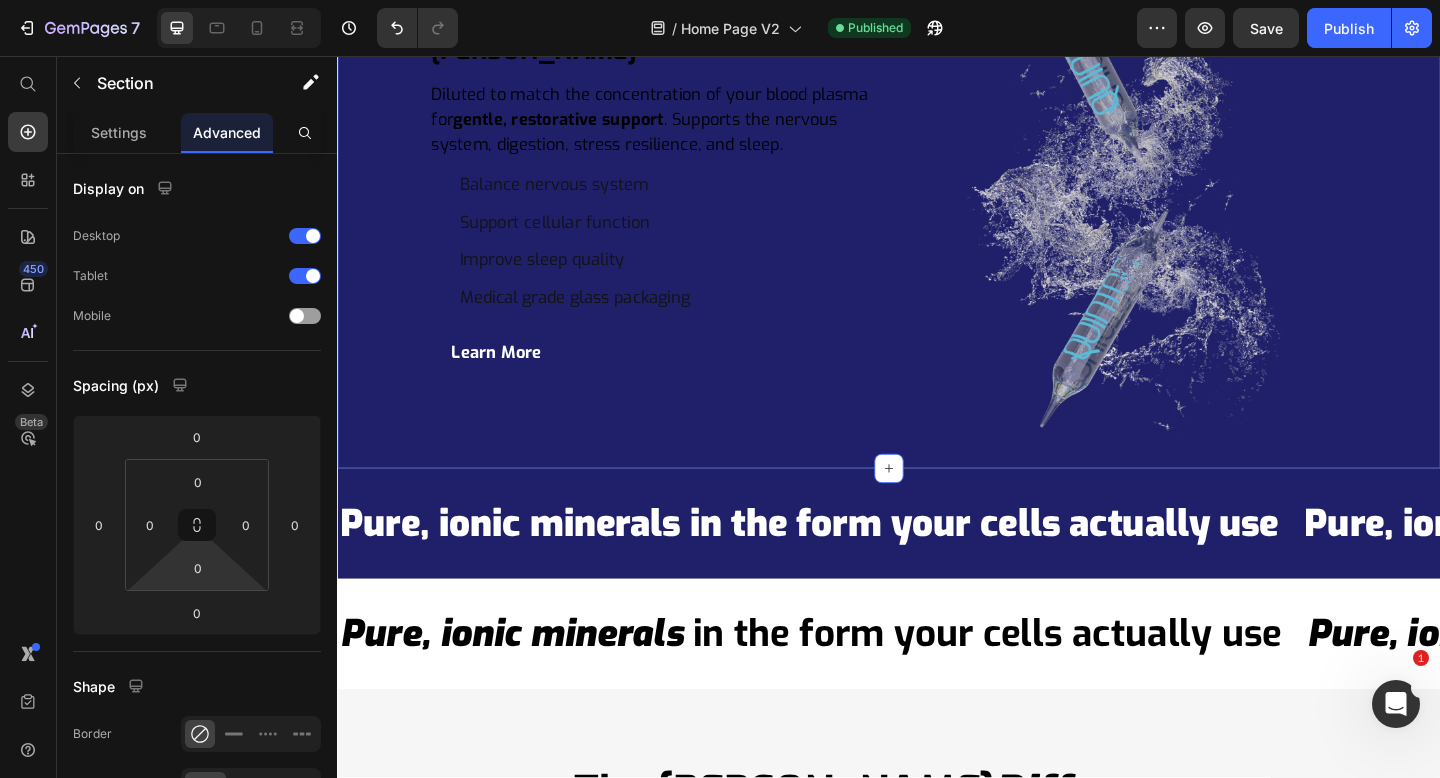 click on "Quinton Isotonic Heading Diluted to match the concentration of your blood plasma for  gentle, restorative support . Supports the nervous system, digestion, stress resilience, and sleep. Text Block Balance nervous system Support cellular function Improve sleep quality Medical grade glass packaging Item List Row Learn More Button Row Image Row" at bounding box center (937, 215) 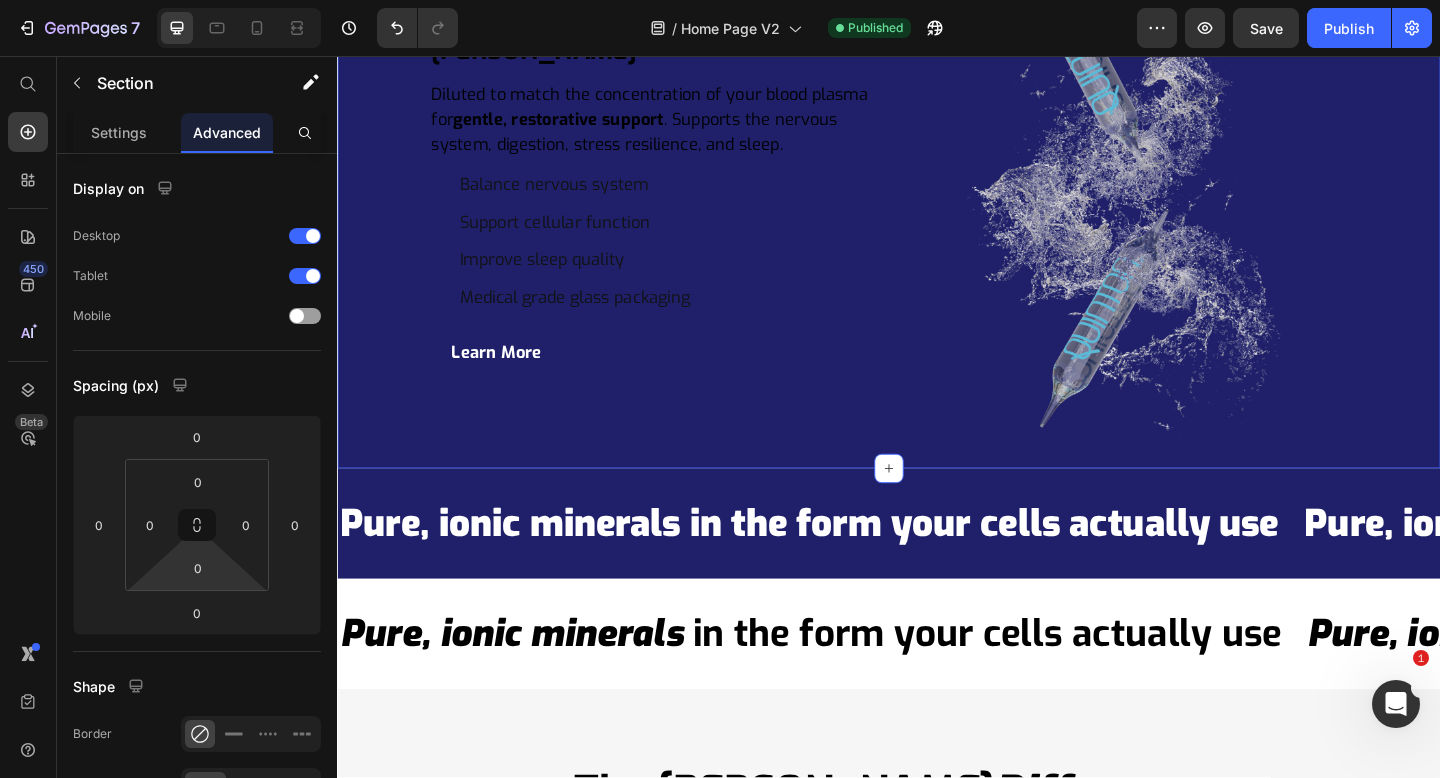 click on "Quinton Isotonic Heading Diluted to match the concentration of your blood plasma for  gentle, restorative support . Supports the nervous system, digestion, stress resilience, and sleep. Text Block Balance nervous system Support cellular function Improve sleep quality Medical grade glass packaging Item List Row Learn More Button Row Image Row" at bounding box center (937, 215) 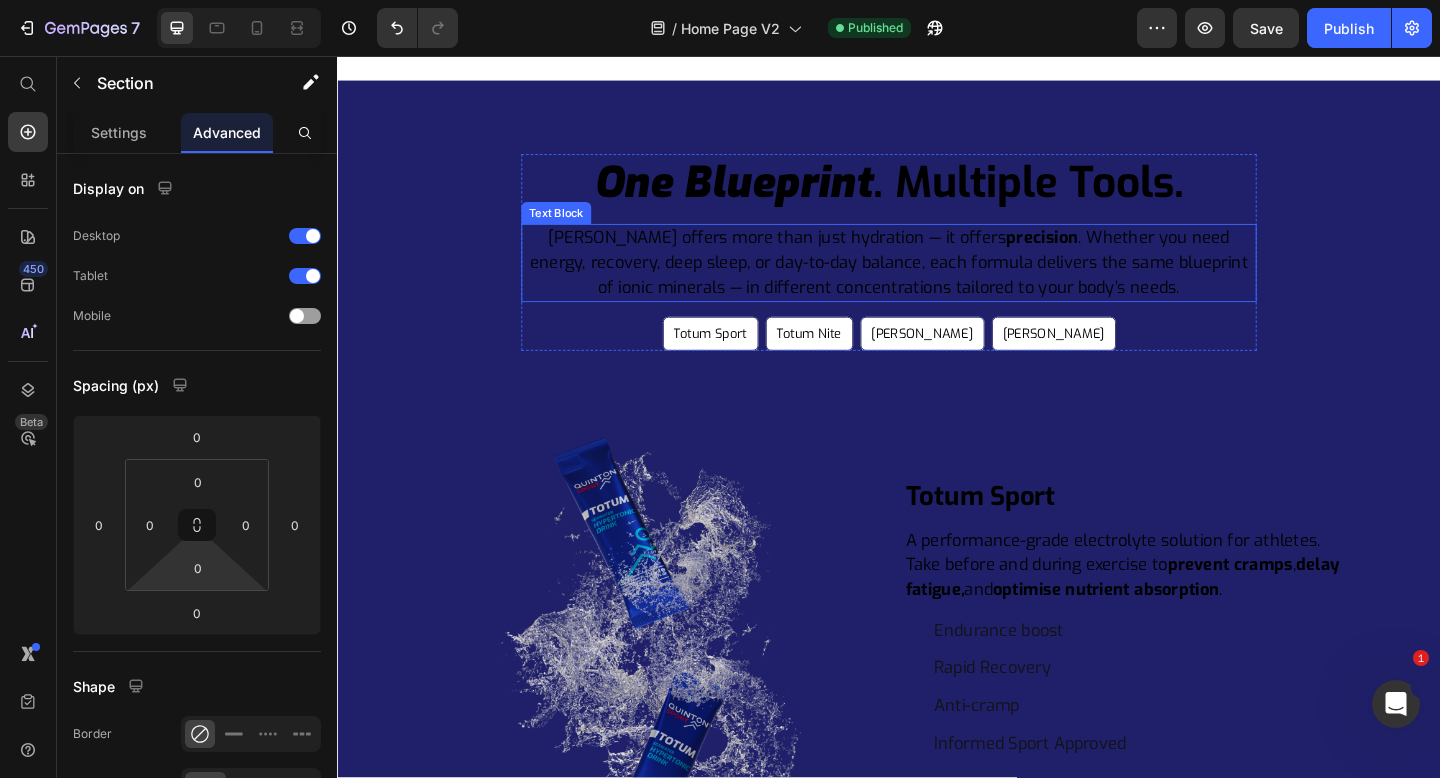 scroll, scrollTop: 3734, scrollLeft: 0, axis: vertical 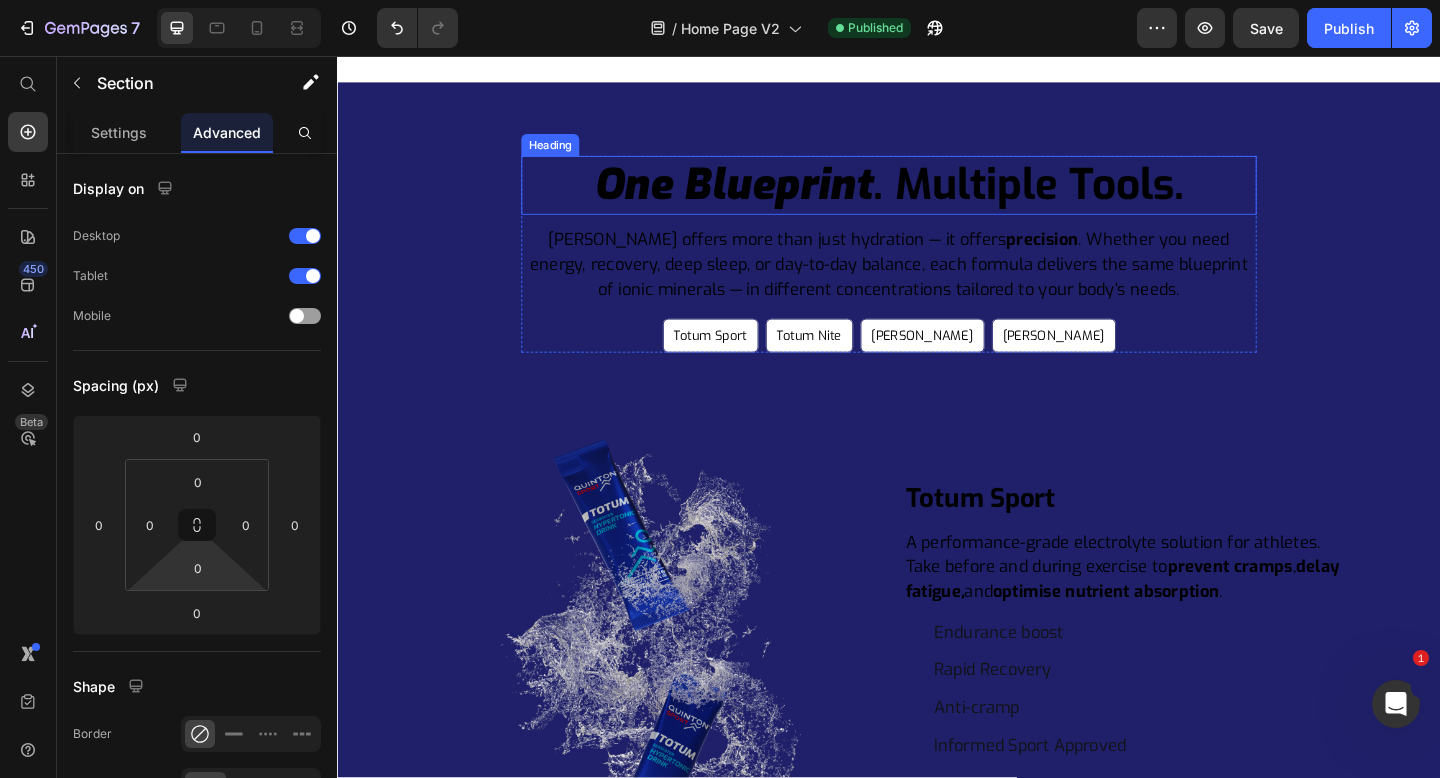 click on "One Blueprint" at bounding box center (768, 196) 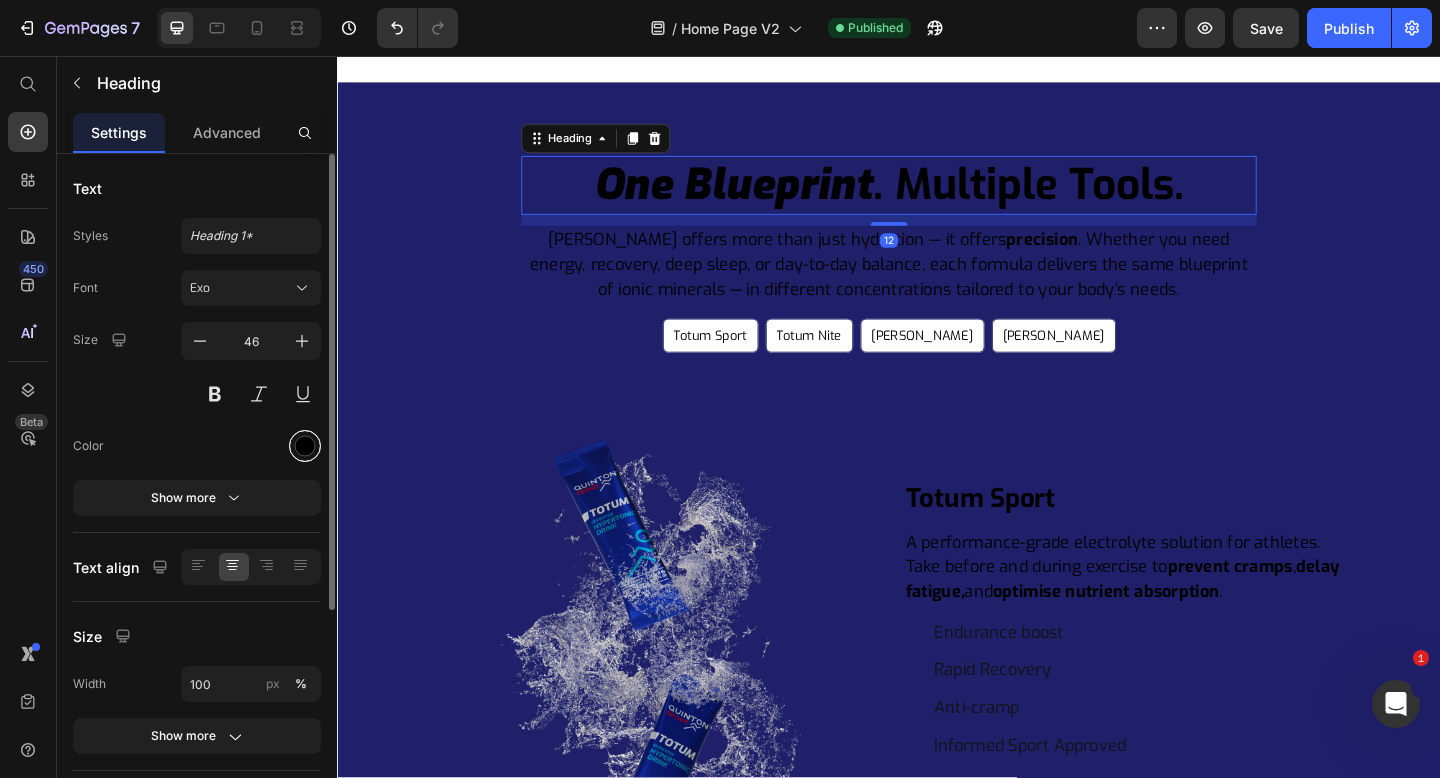drag, startPoint x: 304, startPoint y: 457, endPoint x: 1, endPoint y: 489, distance: 304.6851 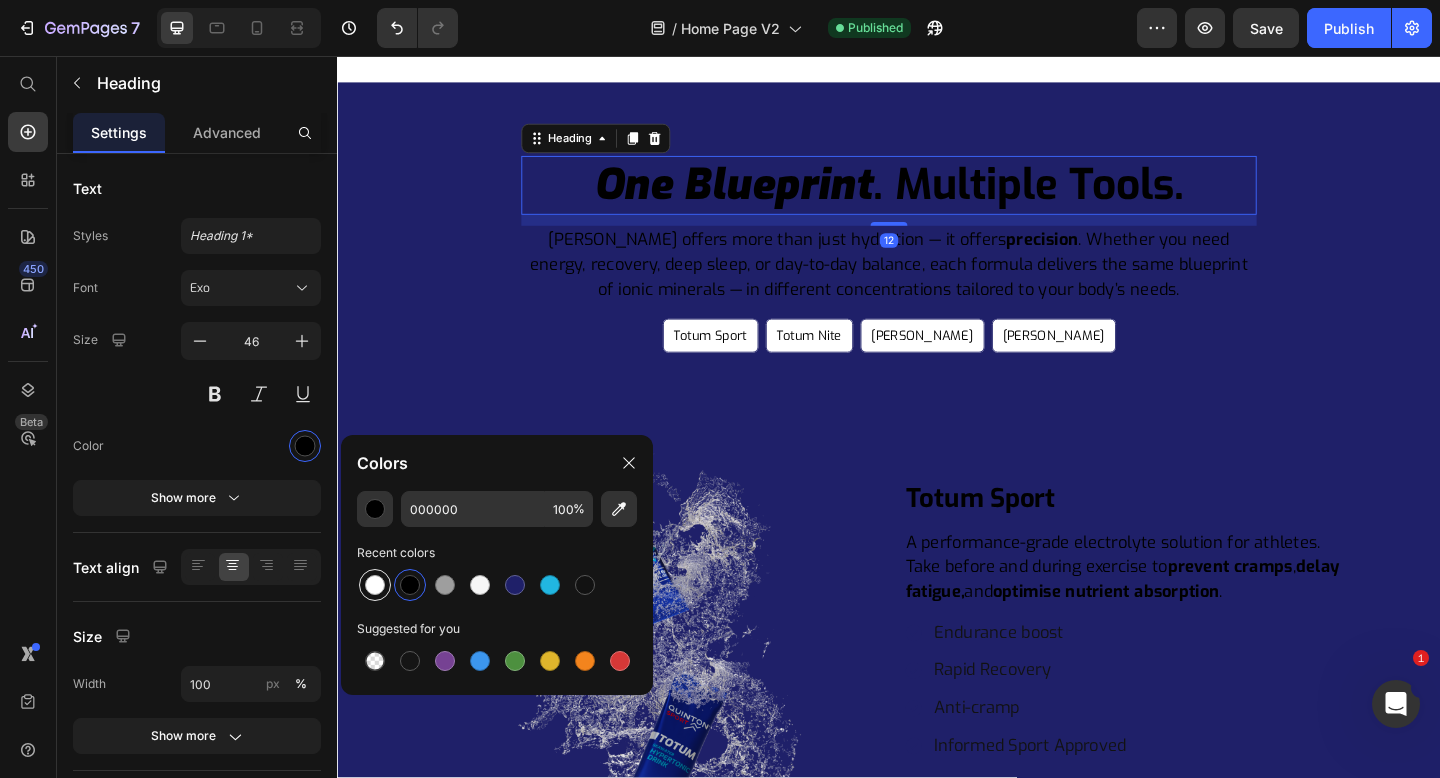 click at bounding box center (375, 585) 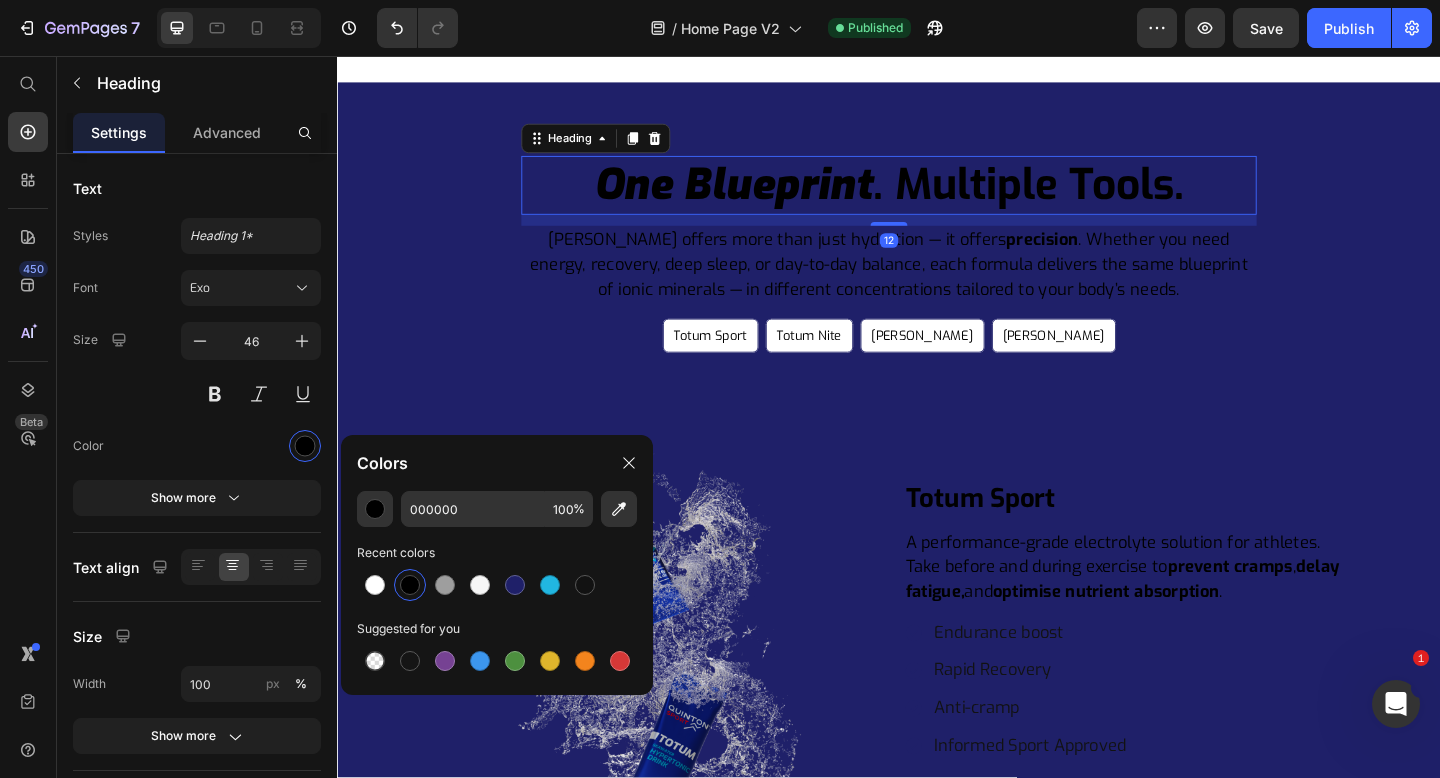 type on "FFFFFF" 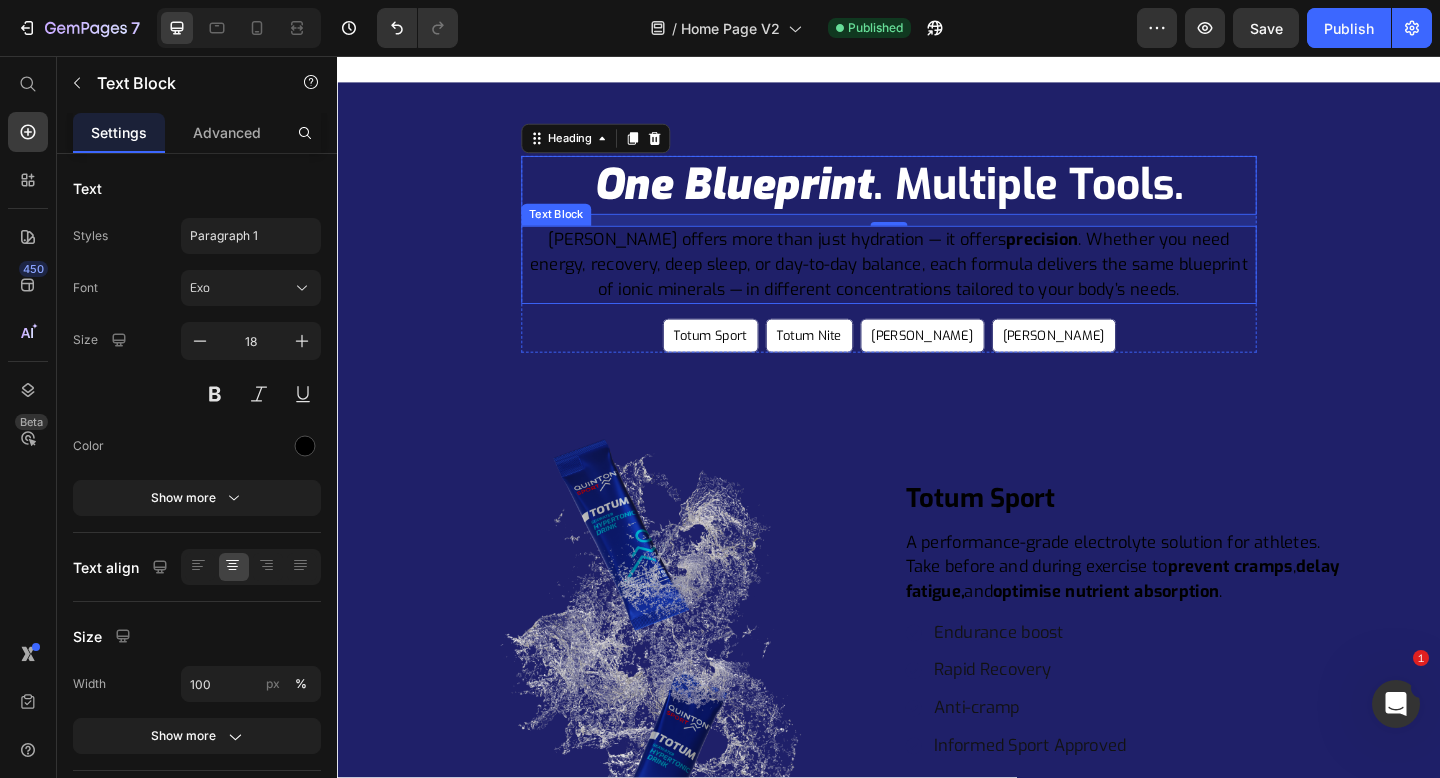 click on "Quinton offers more than just hydration — it offers  precision . Whether you need energy, recovery, deep sleep, or day-to-day balance, each formula delivers the same blueprint of ionic minerals — in different concentrations tailored to your body’s needs." at bounding box center [937, 283] 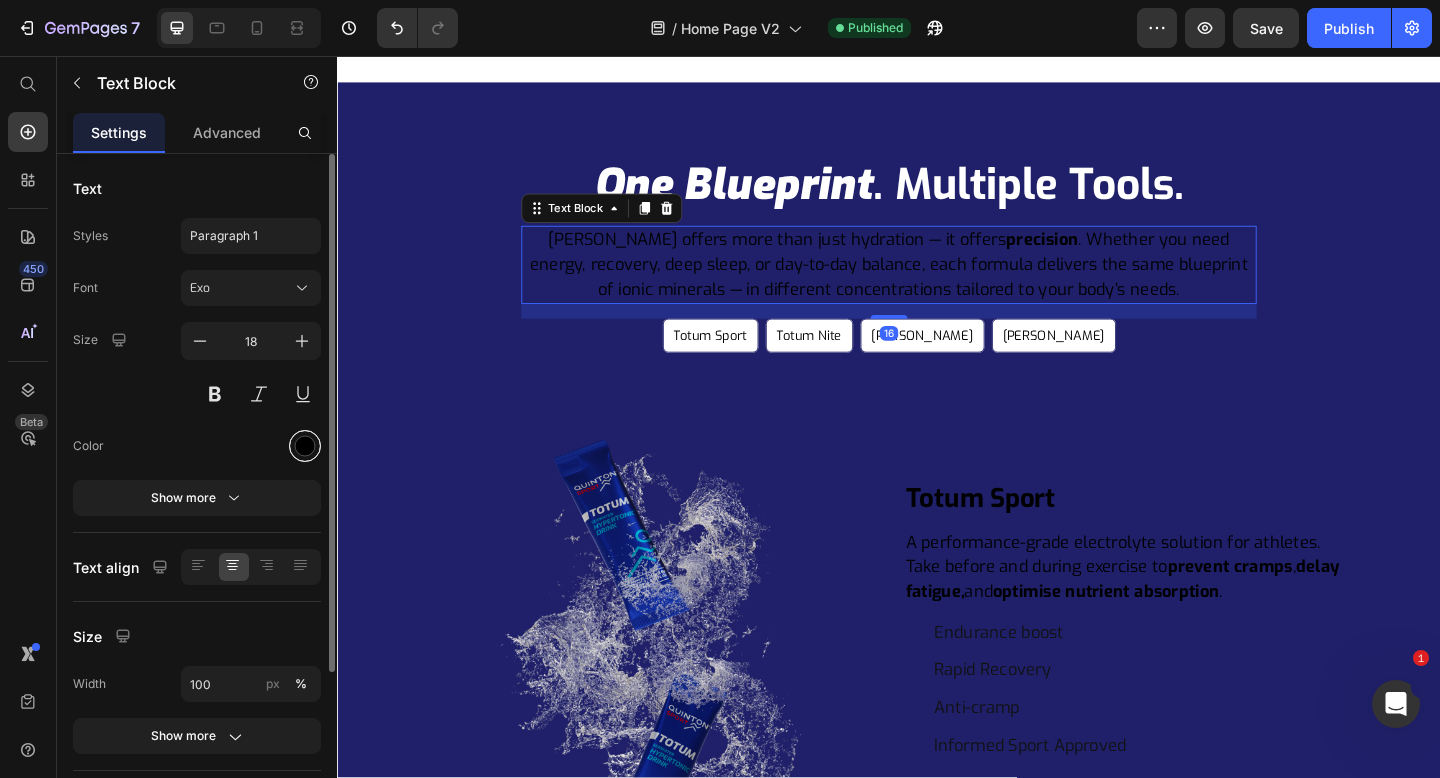 click at bounding box center (305, 446) 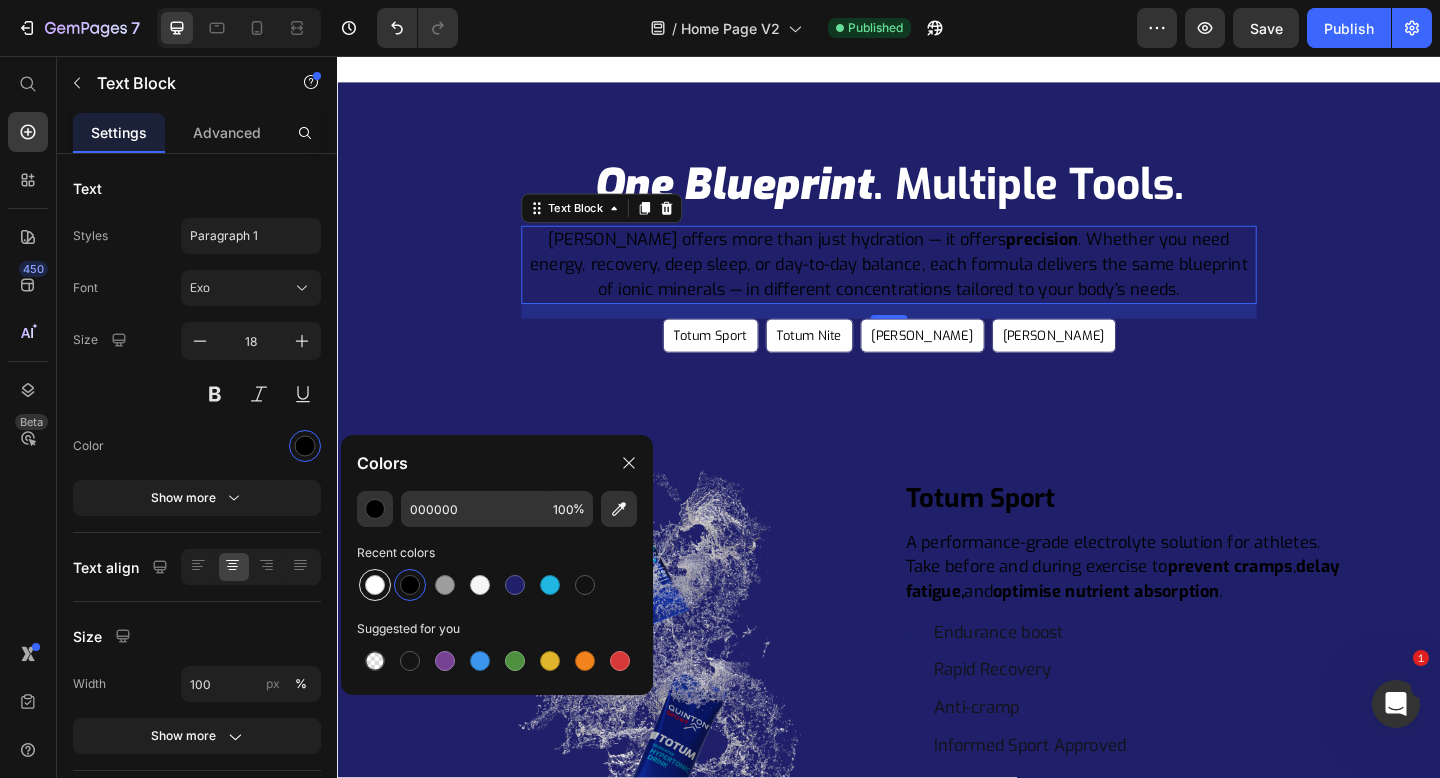 click at bounding box center [375, 585] 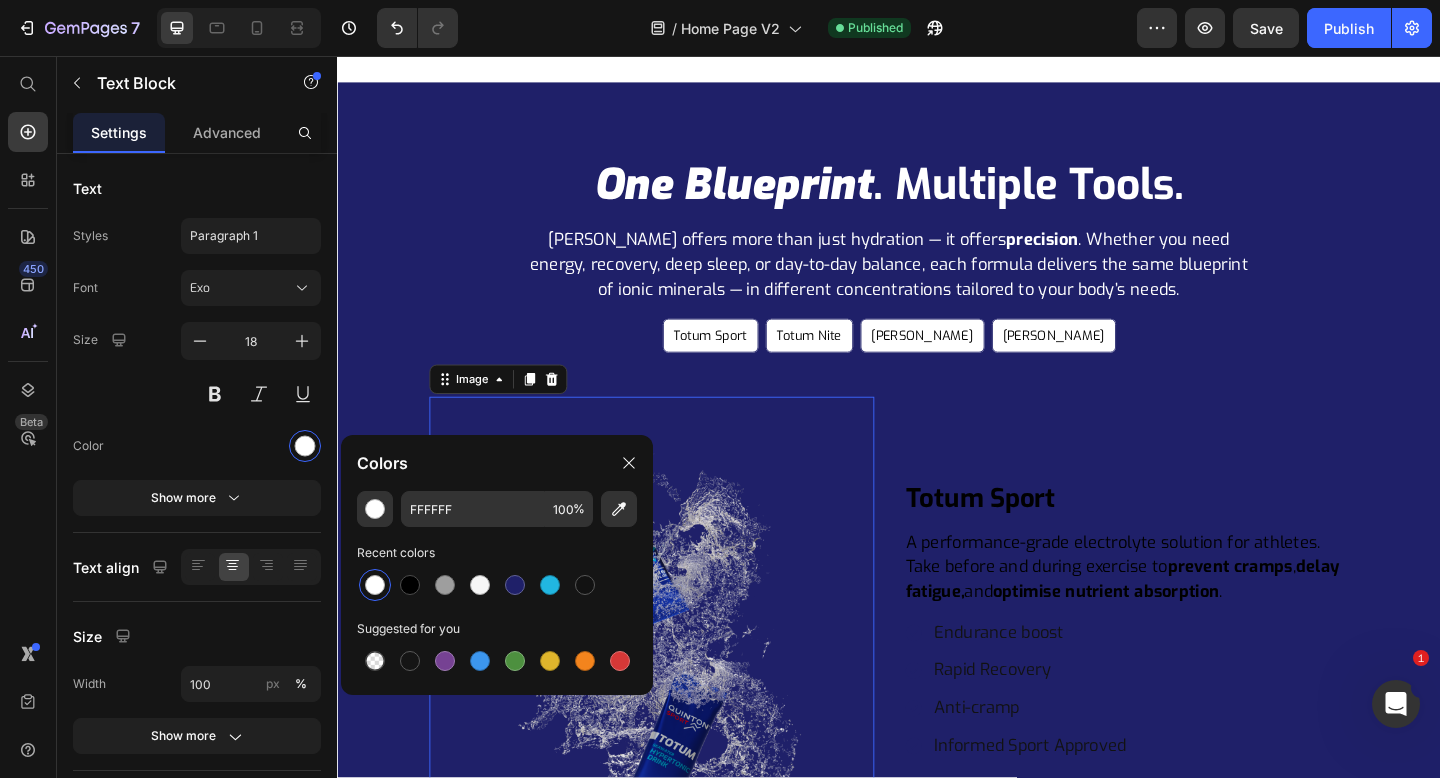 click at bounding box center (679, 702) 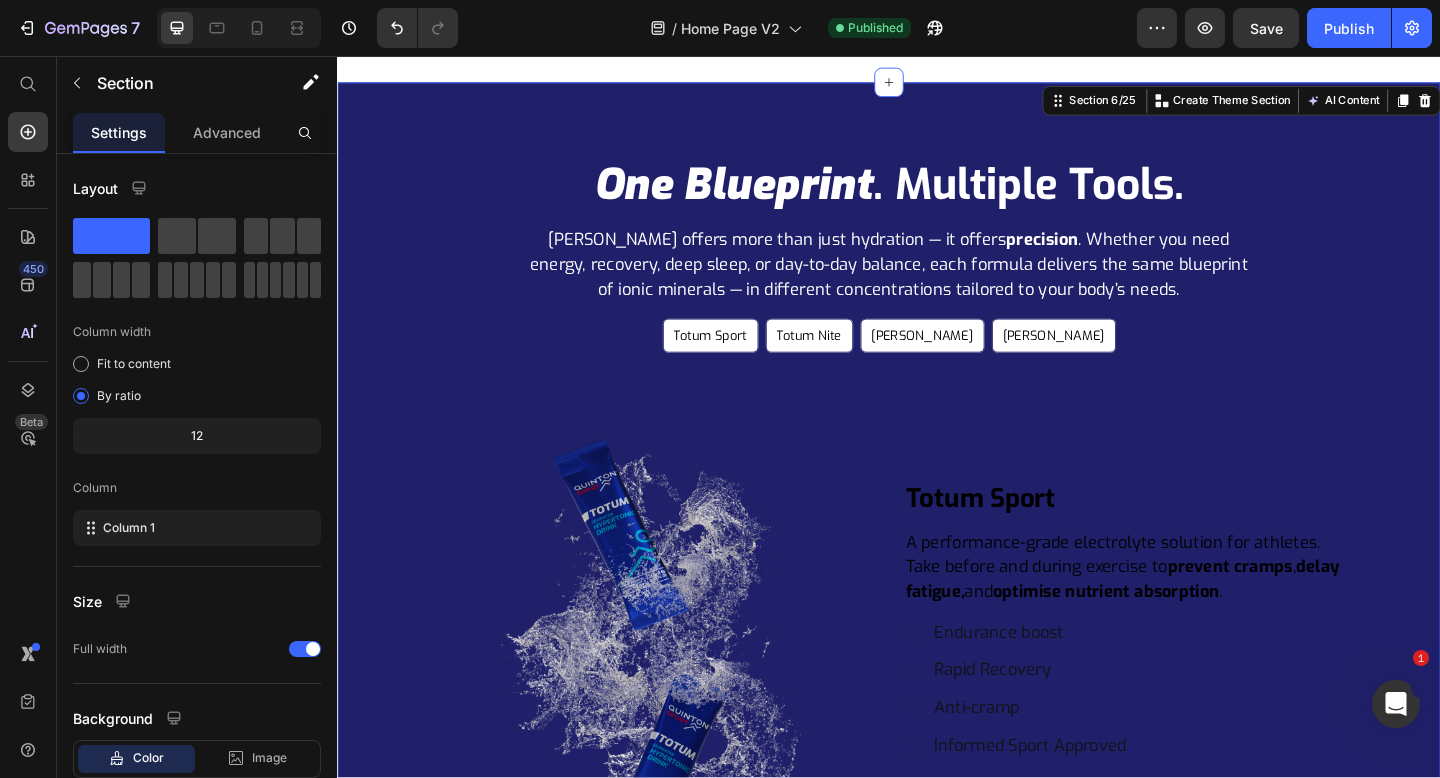 click on "One Blueprint . Multiple Tools. Heading Quinton offers more than just hydration — it offers  precision . Whether you need energy, recovery, deep sleep, or day-to-day balance, each formula delivers the same blueprint of ionic minerals — in different concentrations tailored to your body’s needs. Text Block Totum Sport Button Totum Nite Button Quinton Hypertonic Button Quinton Isotonic Button Row Row Image Image Image Totum Sport Heading A performance-grade electrolyte solution for athletes. Take before and during exercise to  prevent cramps ,  delay fatigue,  and  optimise nutrient absorption . Text Block Endurance boost Rapid Recovery Anti-cramp Informed Sport Approved Item List Row Learn More Button Row Row" at bounding box center [937, 571] 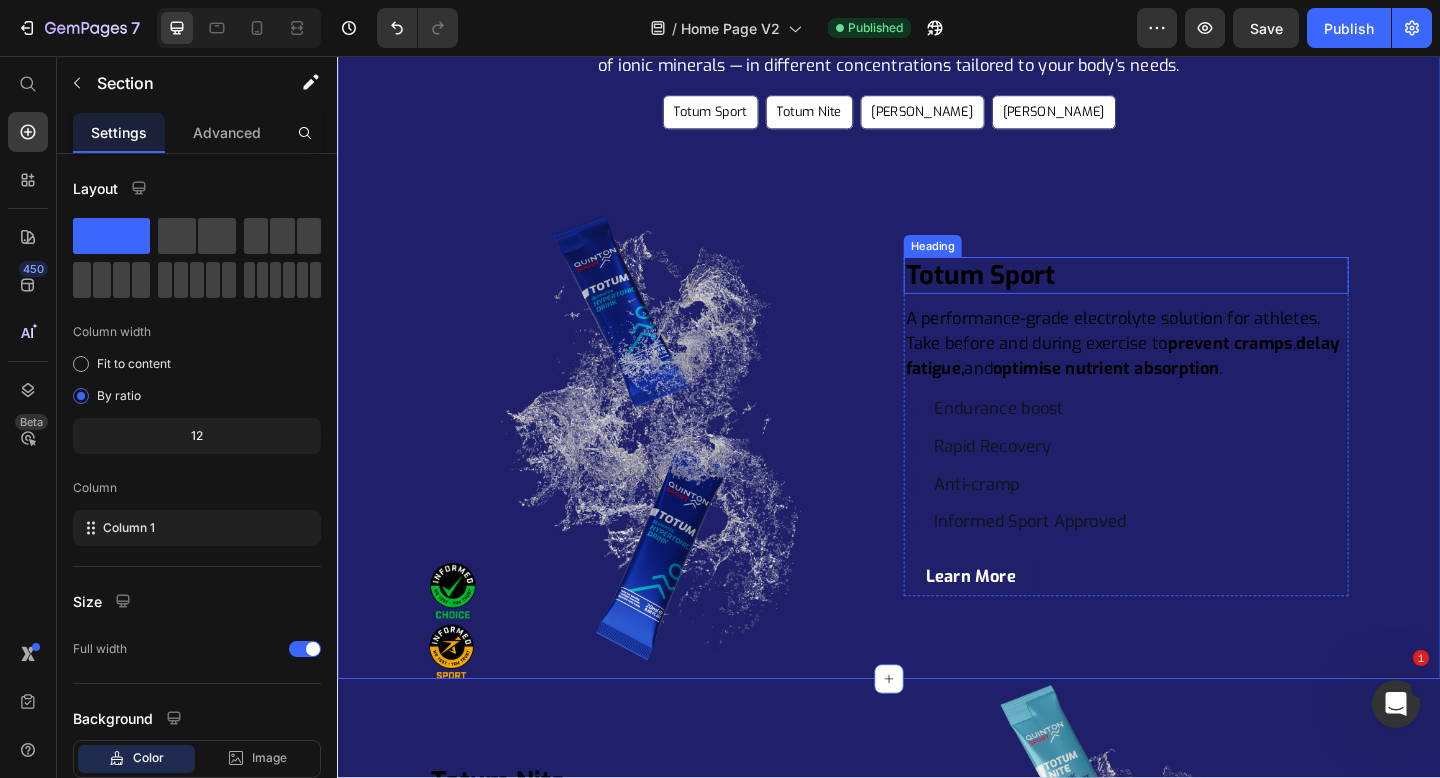 click on "Totum Sport" at bounding box center (1195, 295) 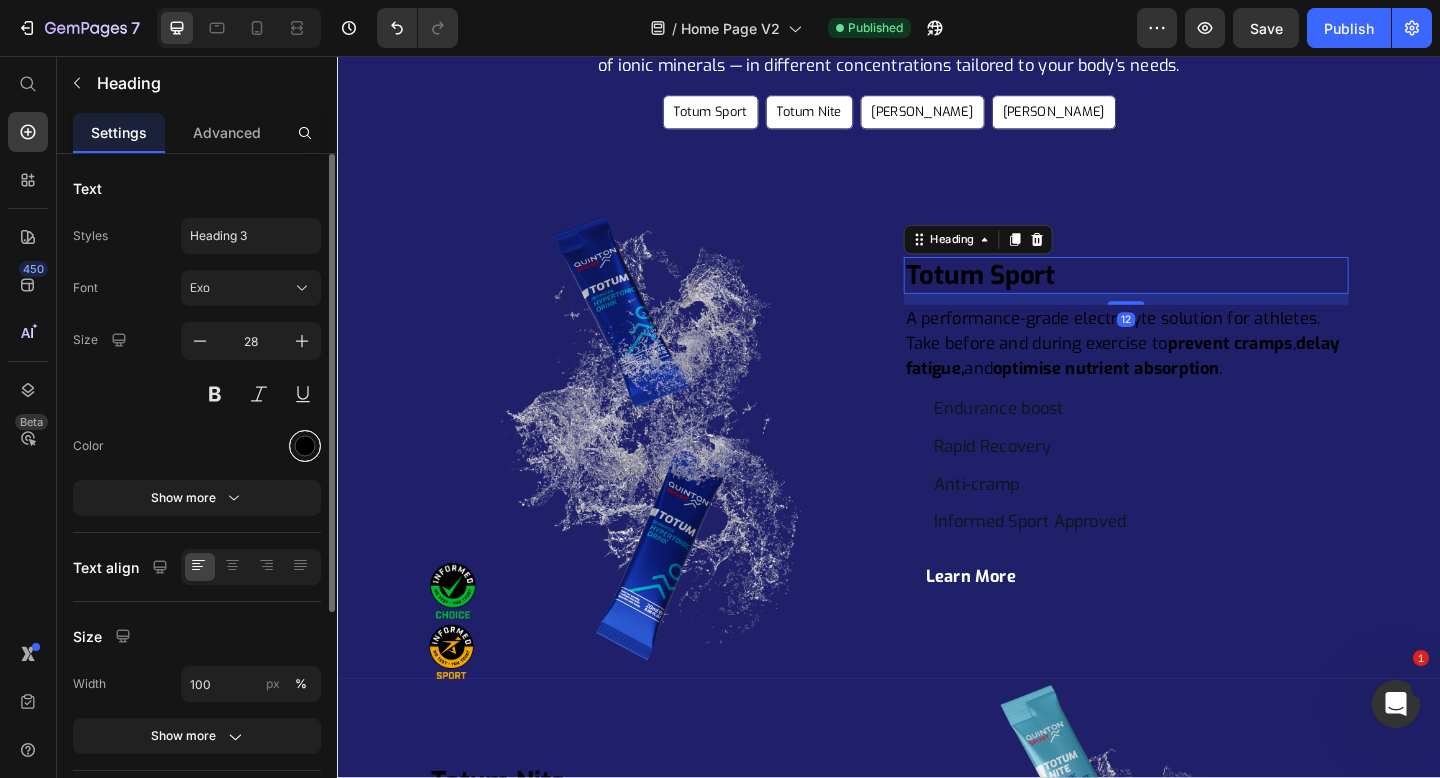 click at bounding box center [305, 446] 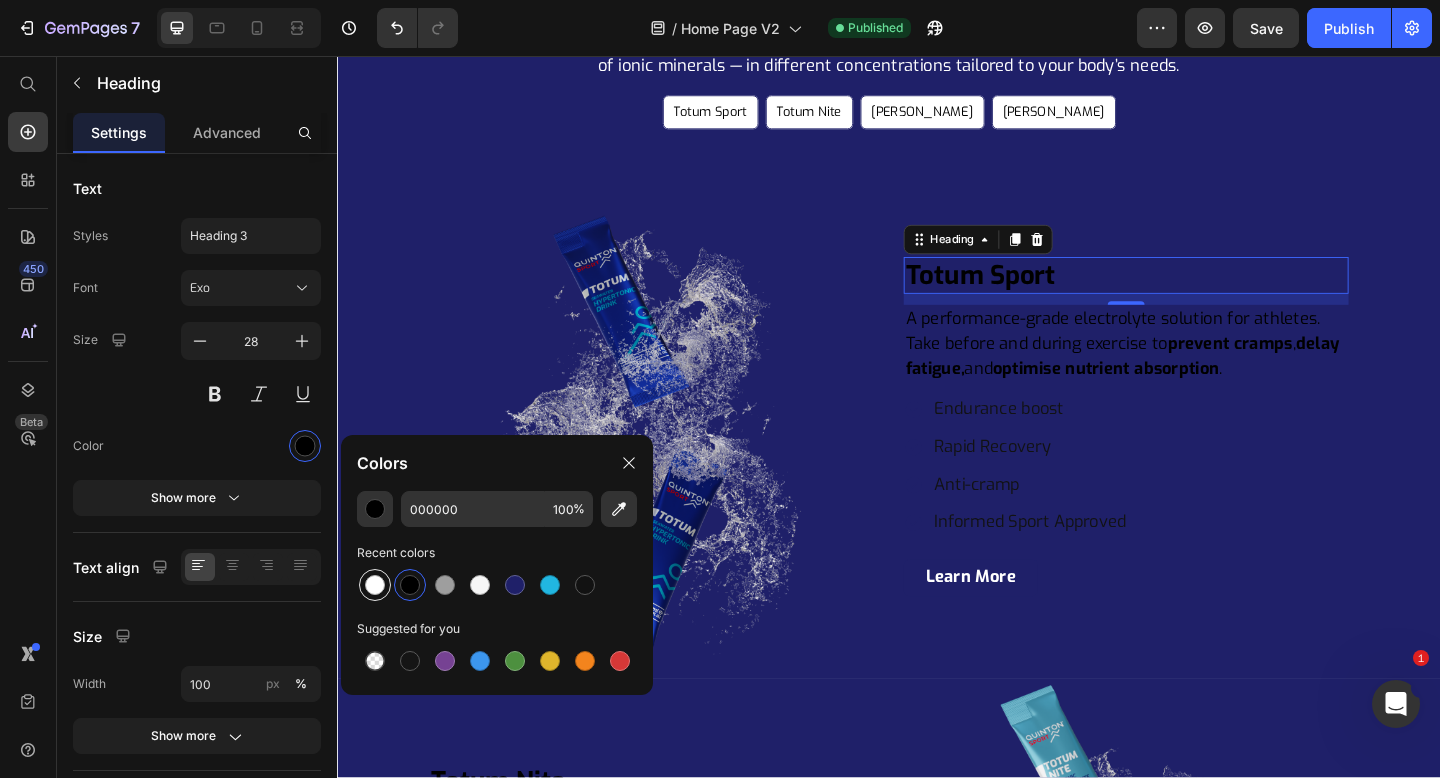 click at bounding box center [375, 585] 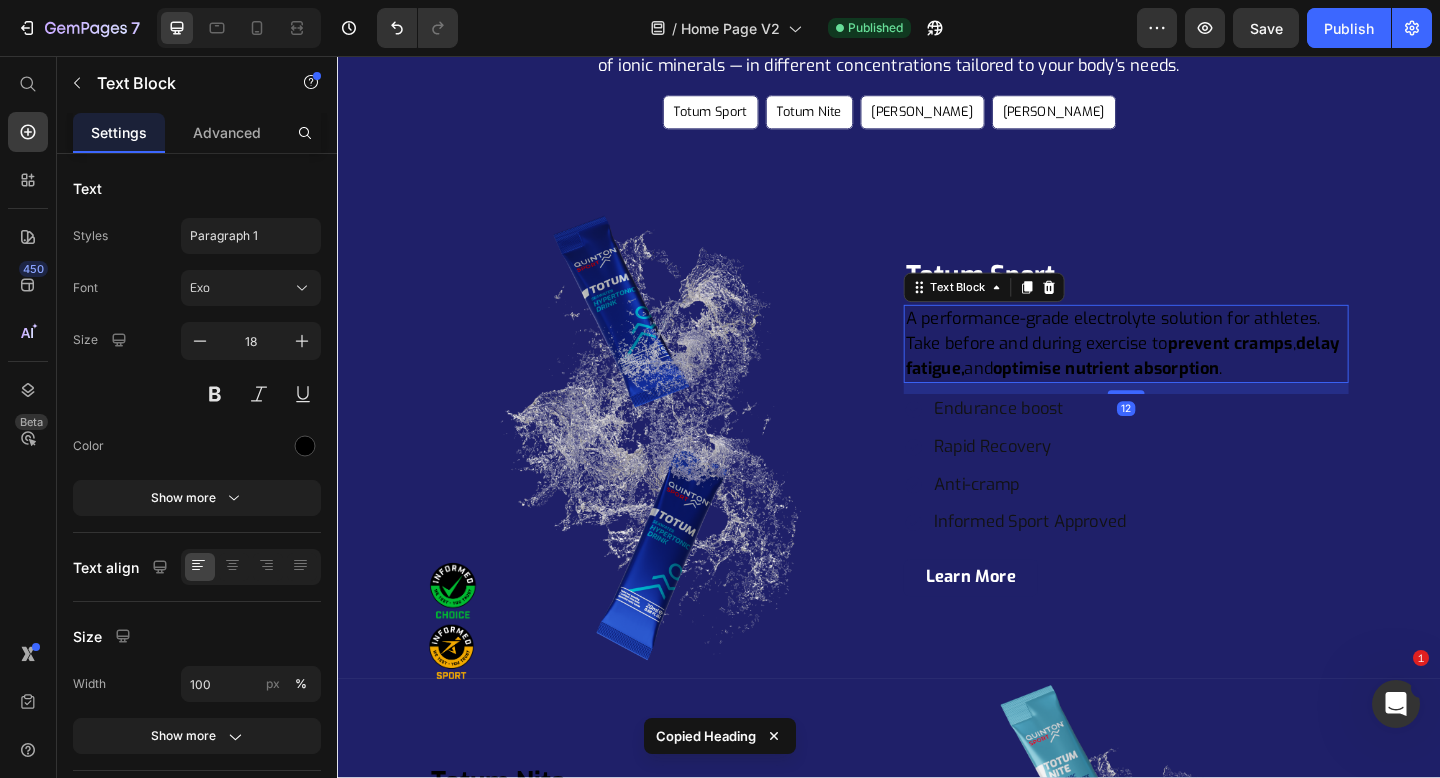 click on "A performance-grade electrolyte solution for athletes. Take before and during exercise to  prevent cramps ,  delay fatigue,  and  optimise nutrient absorption ." at bounding box center [1195, 369] 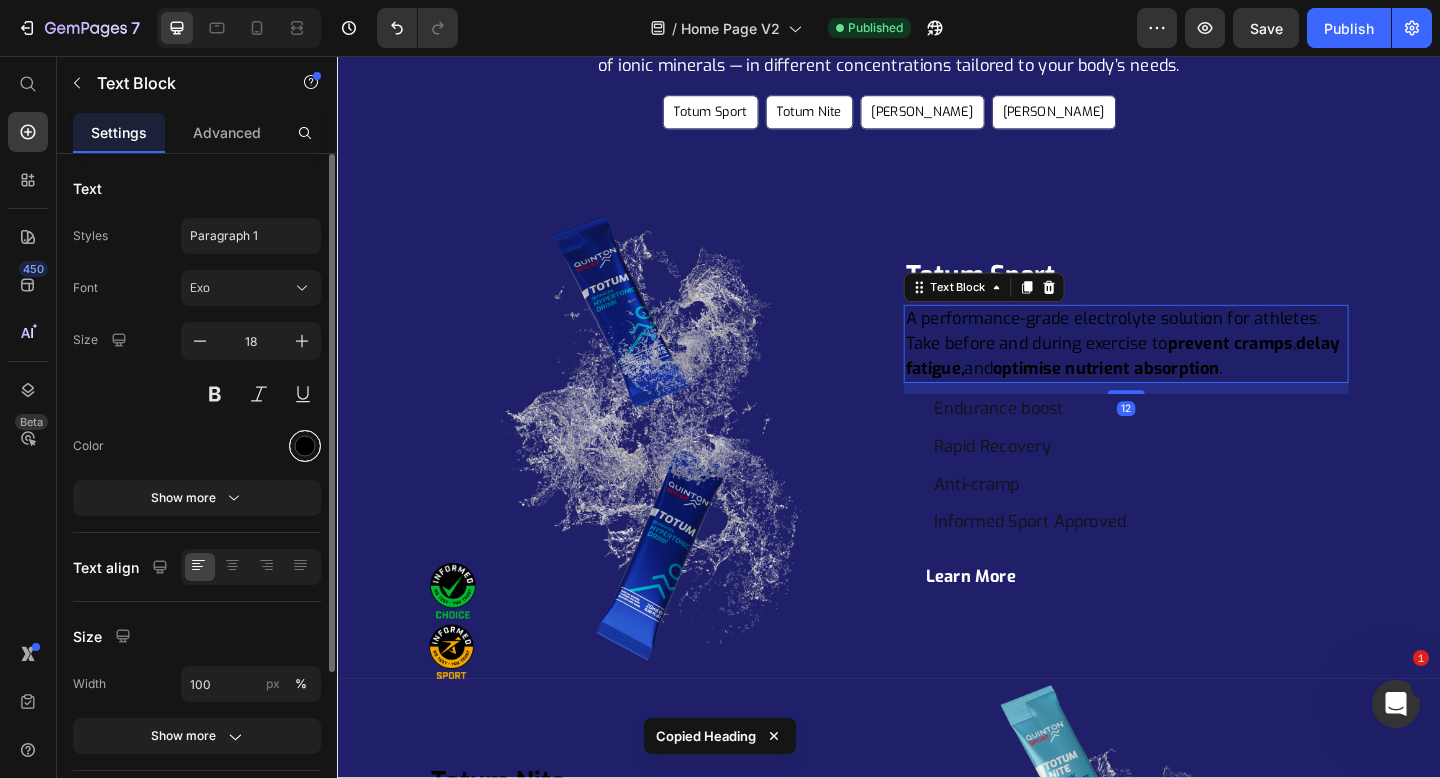 click at bounding box center [305, 446] 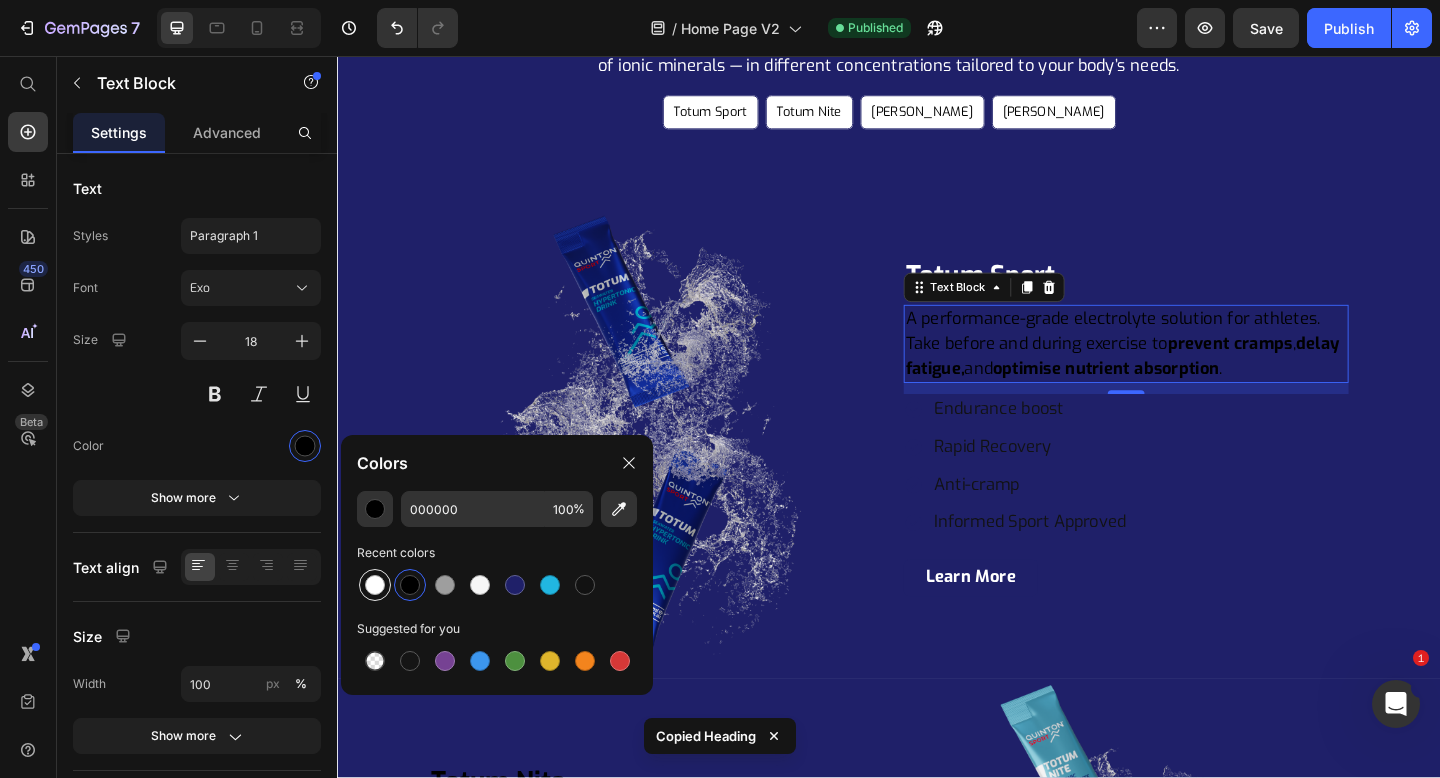 click at bounding box center (375, 585) 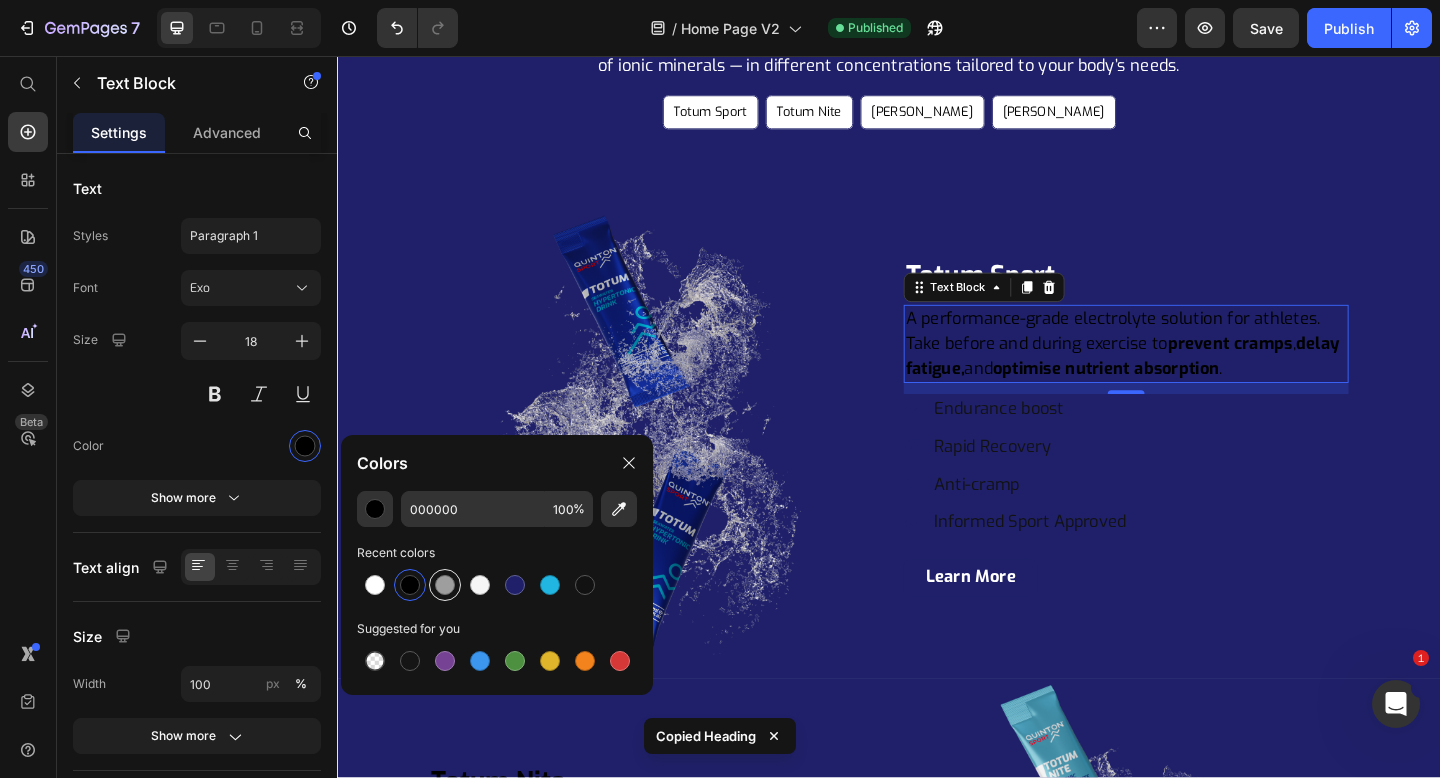 type on "FFFFFF" 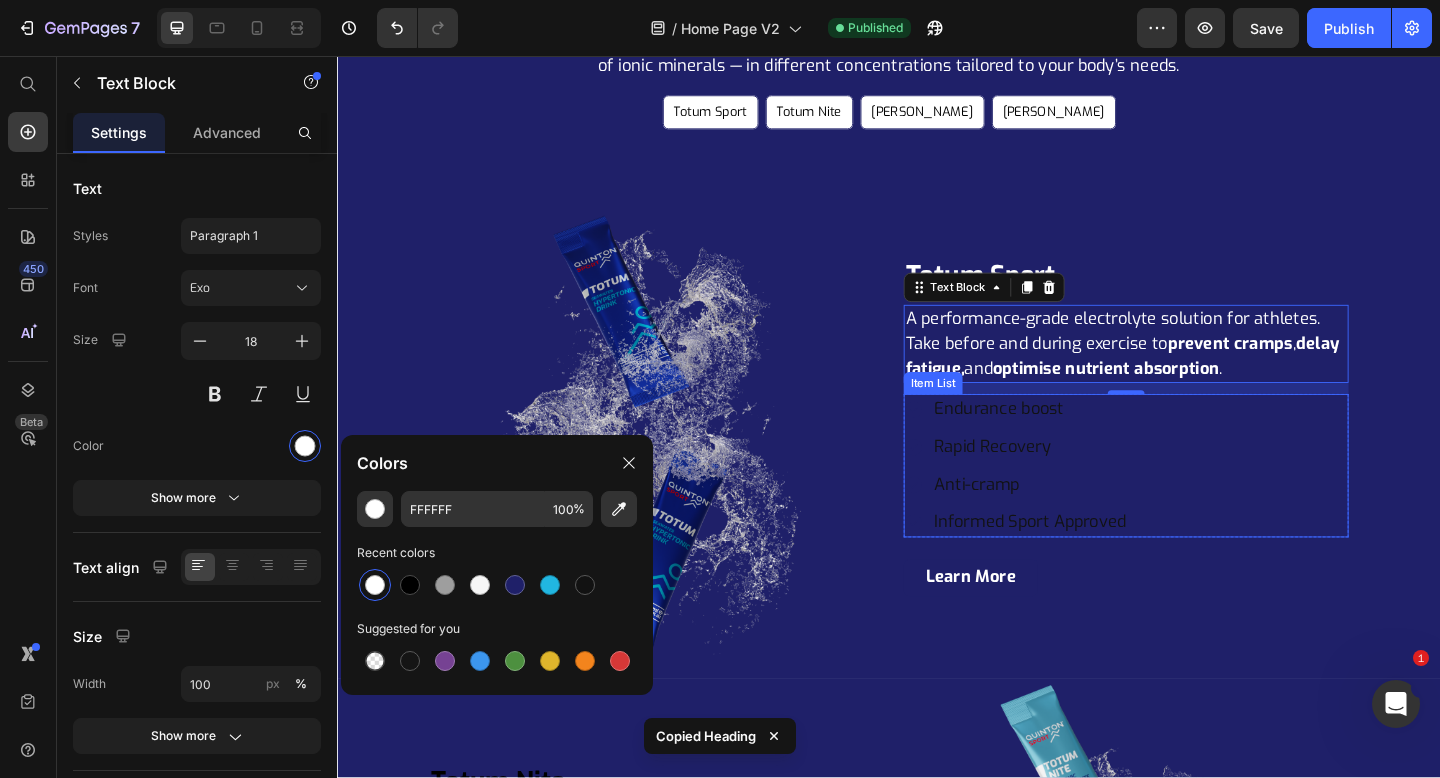 click on "Endurance boost Rapid Recovery Anti-cramp Informed Sport Approved" at bounding box center (1075, 502) 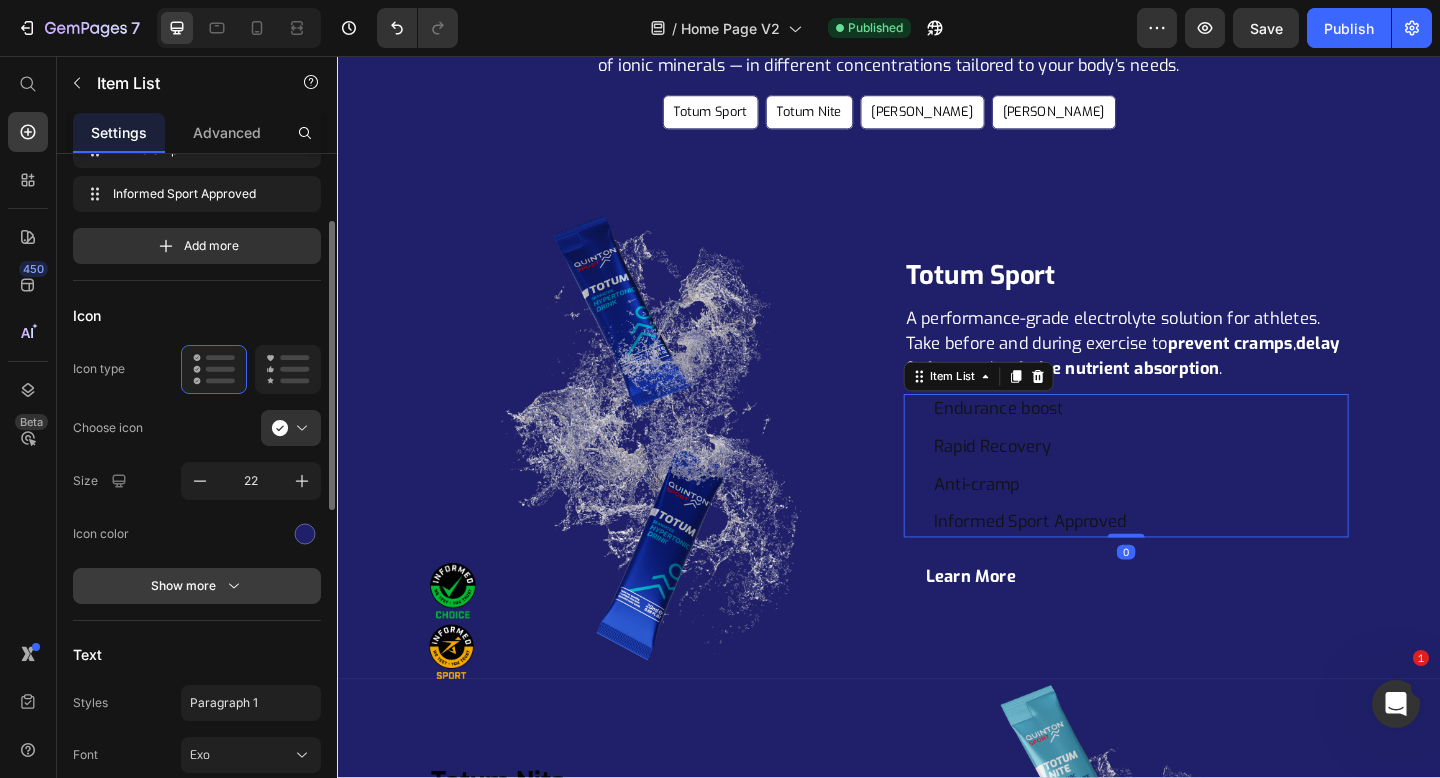 scroll, scrollTop: 176, scrollLeft: 0, axis: vertical 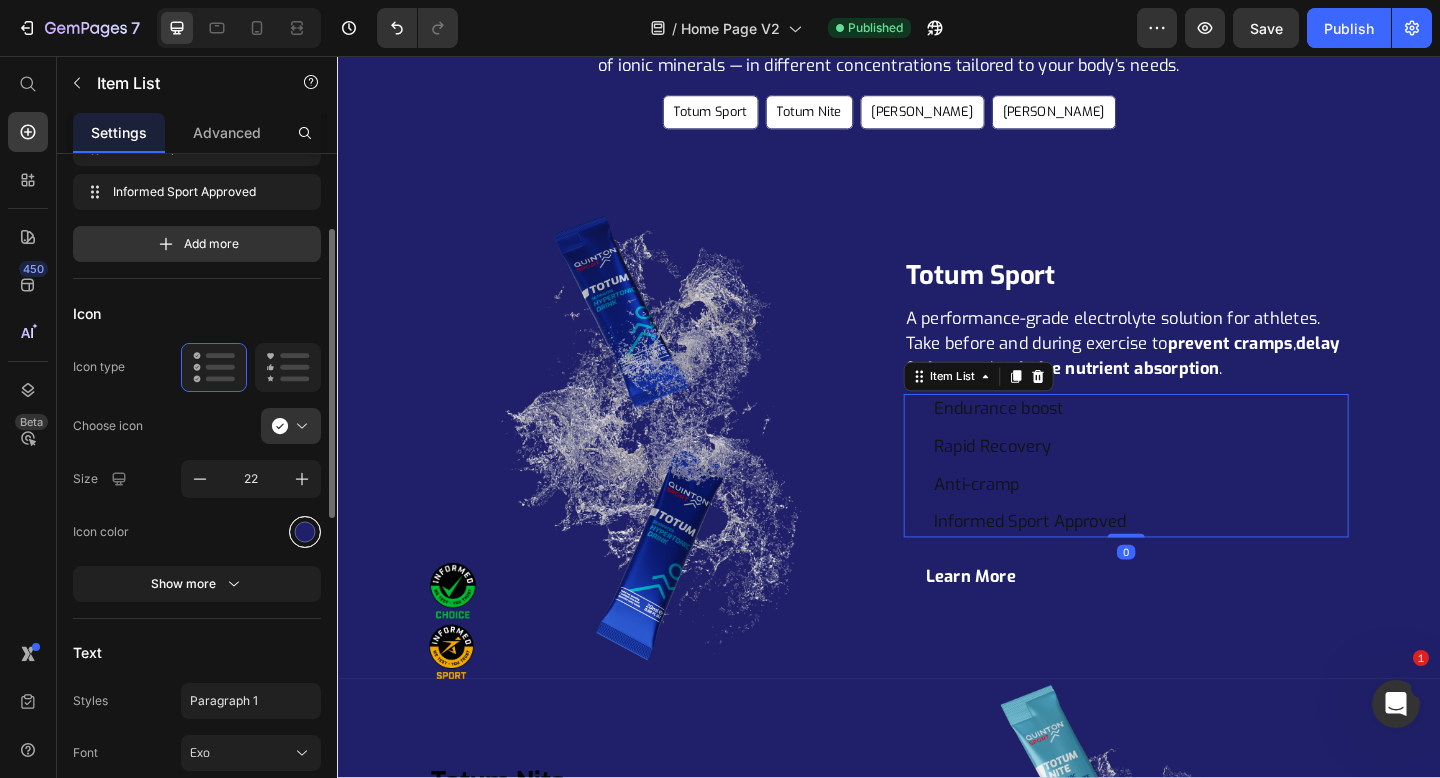 click at bounding box center [305, 532] 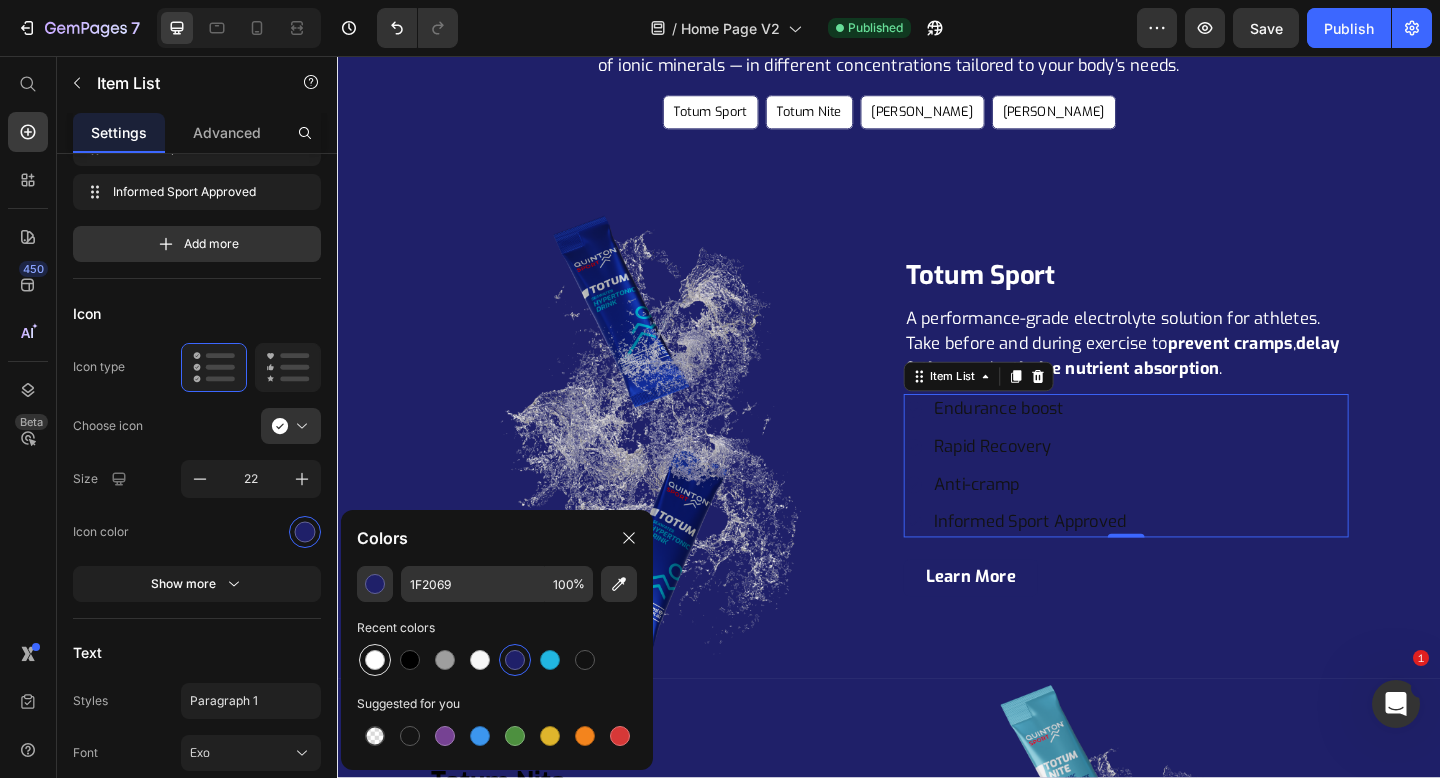 click at bounding box center [375, 660] 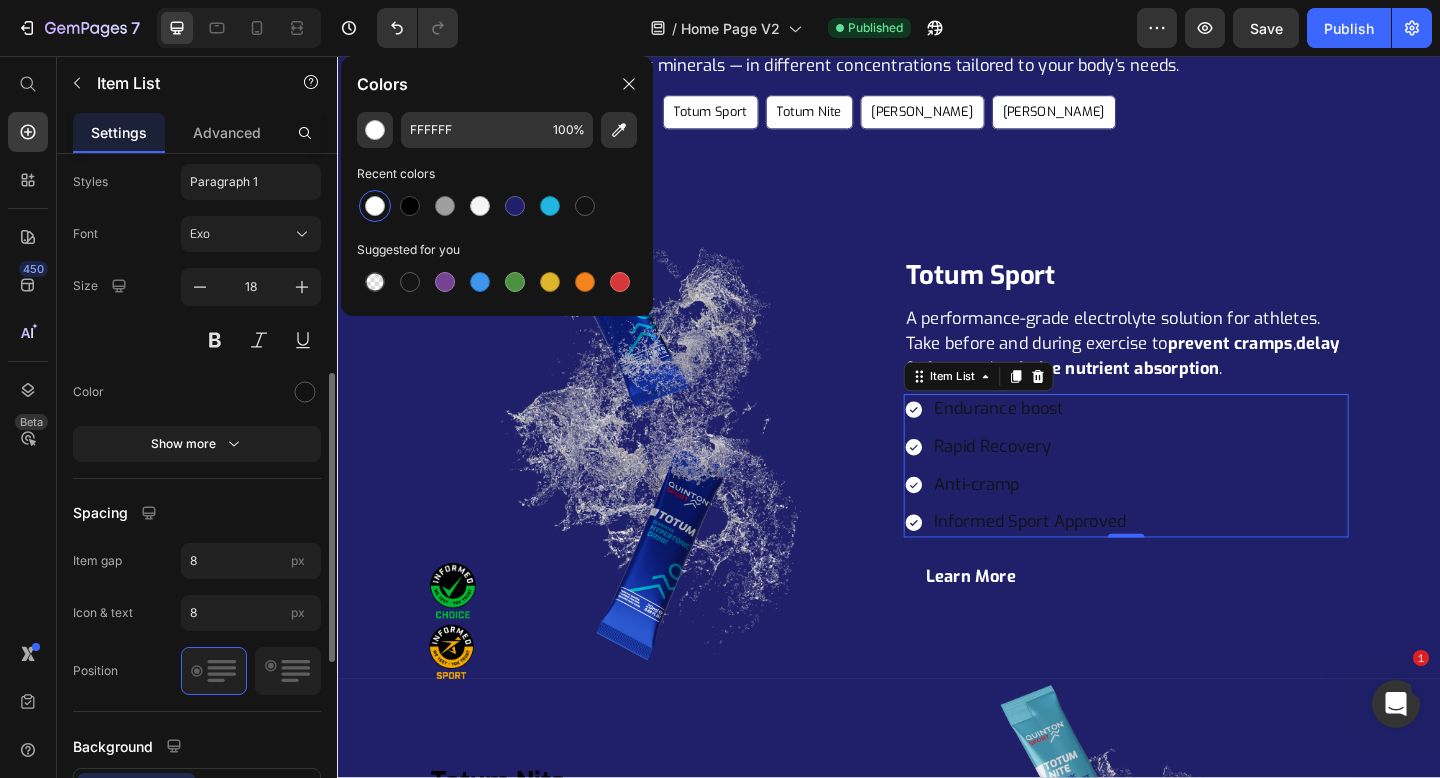 scroll, scrollTop: 625, scrollLeft: 0, axis: vertical 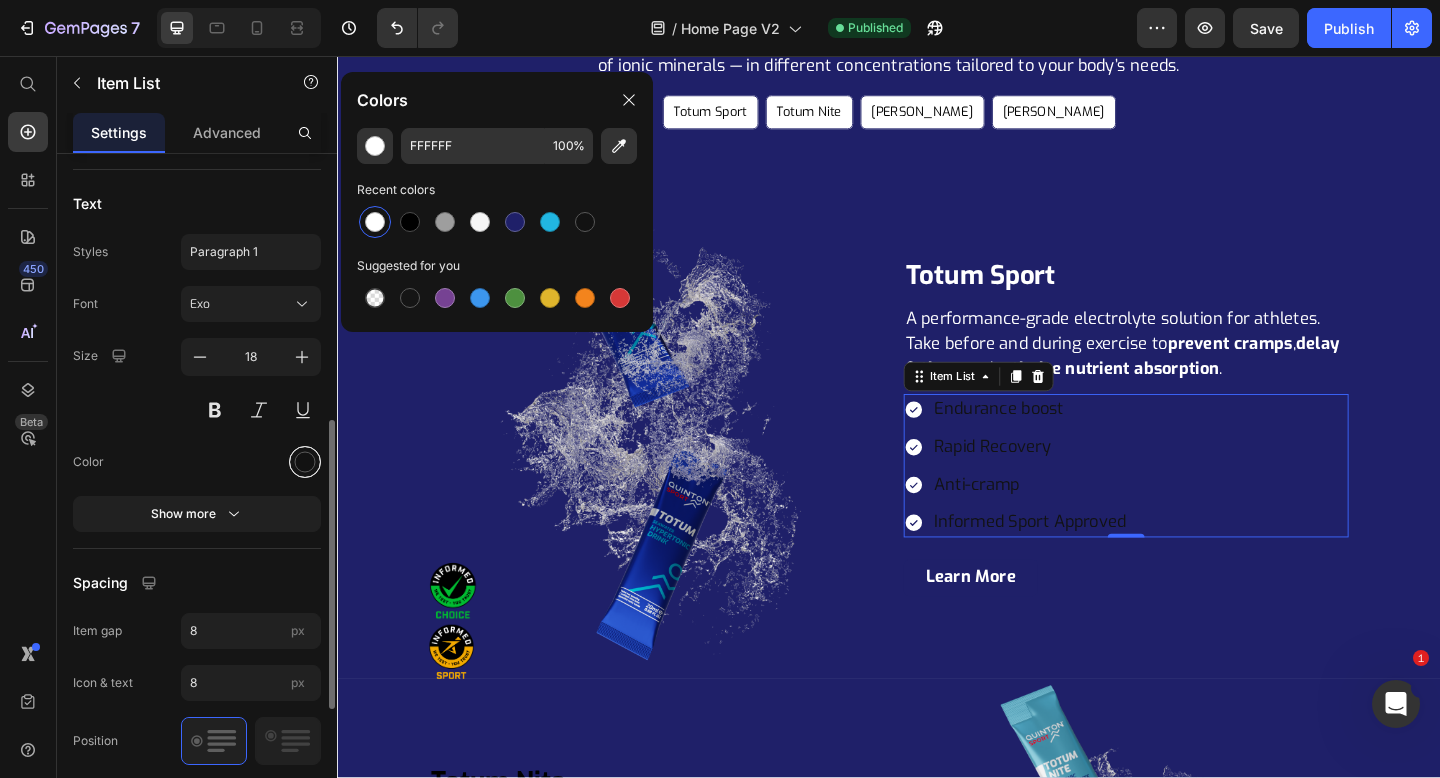 click at bounding box center [305, 461] 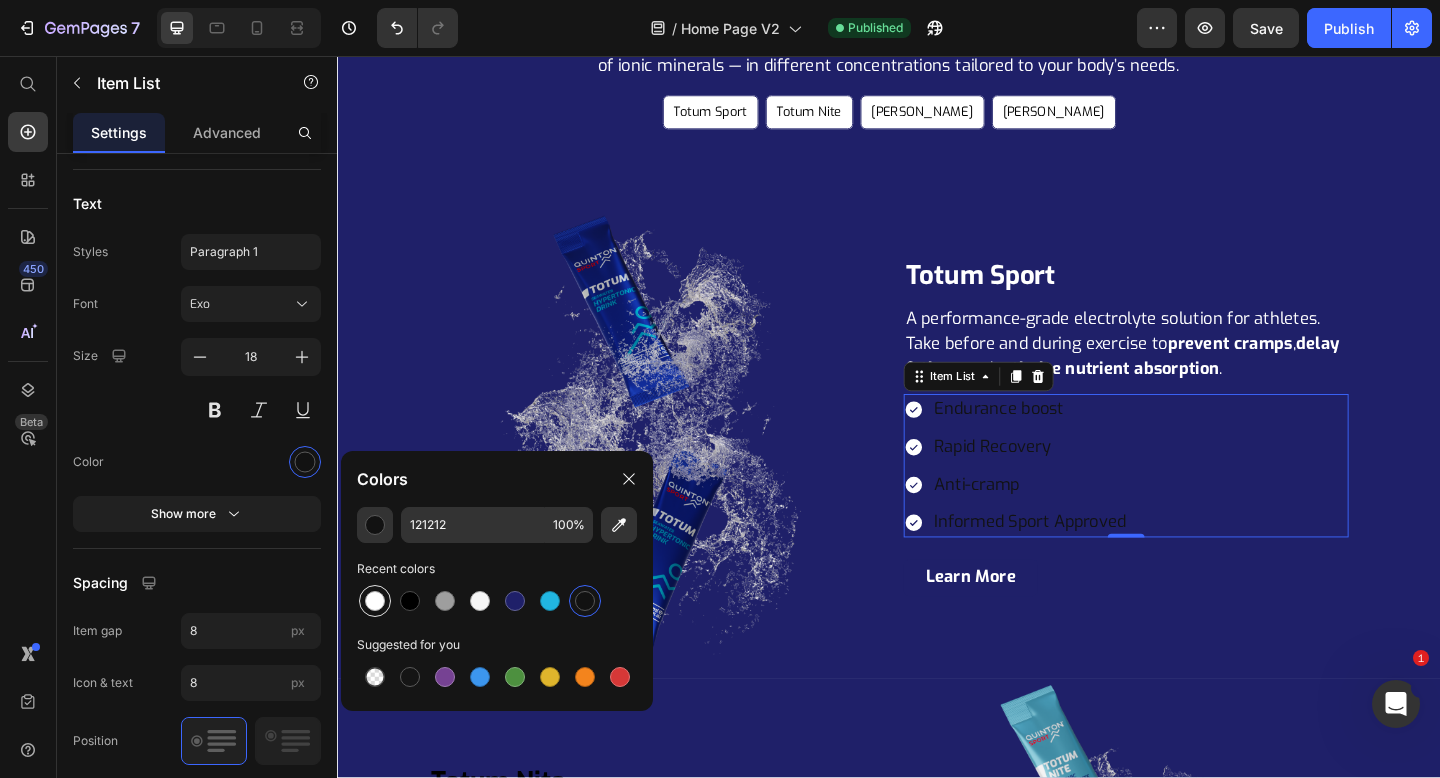 click at bounding box center [375, 601] 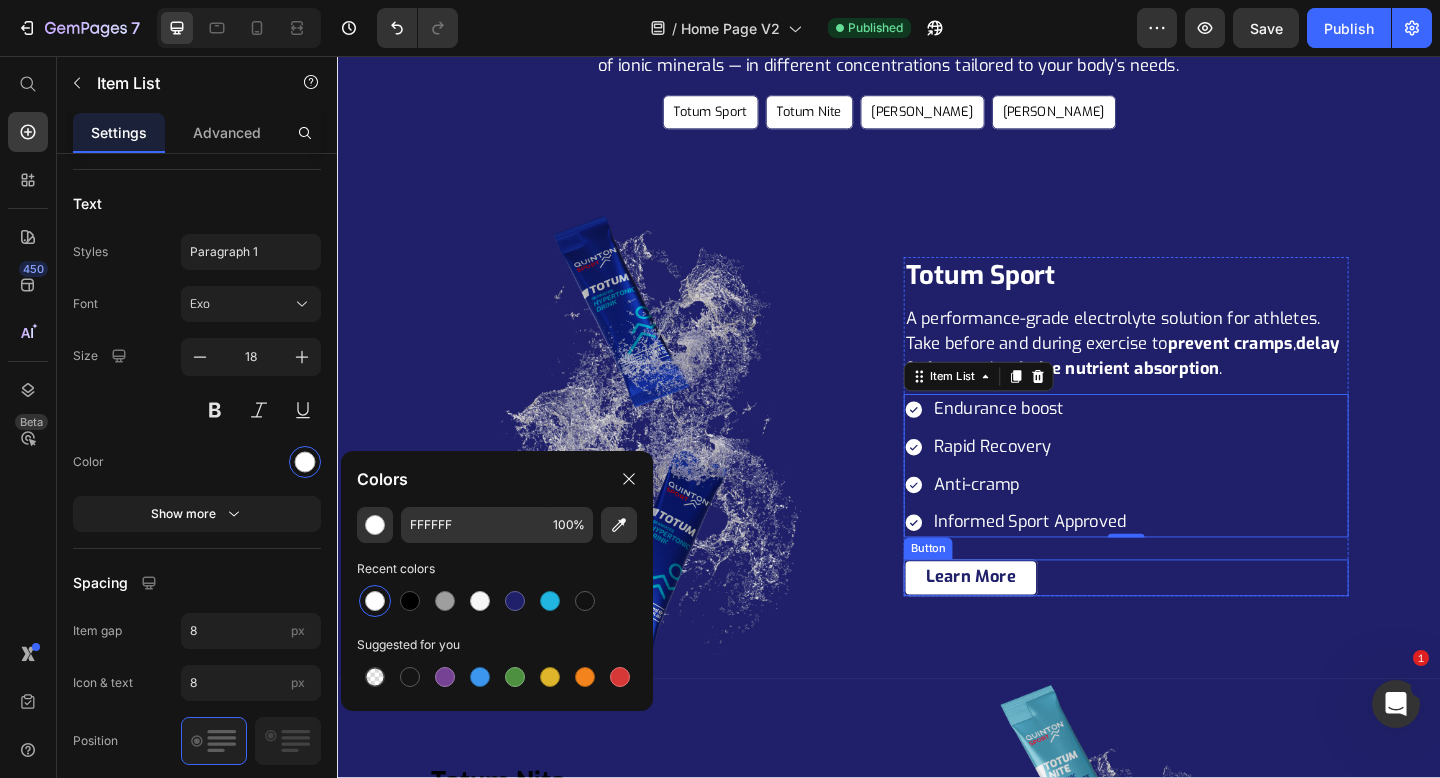 click on "Learn More" at bounding box center [1026, 623] 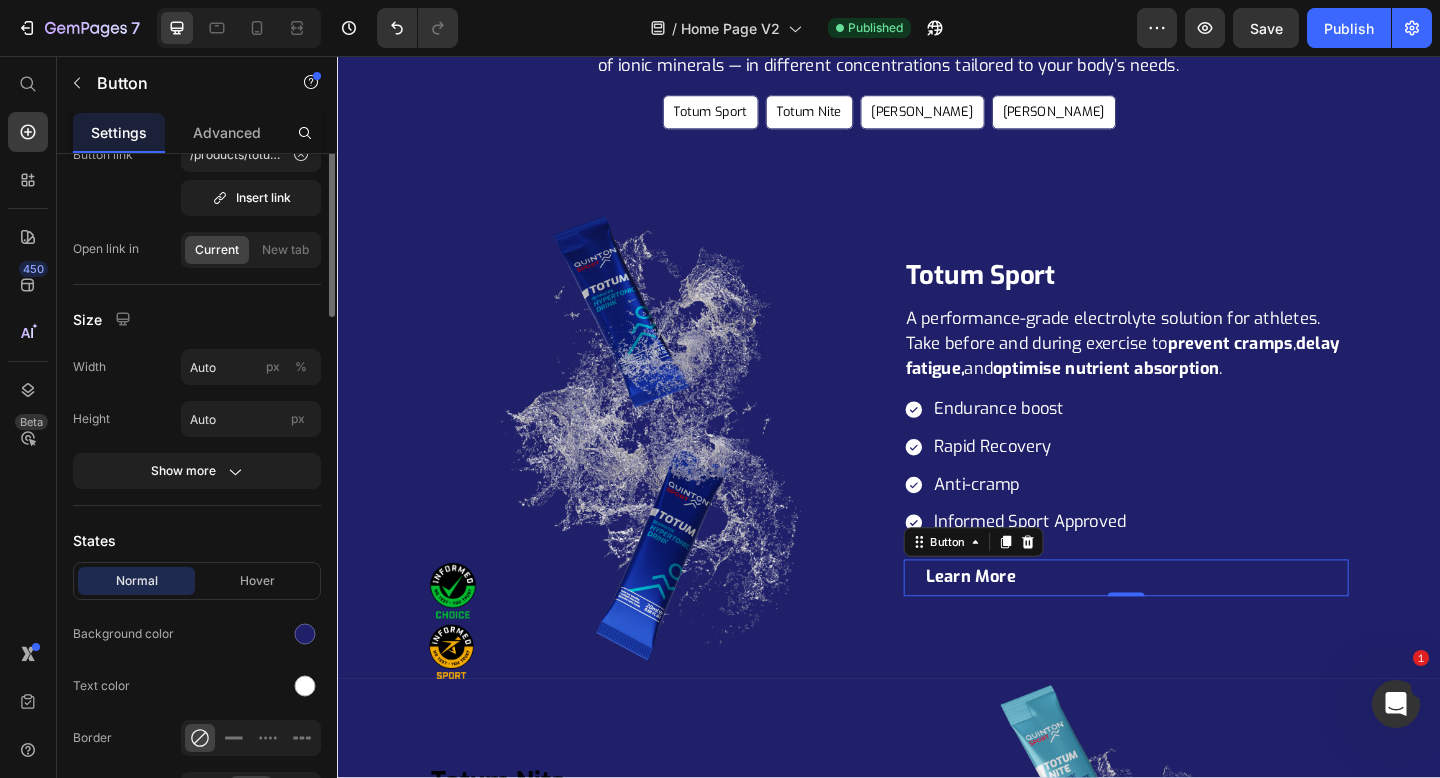 scroll, scrollTop: 361, scrollLeft: 0, axis: vertical 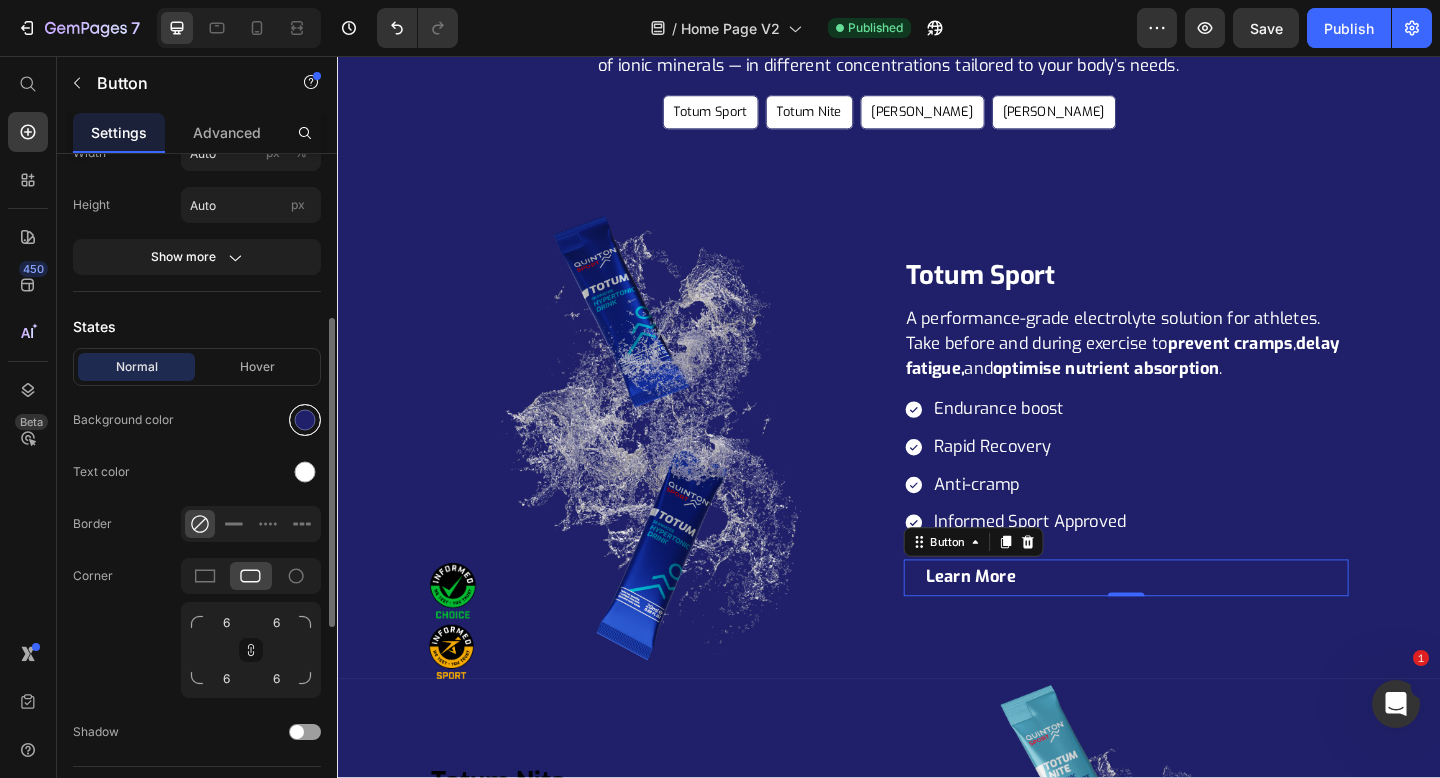 click at bounding box center (305, 420) 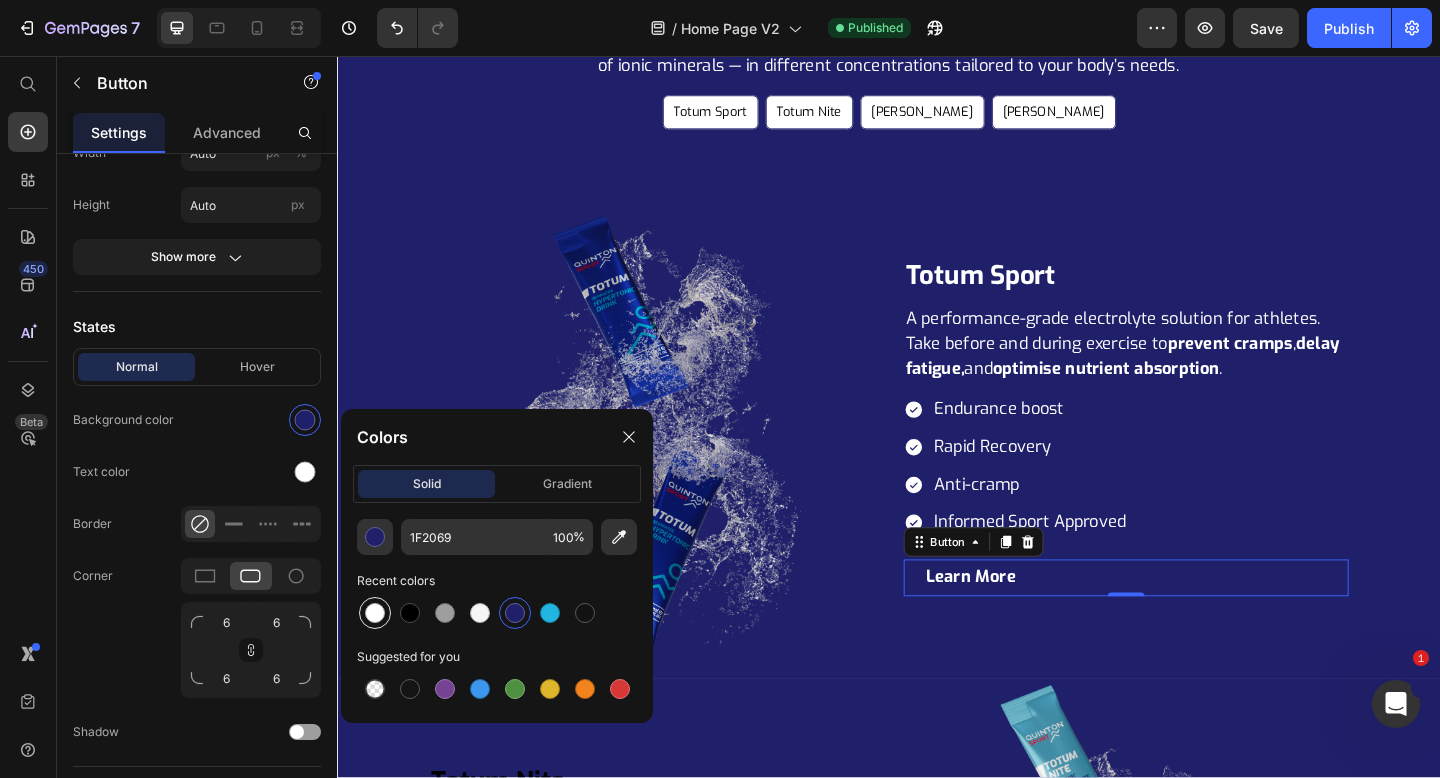 click at bounding box center [375, 613] 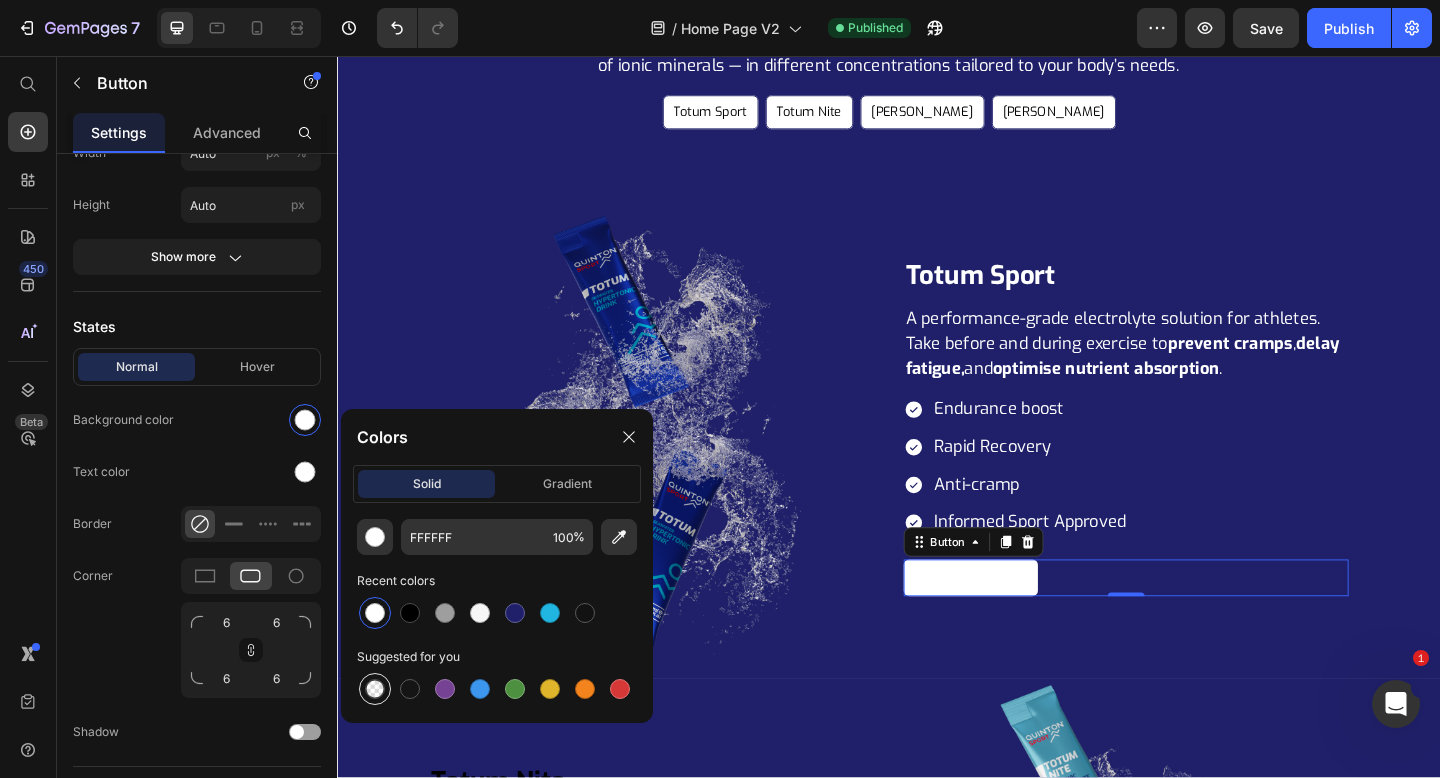 click at bounding box center [375, 689] 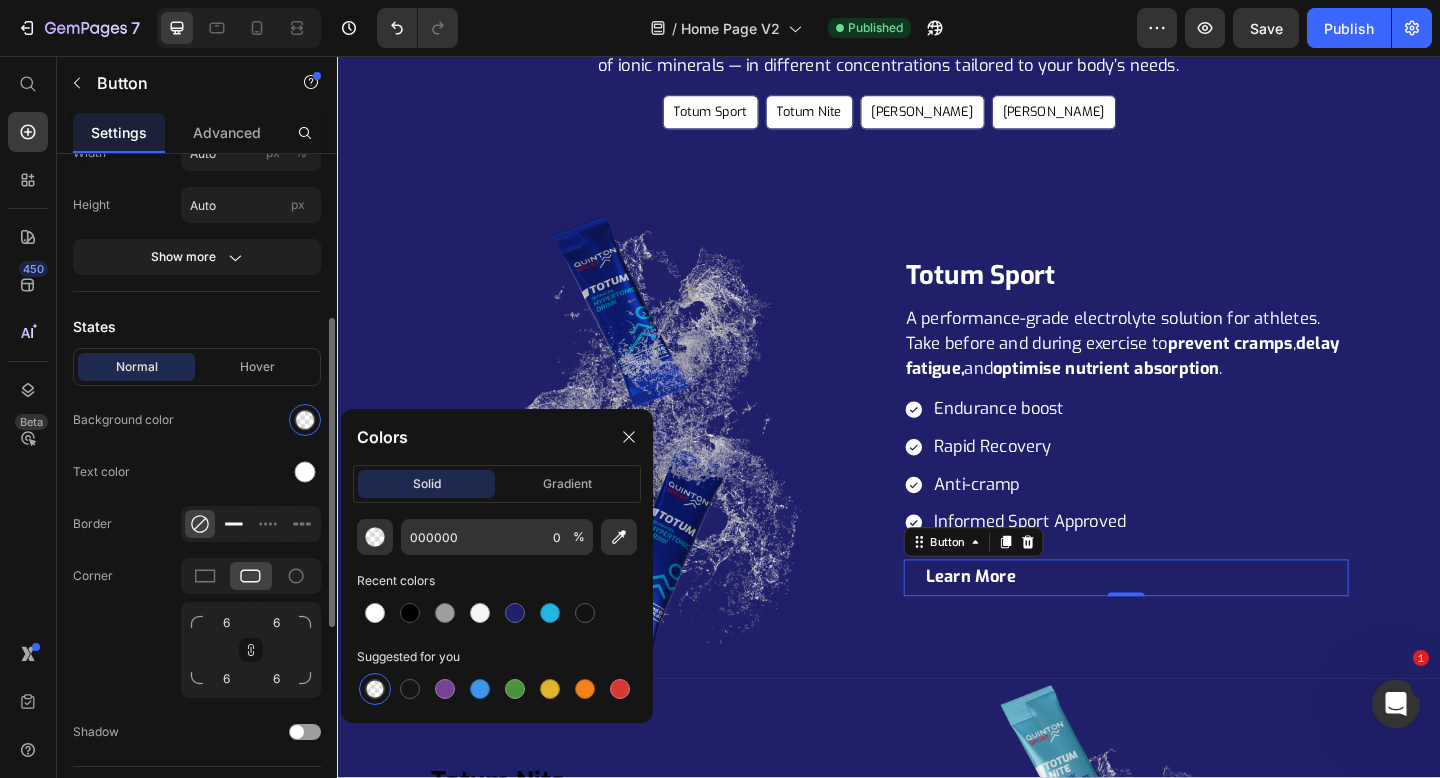 click 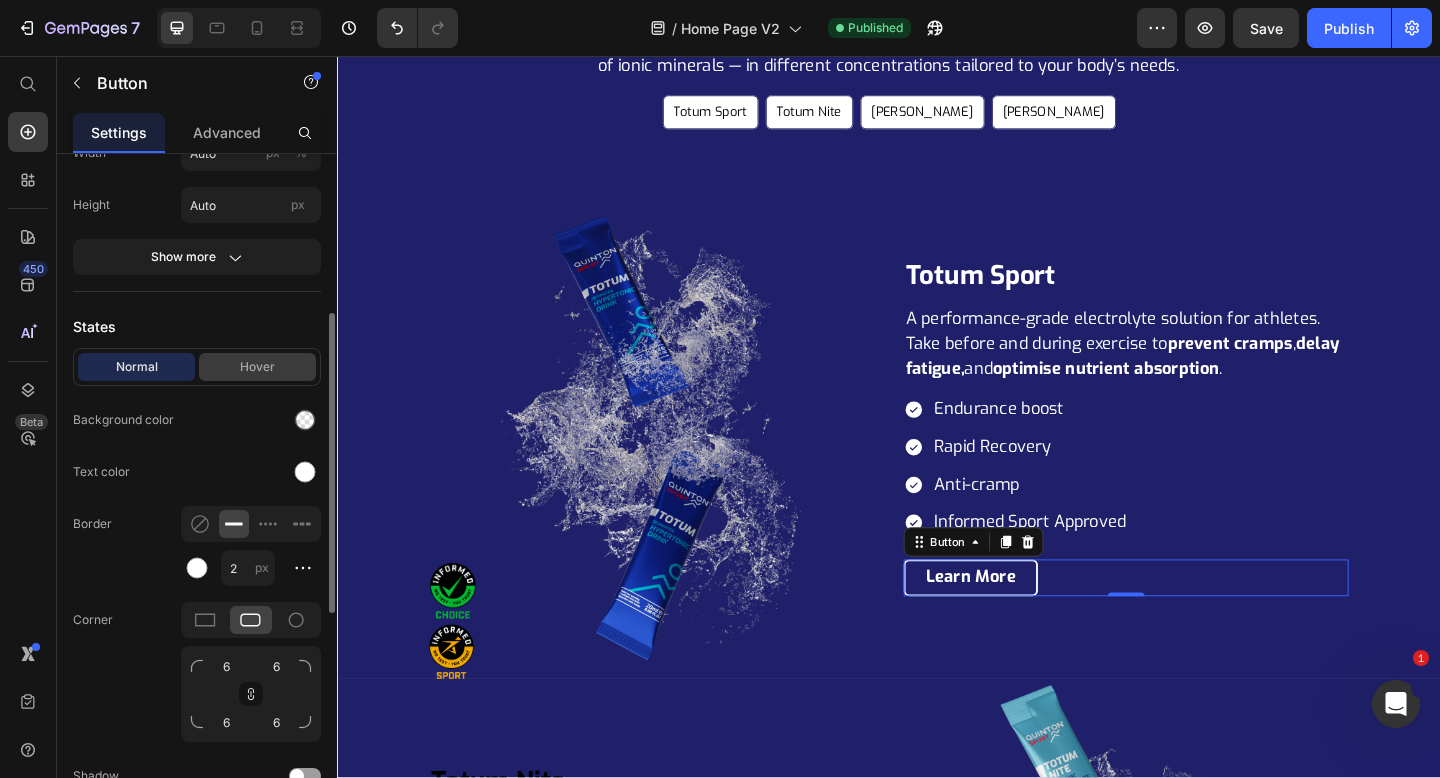 click on "Hover" at bounding box center (257, 367) 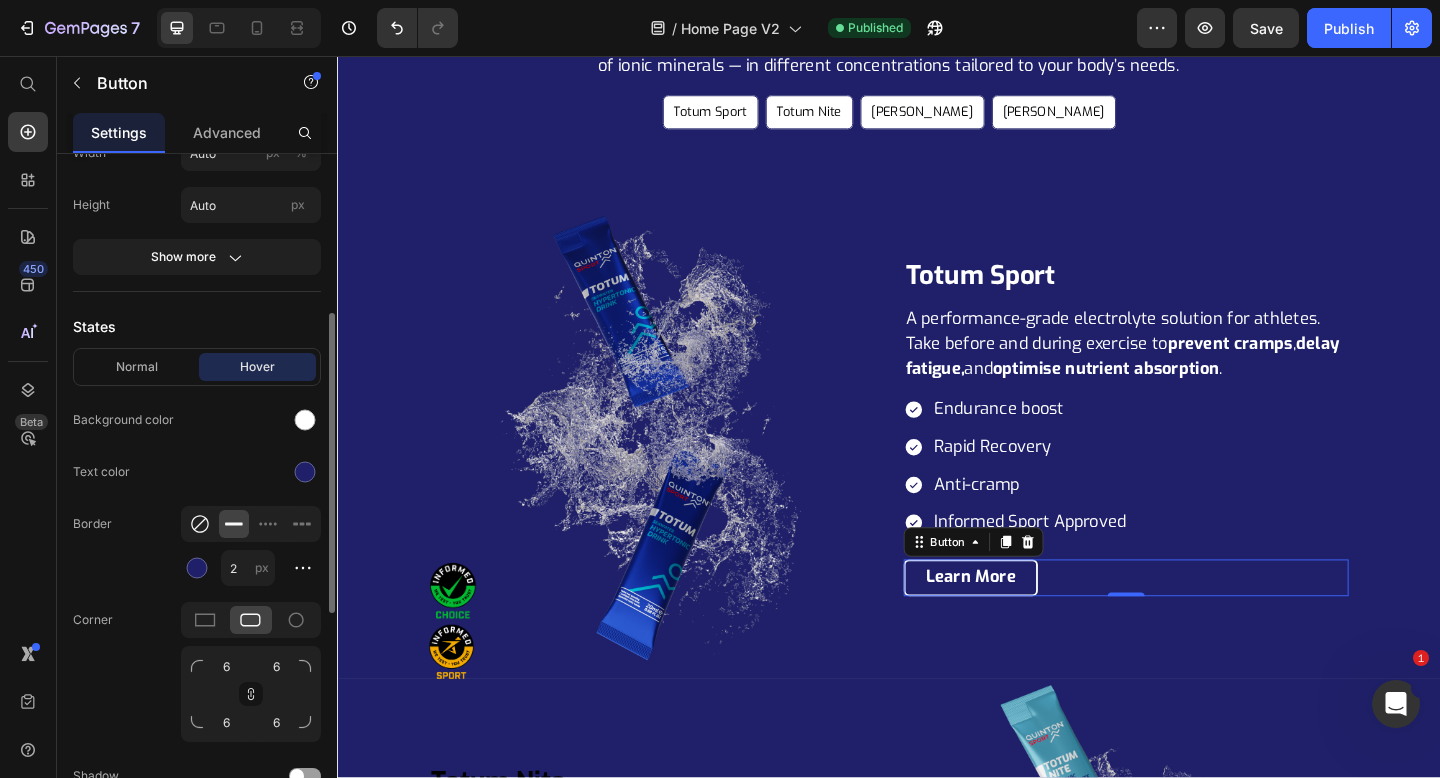 click 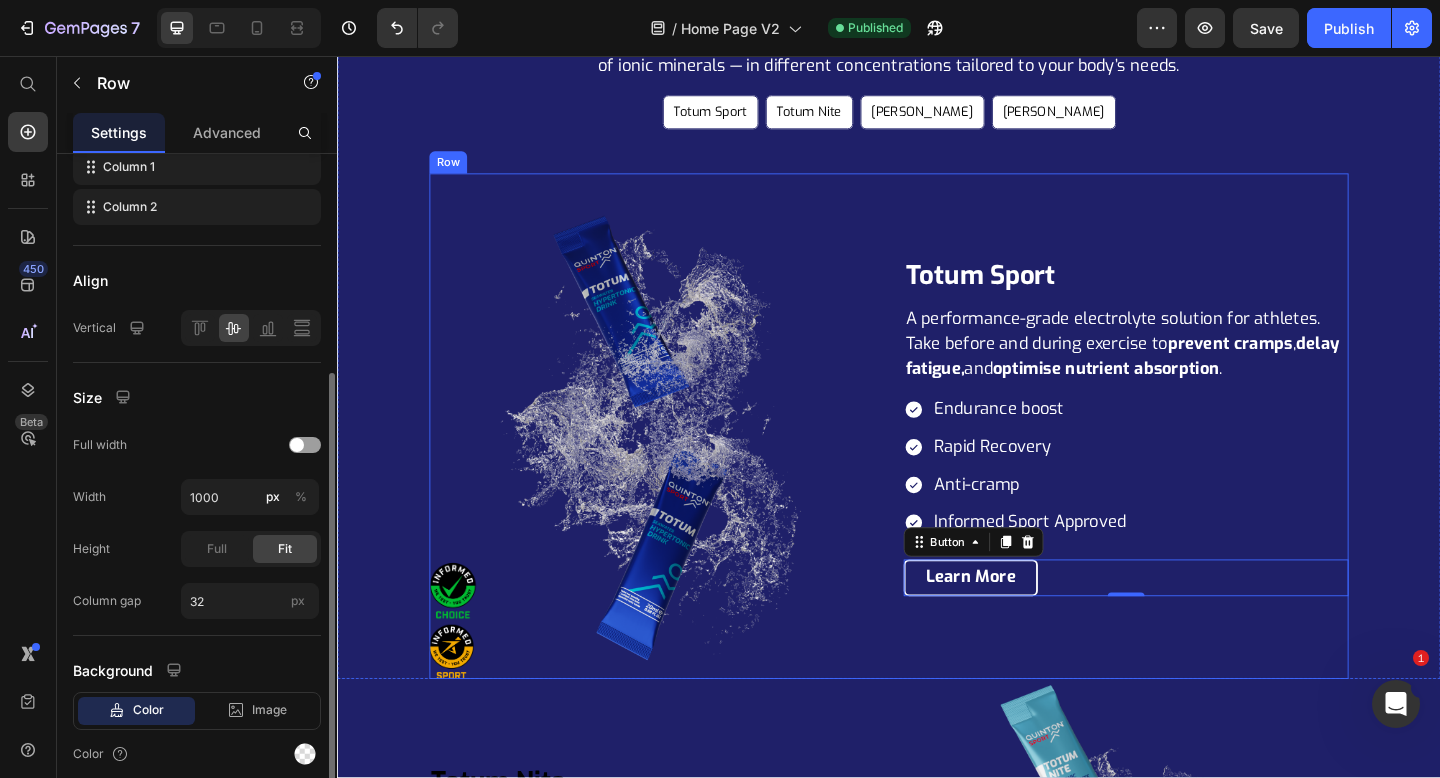 click on "Totum Sport Heading A performance-grade electrolyte solution for athletes. Take before and during exercise to  prevent cramps ,  delay fatigue,  and  optimise nutrient absorption . Text Block Endurance boost Rapid Recovery Anti-cramp Informed Sport Approved Item List Row Learn More Button   0 Row" at bounding box center [1195, 459] 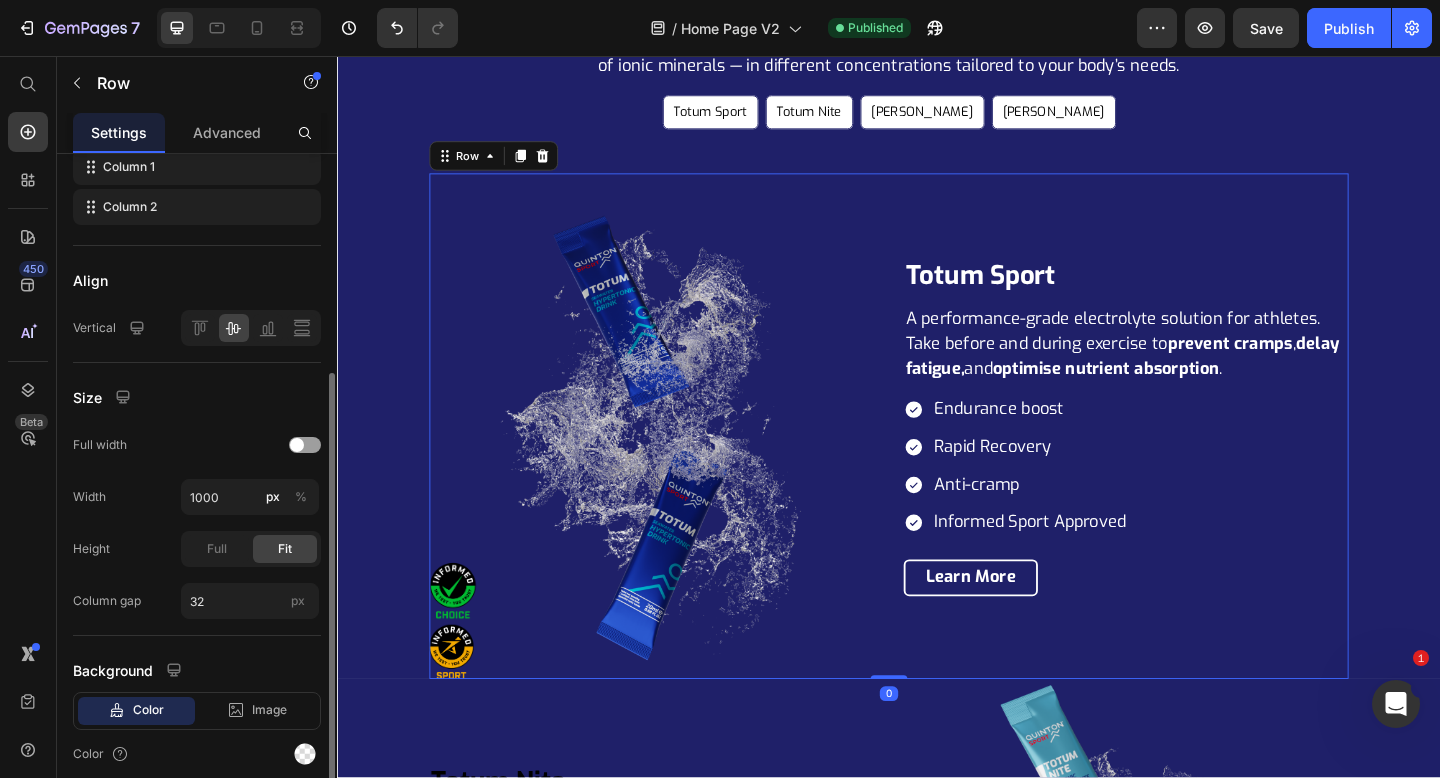 scroll, scrollTop: 0, scrollLeft: 0, axis: both 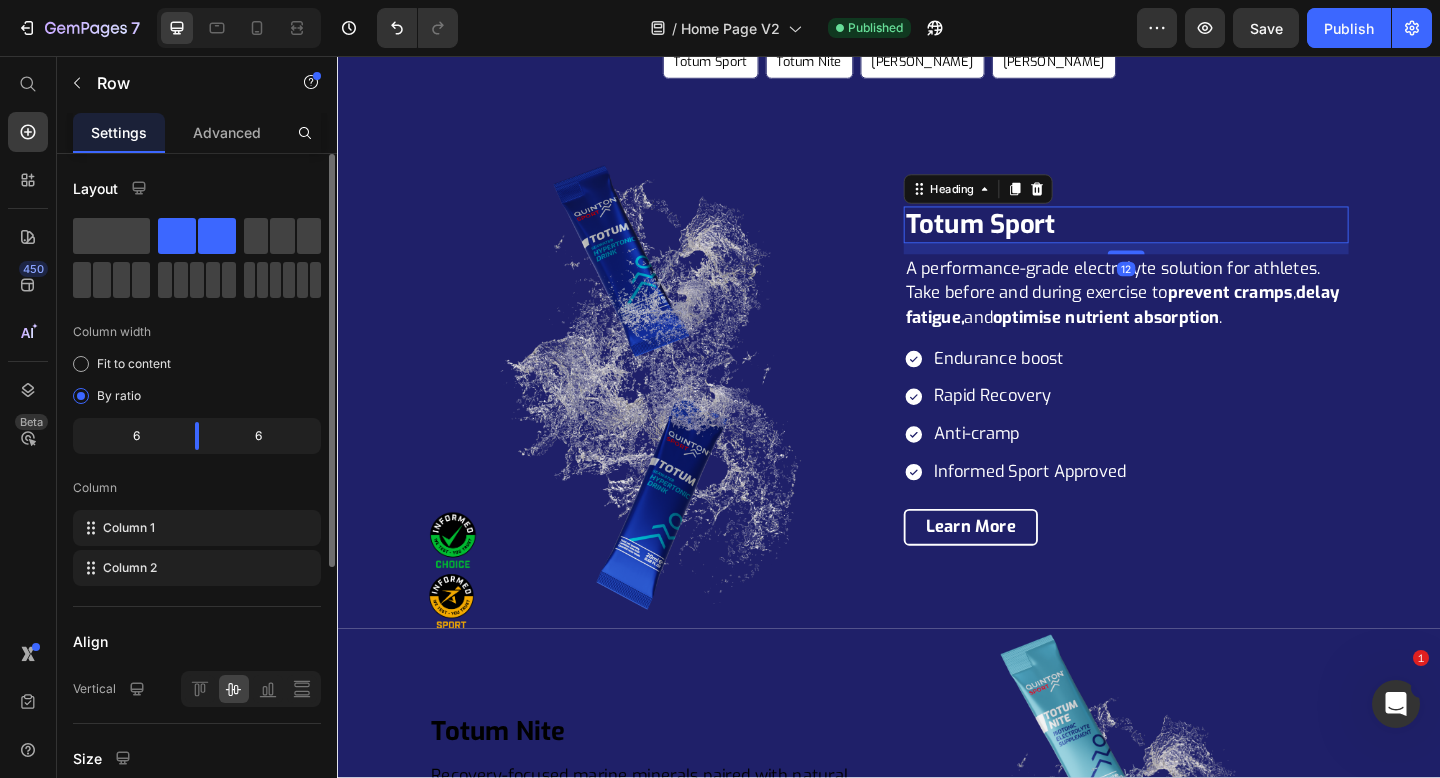 click on "Totum Sport" at bounding box center [1195, 240] 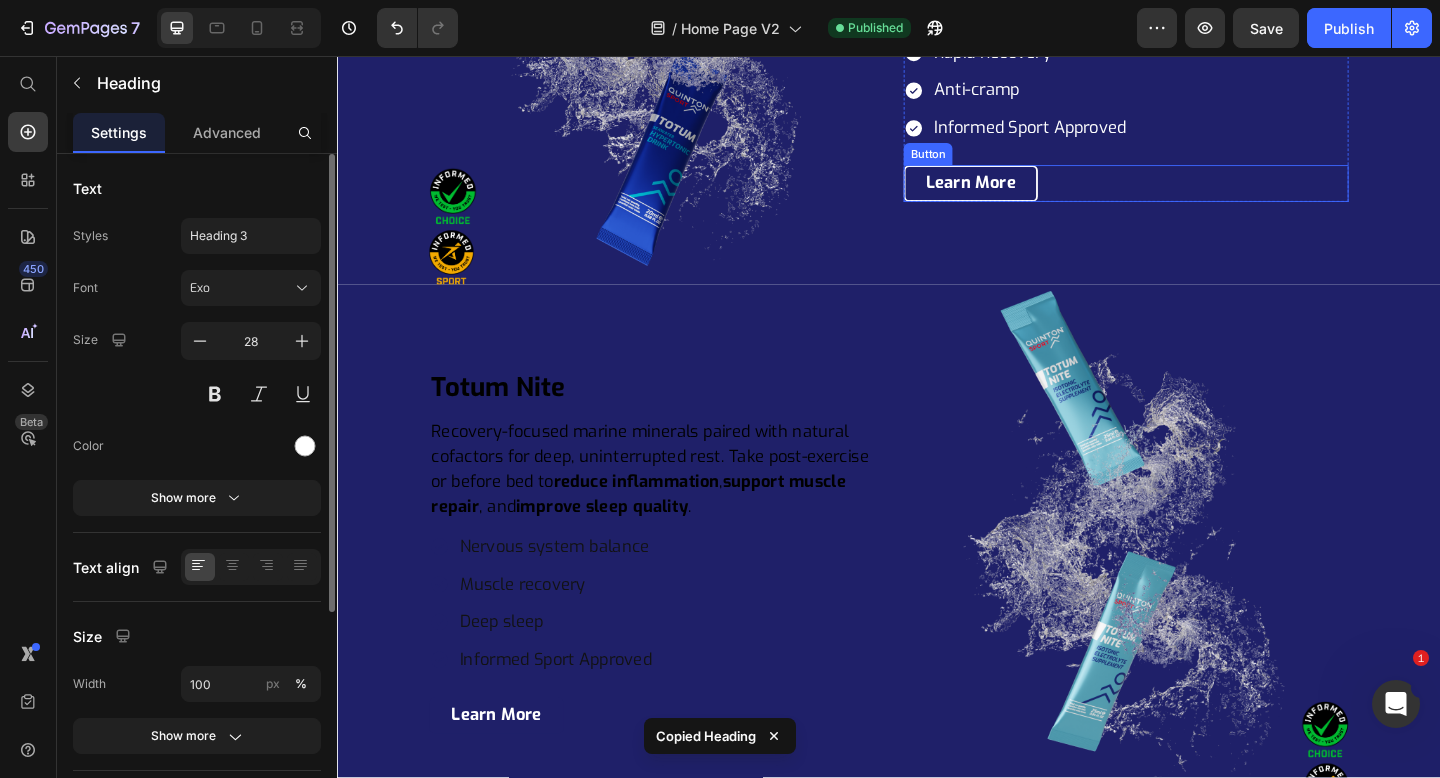 scroll, scrollTop: 4409, scrollLeft: 0, axis: vertical 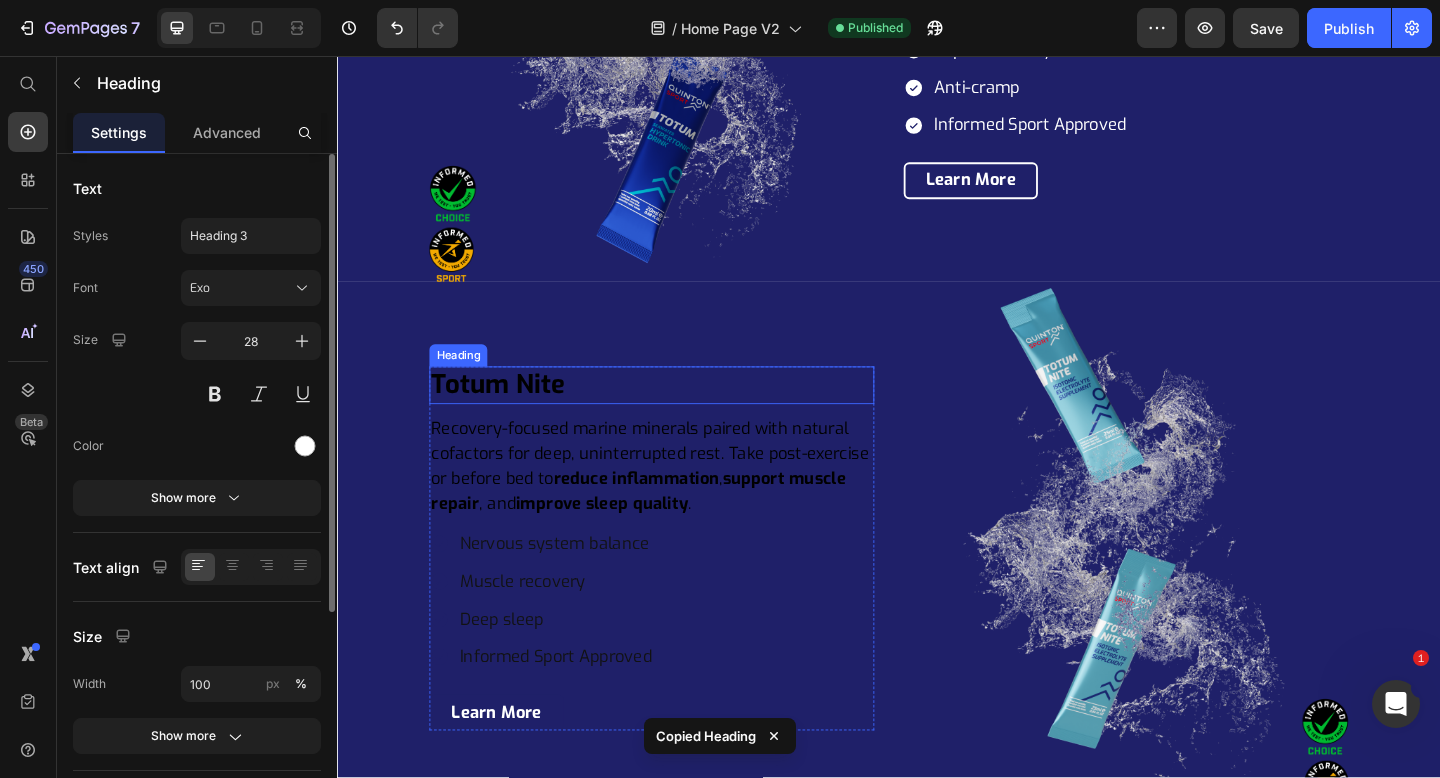 click on "Totum Nite" at bounding box center [679, 414] 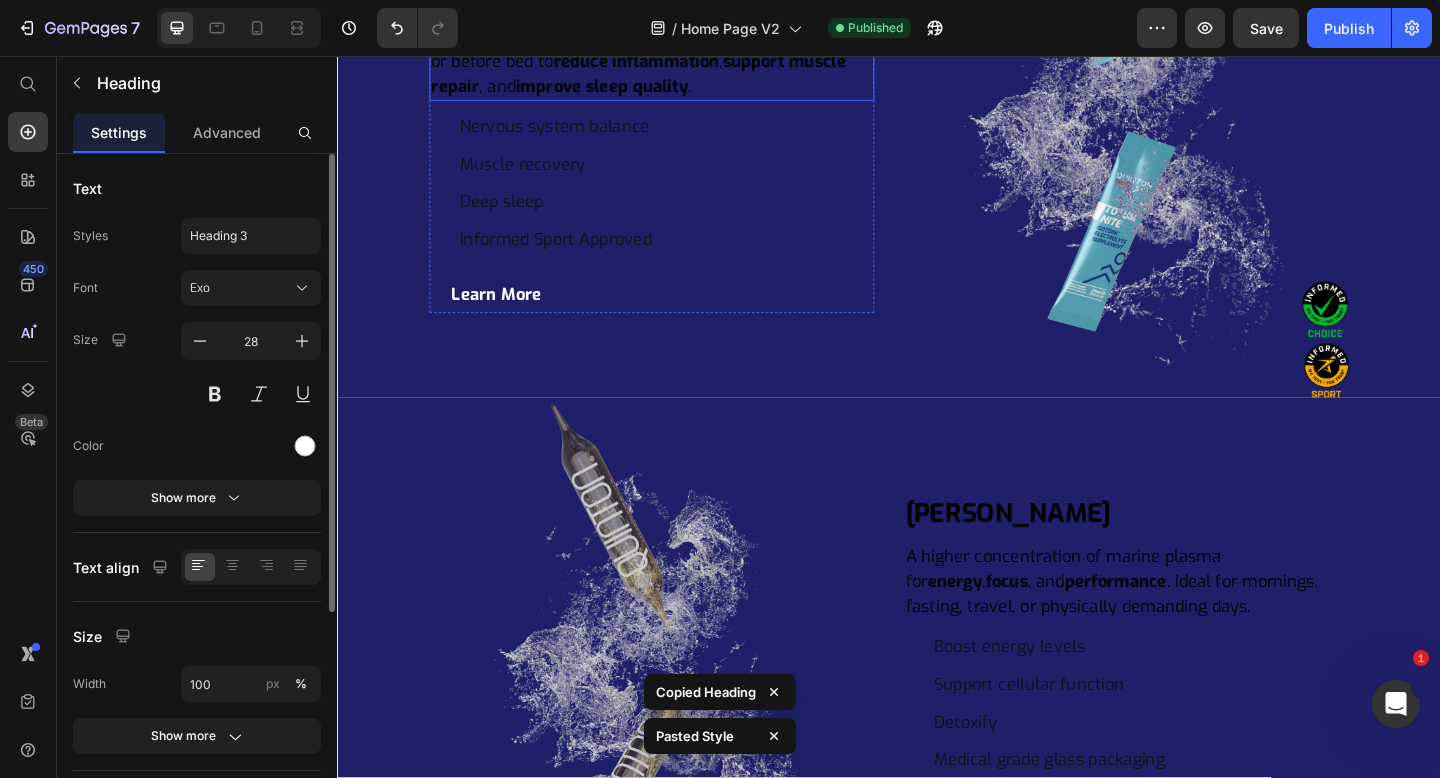 scroll, scrollTop: 4931, scrollLeft: 0, axis: vertical 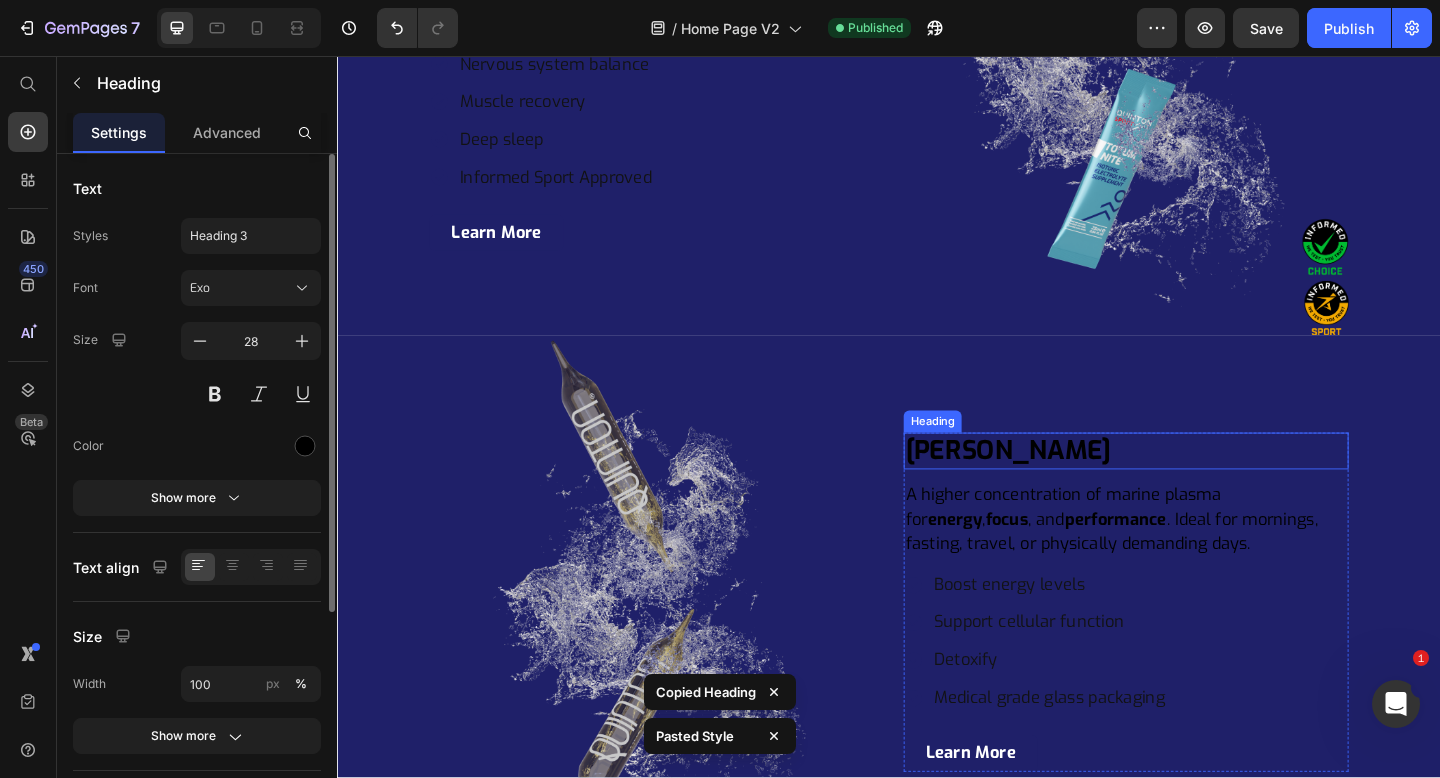 click on "[PERSON_NAME]" at bounding box center (1195, 486) 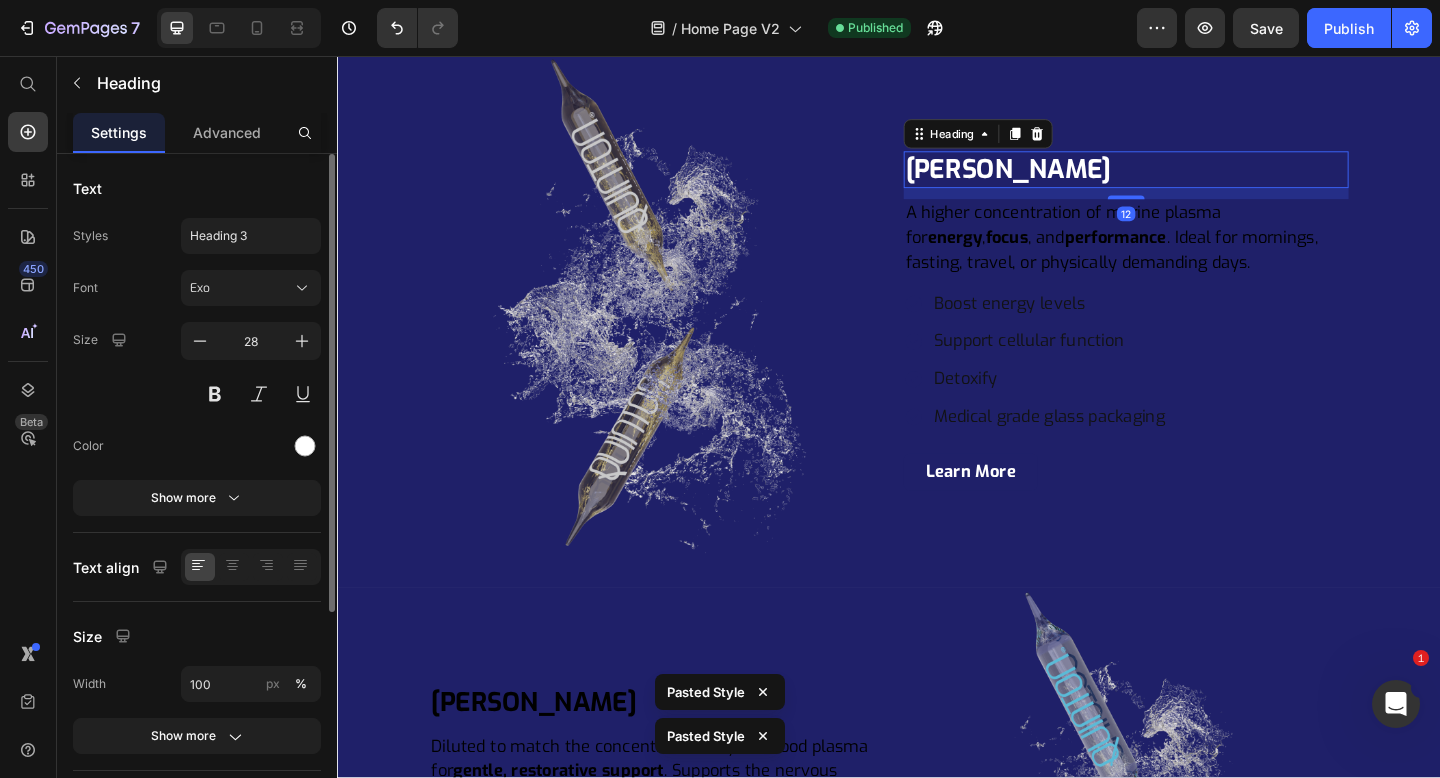 scroll, scrollTop: 5445, scrollLeft: 0, axis: vertical 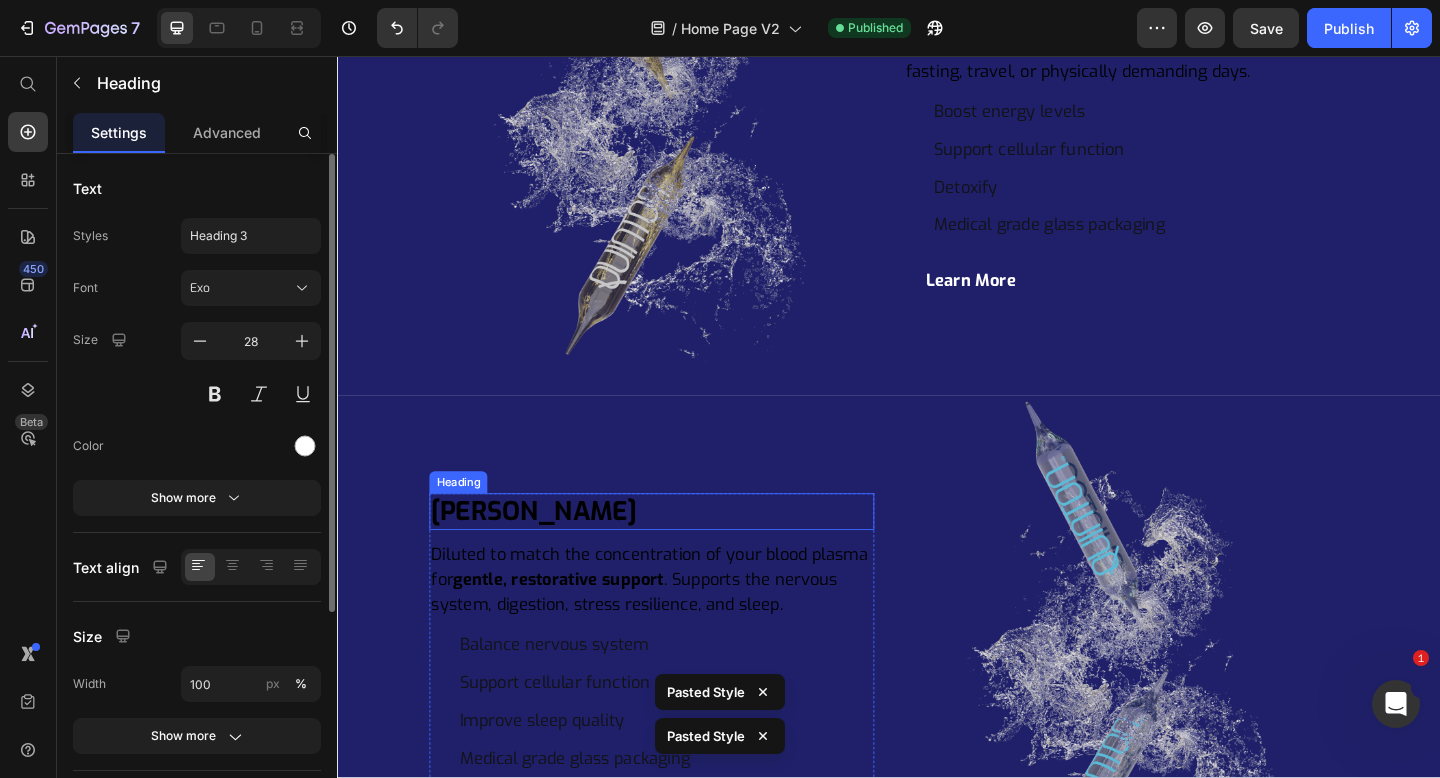 click on "[PERSON_NAME]" at bounding box center (679, 552) 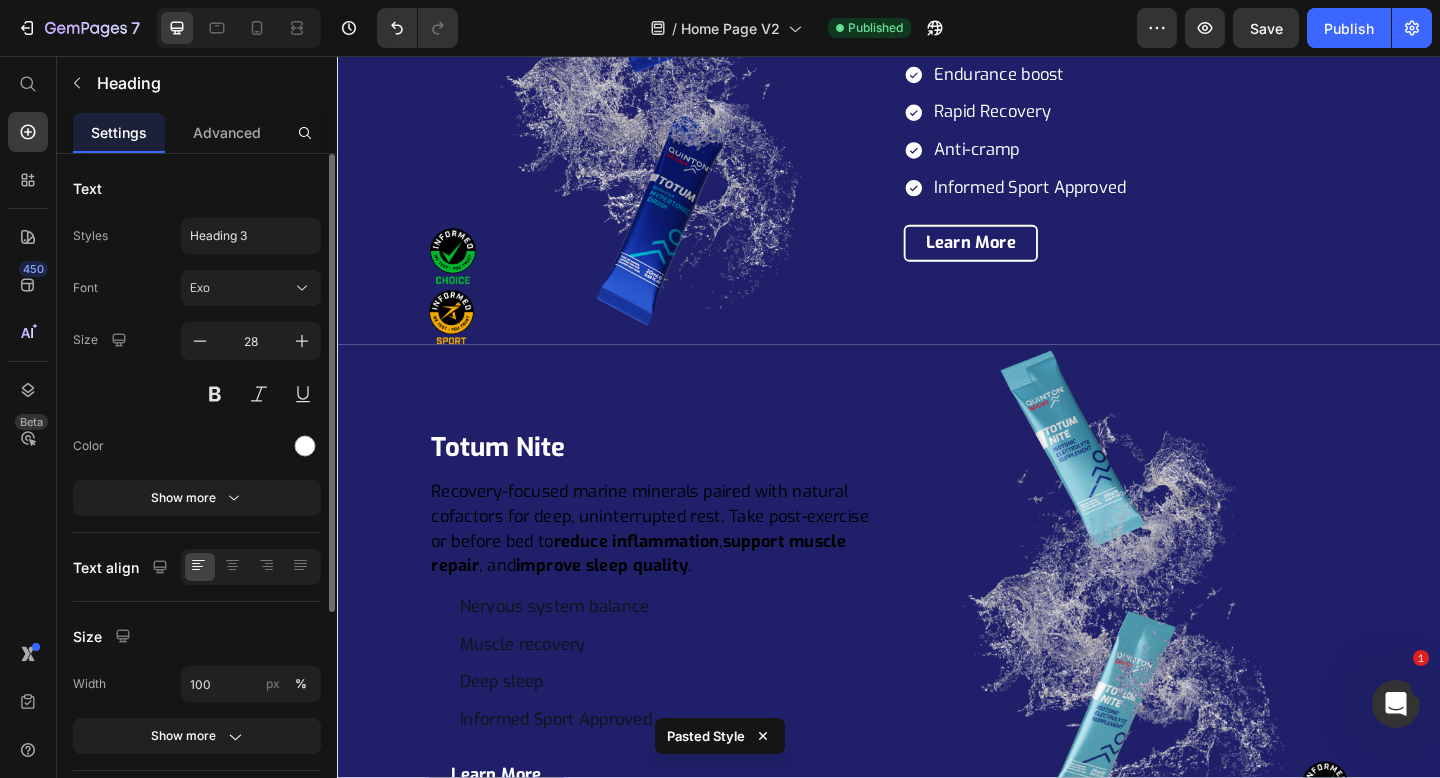 scroll, scrollTop: 4159, scrollLeft: 0, axis: vertical 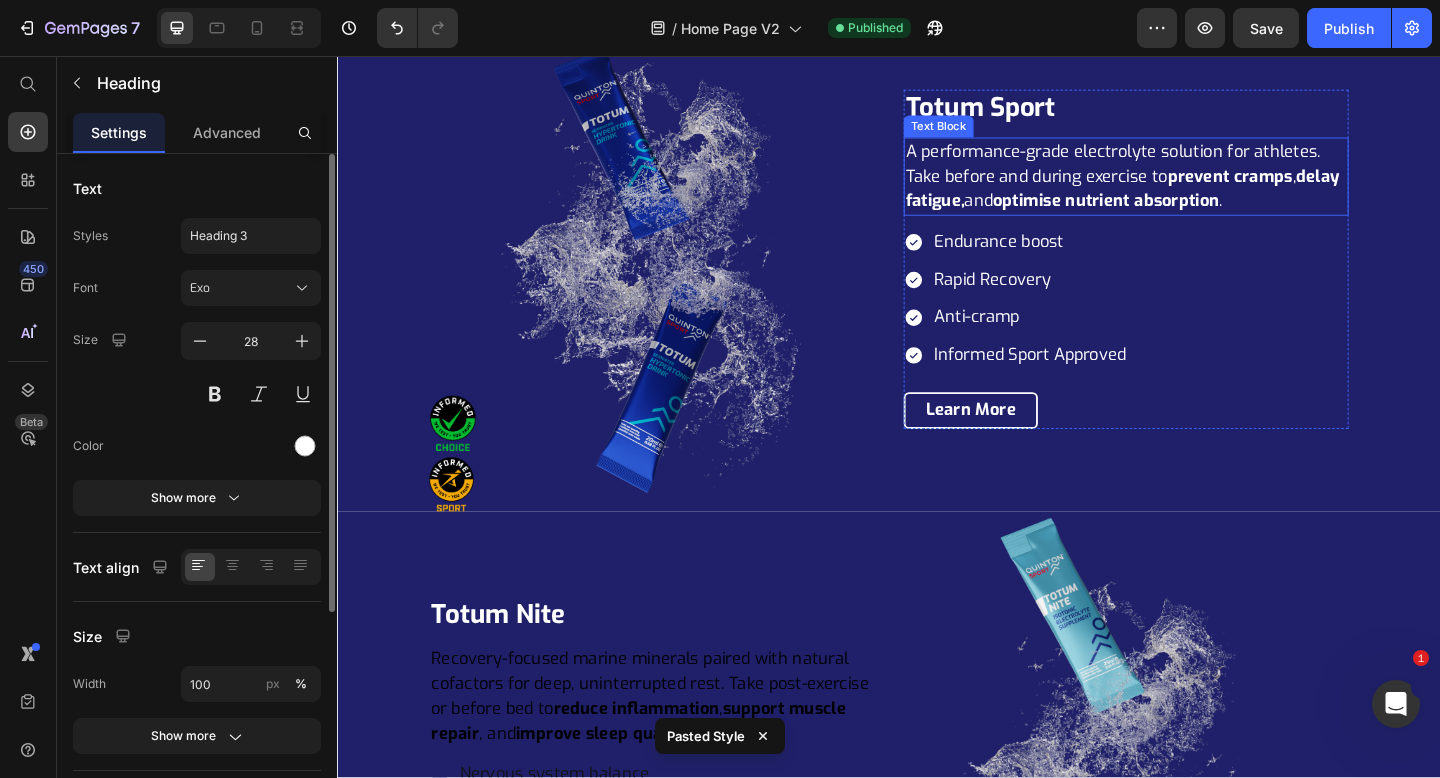 click on "A performance-grade electrolyte solution for athletes. Take before and during exercise to  prevent cramps ,  delay fatigue,  and  optimise nutrient absorption ." at bounding box center (1195, 187) 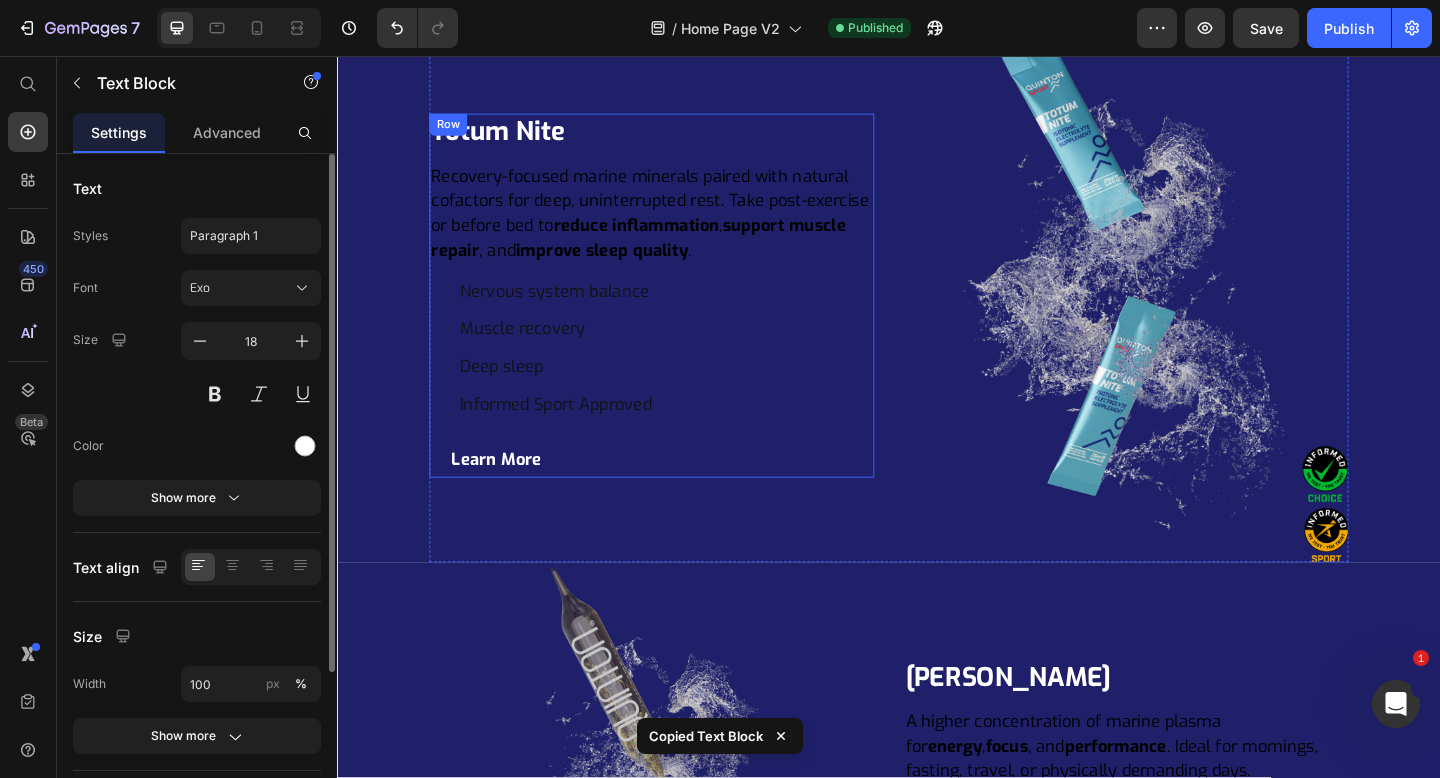 scroll, scrollTop: 4625, scrollLeft: 0, axis: vertical 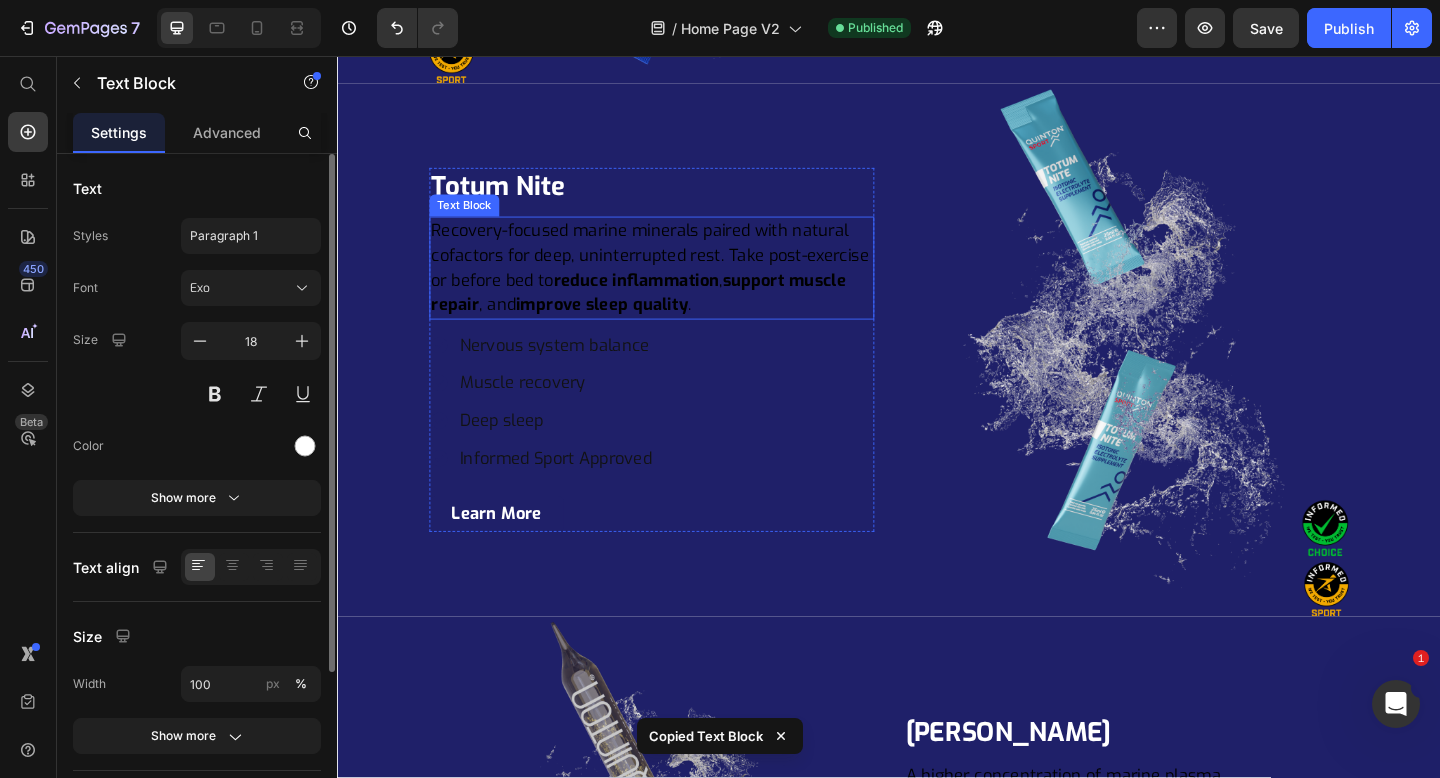 click on "reduce inflammation" at bounding box center [662, 300] 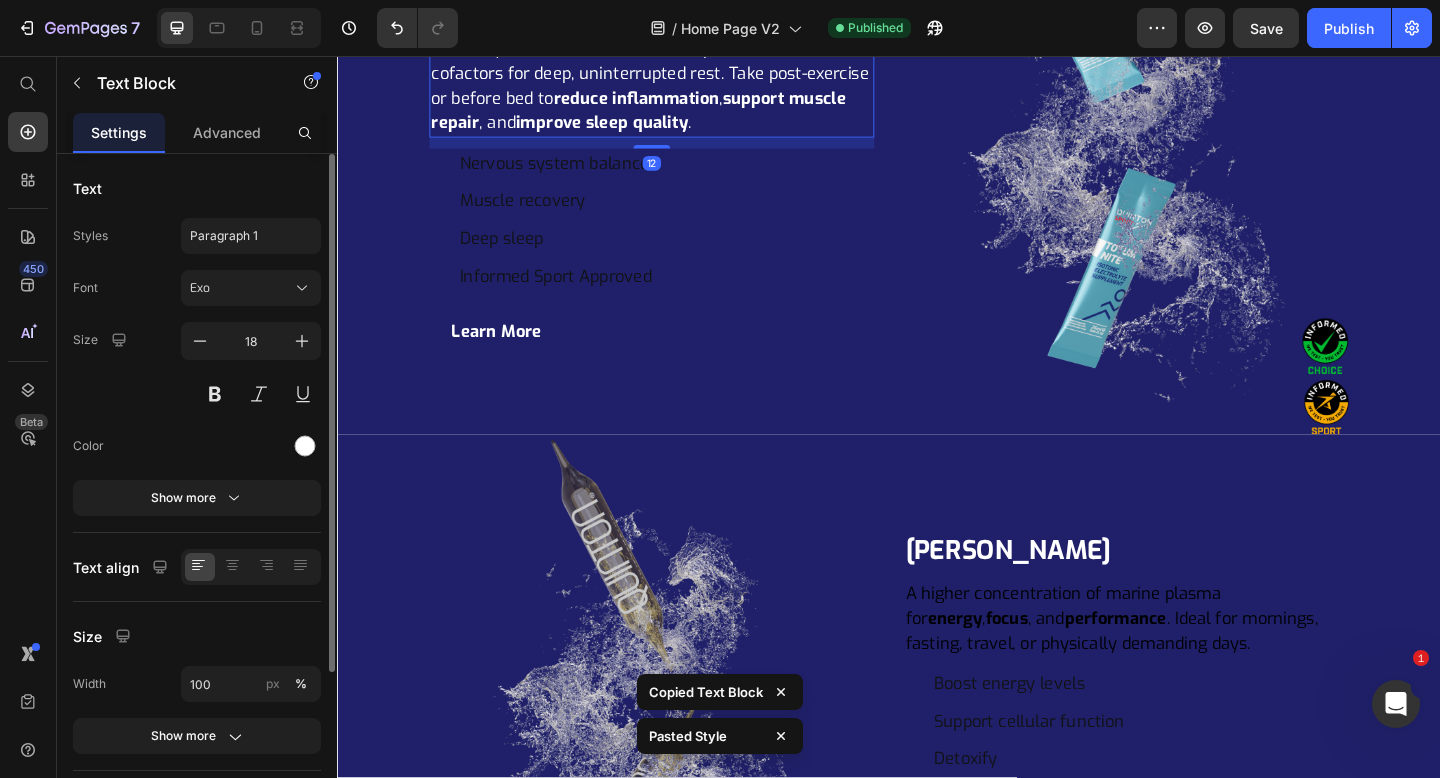 scroll, scrollTop: 5062, scrollLeft: 0, axis: vertical 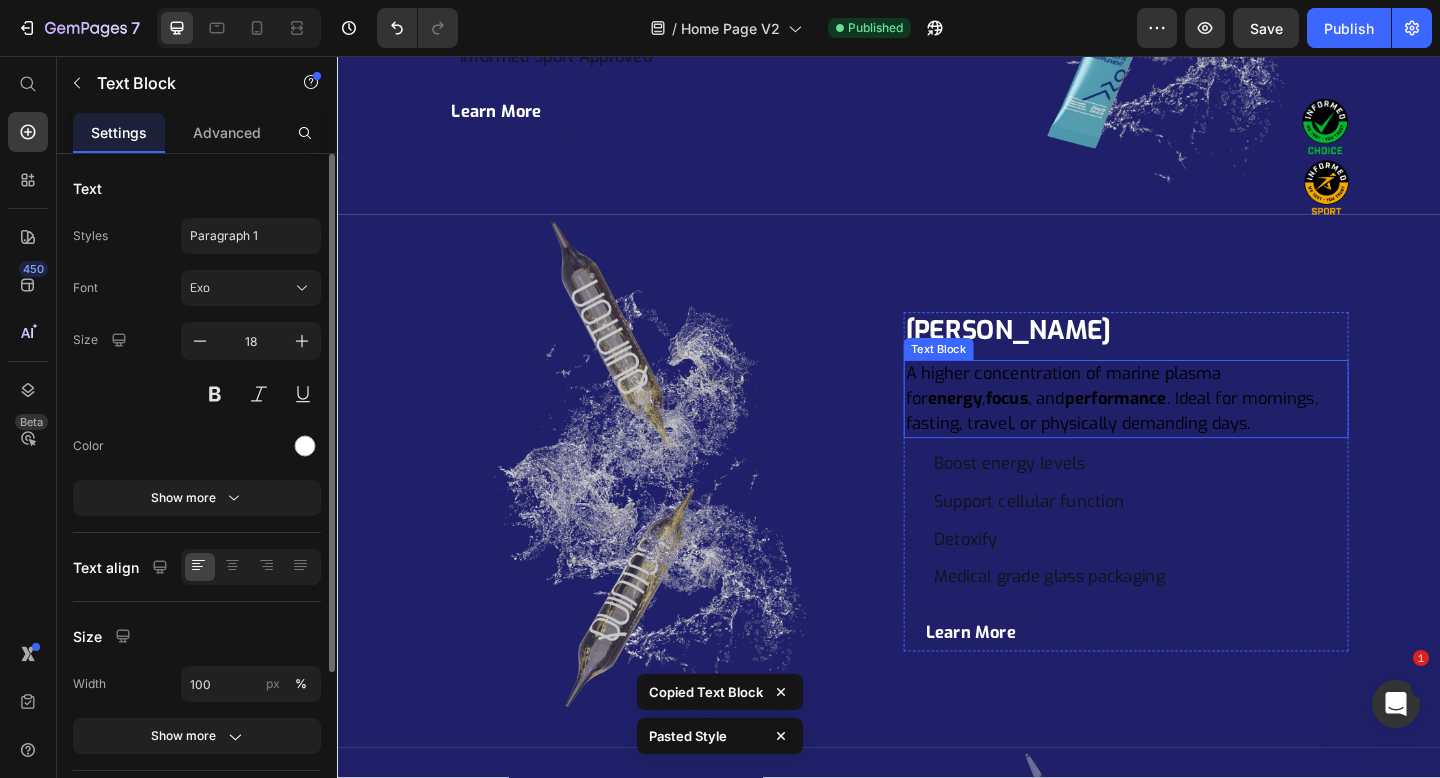 click on "A higher concentration of marine plasma for  energy ,  focus , and  performance . Ideal for mornings, fasting, travel, or physically demanding days." at bounding box center [1195, 429] 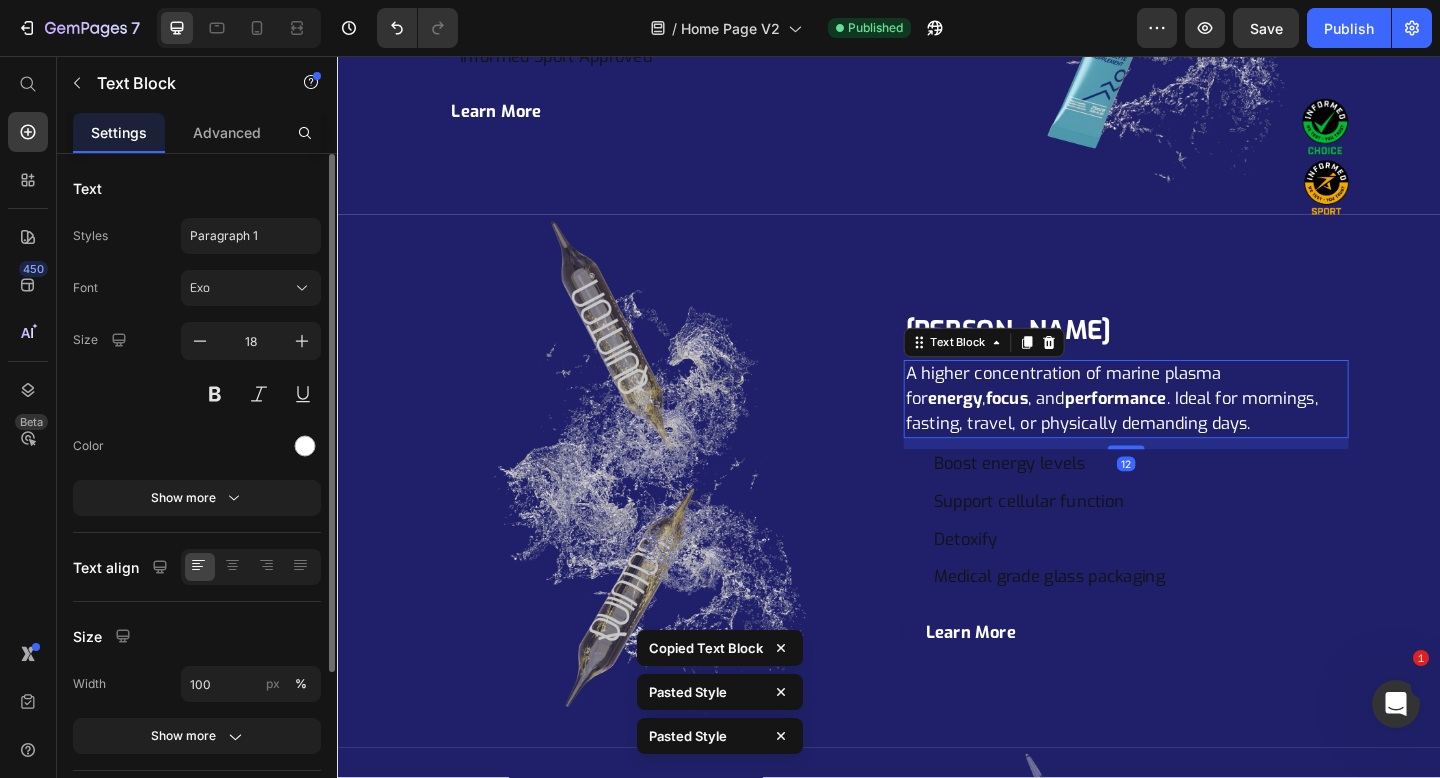 scroll, scrollTop: 5675, scrollLeft: 0, axis: vertical 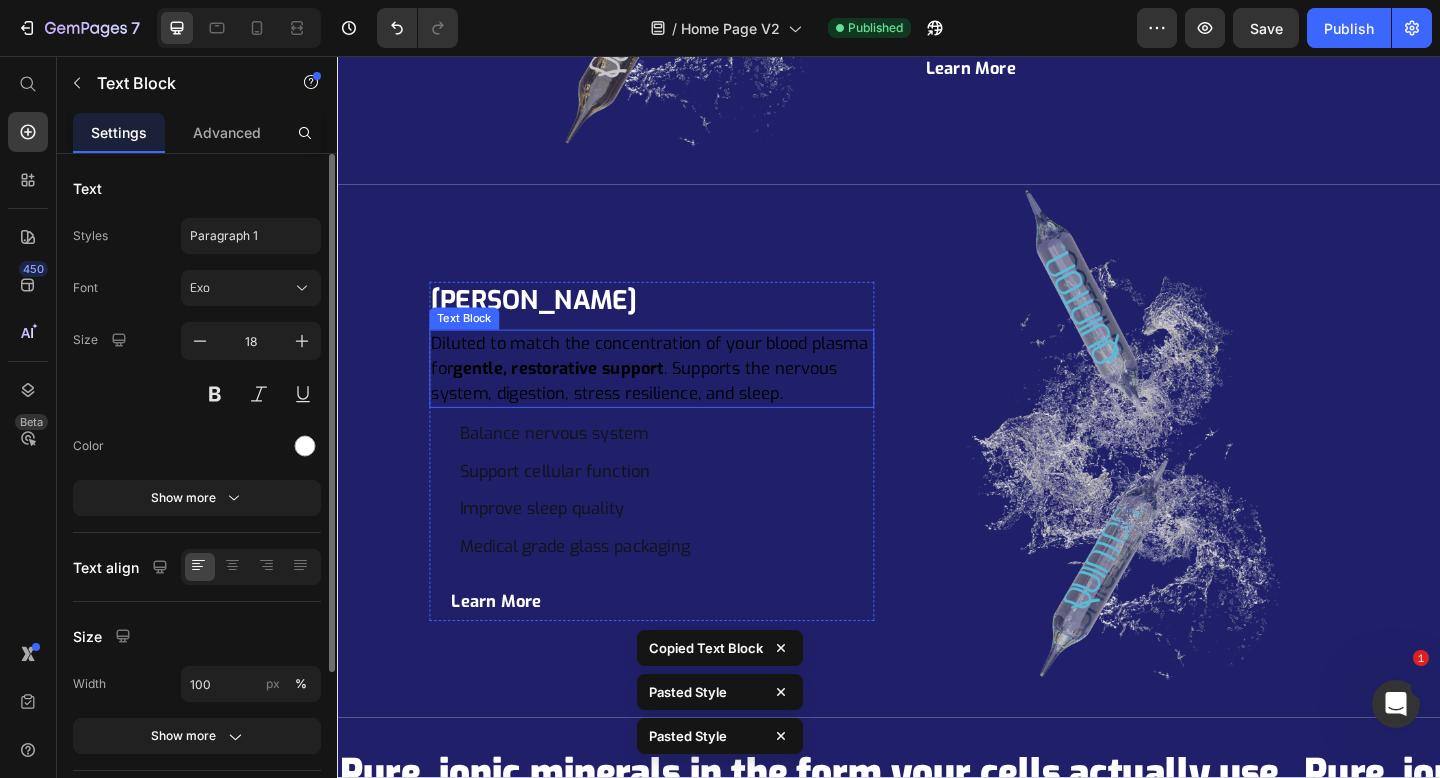 click on "gentle, restorative support" at bounding box center [577, 396] 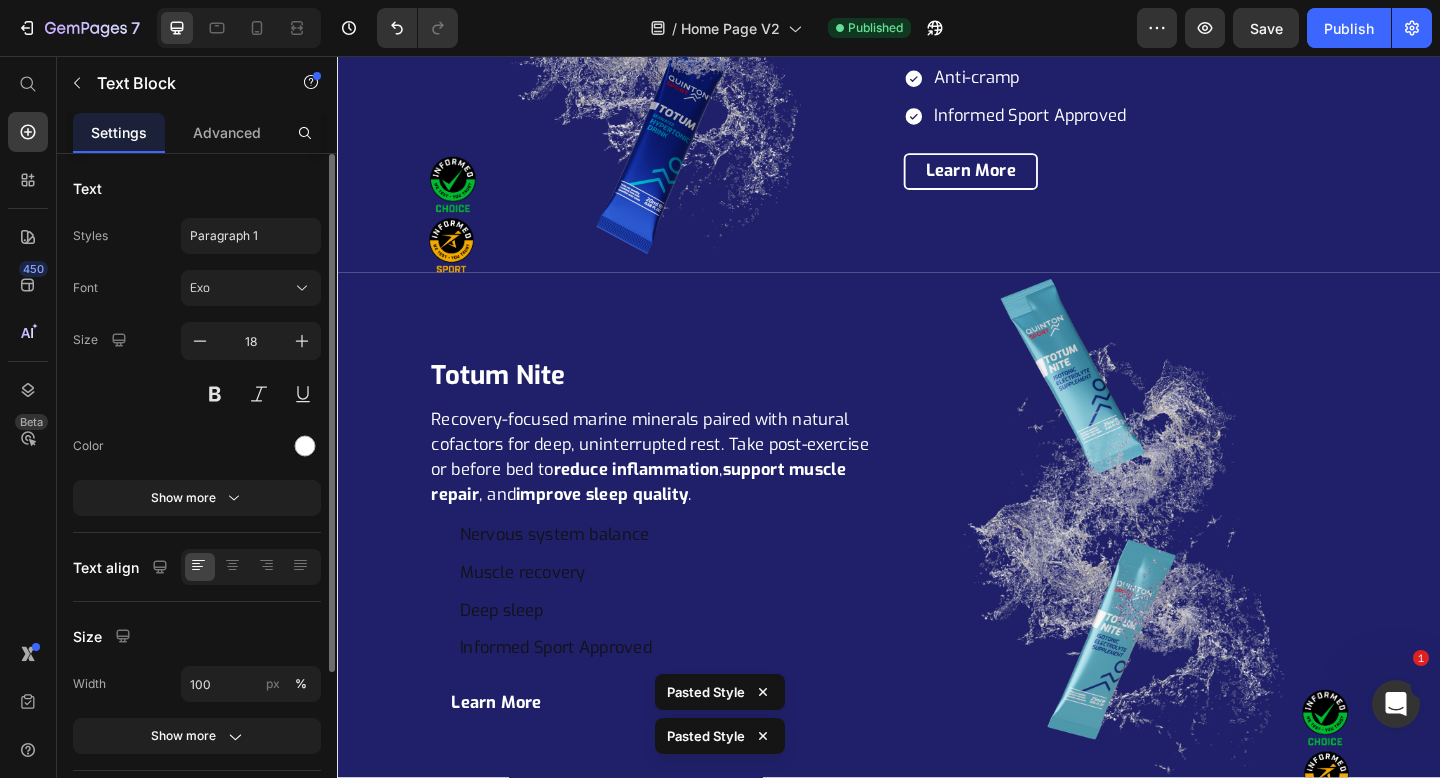 scroll, scrollTop: 4402, scrollLeft: 0, axis: vertical 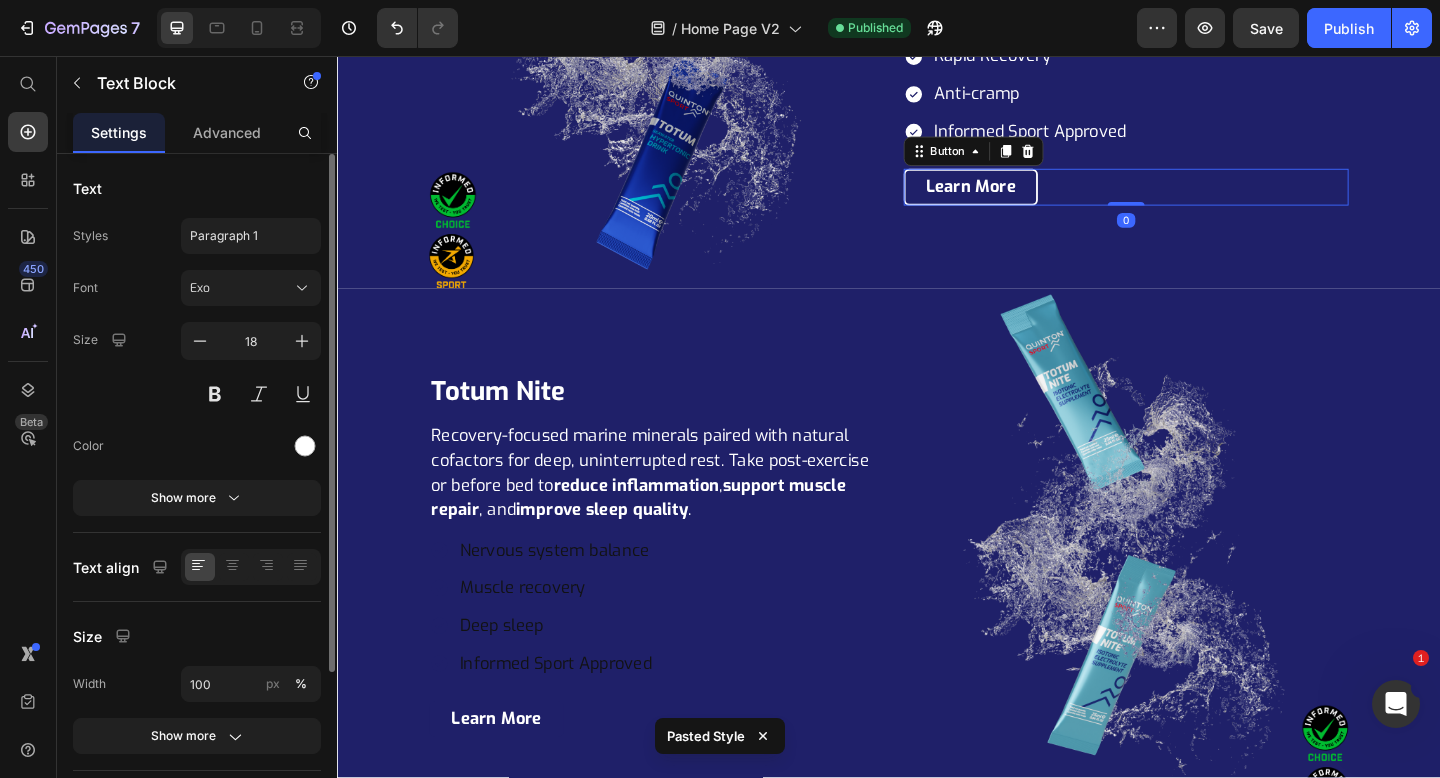 click on "Learn More Button   0" at bounding box center [1195, 198] 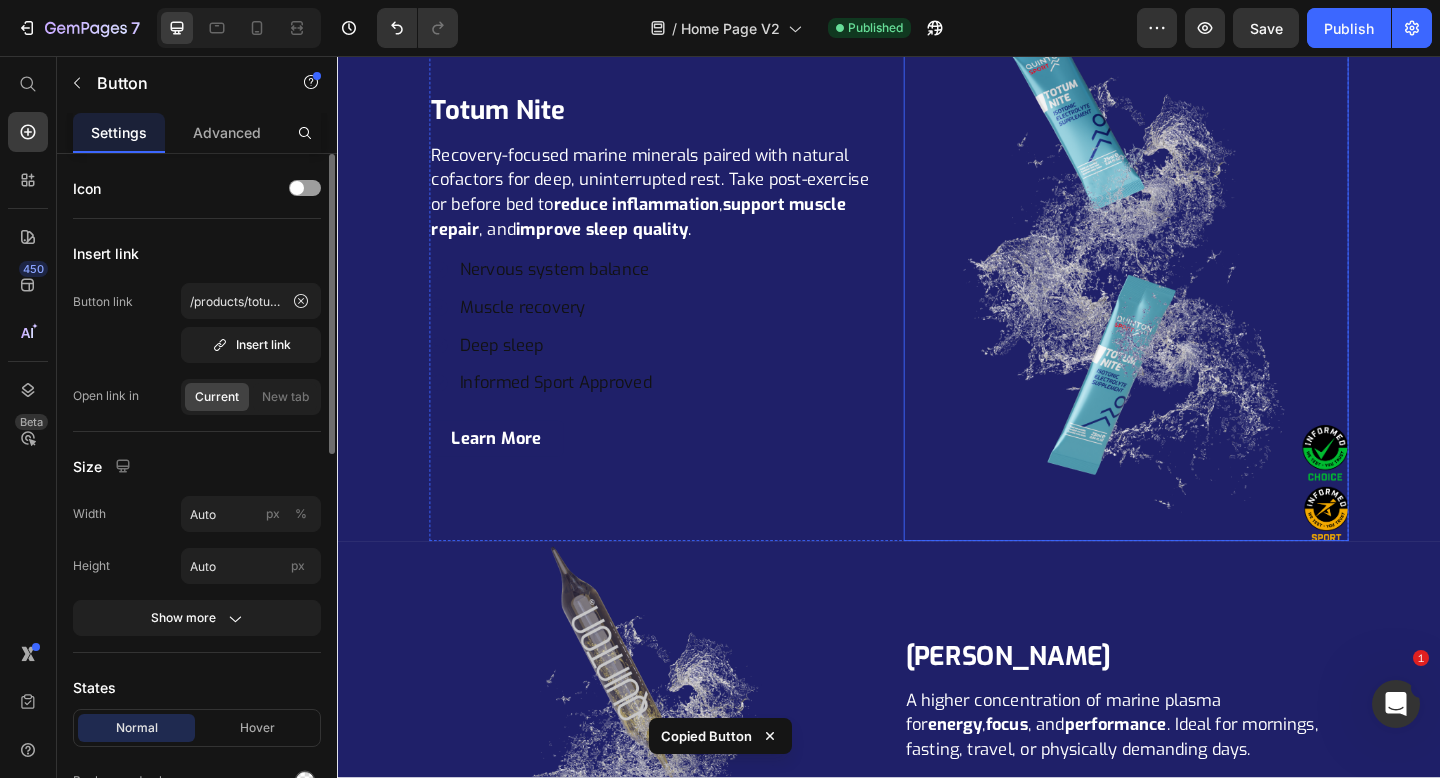scroll, scrollTop: 4897, scrollLeft: 0, axis: vertical 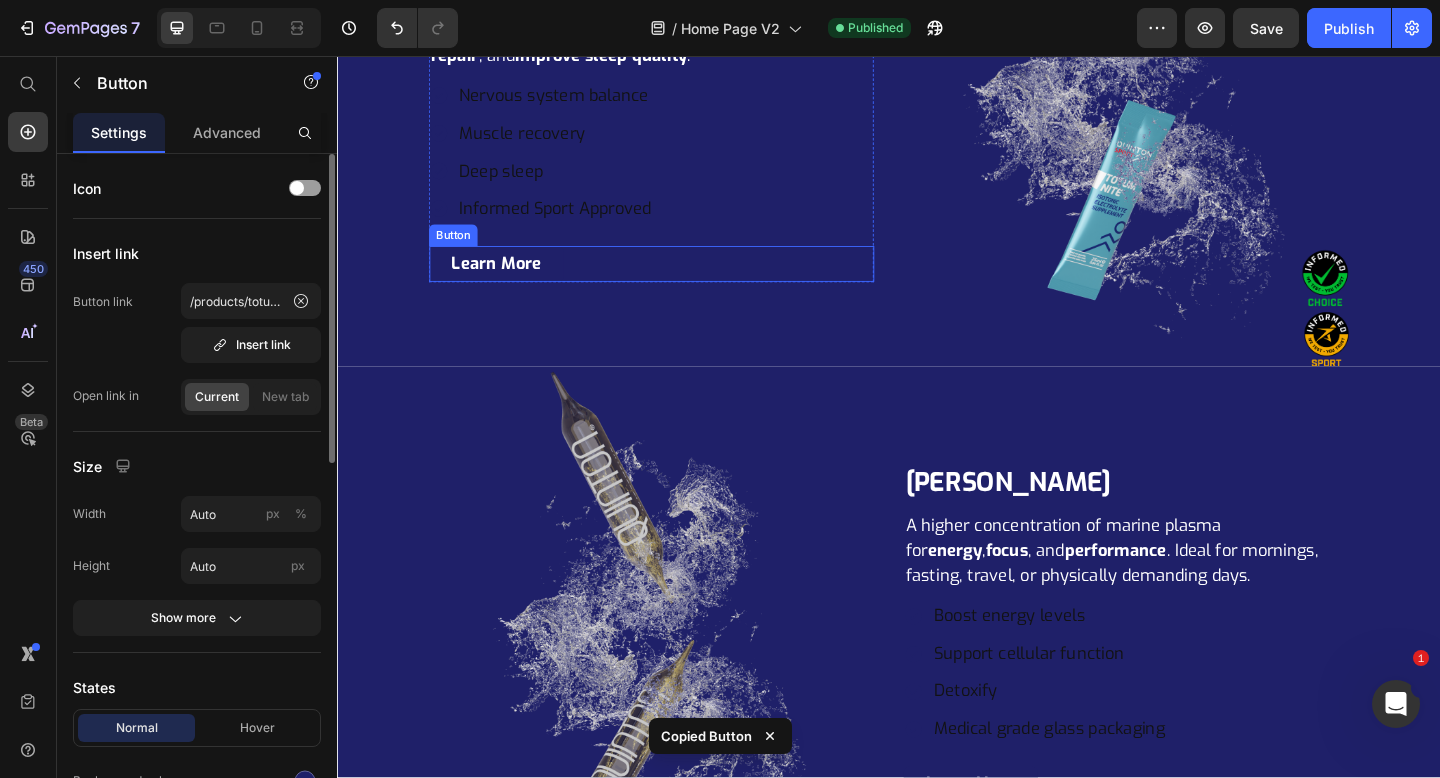 click on "Learn More Button" at bounding box center [679, 282] 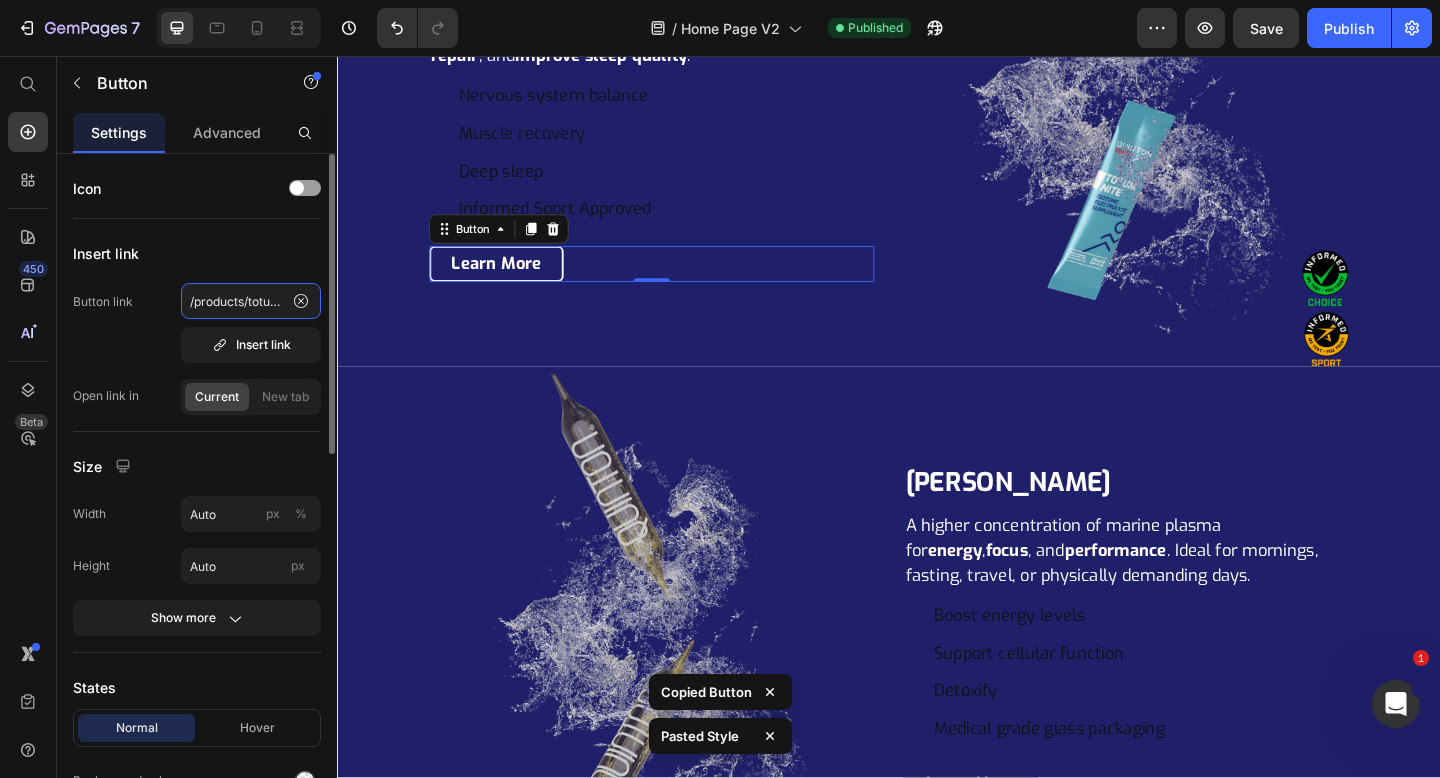 click on "/products/totum-sport-night" 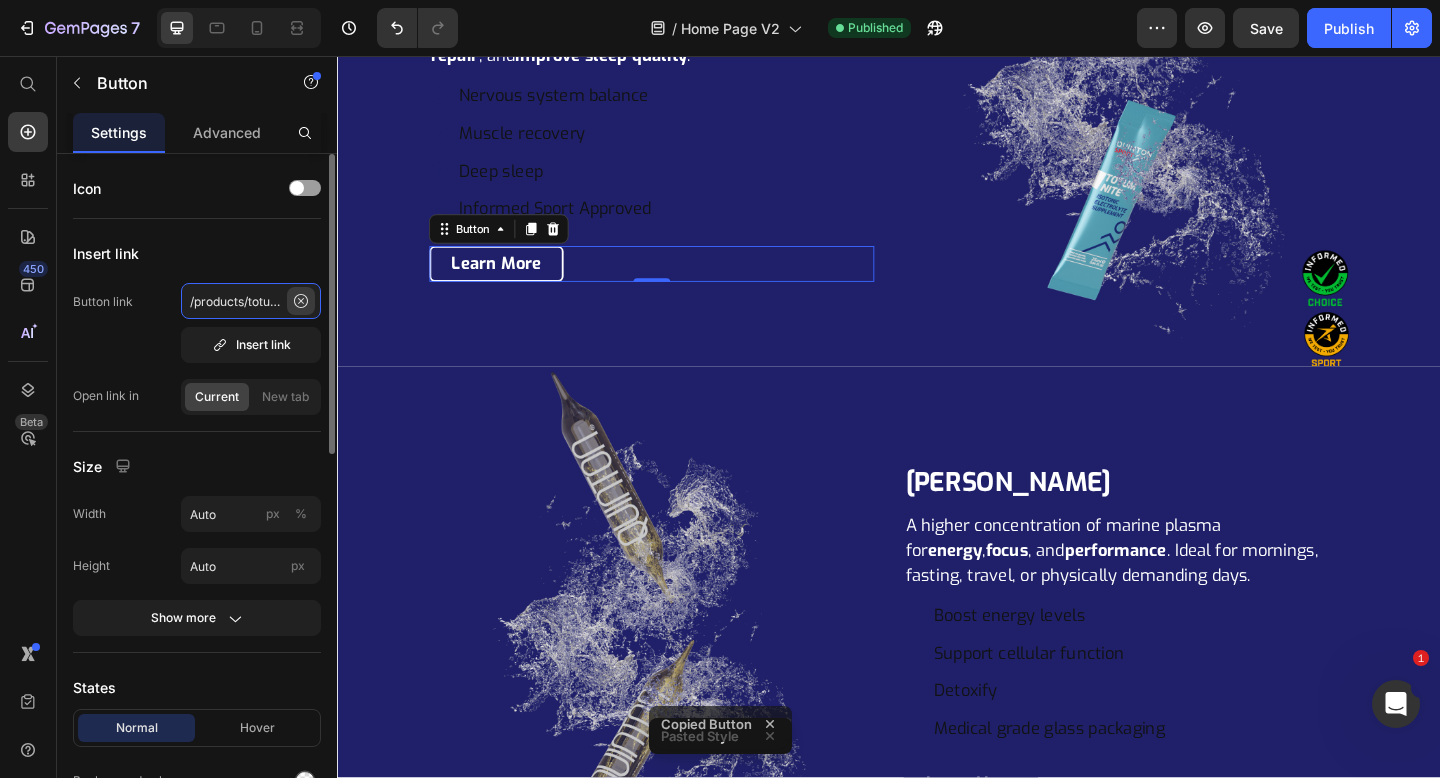 scroll, scrollTop: 0, scrollLeft: 62, axis: horizontal 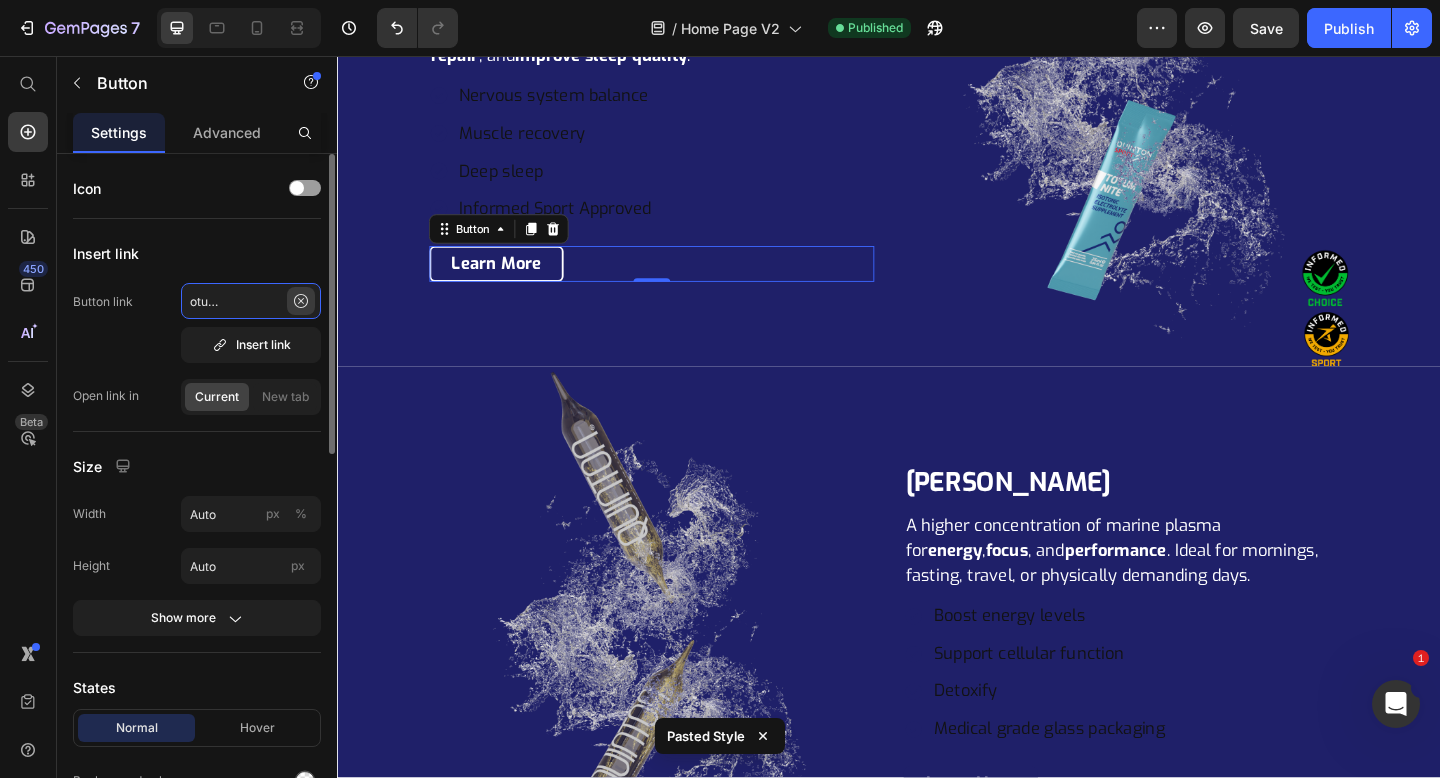 drag, startPoint x: 271, startPoint y: 302, endPoint x: 291, endPoint y: 302, distance: 20 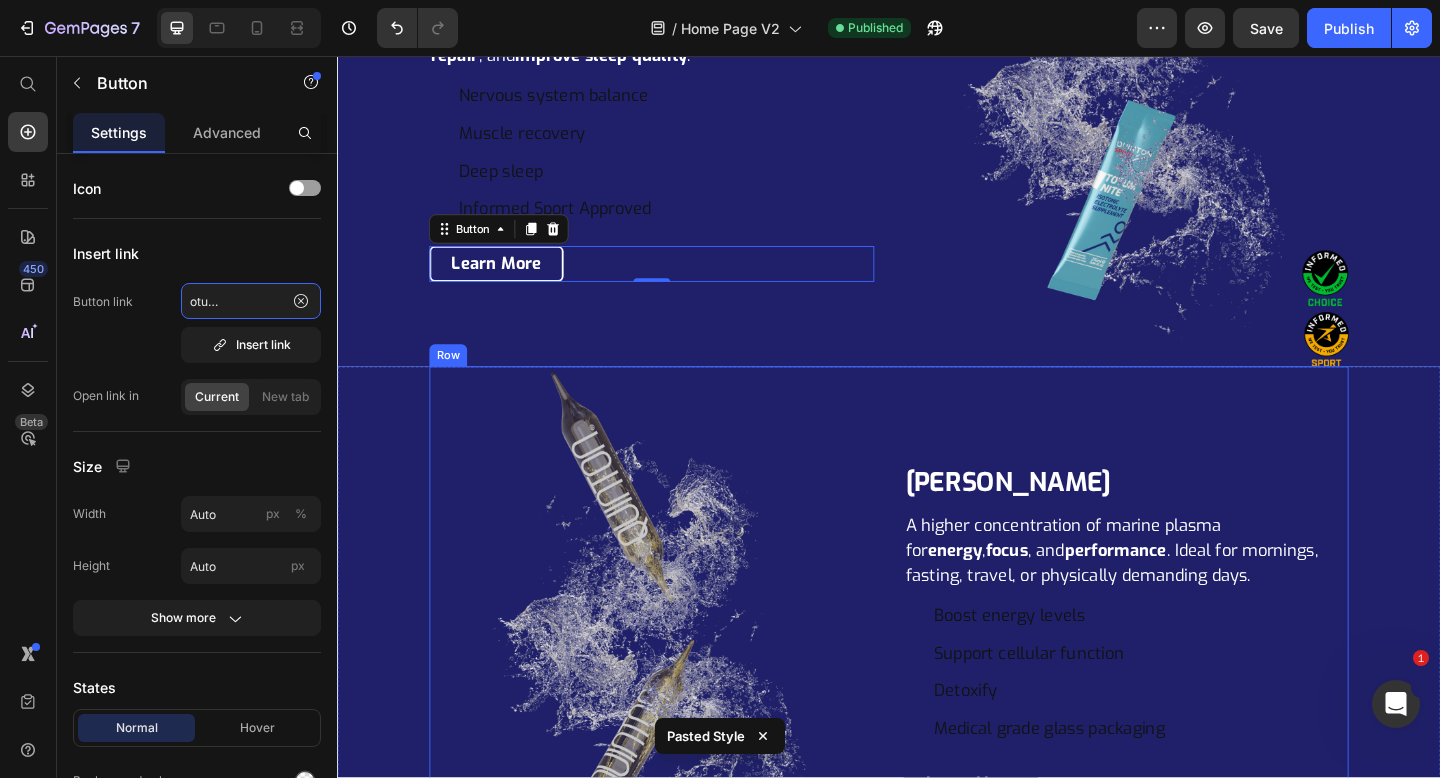 scroll, scrollTop: 5193, scrollLeft: 0, axis: vertical 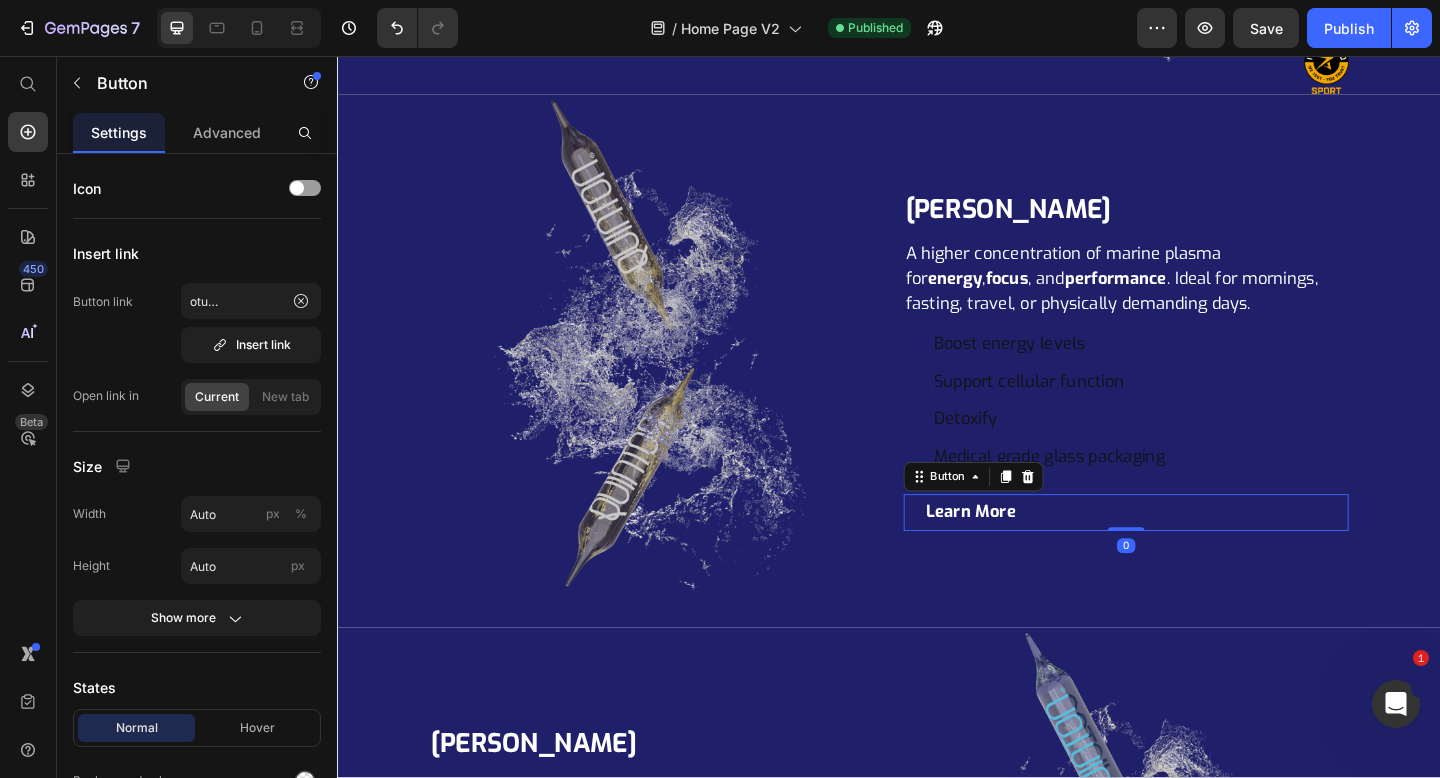 click on "Learn More Button   0" at bounding box center [1195, 552] 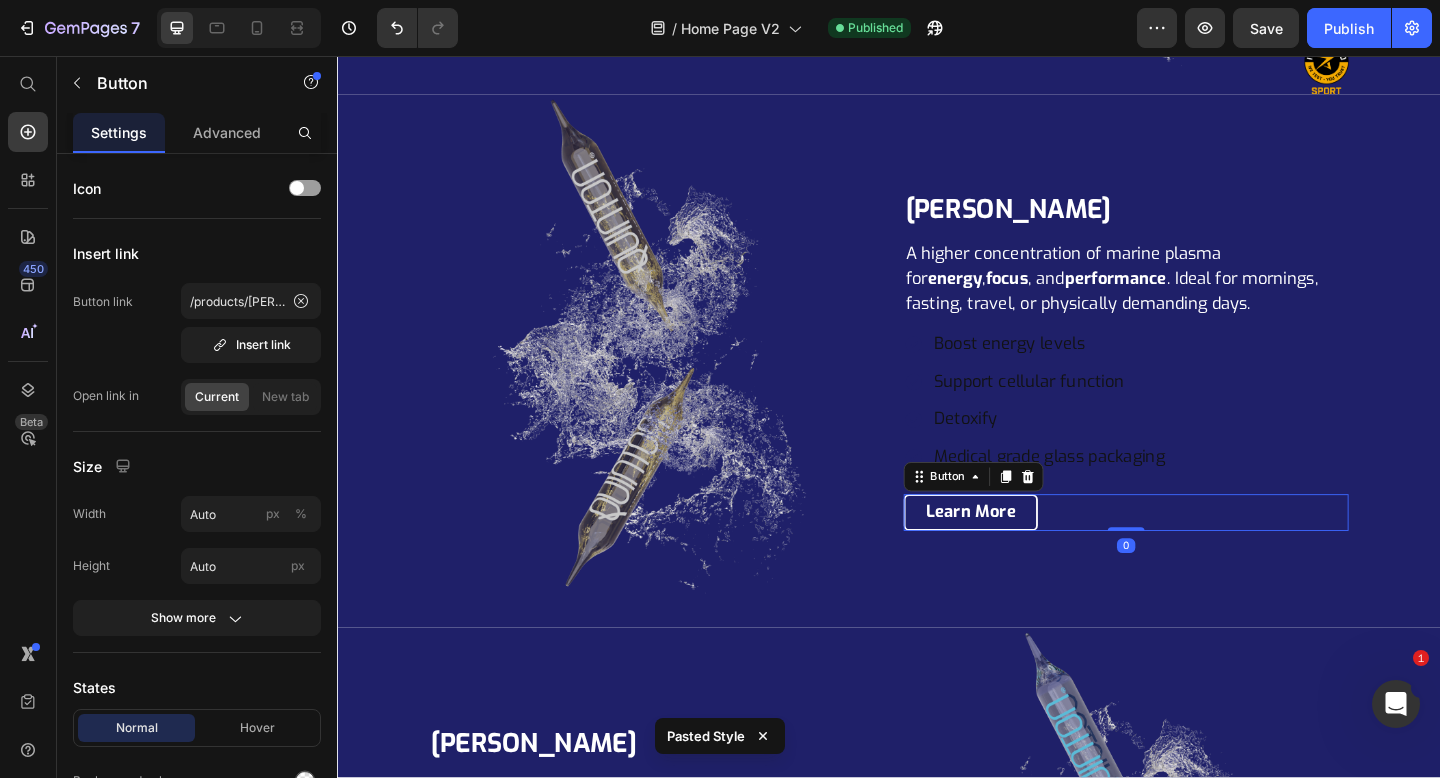 scroll, scrollTop: 5829, scrollLeft: 0, axis: vertical 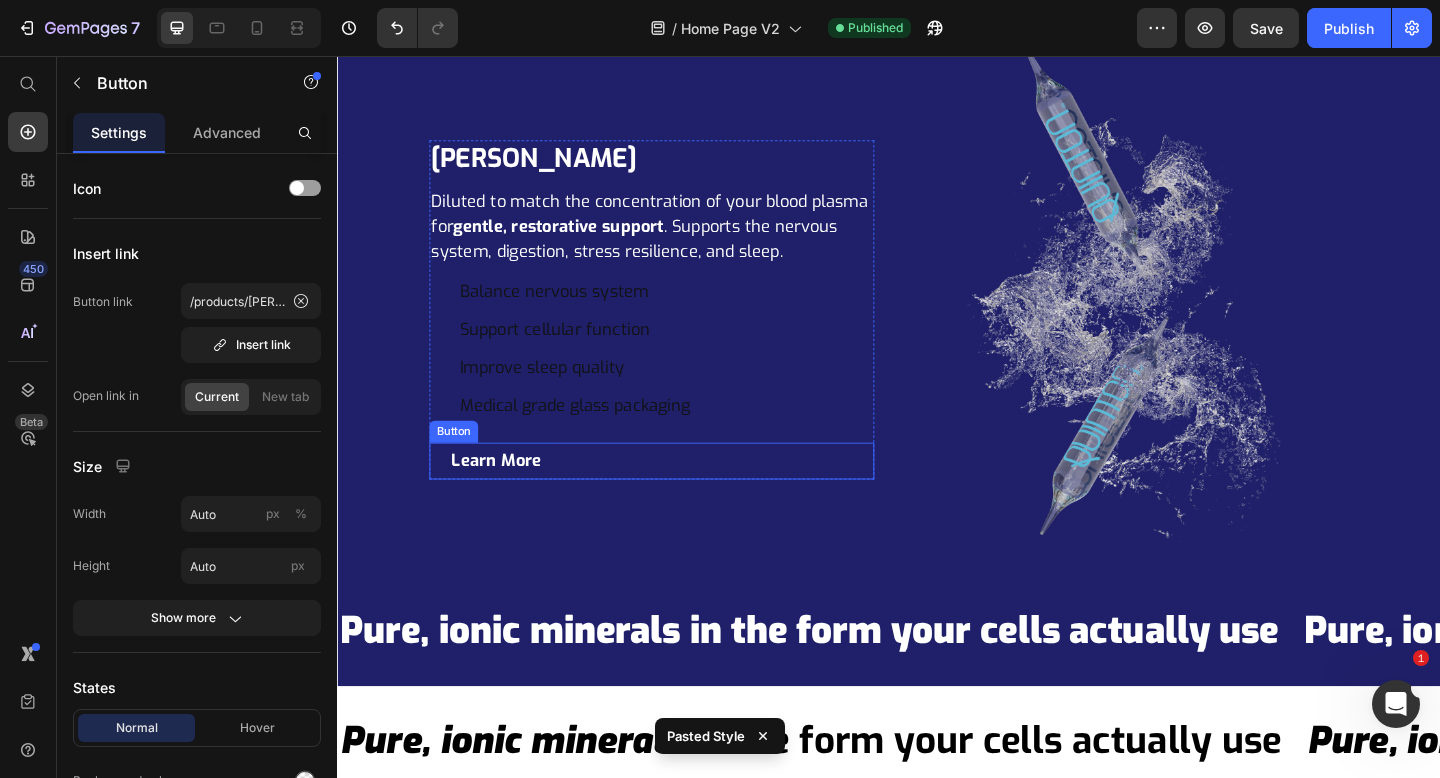 click on "Learn More Button" at bounding box center (679, 496) 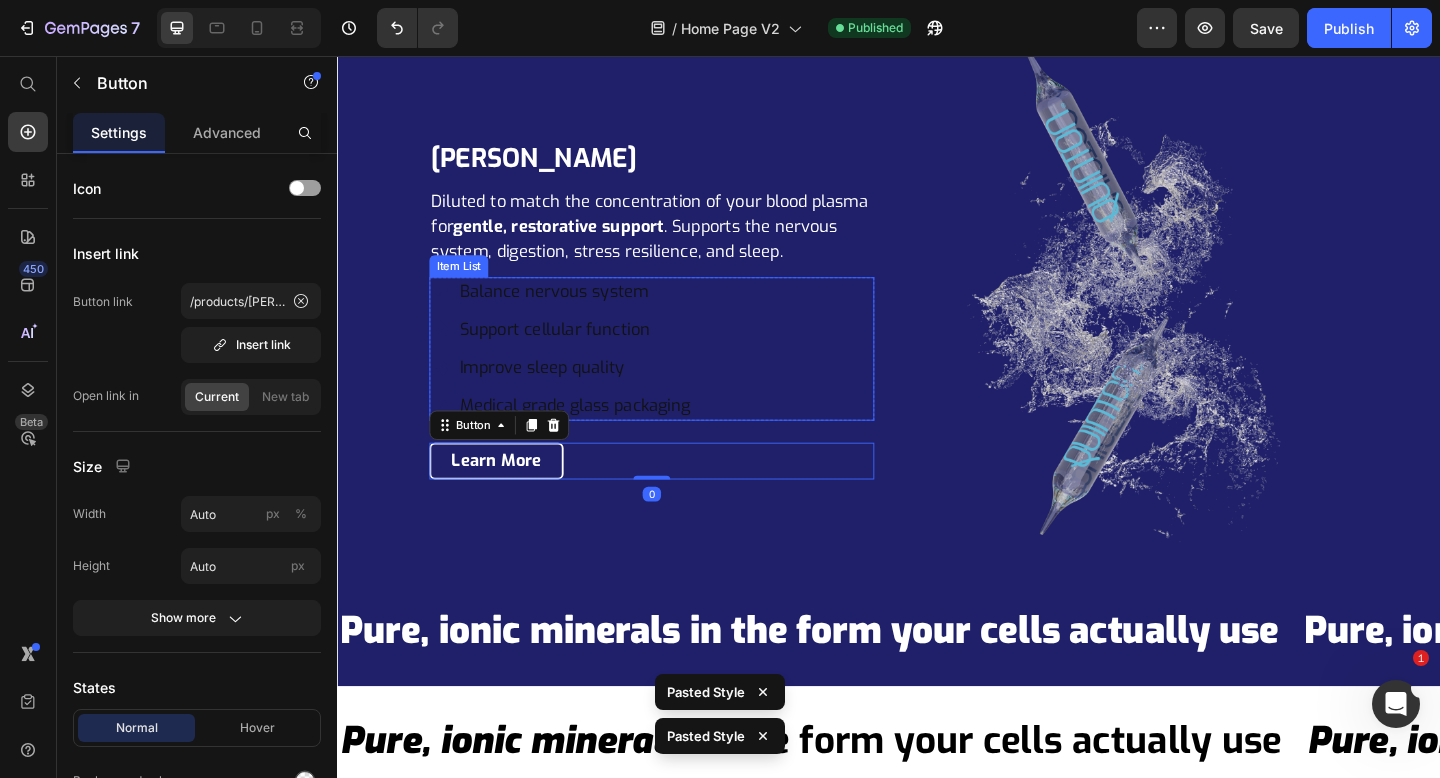 click on "Balance nervous system Support cellular function Improve sleep quality Medical grade glass packaging" at bounding box center [580, 375] 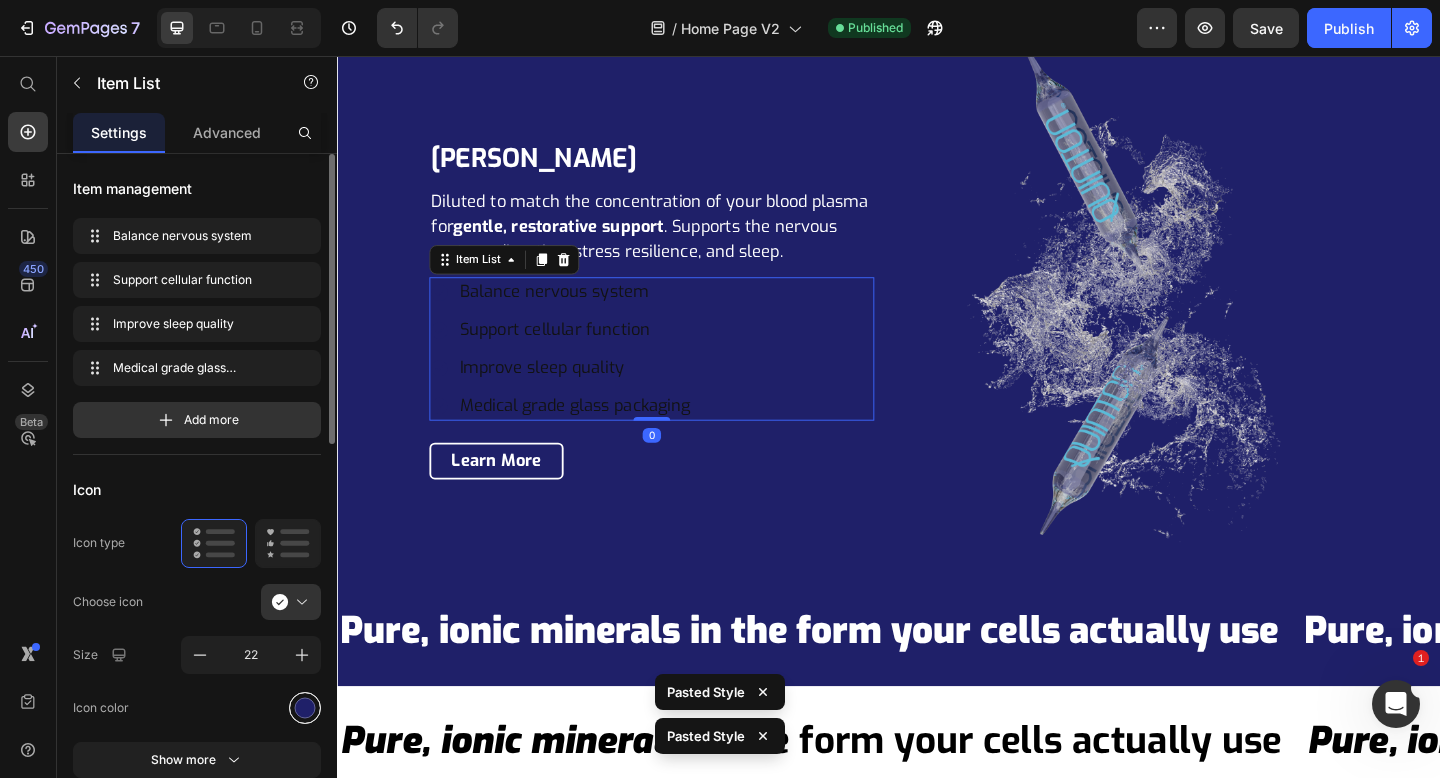 click at bounding box center [305, 707] 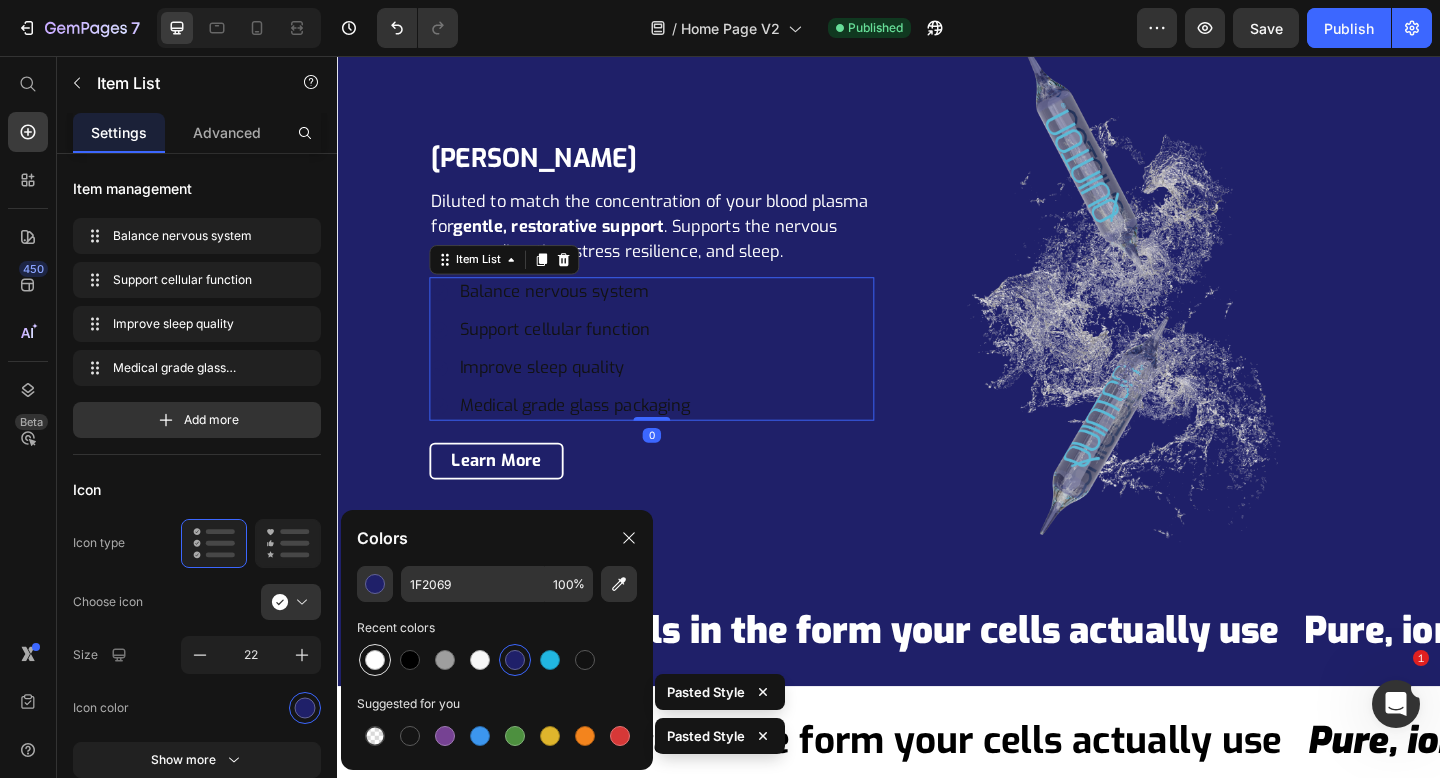 click at bounding box center [375, 660] 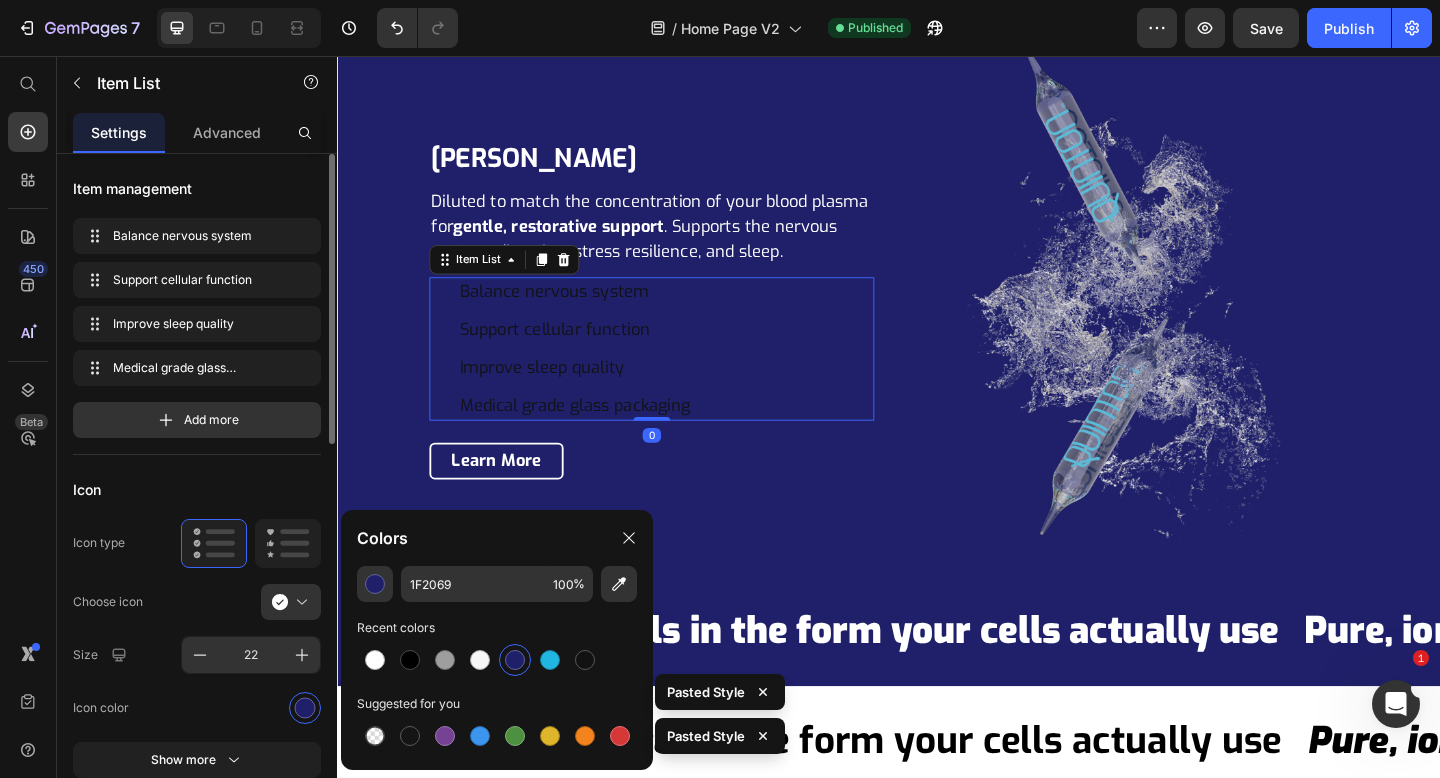 type on "FFFFFF" 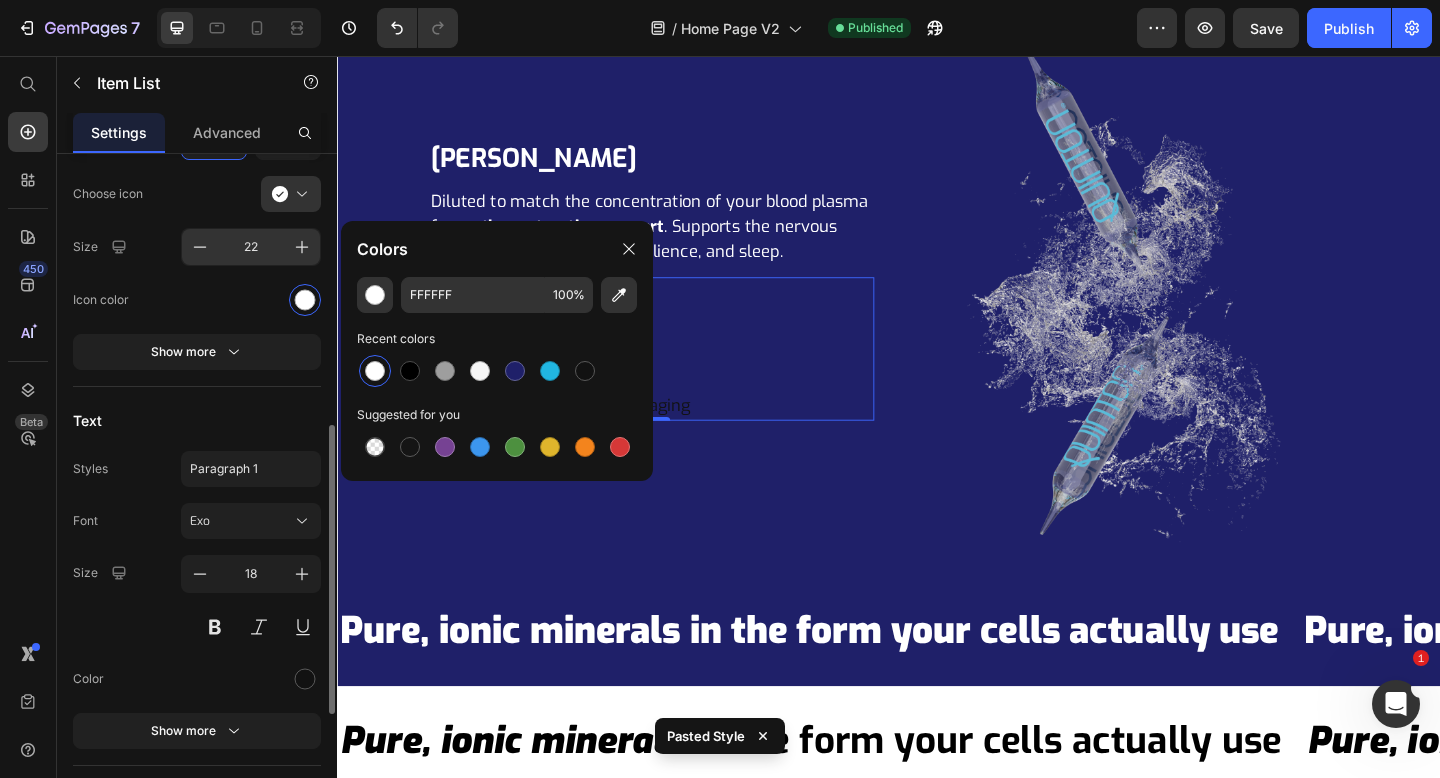 scroll, scrollTop: 533, scrollLeft: 0, axis: vertical 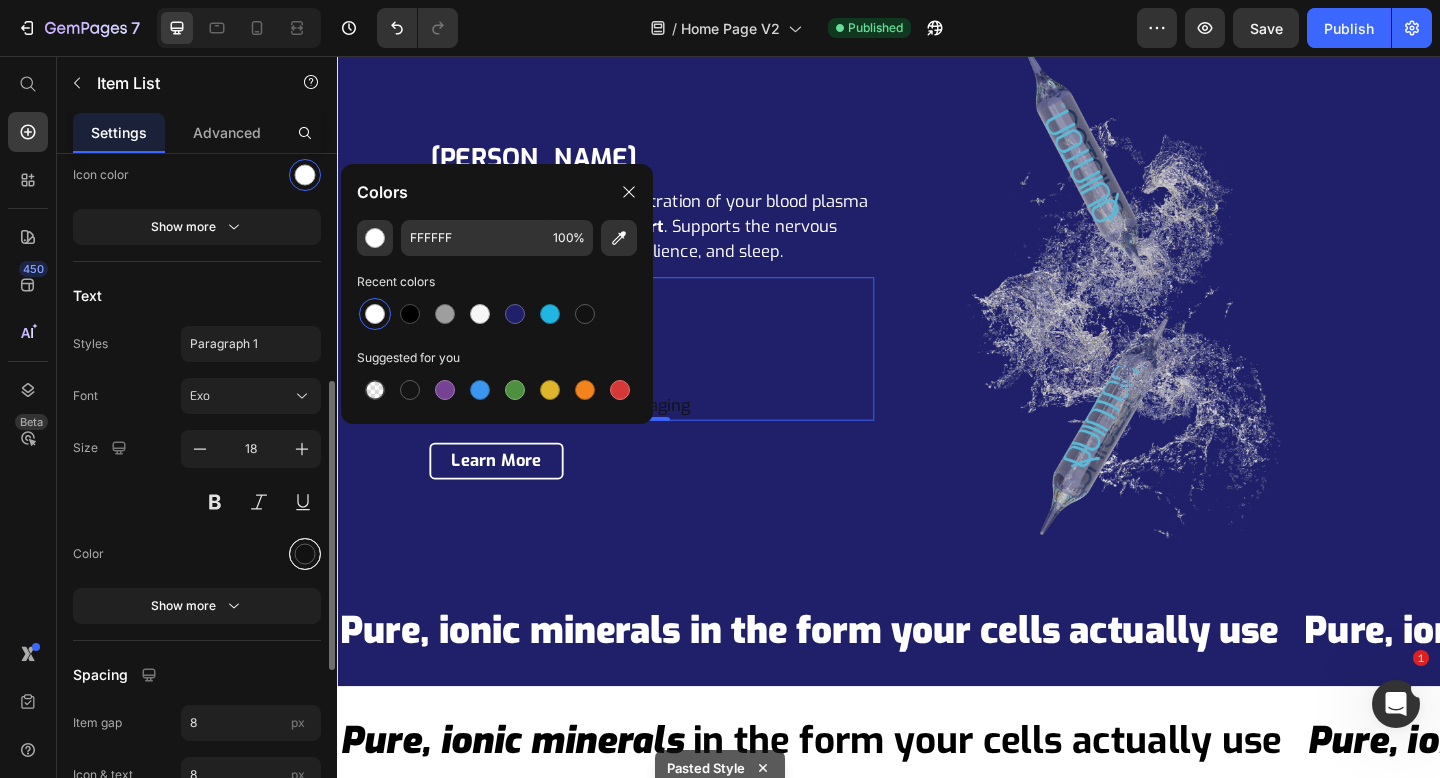 click at bounding box center (305, 553) 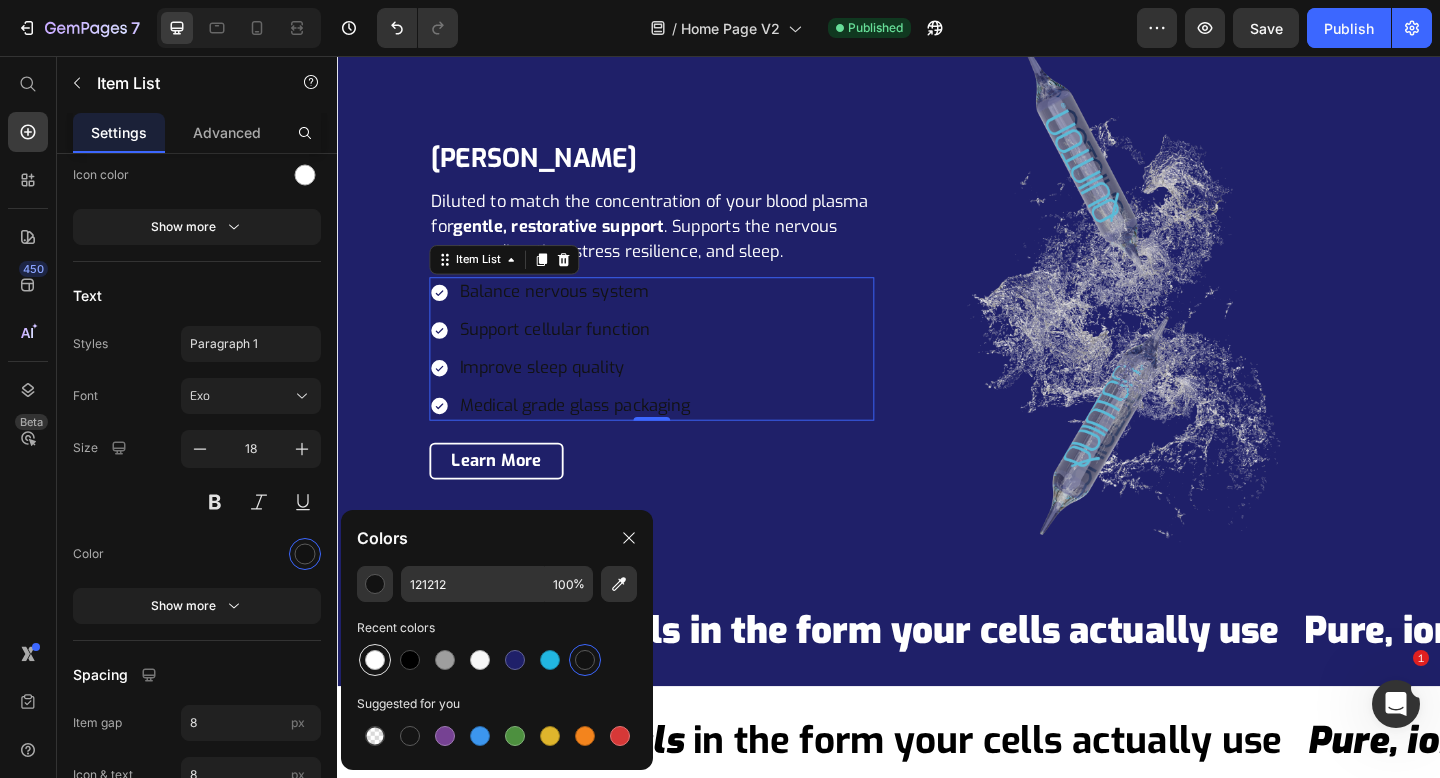 click at bounding box center (375, 660) 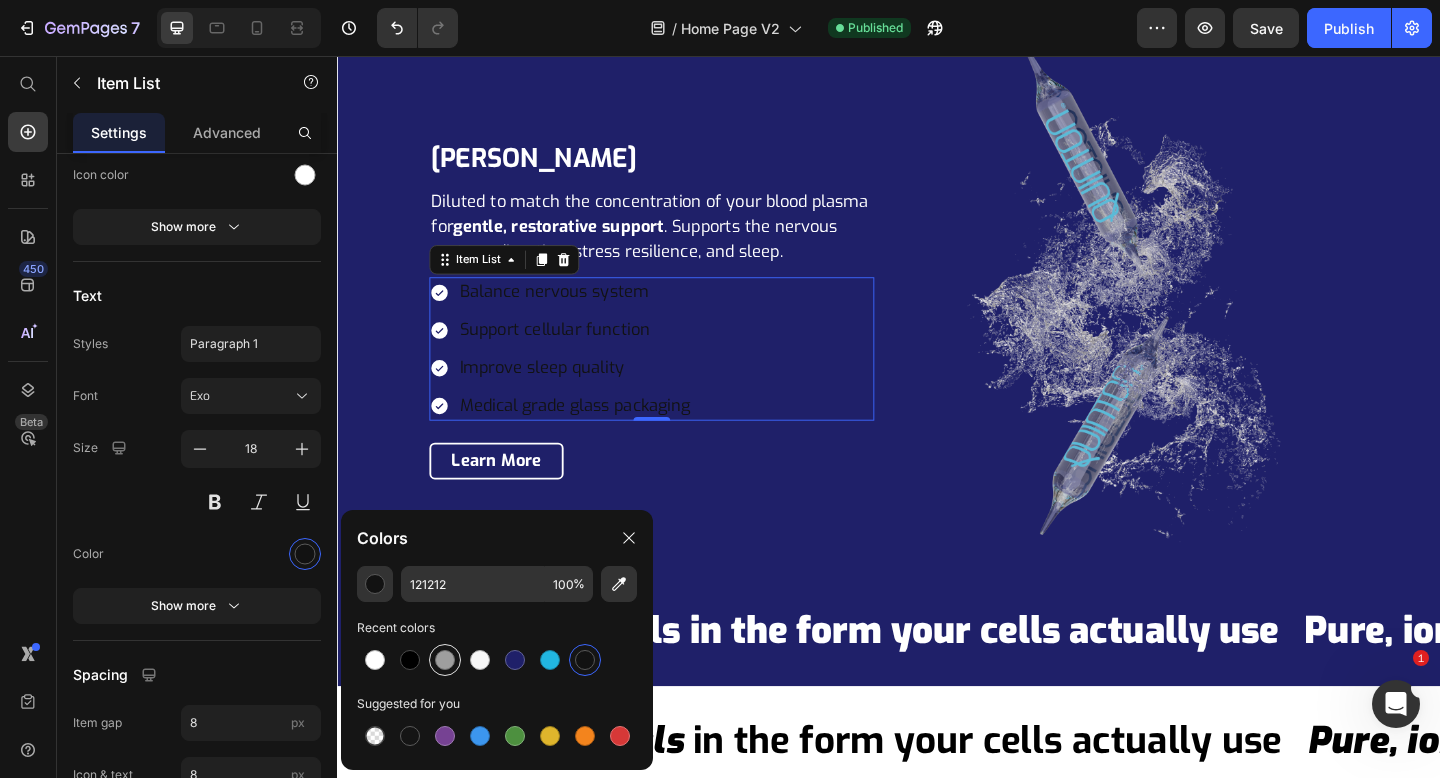 type on "FFFFFF" 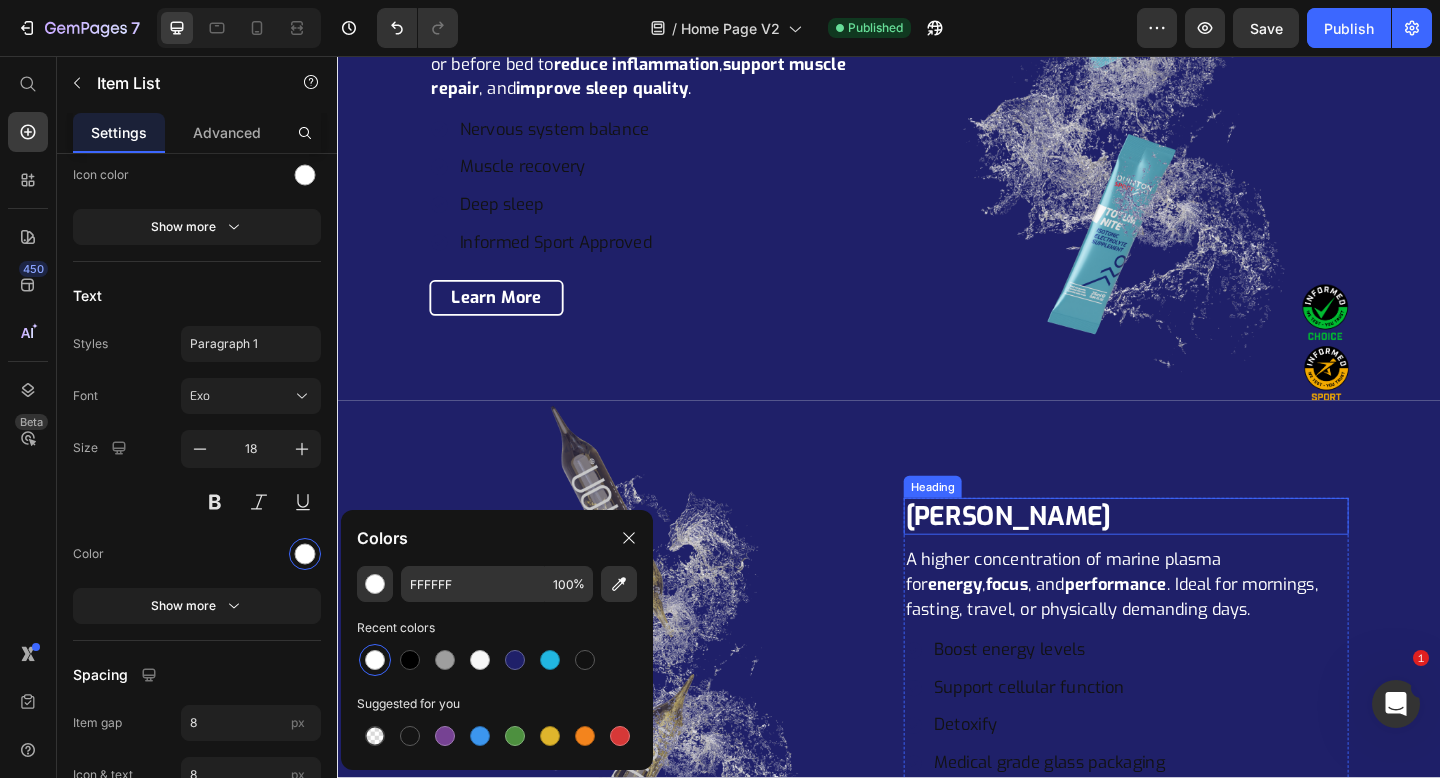 scroll, scrollTop: 4805, scrollLeft: 0, axis: vertical 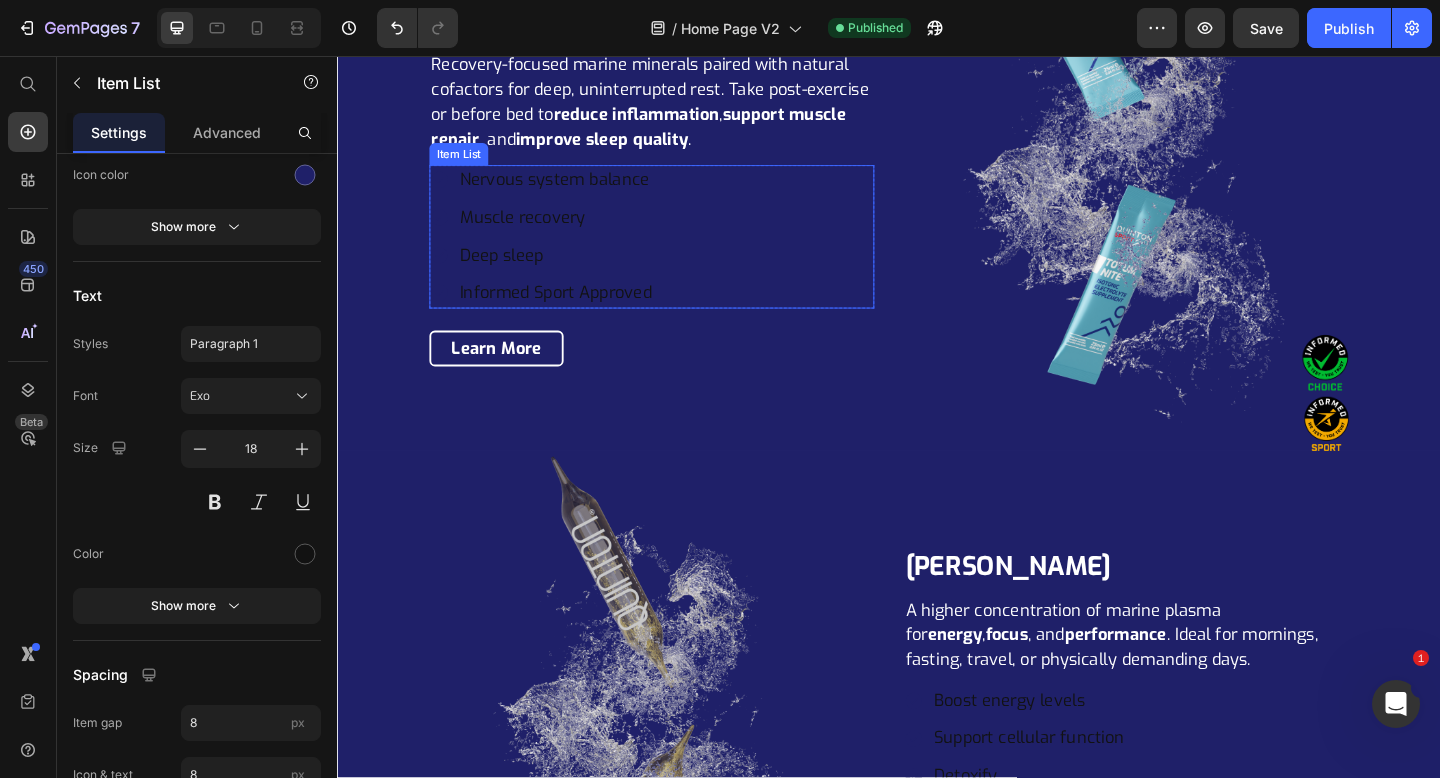click on "Nervous system balance Muscle recovery Deep sleep Informed Sport Approved" at bounding box center [679, 253] 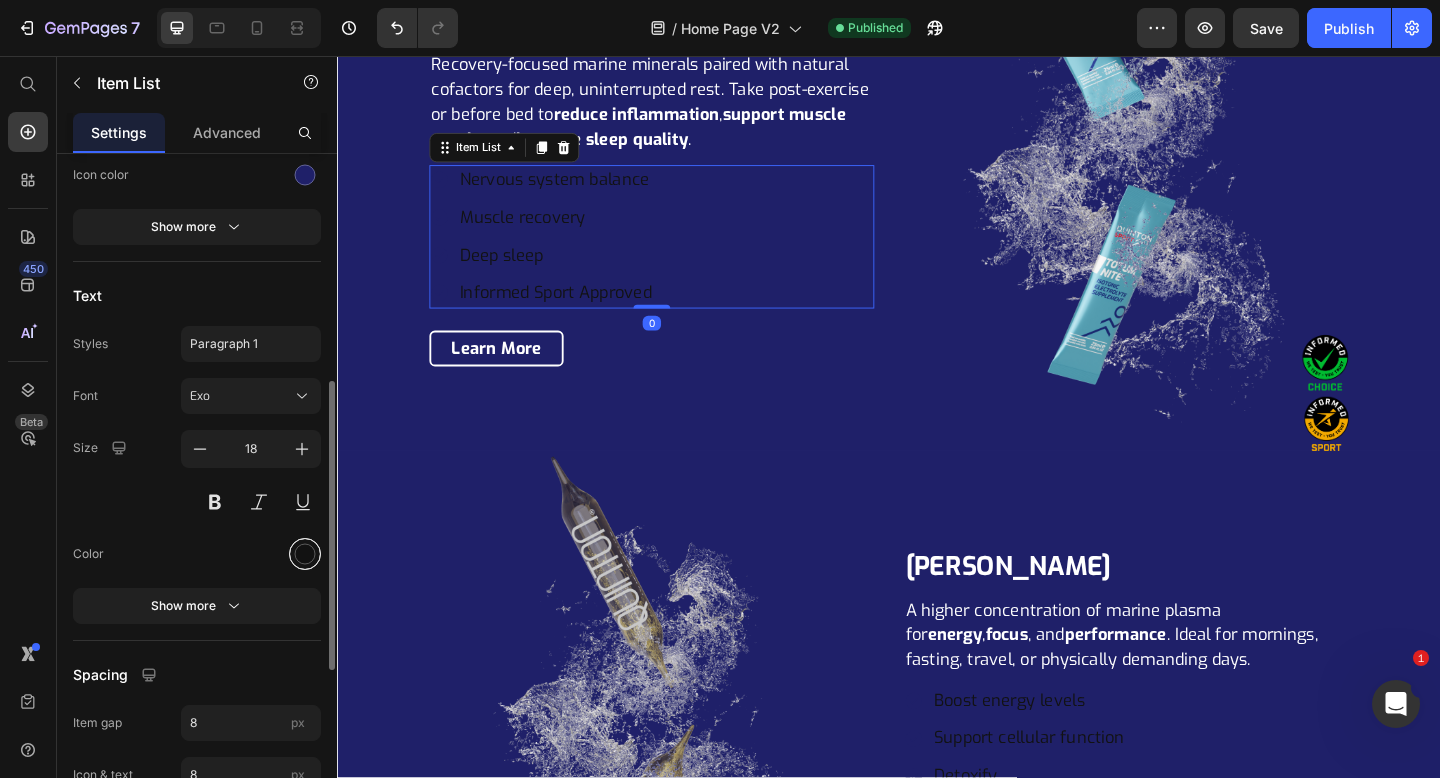 click at bounding box center [305, 553] 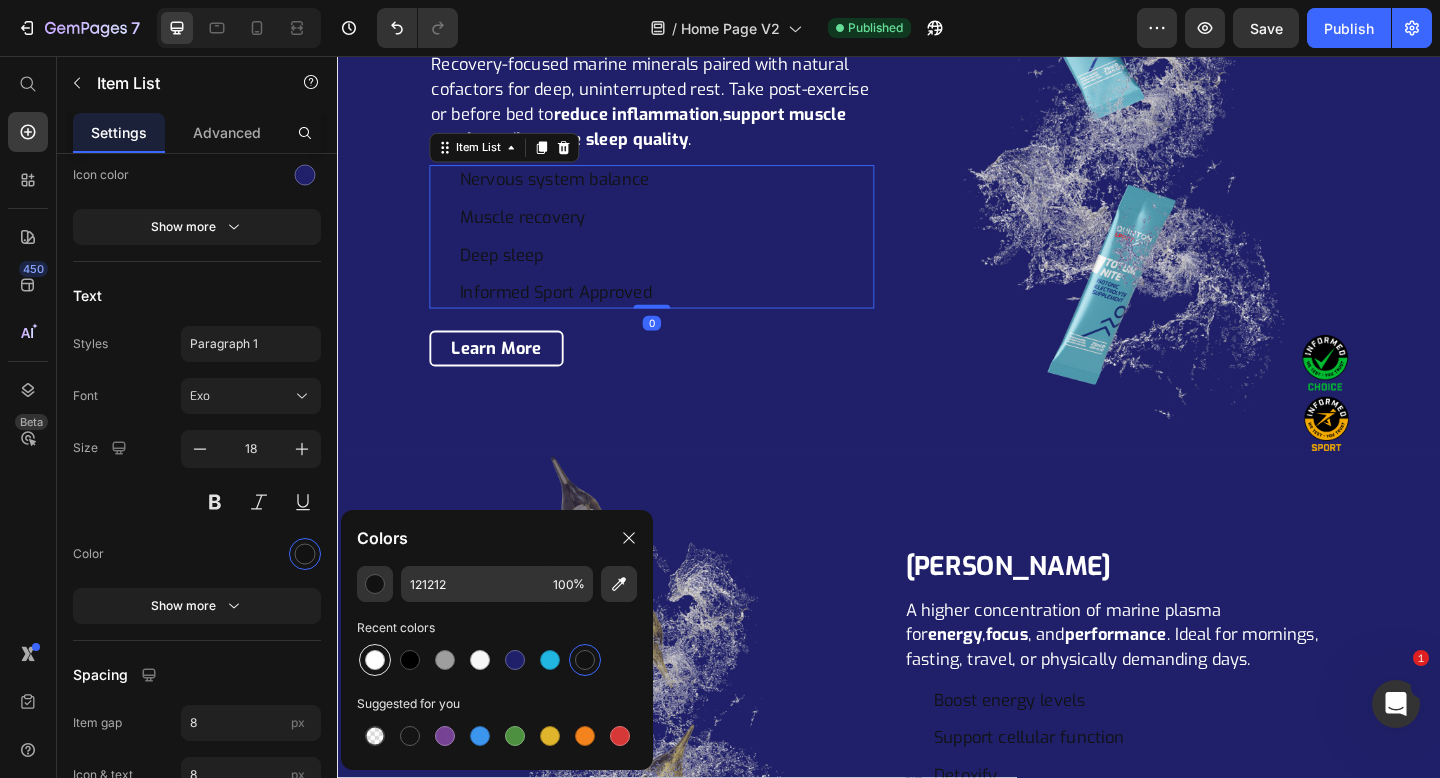 click at bounding box center [375, 660] 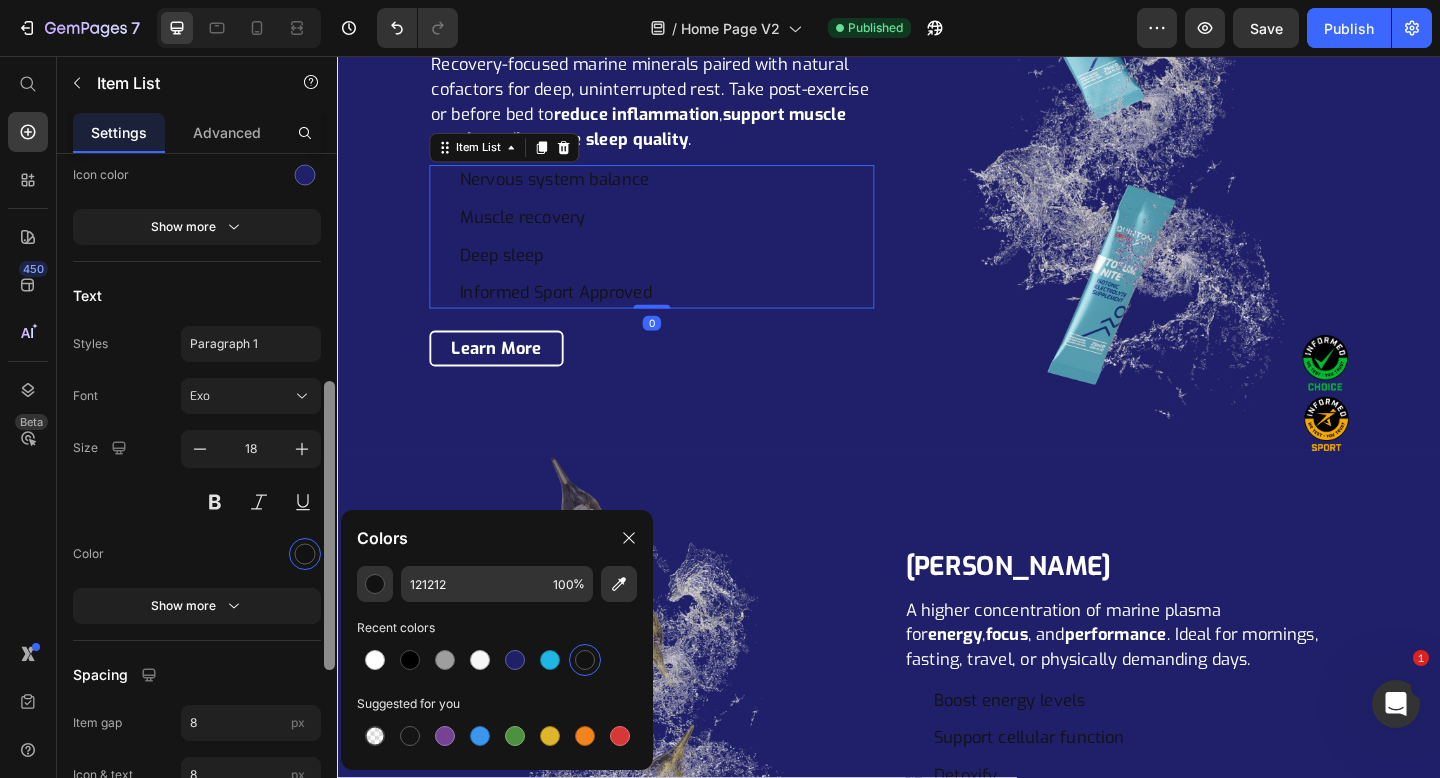 type on "FFFFFF" 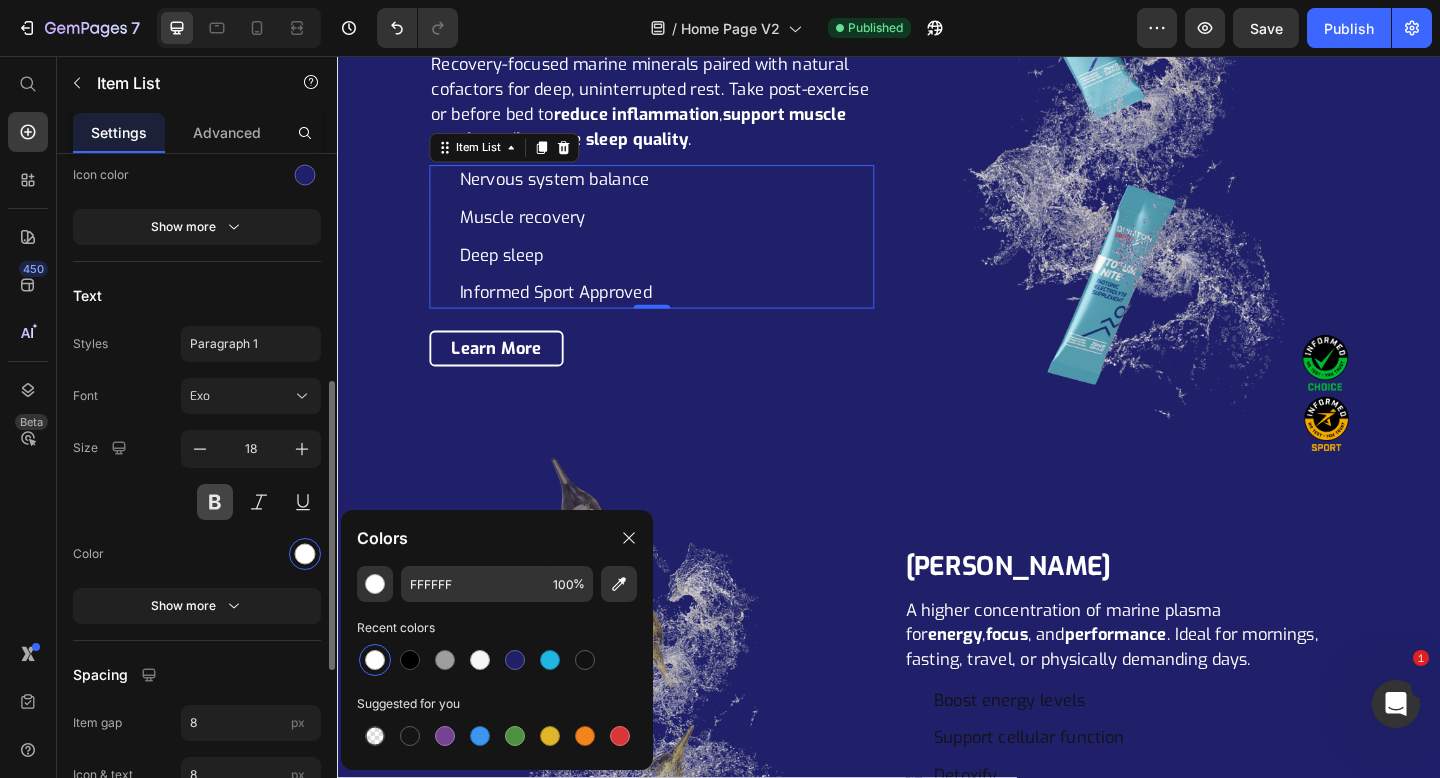 scroll, scrollTop: 153, scrollLeft: 0, axis: vertical 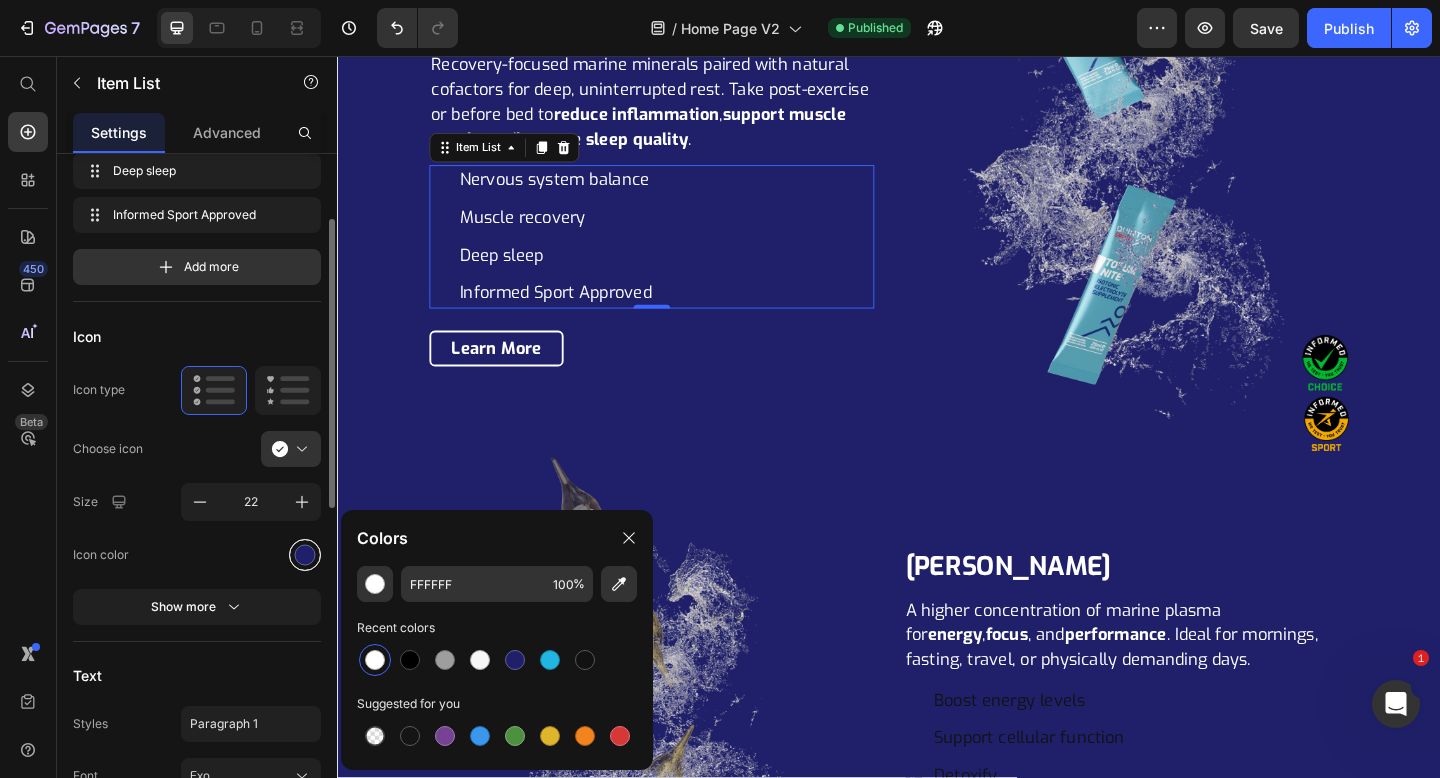 click at bounding box center [305, 554] 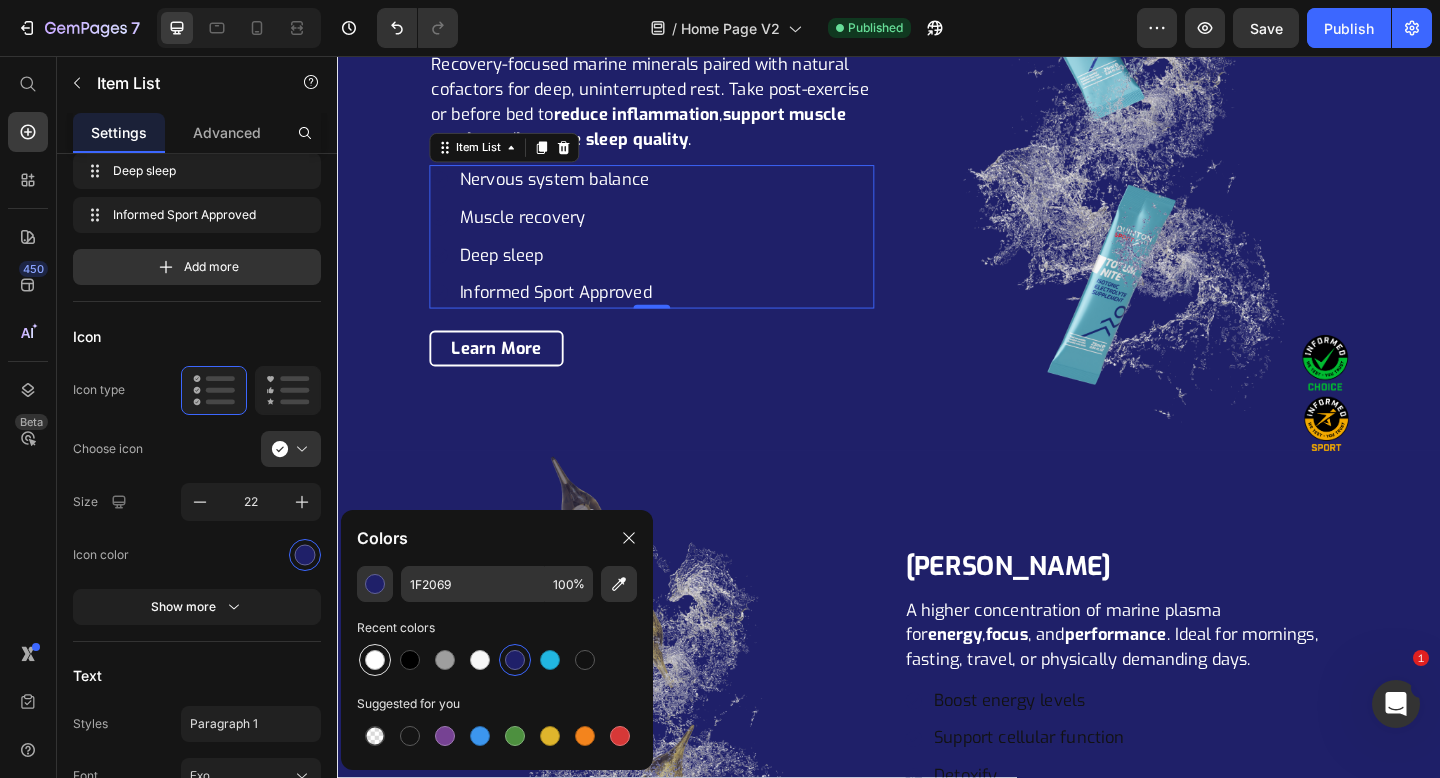 click at bounding box center (375, 660) 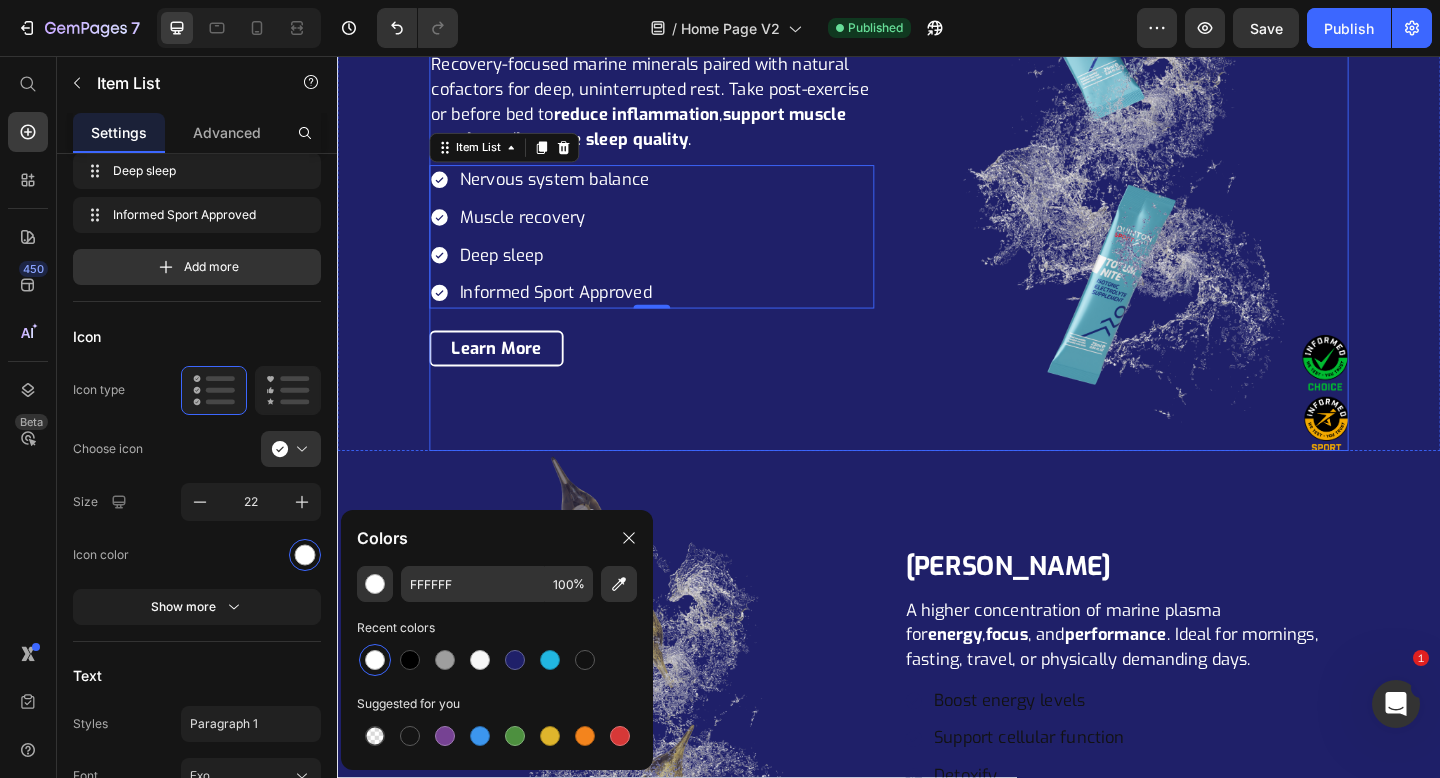 click on "Totum Nite Heading Recovery-focused marine minerals paired with natural cofactors for deep, uninterrupted rest. Take post-exercise or before bed to  reduce inflammation ,  support muscle repair , and  improve sleep quality . Text Block Nervous system balance Muscle recovery Deep sleep Informed Sport Approved Item List   0 Row Learn More Button Row Image Image Image Row" at bounding box center (937, 196) 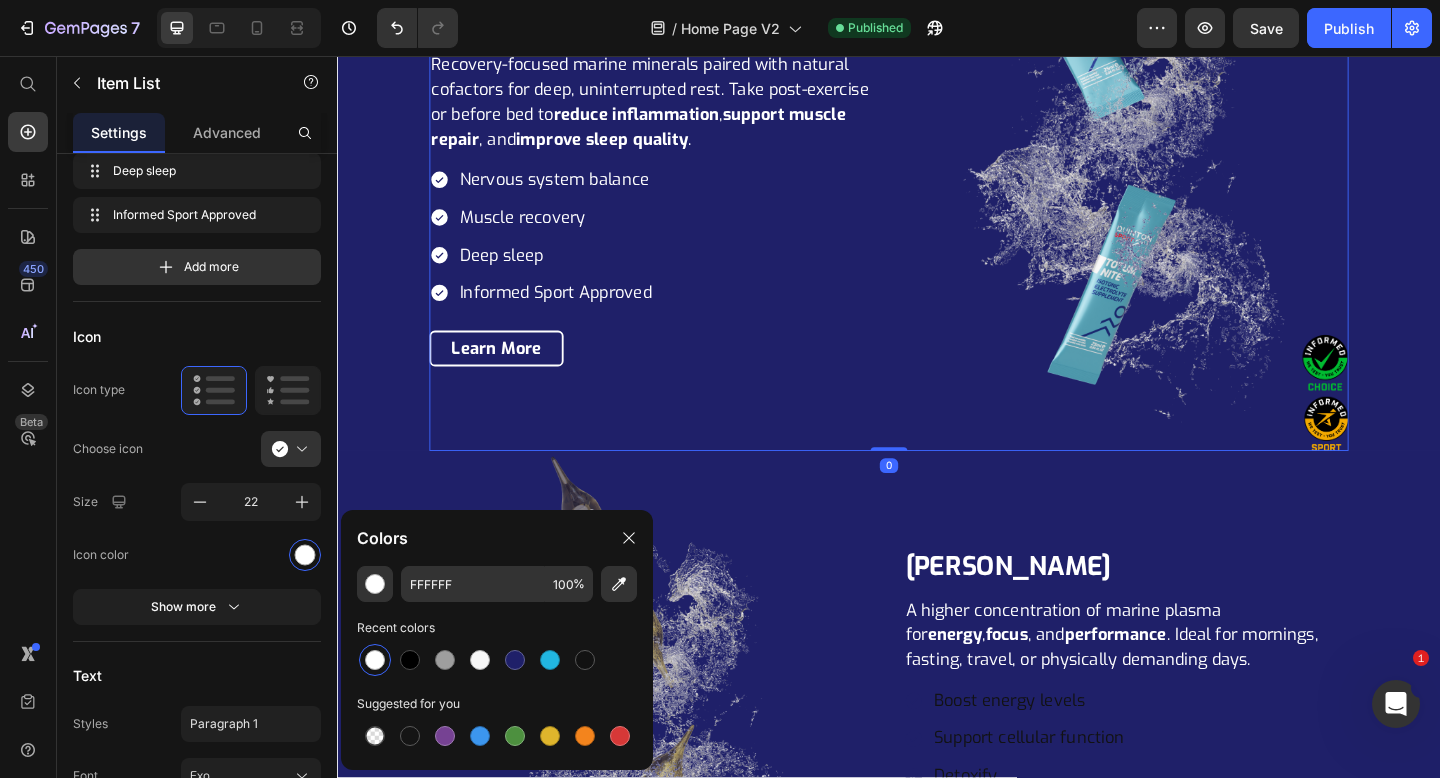 scroll, scrollTop: 0, scrollLeft: 0, axis: both 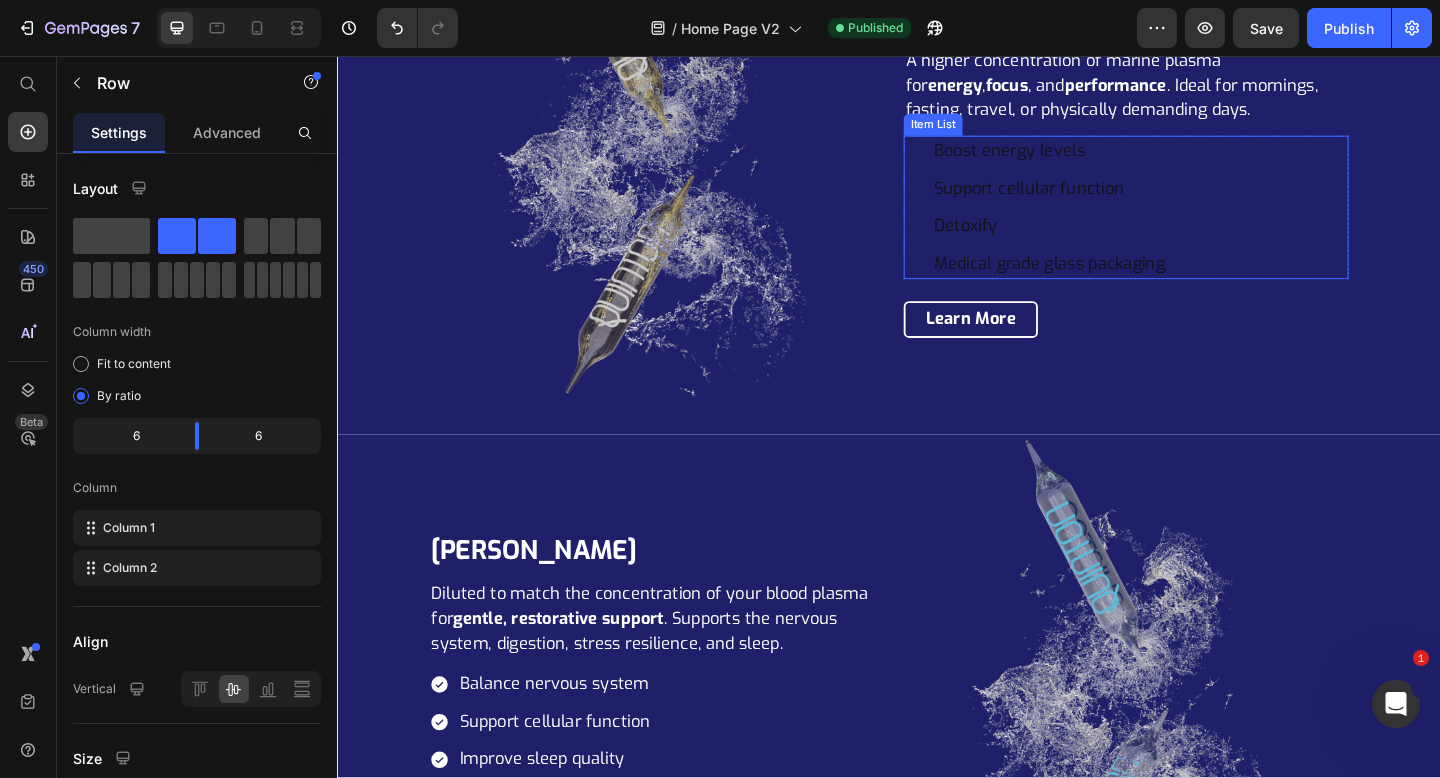 click on "Boost energy levels Support cellular function Detoxify Medical grade glass packaging" at bounding box center [1096, 221] 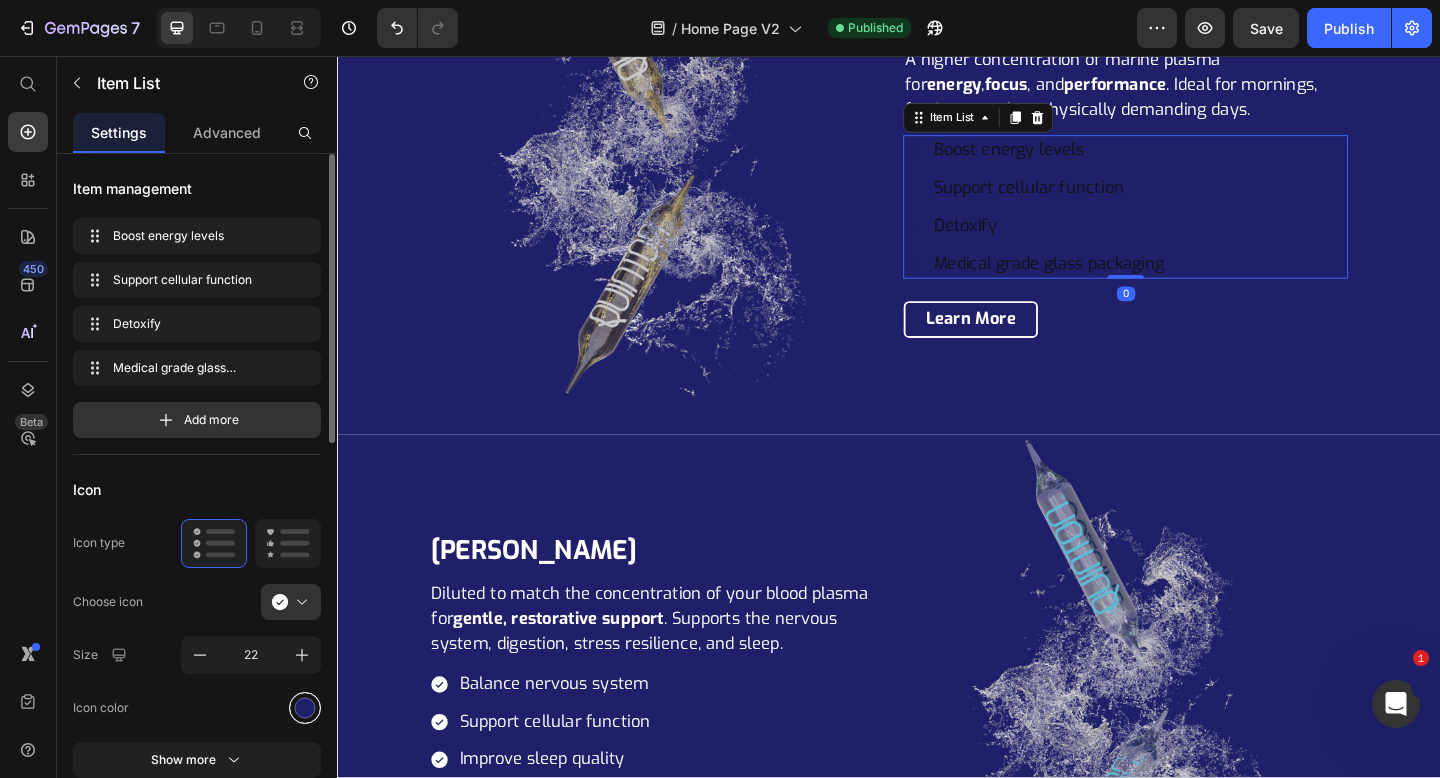 click at bounding box center [305, 707] 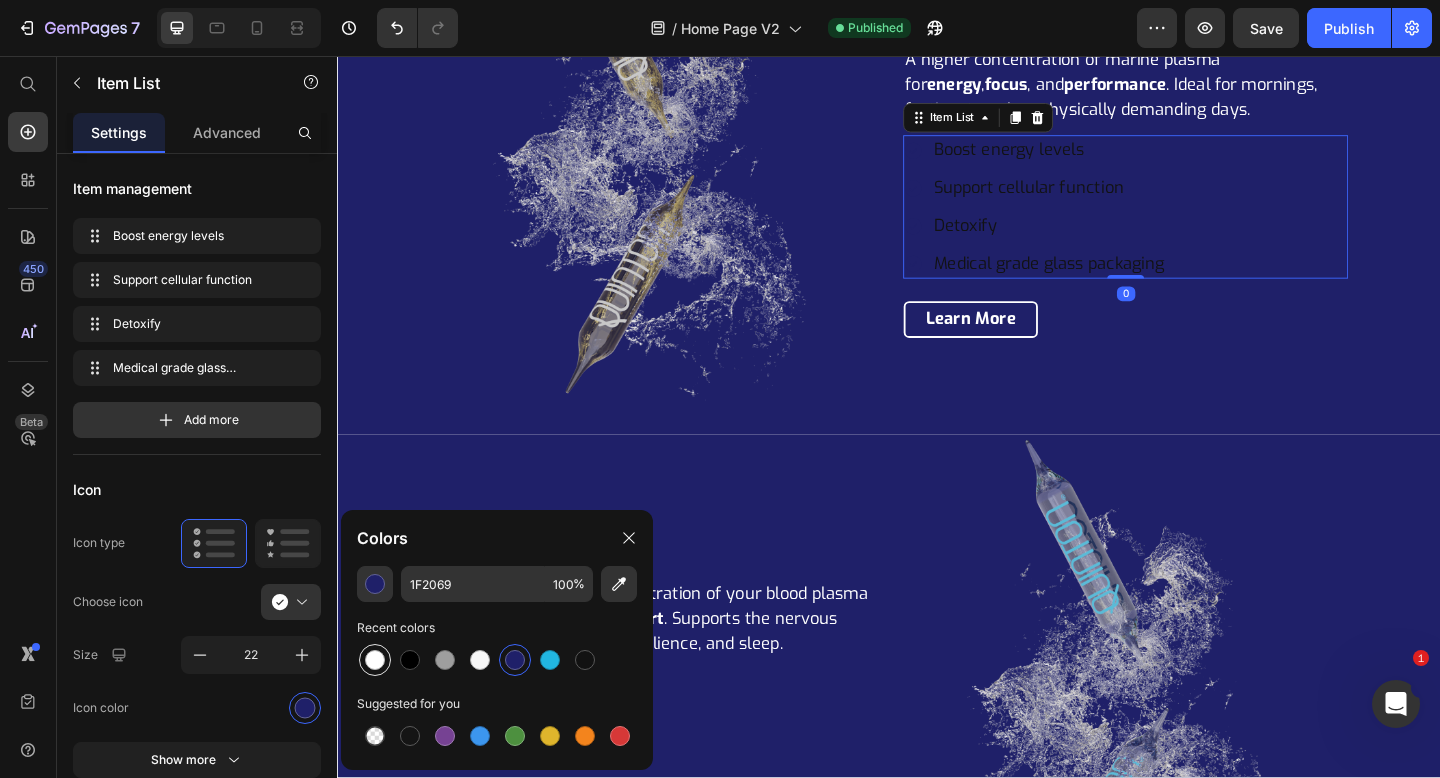 click at bounding box center [375, 660] 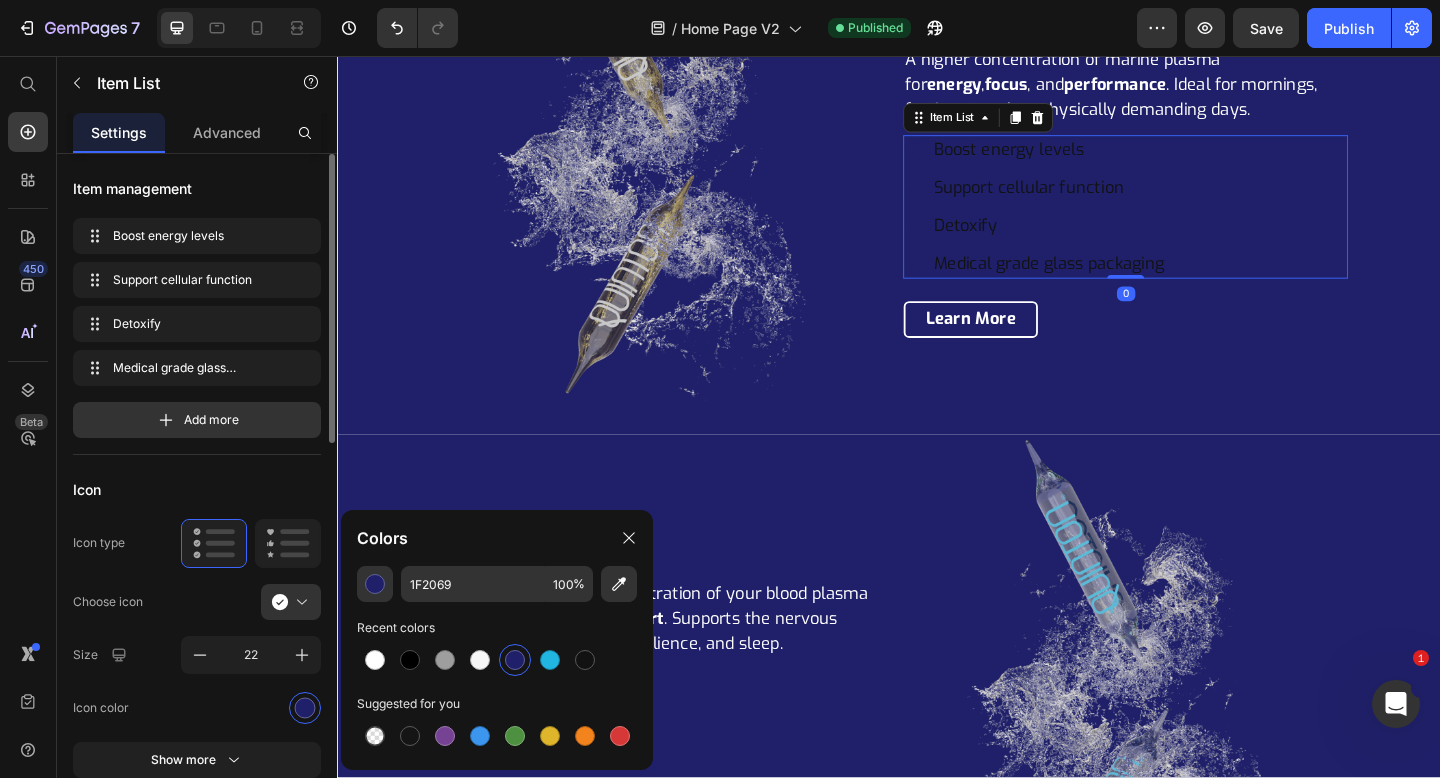 type on "FFFFFF" 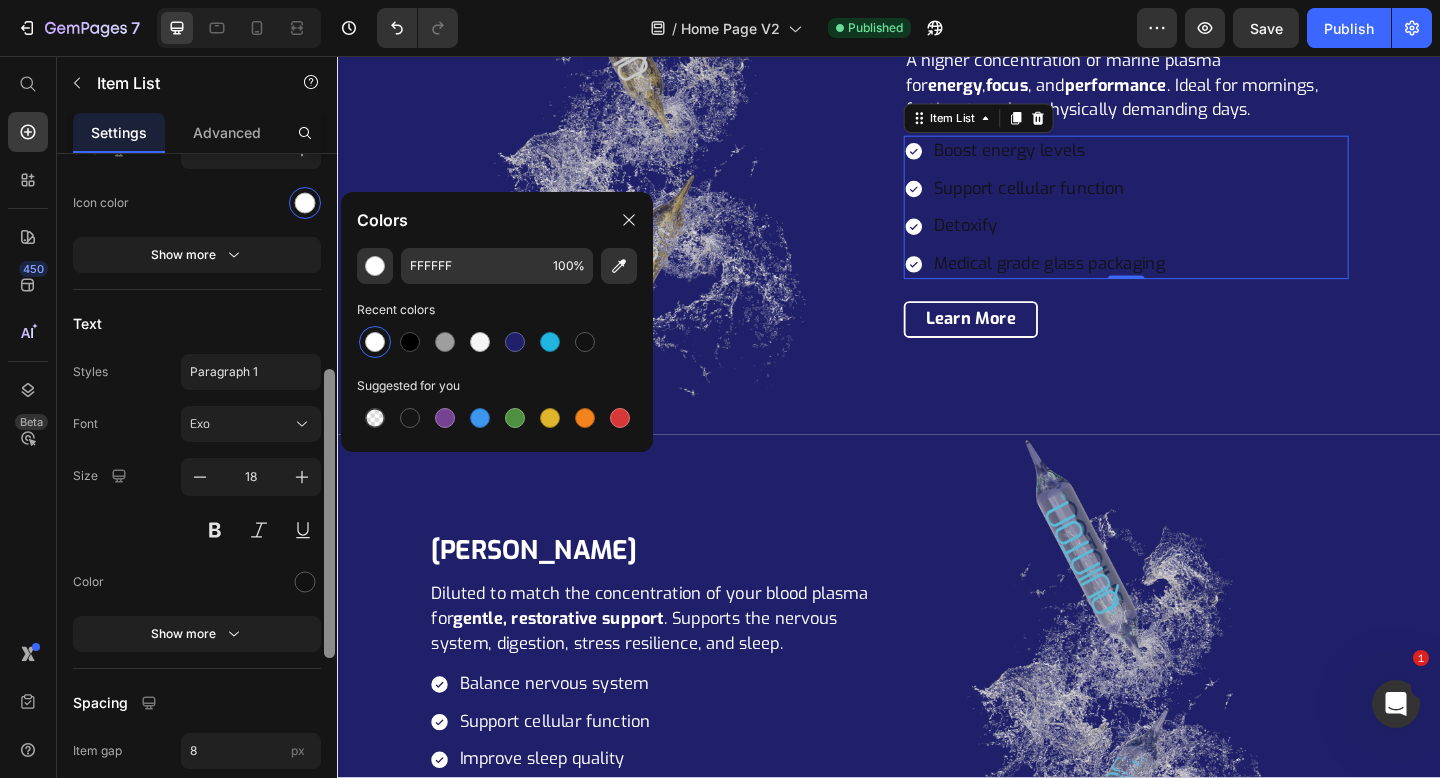 scroll, scrollTop: 507, scrollLeft: 0, axis: vertical 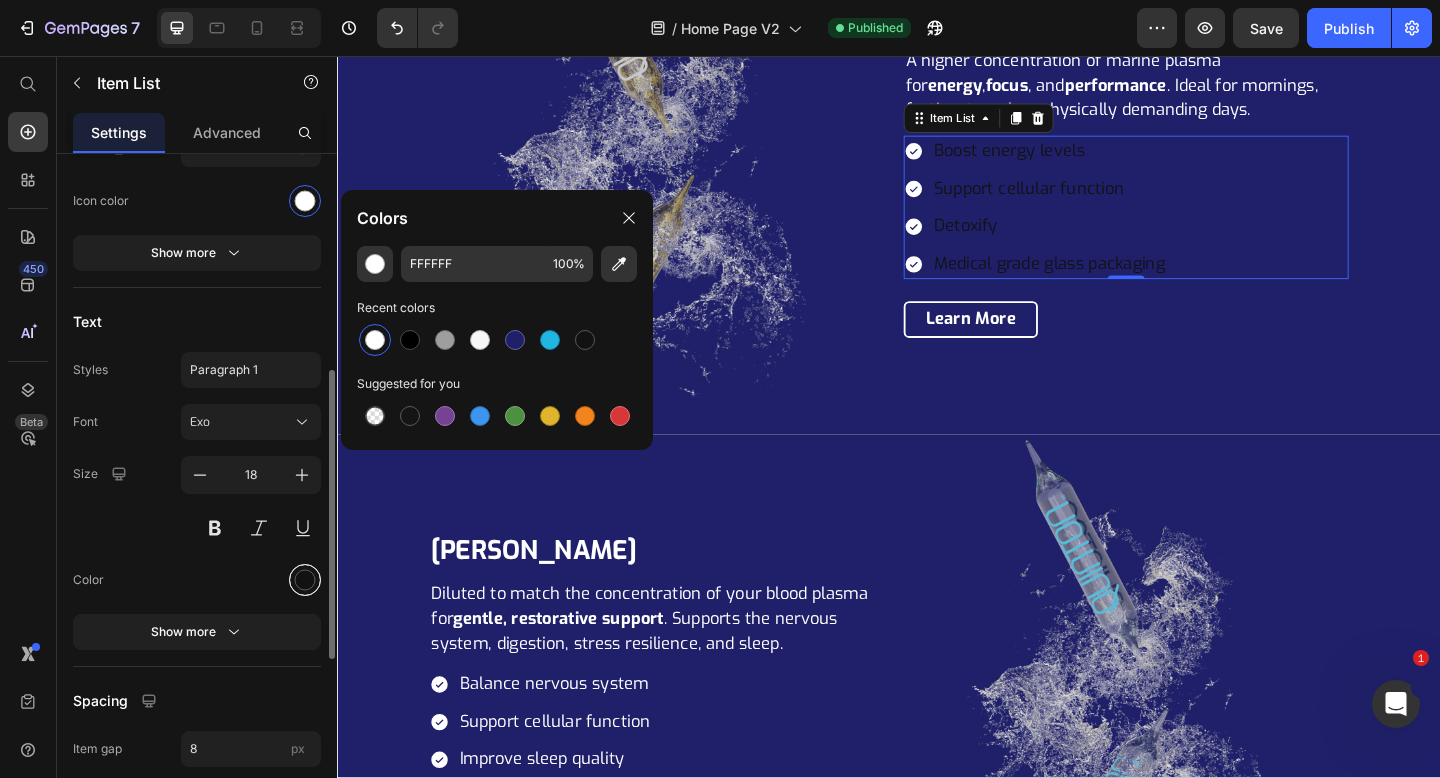click at bounding box center (305, 579) 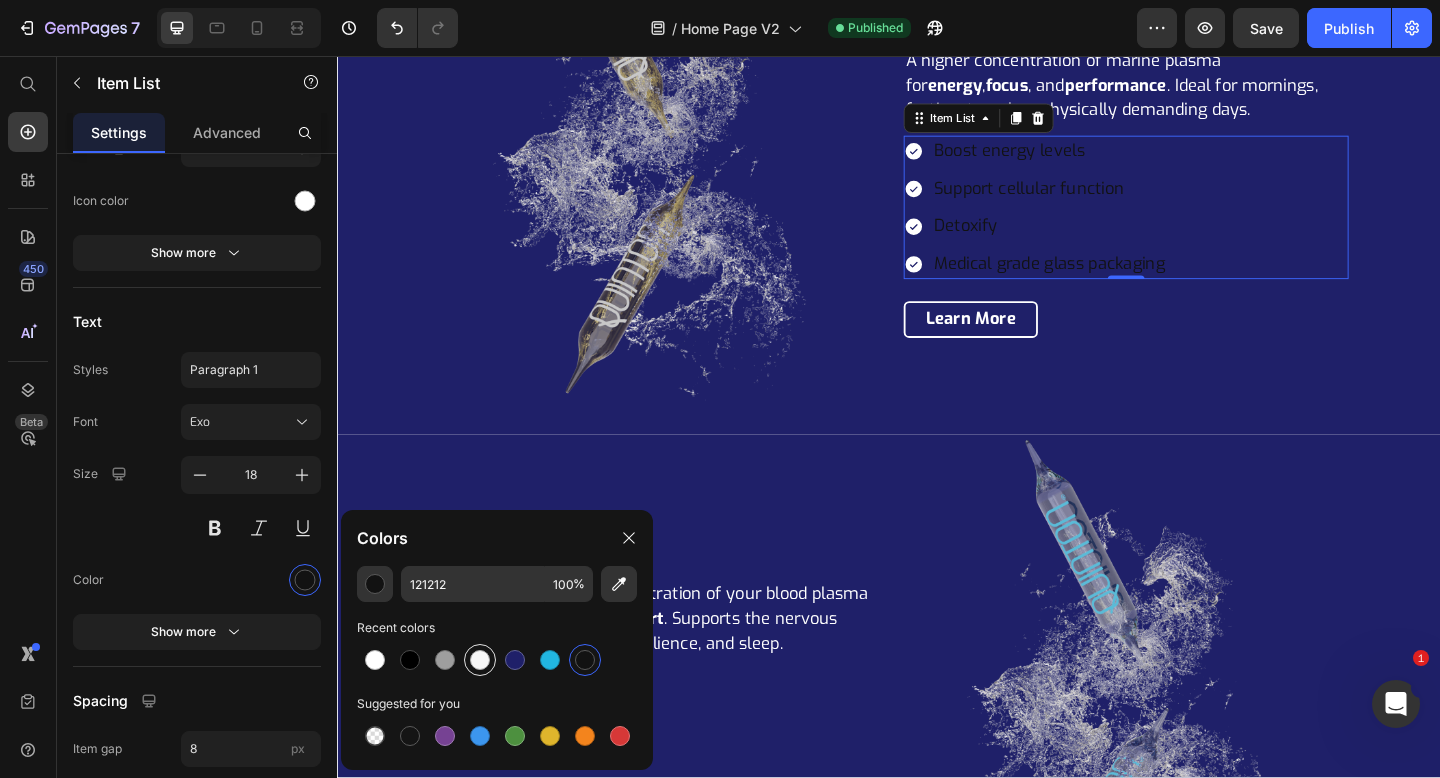click at bounding box center [480, 660] 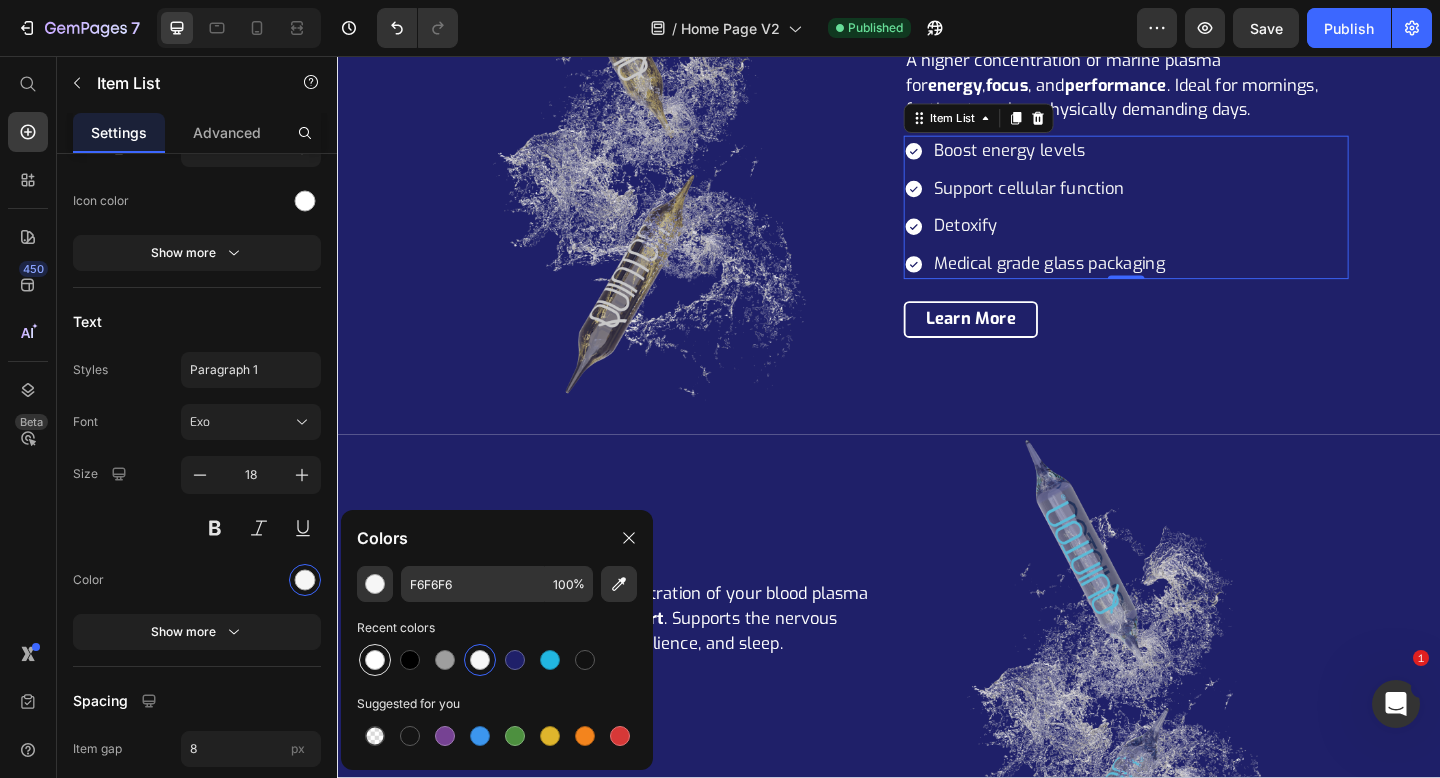 click at bounding box center [375, 660] 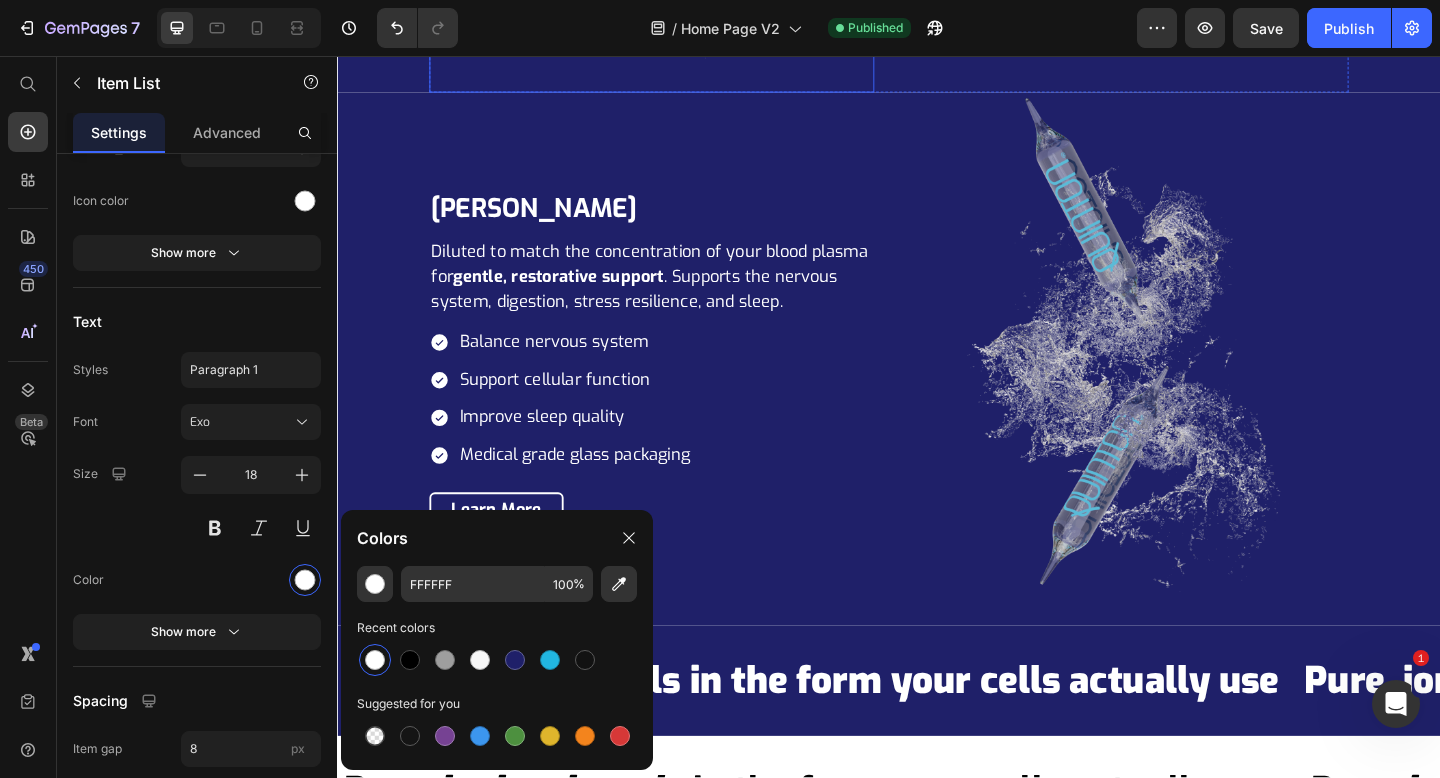 scroll, scrollTop: 5843, scrollLeft: 0, axis: vertical 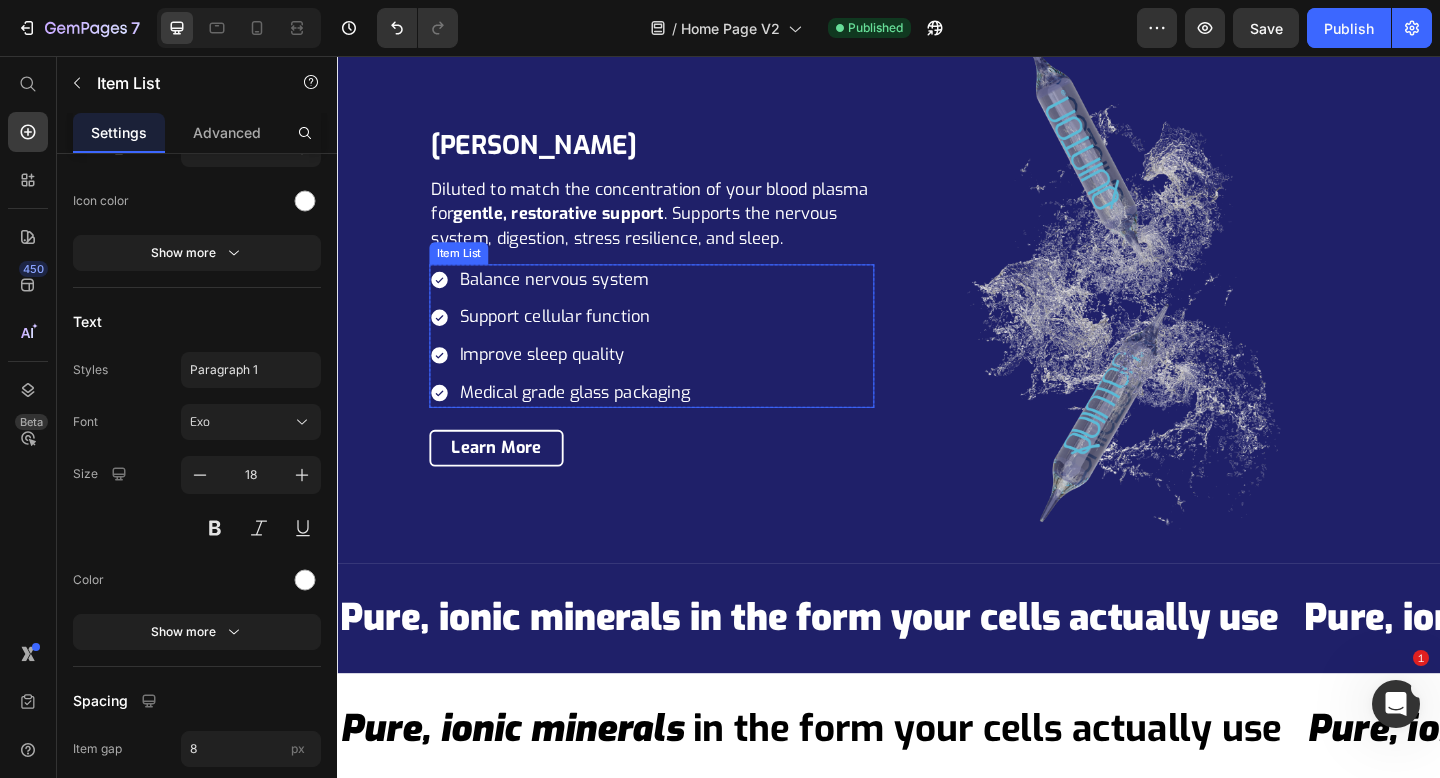 click on "Improve sleep quality" at bounding box center (580, 381) 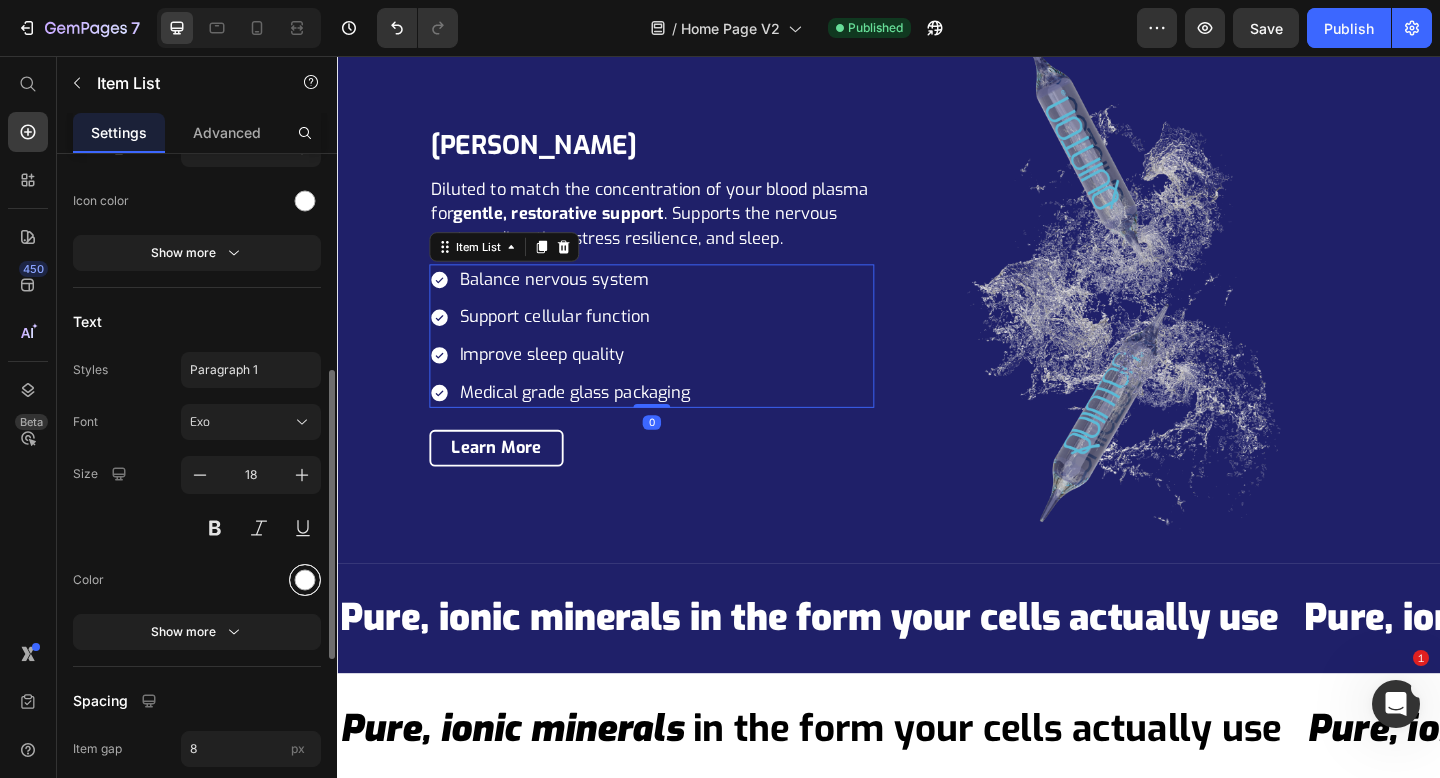 click at bounding box center [305, 579] 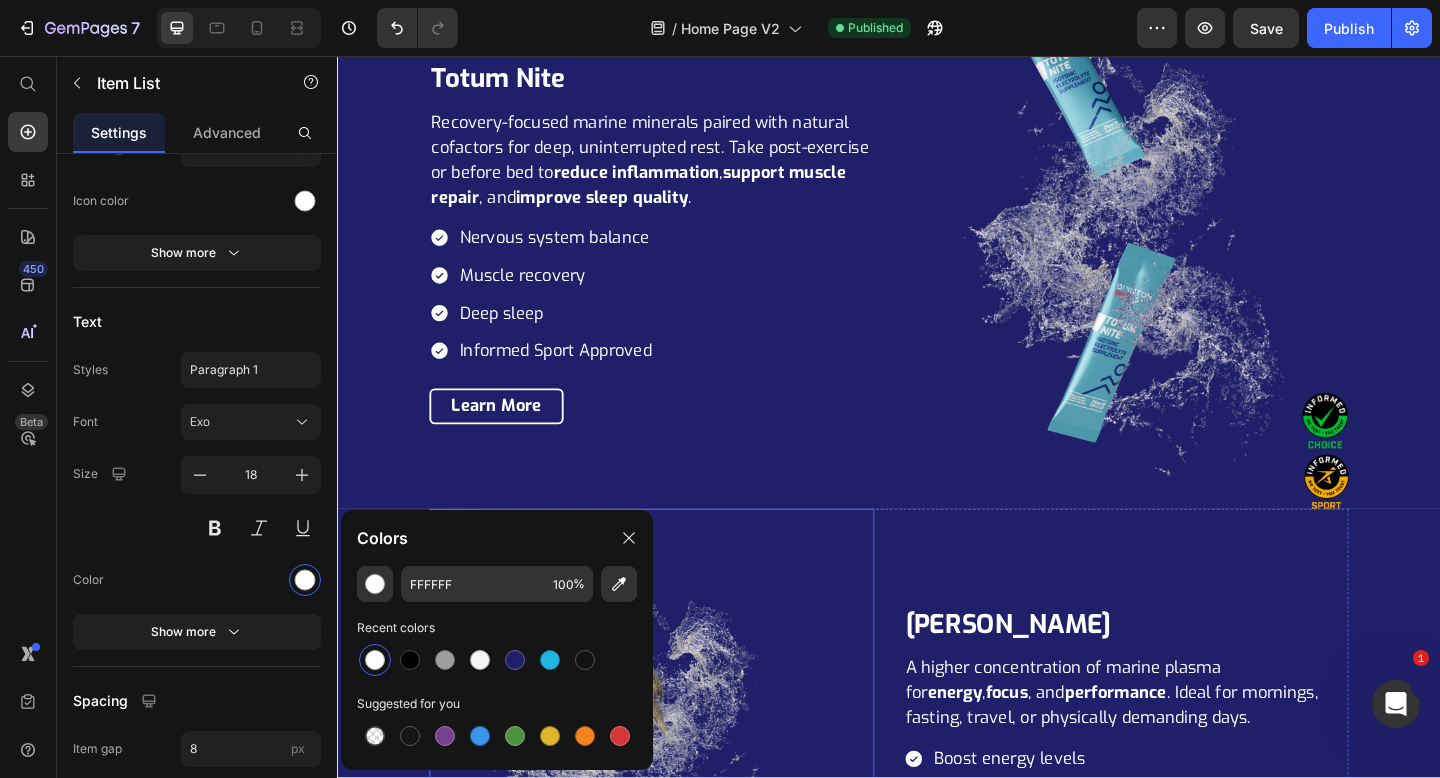 scroll, scrollTop: 4699, scrollLeft: 0, axis: vertical 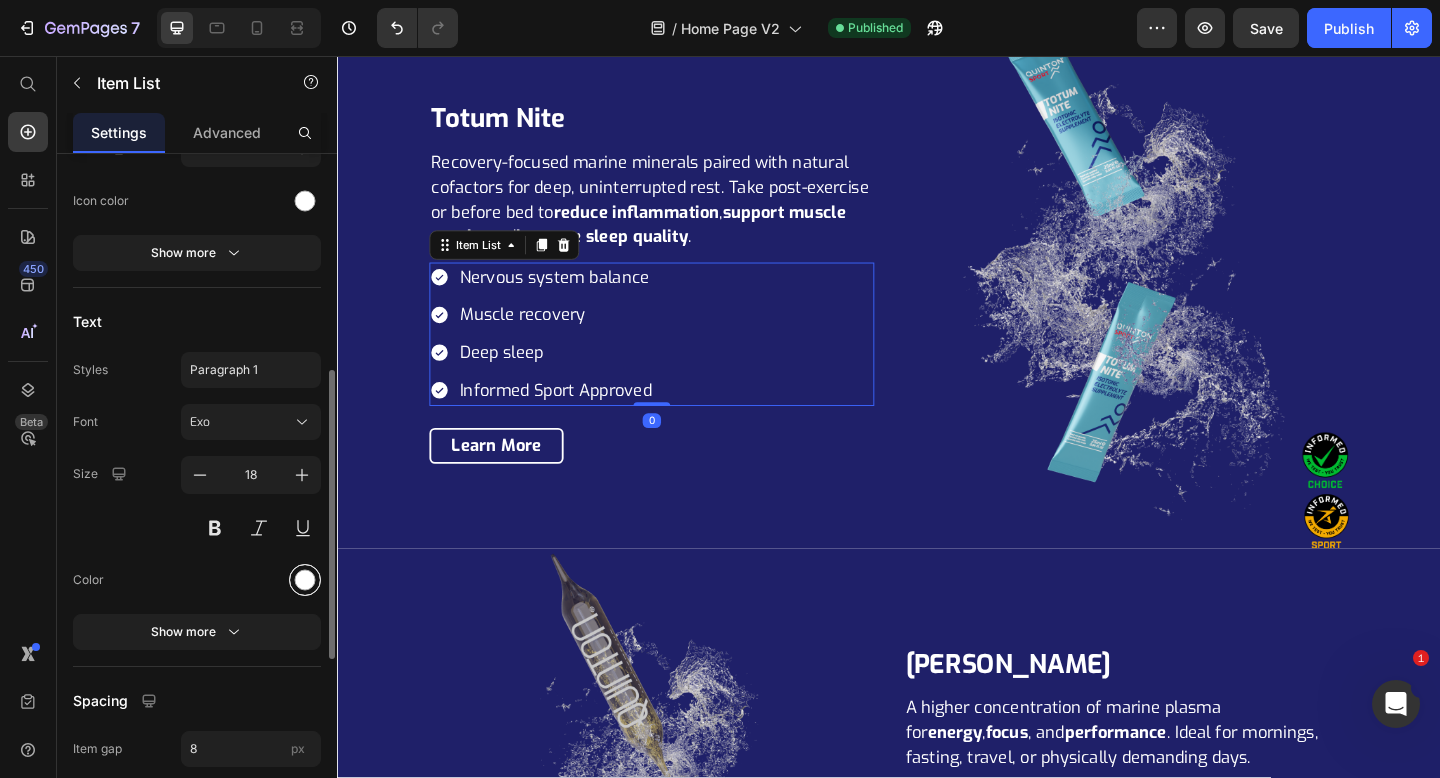 click at bounding box center (305, 579) 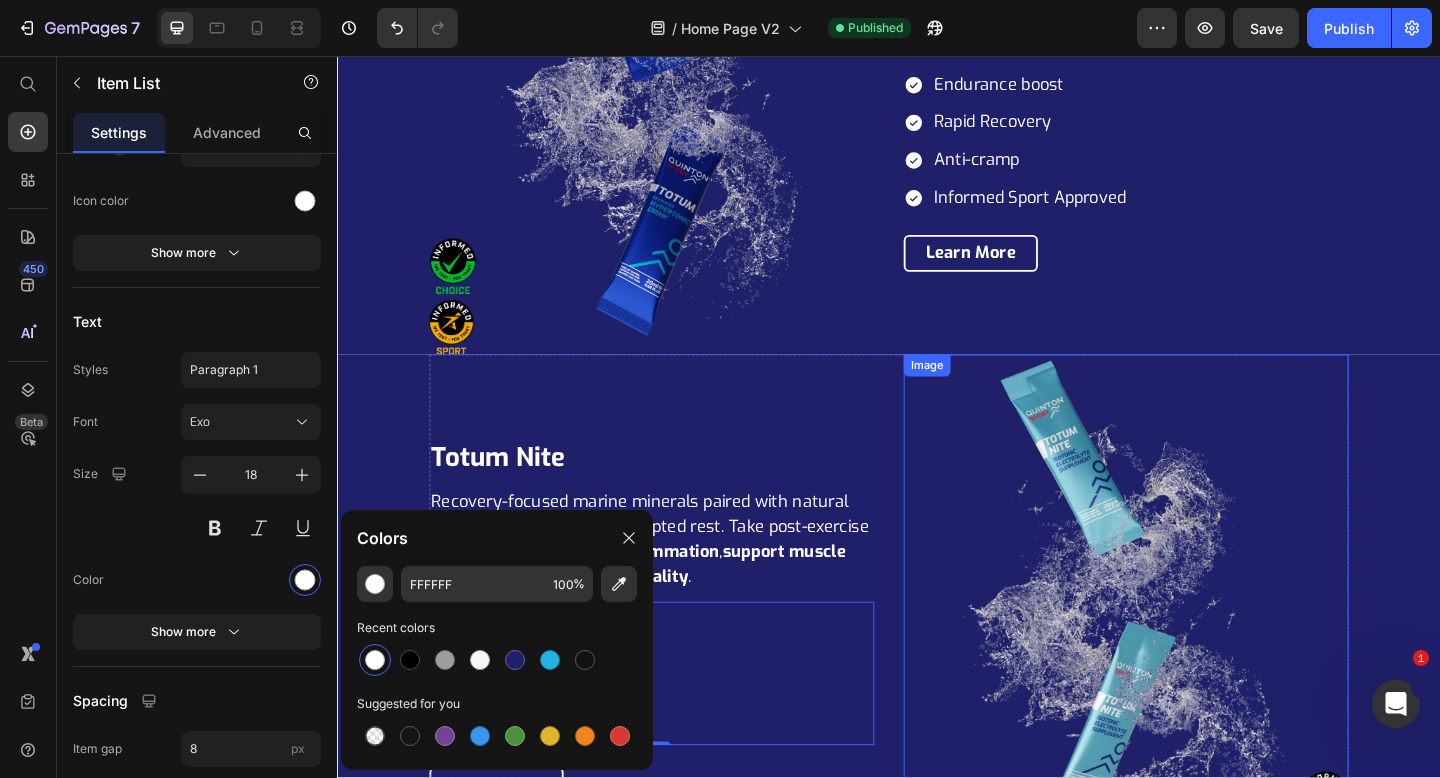 scroll, scrollTop: 4136, scrollLeft: 0, axis: vertical 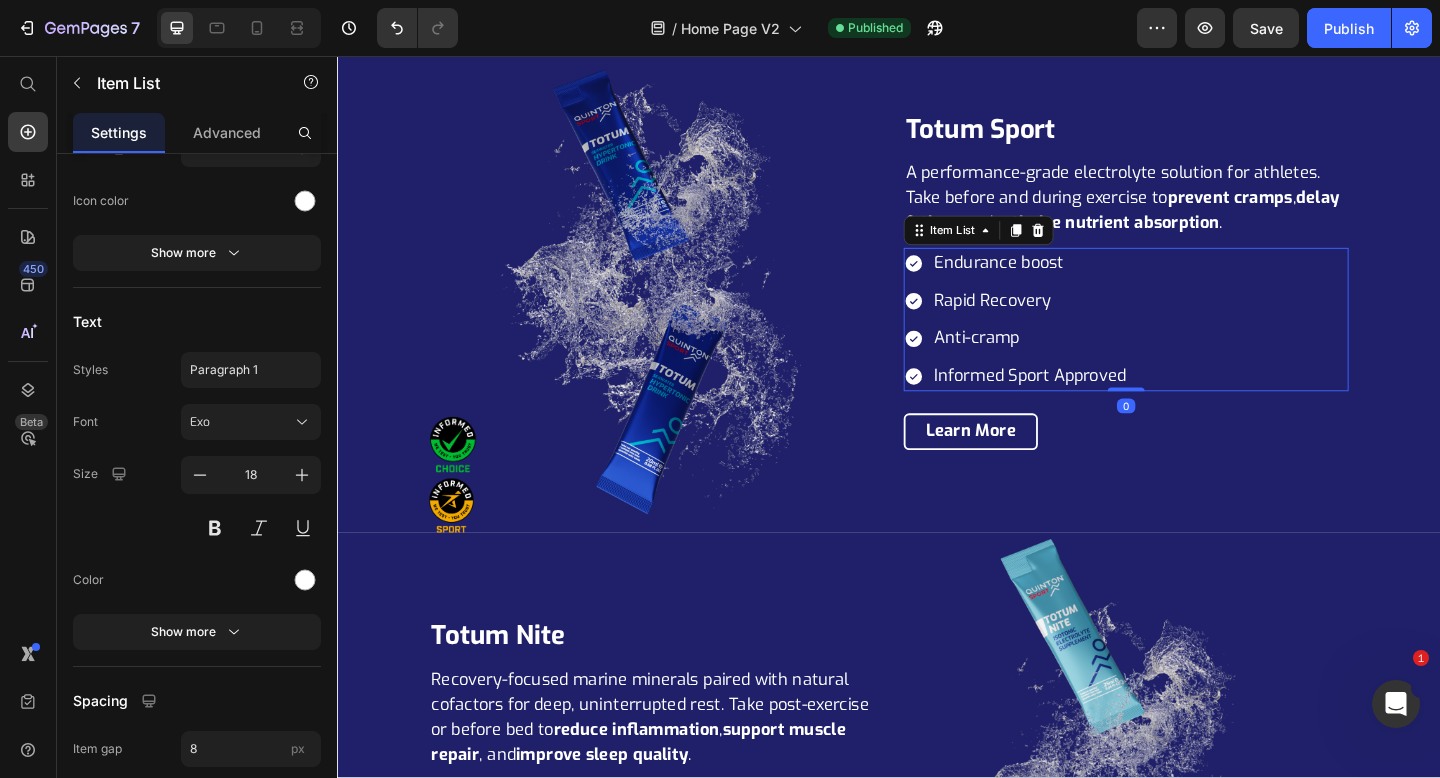 click on "Endurance boost Rapid Recovery Anti-cramp Informed Sport Approved" at bounding box center (1075, 343) 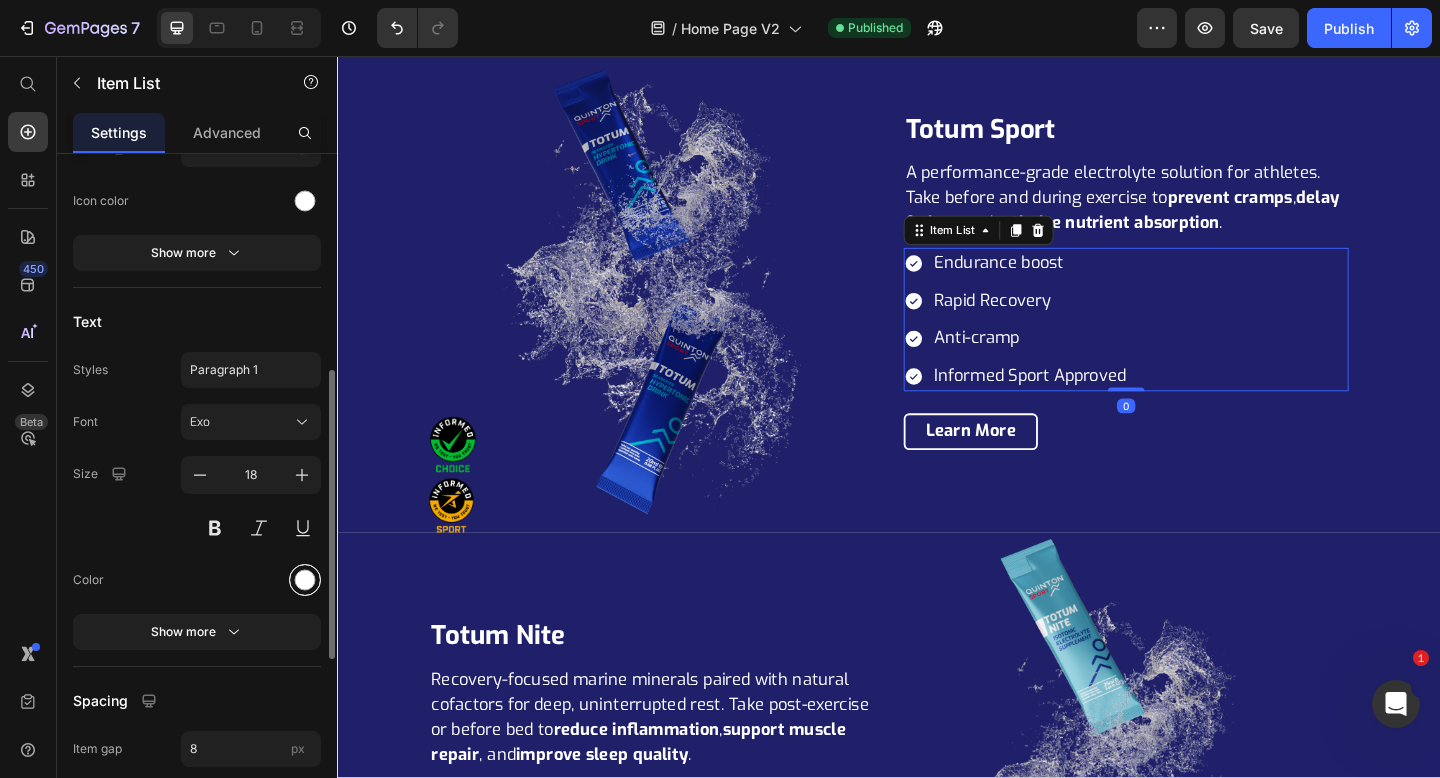 click at bounding box center (305, 579) 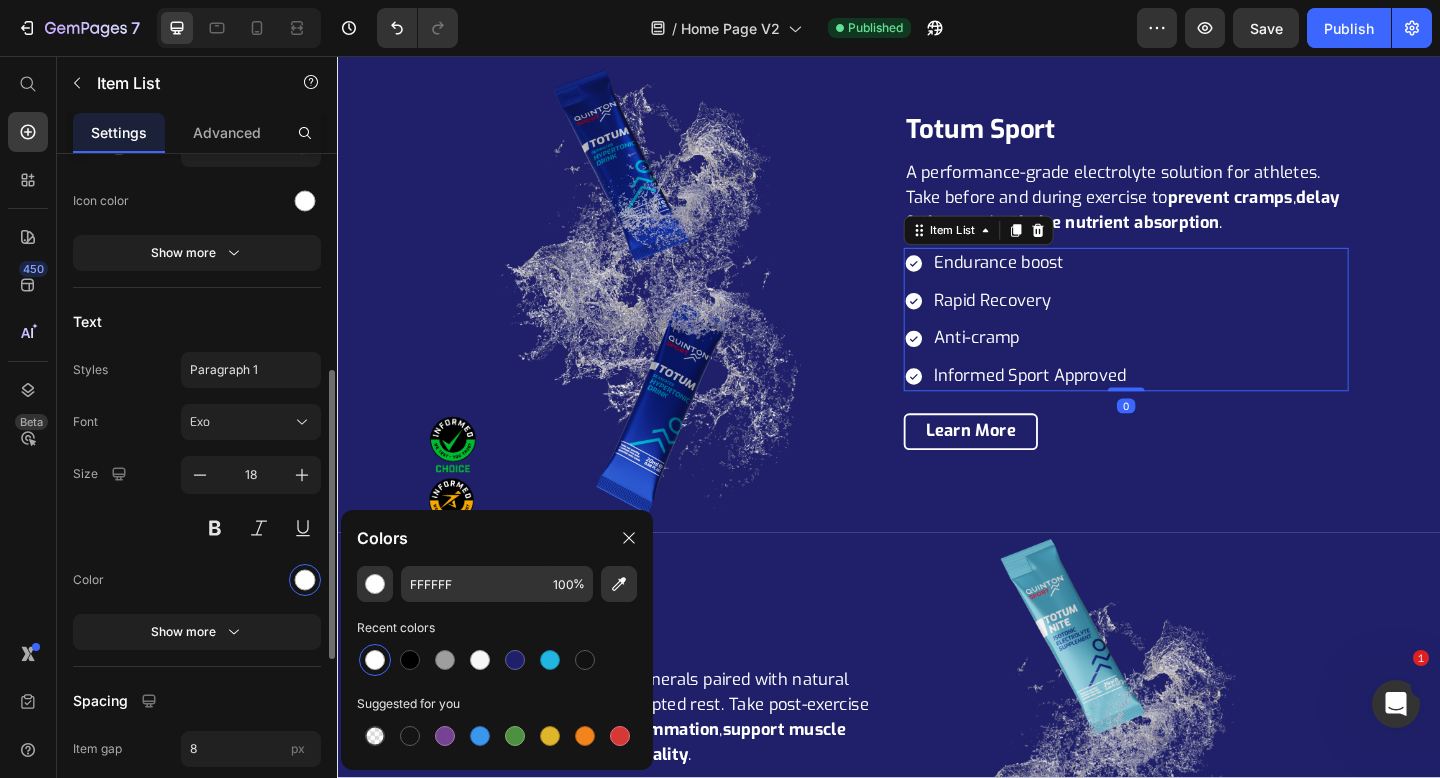 drag, startPoint x: 248, startPoint y: 581, endPoint x: 332, endPoint y: 511, distance: 109.3435 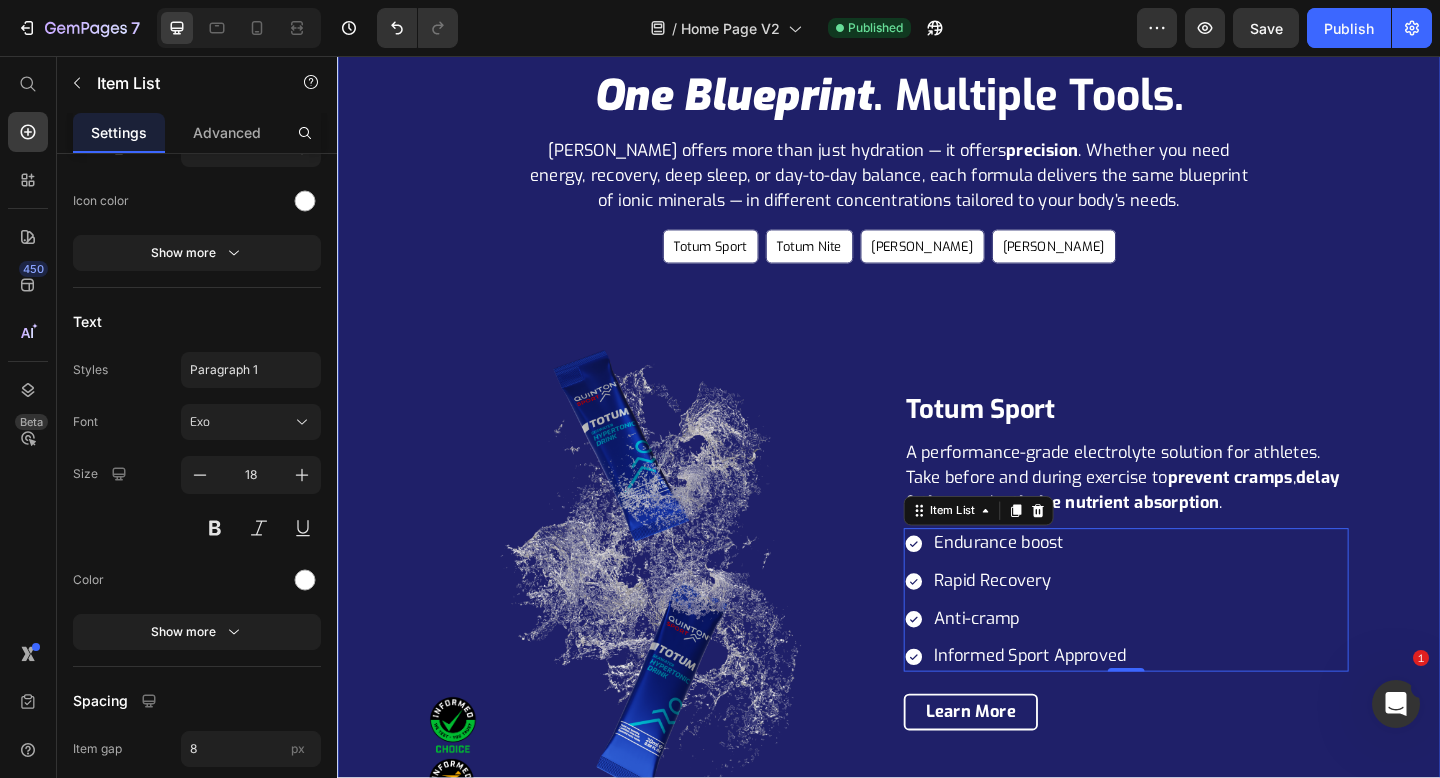 scroll, scrollTop: 3433, scrollLeft: 0, axis: vertical 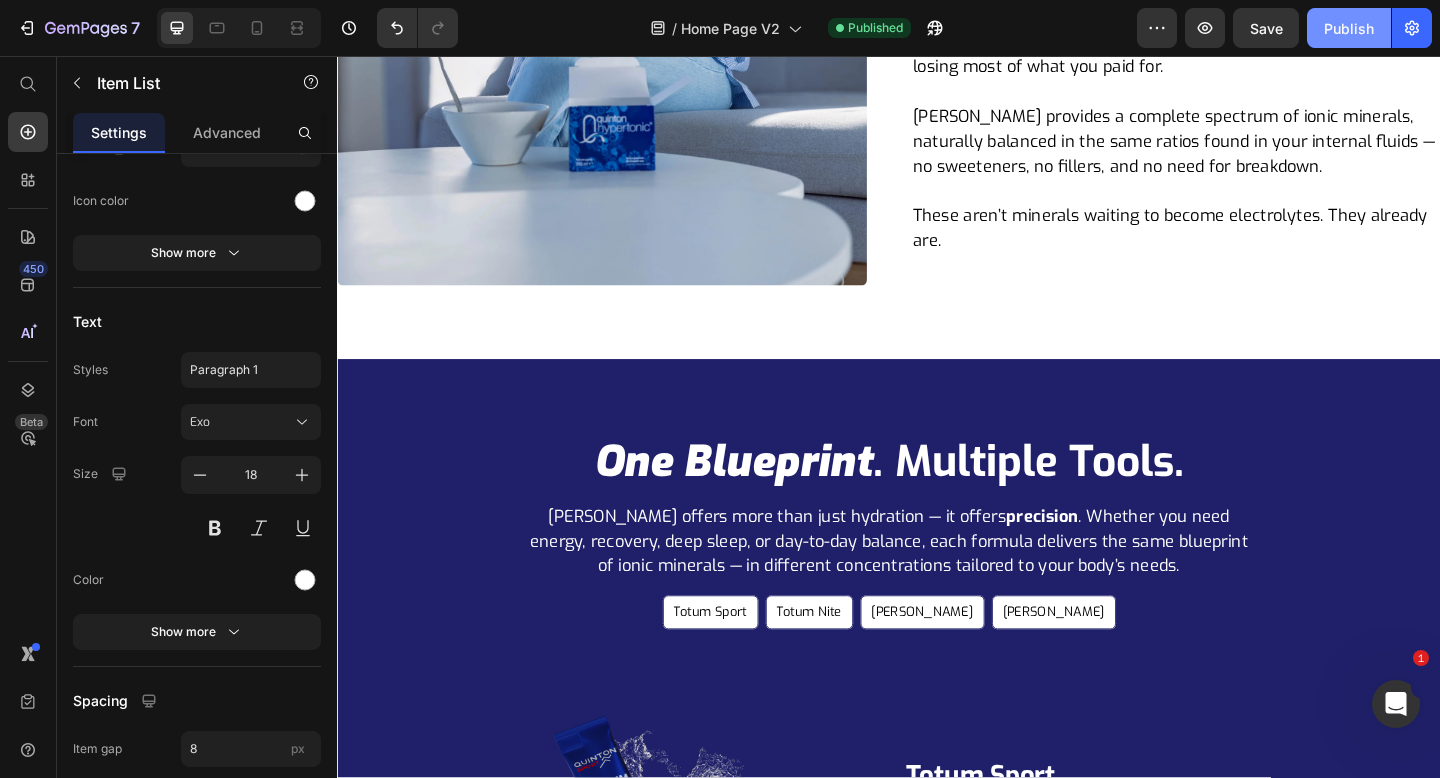 click on "Publish" at bounding box center [1349, 28] 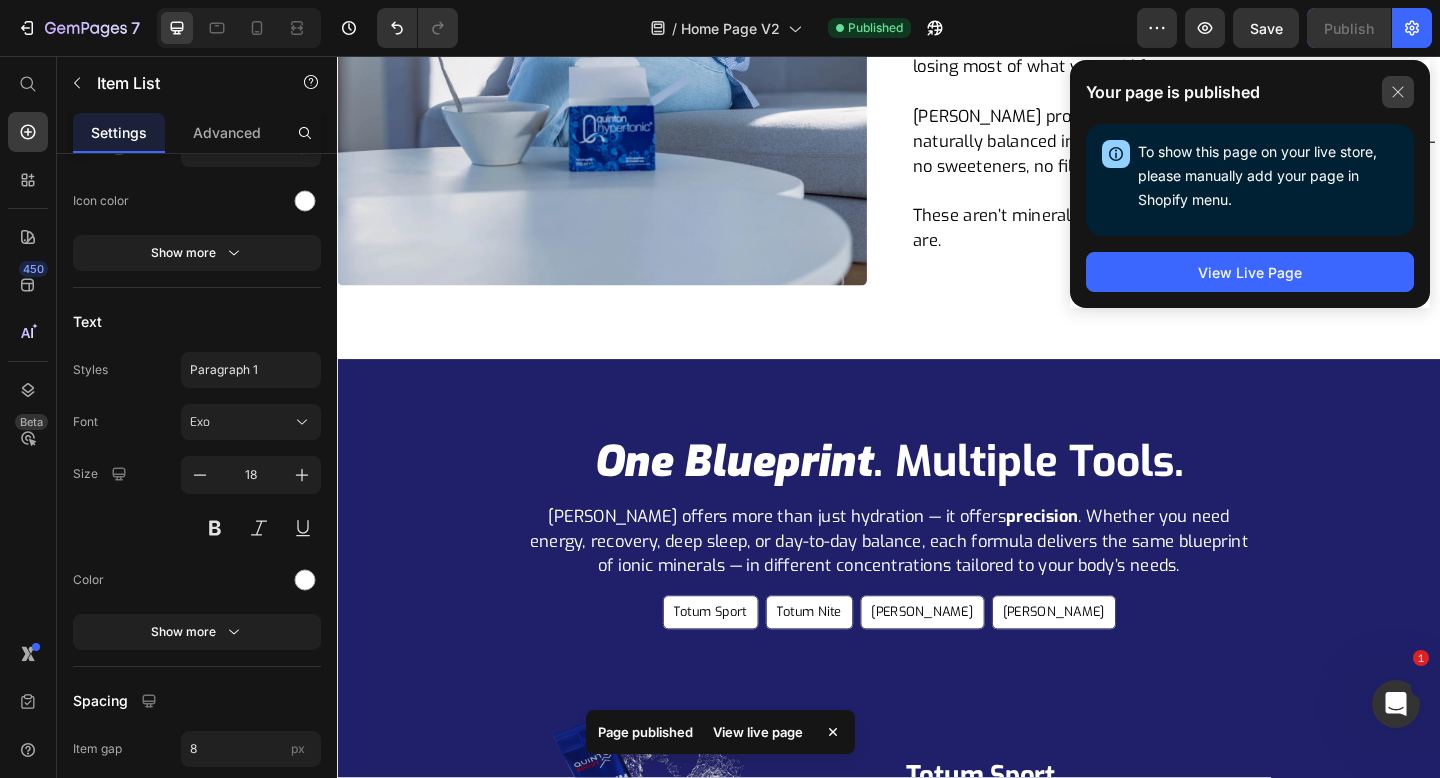 click 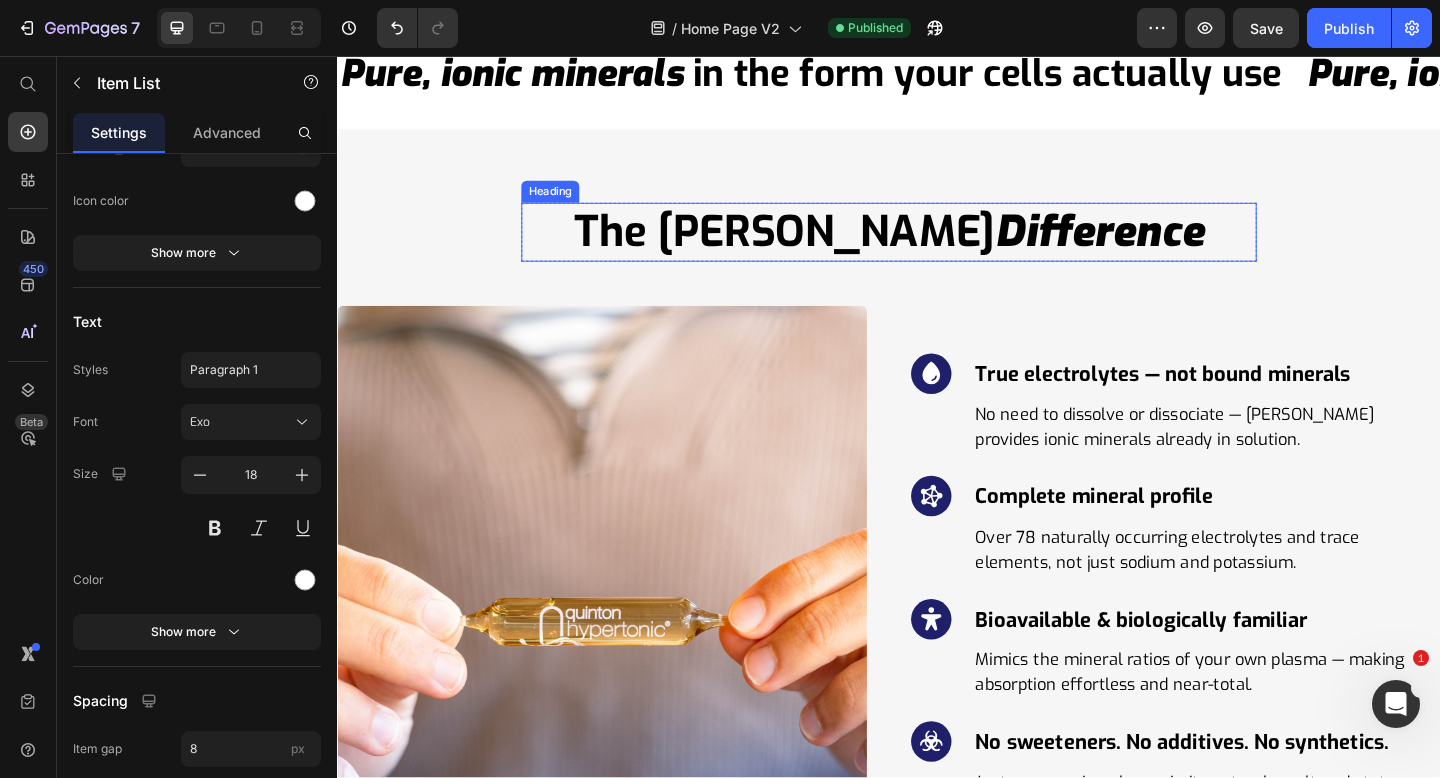 scroll, scrollTop: 6551, scrollLeft: 0, axis: vertical 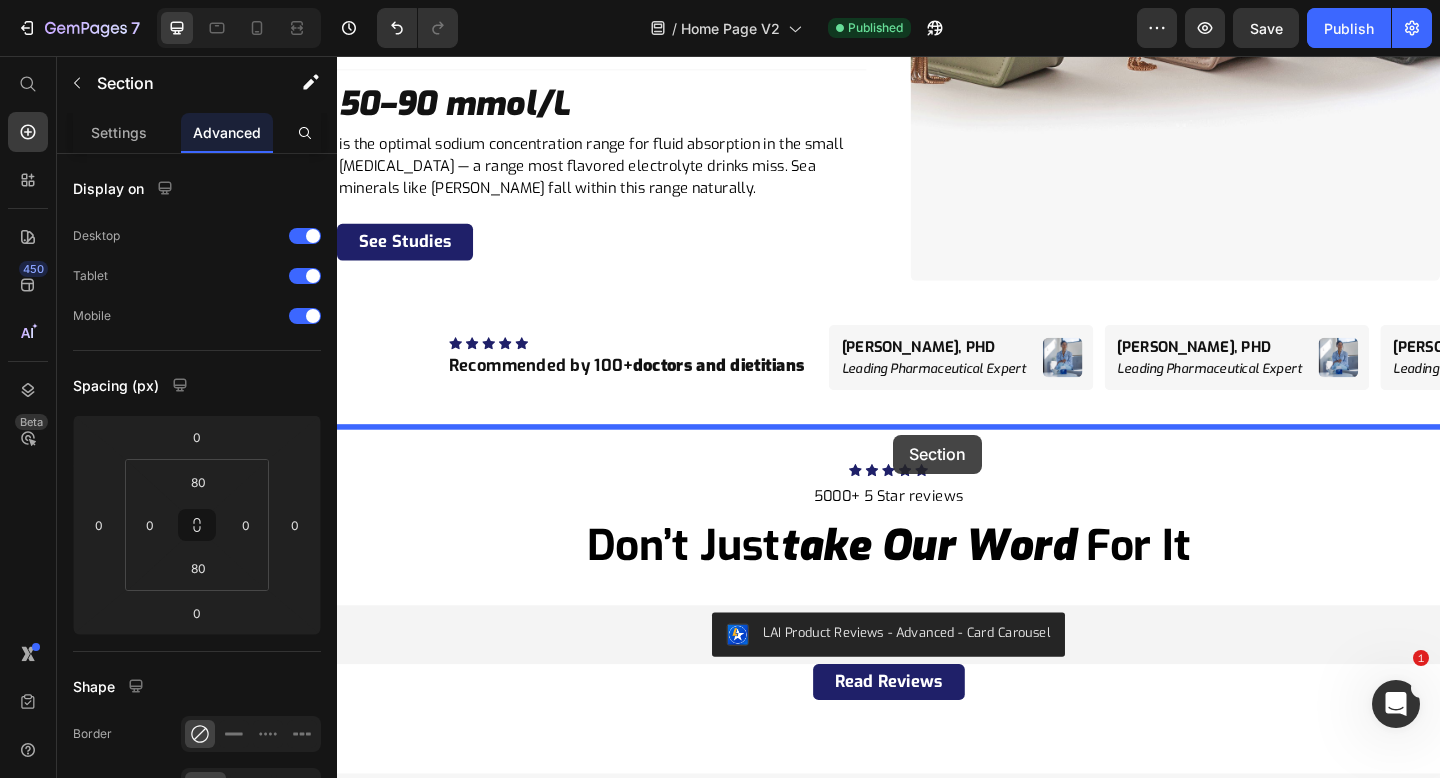 drag, startPoint x: 924, startPoint y: 179, endPoint x: 942, endPoint y: 468, distance: 289.56 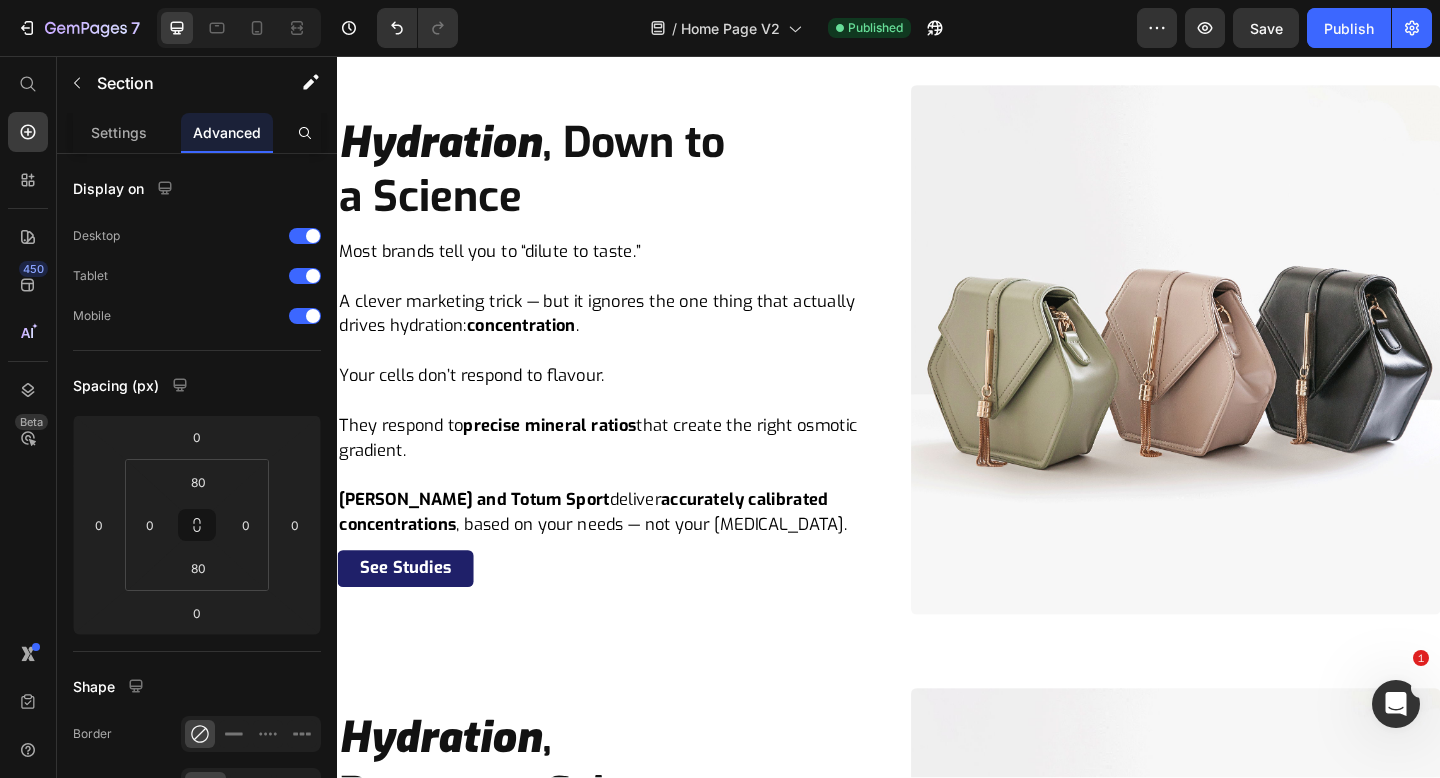 scroll, scrollTop: 6237, scrollLeft: 0, axis: vertical 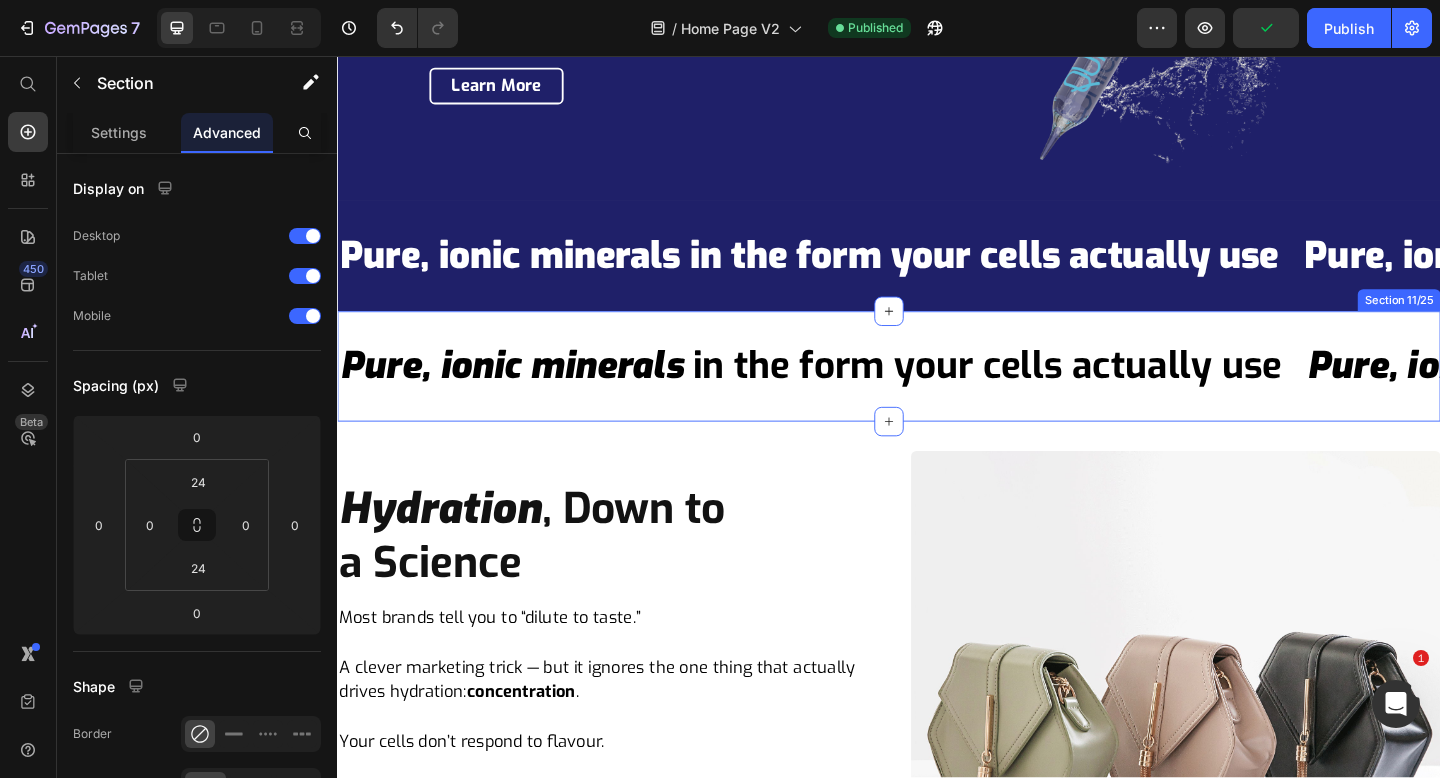 click on "Pure, ionic minerals   in the form your cells actually use Text Pure, ionic minerals   in the form your cells actually use Text Pure, ionic minerals   in the form your cells actually use Text Pure, ionic minerals   in the form your cells actually use Text Pure, ionic minerals   in the form your cells actually use Text Pure, ionic minerals   in the form your cells actually use Text Marquee Section 11/25" at bounding box center [937, 394] 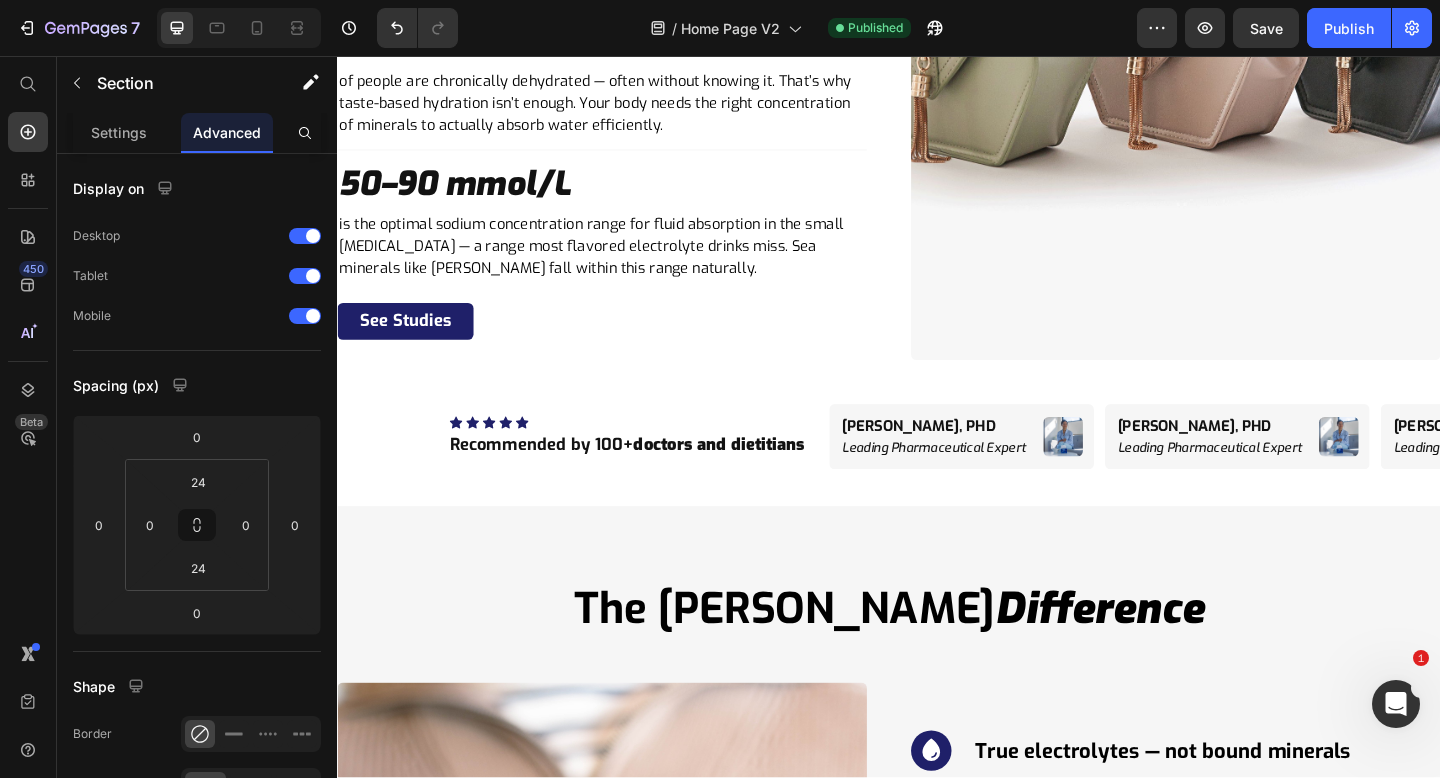 scroll, scrollTop: 7780, scrollLeft: 0, axis: vertical 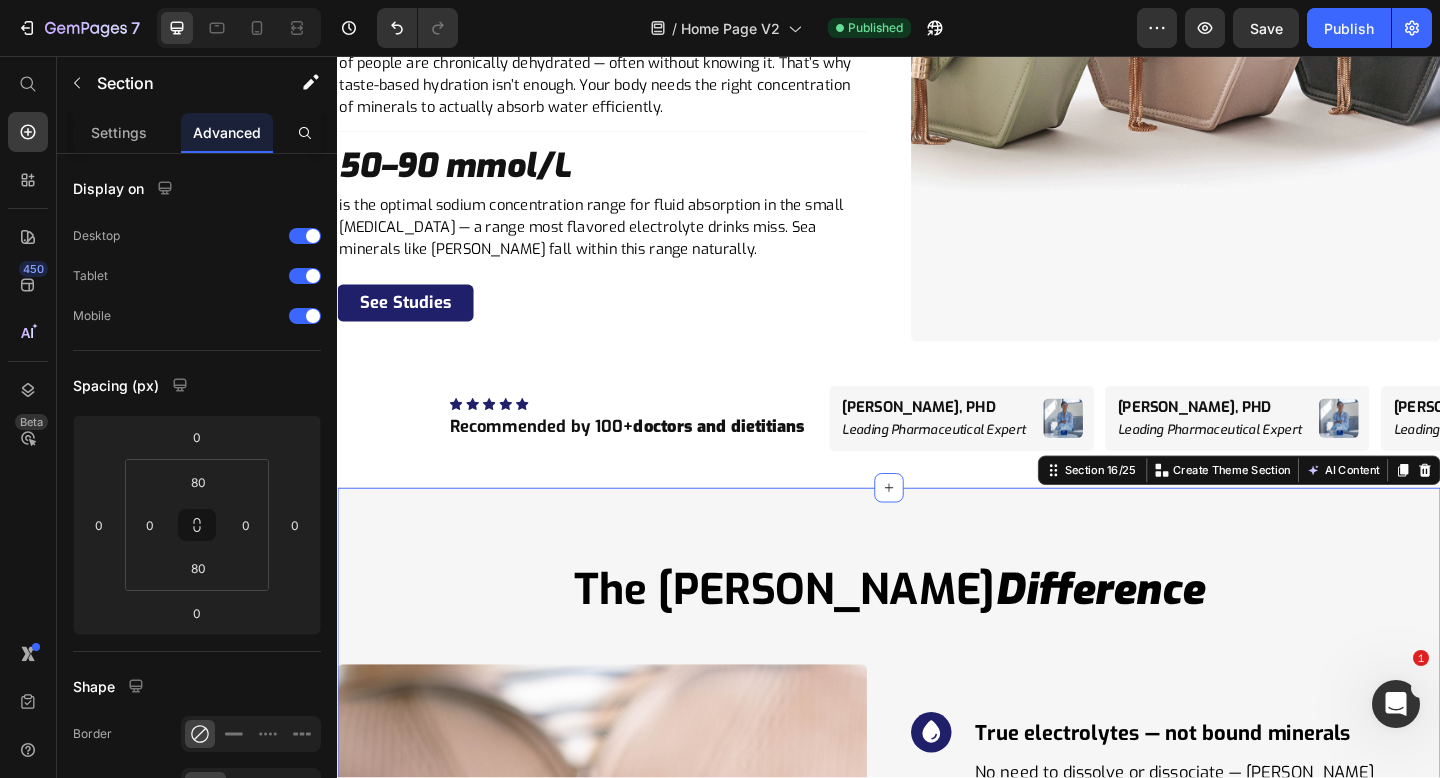 click on "The Quinton  Difference Heading Row Image
Icon True electrolytes — not bound minerals Heading No need to dissolve or dissociate — Quinton provides ionic minerals already in solution. Text block Row
Icon Complete mineral profile Heading Over 78 naturally occurring electrolytes and trace elements, not just sodium and potassium. Text block Row
Icon Bioavailable & biologically familiar Heading Mimics the mineral ratios of your own plasma — making absorption effortless and near-total. Text block Row
Icon No sweeteners. No additives. No synthetics. Heading Just pure marine plasma in its natural, unaltered state. Text block Row
Icon Backed by over 100 years of use Heading Used clinically and nutritionally across generations to restore mineral balance at the cellular level. Text block Row Row Section 16/25   Create Theme Section AI Content Write with GemAI What would you like to describe here? Tone and Voice Persuasive Product" at bounding box center (937, 1022) 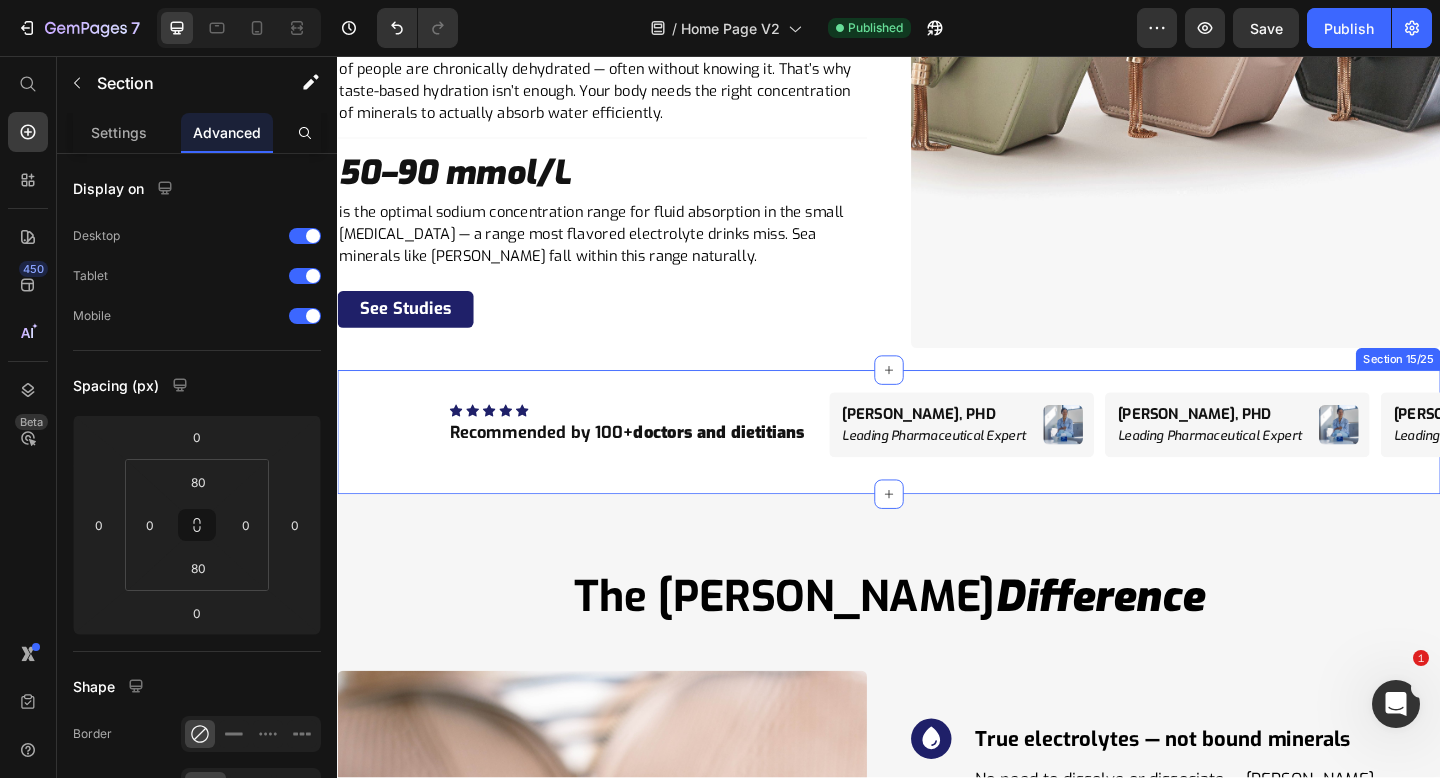 scroll, scrollTop: 7774, scrollLeft: 0, axis: vertical 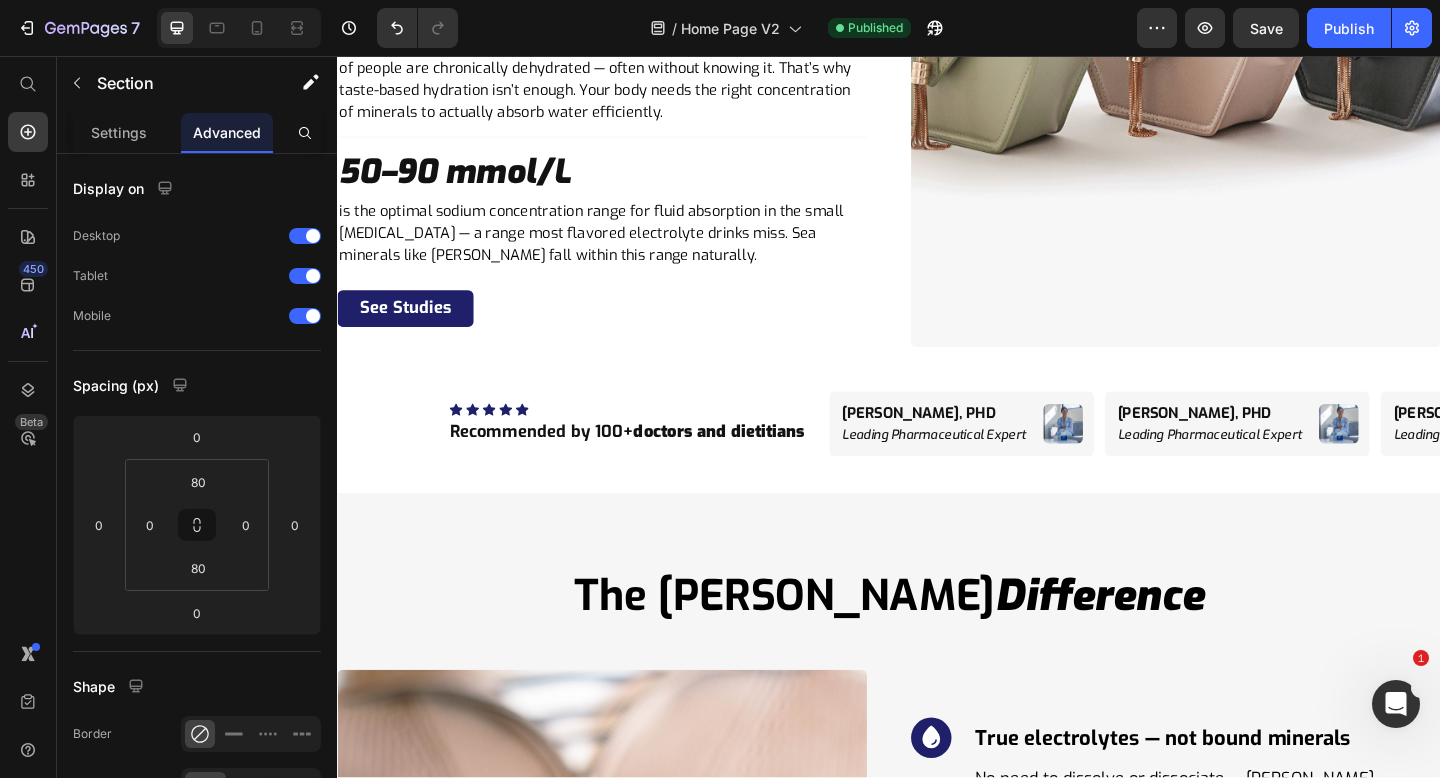click on "The Quinton  Difference Heading Row Image
Icon True electrolytes — not bound minerals Heading No need to dissolve or dissociate — Quinton provides ionic minerals already in solution. Text block Row
Icon Complete mineral profile Heading Over 78 naturally occurring electrolytes and trace elements, not just sodium and potassium. Text block Row
Icon Bioavailable & biologically familiar Heading Mimics the mineral ratios of your own plasma — making absorption effortless and near-total. Text block Row
Icon No sweeteners. No additives. No synthetics. Heading Just pure marine plasma in its natural, unaltered state. Text block Row
Icon Backed by over 100 years of use Heading Used clinically and nutritionally across generations to restore mineral balance at the cellular level. Text block Row Row Section 16/25" at bounding box center [937, 1028] 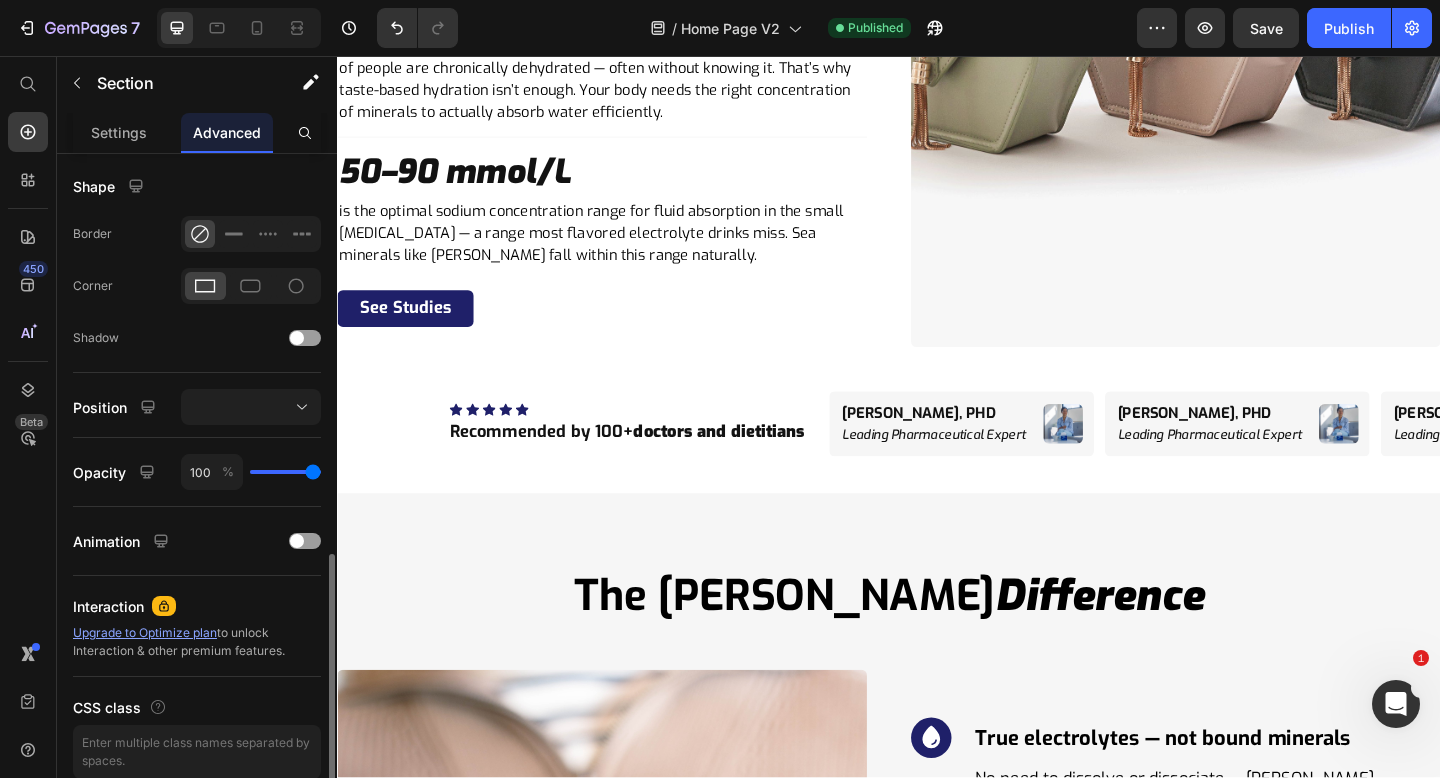 scroll, scrollTop: 586, scrollLeft: 0, axis: vertical 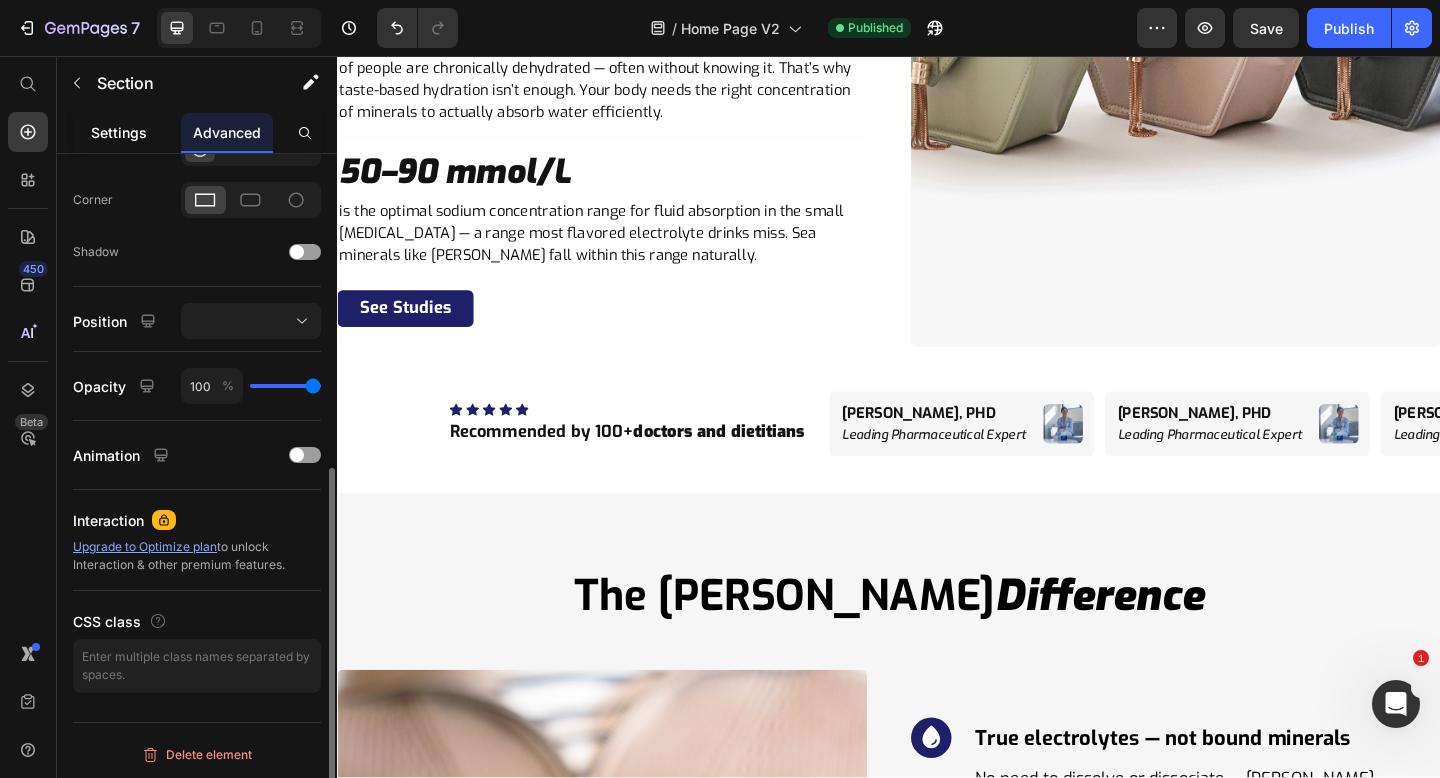 click on "Settings" at bounding box center [119, 132] 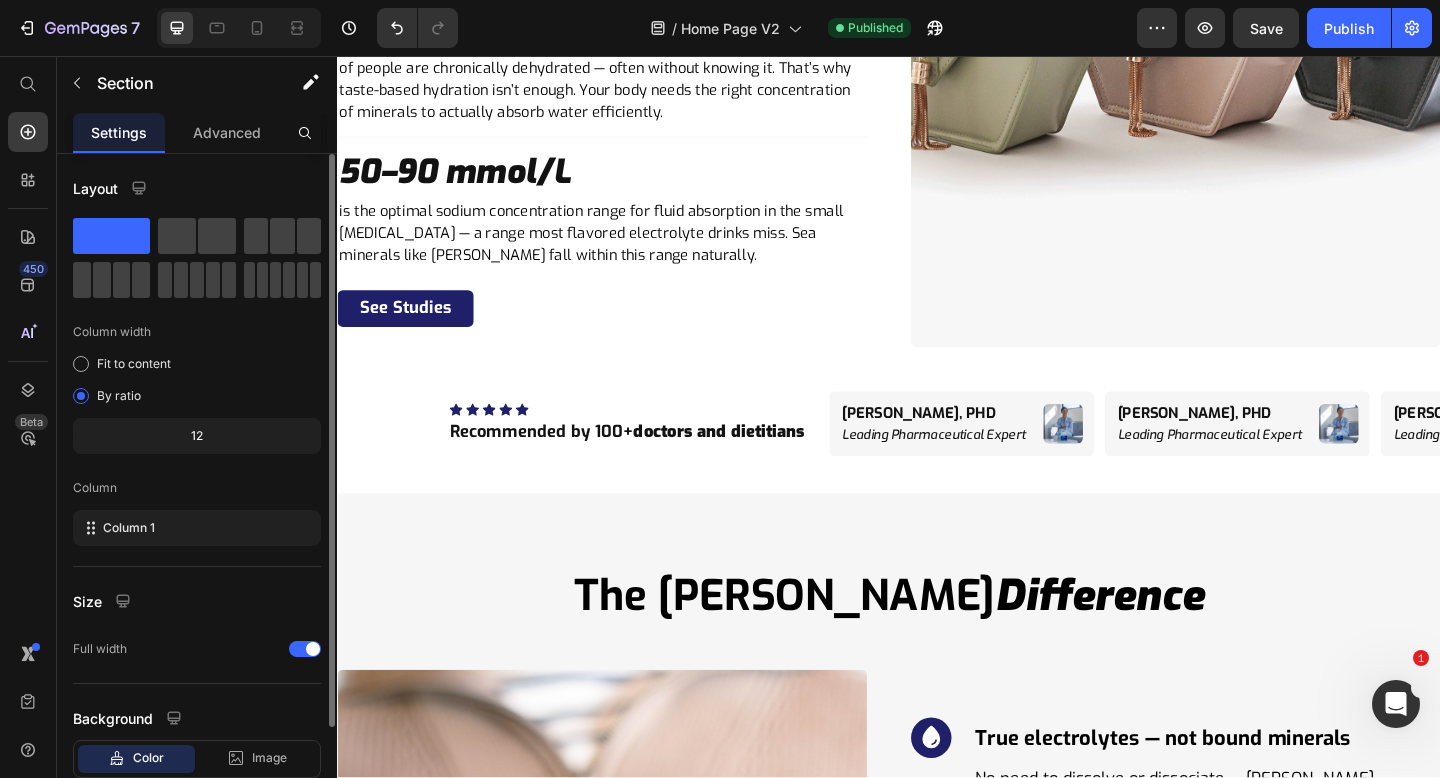 scroll, scrollTop: 127, scrollLeft: 0, axis: vertical 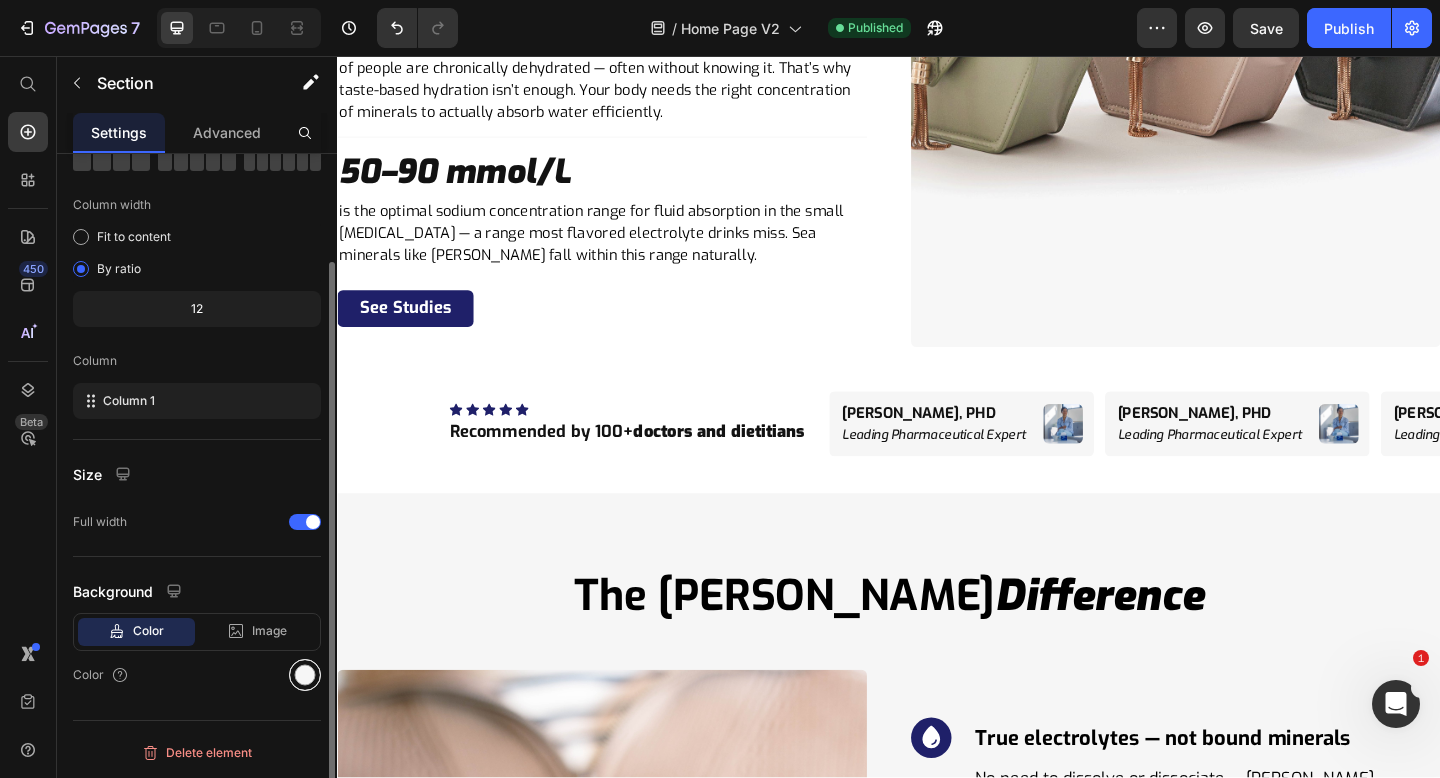 click at bounding box center (305, 675) 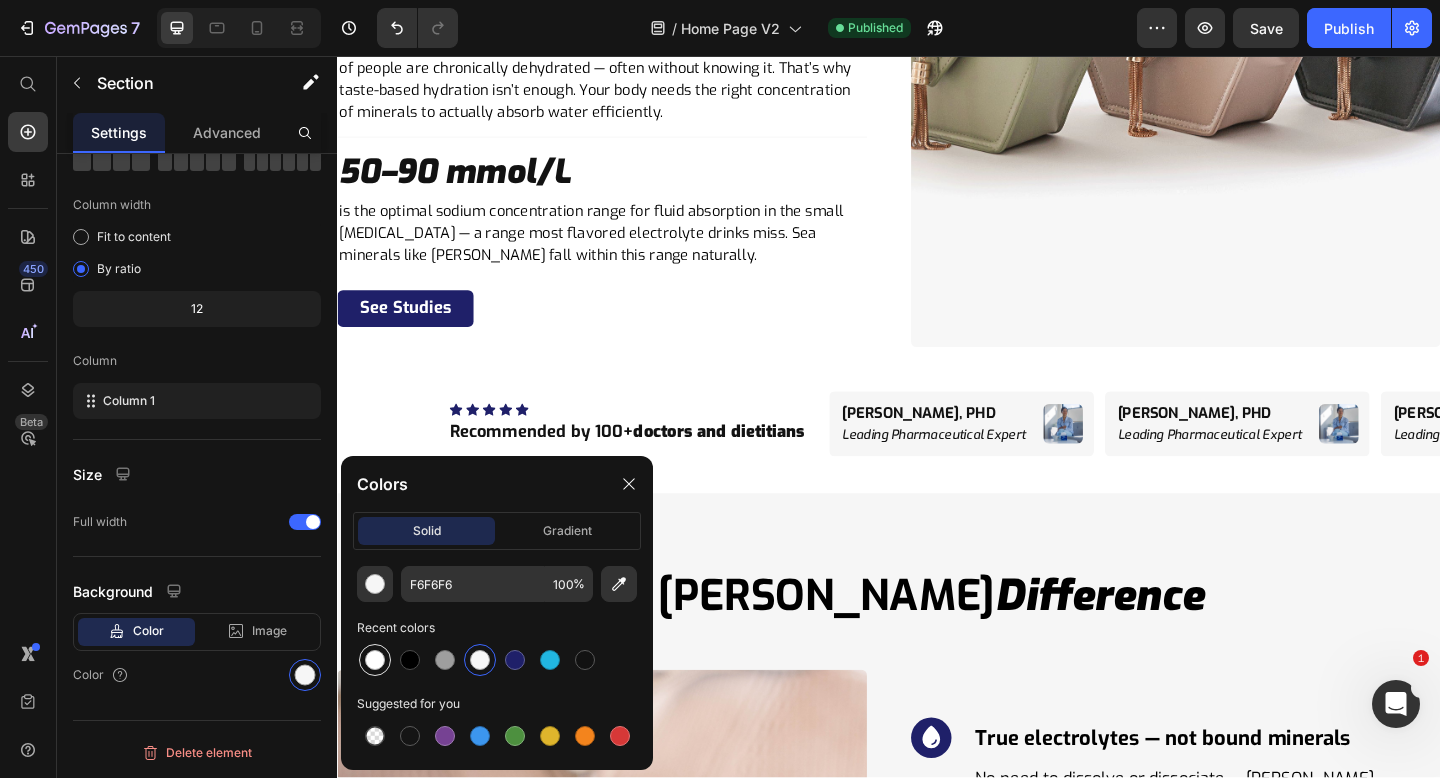 click at bounding box center [375, 660] 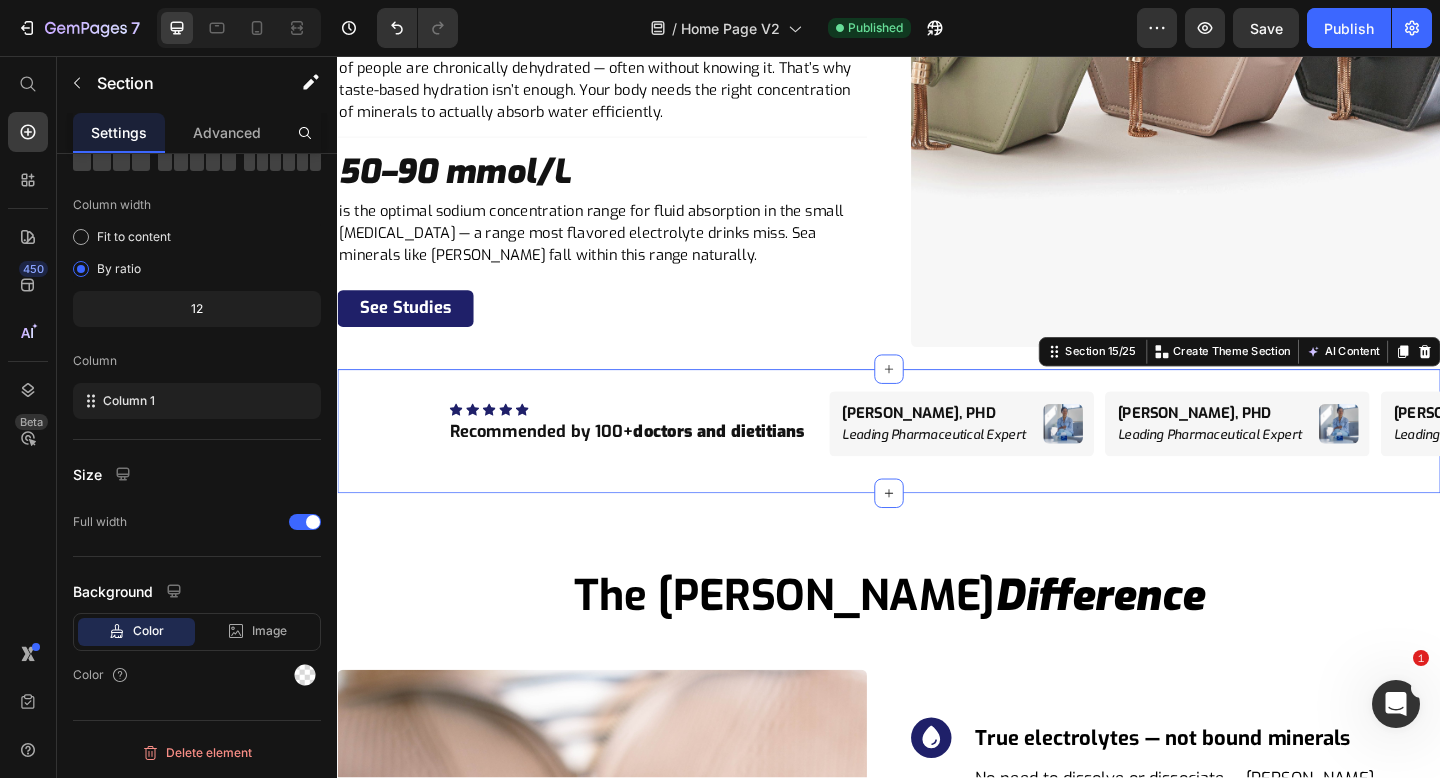 click on "Icon                Icon                Icon                Icon                Icon Icon List Hoz Recommended by 100+  doctors and dietitians Heading Dr. Niko Velasco, PHD Heading Leading Pharmaceutical Expert Heading Image Row Dr. Niko Velasco, PHD Heading Leading Pharmaceutical Expert Heading Image Row Dr. Niko Velasco, PHD Heading Leading Pharmaceutical Expert Heading Image Row Dr. Niko Velasco, PHD Heading Leading Pharmaceutical Expert Heading Image Row Dr. Niko Velasco, PHD Heading Leading Pharmaceutical Expert Heading Image Row Dr. Niko Velasco, PHD Heading Leading Pharmaceutical Expert Heading Image Row Dr. Niko Velasco, PHD Heading Leading Pharmaceutical Expert Heading Image Row Dr. Niko Velasco, PHD Heading Leading Pharmaceutical Expert Heading Image Row Dr. Niko Velasco, PHD Heading Leading Pharmaceutical Expert Heading Image Row Dr. Niko Velasco, PHD Heading Leading Pharmaceutical Expert Heading Image Row Marquee Row Section 15/25   Create Theme Section AI Content Write with GemAI" at bounding box center (937, 464) 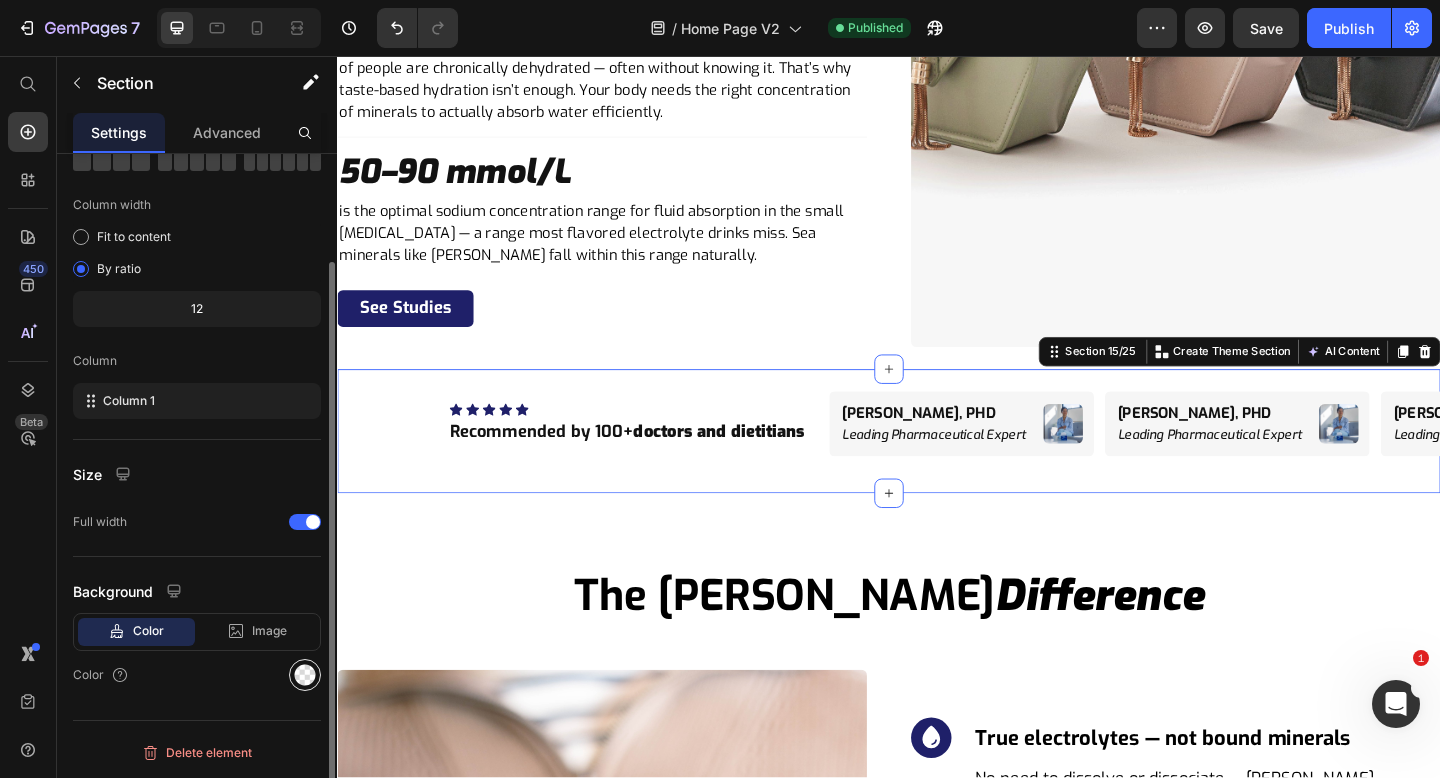 click at bounding box center [305, 675] 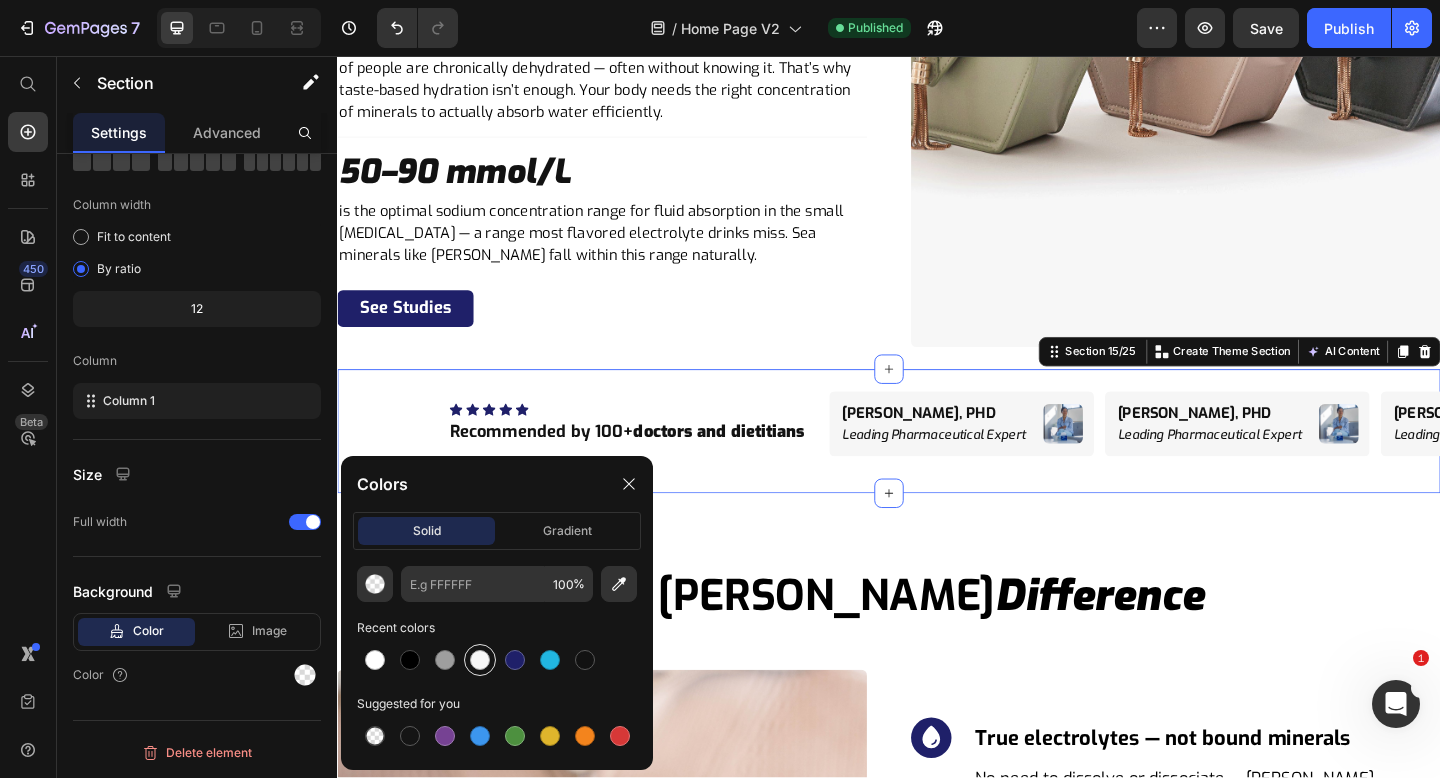 click at bounding box center [480, 660] 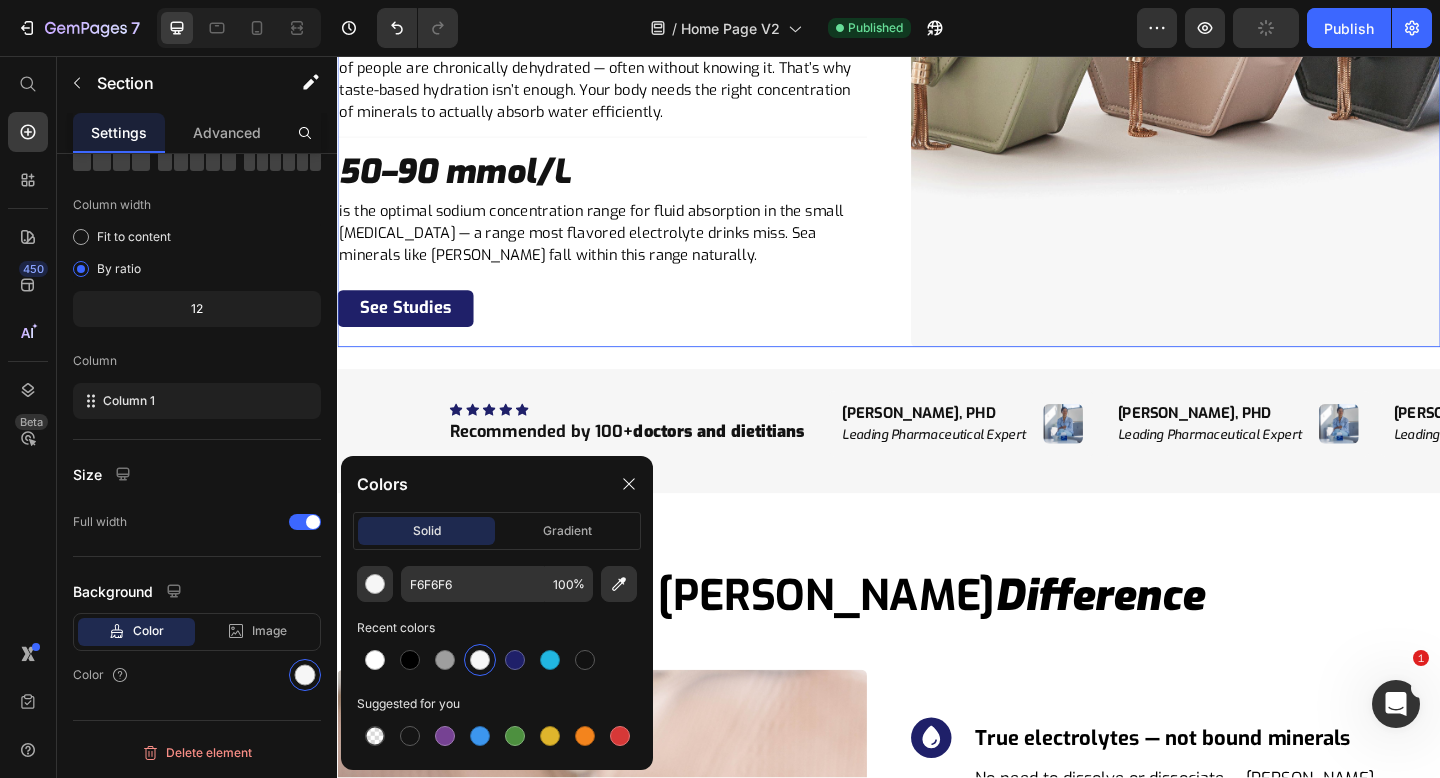 click on "Hydration ,  Down to a Science Heading Your cells don’t respond to flavour. They respond to precise mineral ratios that create the right osmotic gradient.  Text Block 75% Heading of people are chronically dehydrated — often without knowing it. That’s why taste-based hydration isn’t enough. Your body needs the right concentration of minerals to actually absorb water efficiently. Text Block Row                Title Line 2% Heading of people are chronically dehydrated — often without knowing it. That’s why taste-based hydration isn’t enough. Your body needs the right concentration of minerals to actually absorb water efficiently. Text Block Row                Title Line 50–90 mmol/L Heading is the optimal sodium concentration range for fluid absorption in the small intestine — a range most flavored electrolyte drinks miss. Sea minerals like Quinton fall within this range naturally. Text Block Row See Studies Button Image Row   0" at bounding box center [937, -11] 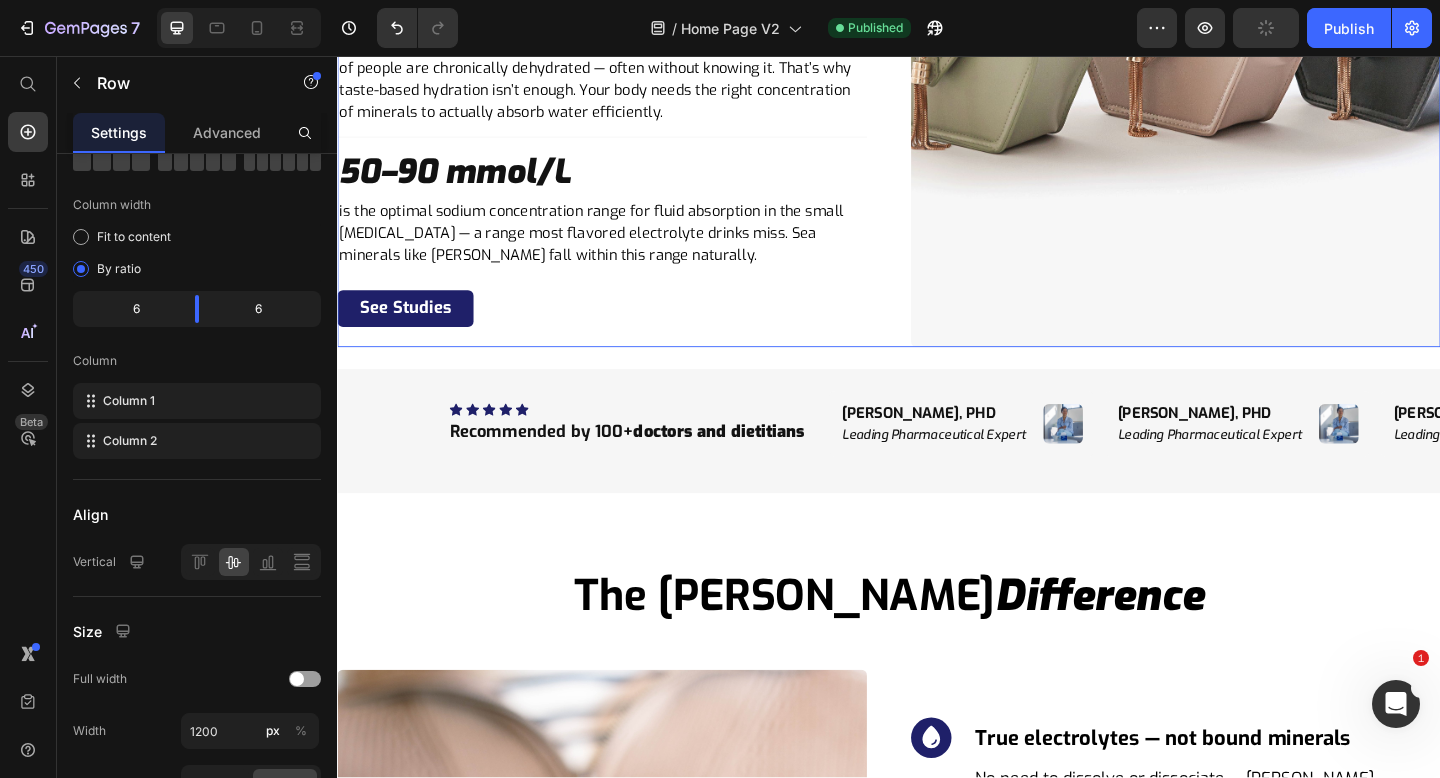 scroll, scrollTop: 0, scrollLeft: 0, axis: both 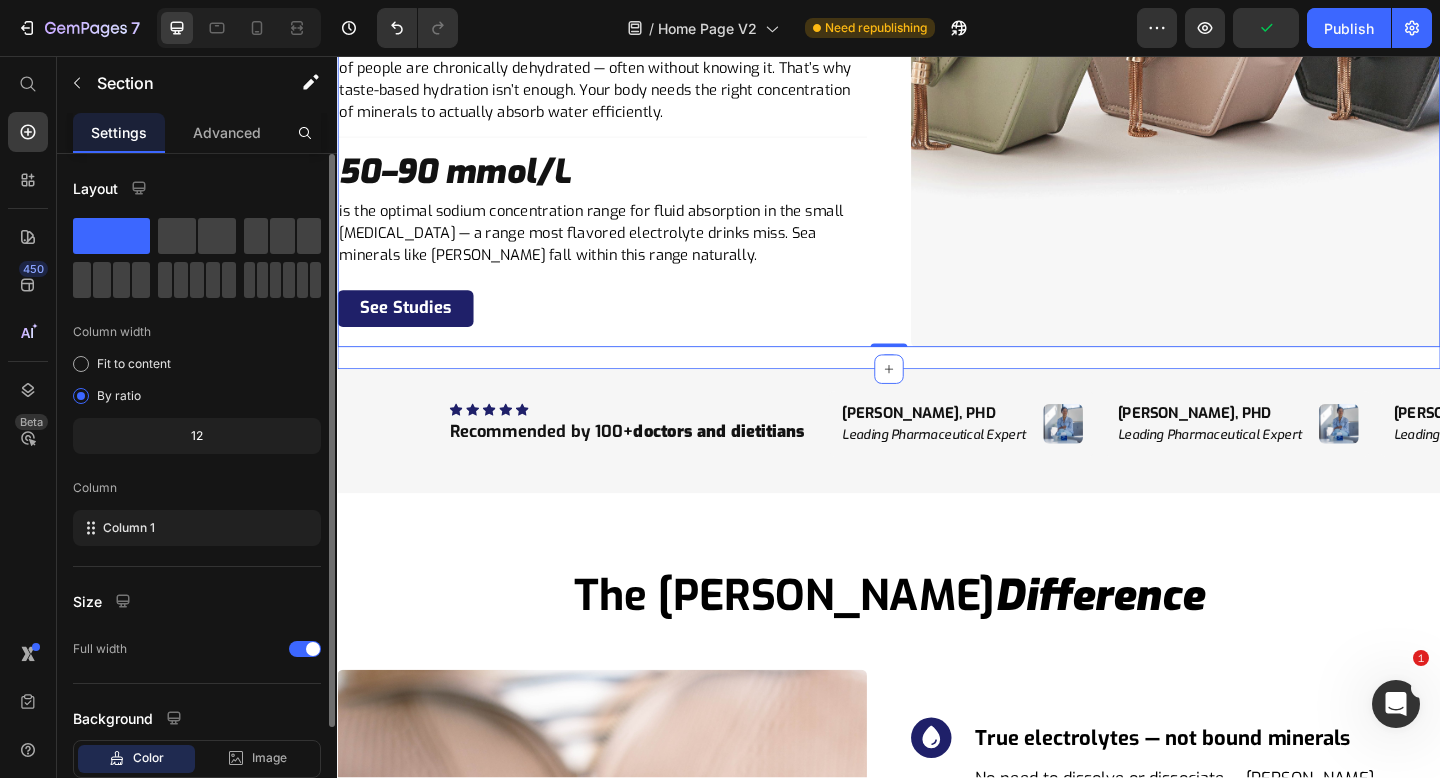 click on "Hydration ,  Down to a Science Heading Your cells don’t respond to flavour. They respond to precise mineral ratios that create the right osmotic gradient.  Text Block 75% Heading of people are chronically dehydrated — often without knowing it. That’s why taste-based hydration isn’t enough. Your body needs the right concentration of minerals to actually absorb water efficiently. Text Block Row                Title Line 2% Heading of people are chronically dehydrated — often without knowing it. That’s why taste-based hydration isn’t enough. Your body needs the right concentration of minerals to actually absorb water efficiently. Text Block Row                Title Line 50–90 mmol/L Heading is the optimal sodium concentration range for fluid absorption in the small intestine — a range most flavored electrolyte drinks miss. Sea minerals like Quinton fall within this range naturally. Text Block Row See Studies Button Image Row   0 Section 14/25" at bounding box center (937, -23) 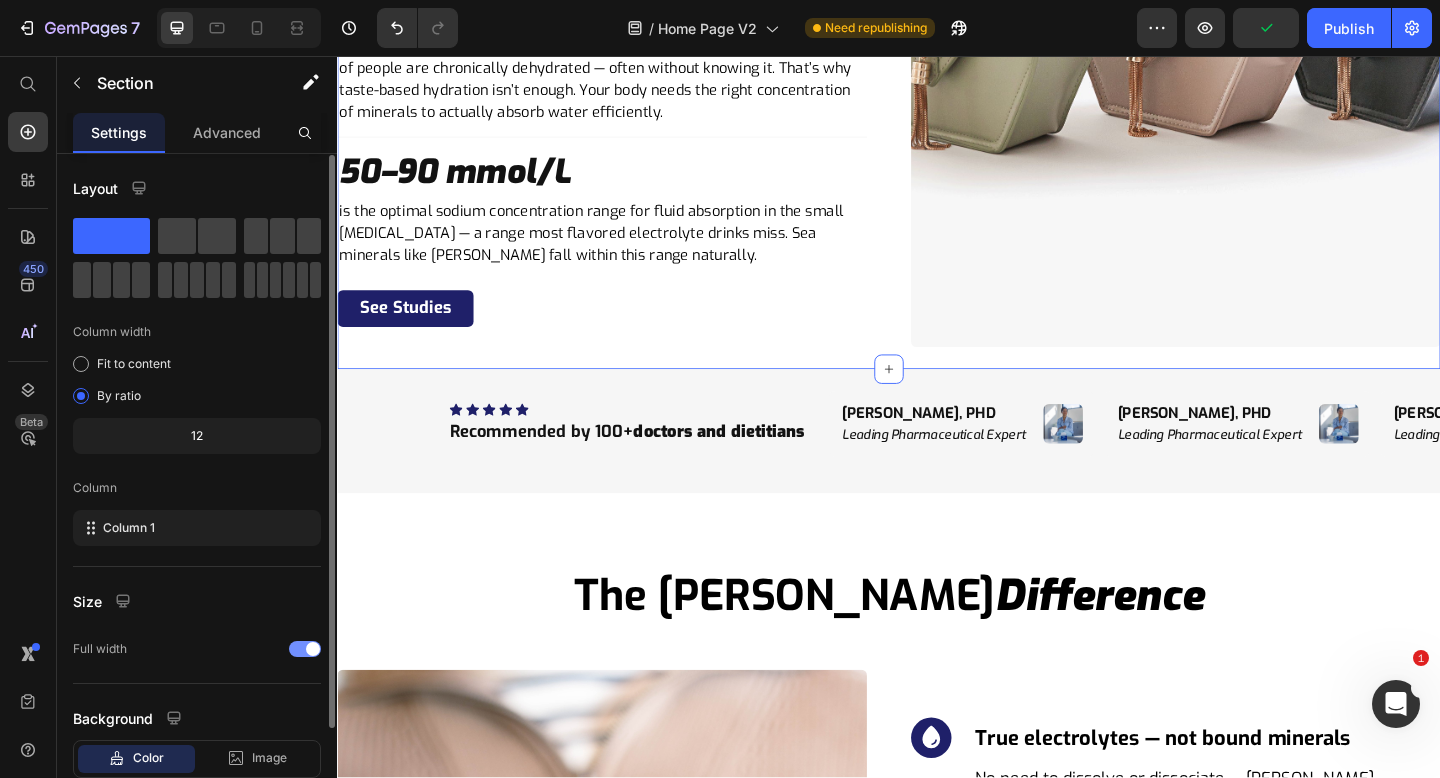 scroll, scrollTop: 127, scrollLeft: 0, axis: vertical 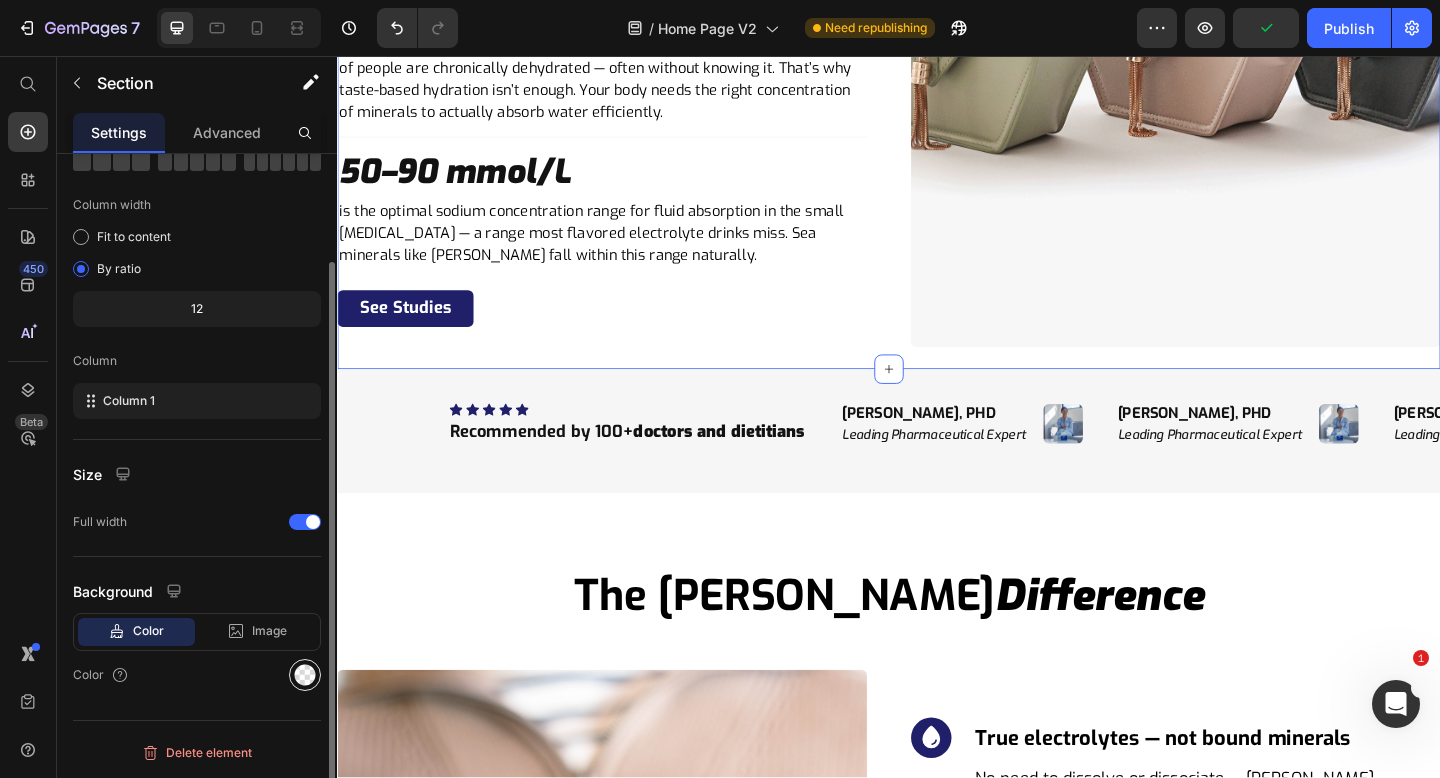 click at bounding box center [305, 675] 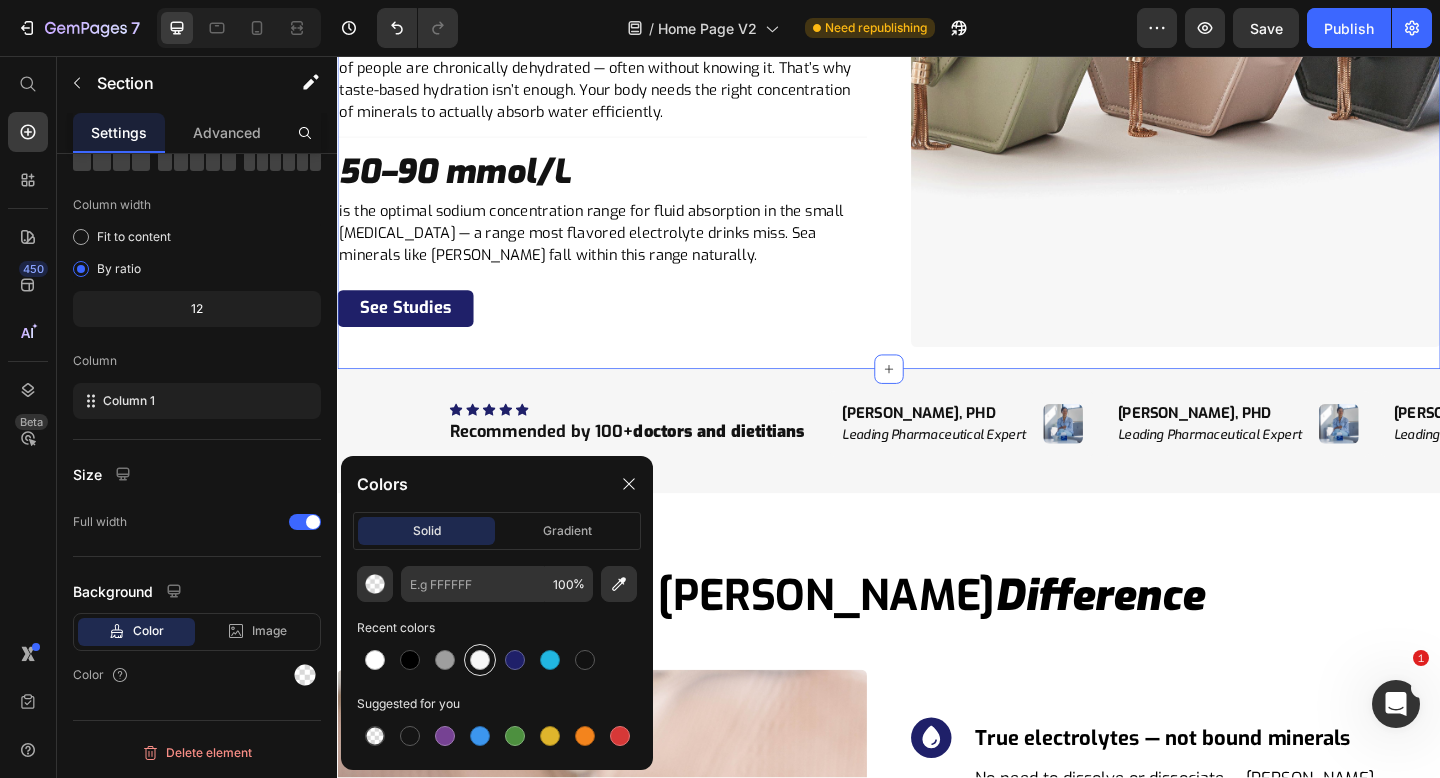 drag, startPoint x: 485, startPoint y: 658, endPoint x: 505, endPoint y: 453, distance: 205.9733 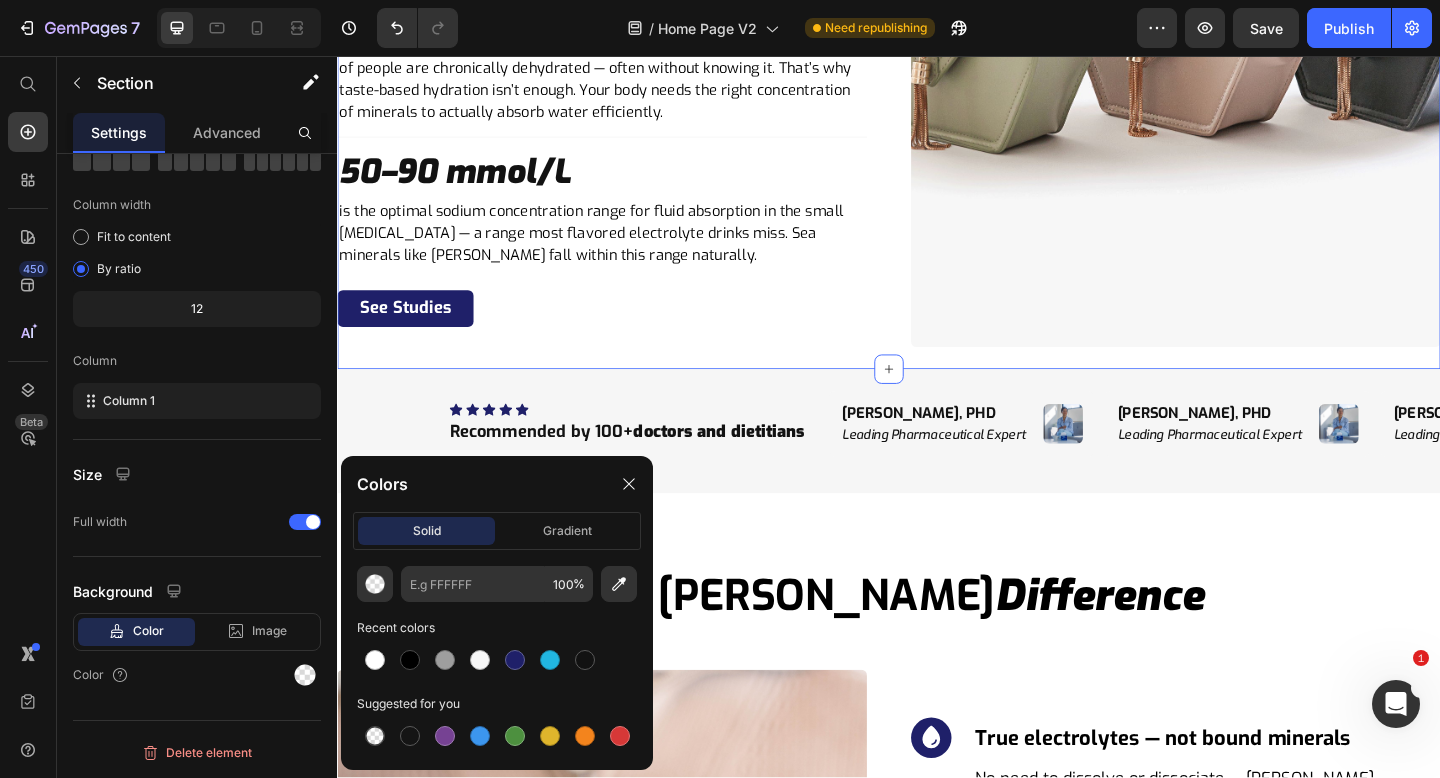 type on "F6F6F6" 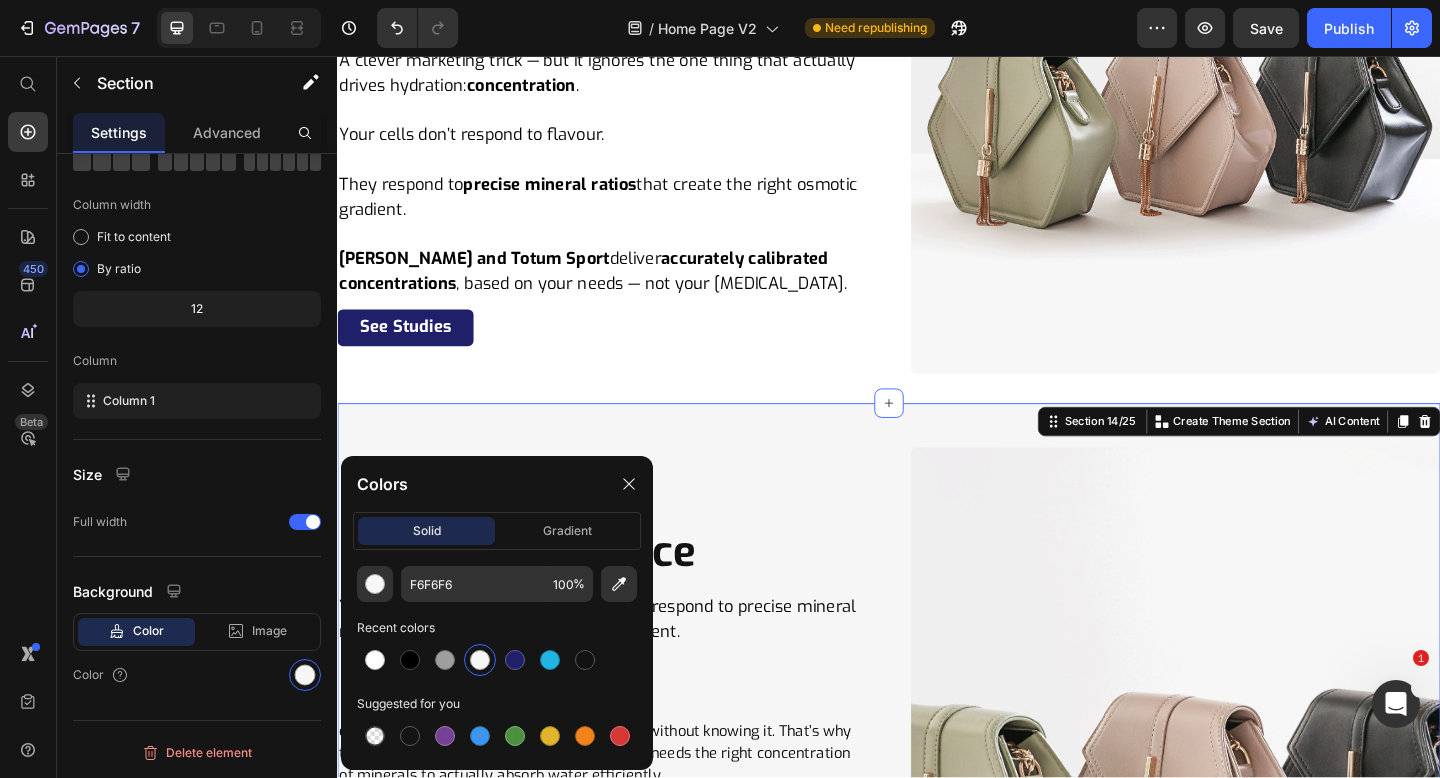 scroll, scrollTop: 6743, scrollLeft: 0, axis: vertical 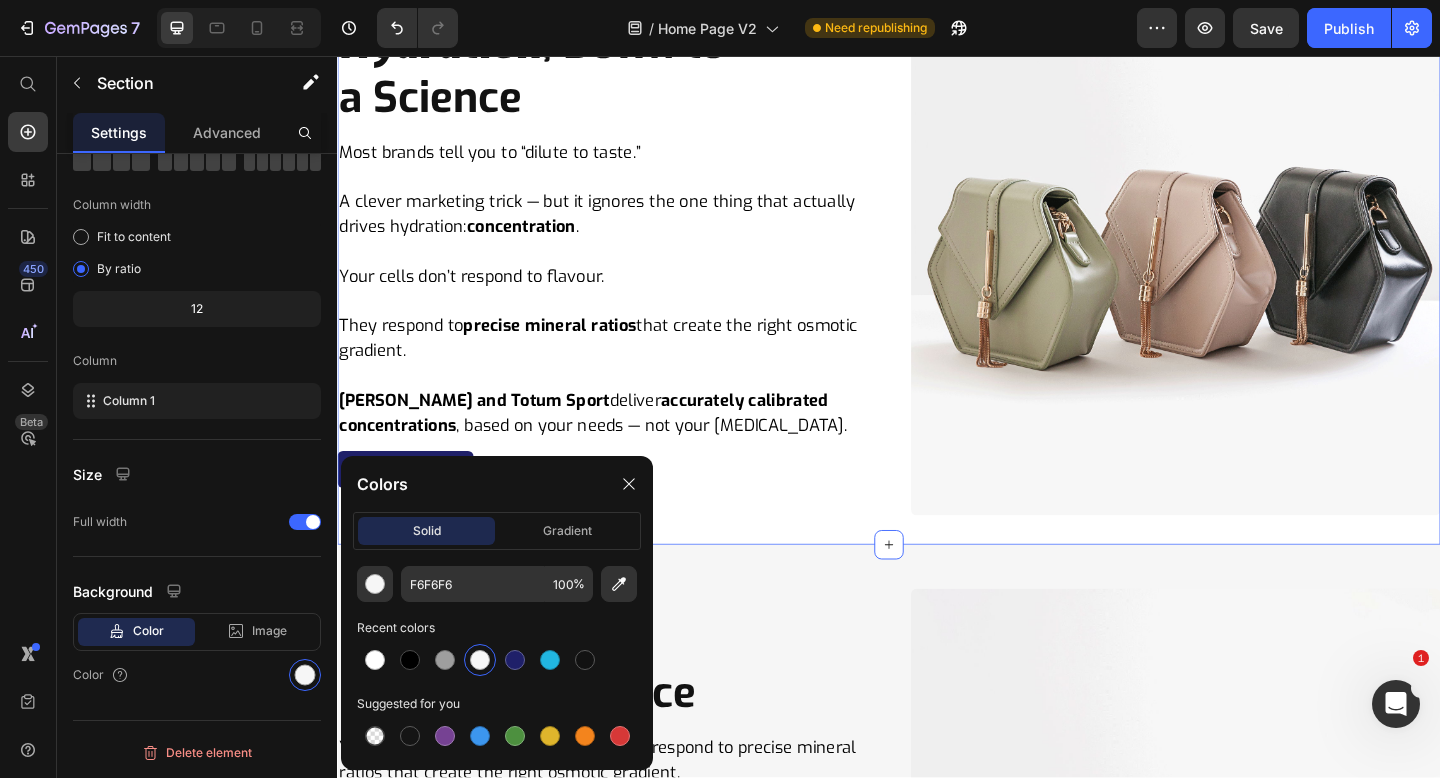 click on "Hydration , Down to a Science Heading Most brands tell you to “dilute to taste.”    A clever marketing trick — but it ignores the one thing that actually drives hydration:  concentration .    Your cells don’t respond to flavour.    They respond to  precise mineral ratios  that create the right osmotic gradient.    Quinton and Totum Sport  deliver  accurately calibrated concentrations , based on your needs — not your taste buds. Text Block See Studies Button Image Row Section 13/25   Create Theme Section AI Content Write with GemAI What would you like to describe here? Tone and Voice Persuasive Product The Ultimate 2025 Hydration Starter Pack Show more Generate" at bounding box center (937, 268) 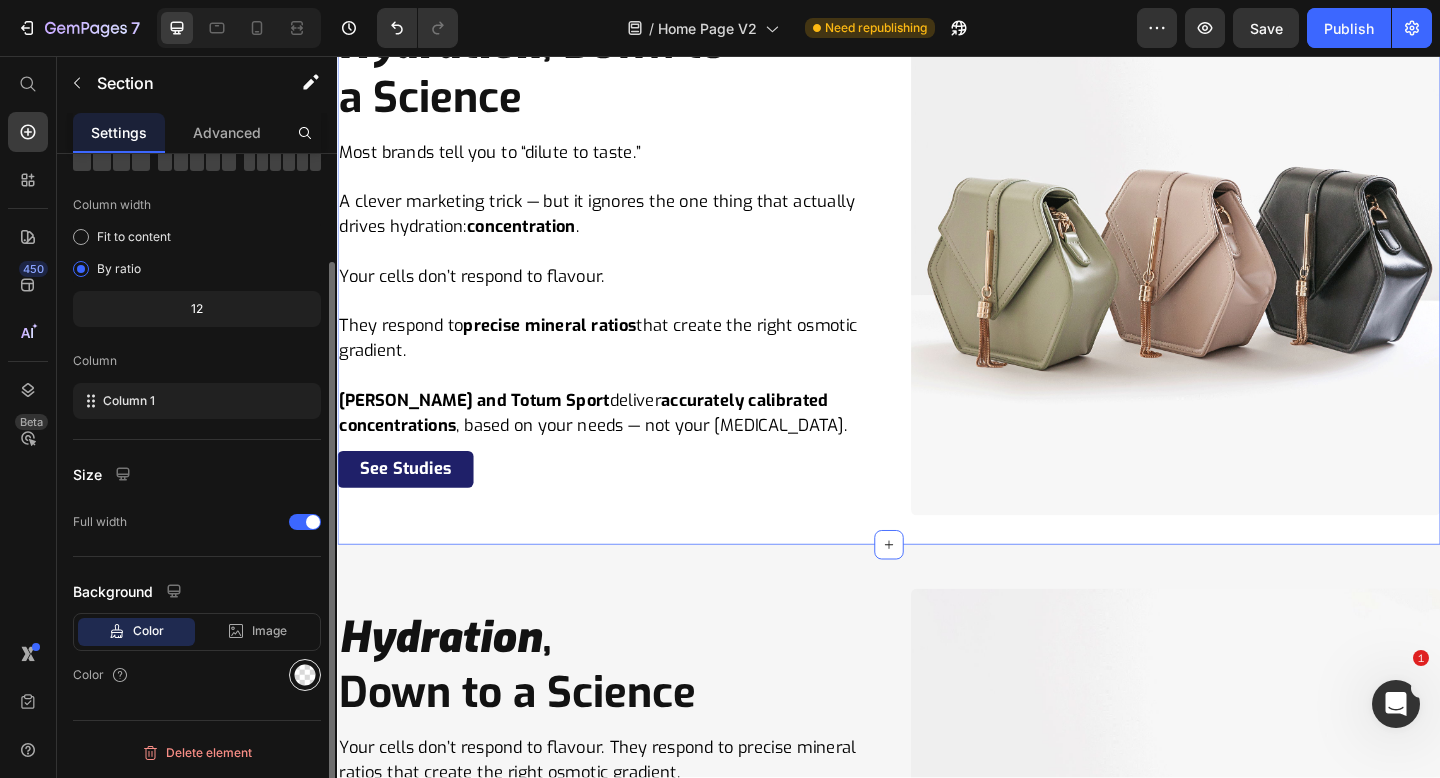click at bounding box center [305, 675] 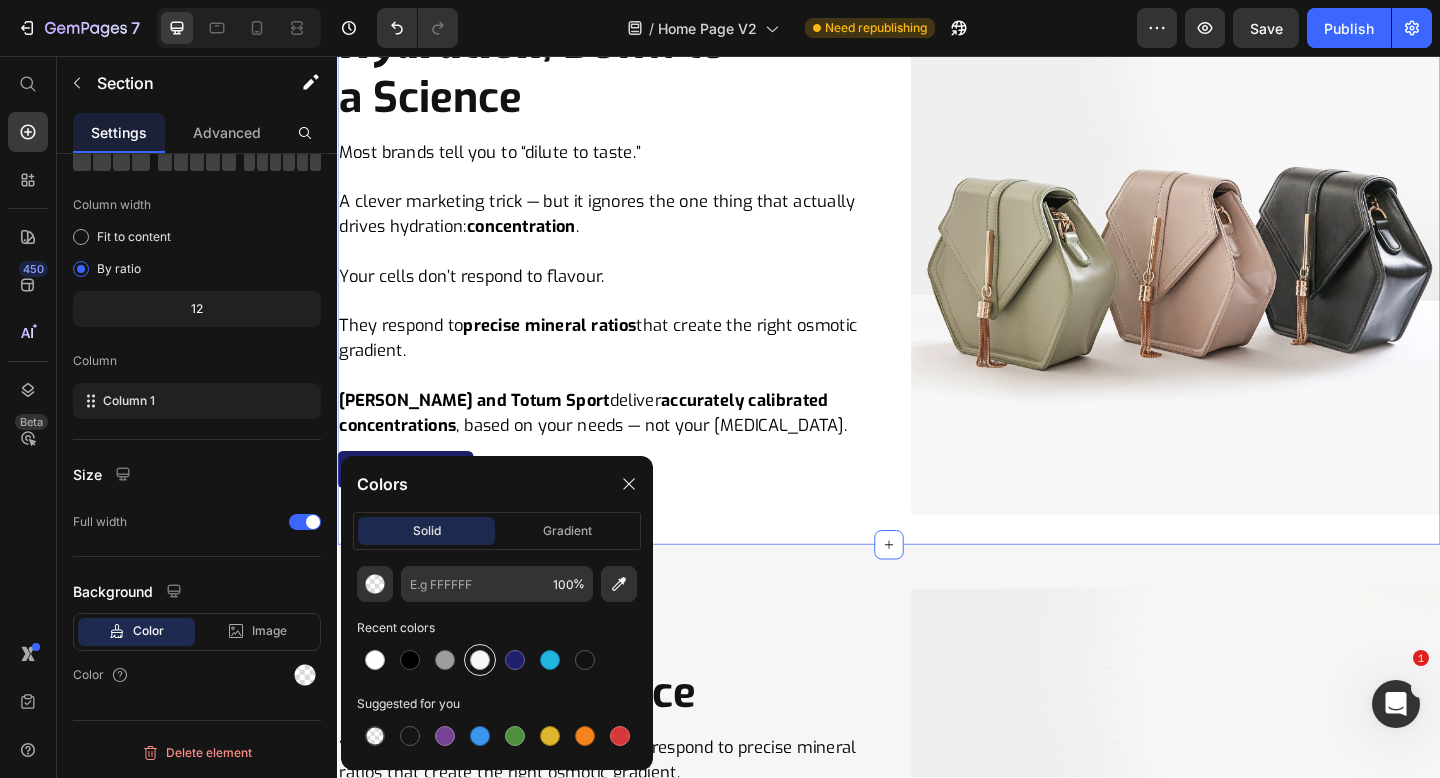 drag, startPoint x: 479, startPoint y: 660, endPoint x: 464, endPoint y: 565, distance: 96.17692 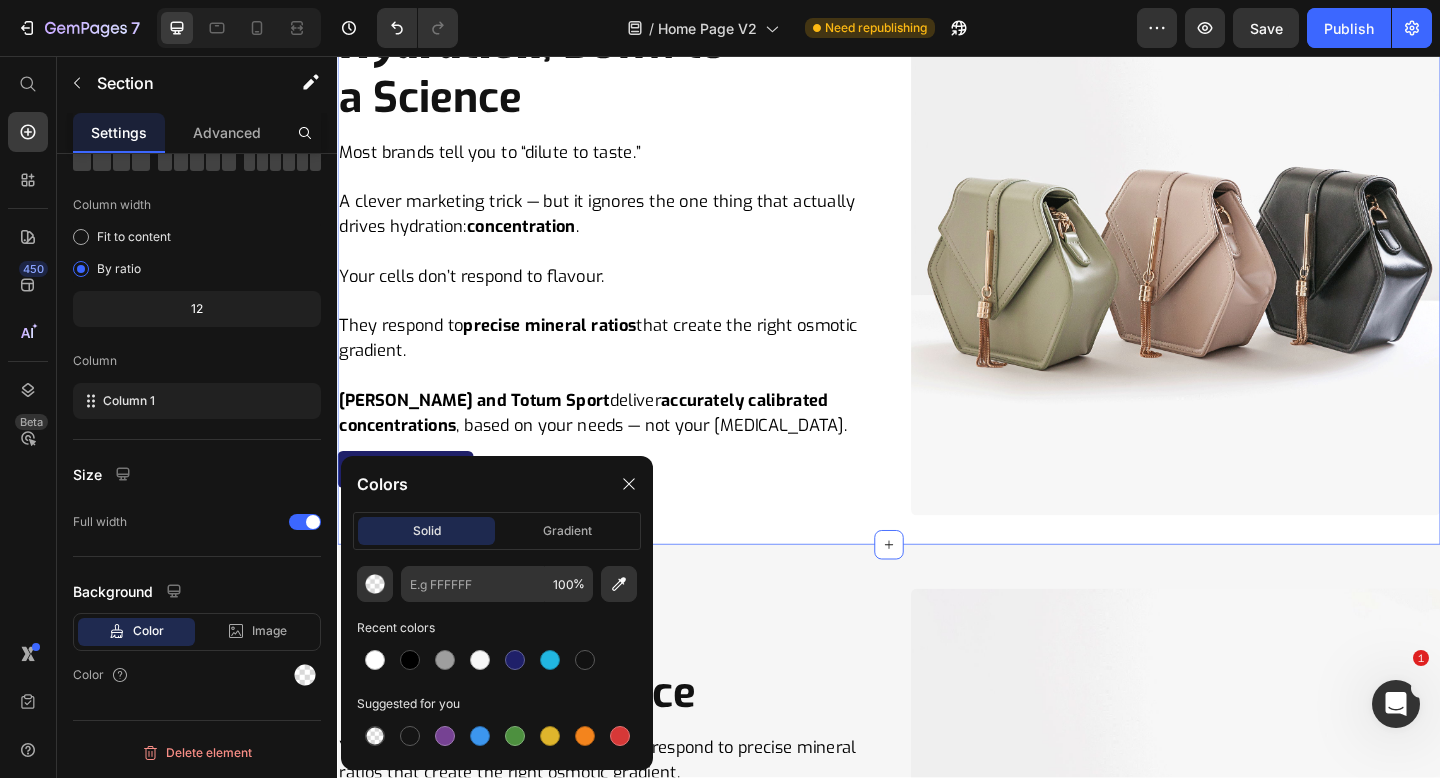 type on "F6F6F6" 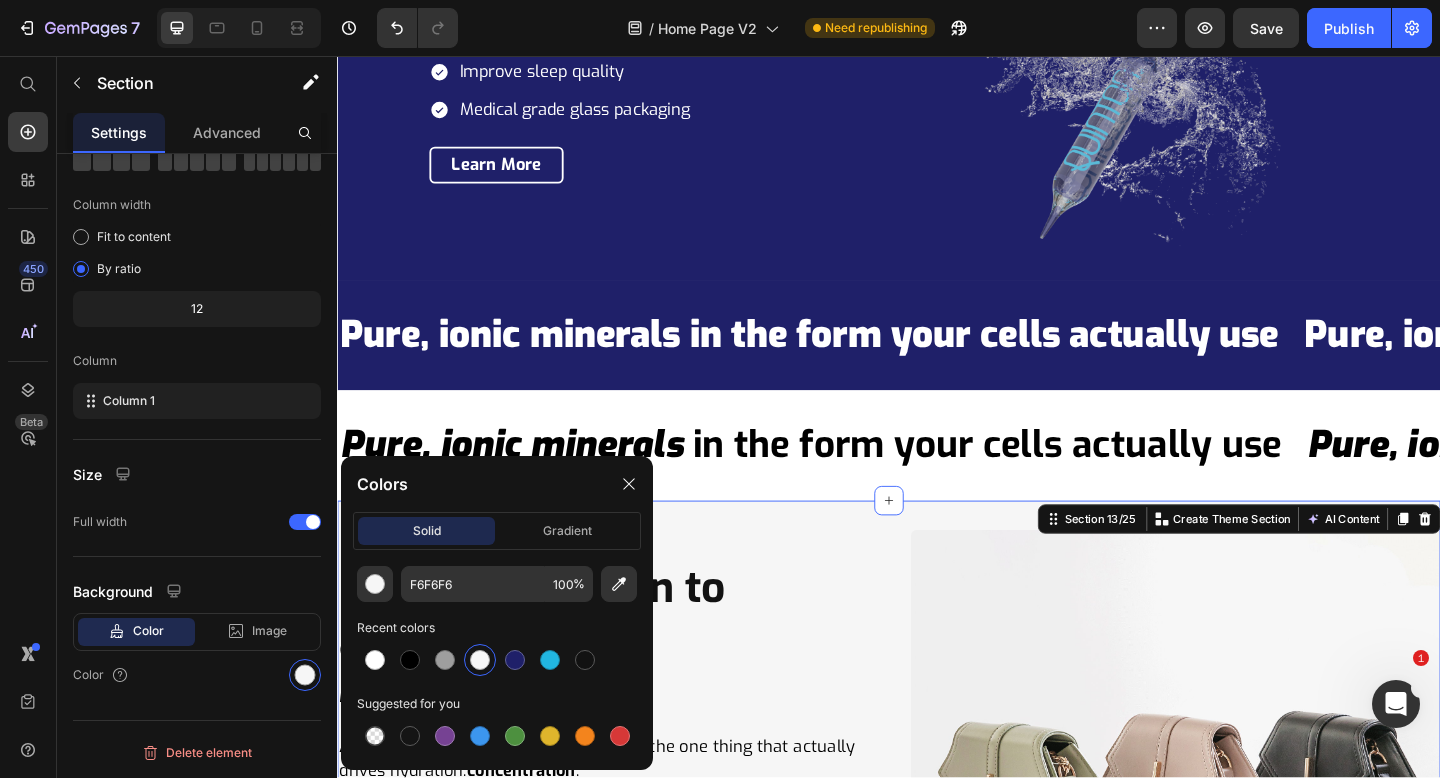 scroll, scrollTop: 5985, scrollLeft: 0, axis: vertical 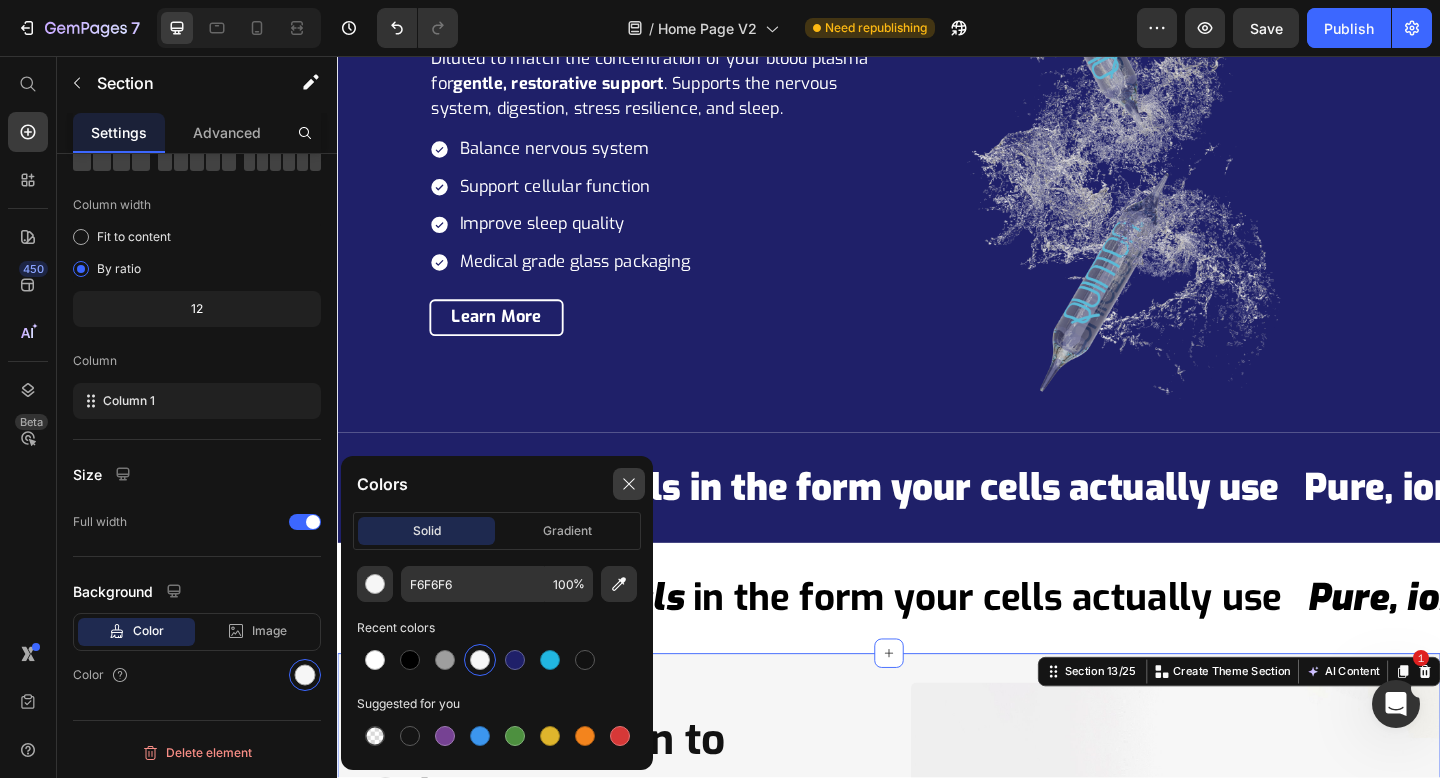 drag, startPoint x: 634, startPoint y: 483, endPoint x: 724, endPoint y: 508, distance: 93.40771 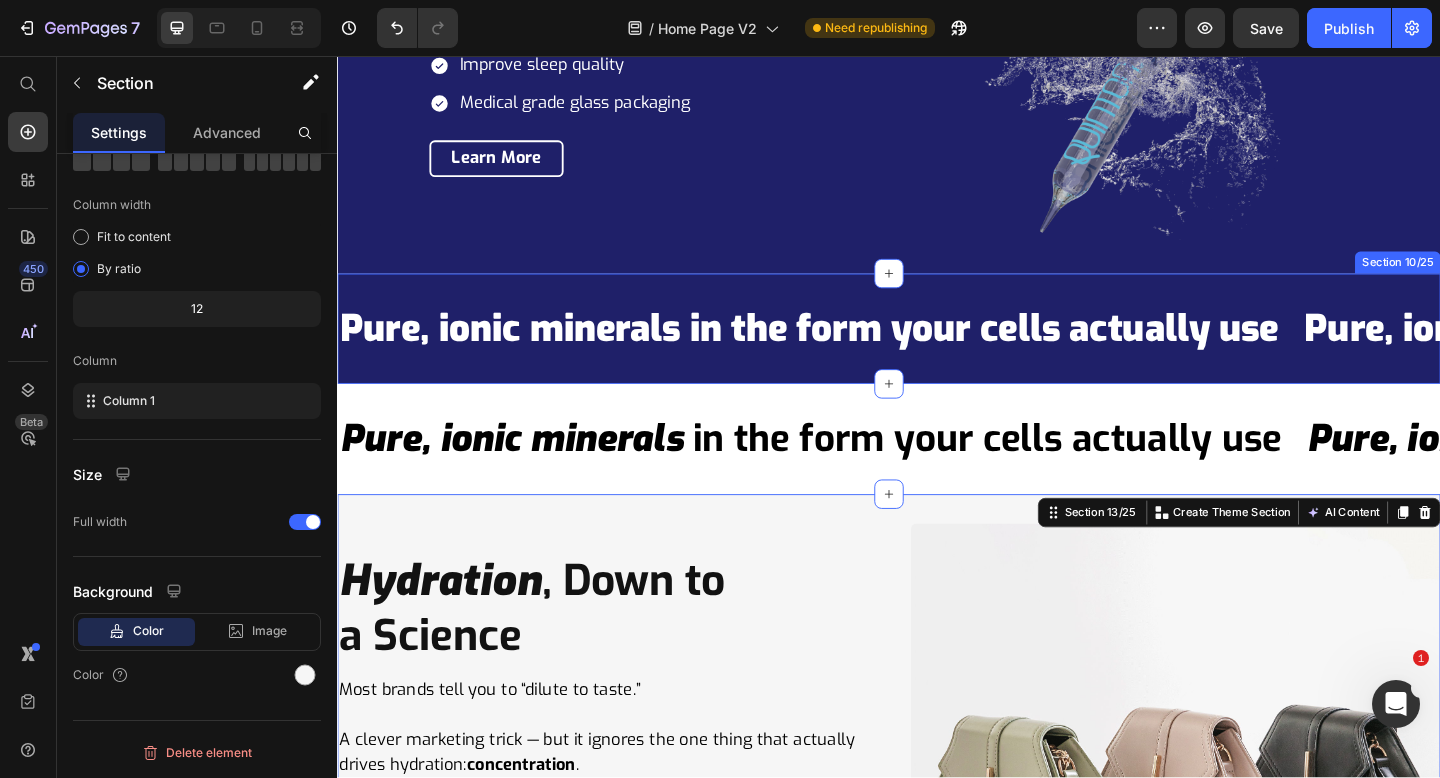scroll, scrollTop: 6164, scrollLeft: 0, axis: vertical 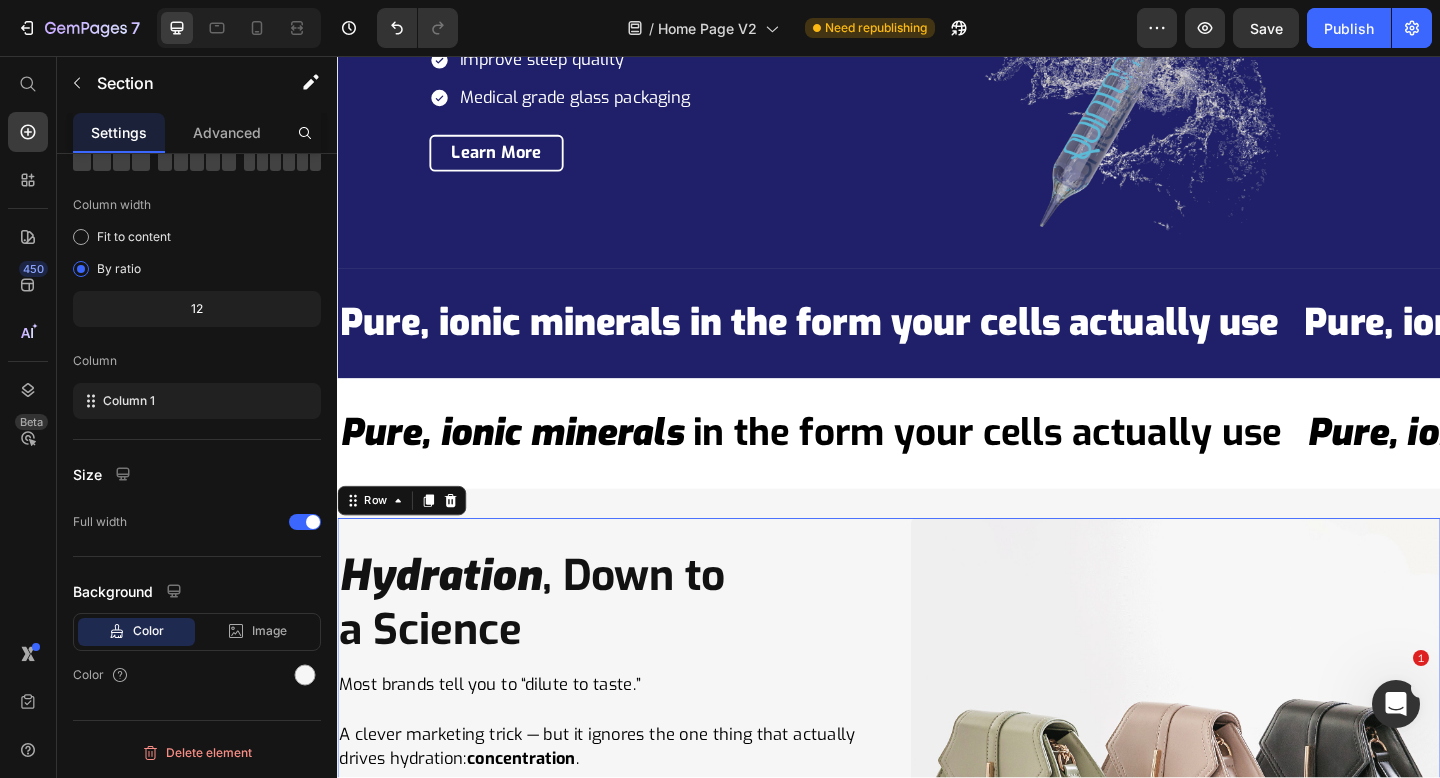 click on "Hydration , Down to a Science Heading Most brands tell you to “dilute to taste.”    A clever marketing trick — but it ignores the one thing that actually drives hydration:  concentration .    Your cells don’t respond to flavour.    They respond to  precise mineral ratios  that create the right osmotic gradient.    Quinton and Totum Sport  deliver  accurately calibrated concentrations , based on your needs — not your taste buds. Text Block See Studies Button Image Row   0" at bounding box center (937, 847) 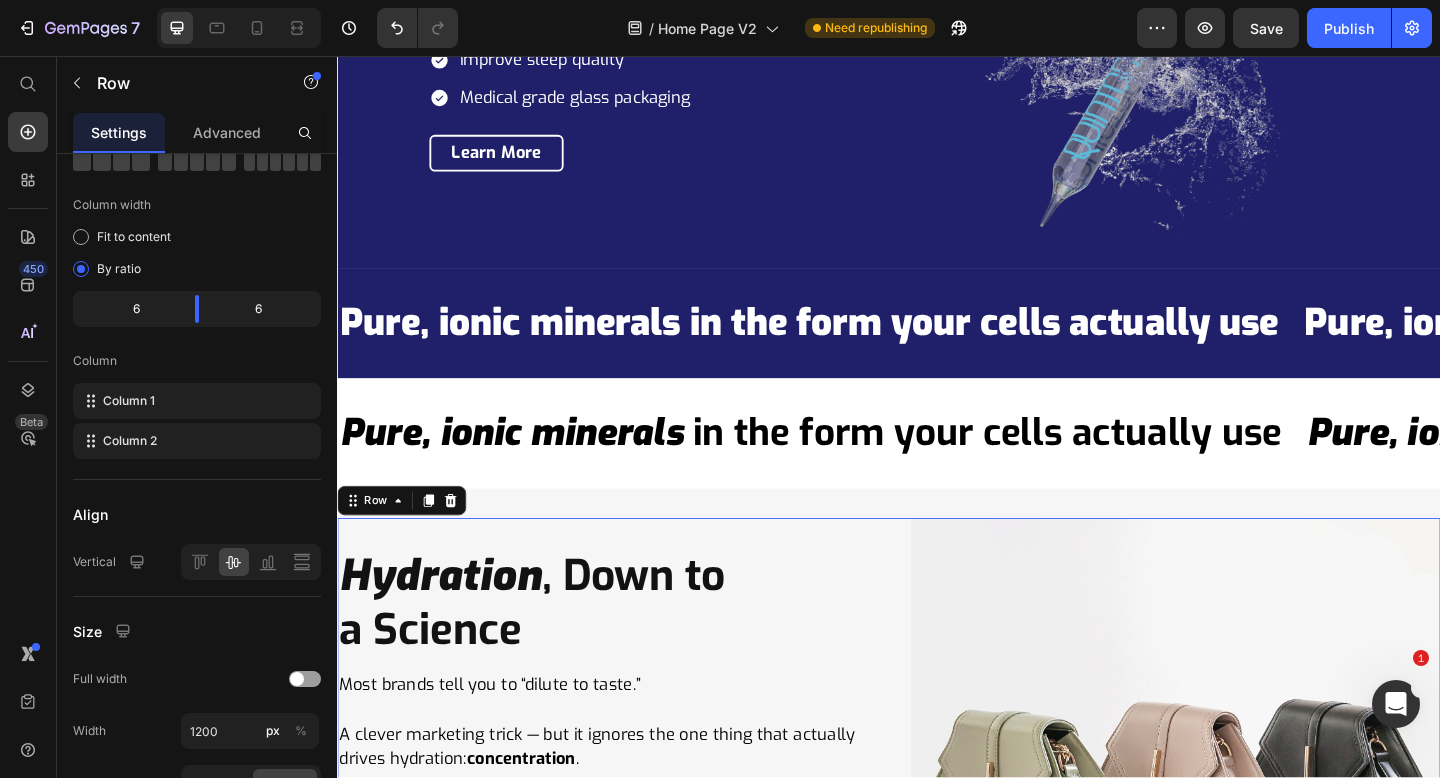 scroll, scrollTop: 0, scrollLeft: 0, axis: both 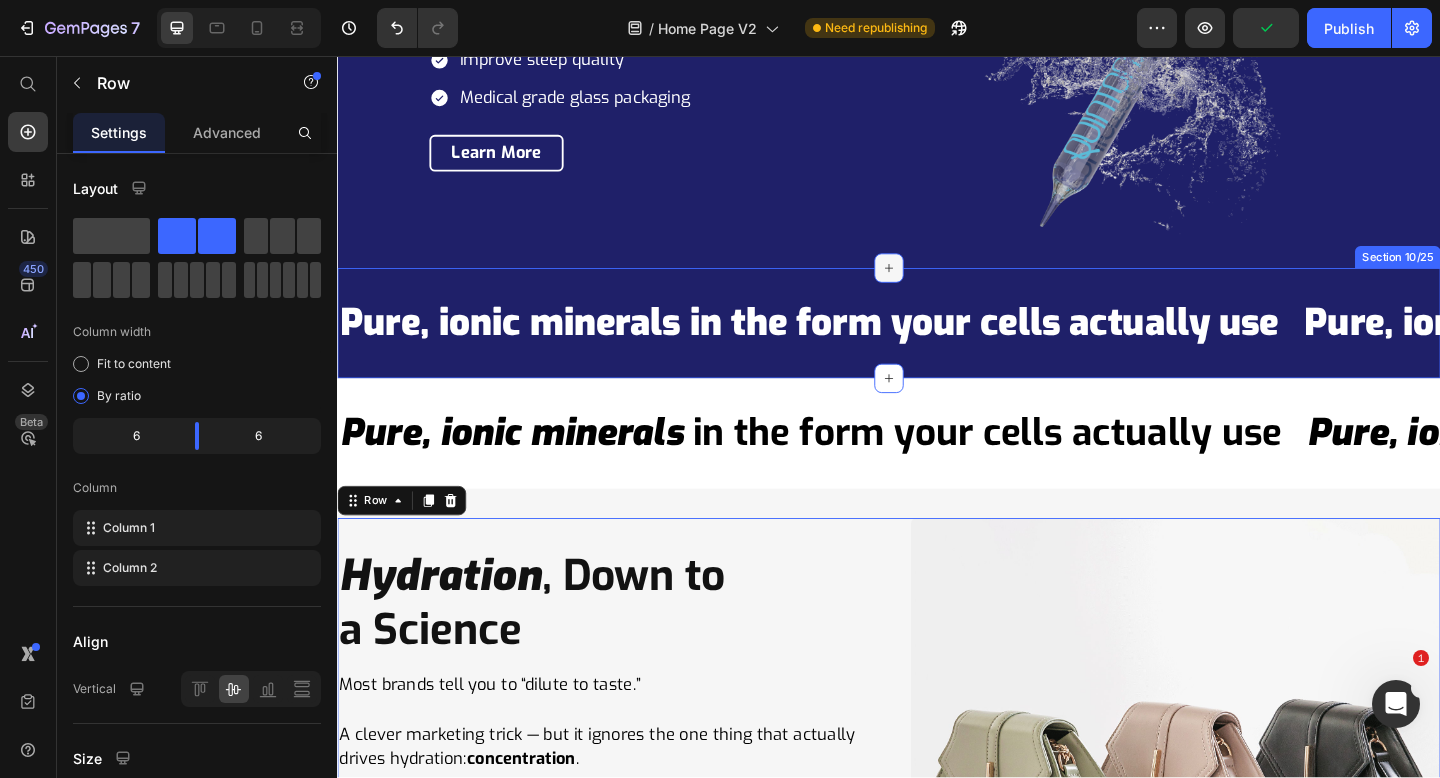click at bounding box center [937, 287] 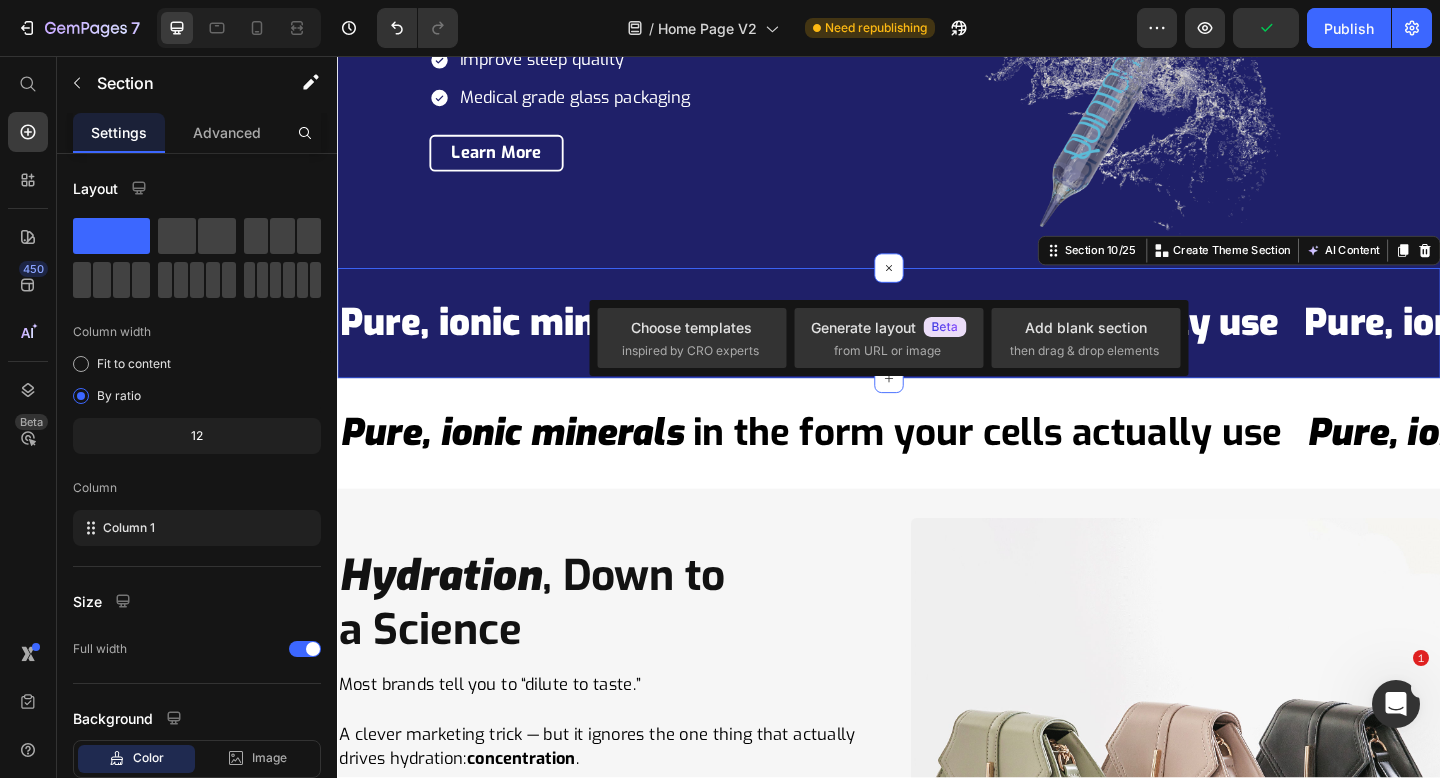 click on "Pure, ionic minerals in the form your cells actually use Text Pure, ionic minerals in the form your cells actually use Text Pure, ionic minerals in the form your cells actually use Text Pure, ionic minerals in the form your cells actually use Text Pure, ionic minerals in the form your cells actually use Text Pure, ionic minerals in the form your cells actually use Text Marquee Section 10/25   Create Theme Section AI Content Write with GemAI What would you like to describe here? Tone and Voice Persuasive Product The Ultimate 2025 Hydration Starter Pack Show more Generate" at bounding box center [937, 347] 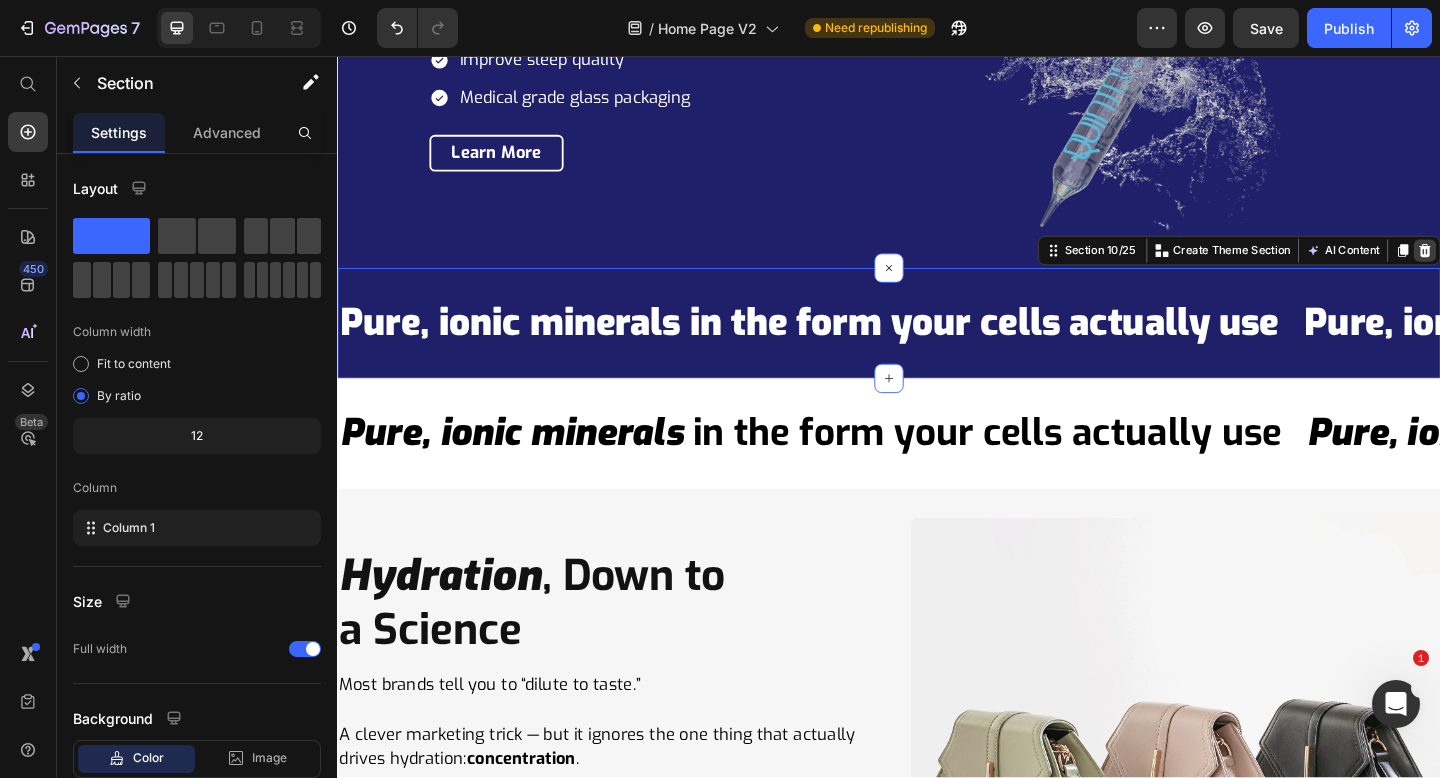 click 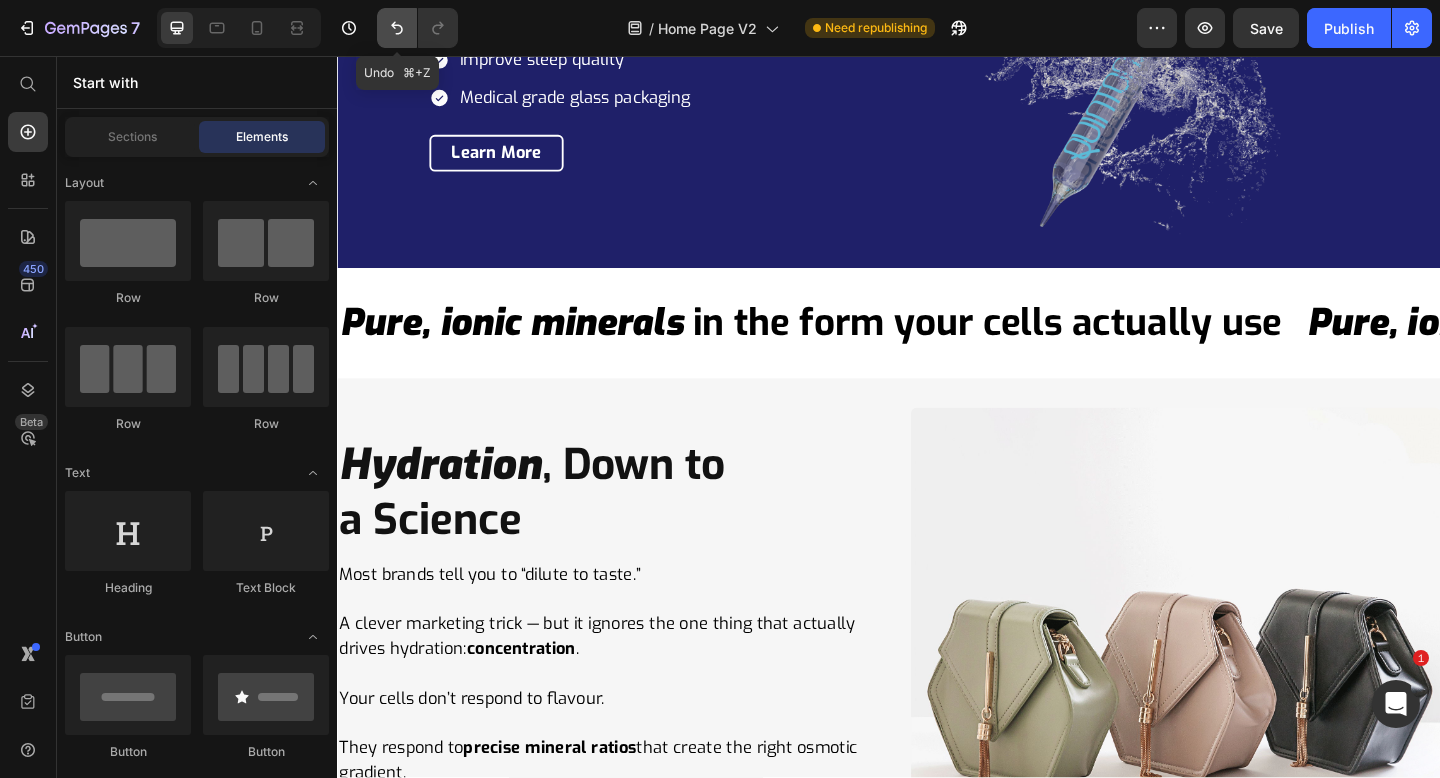 click 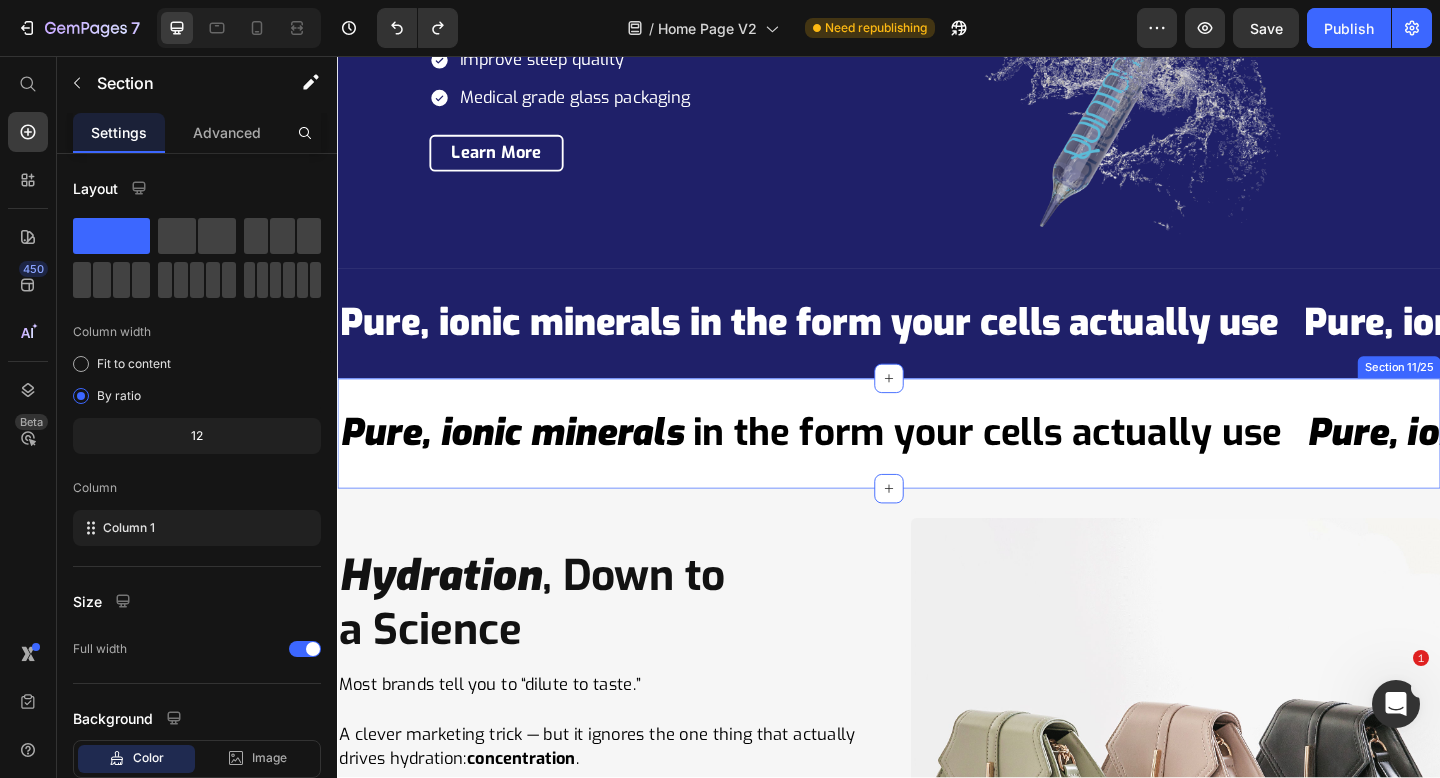 click on "Pure, ionic minerals   in the form your cells actually use Text Pure, ionic minerals   in the form your cells actually use Text Pure, ionic minerals   in the form your cells actually use Text Pure, ionic minerals   in the form your cells actually use Text Pure, ionic minerals   in the form your cells actually use Text Pure, ionic minerals   in the form your cells actually use Text Marquee Section 11/25" at bounding box center [937, 467] 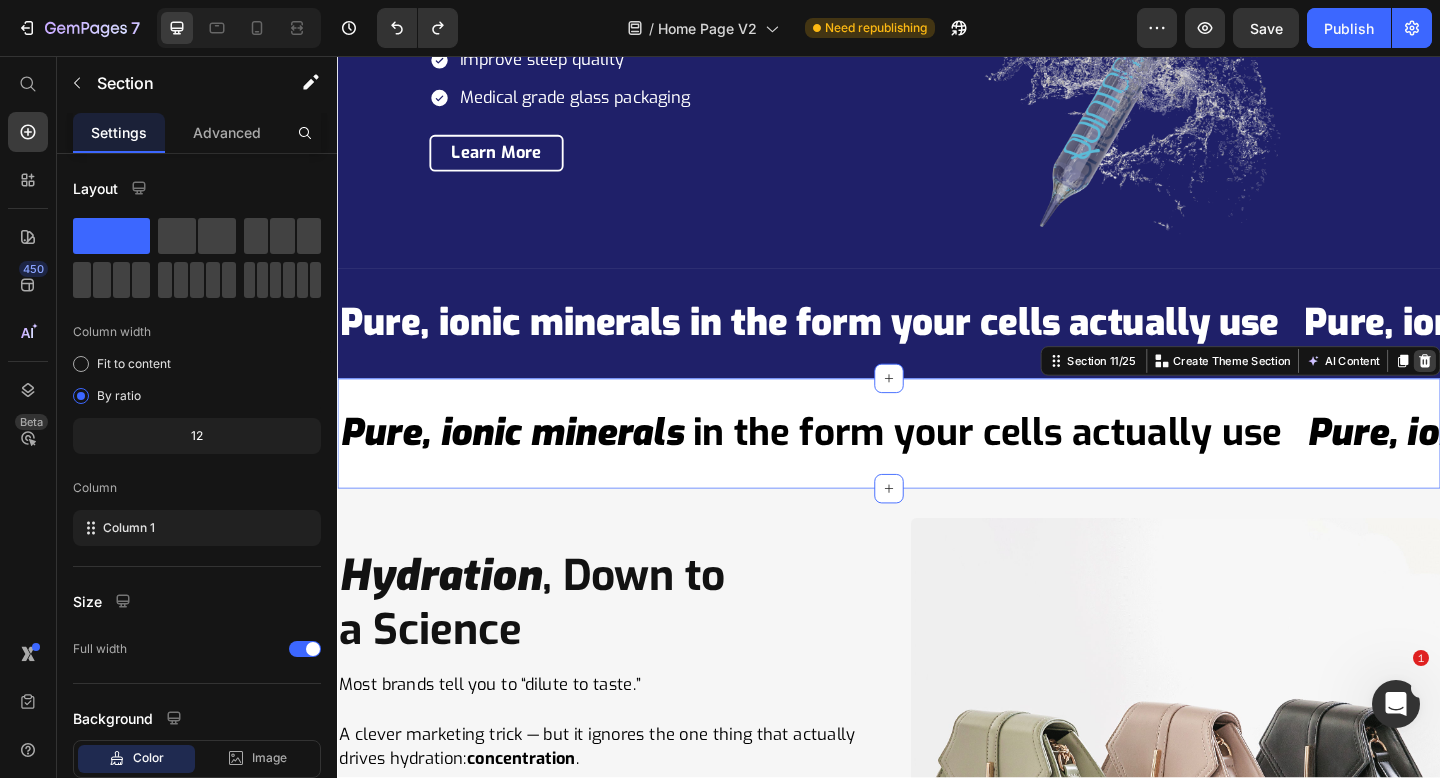 click at bounding box center (1520, 388) 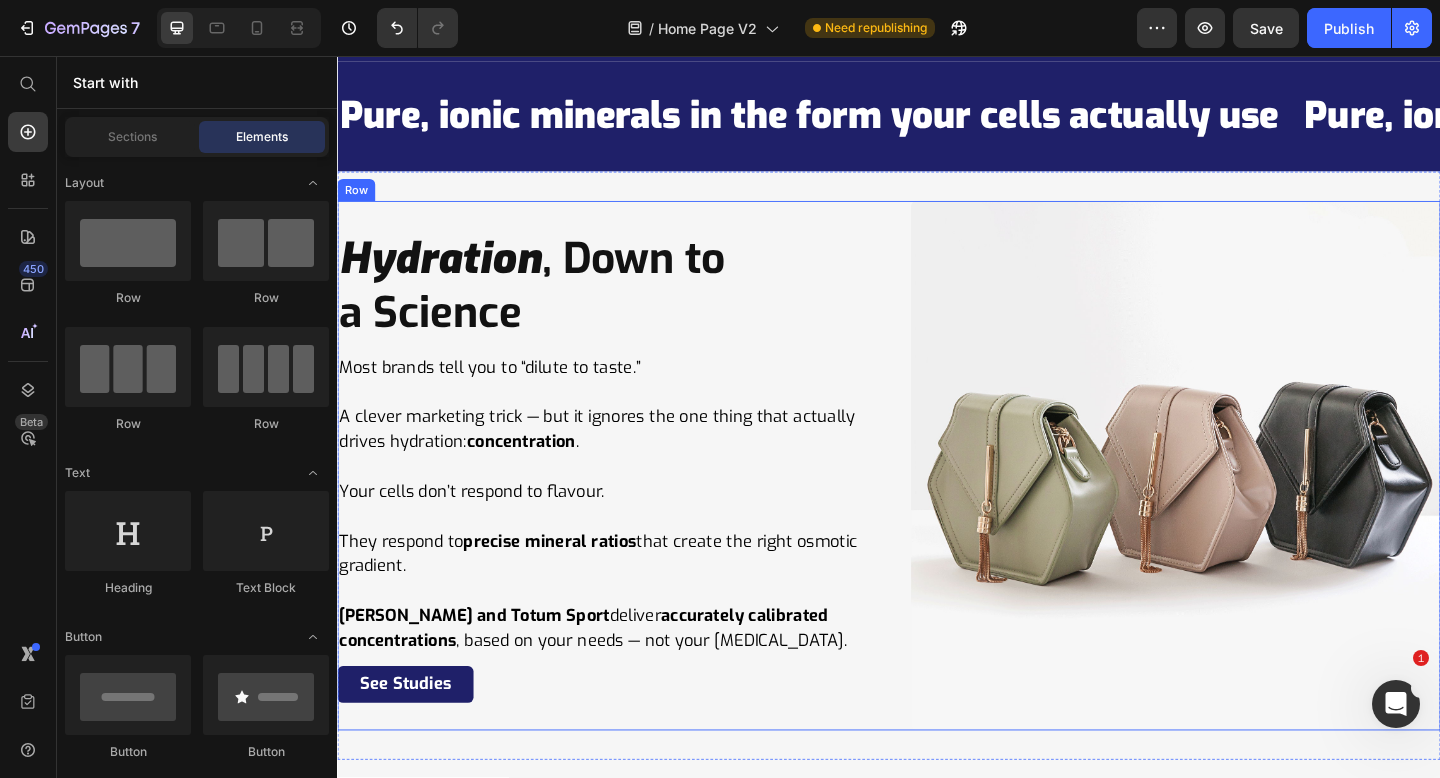 scroll, scrollTop: 6439, scrollLeft: 0, axis: vertical 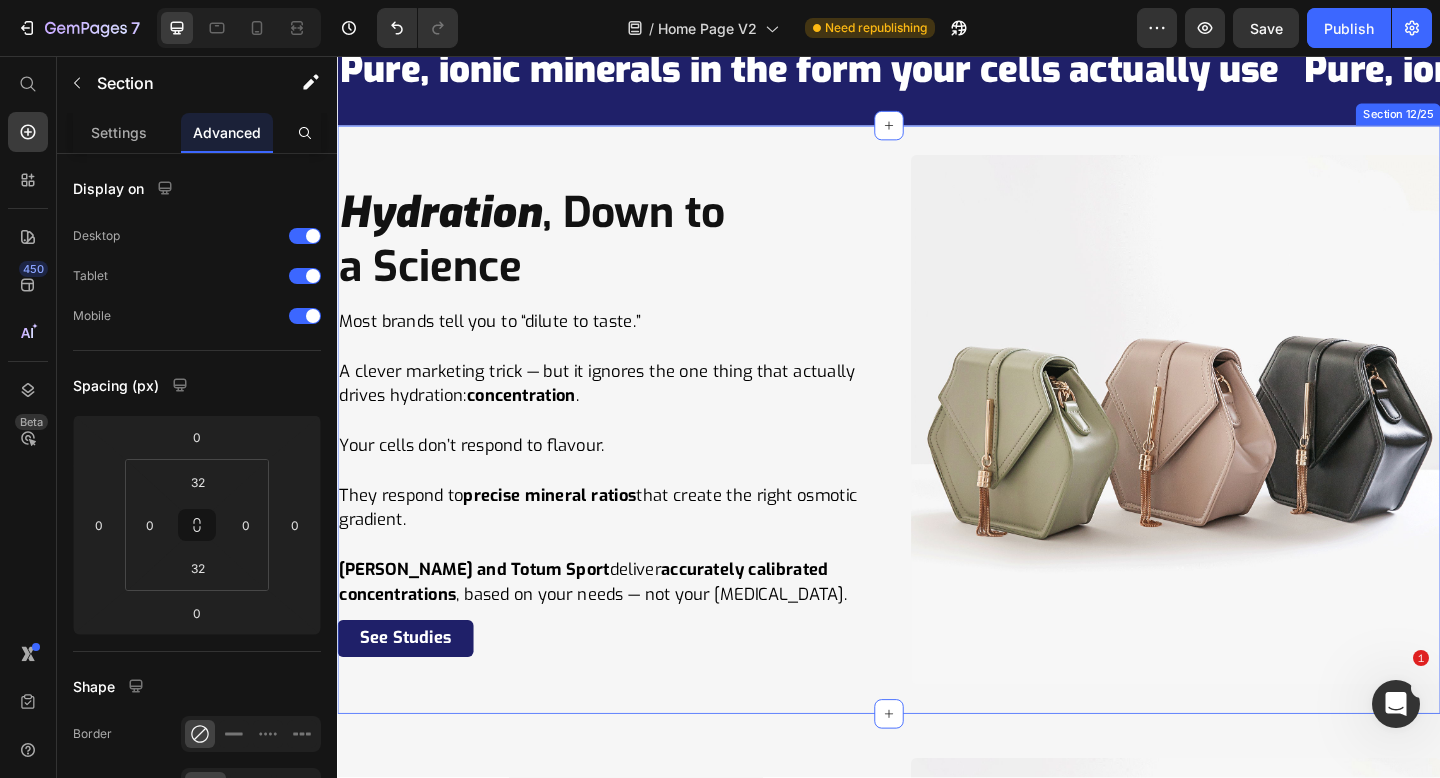 click on "Hydration , Down to a Science Heading Most brands tell you to “dilute to taste.”    A clever marketing trick — but it ignores the one thing that actually drives hydration:  concentration .    Your cells don’t respond to flavour.    They respond to  precise mineral ratios  that create the right osmotic gradient.    Quinton and Totum Sport  deliver  accurately calibrated concentrations , based on your needs — not your taste buds. Text Block See Studies Button Image Row Section 12/25" at bounding box center [937, 452] 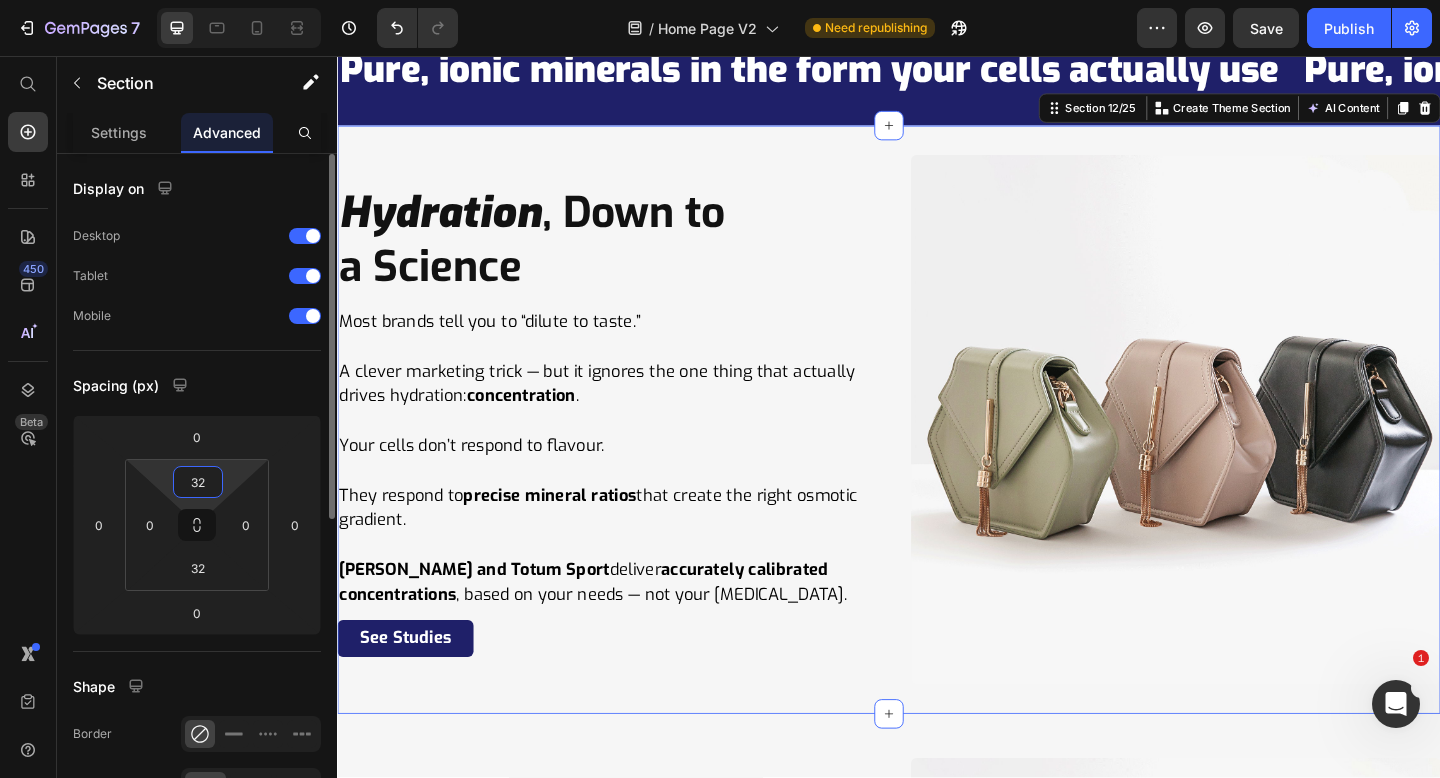 click on "32" at bounding box center (198, 482) 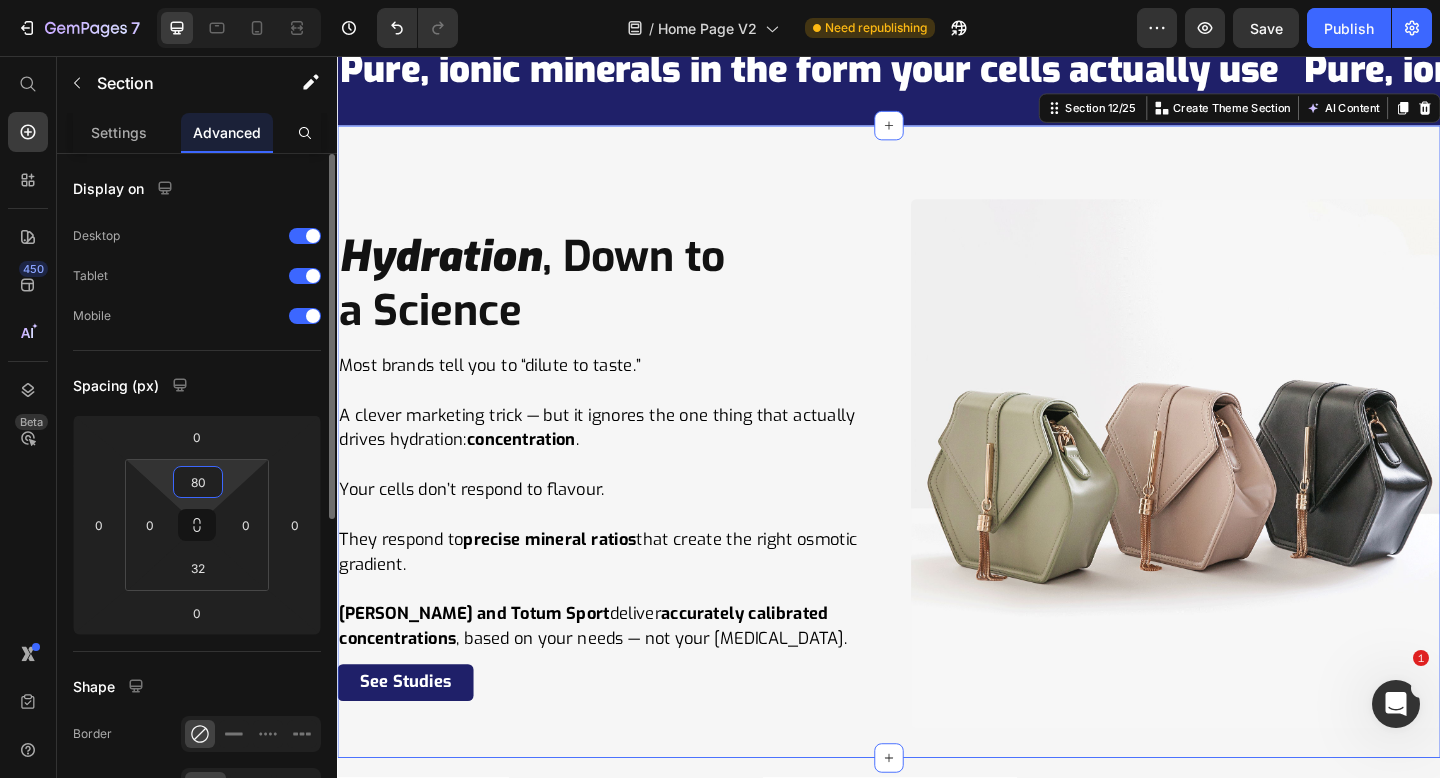 type on "80" 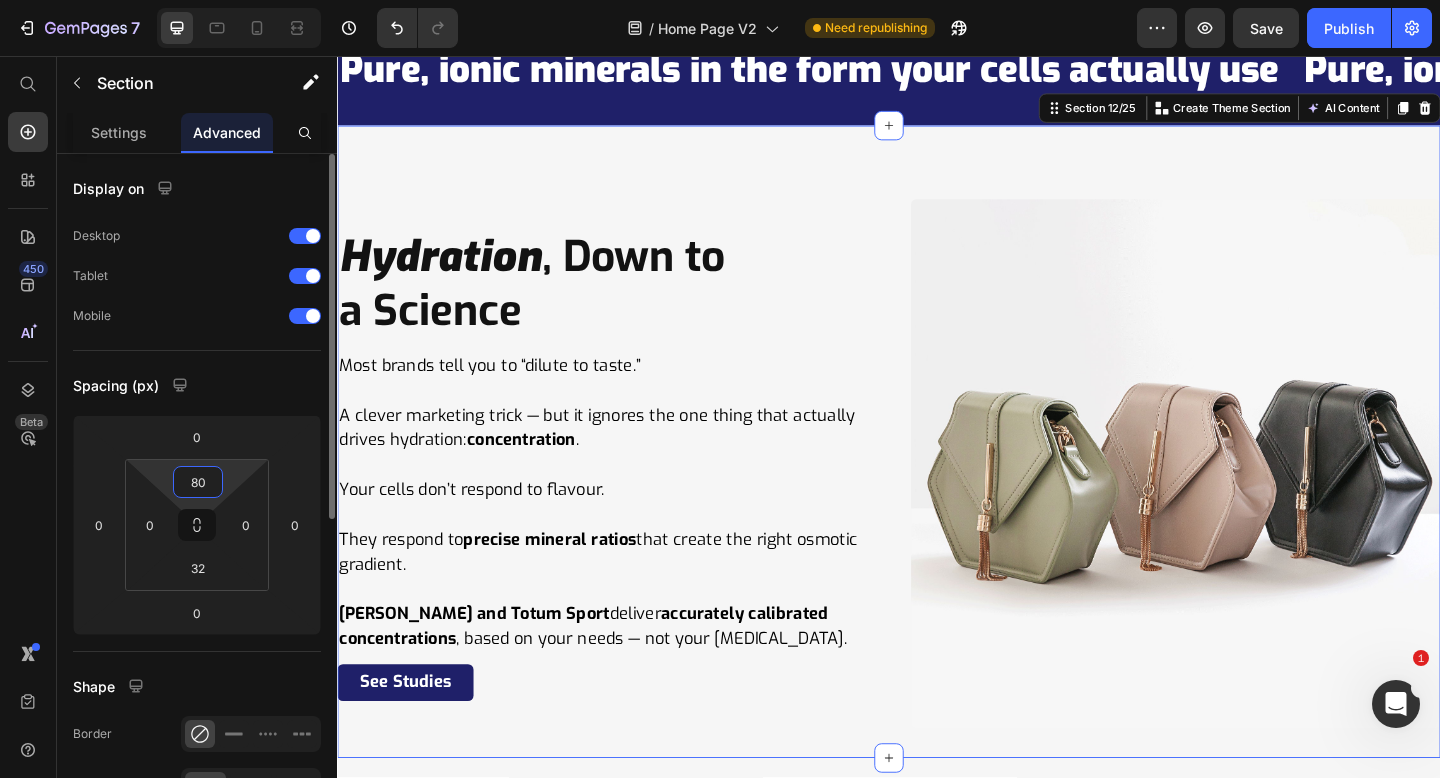 click on "Spacing (px) 0 0 0 0 80 0 32 0" 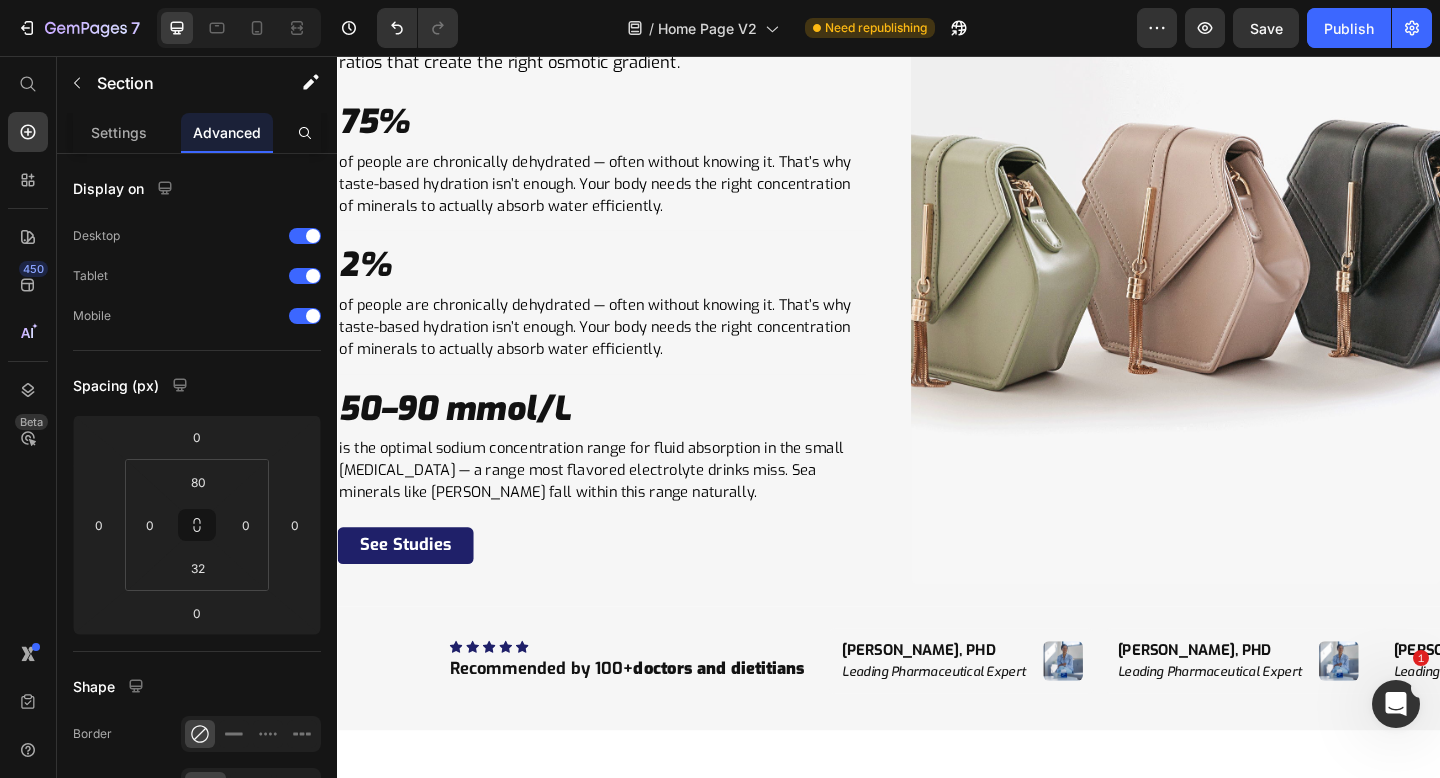 scroll, scrollTop: 7790, scrollLeft: 0, axis: vertical 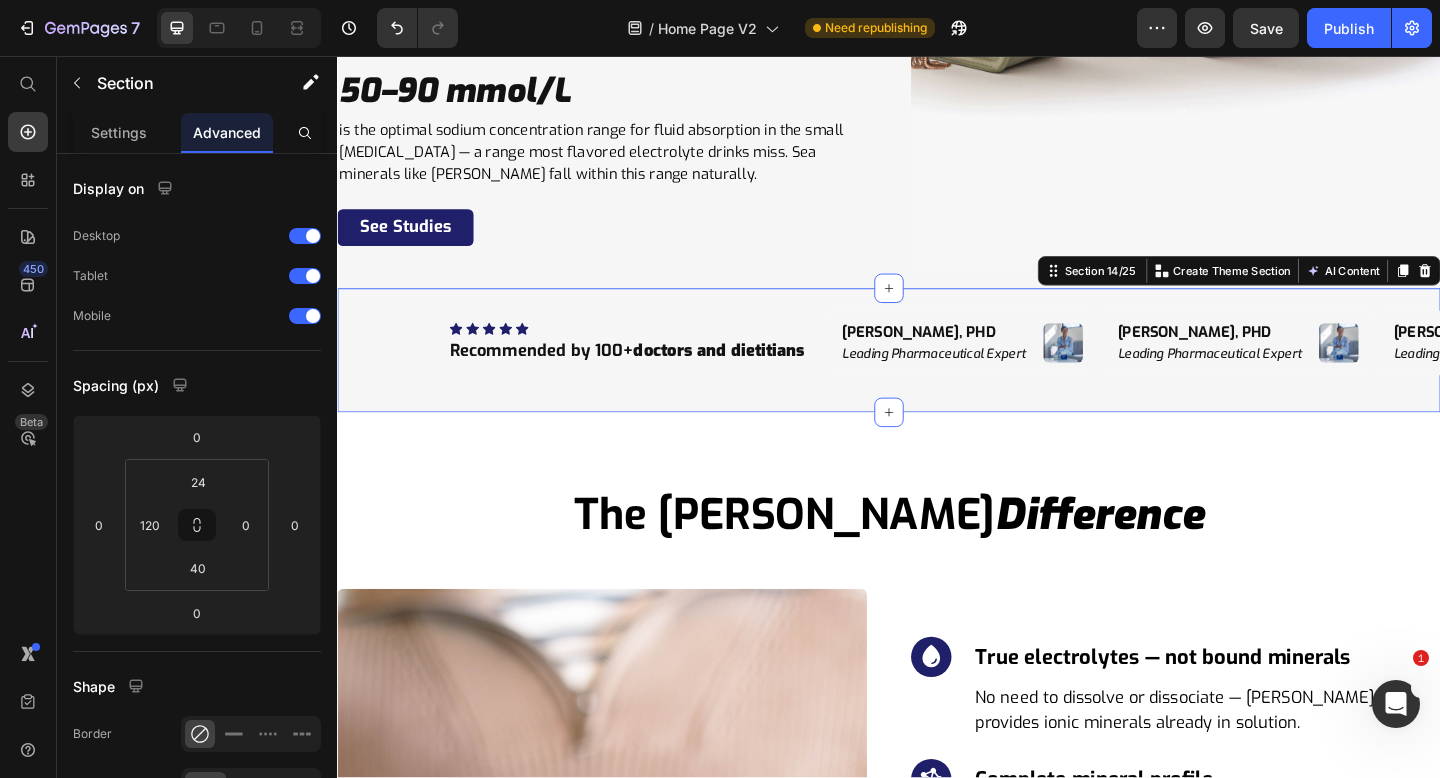 click on "Icon                Icon                Icon                Icon                Icon Icon List Hoz Recommended by 100+  doctors and dietitians Heading Dr. Niko Velasco, PHD Heading Leading Pharmaceutical Expert Heading Image Row Dr. Niko Velasco, PHD Heading Leading Pharmaceutical Expert Heading Image Row Dr. Niko Velasco, PHD Heading Leading Pharmaceutical Expert Heading Image Row Dr. Niko Velasco, PHD Heading Leading Pharmaceutical Expert Heading Image Row Dr. Niko Velasco, PHD Heading Leading Pharmaceutical Expert Heading Image Row Dr. Niko Velasco, PHD Heading Leading Pharmaceutical Expert Heading Image Row Dr. Niko Velasco, PHD Heading Leading Pharmaceutical Expert Heading Image Row Dr. Niko Velasco, PHD Heading Leading Pharmaceutical Expert Heading Image Row Dr. Niko Velasco, PHD Heading Leading Pharmaceutical Expert Heading Image Row Dr. Niko Velasco, PHD Heading Leading Pharmaceutical Expert Heading Image Row Marquee Row Section 14/25   Create Theme Section AI Content Write with GemAI" at bounding box center (937, 376) 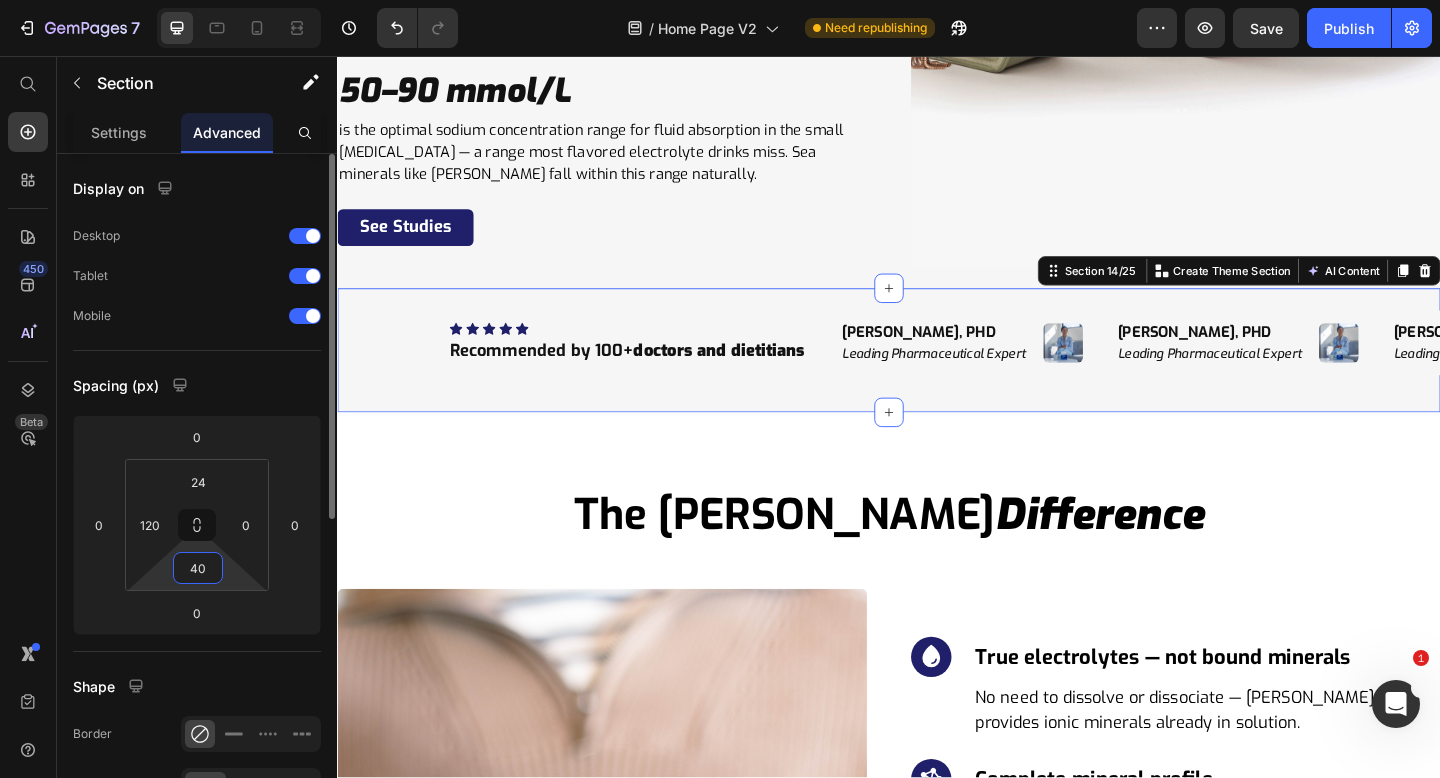 click on "40" at bounding box center [198, 568] 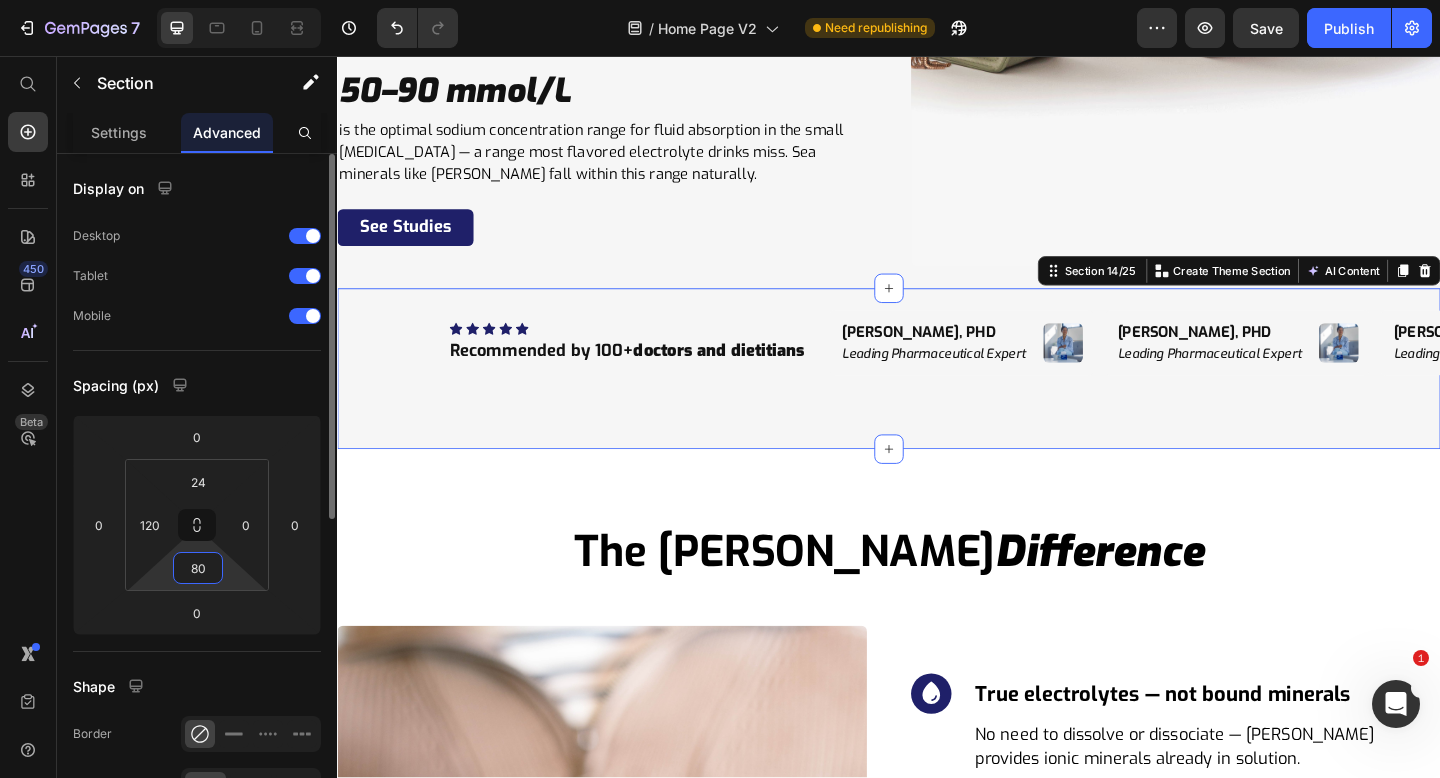 type on "80" 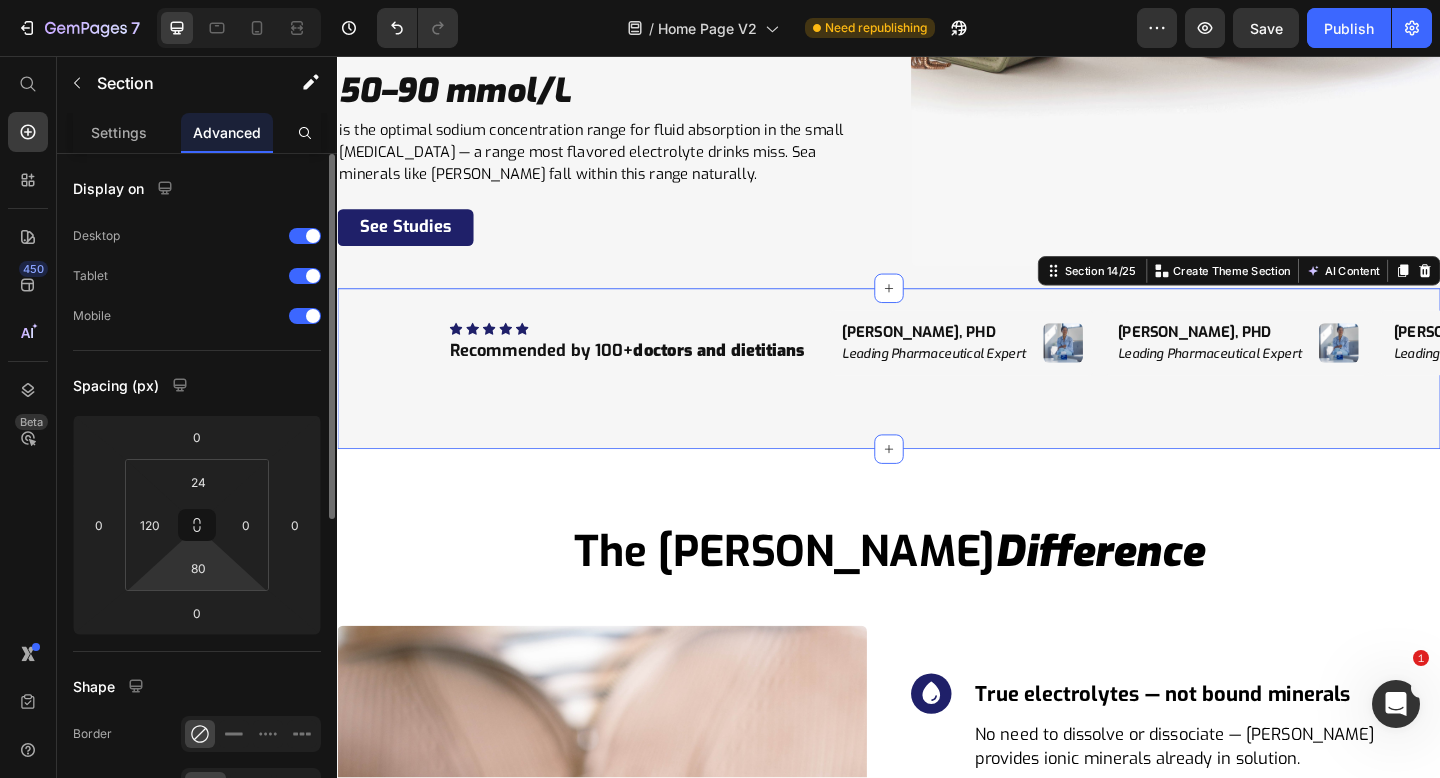 click on "Spacing (px)" at bounding box center [197, 385] 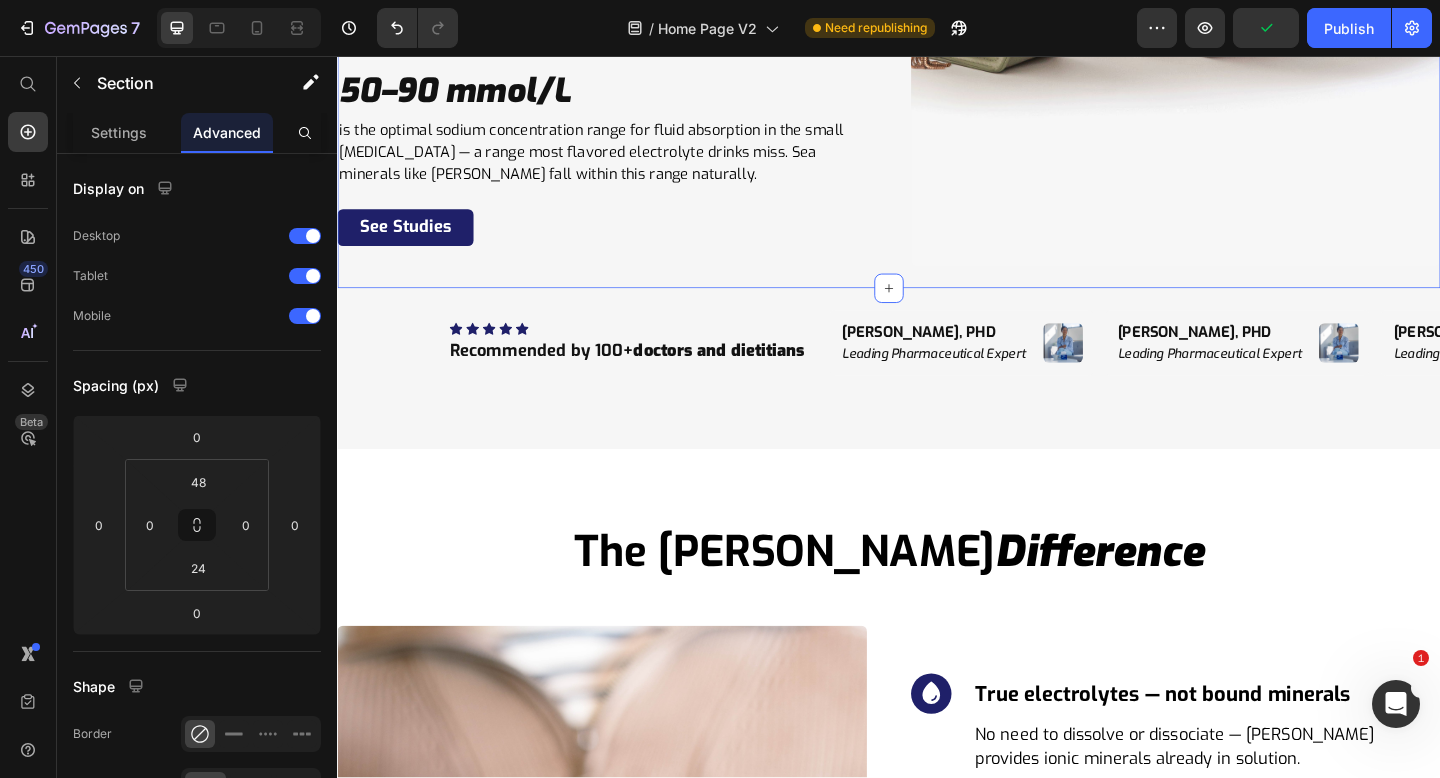 click on "Hydration ,  Down to a Science Heading Your cells don’t respond to flavour. They respond to precise mineral ratios that create the right osmotic gradient.  Text Block 75% Heading of people are chronically dehydrated — often without knowing it. That’s why taste-based hydration isn’t enough. Your body needs the right concentration of minerals to actually absorb water efficiently. Text Block Row                Title Line 2% Heading of people are chronically dehydrated — often without knowing it. That’s why taste-based hydration isn’t enough. Your body needs the right concentration of minerals to actually absorb water efficiently. Text Block Row                Title Line 50–90 mmol/L Heading is the optimal sodium concentration range for fluid absorption in the small intestine — a range most flavored electrolyte drinks miss. Sea minerals like Quinton fall within this range naturally. Text Block Row See Studies Button Image Row Section 13/25   Create Theme Section AI Content Write with GemAI" at bounding box center [937, -111] 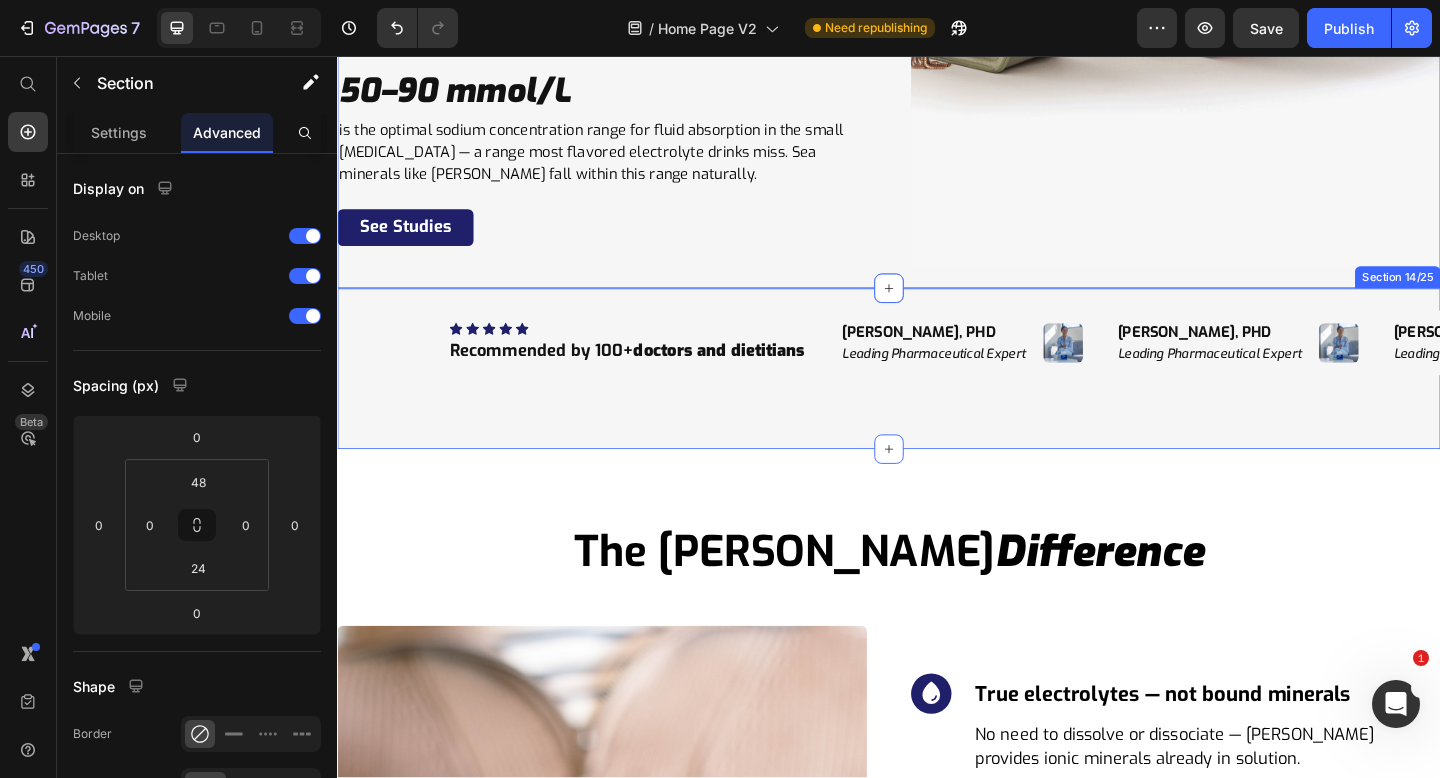 click on "Icon                Icon                Icon                Icon                Icon Icon List Hoz Recommended by 100+  doctors and dietitians Heading Dr. Niko Velasco, PHD Heading Leading Pharmaceutical Expert Heading Image Row Dr. Niko Velasco, PHD Heading Leading Pharmaceutical Expert Heading Image Row Dr. Niko Velasco, PHD Heading Leading Pharmaceutical Expert Heading Image Row Dr. Niko Velasco, PHD Heading Leading Pharmaceutical Expert Heading Image Row Dr. Niko Velasco, PHD Heading Leading Pharmaceutical Expert Heading Image Row Dr. Niko Velasco, PHD Heading Leading Pharmaceutical Expert Heading Image Row Dr. Niko Velasco, PHD Heading Leading Pharmaceutical Expert Heading Image Row Dr. Niko Velasco, PHD Heading Leading Pharmaceutical Expert Heading Image Row Dr. Niko Velasco, PHD Heading Leading Pharmaceutical Expert Heading Image Row Dr. Niko Velasco, PHD Heading Leading Pharmaceutical Expert Heading Image Row Marquee Row Section 14/25" at bounding box center (937, 396) 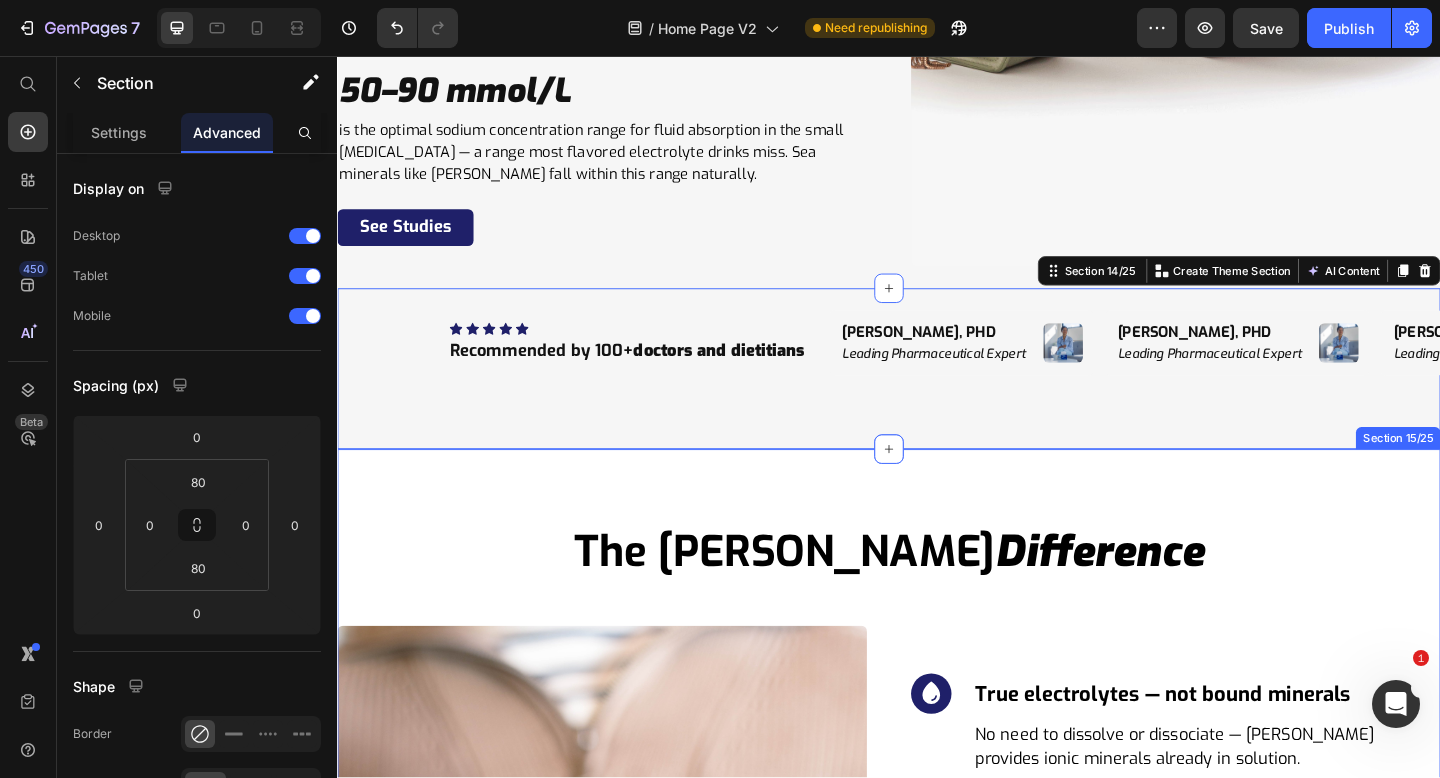 click on "The Quinton  Difference Heading Row Image
Icon True electrolytes — not bound minerals Heading No need to dissolve or dissociate — Quinton provides ionic minerals already in solution. Text block Row
Icon Complete mineral profile Heading Over 78 naturally occurring electrolytes and trace elements, not just sodium and potassium. Text block Row
Icon Bioavailable & biologically familiar Heading Mimics the mineral ratios of your own plasma — making absorption effortless and near-total. Text block Row
Icon No sweeteners. No additives. No synthetics. Heading Just pure marine plasma in its natural, unaltered state. Text block Row
Icon Backed by over 100 years of use Heading Used clinically and nutritionally across generations to restore mineral balance at the cellular level. Text block Row Row Section 15/25" at bounding box center (937, 980) 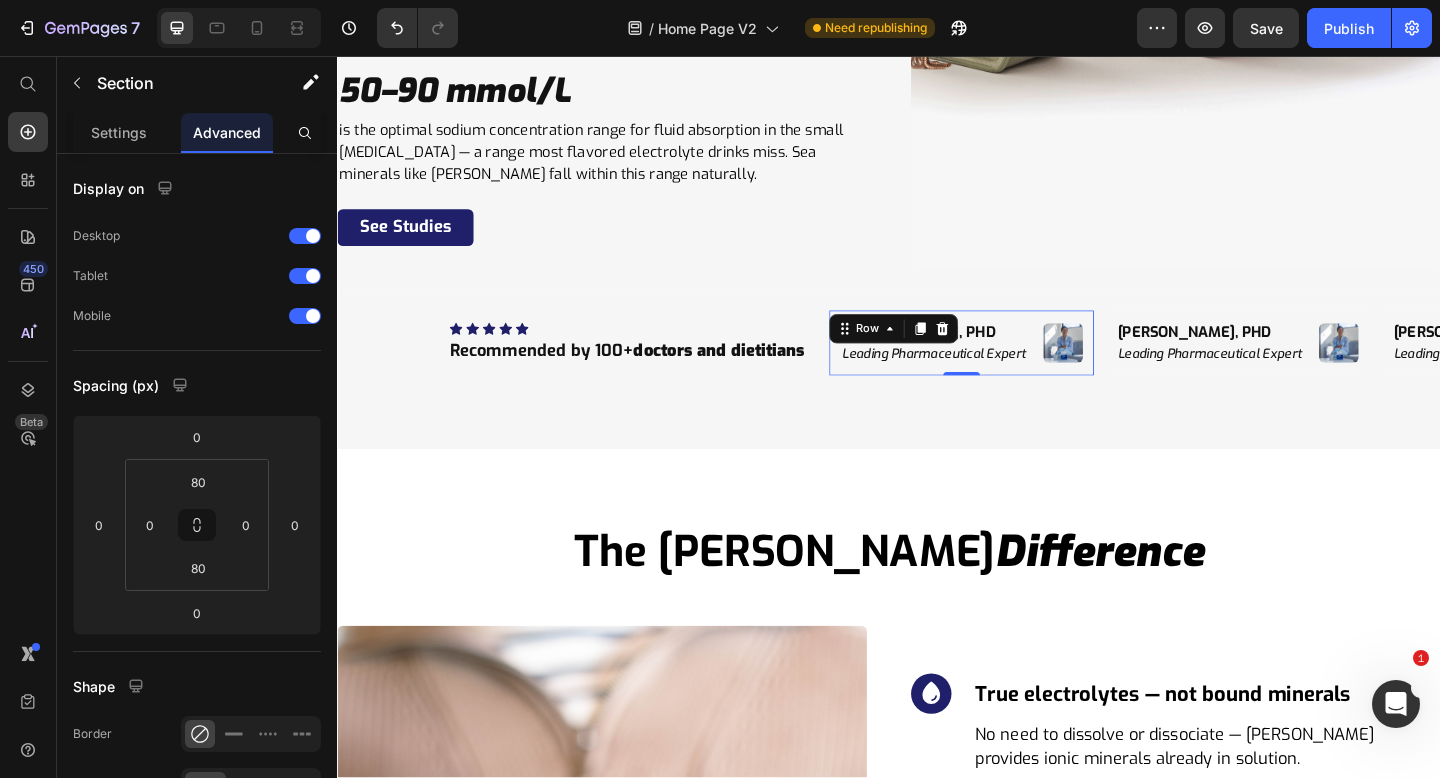 click on "Dr. Niko Velasco, PHD Heading Leading Pharmaceutical Expert Heading Image Row   0" at bounding box center (1016, 368) 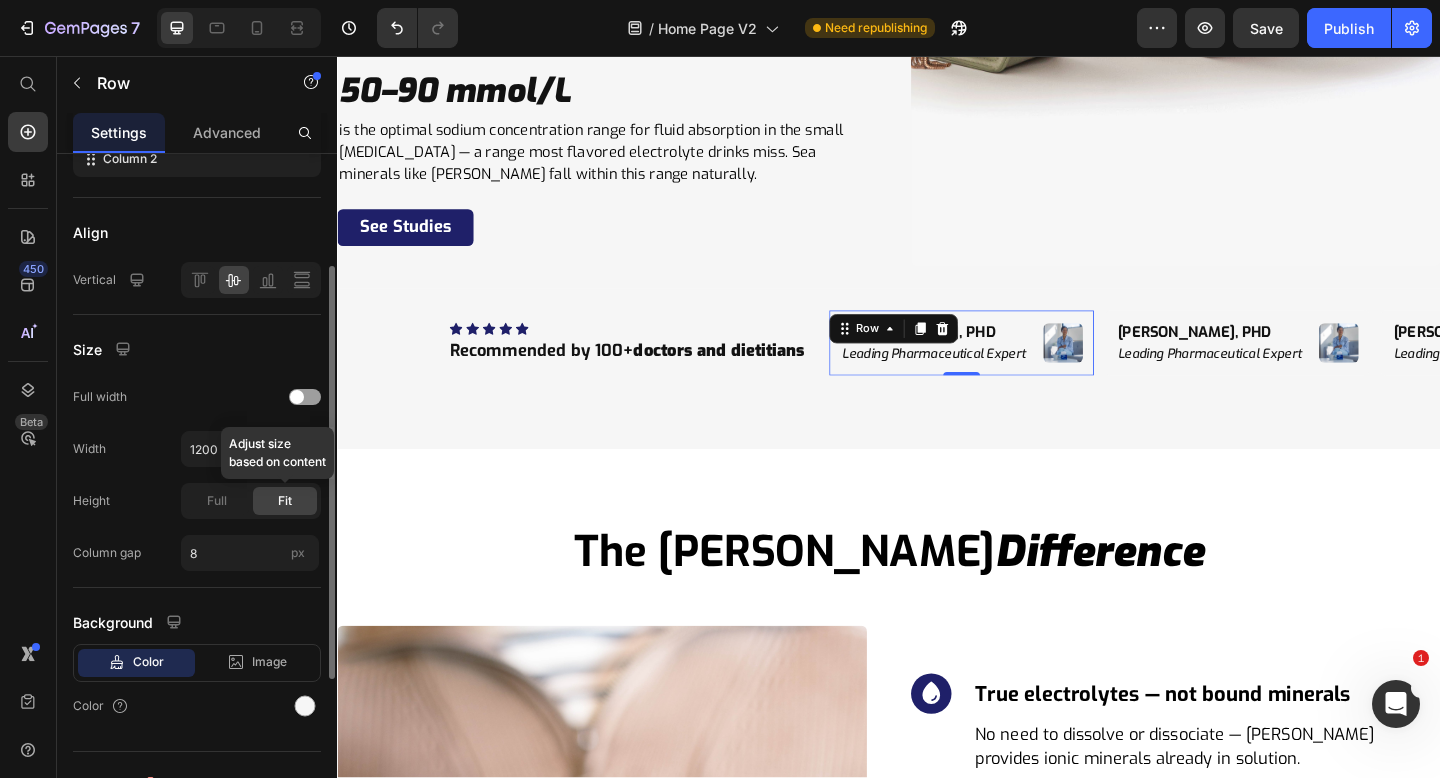 scroll, scrollTop: 440, scrollLeft: 0, axis: vertical 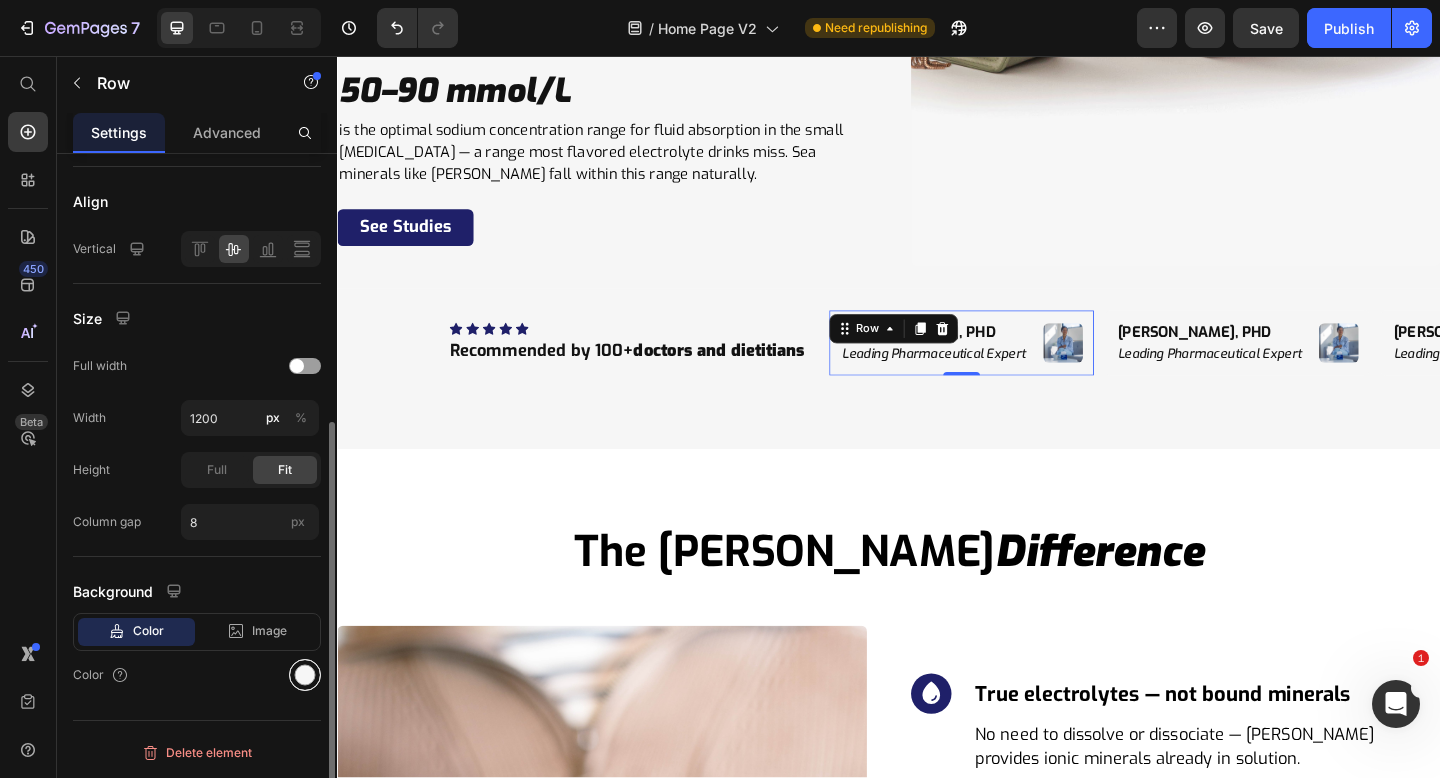 click at bounding box center [305, 675] 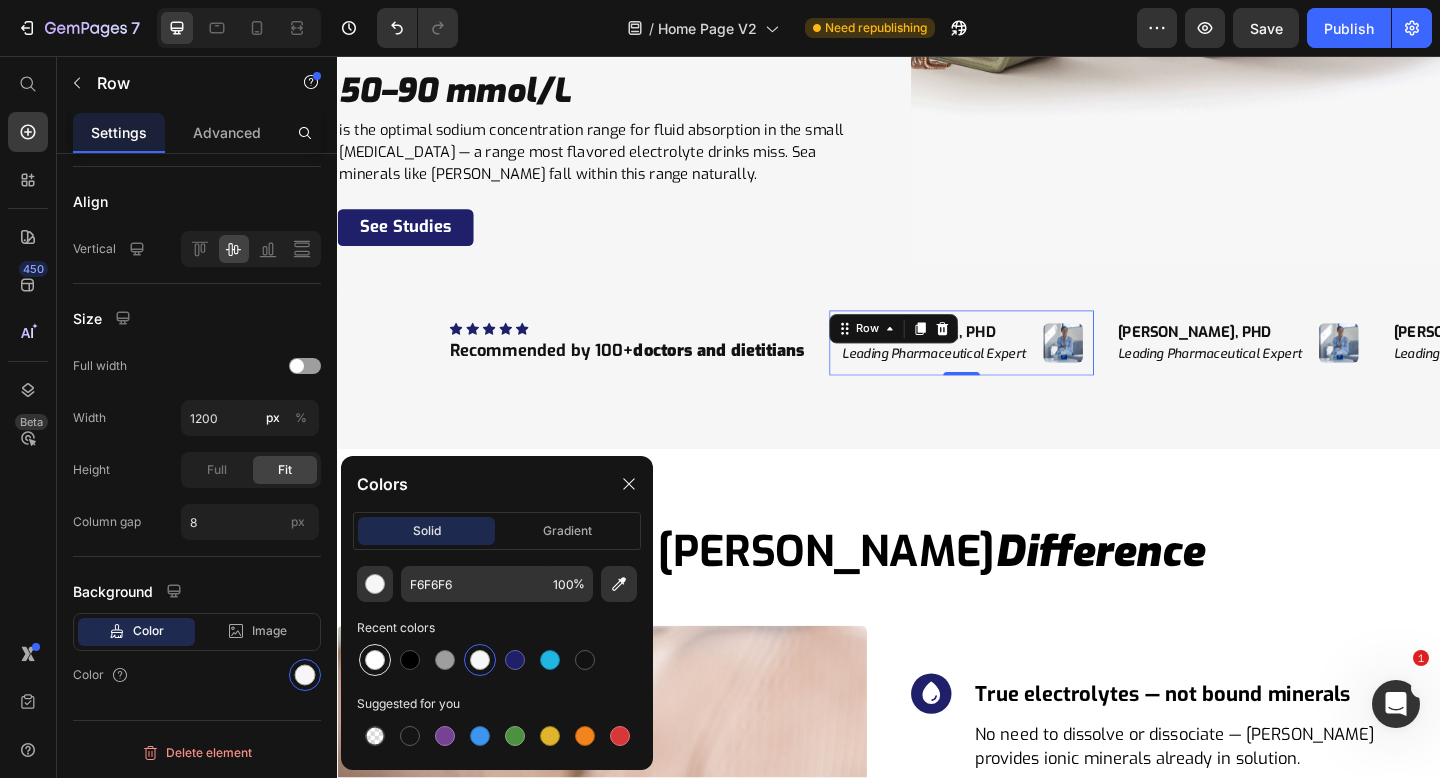 click at bounding box center (375, 660) 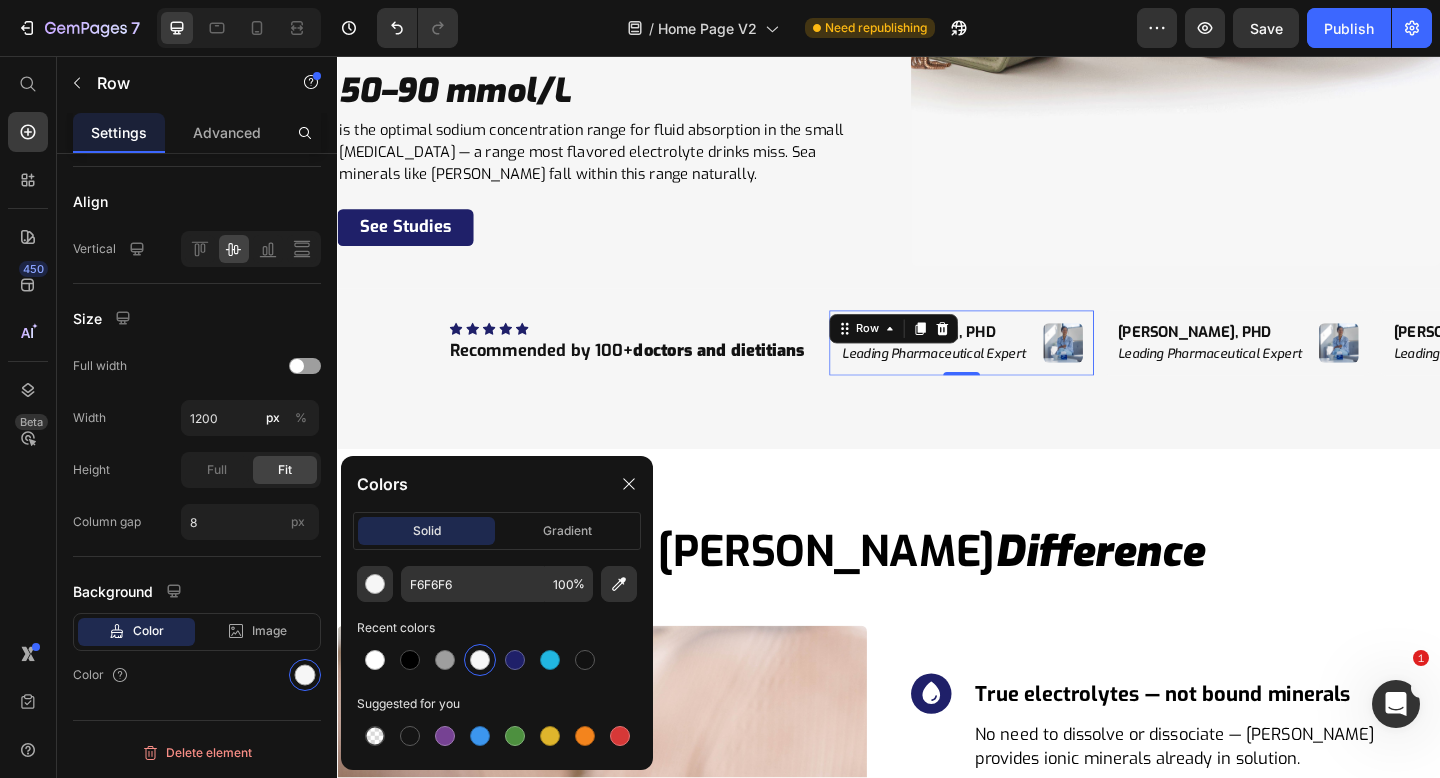 type on "FFFFFF" 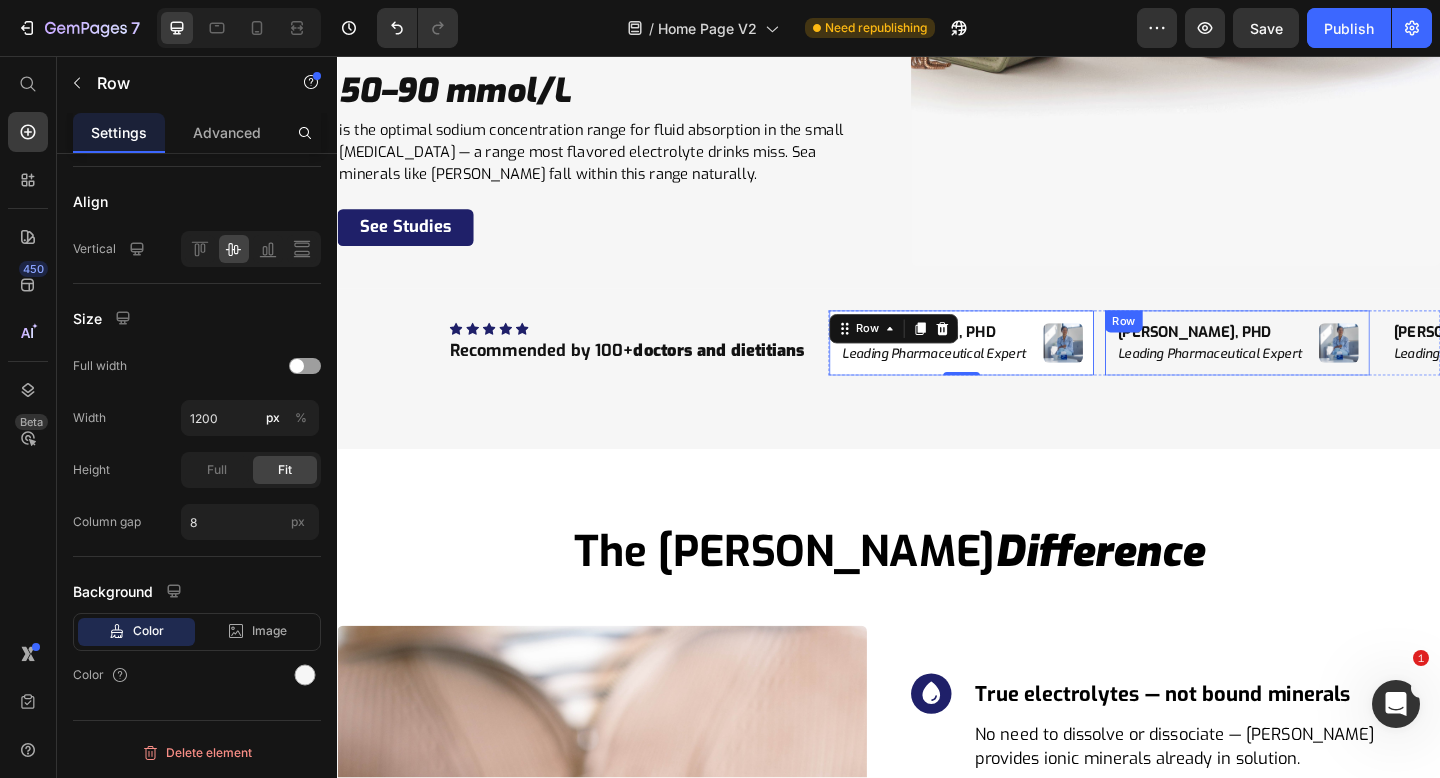 click on "Dr. Niko Velasco, PHD Heading Leading Pharmaceutical Expert Heading Image Row" at bounding box center (1316, 368) 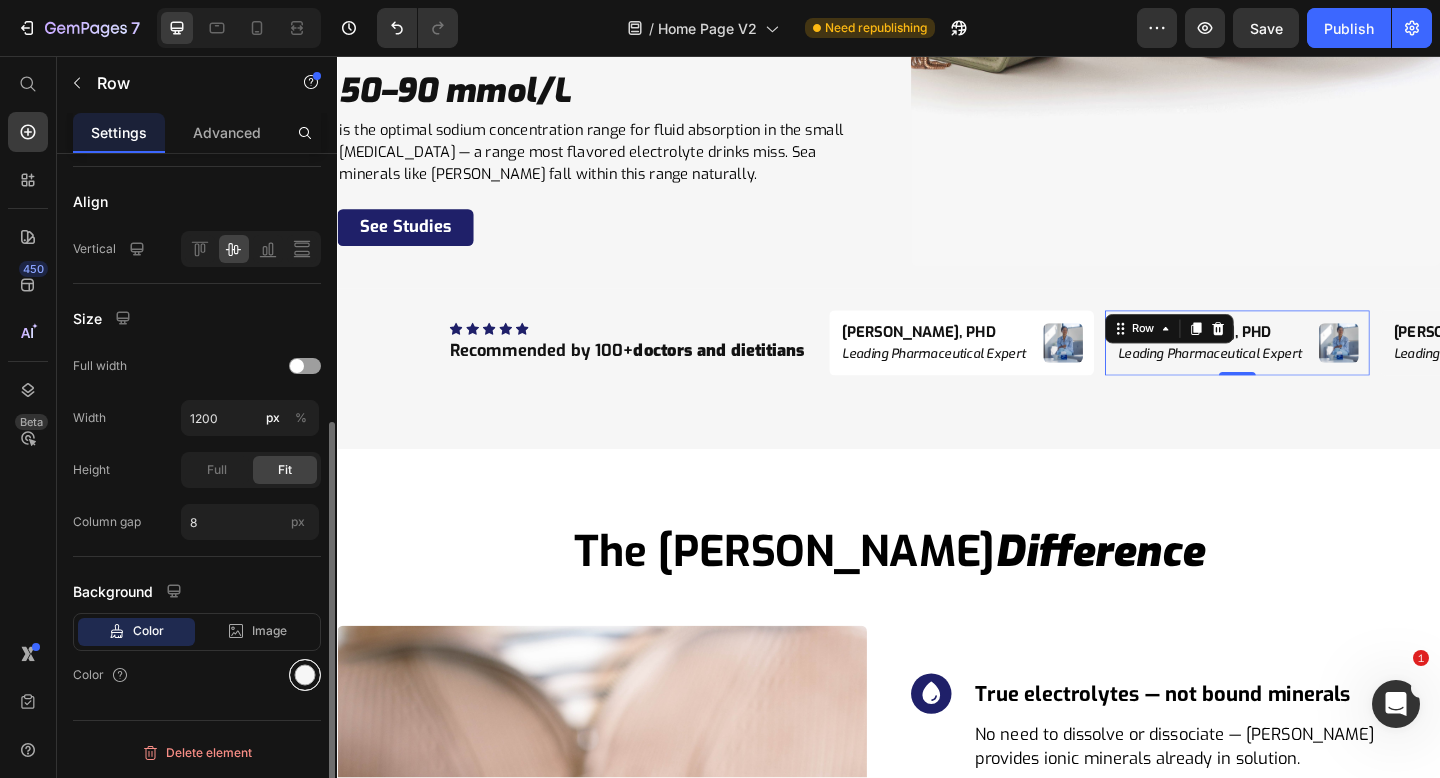 click at bounding box center (305, 675) 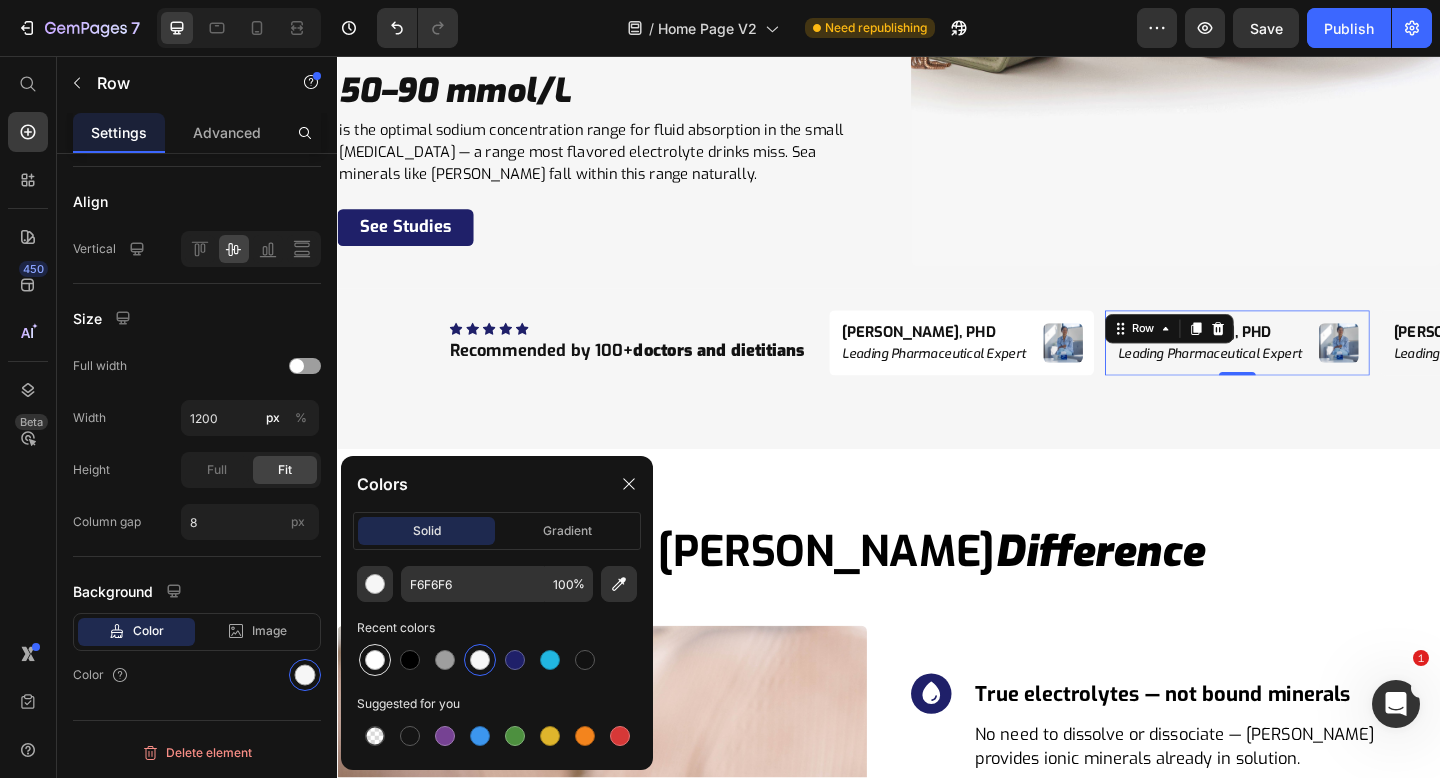 click at bounding box center [375, 660] 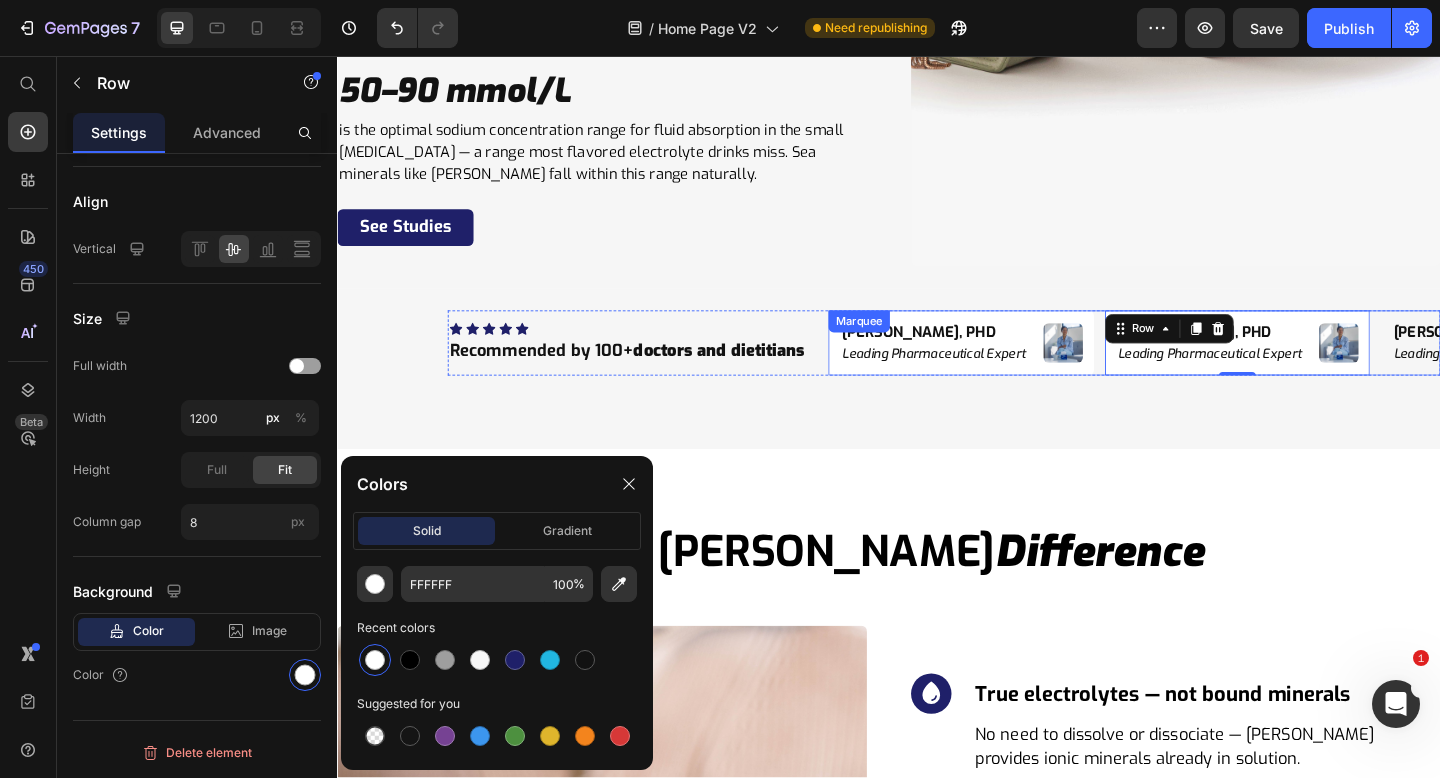 click on "Dr. Niko Velasco, PHD Heading Leading Pharmaceutical Expert Heading Image Row   0" at bounding box center [1322, 368] 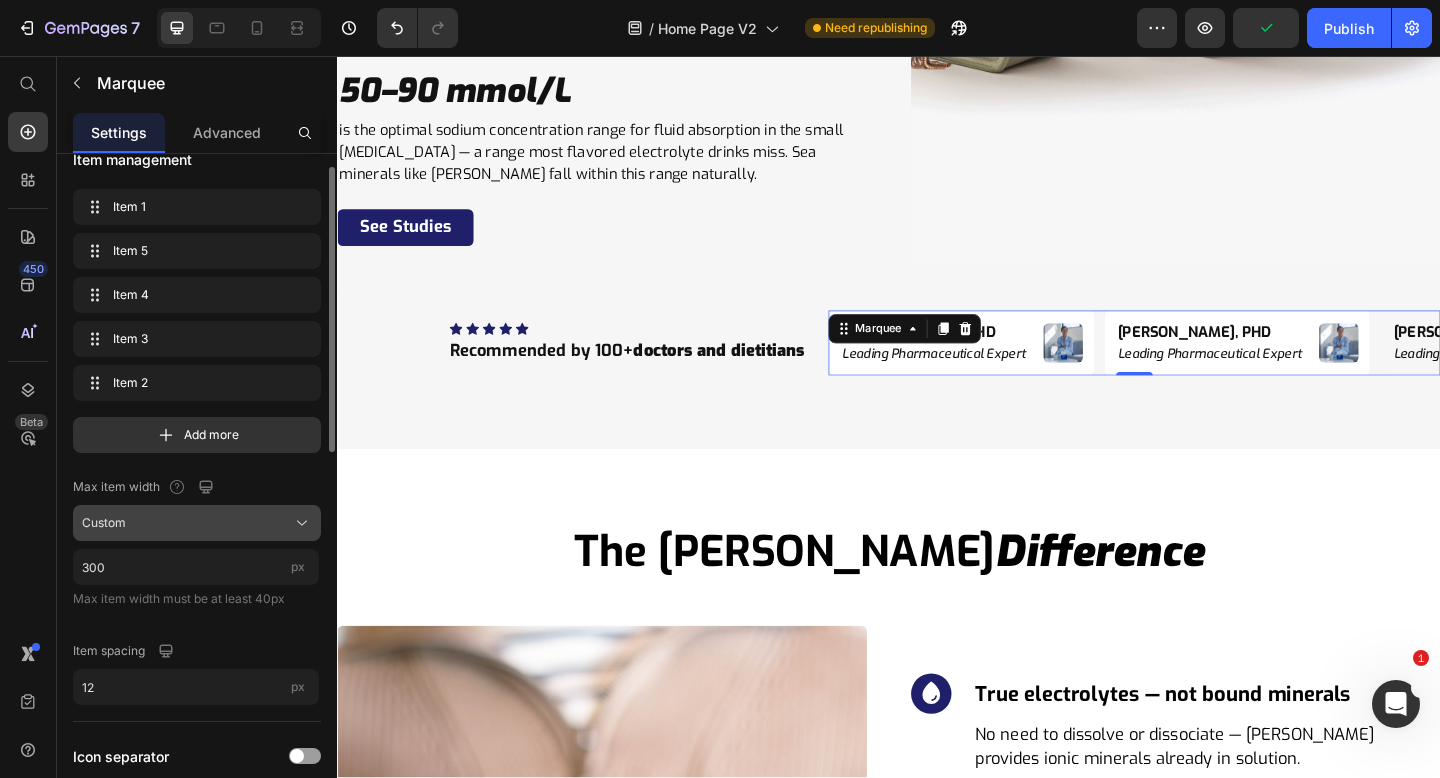 scroll, scrollTop: 31, scrollLeft: 0, axis: vertical 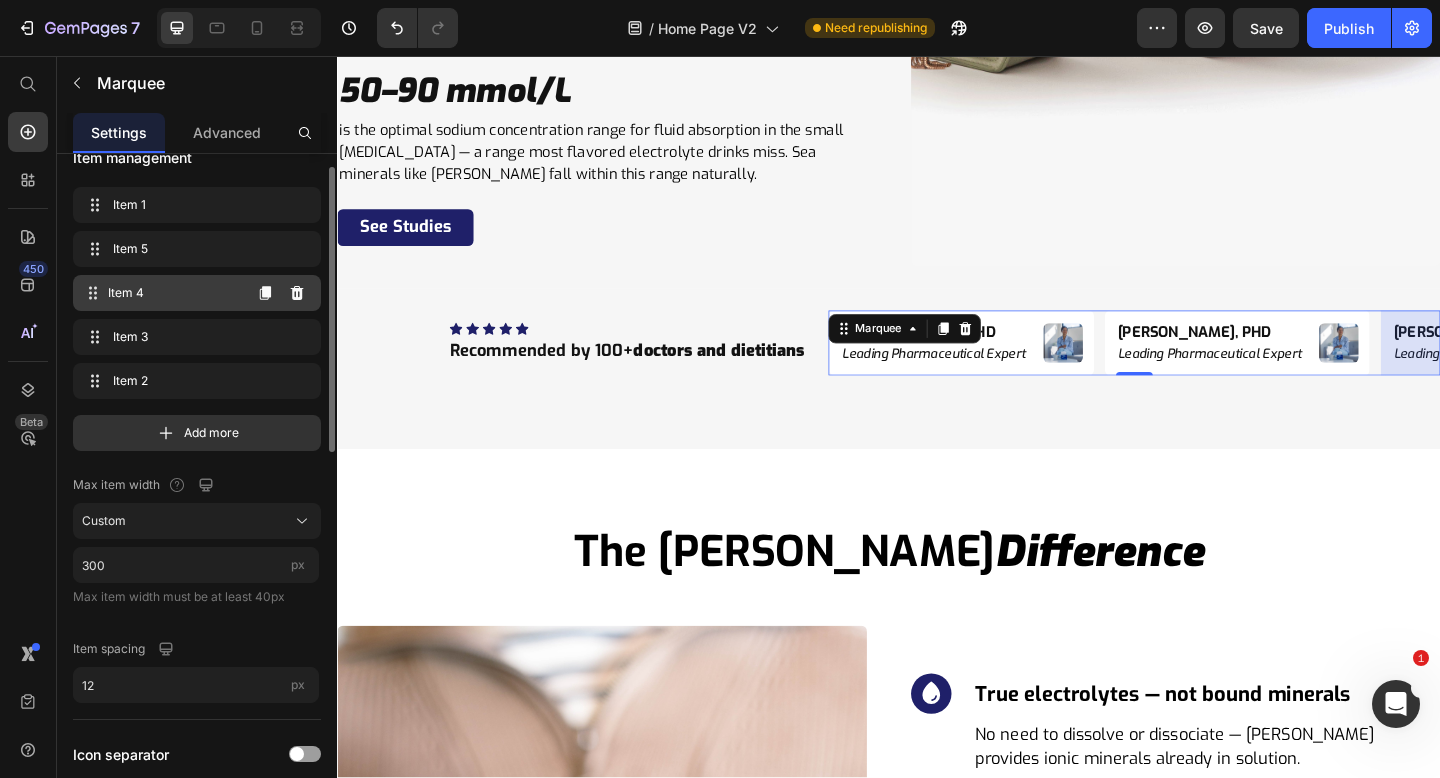 click on "Item 4" at bounding box center (174, 293) 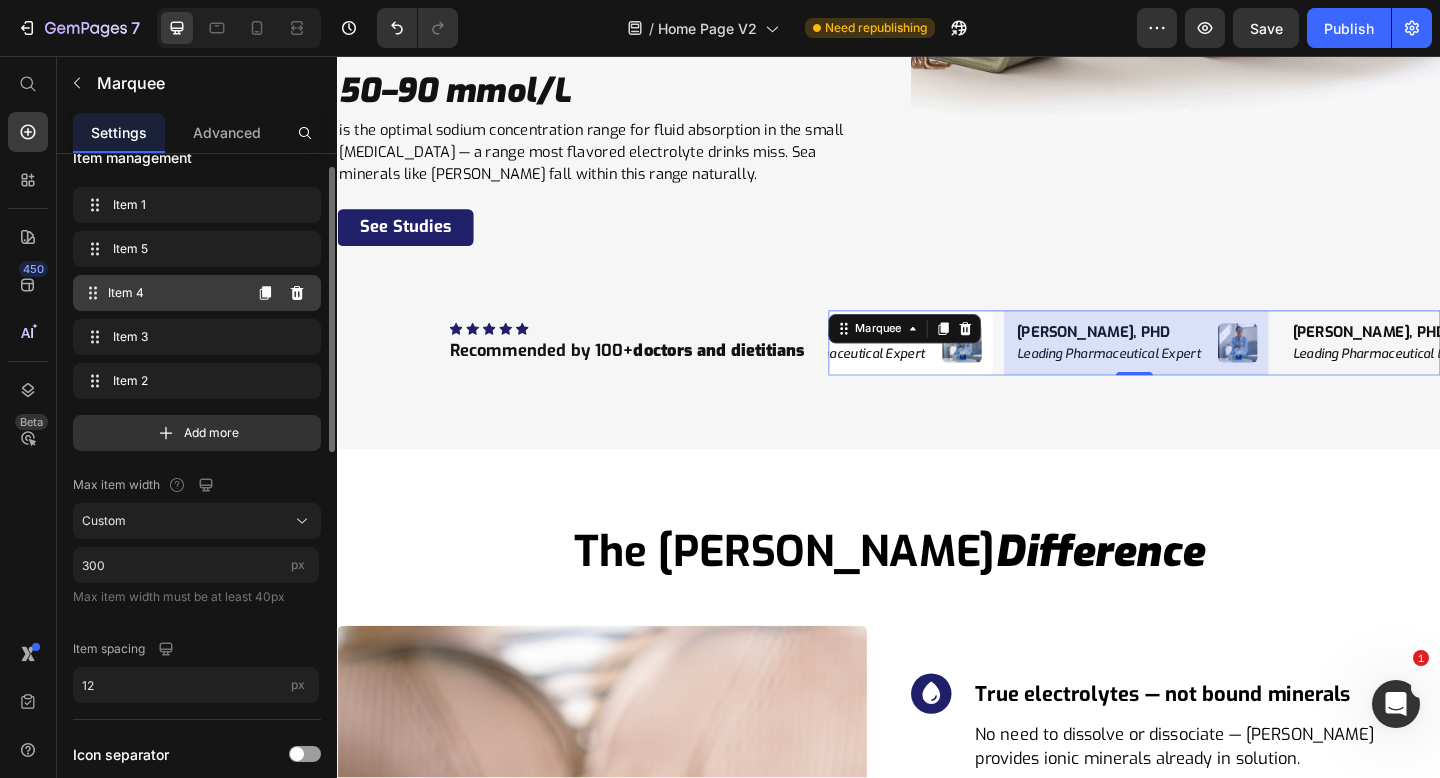 scroll, scrollTop: 0, scrollLeft: 411, axis: horizontal 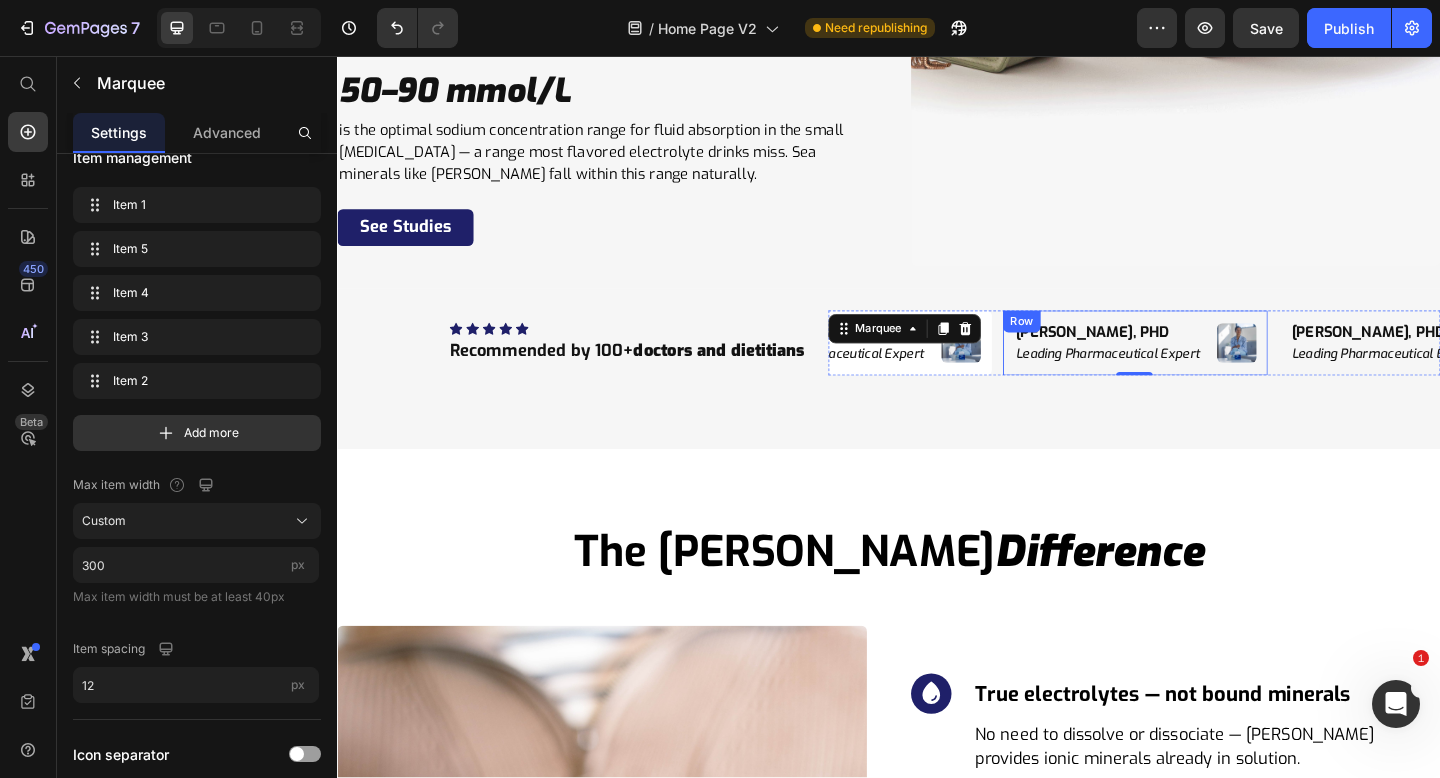 click on "Dr. Niko Velasco, PHD Heading Leading Pharmaceutical Expert Heading Image Row" at bounding box center (1205, 368) 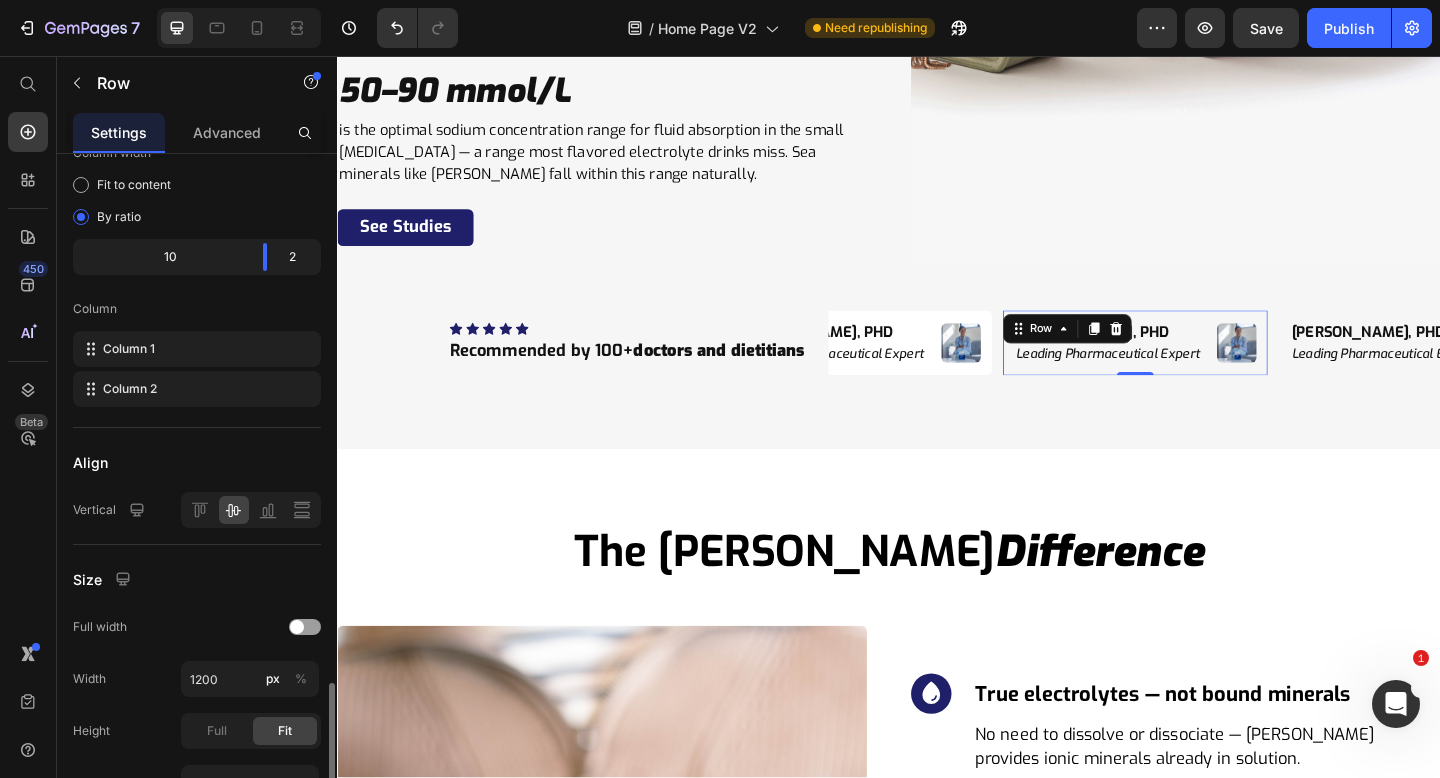 scroll, scrollTop: 440, scrollLeft: 0, axis: vertical 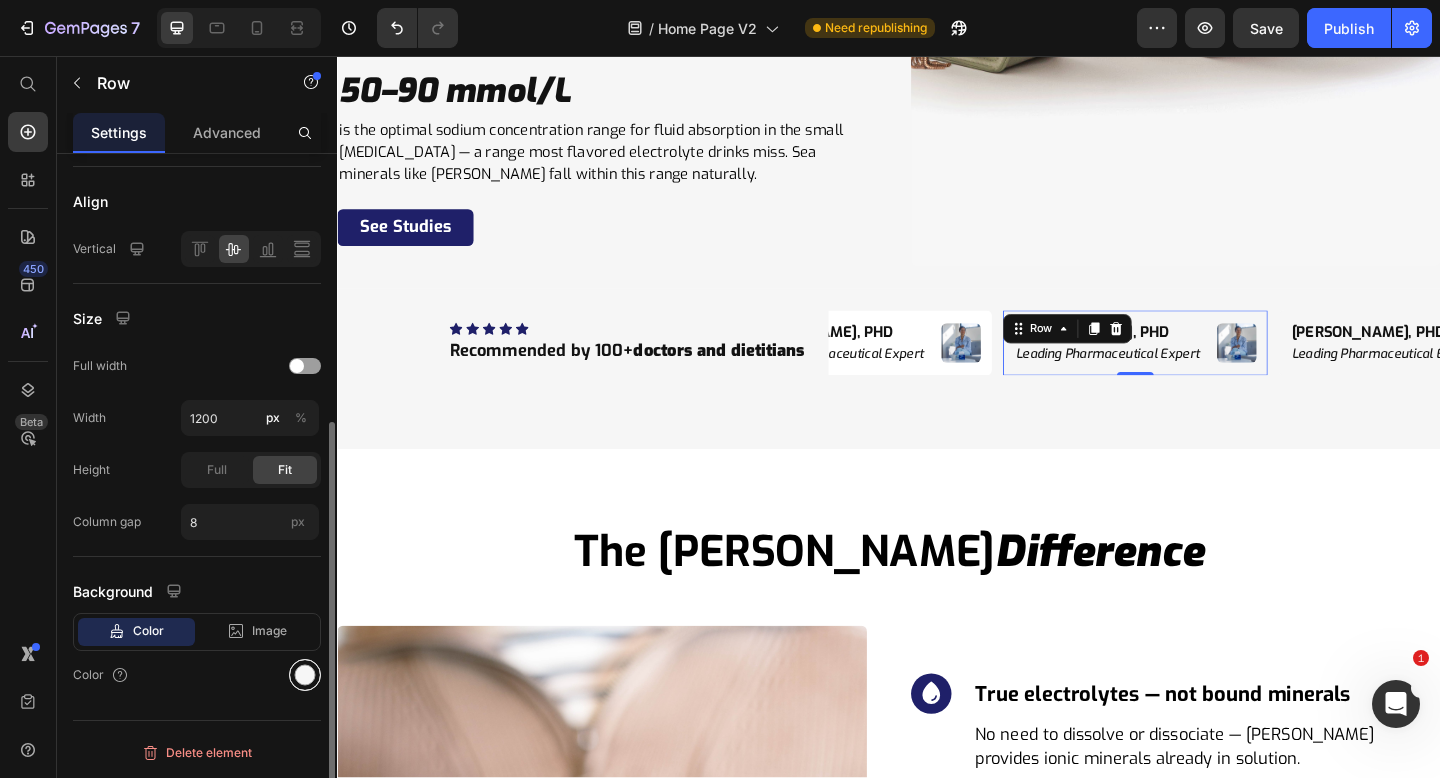click at bounding box center (305, 675) 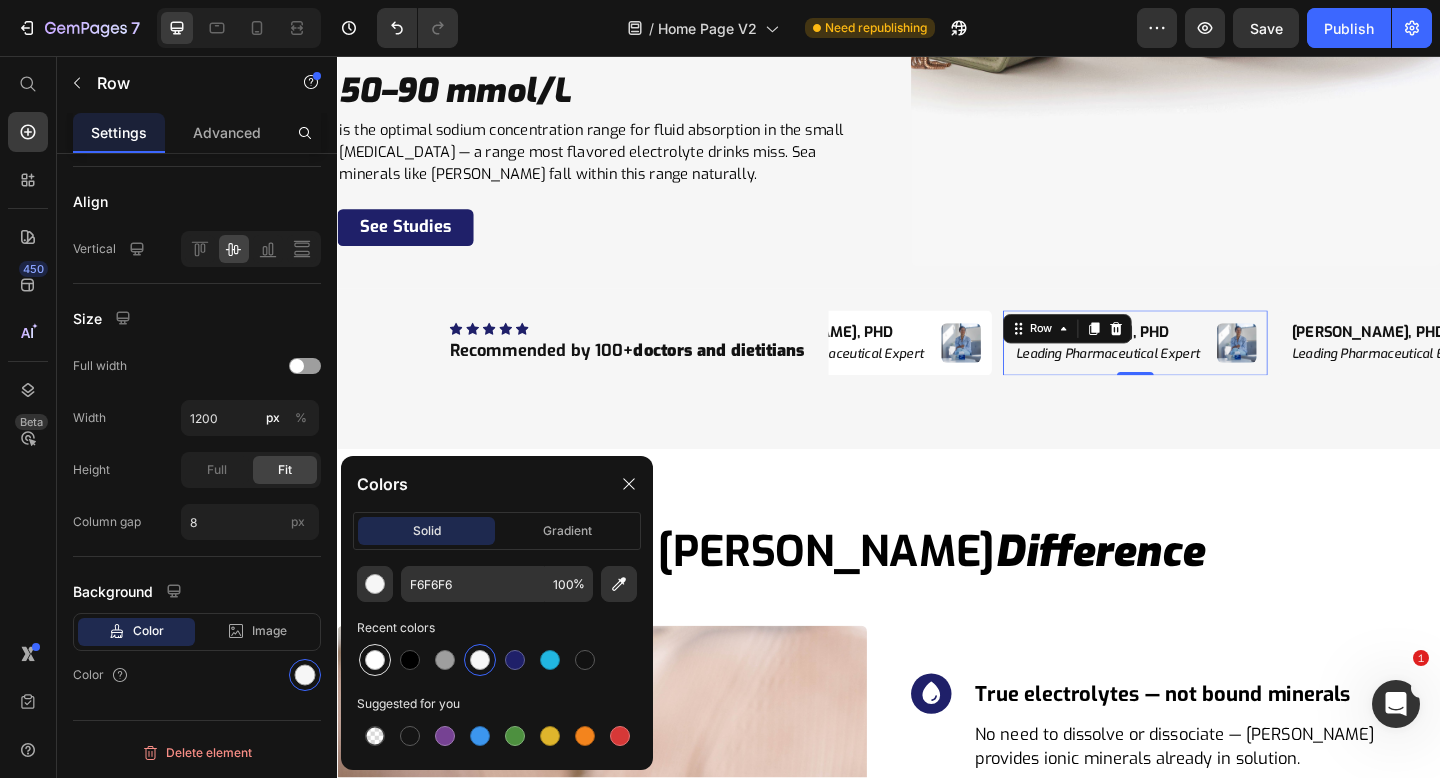click at bounding box center [375, 660] 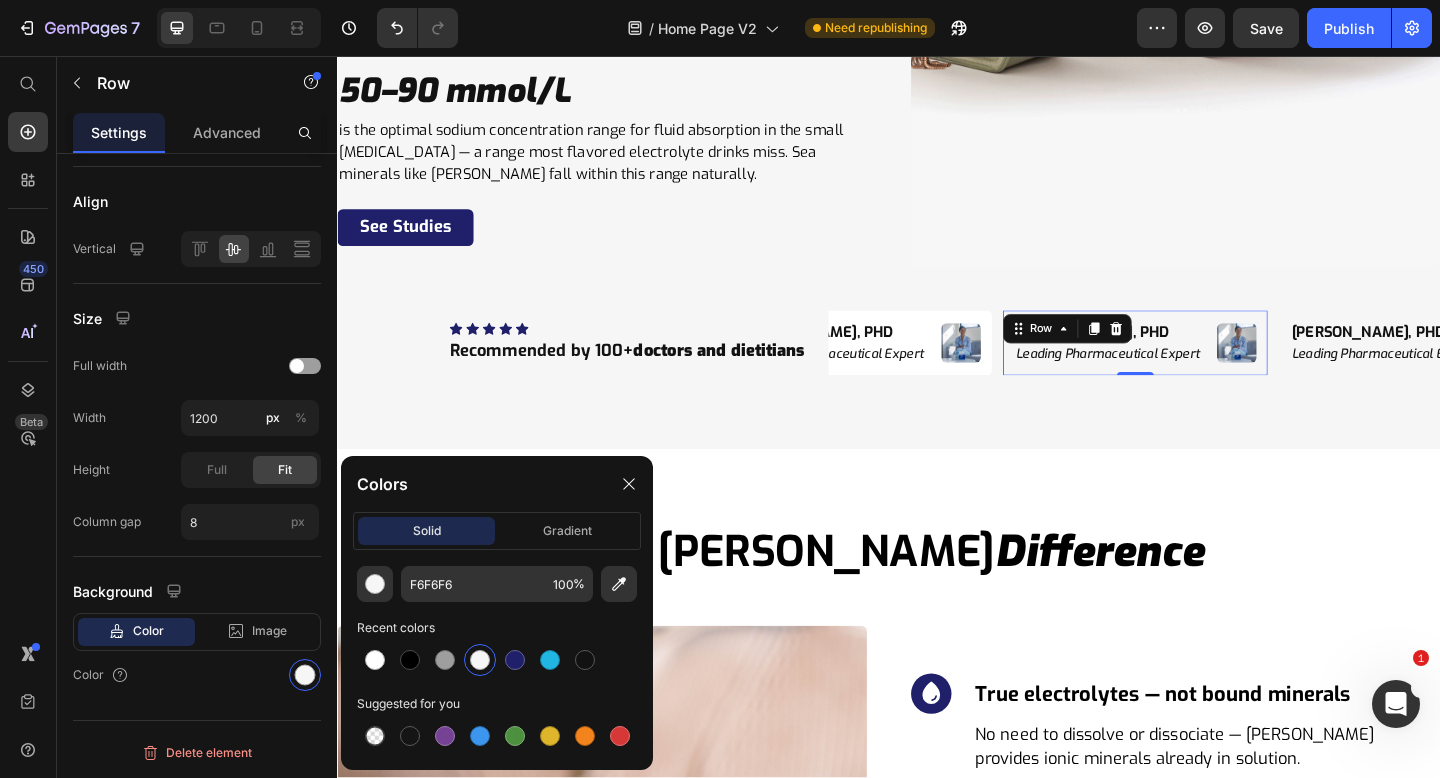type on "FFFFFF" 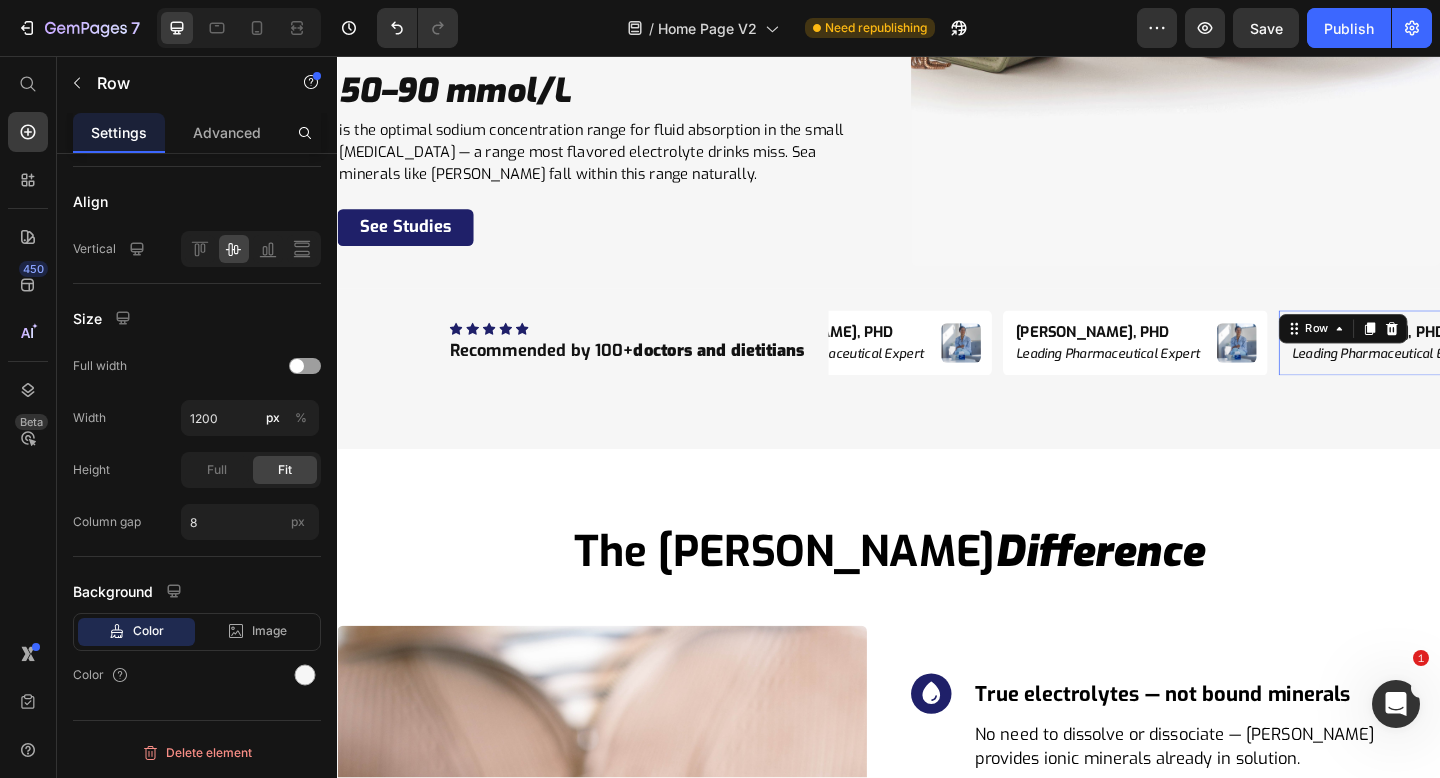 click on "Dr. Niko Velasco, PHD Heading Leading Pharmaceutical Expert Heading Image Row   0" at bounding box center [1505, 368] 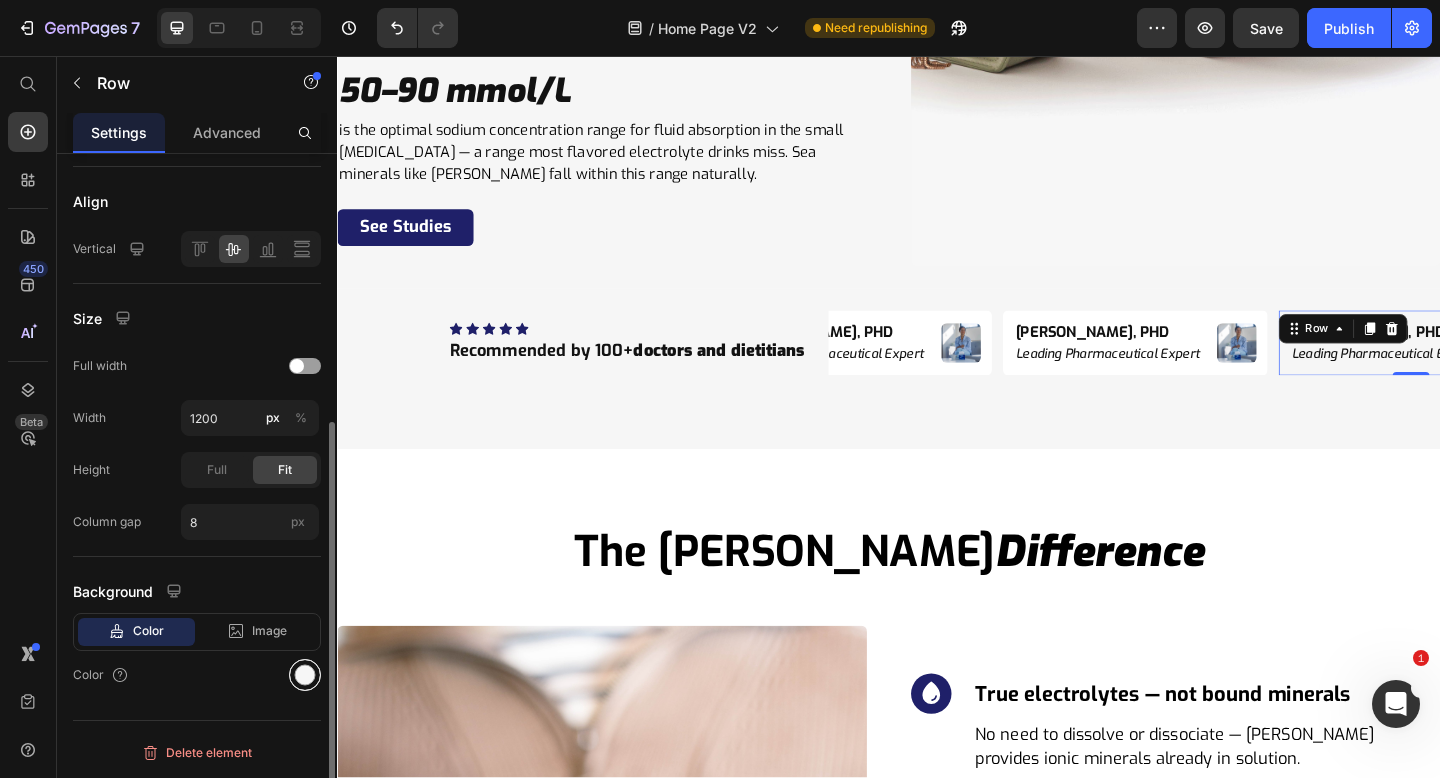 click at bounding box center [305, 675] 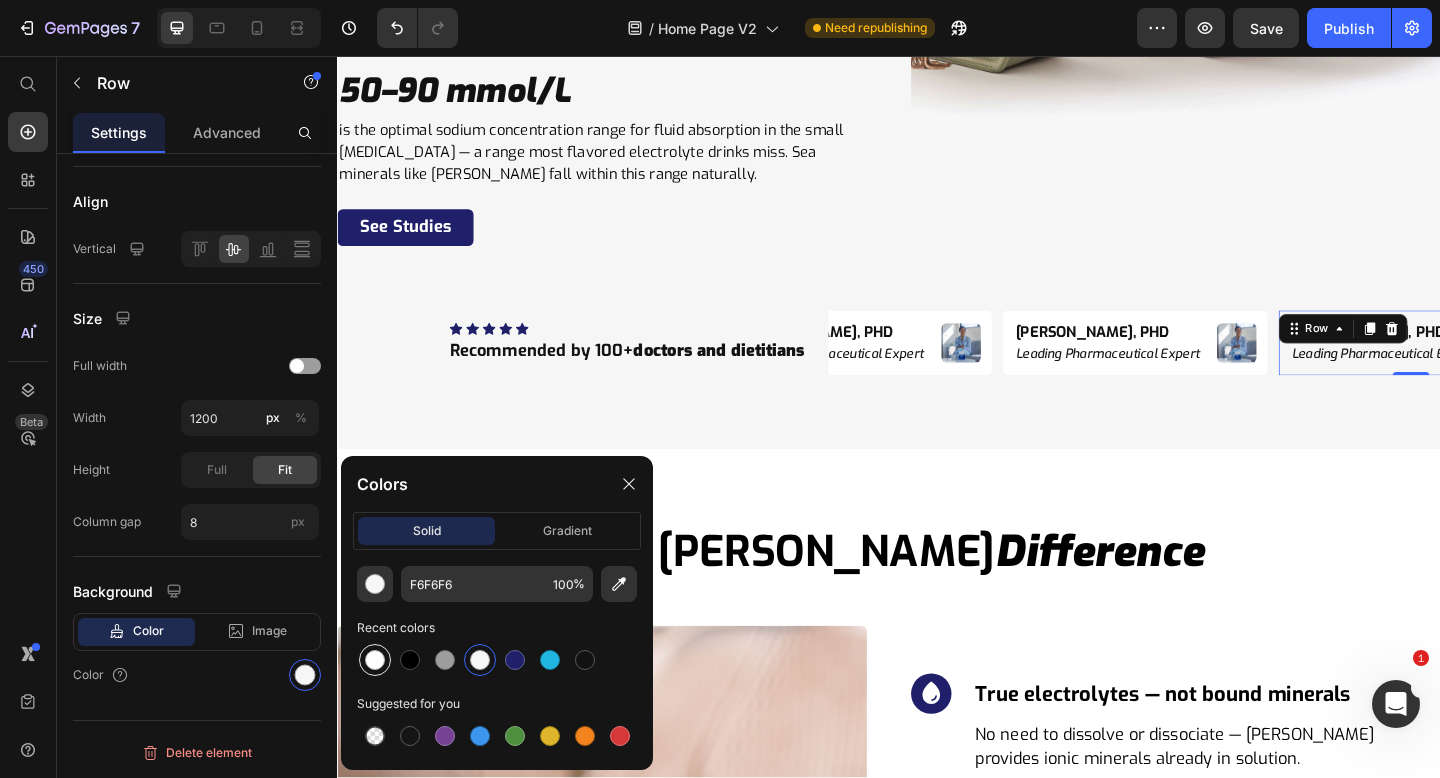 click at bounding box center (375, 660) 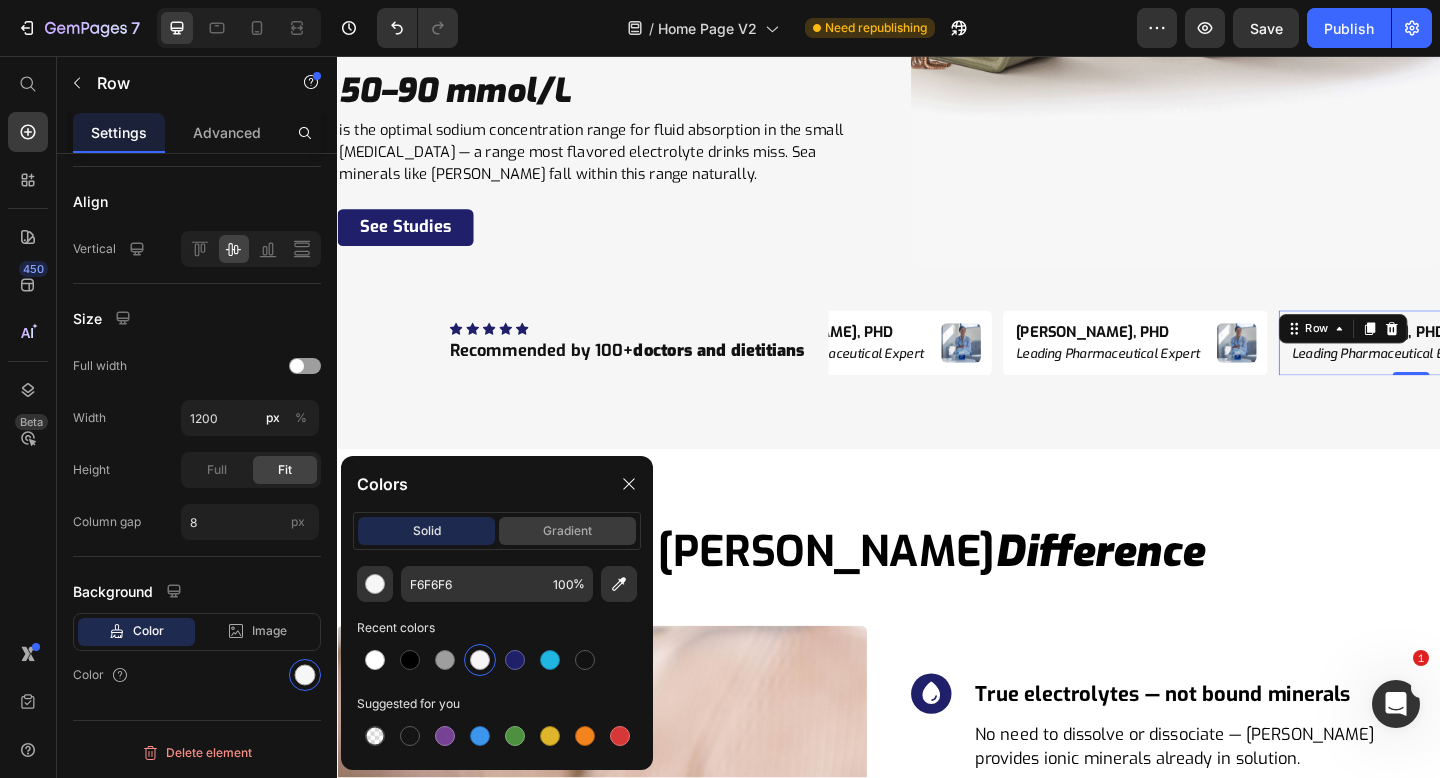 type on "FFFFFF" 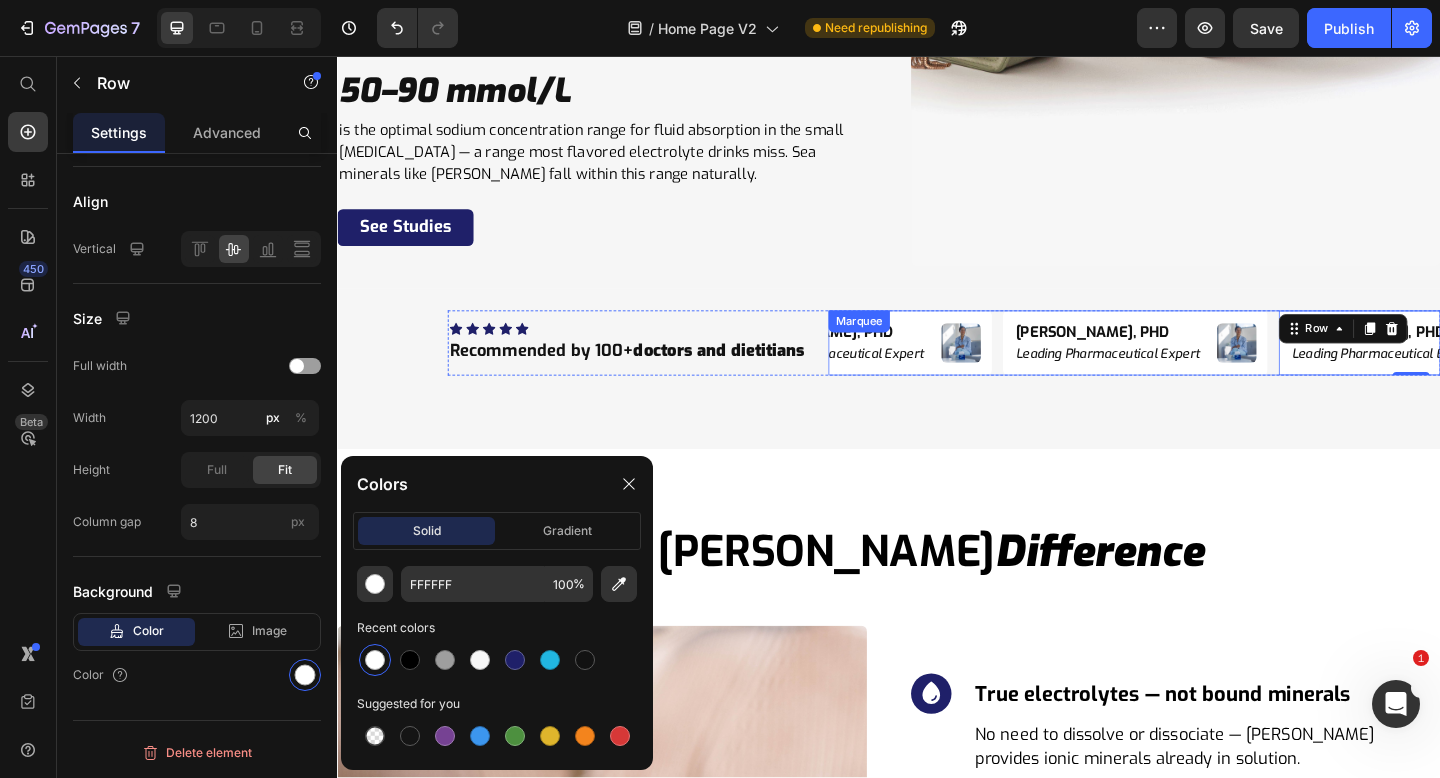 click on "Dr. Niko Velasco, PHD Heading Leading Pharmaceutical Expert Heading Image Row" at bounding box center [1211, 368] 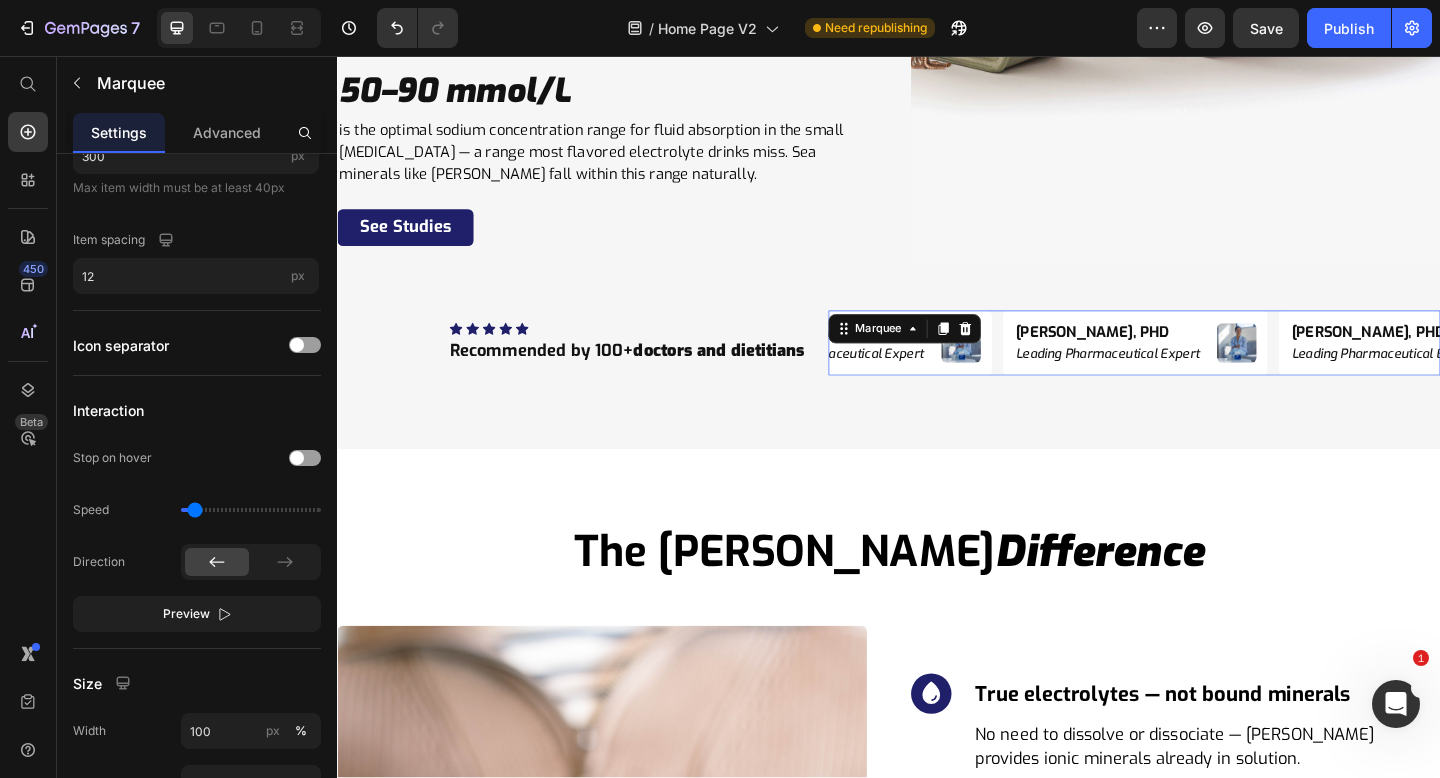 scroll, scrollTop: 0, scrollLeft: 0, axis: both 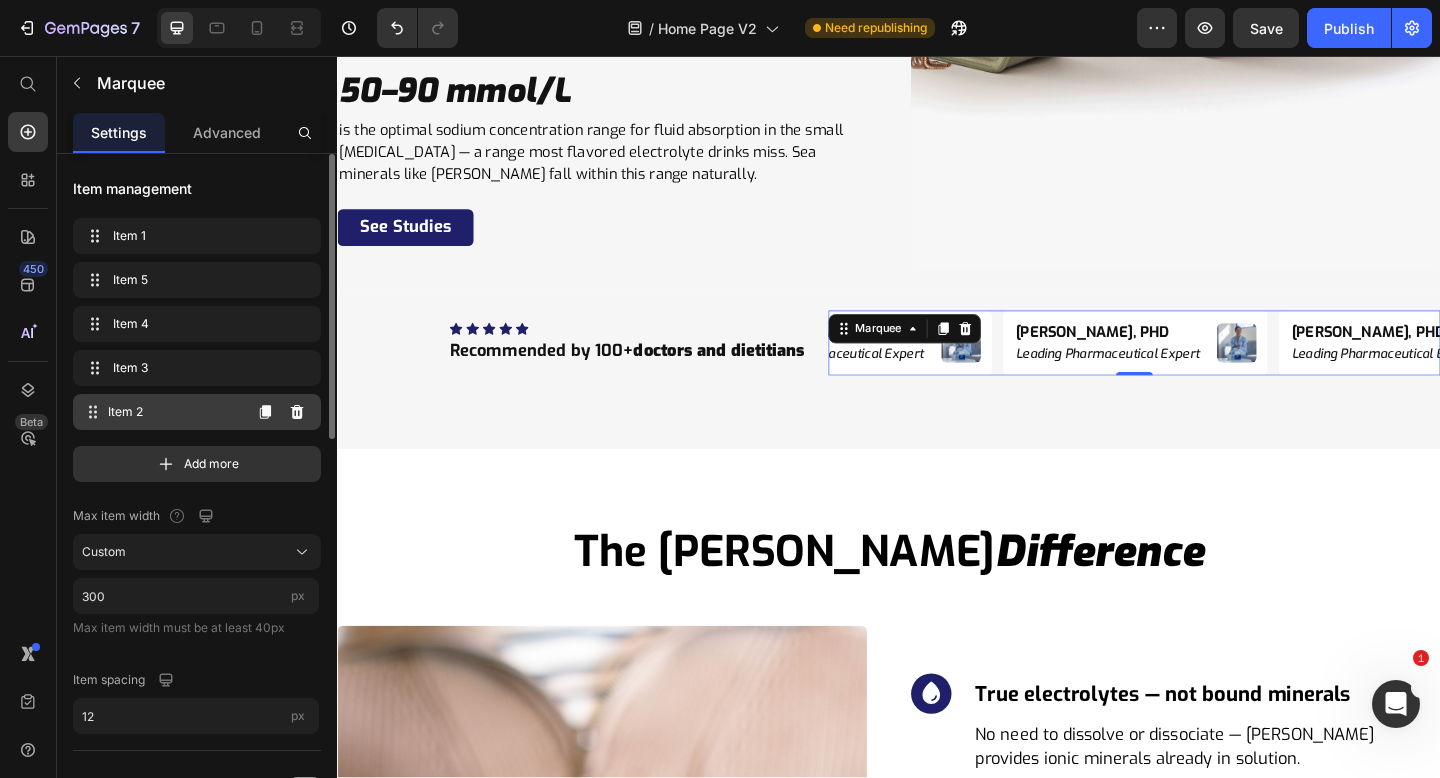 click on "Item 2" at bounding box center (174, 412) 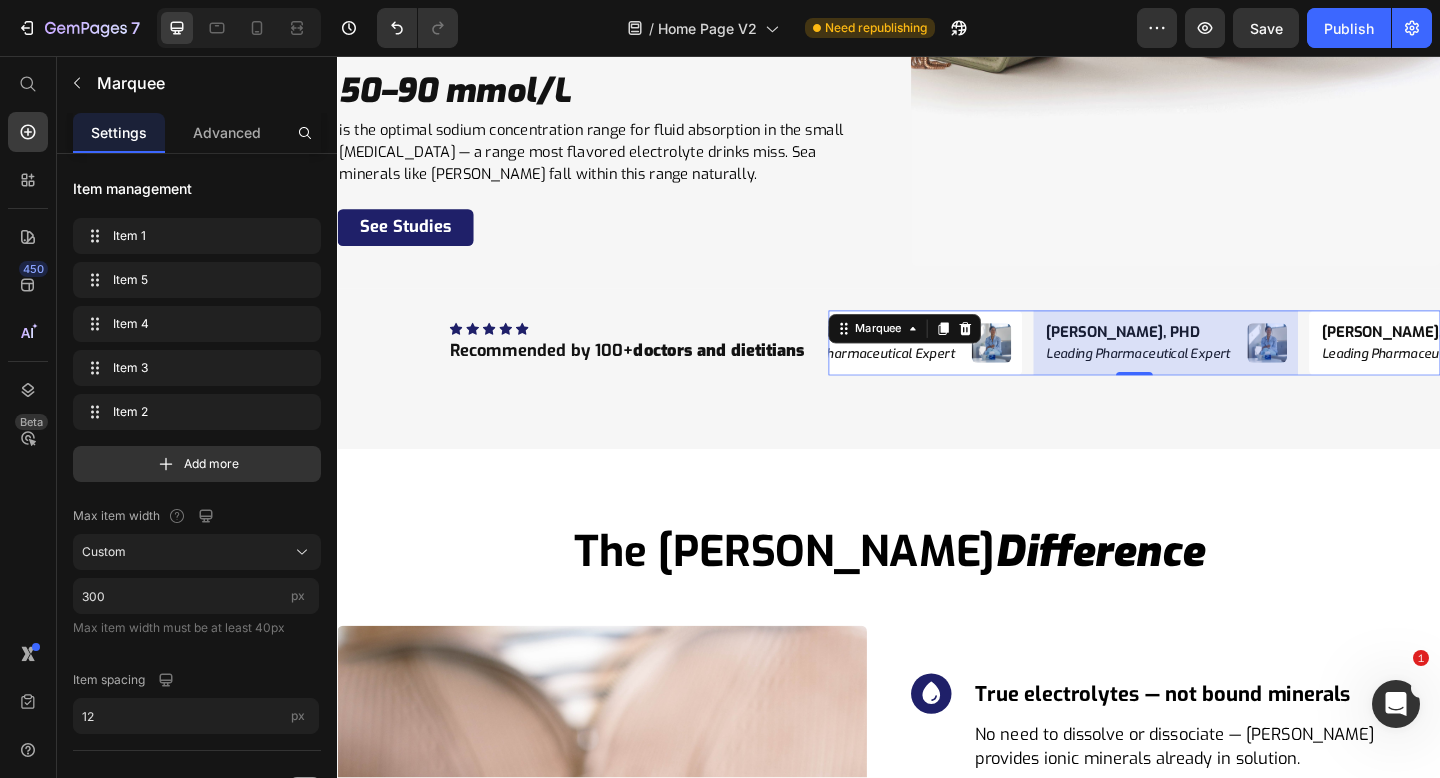 scroll, scrollTop: 0, scrollLeft: 1011, axis: horizontal 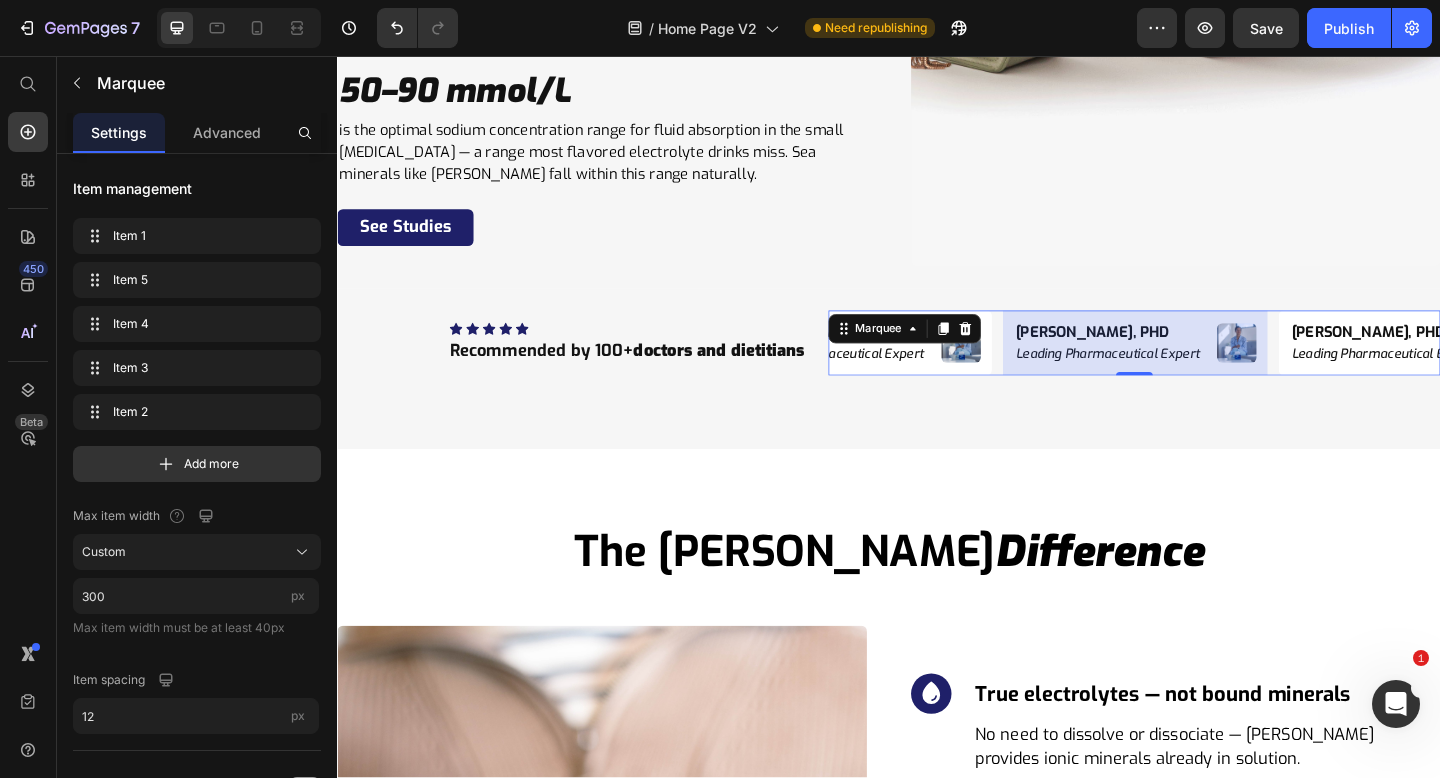 click at bounding box center [1205, 368] 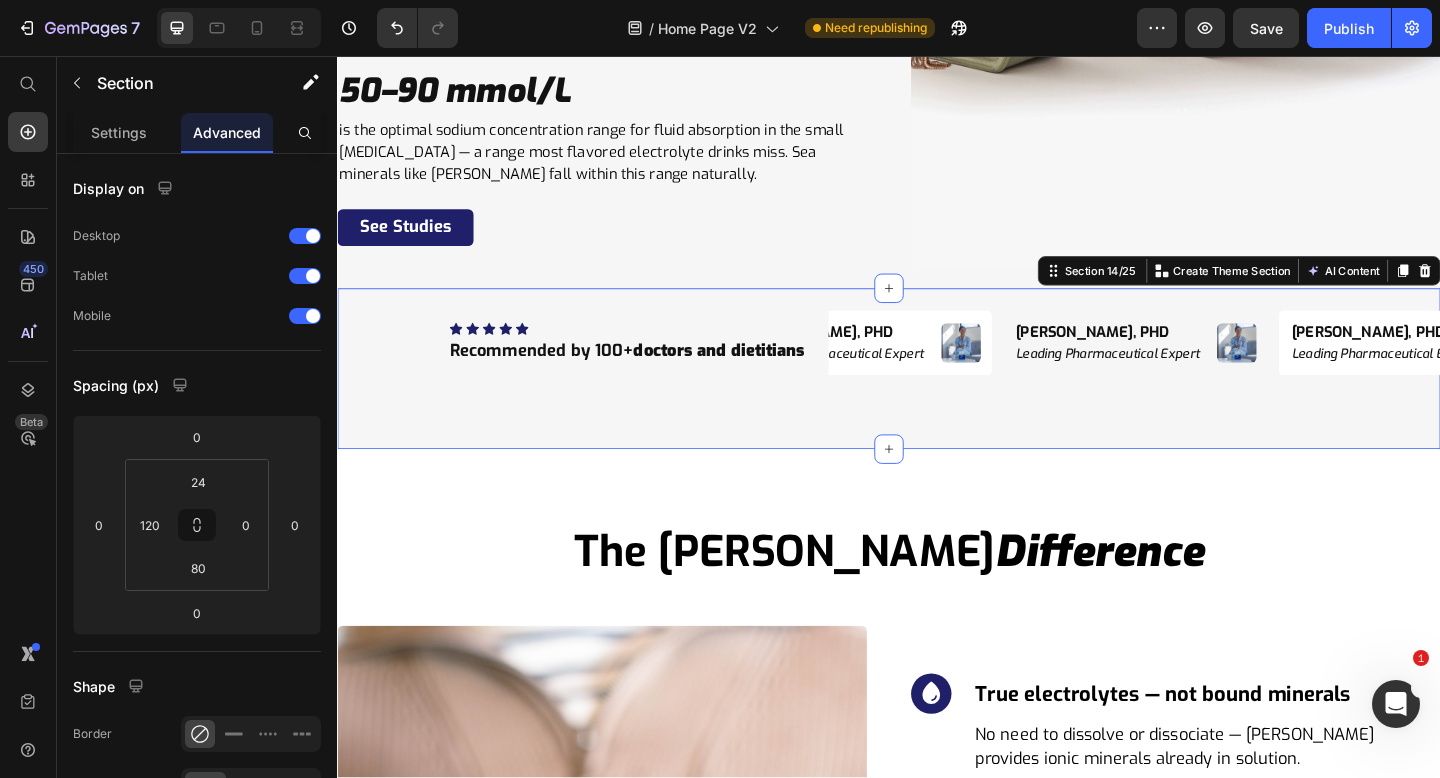 click on "Icon                Icon                Icon                Icon                Icon Icon List Hoz Recommended by 100+  doctors and dietitians Heading Dr. Niko Velasco, PHD Heading Leading Pharmaceutical Expert Heading Image Row Dr. Niko Velasco, PHD Heading Leading Pharmaceutical Expert Heading Image Row Dr. Niko Velasco, PHD Heading Leading Pharmaceutical Expert Heading Image Row Dr. Niko Velasco, PHD Heading Leading Pharmaceutical Expert Heading Image Row Dr. Niko Velasco, PHD Heading Leading Pharmaceutical Expert Heading Image Row Dr. Niko Velasco, PHD Heading Leading Pharmaceutical Expert Heading Image Row Dr. Niko Velasco, PHD Heading Leading Pharmaceutical Expert Heading Image Row Dr. Niko Velasco, PHD Heading Leading Pharmaceutical Expert Heading Image Row Dr. Niko Velasco, PHD Heading Leading Pharmaceutical Expert Heading Image Row Dr. Niko Velasco, PHD Heading Leading Pharmaceutical Expert Heading Image Row Marquee Row Section 14/25   Create Theme Section AI Content Write with GemAI" at bounding box center [937, 396] 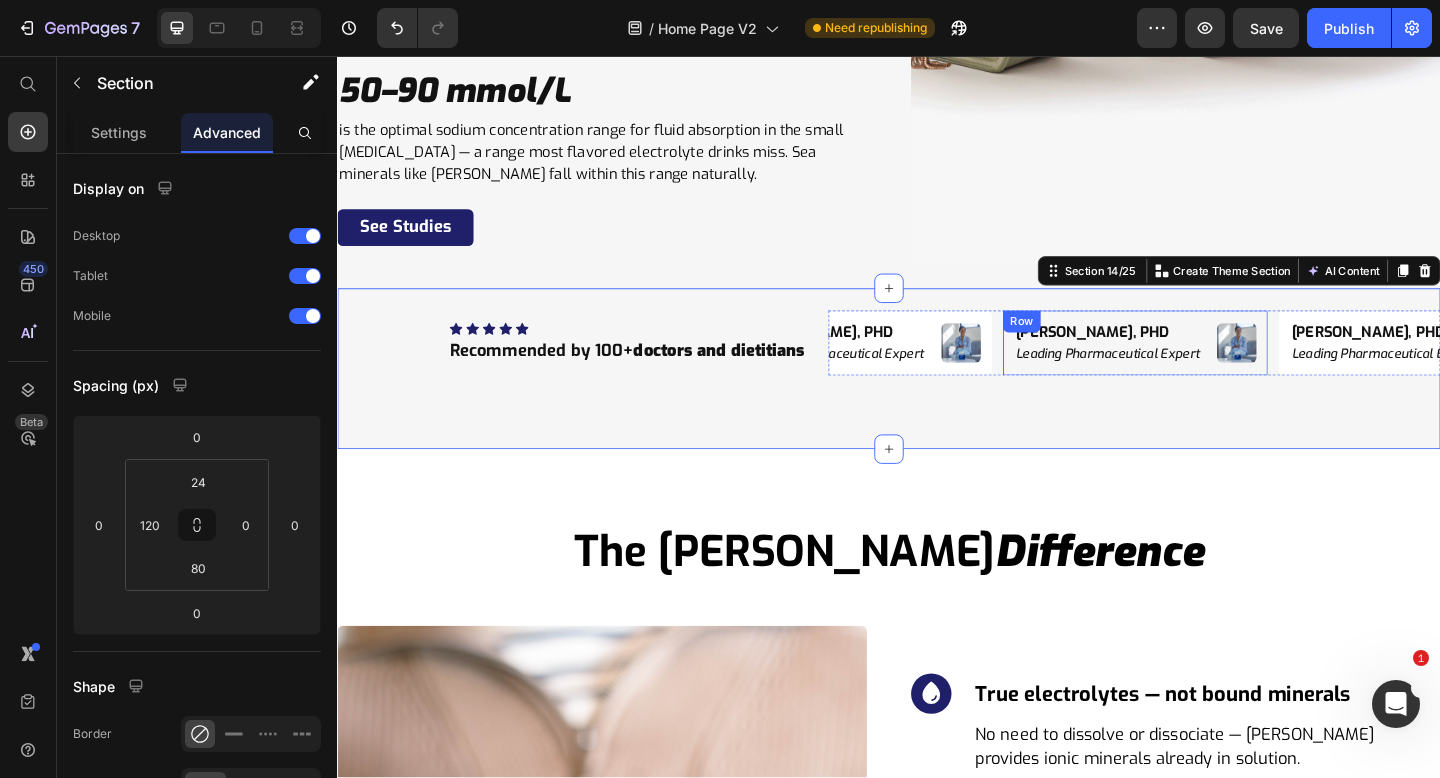 click on "Dr. Niko Velasco, PHD Heading Leading Pharmaceutical Expert Heading Image Row" at bounding box center (1205, 368) 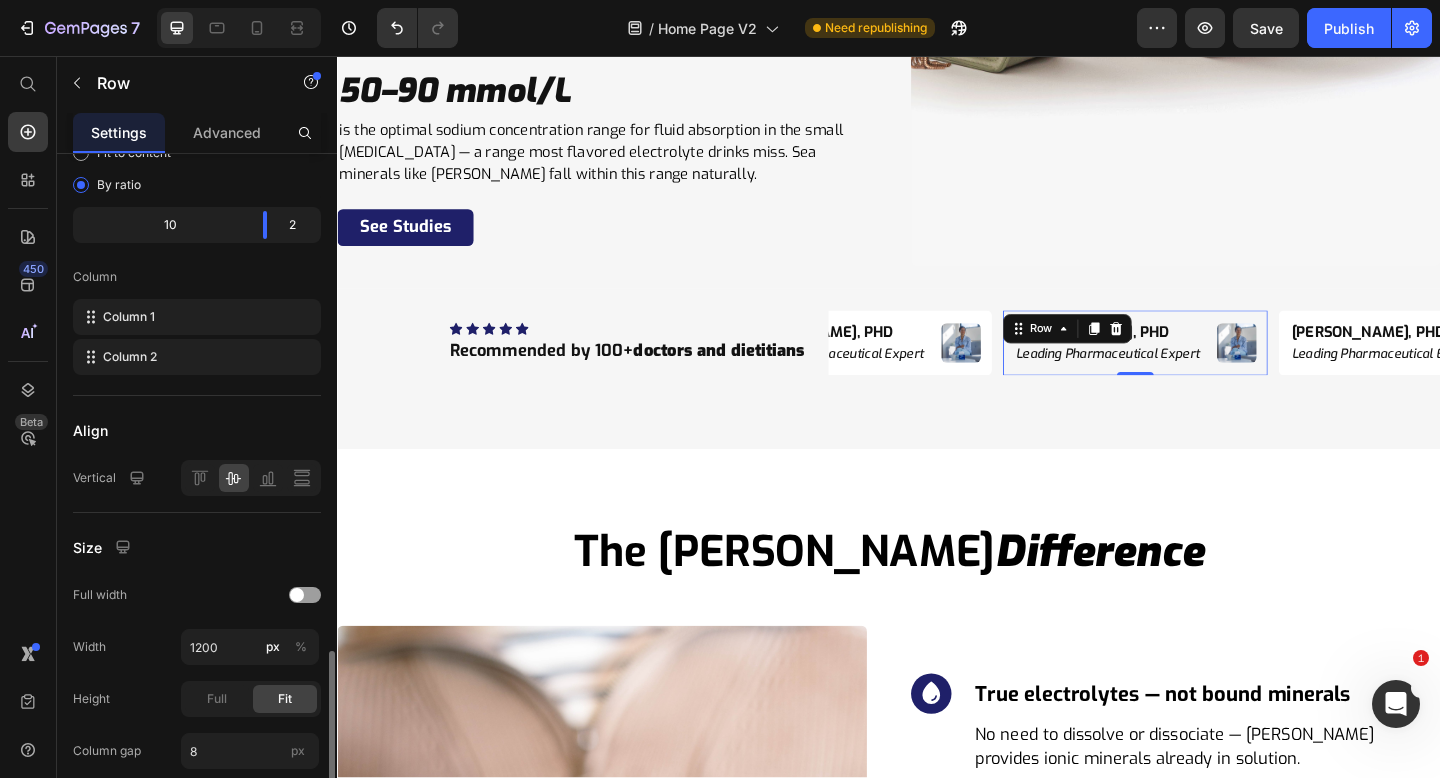 scroll, scrollTop: 440, scrollLeft: 0, axis: vertical 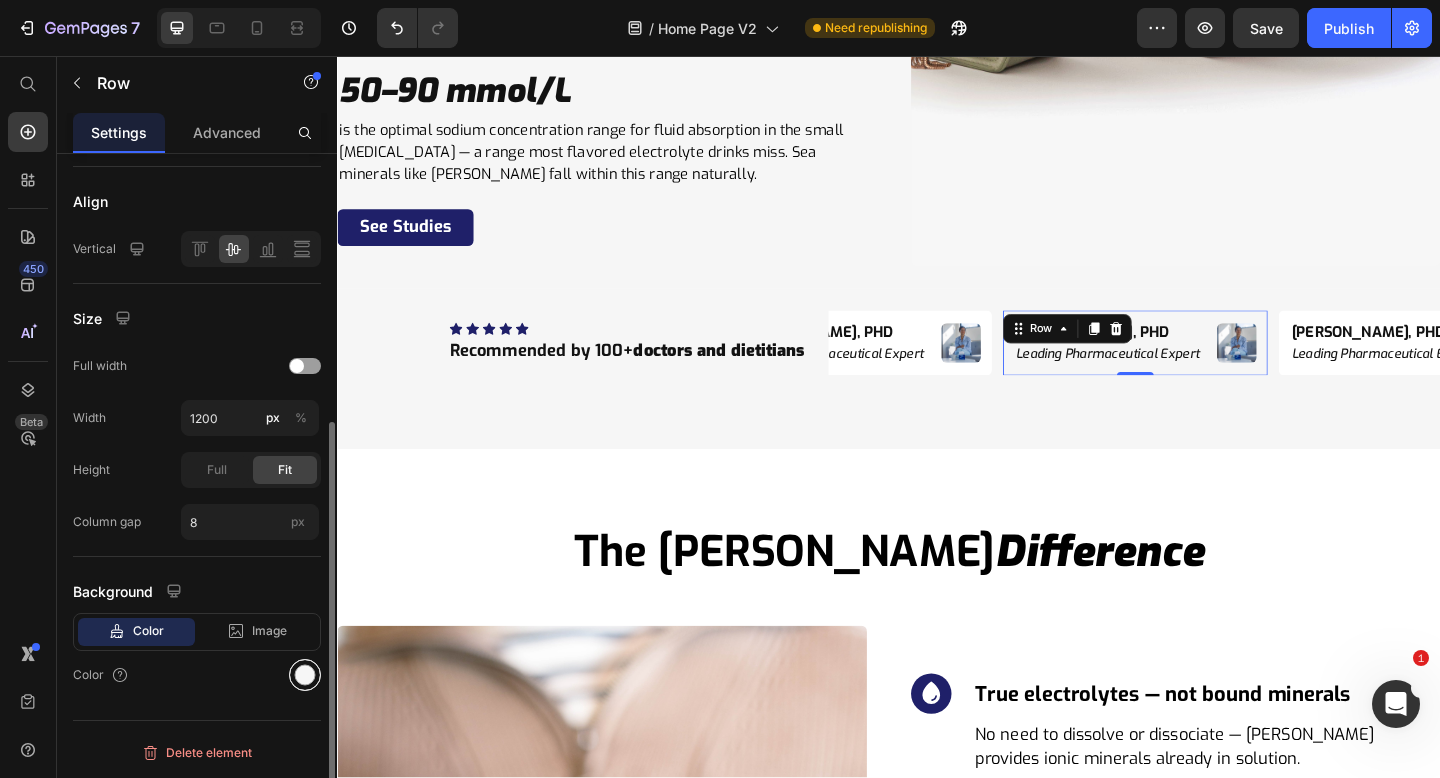 click at bounding box center (305, 675) 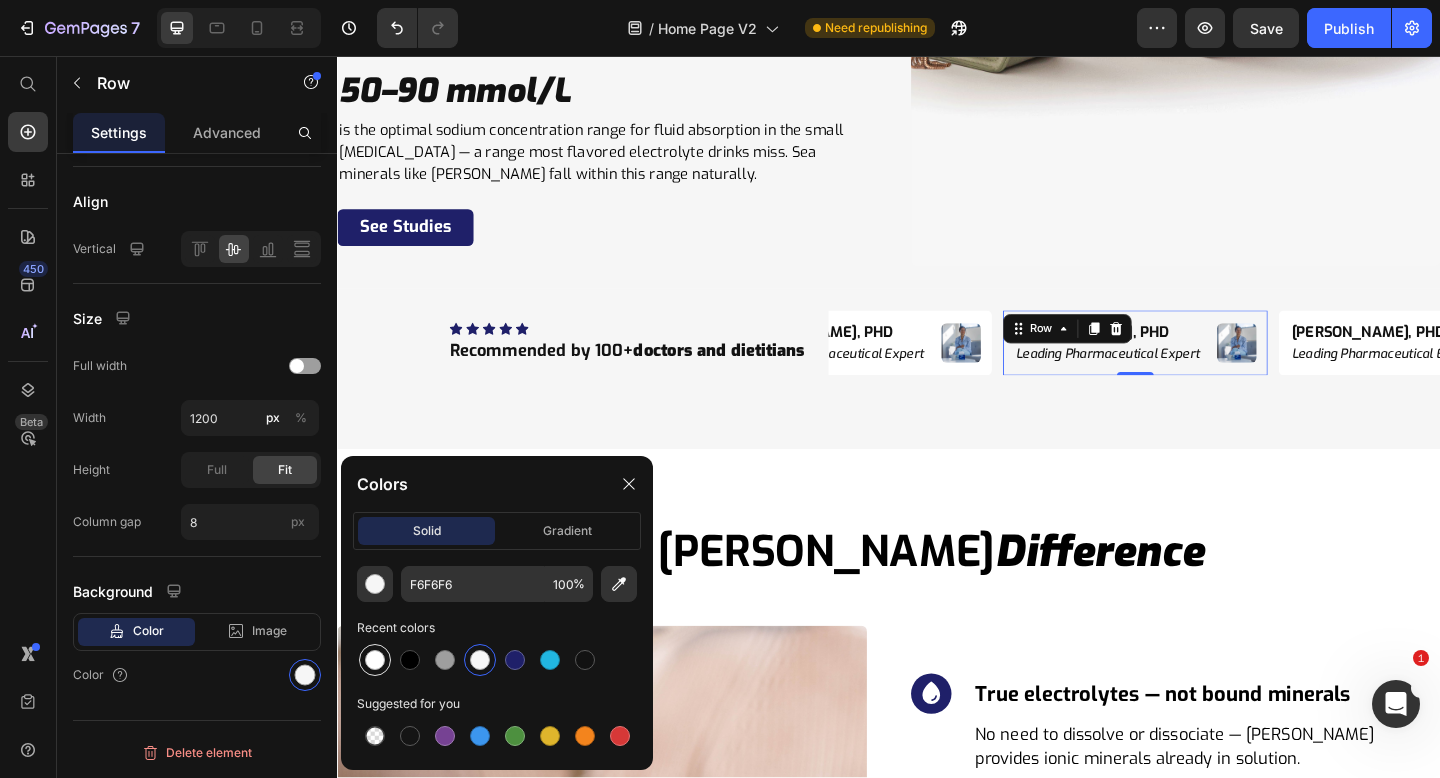 drag, startPoint x: 378, startPoint y: 667, endPoint x: 637, endPoint y: 482, distance: 318.28604 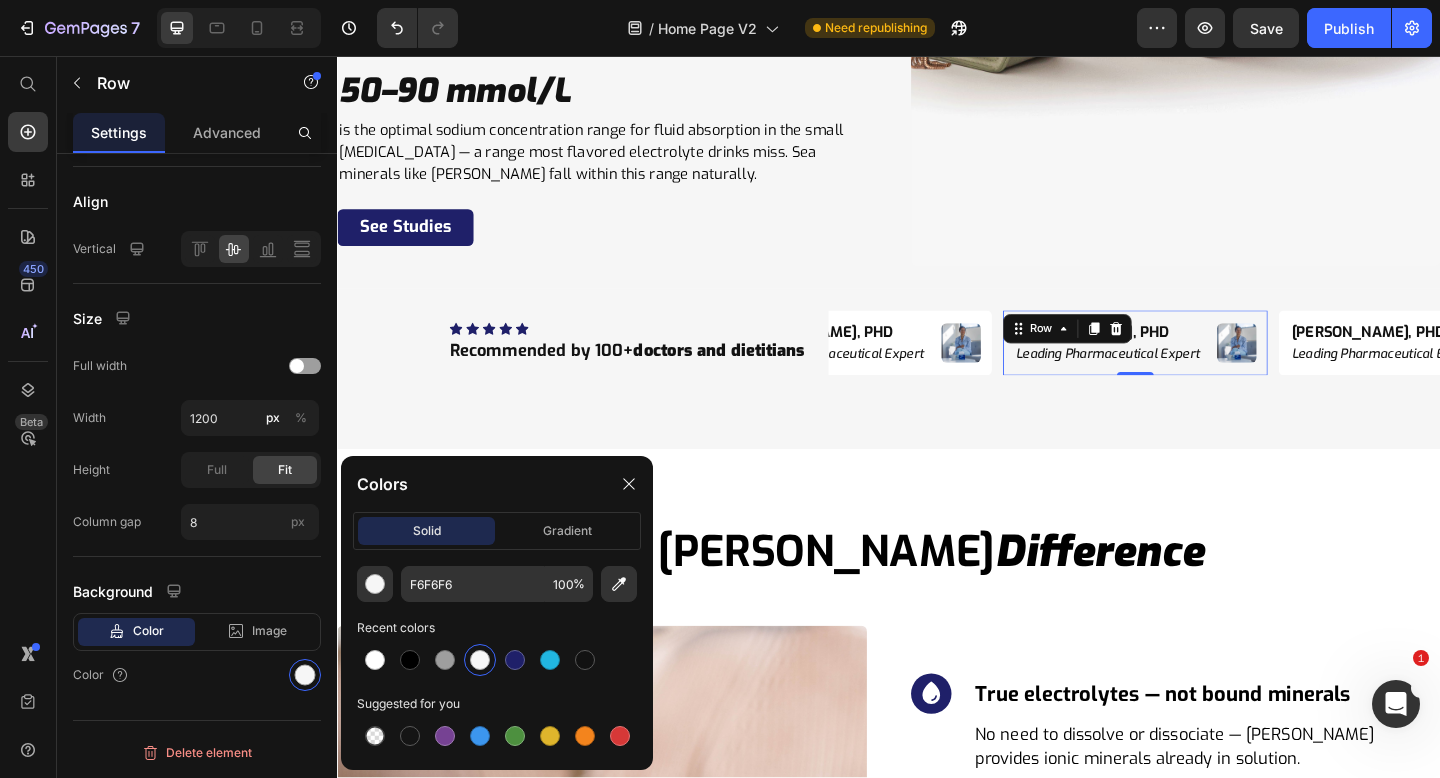type on "FFFFFF" 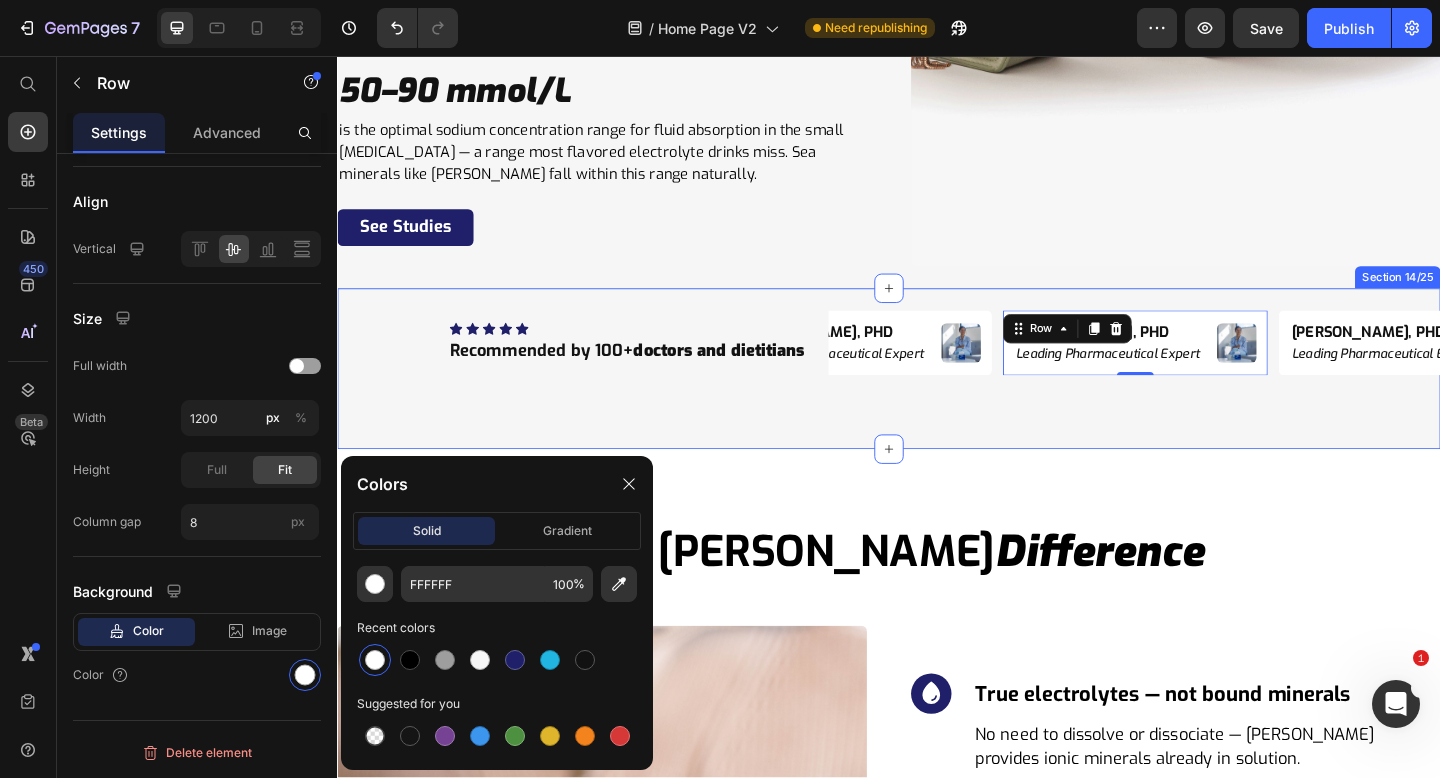 click on "Icon                Icon                Icon                Icon                Icon Icon List Hoz Recommended by 100+  doctors and dietitians Heading Dr. Niko Velasco, PHD Heading Leading Pharmaceutical Expert Heading Image Row Dr. Niko Velasco, PHD Heading Leading Pharmaceutical Expert Heading Image Row Dr. Niko Velasco, PHD Heading Leading Pharmaceutical Expert Heading Image Row Dr. Niko Velasco, PHD Heading Leading Pharmaceutical Expert Heading Image Row Dr. Niko Velasco, PHD Heading Leading Pharmaceutical Expert Heading Image Row   0 Dr. Niko Velasco, PHD Heading Leading Pharmaceutical Expert Heading Image Row Dr. Niko Velasco, PHD Heading Leading Pharmaceutical Expert Heading Image Row Dr. Niko Velasco, PHD Heading Leading Pharmaceutical Expert Heading Image Row Dr. Niko Velasco, PHD Heading Leading Pharmaceutical Expert Heading Image Row Dr. Niko Velasco, PHD Heading Leading Pharmaceutical Expert Heading Image Row   0 Marquee Row Section 14/25" at bounding box center [937, 396] 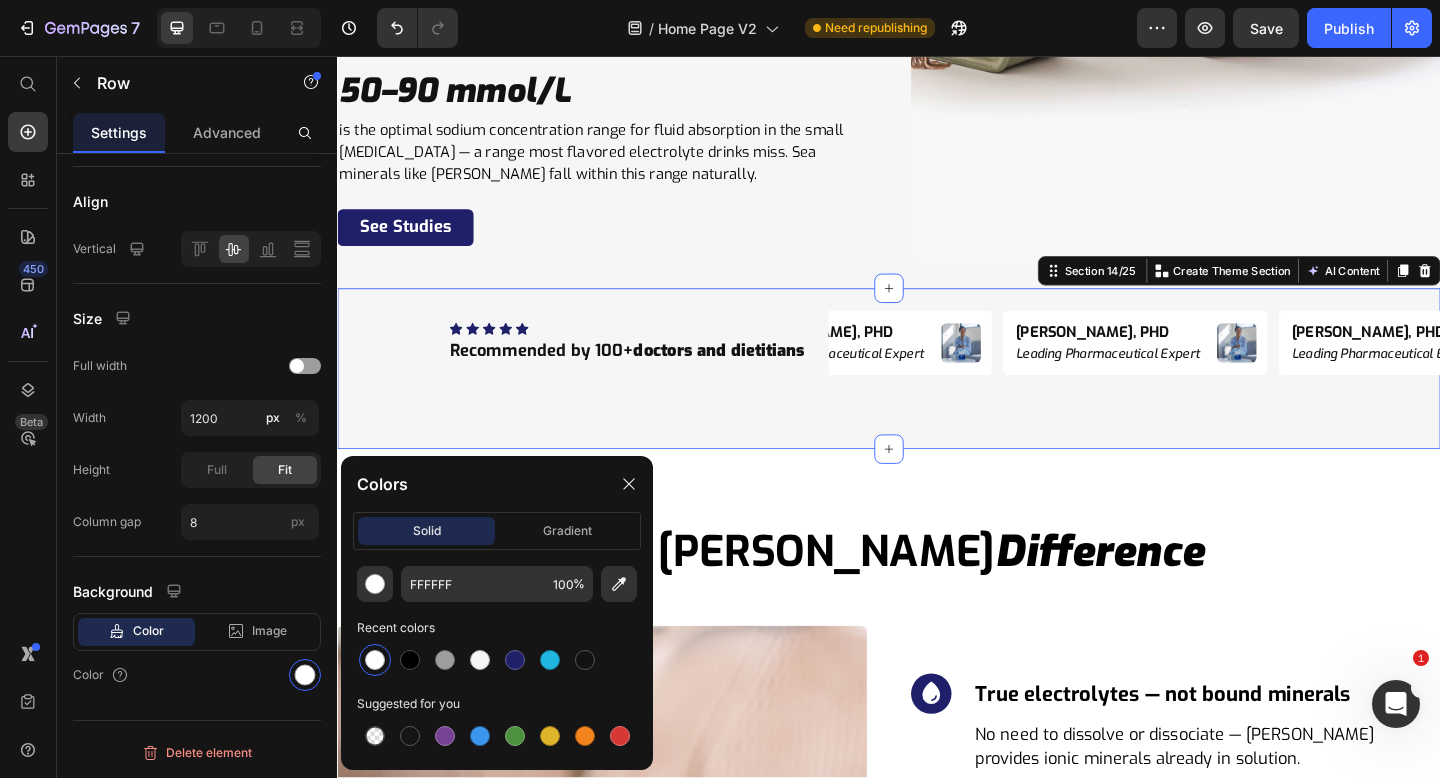 scroll, scrollTop: 0, scrollLeft: 0, axis: both 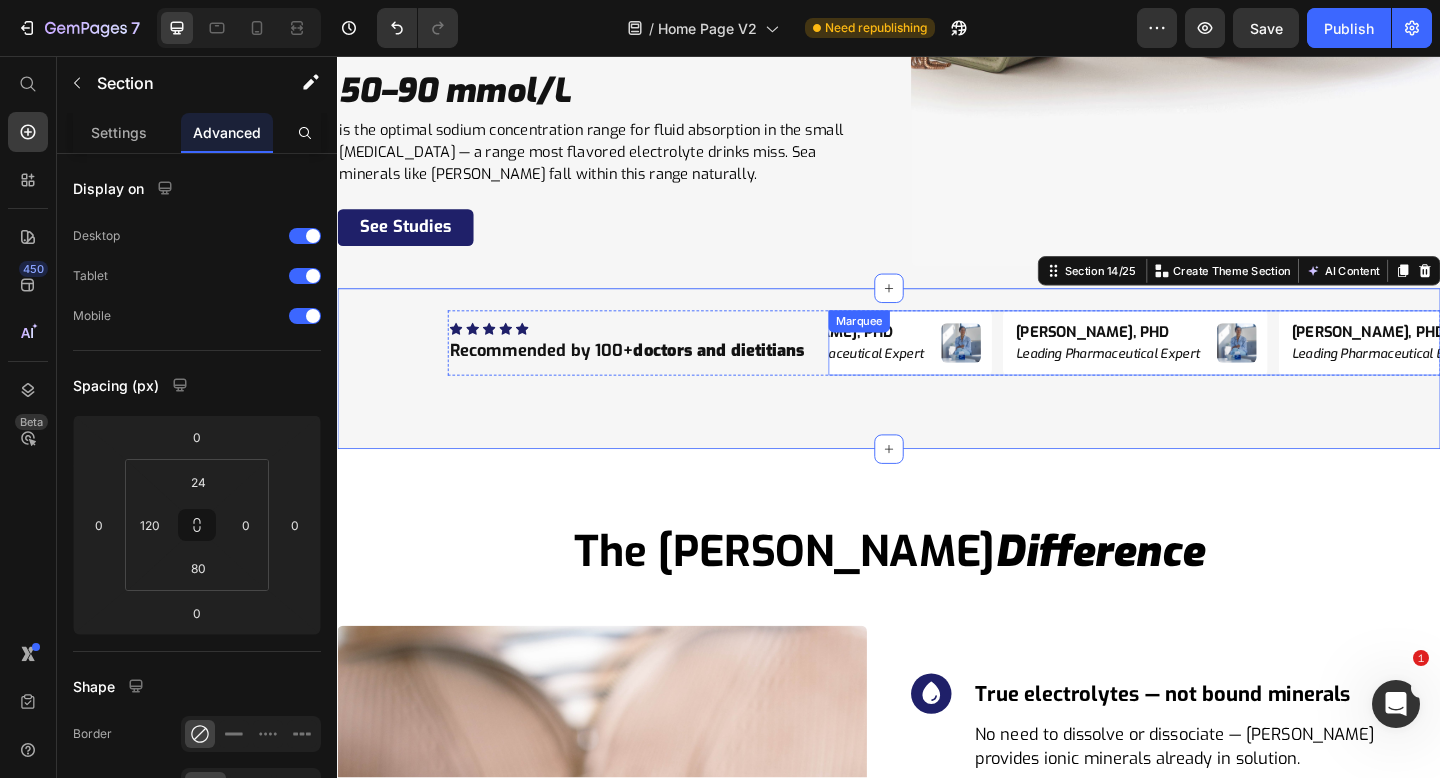 click on "Dr. Niko Velasco, PHD Heading Leading Pharmaceutical Expert Heading Image Row" at bounding box center (911, 368) 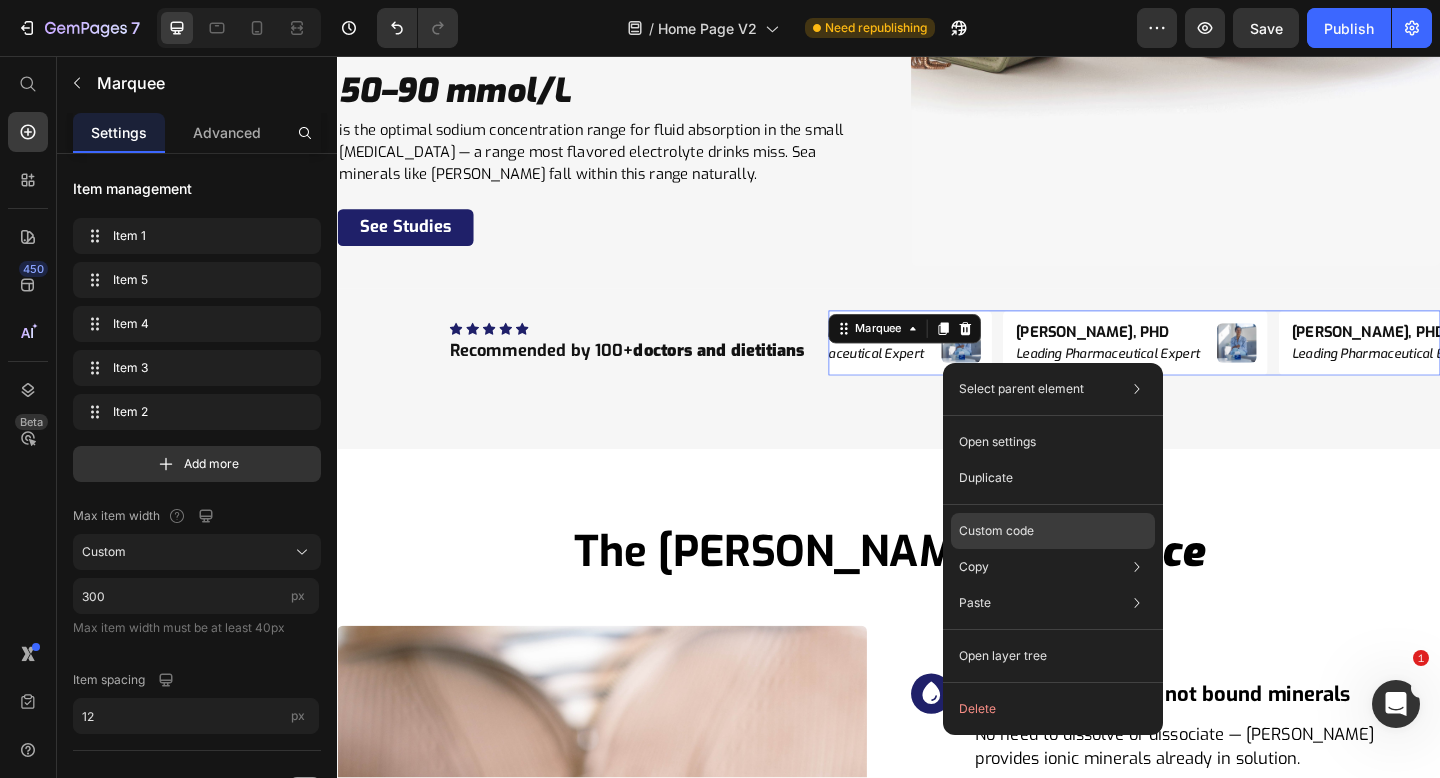 click on "Custom code" at bounding box center [996, 531] 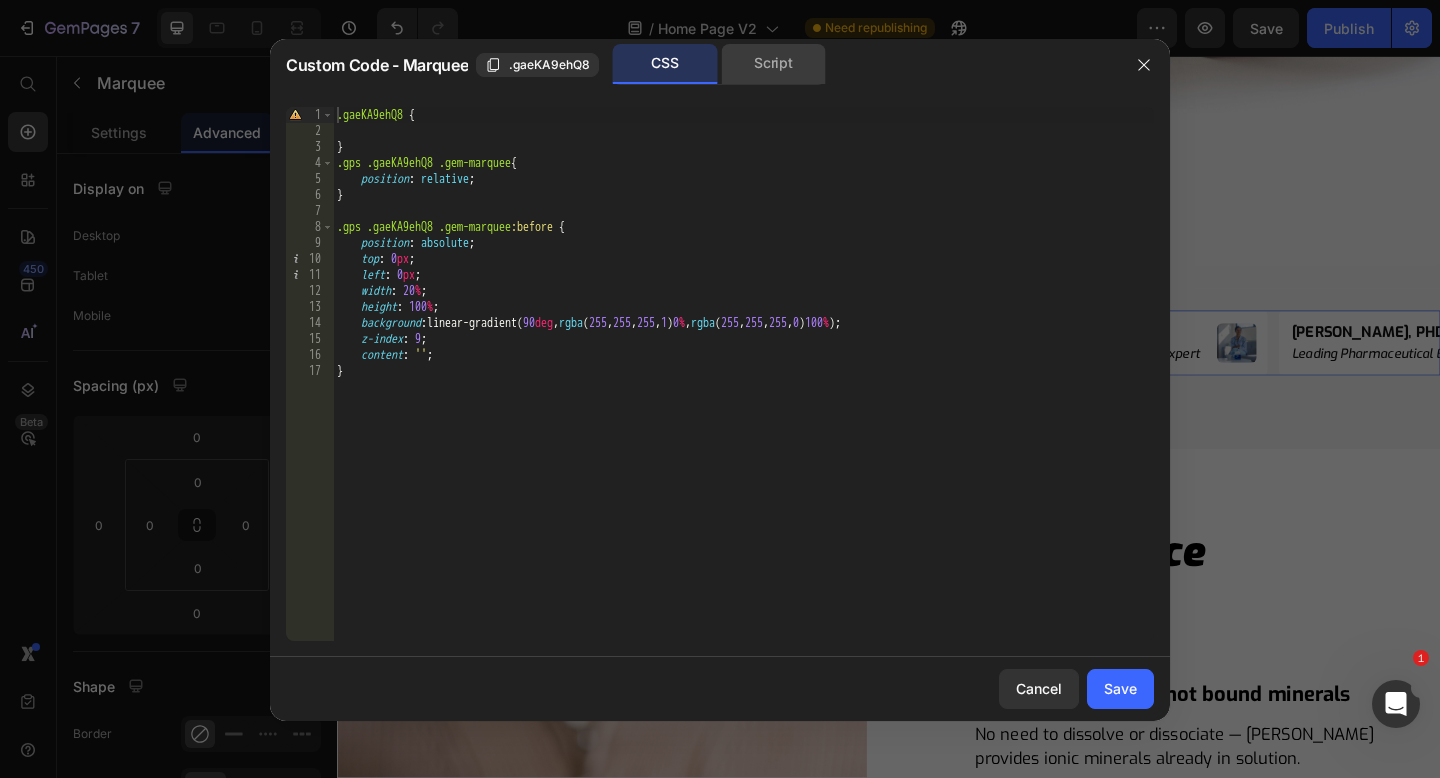 click on "Script" 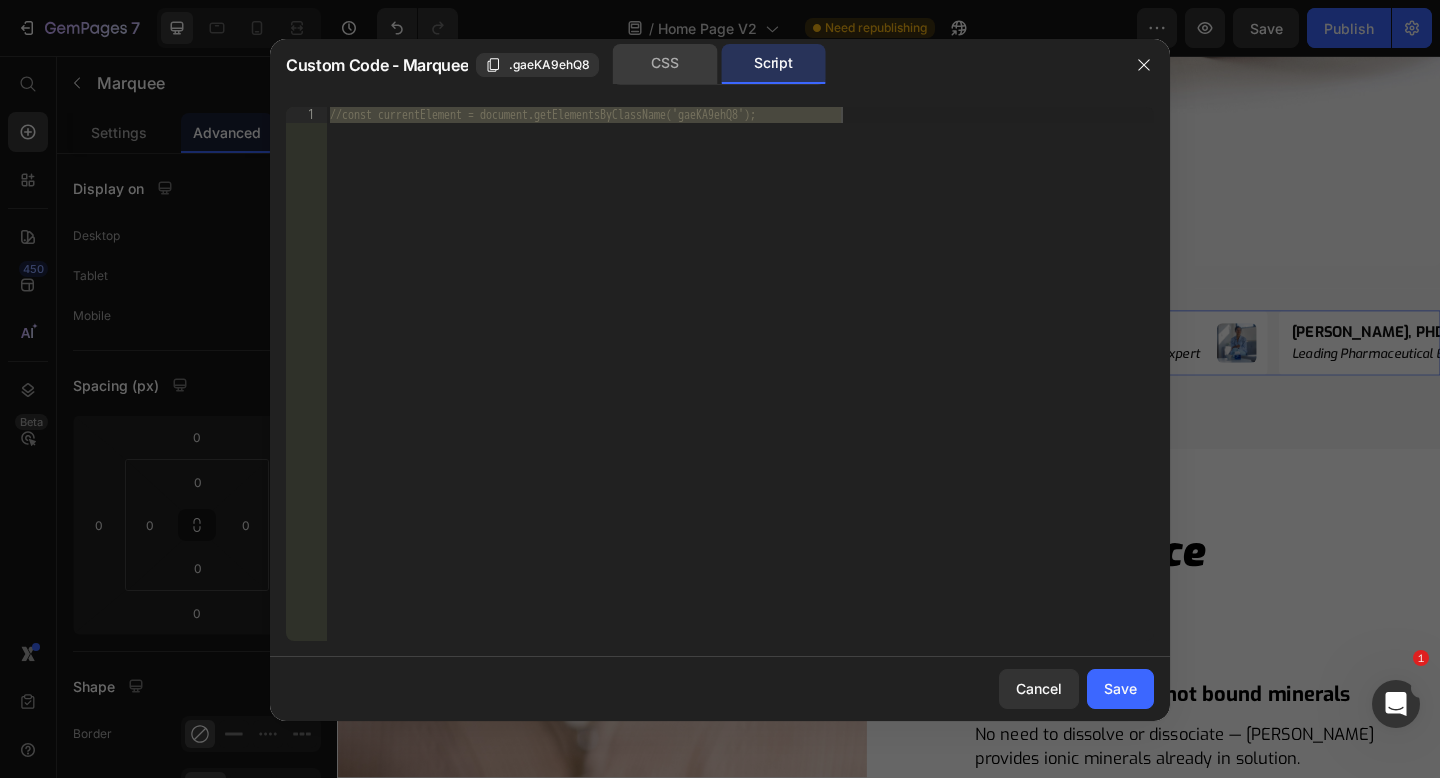click on "CSS" 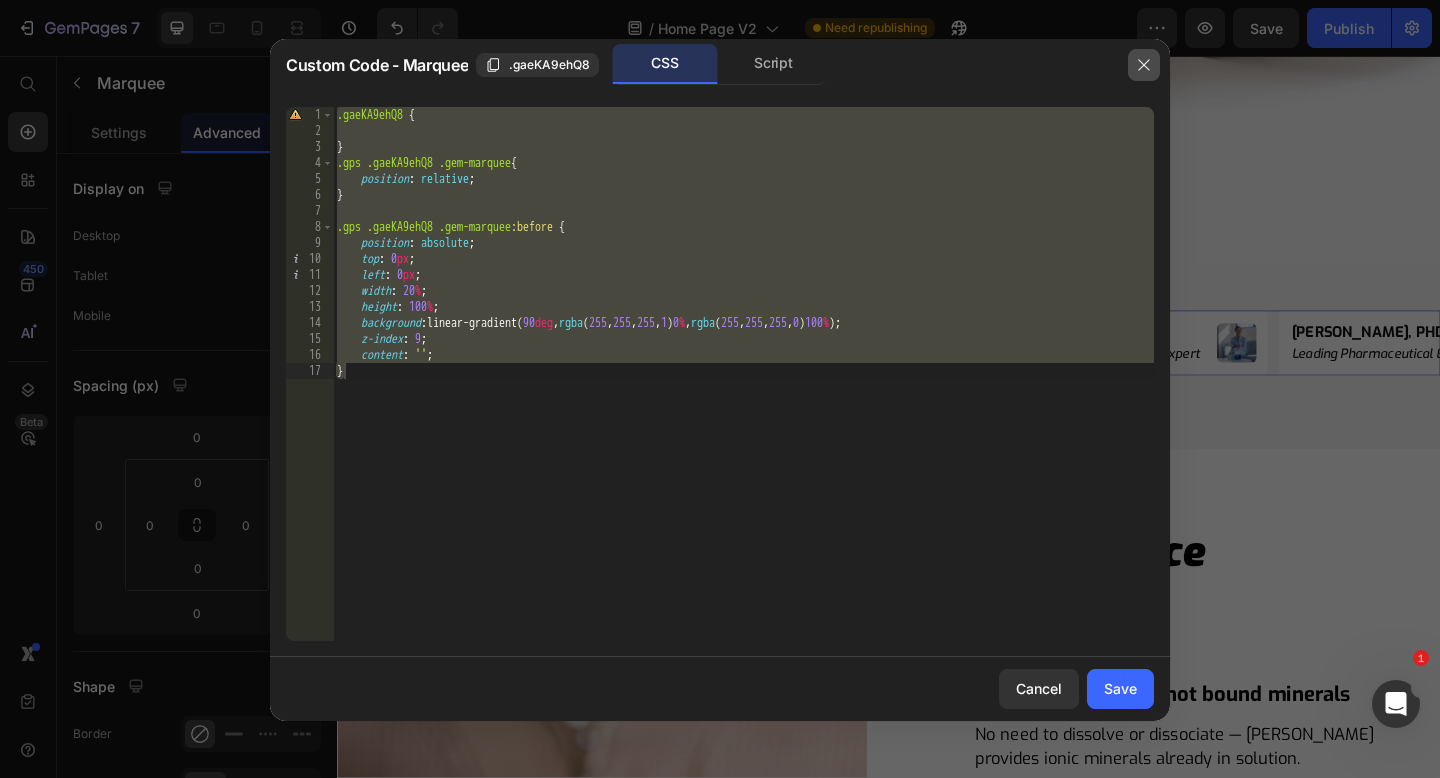 click 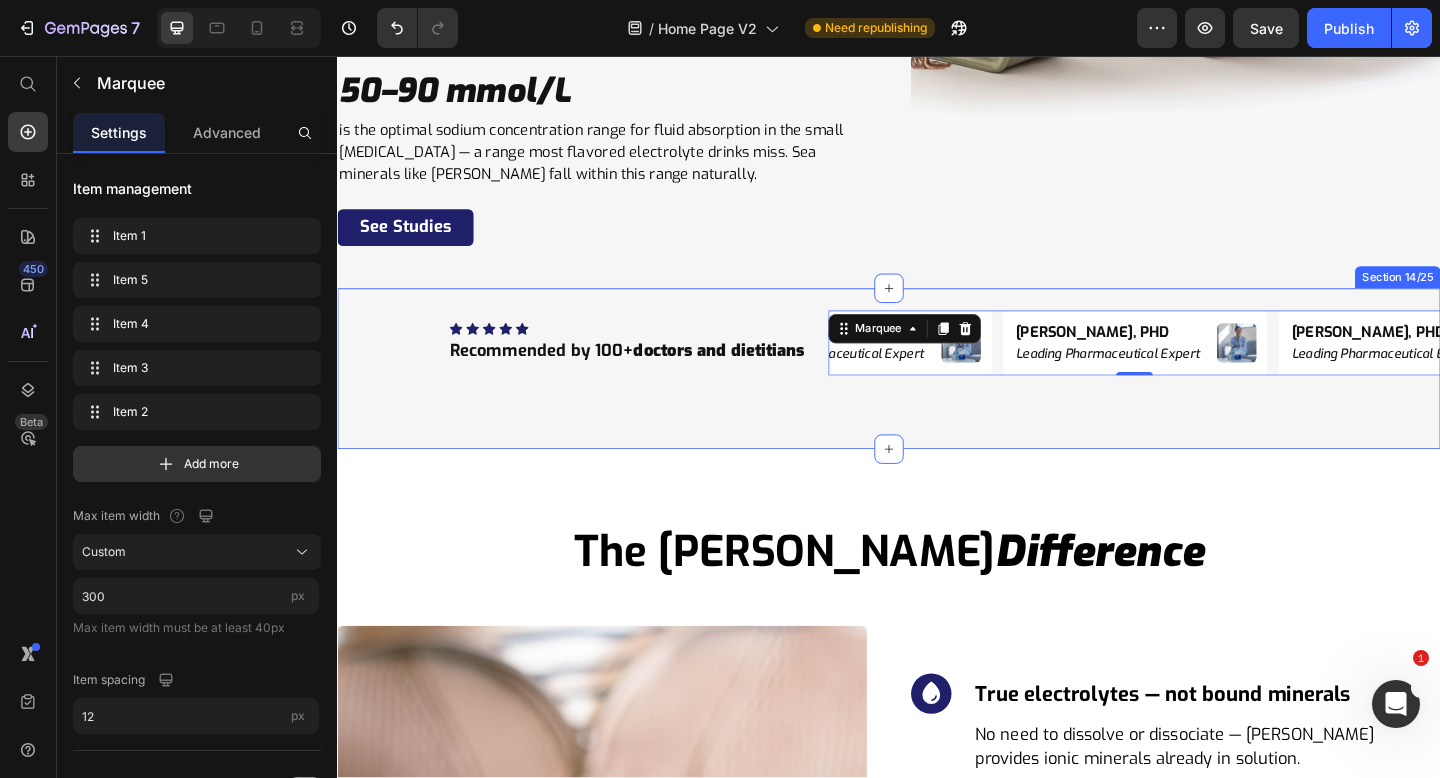click on "Icon                Icon                Icon                Icon                Icon Icon List Hoz Recommended by 100+  doctors and dietitians Heading Dr. Niko Velasco, PHD Heading Leading Pharmaceutical Expert Heading Image Row Dr. Niko Velasco, PHD Heading Leading Pharmaceutical Expert Heading Image Row Dr. Niko Velasco, PHD Heading Leading Pharmaceutical Expert Heading Image Row Dr. Niko Velasco, PHD Heading Leading Pharmaceutical Expert Heading Image Row Dr. Niko Velasco, PHD Heading Leading Pharmaceutical Expert Heading Image Row Dr. Niko Velasco, PHD Heading Leading Pharmaceutical Expert Heading Image Row Dr. Niko Velasco, PHD Heading Leading Pharmaceutical Expert Heading Image Row Dr. Niko Velasco, PHD Heading Leading Pharmaceutical Expert Heading Image Row Dr. Niko Velasco, PHD Heading Leading Pharmaceutical Expert Heading Image Row Dr. Niko Velasco, PHD Heading Leading Pharmaceutical Expert Heading Image Row Marquee   0 Row Section 14/25" at bounding box center [937, 396] 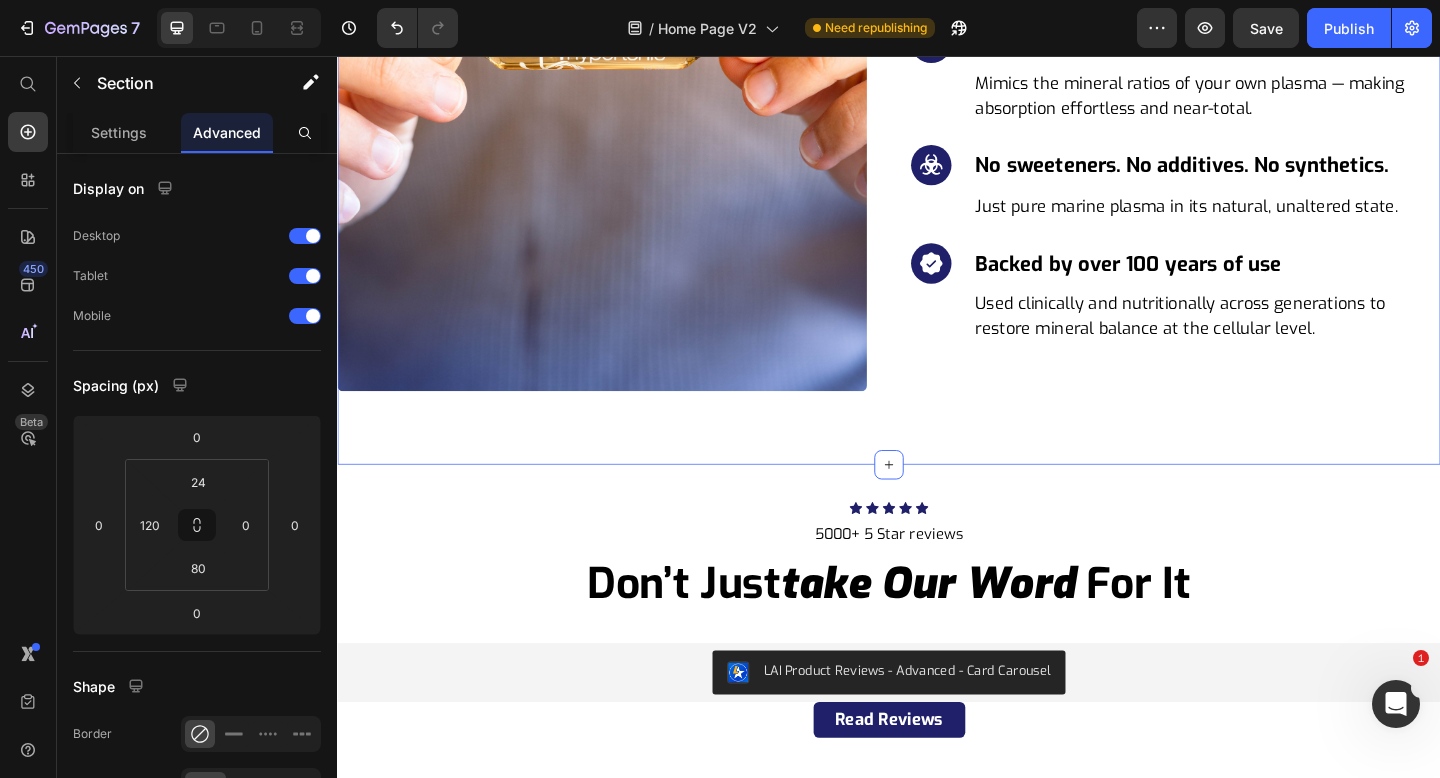 scroll, scrollTop: 8841, scrollLeft: 0, axis: vertical 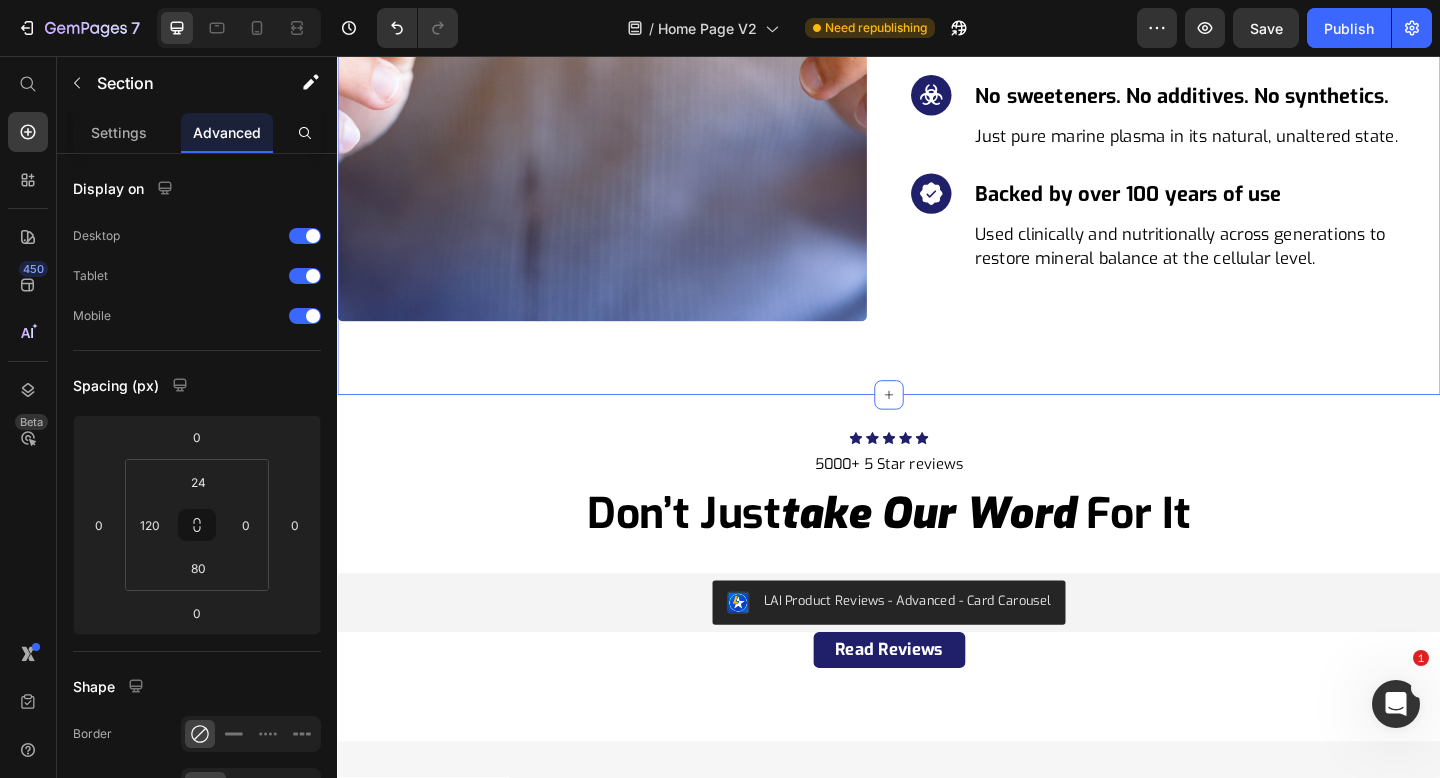 click on "The Quinton  Difference Heading Row Image
Icon True electrolytes — not bound minerals Heading No need to dissolve or dissociate — Quinton provides ionic minerals already in solution. Text block Row
Icon Complete mineral profile Heading Over 78 naturally occurring electrolytes and trace elements, not just sodium and potassium. Text block Row
Icon Bioavailable & biologically familiar Heading Mimics the mineral ratios of your own plasma — making absorption effortless and near-total. Text block Row
Icon No sweeteners. No additives. No synthetics. Heading Just pure marine plasma in its natural, unaltered state. Text block Row
Icon Backed by over 100 years of use Heading Used clinically and nutritionally across generations to restore mineral balance at the cellular level. Text block Row Row Section 15/25" at bounding box center (937, -71) 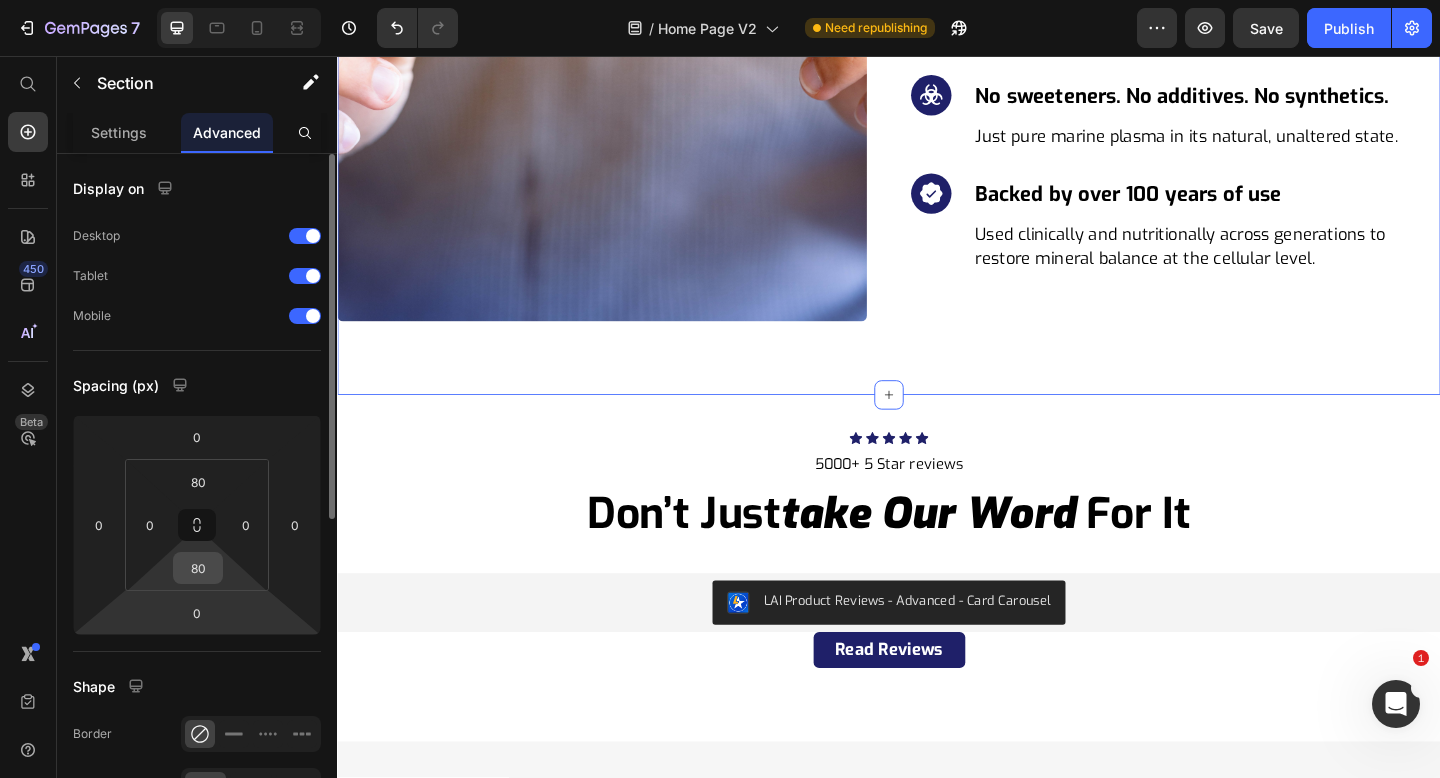 click on "80" at bounding box center (198, 568) 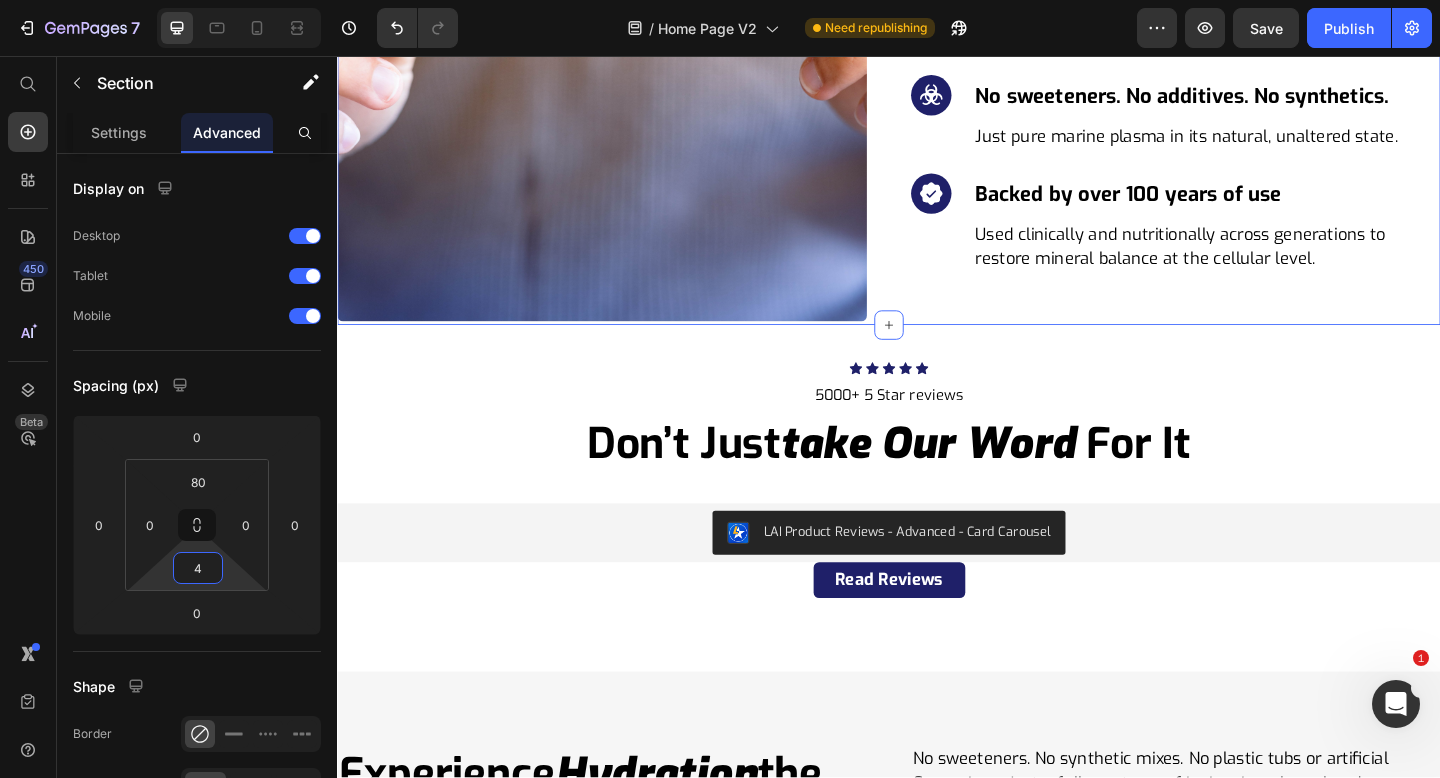 type on "40" 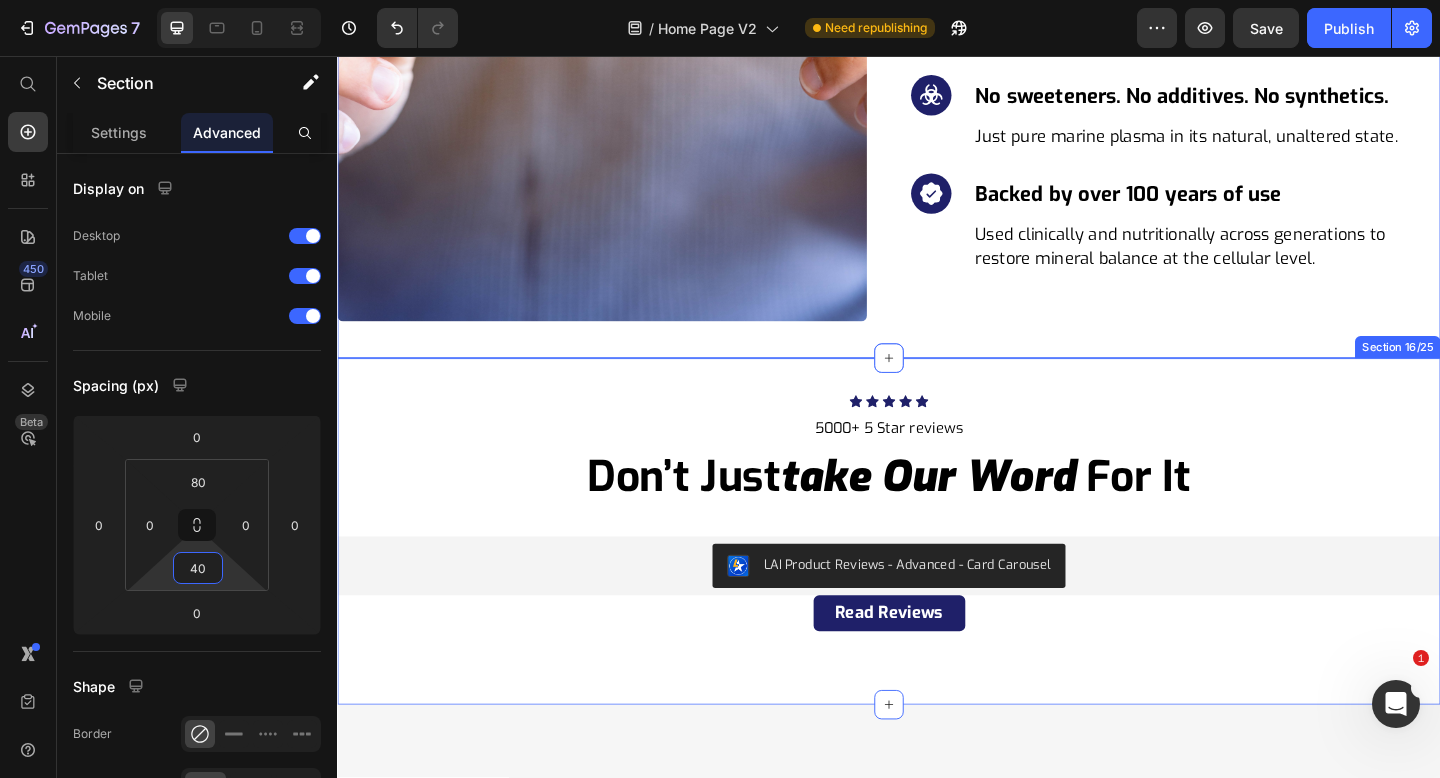click on "Icon                Icon                Icon                Icon                Icon Icon List Hoz 5000+ 5 Star reviews Text block Don’t just  take our word   for it Heading Row LAI Product Reviews - Advanced - Card Carousel LAI Product Reviews Row Read Reviews Button Section 16/25" at bounding box center (937, 573) 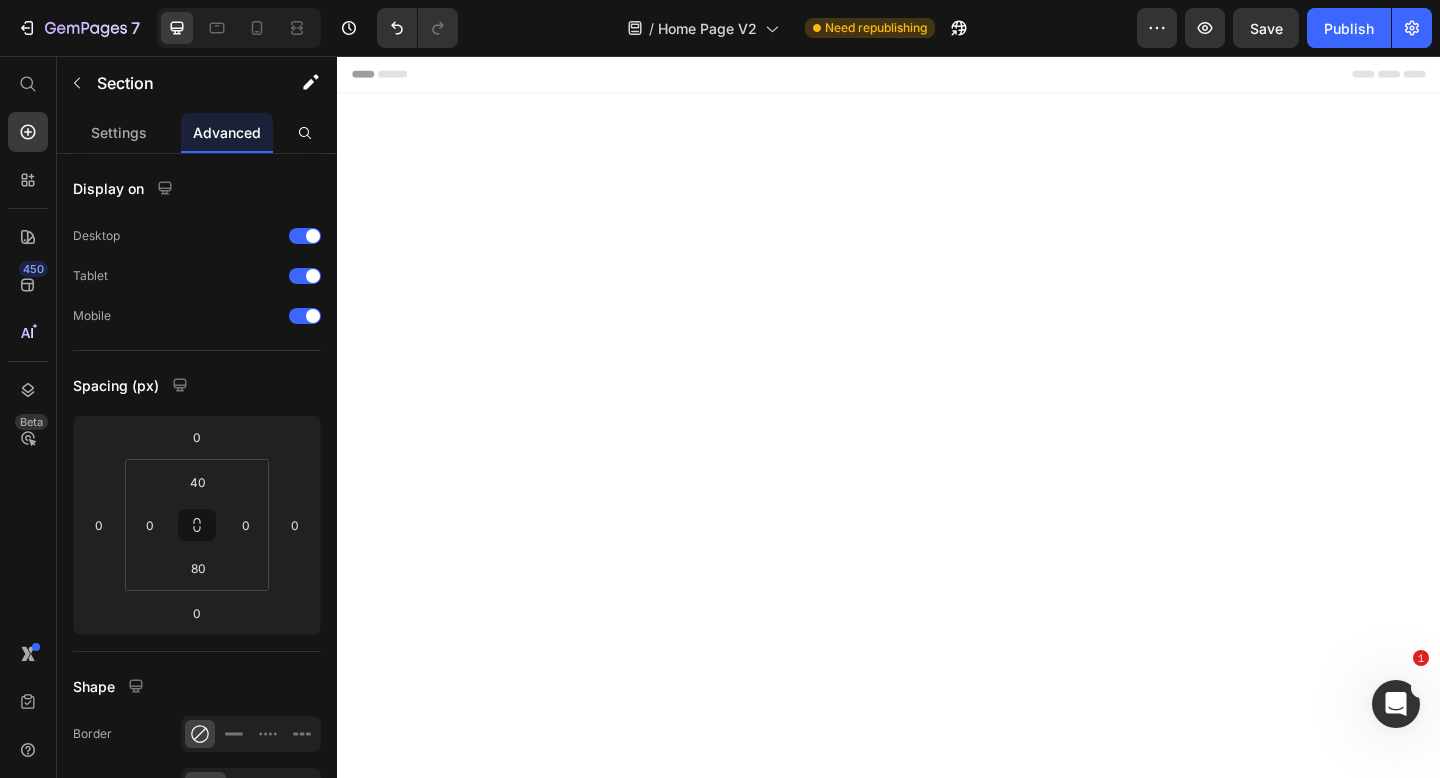 scroll, scrollTop: 8906, scrollLeft: 0, axis: vertical 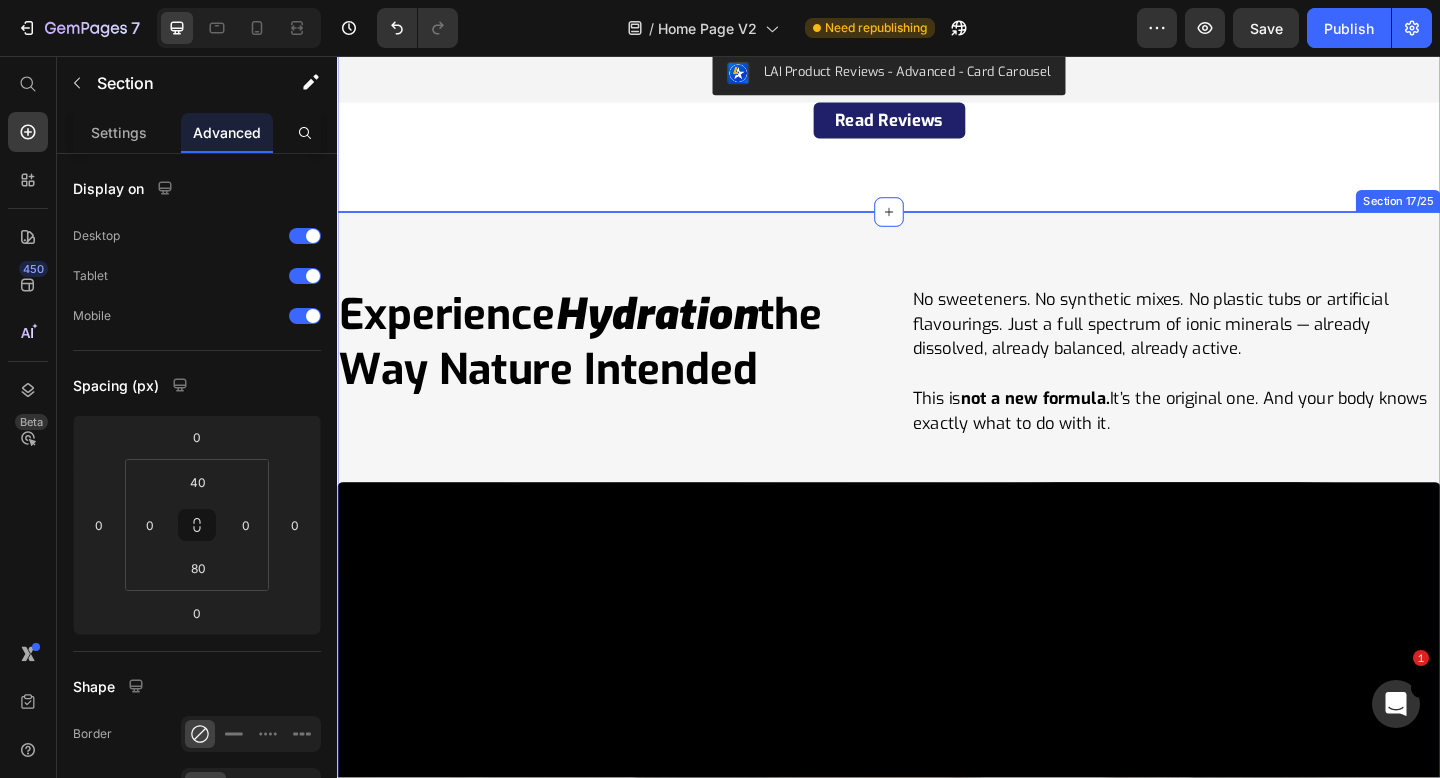 click on "Experience  Hydration  the Way Nature Intended Heading No sweeteners. No synthetic mixes. No plastic tubs or artificial flavourings. Just a full spectrum of ionic minerals — already dissolved, already balanced, already active.    This is  not a new formula.  It’s the original one. And your body knows exactly what to do with it. Text Block Row Video Row" at bounding box center [937, 750] 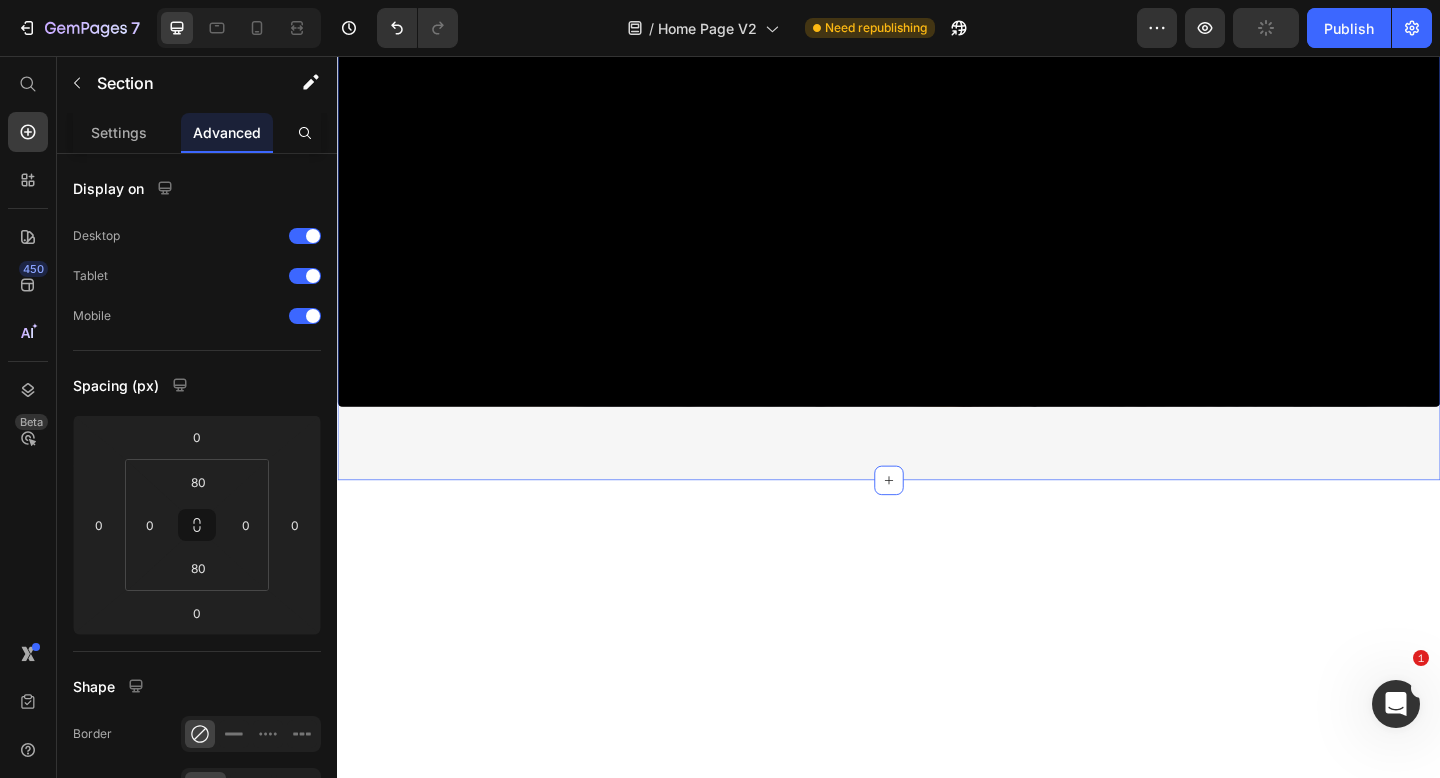 scroll, scrollTop: 8517, scrollLeft: 0, axis: vertical 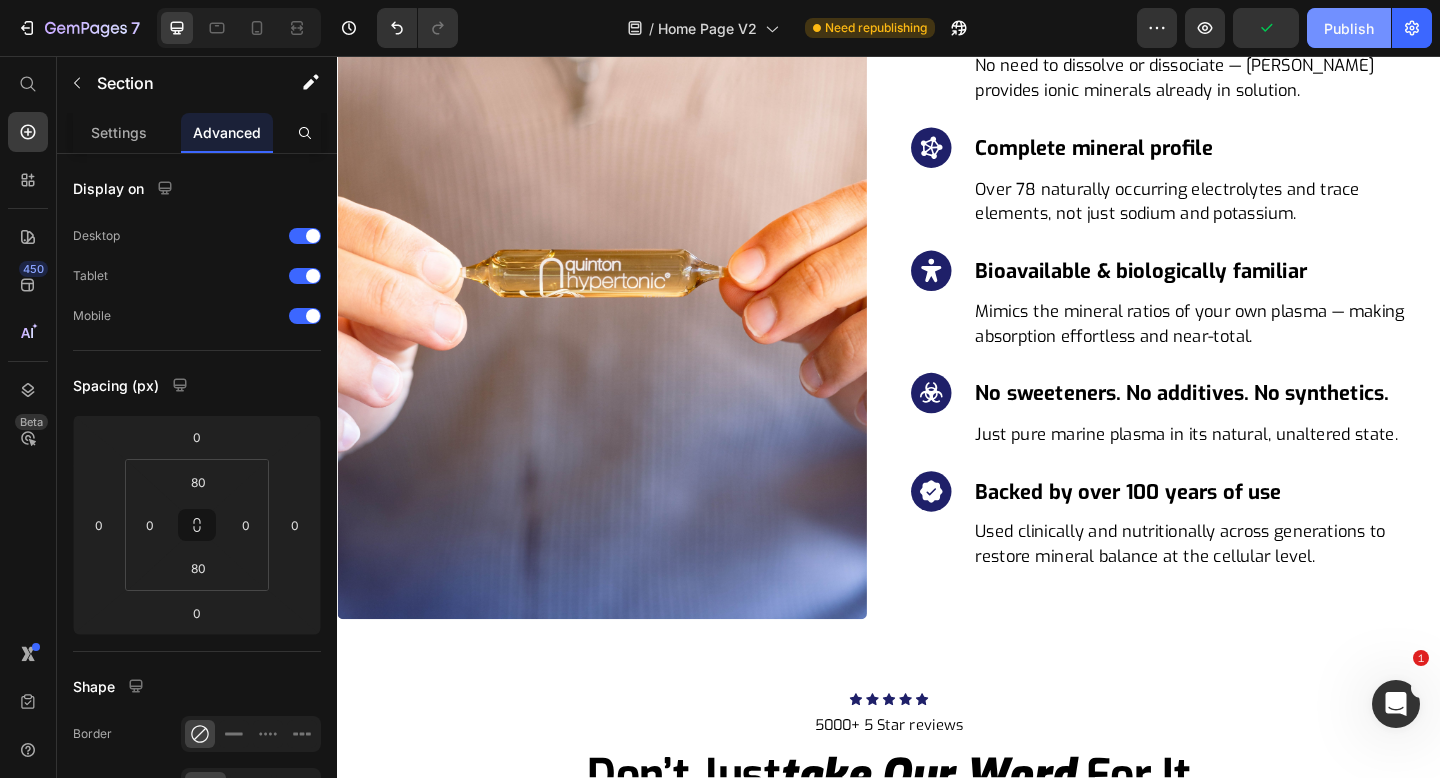 click on "Publish" at bounding box center (1349, 28) 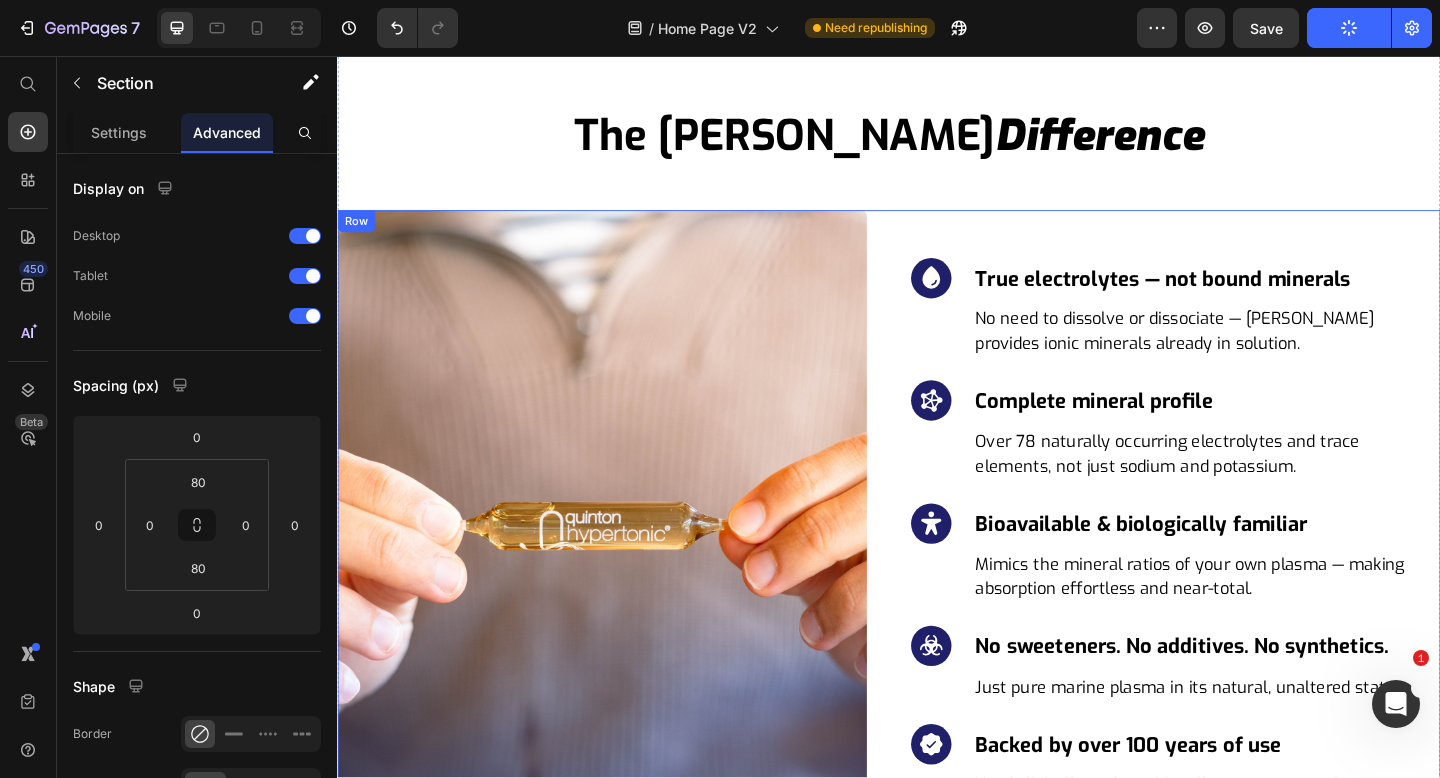 scroll, scrollTop: 8191, scrollLeft: 0, axis: vertical 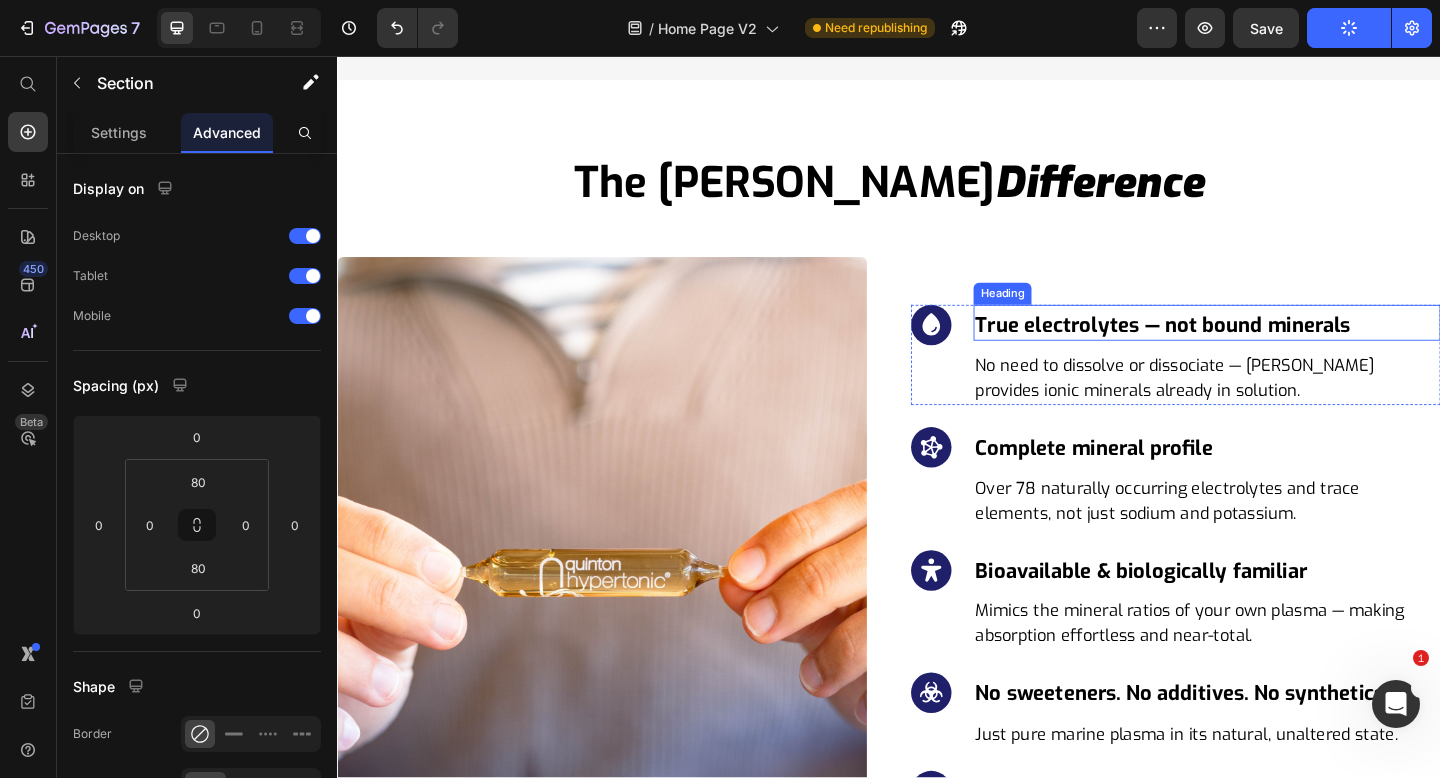 click on "True electrolytes — not bound minerals" at bounding box center (1283, 350) 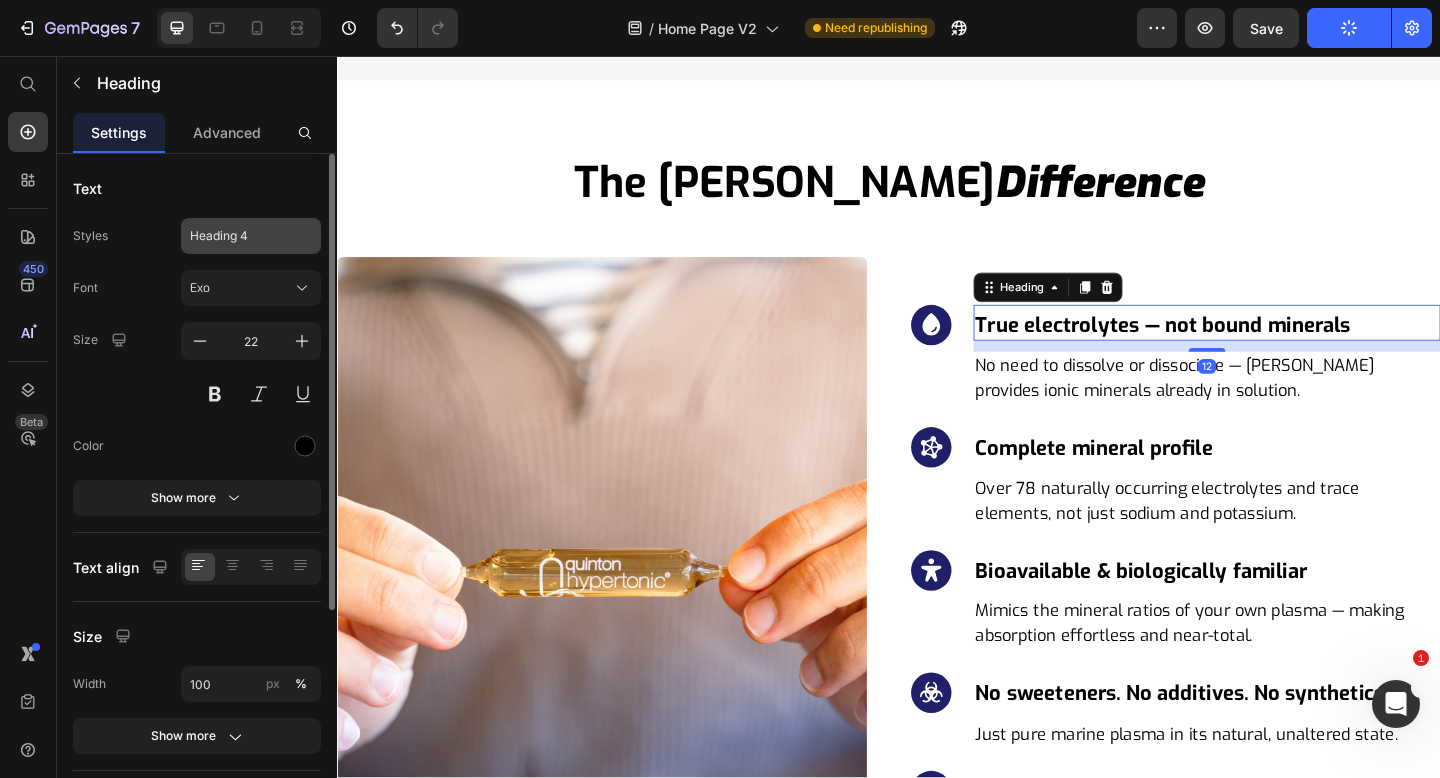 click on "Heading 4" at bounding box center [239, 236] 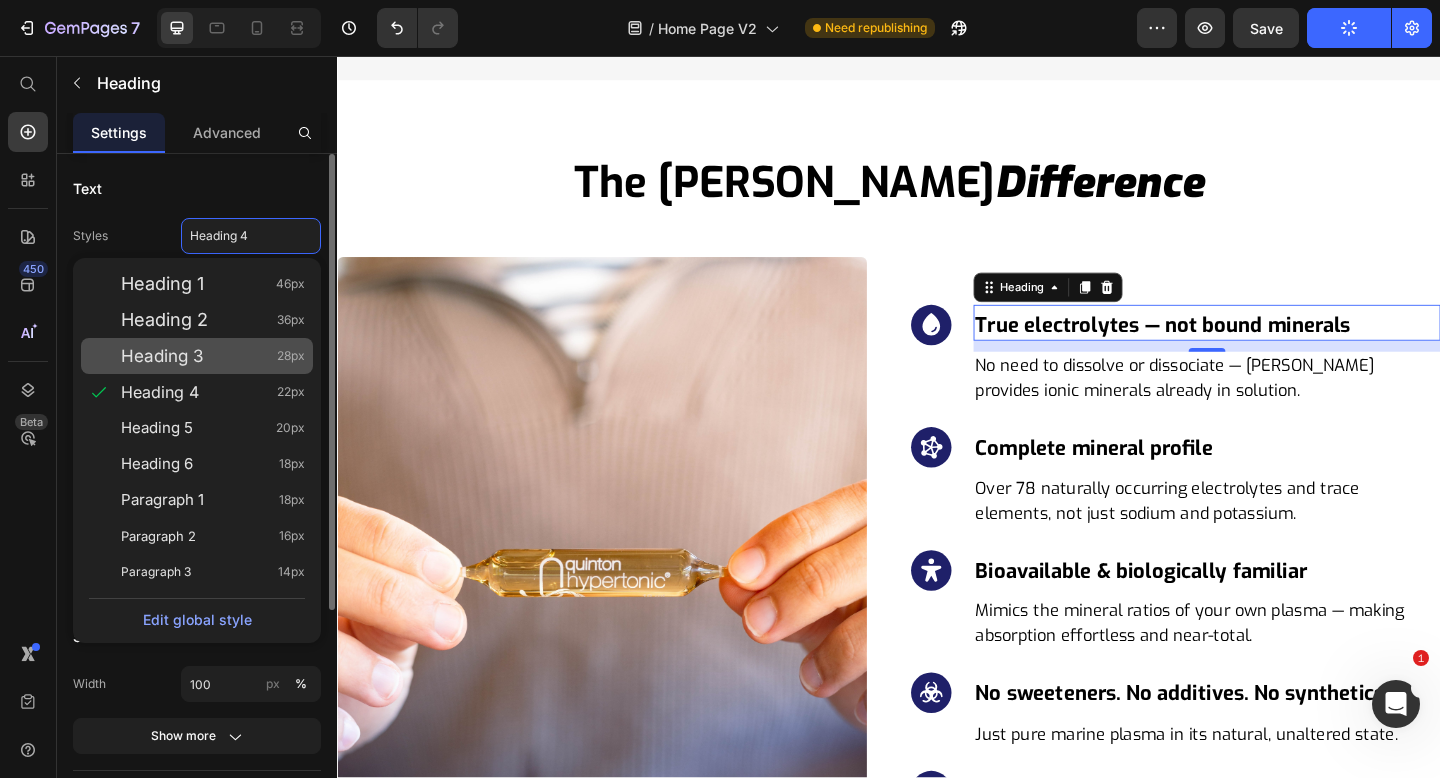 click on "Heading 3 28px" at bounding box center (213, 356) 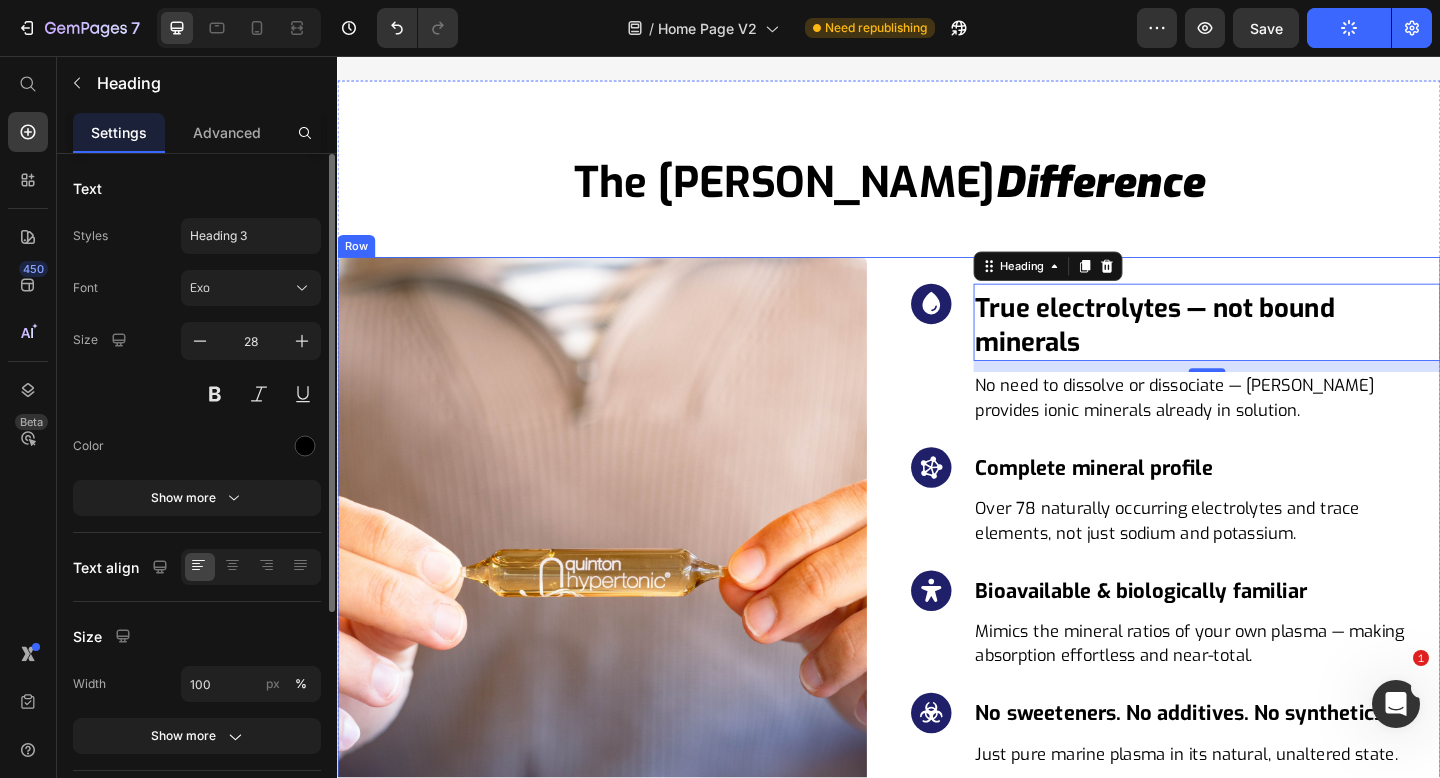 click on "Image
Icon True electrolytes — not bound minerals Heading   12 No need to dissolve or dissociate — Quinton provides ionic minerals already in solution. Text block Row
Icon Complete mineral profile Heading Over 78 naturally occurring electrolytes and trace elements, not just sodium and potassium. Text block Row
Icon Bioavailable & biologically familiar Heading Mimics the mineral ratios of your own plasma — making absorption effortless and near-total. Text block Row
Icon No sweeteners. No additives. No synthetics. Heading Just pure marine plasma in its natural, unaltered state. Text block Row
Icon Backed by over 100 years of use Heading Used clinically and nutritionally across generations to restore mineral balance at the cellular level. Text block Row Row" at bounding box center (937, 635) 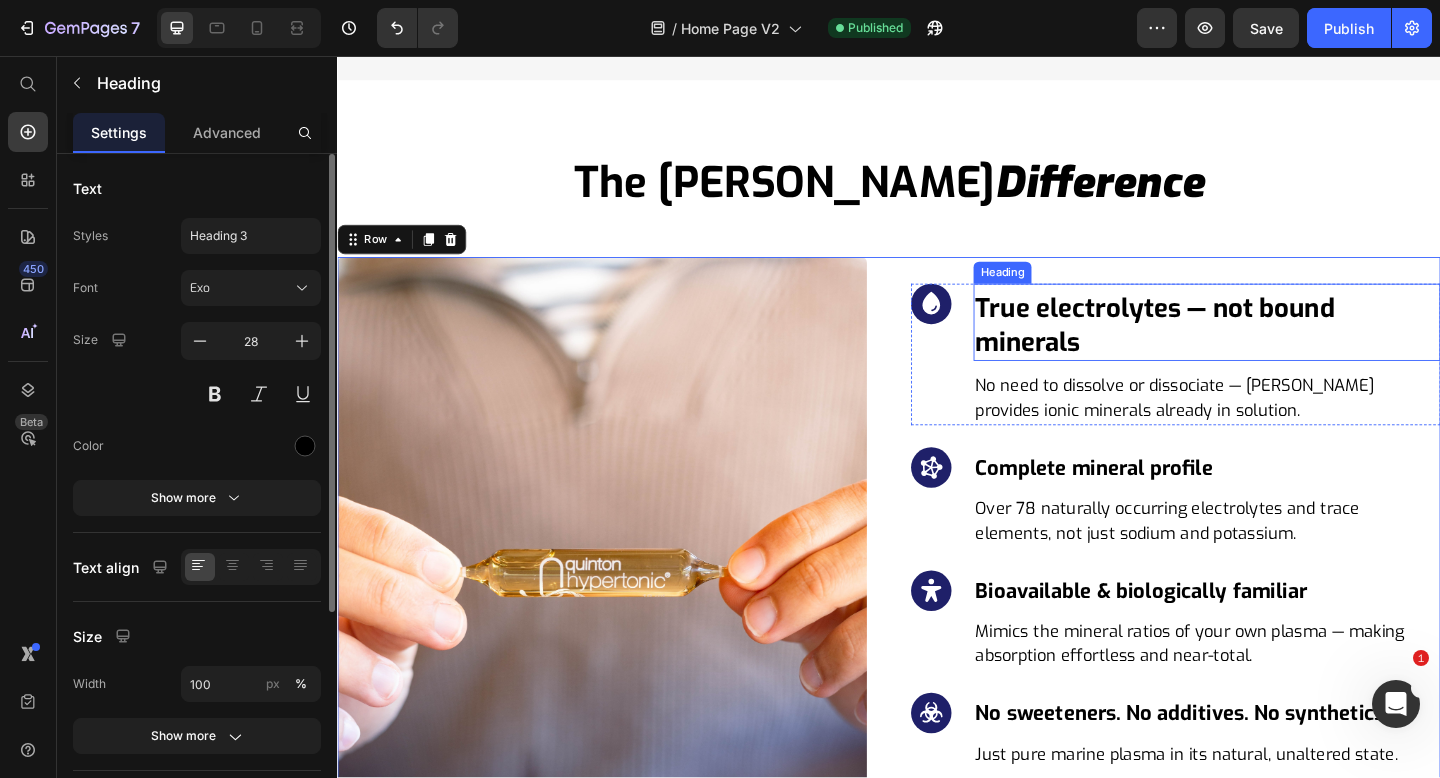 click on "True electrolytes — not bound minerals" at bounding box center [1283, 349] 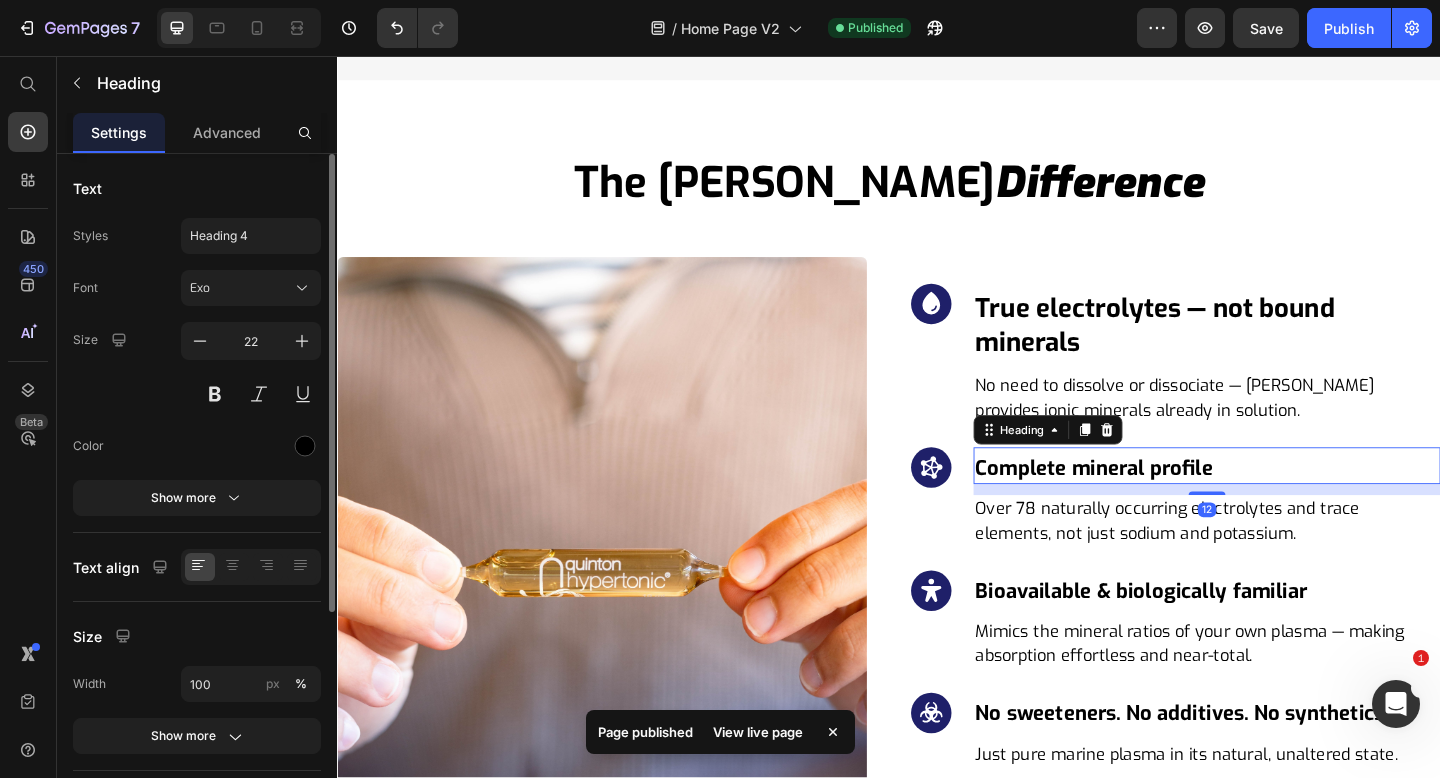 click on "Complete mineral profile" at bounding box center [1283, 505] 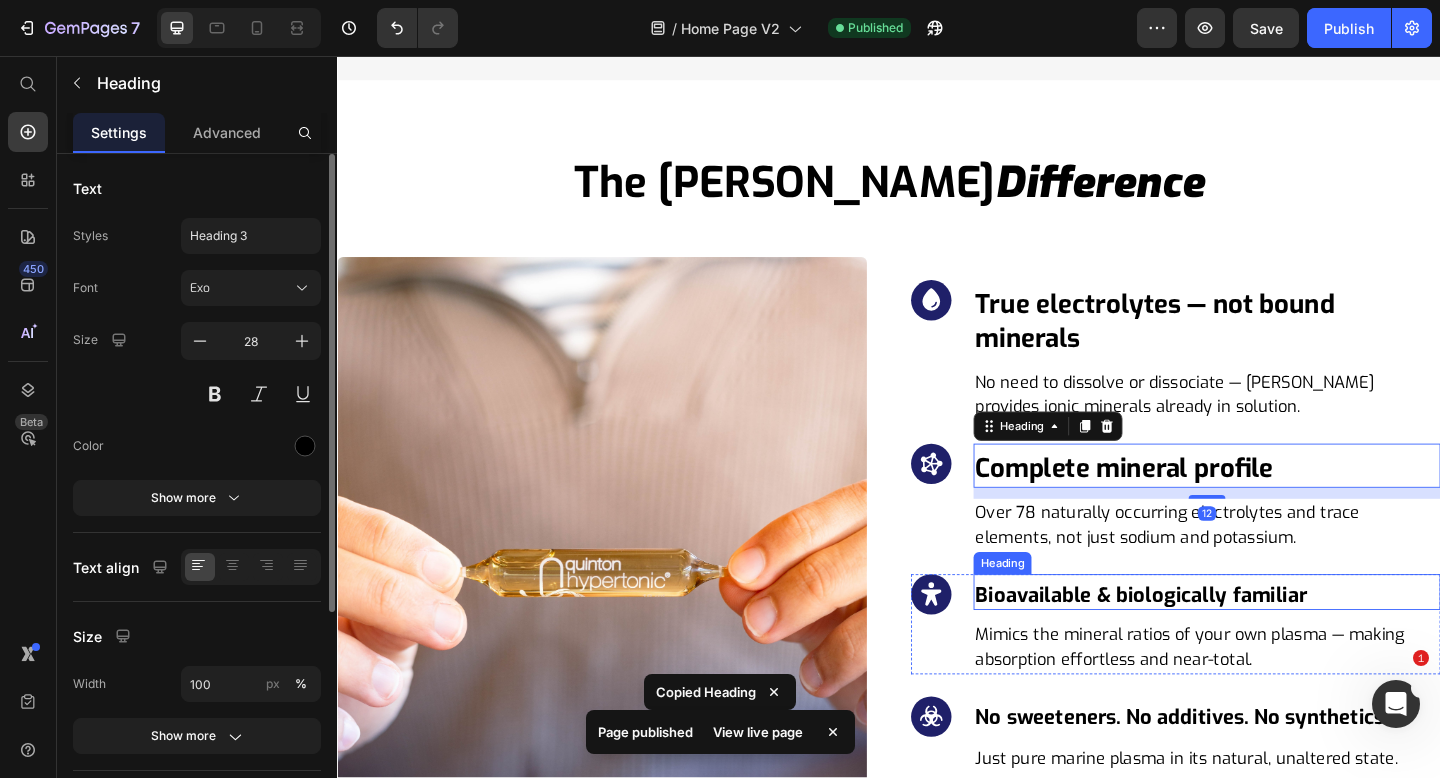 click on "Bioavailable & biologically familiar" at bounding box center [1283, 643] 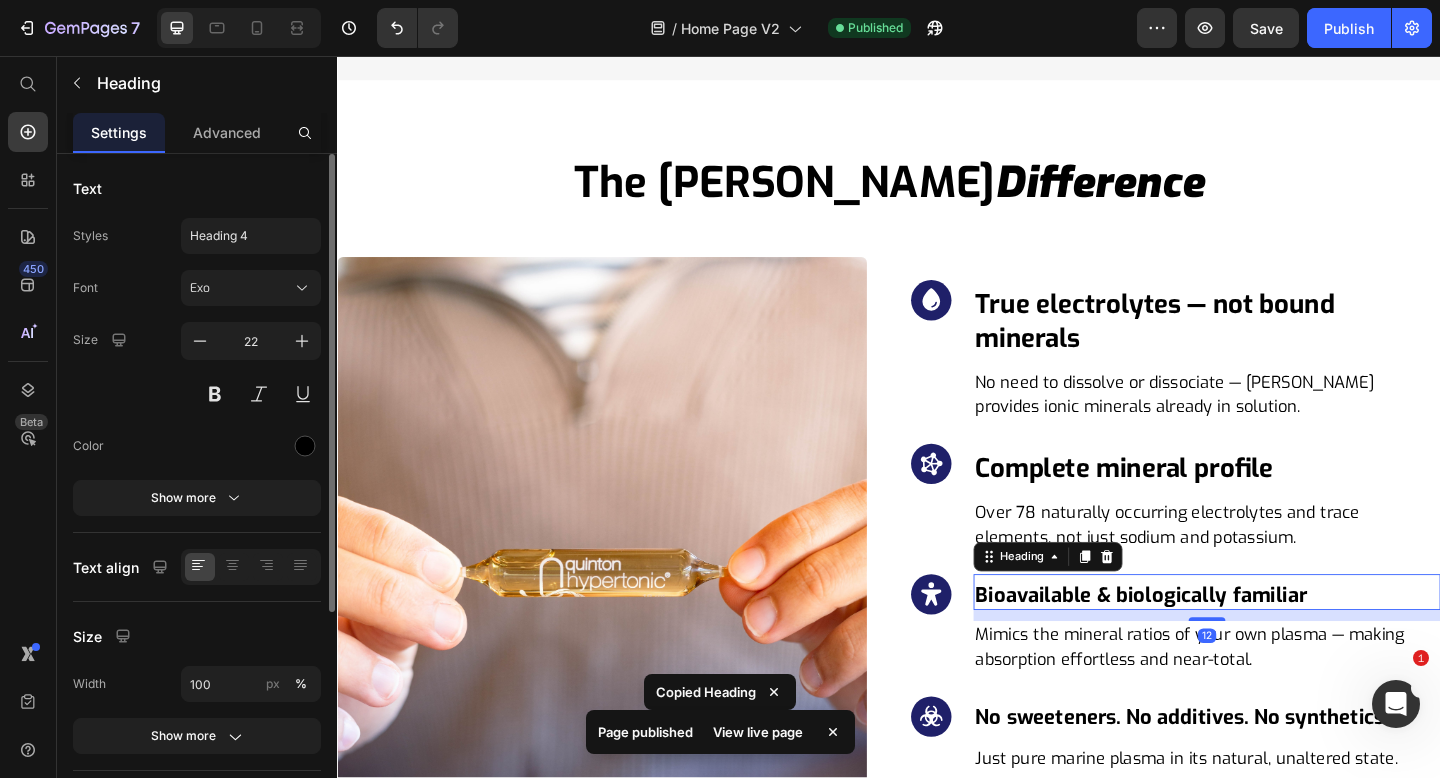 type on "28" 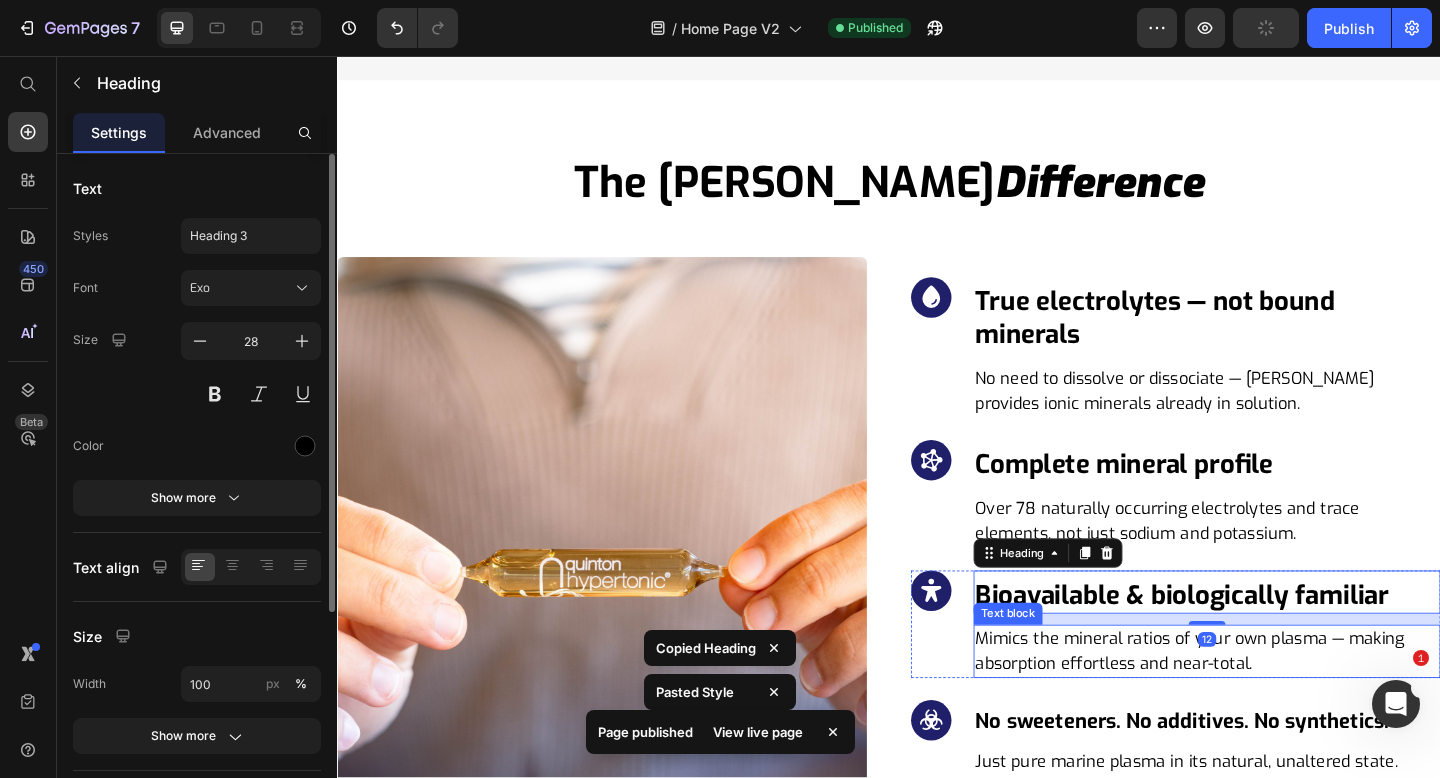 click on "Mimics the mineral ratios of your own plasma — making absorption effortless and near-total." at bounding box center [1283, 704] 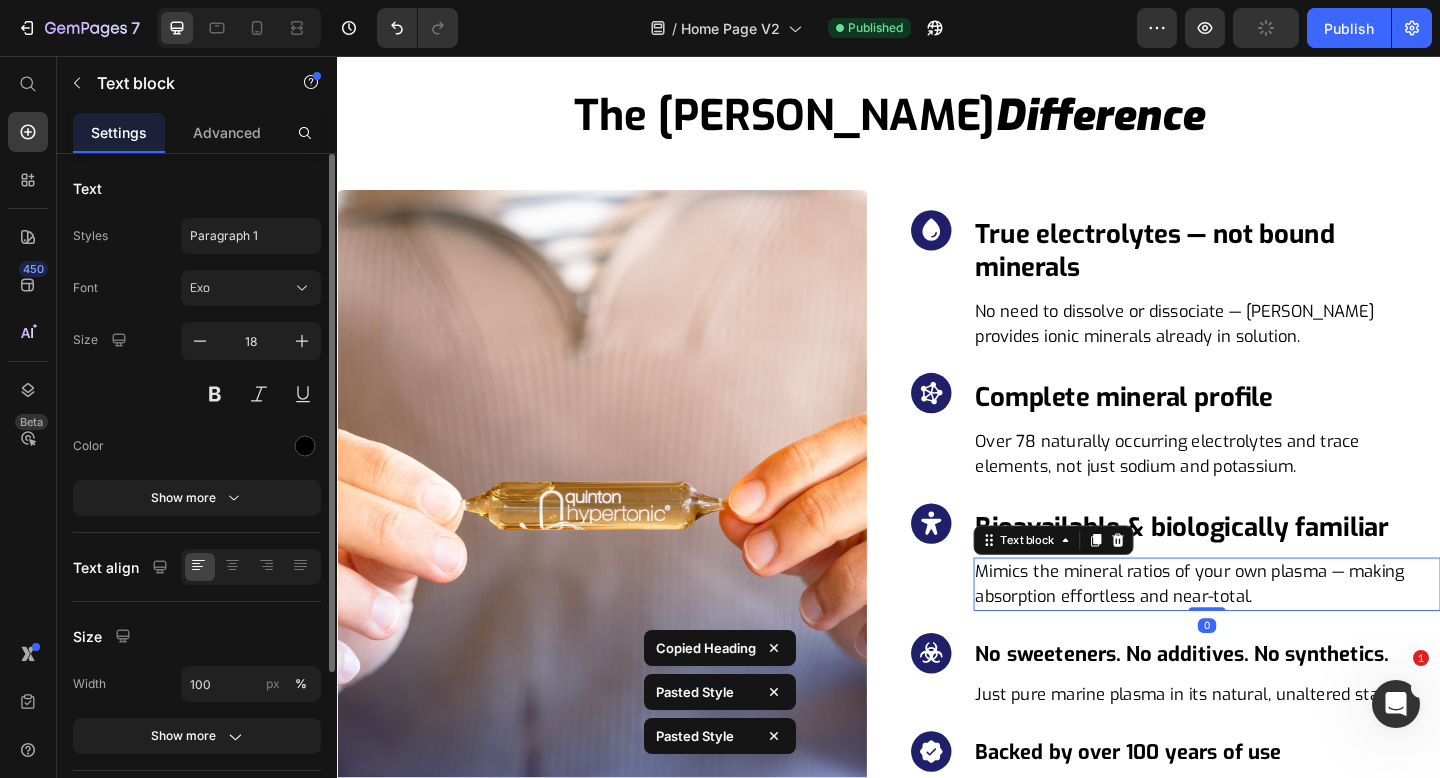scroll, scrollTop: 8283, scrollLeft: 0, axis: vertical 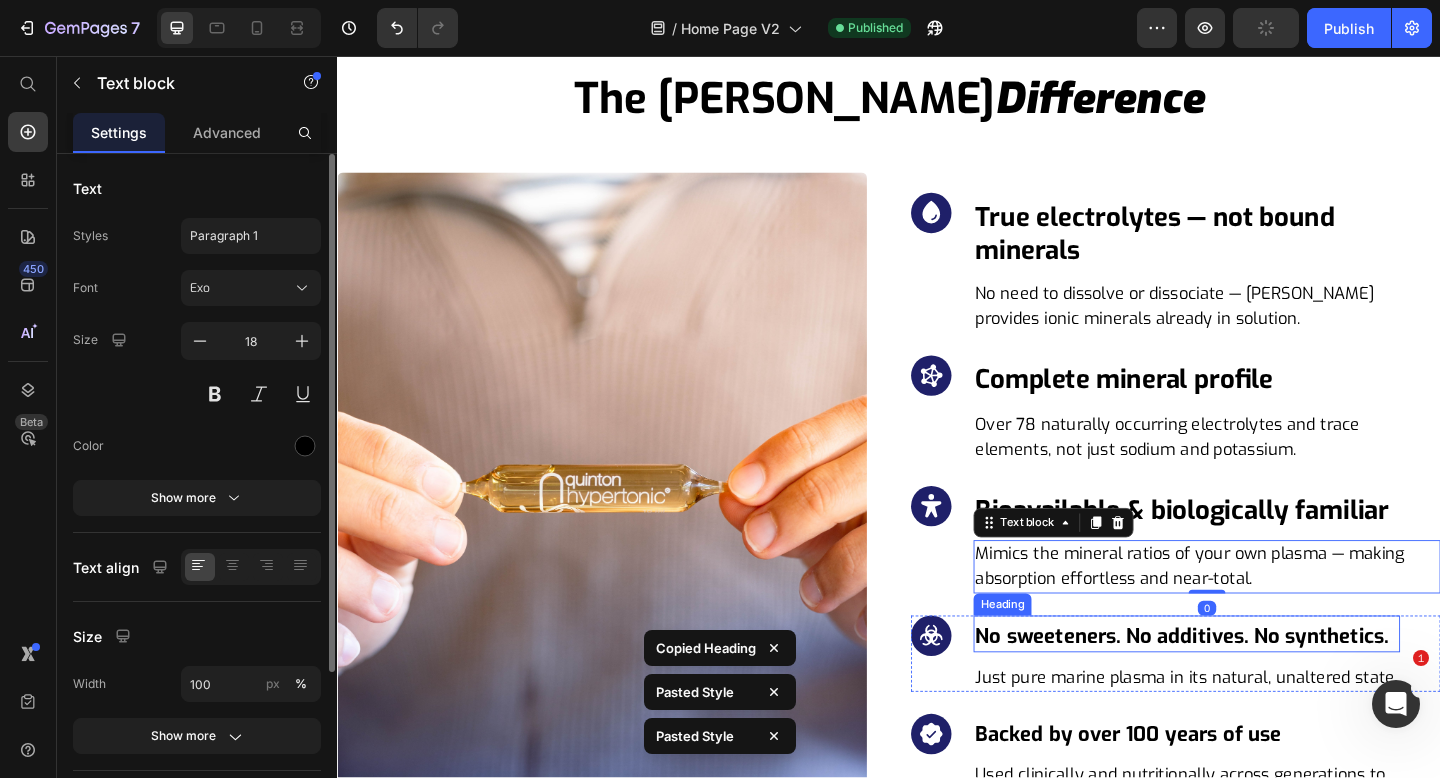 click on "No sweeteners. No additives. No synthetics." at bounding box center (1261, 688) 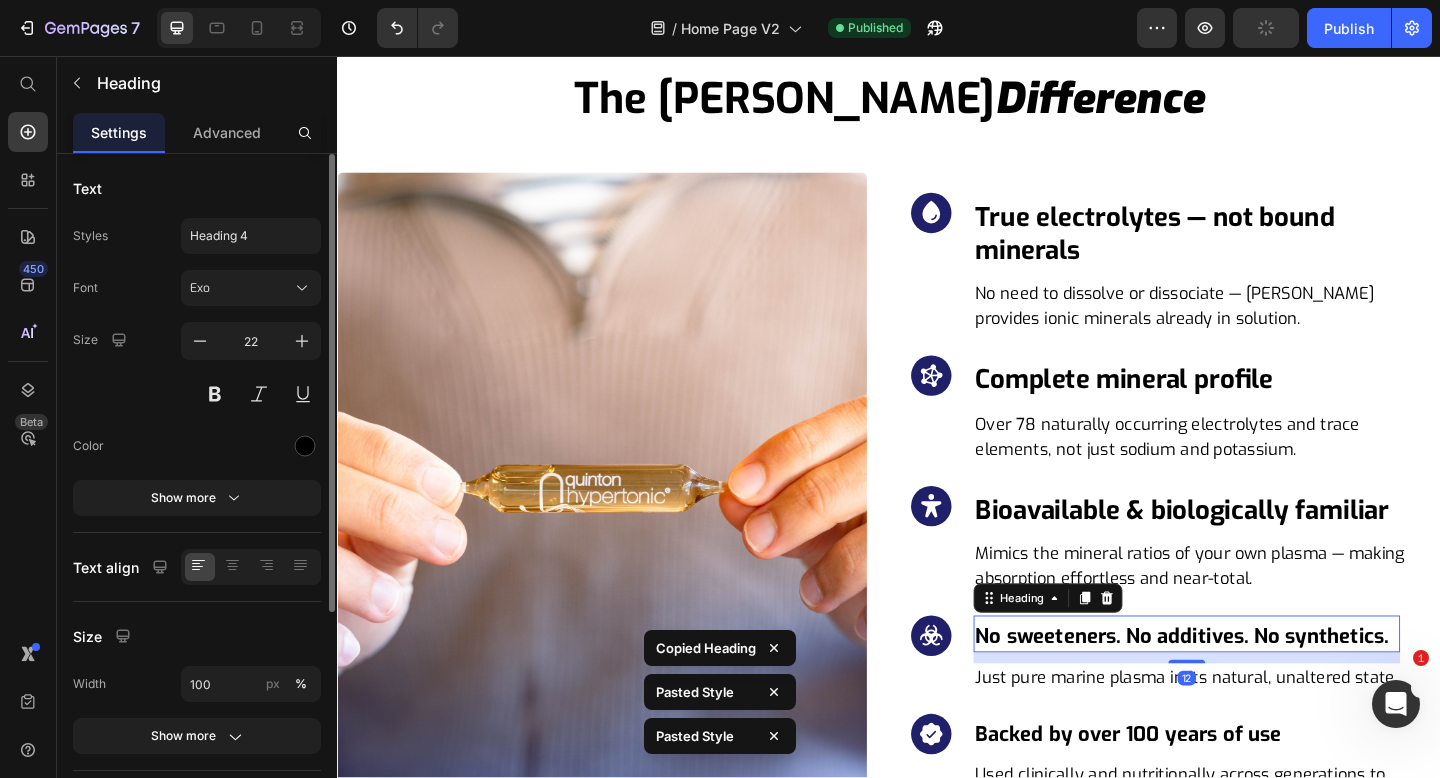 type on "28" 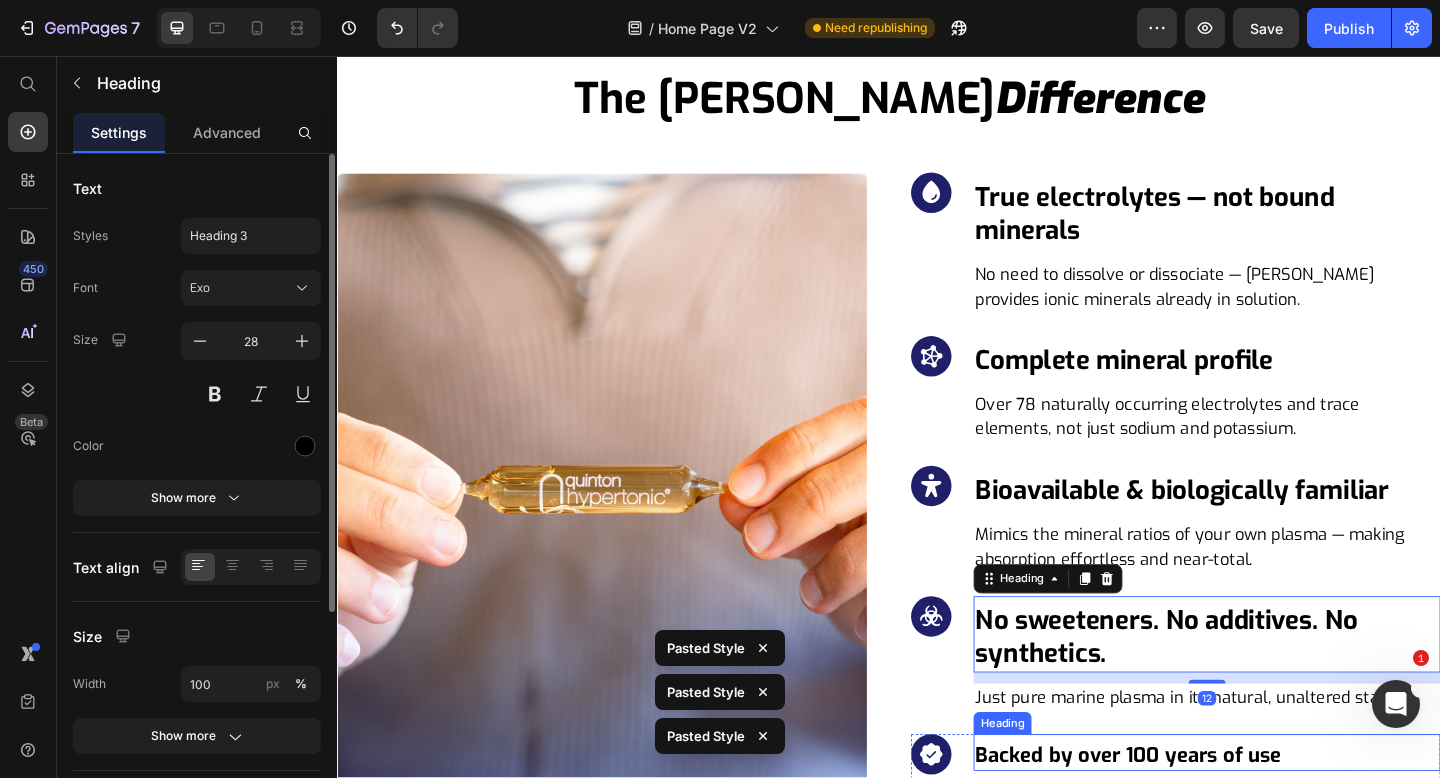 click on "Backed by over 100 years of use" at bounding box center (1283, 817) 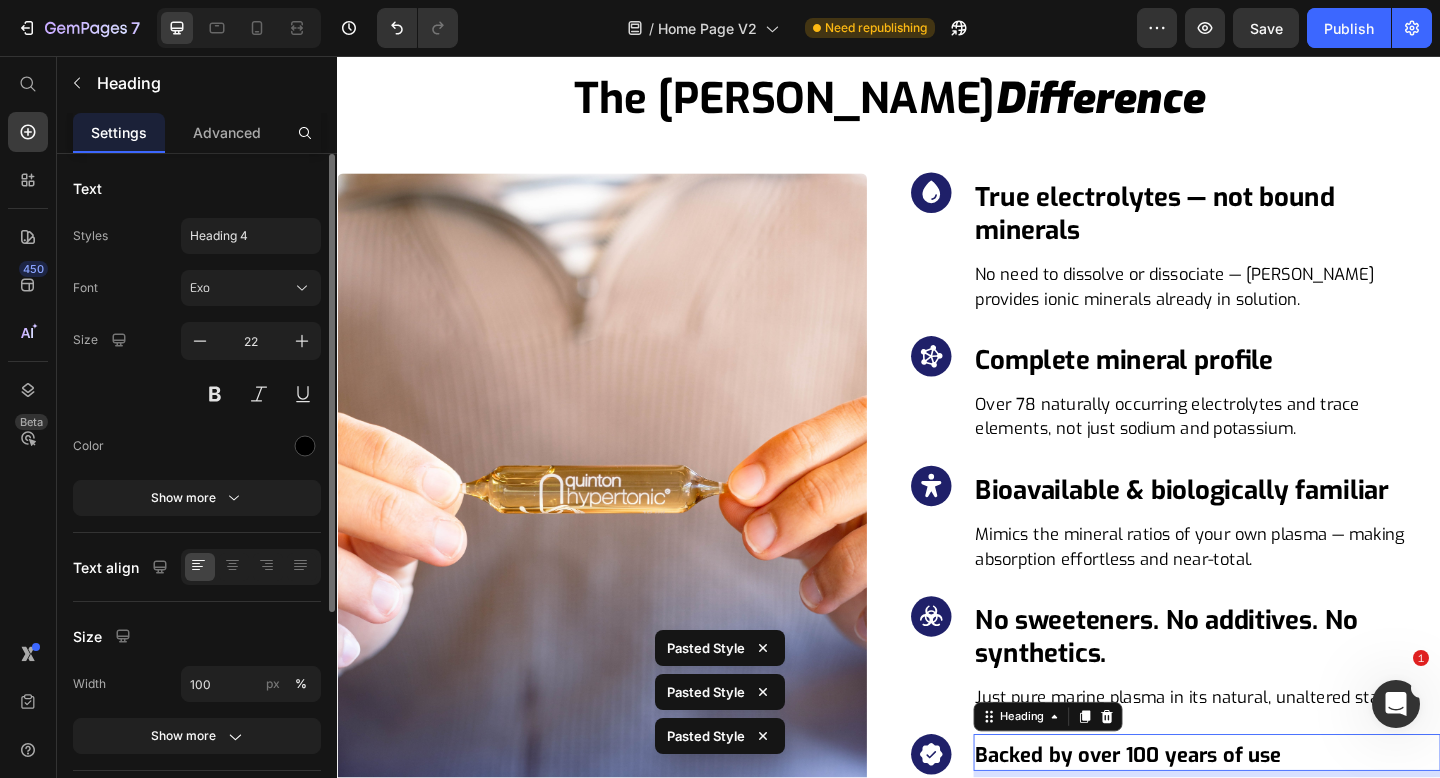 type on "28" 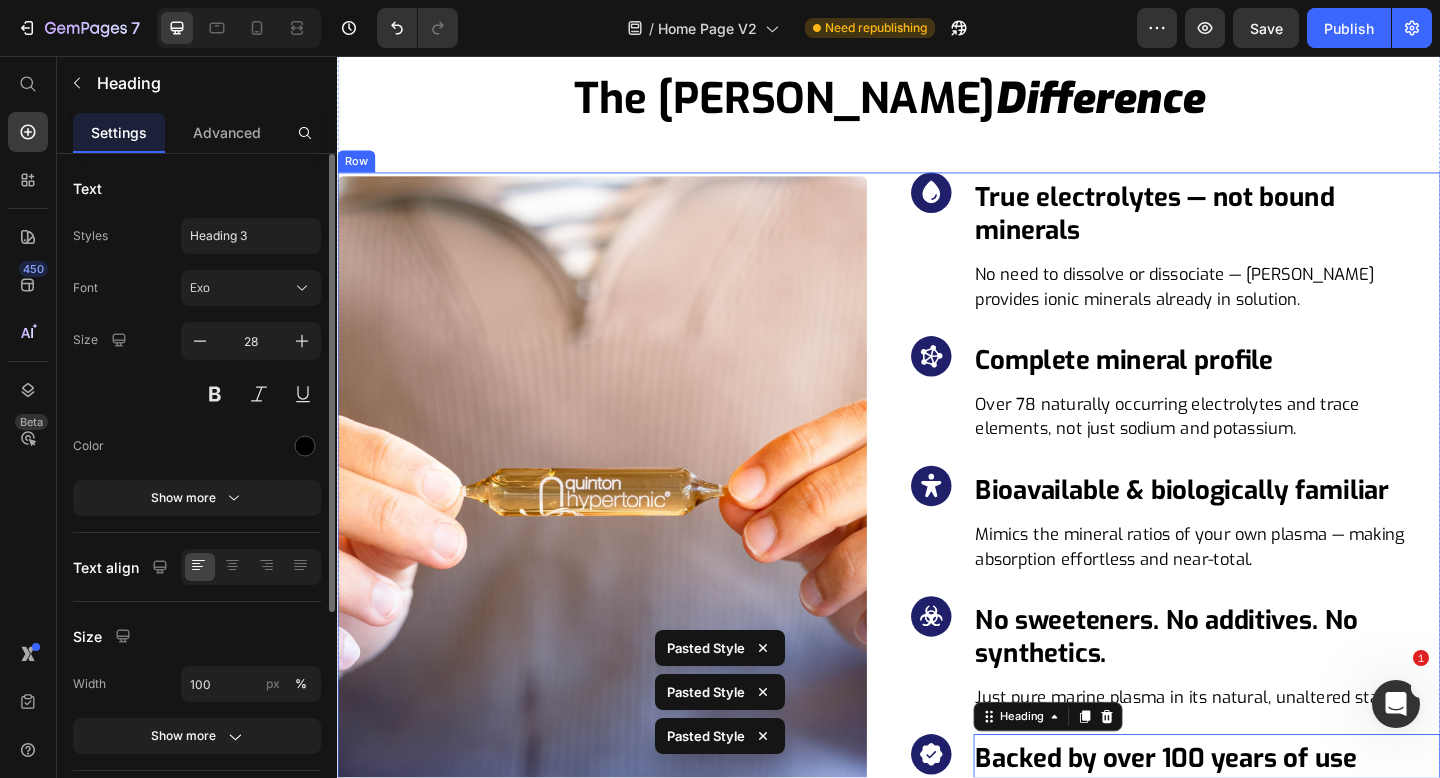click on "Image
Icon True electrolytes — not bound minerals Heading No need to dissolve or dissociate — Quinton provides ionic minerals already in solution. Text block Row
Icon Complete mineral profile Heading Over 78 naturally occurring electrolytes and trace elements, not just sodium and potassium. Text block Row
Icon Bioavailable & biologically familiar Heading Mimics the mineral ratios of your own plasma — making absorption effortless and near-total. Text block Row
Icon No sweeteners. No additives. No synthetics. Heading Just pure marine plasma in its natural, unaltered state. Text block Row
Icon Backed by over 100 years of use Heading   12 Used clinically and nutritionally across generations to restore mineral balance at the cellular level. Text block Row Row" at bounding box center [937, 547] 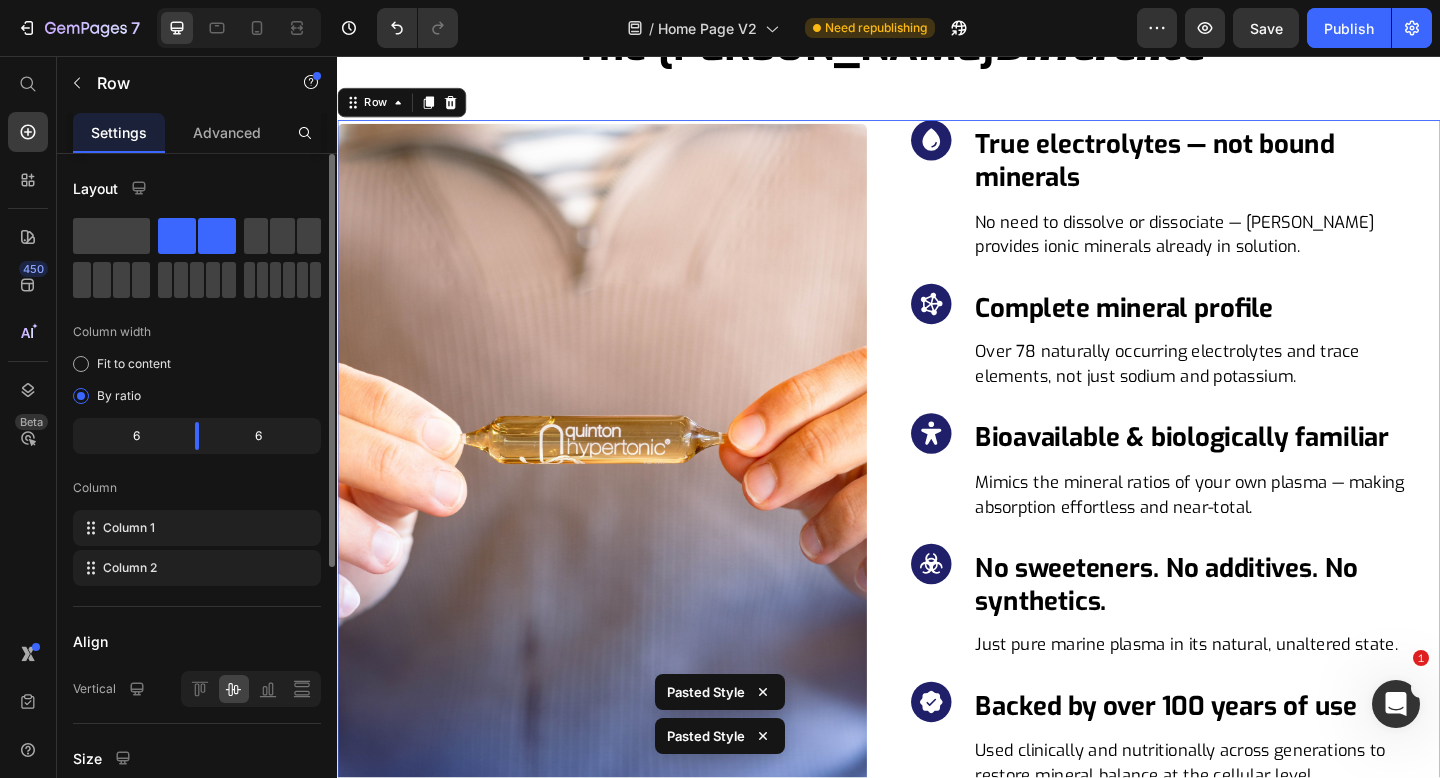 scroll, scrollTop: 8280, scrollLeft: 0, axis: vertical 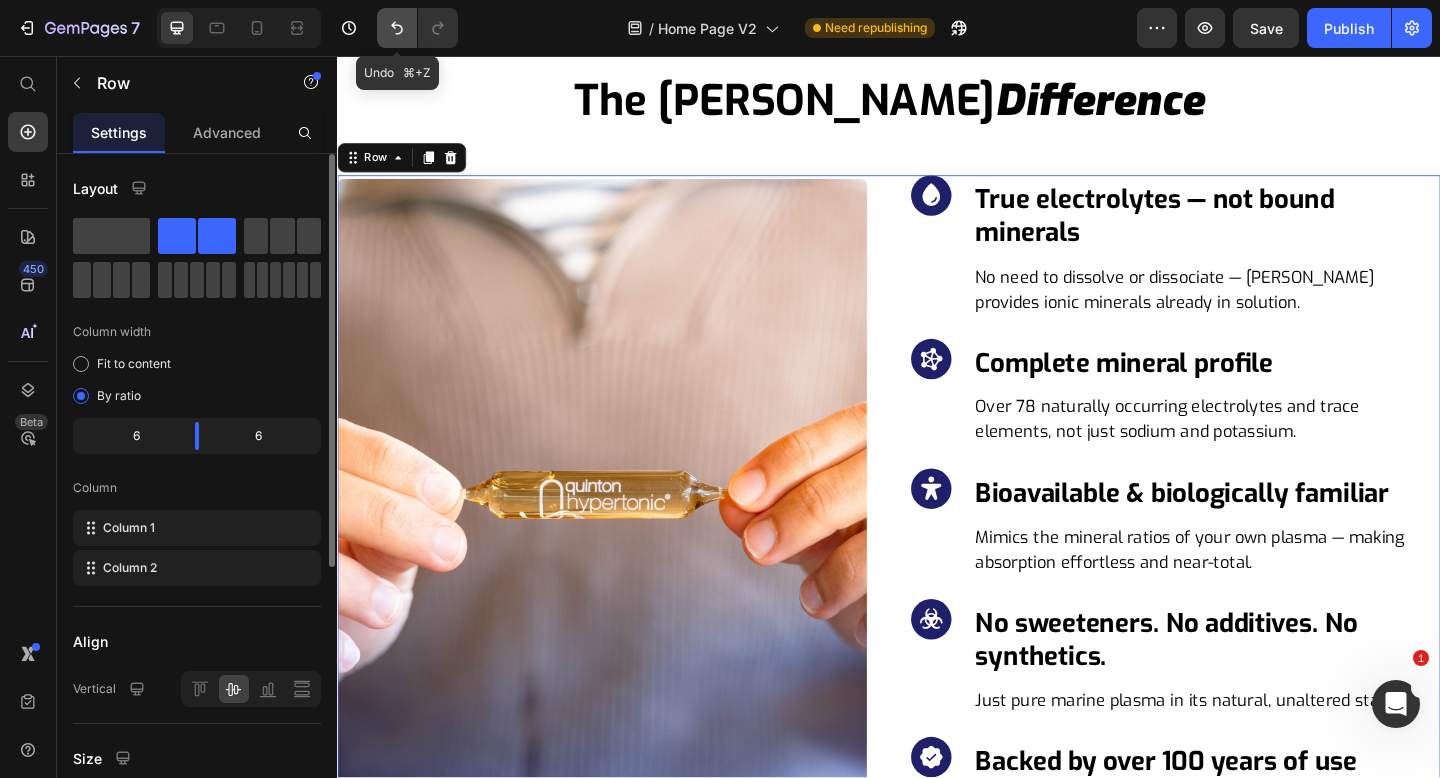 click 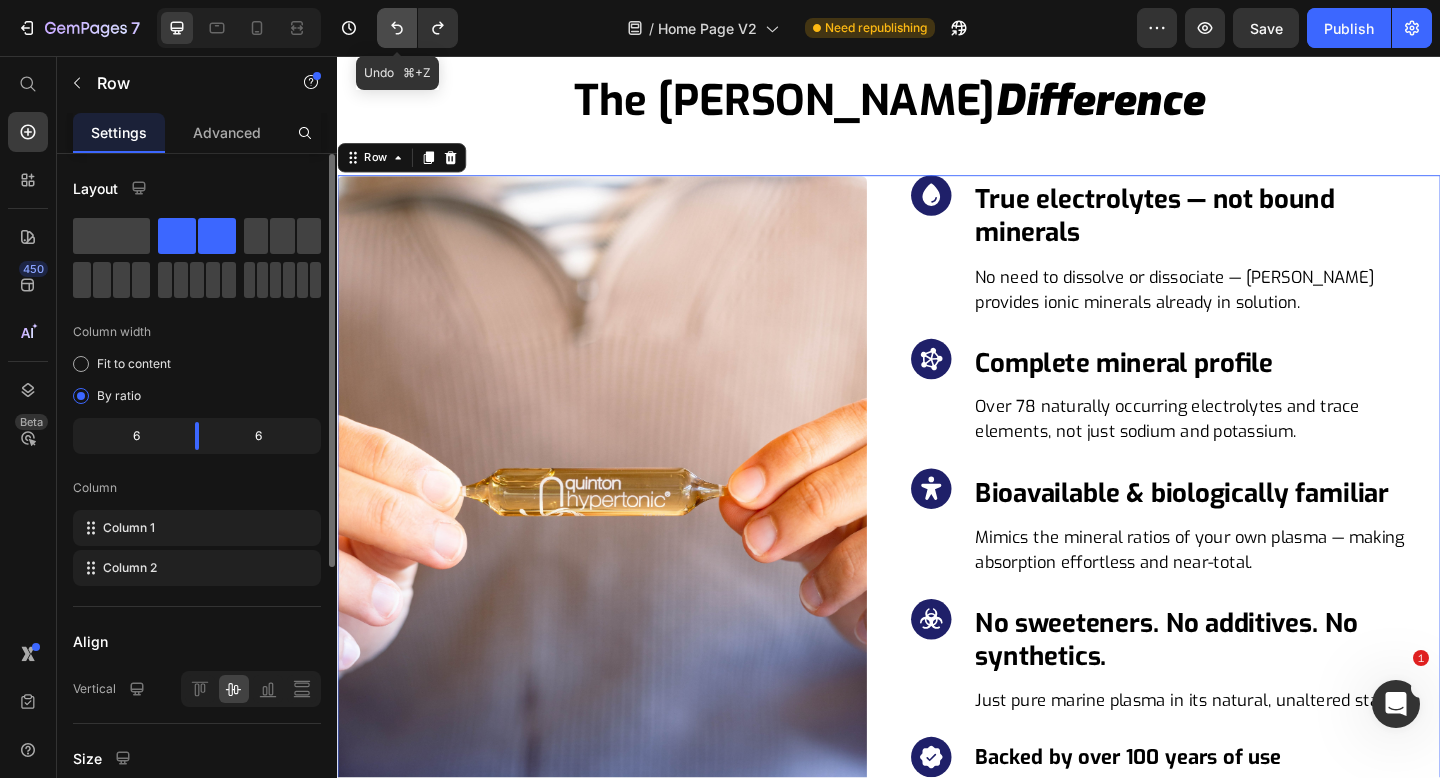 click 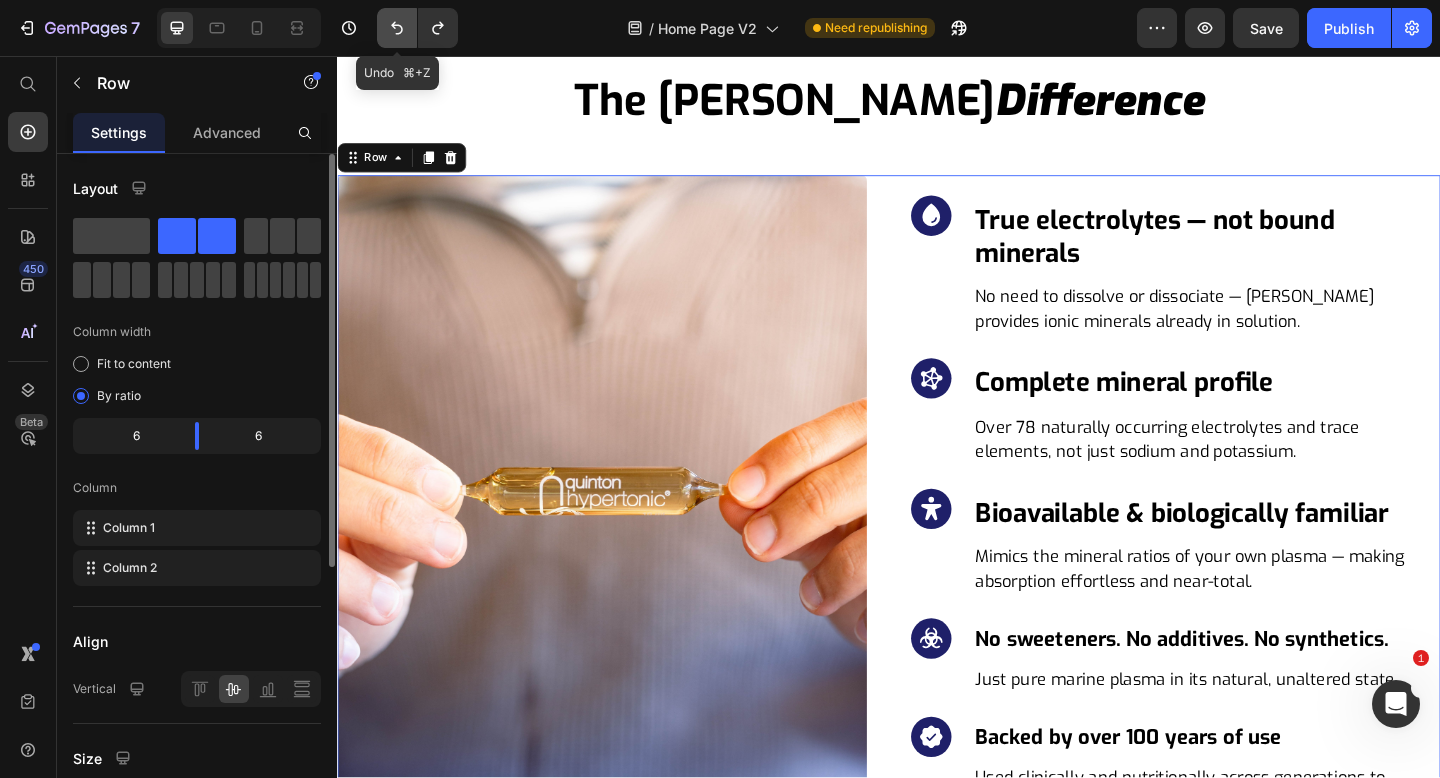 click 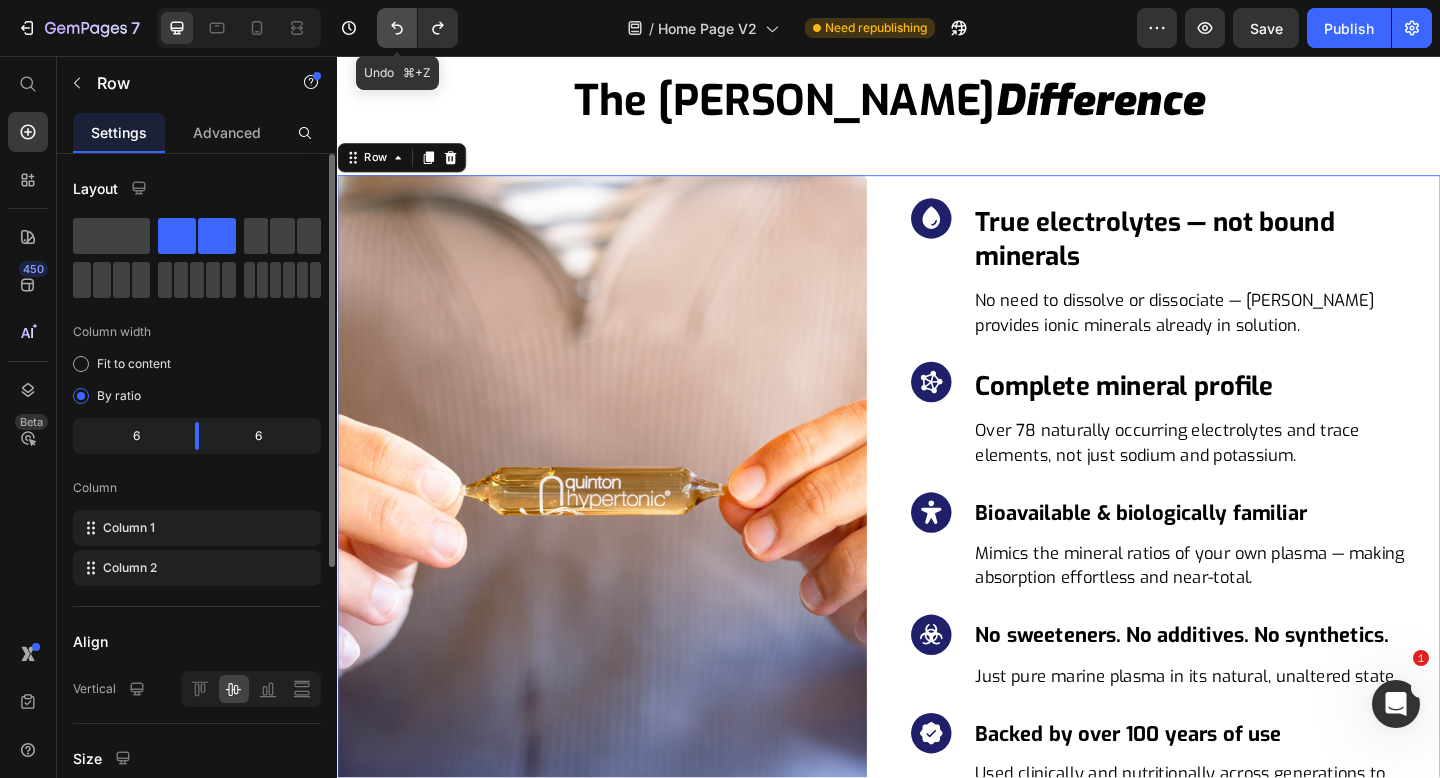 click 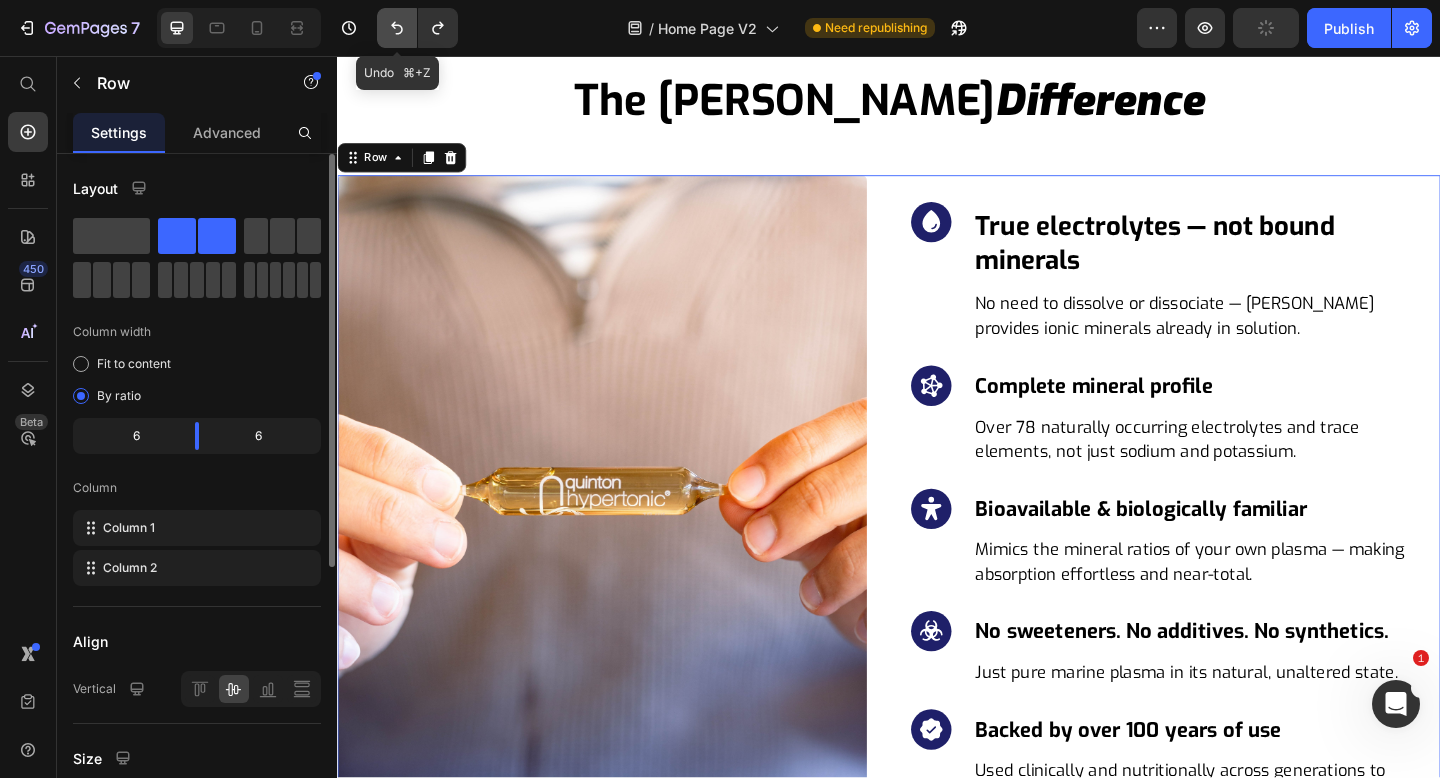 click 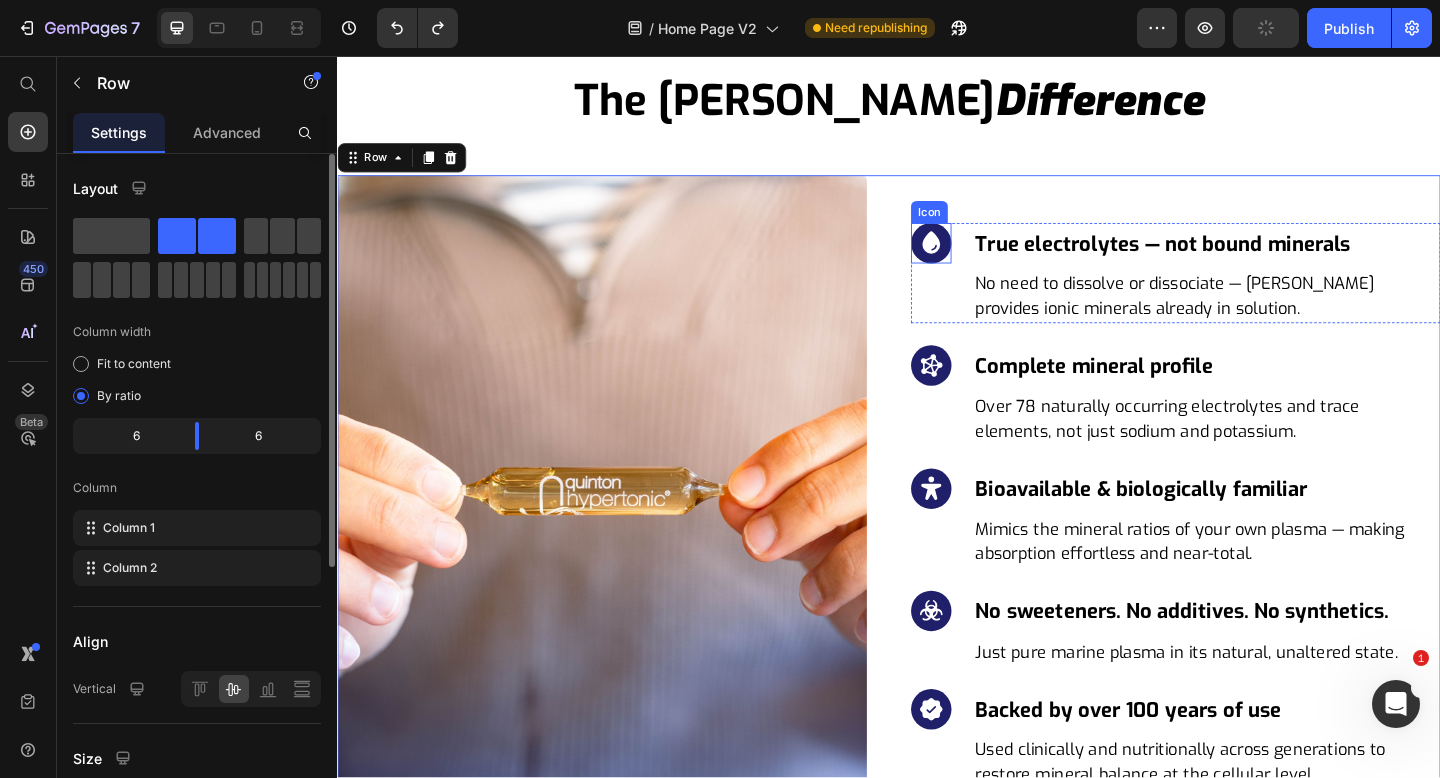 click 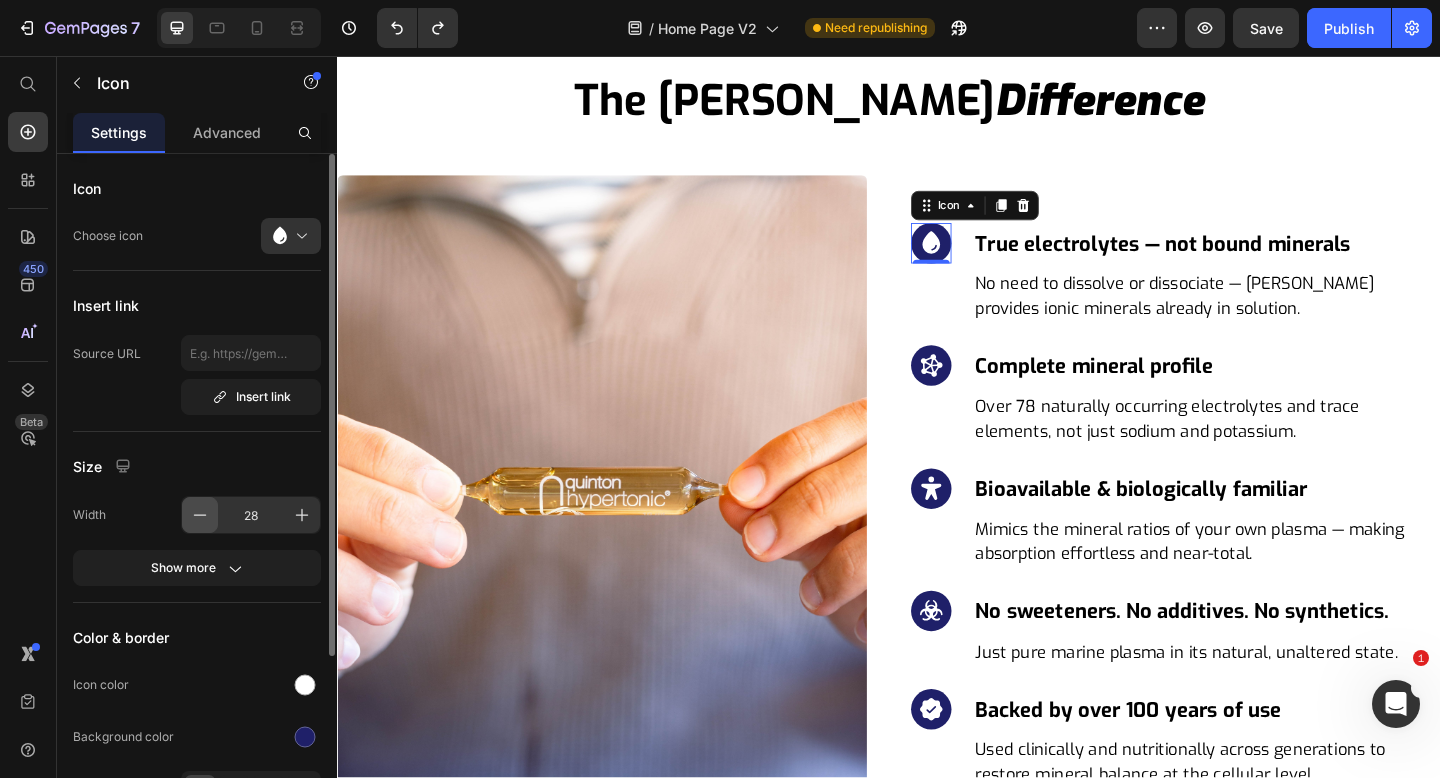 click 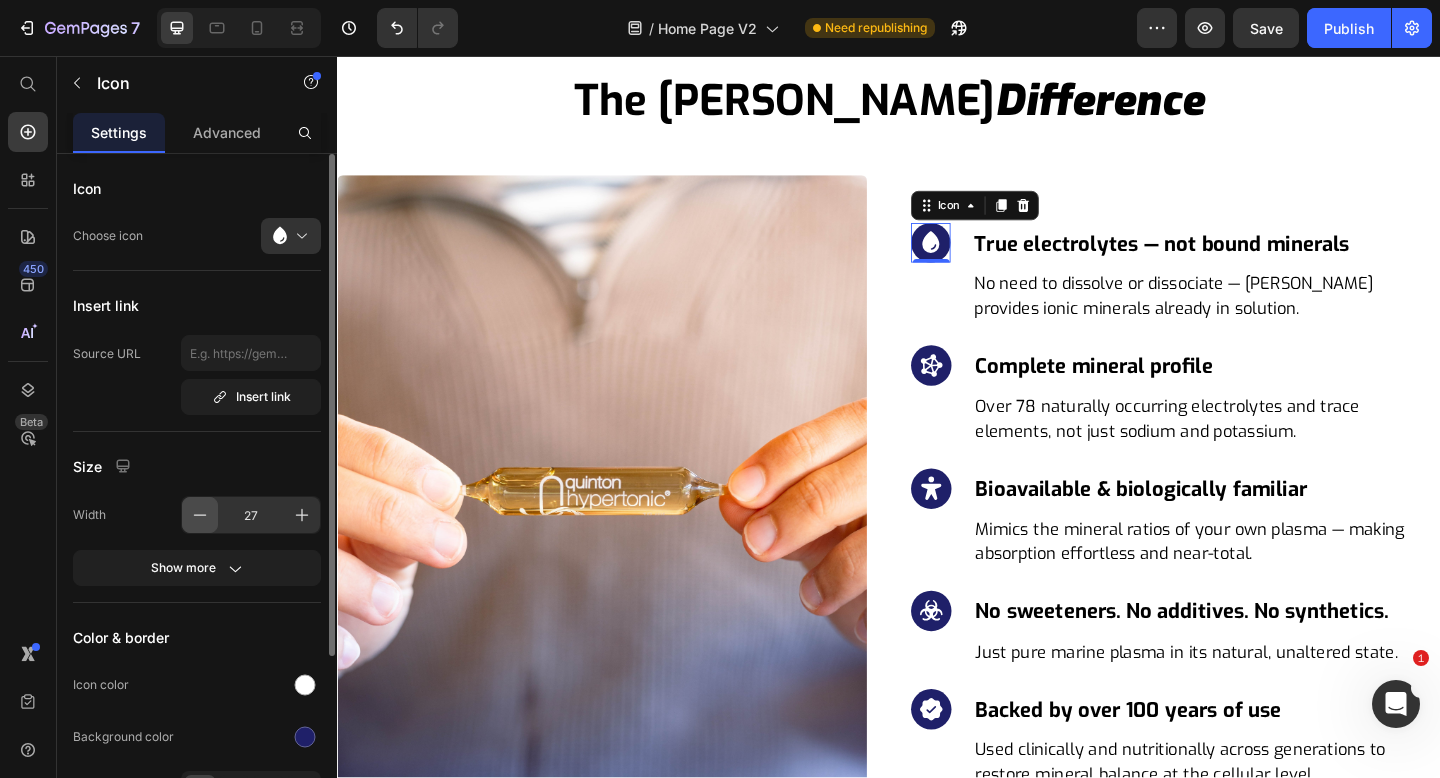 click 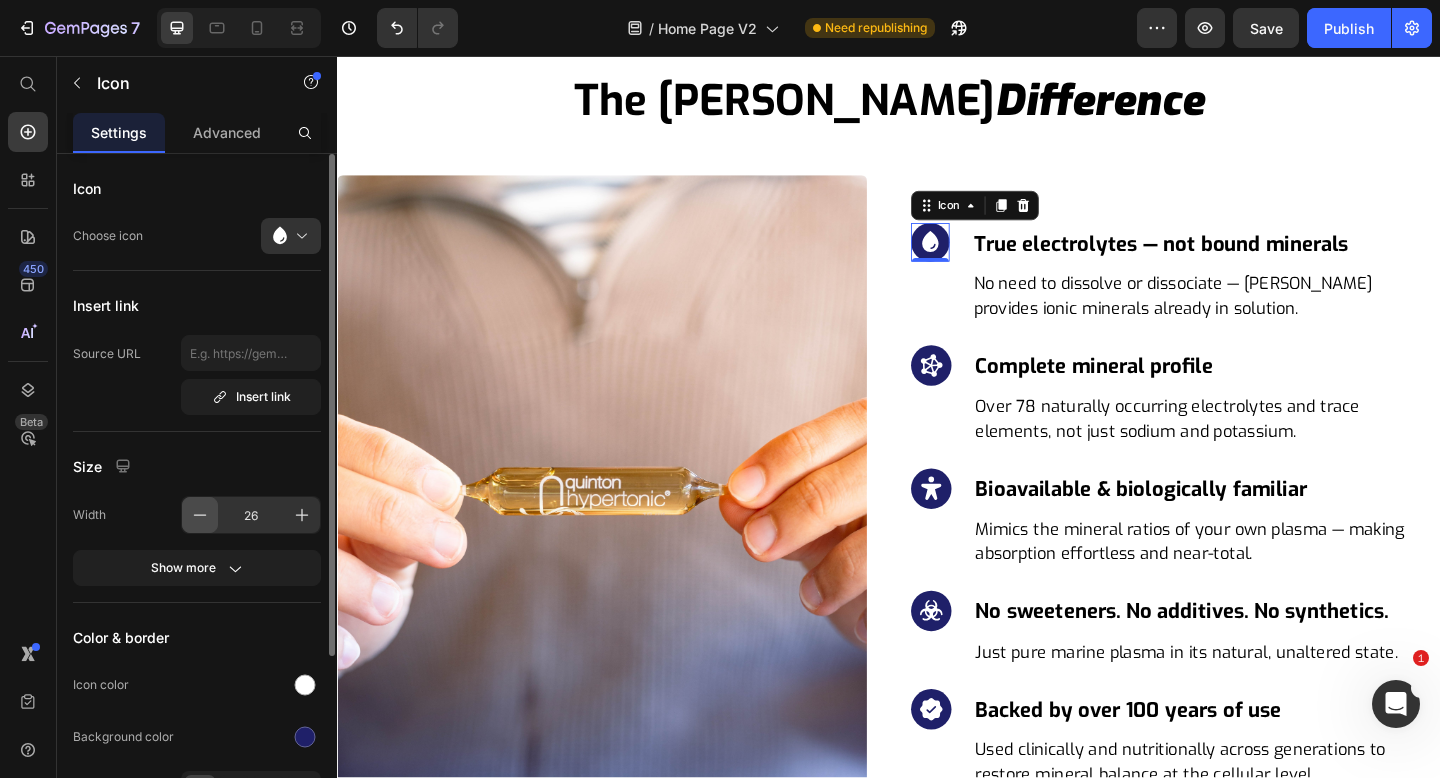 click 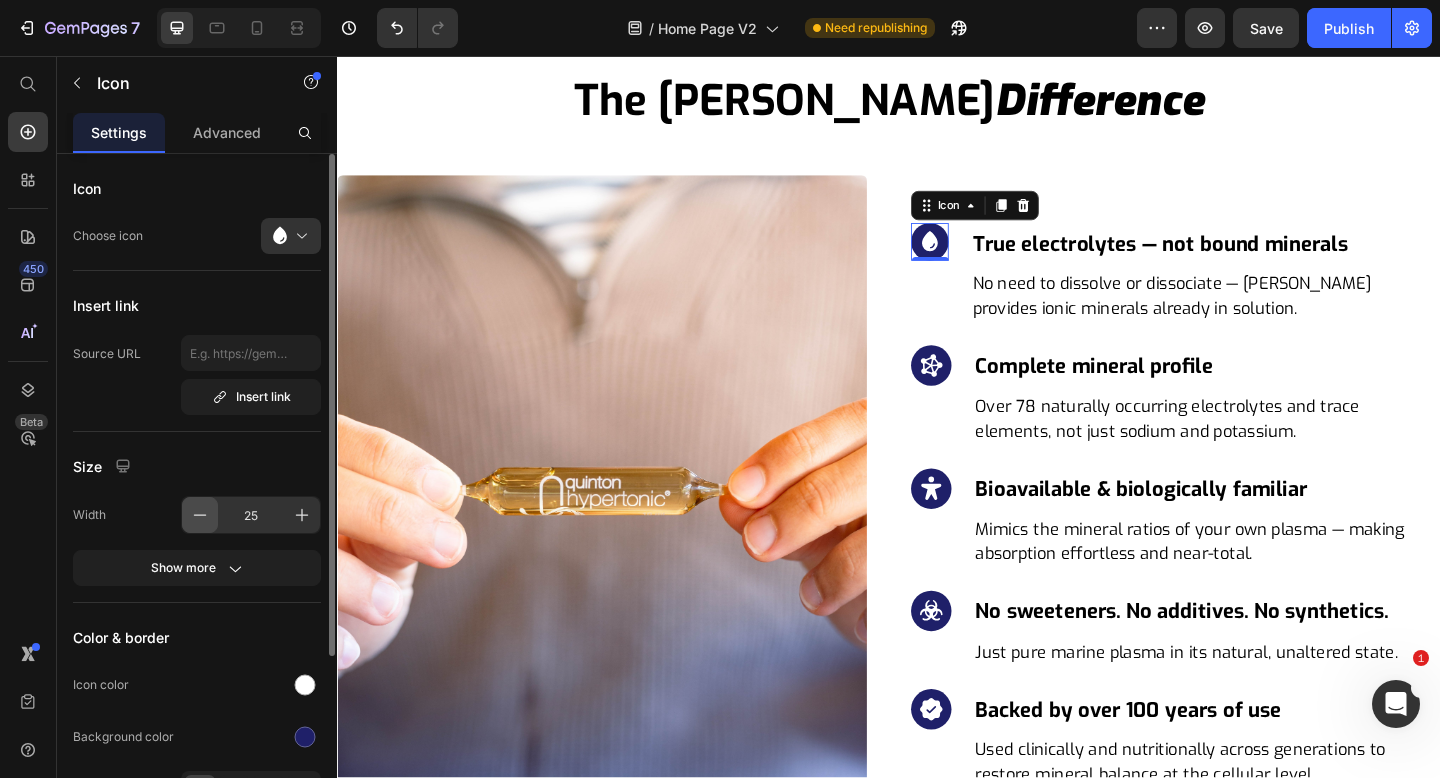 click 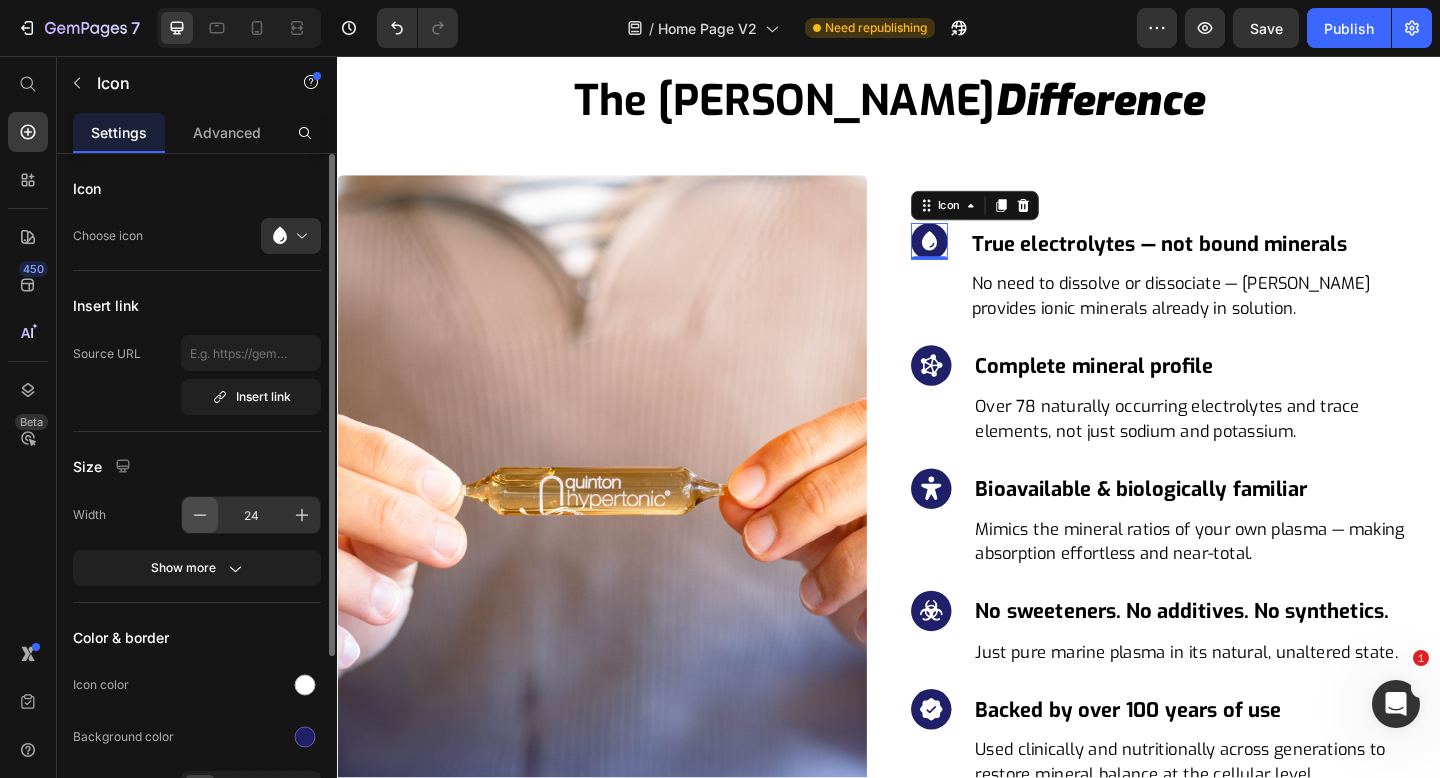 click 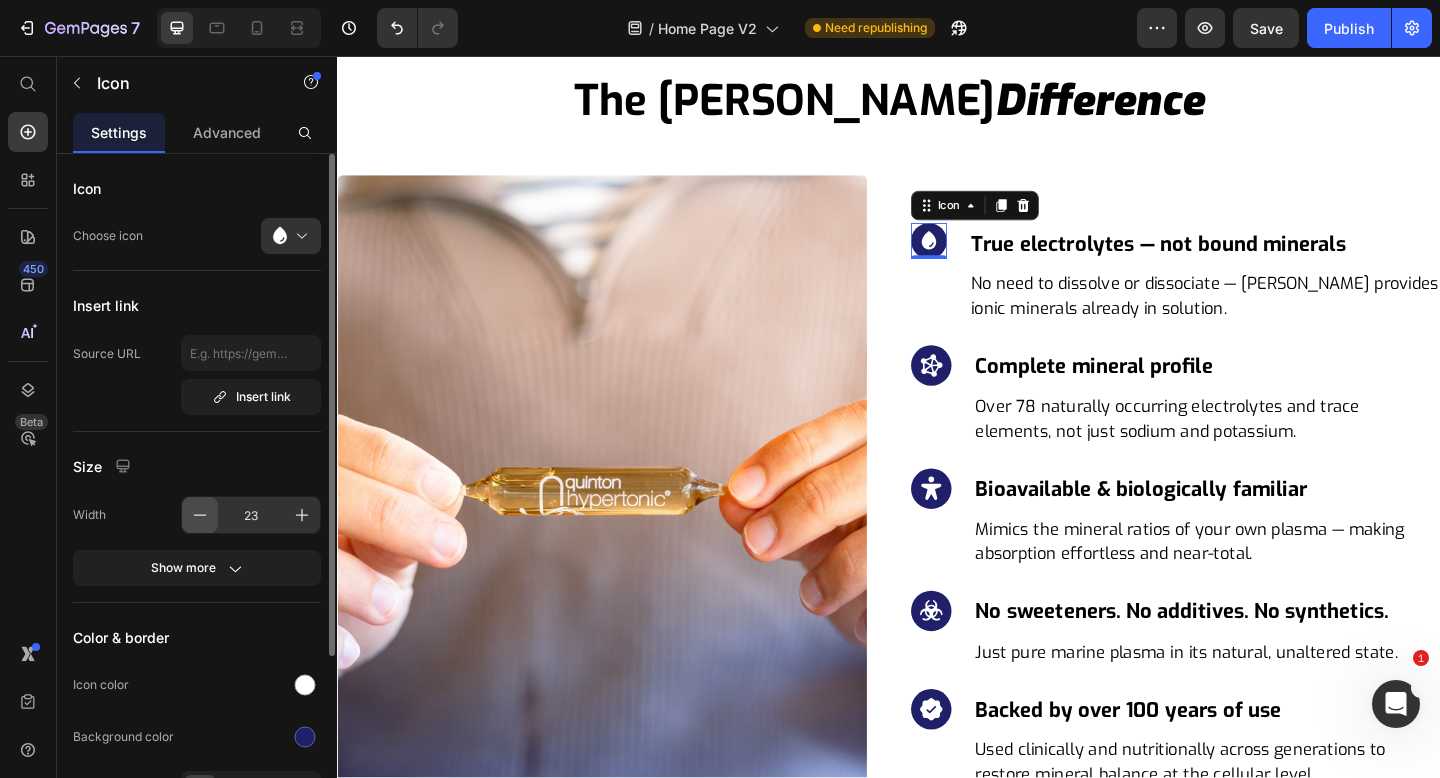 click 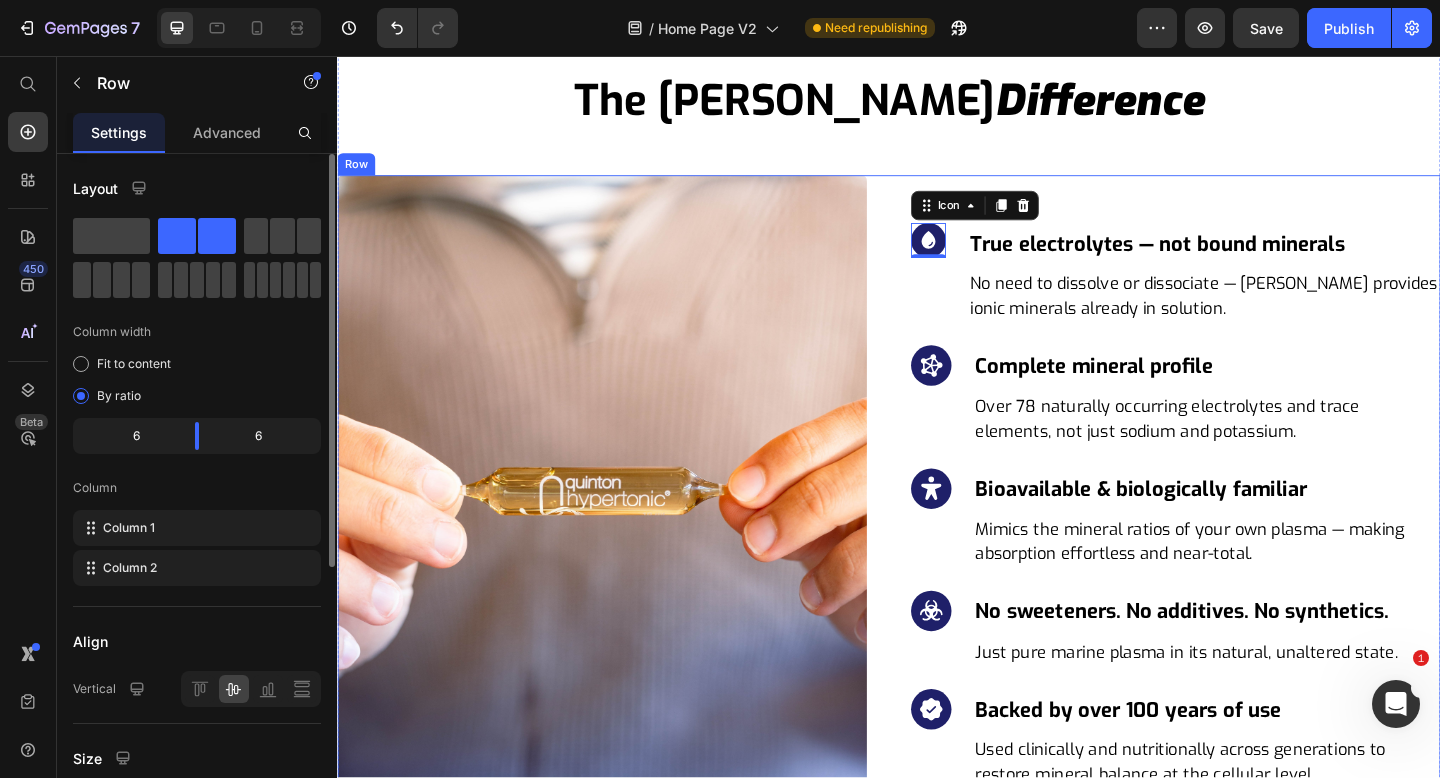click on "Image
Icon   0 True electrolytes — not bound minerals Heading No need to dissolve or dissociate — Quinton provides ionic minerals already in solution. Text block Row
Icon Complete mineral profile Heading Over 78 naturally occurring electrolytes and trace elements, not just sodium and potassium. Text block Row
Icon Bioavailable & biologically familiar Heading Mimics the mineral ratios of your own plasma — making absorption effortless and near-total. Text block Row
Icon No sweeteners. No additives. No synthetics. Heading Just pure marine plasma in its natural, unaltered state. Text block Row
Icon Backed by over 100 years of use Heading Used clinically and nutritionally across generations to restore mineral balance at the cellular level. Text block Row Row" at bounding box center [937, 546] 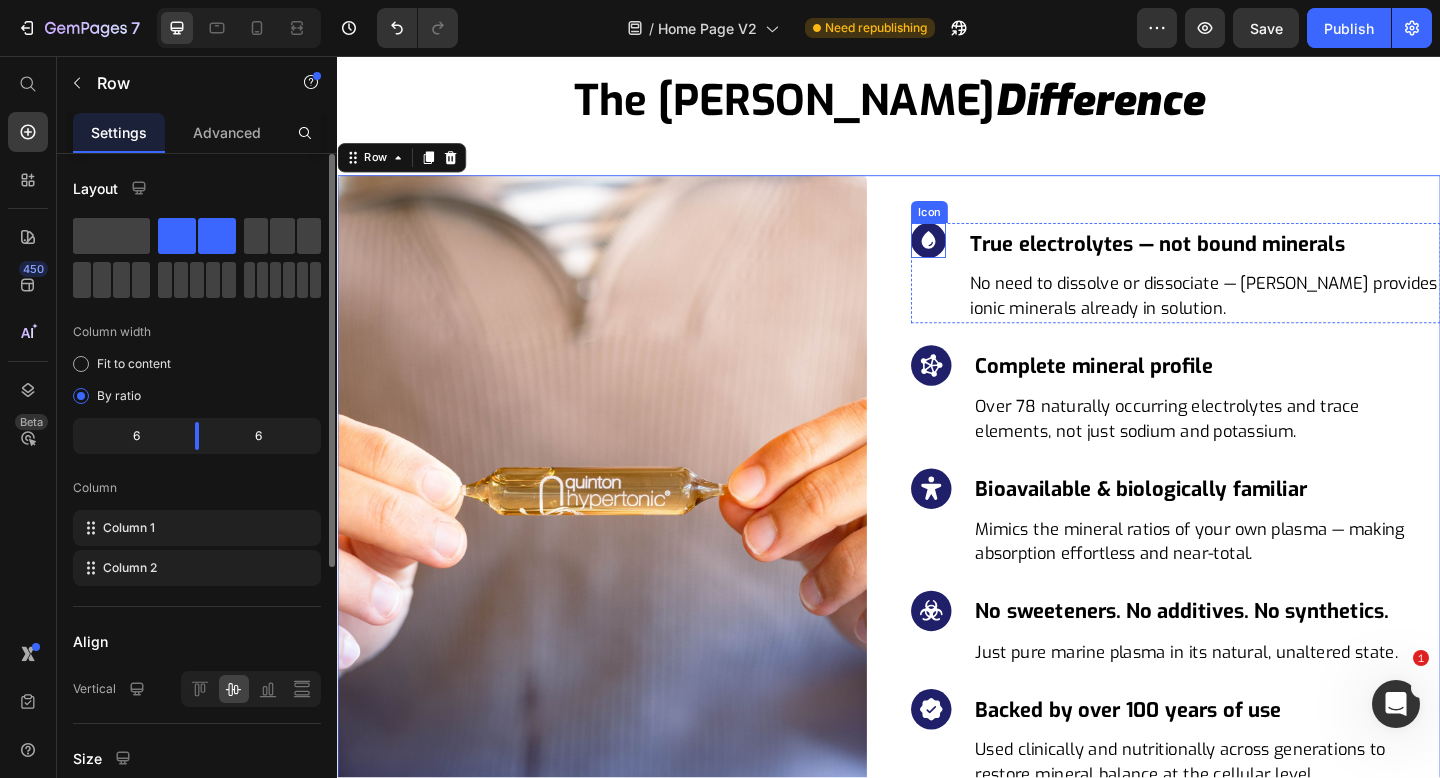click 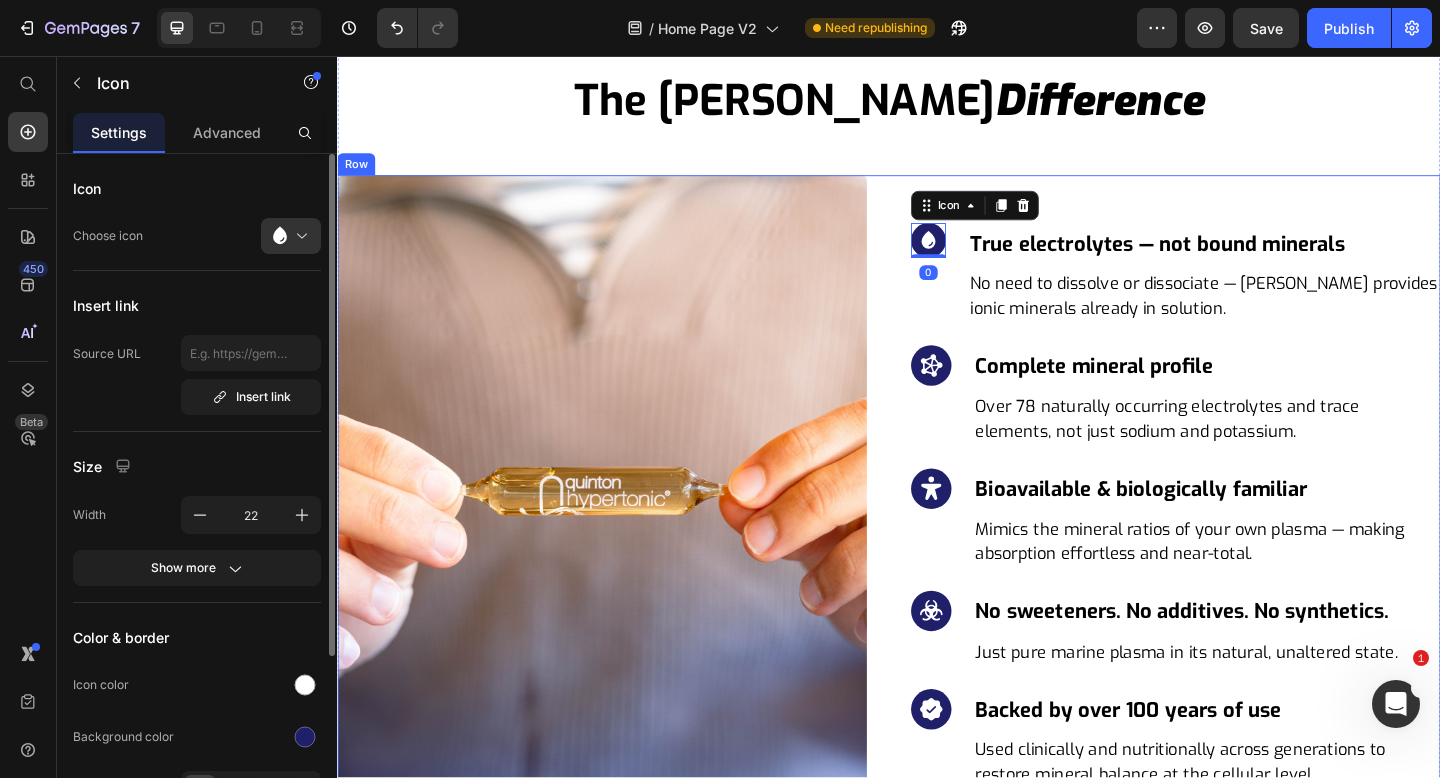 click on "Image
Icon   0 True electrolytes — not bound minerals Heading No need to dissolve or dissociate — Quinton provides ionic minerals already in solution. Text block Row
Icon Complete mineral profile Heading Over 78 naturally occurring electrolytes and trace elements, not just sodium and potassium. Text block Row
Icon Bioavailable & biologically familiar Heading Mimics the mineral ratios of your own plasma — making absorption effortless and near-total. Text block Row
Icon No sweeteners. No additives. No synthetics. Heading Just pure marine plasma in its natural, unaltered state. Text block Row
Icon Backed by over 100 years of use Heading Used clinically and nutritionally across generations to restore mineral balance at the cellular level. Text block Row Row" at bounding box center [937, 546] 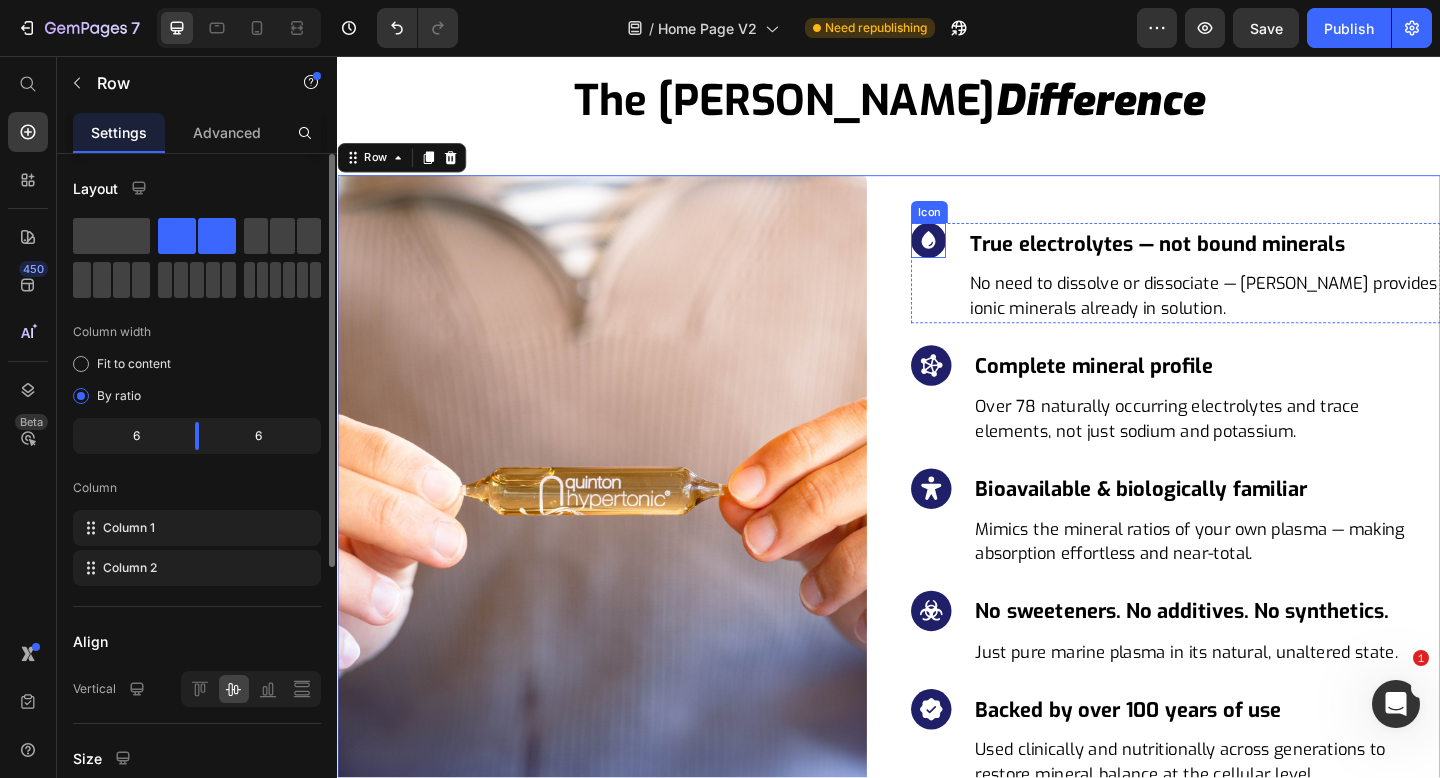 click at bounding box center [980, 257] 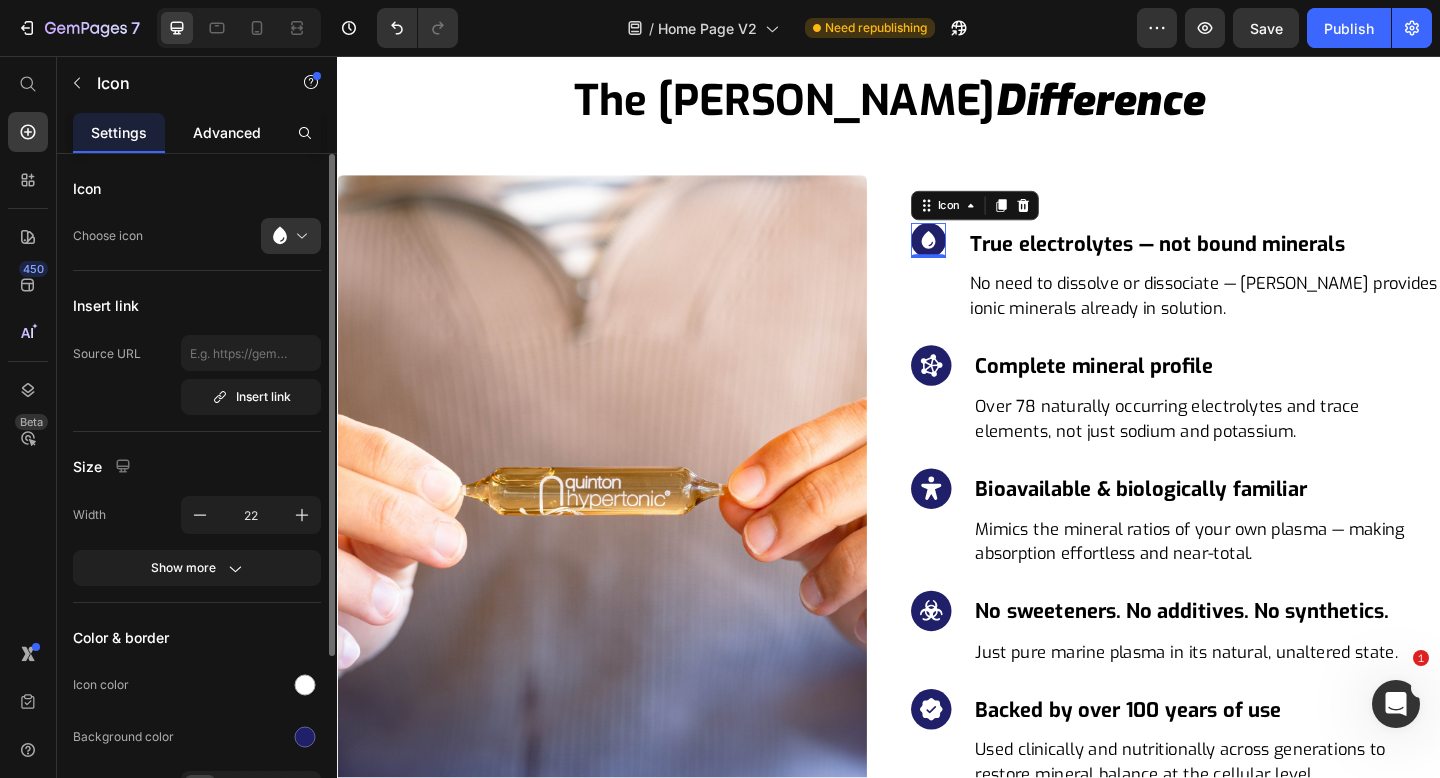 click on "Advanced" at bounding box center (227, 132) 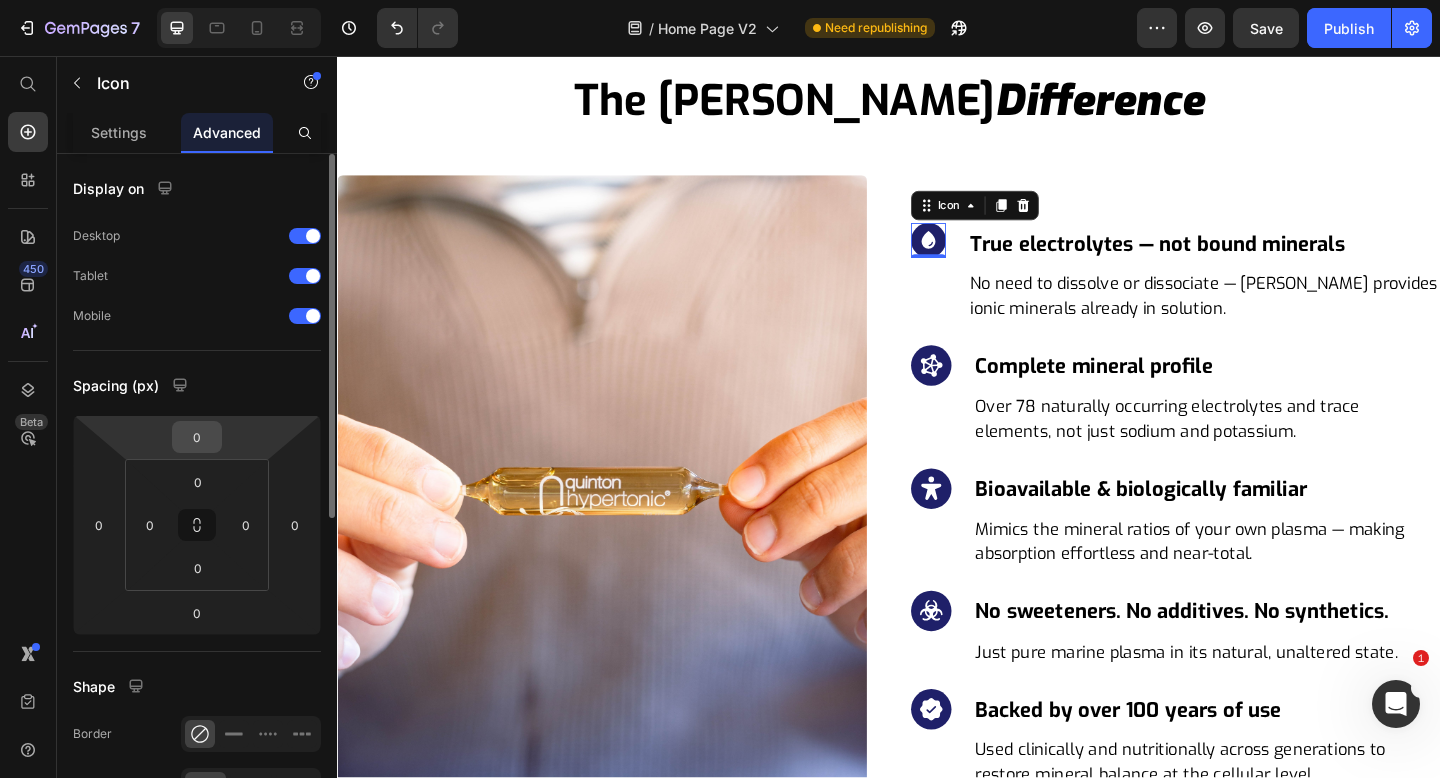 click on "0" at bounding box center (197, 437) 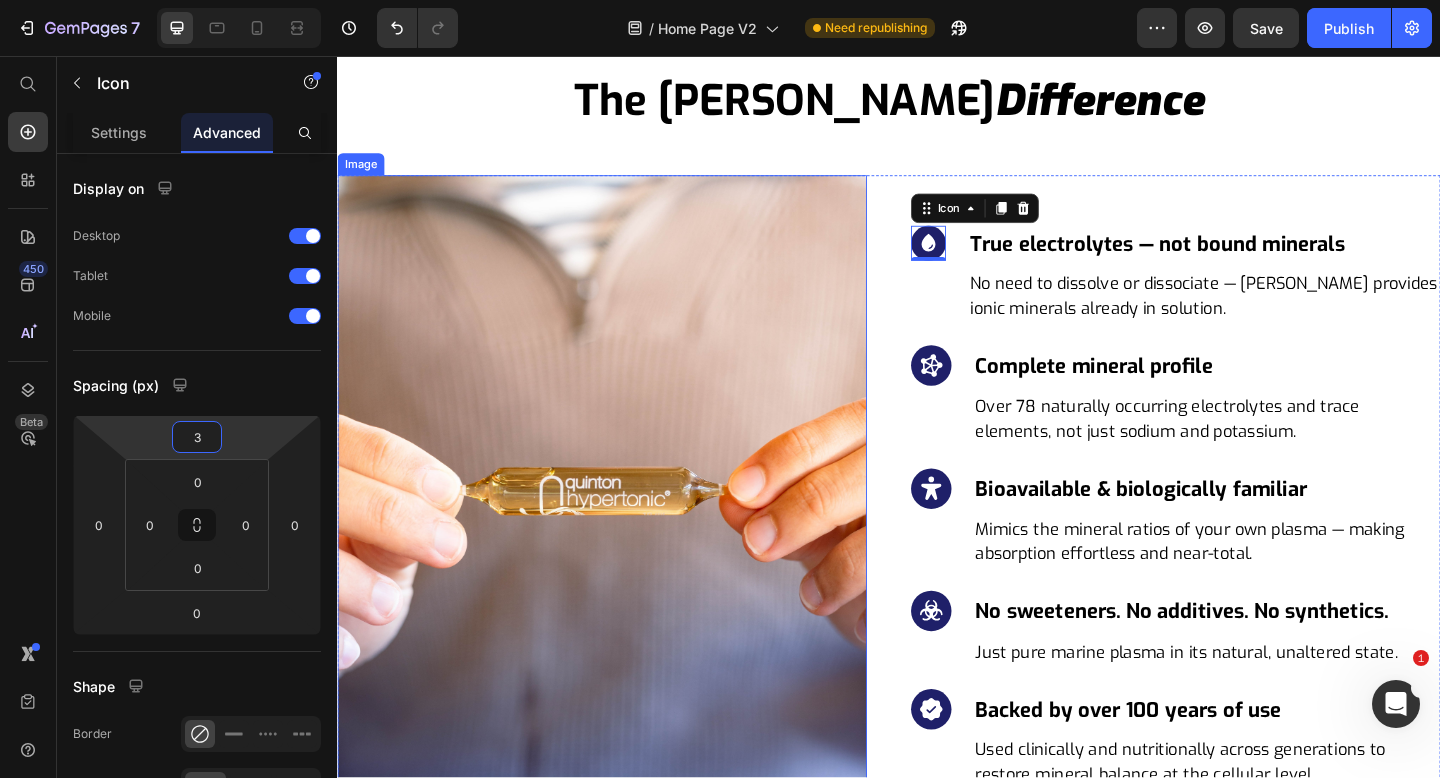 type on "4" 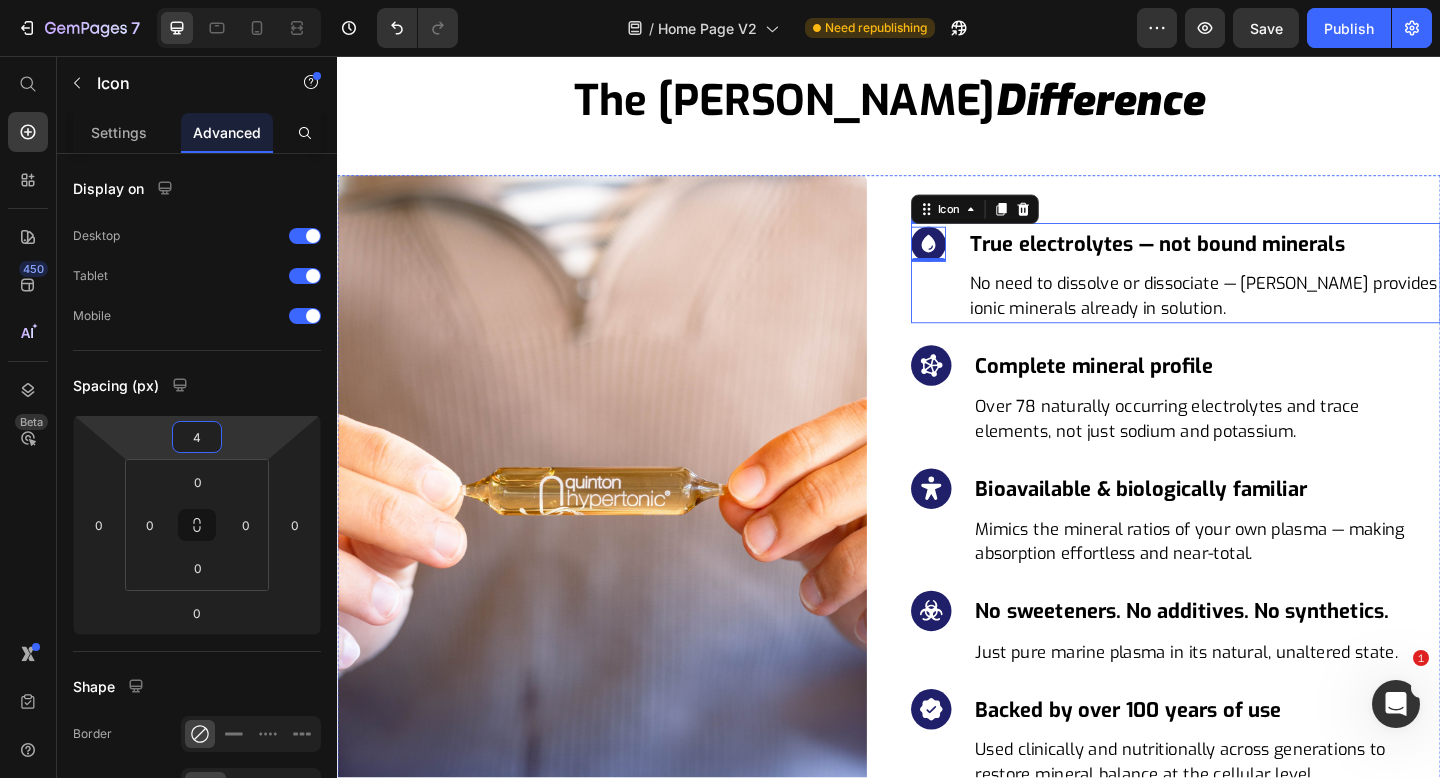 click on "Icon   0" at bounding box center (980, 293) 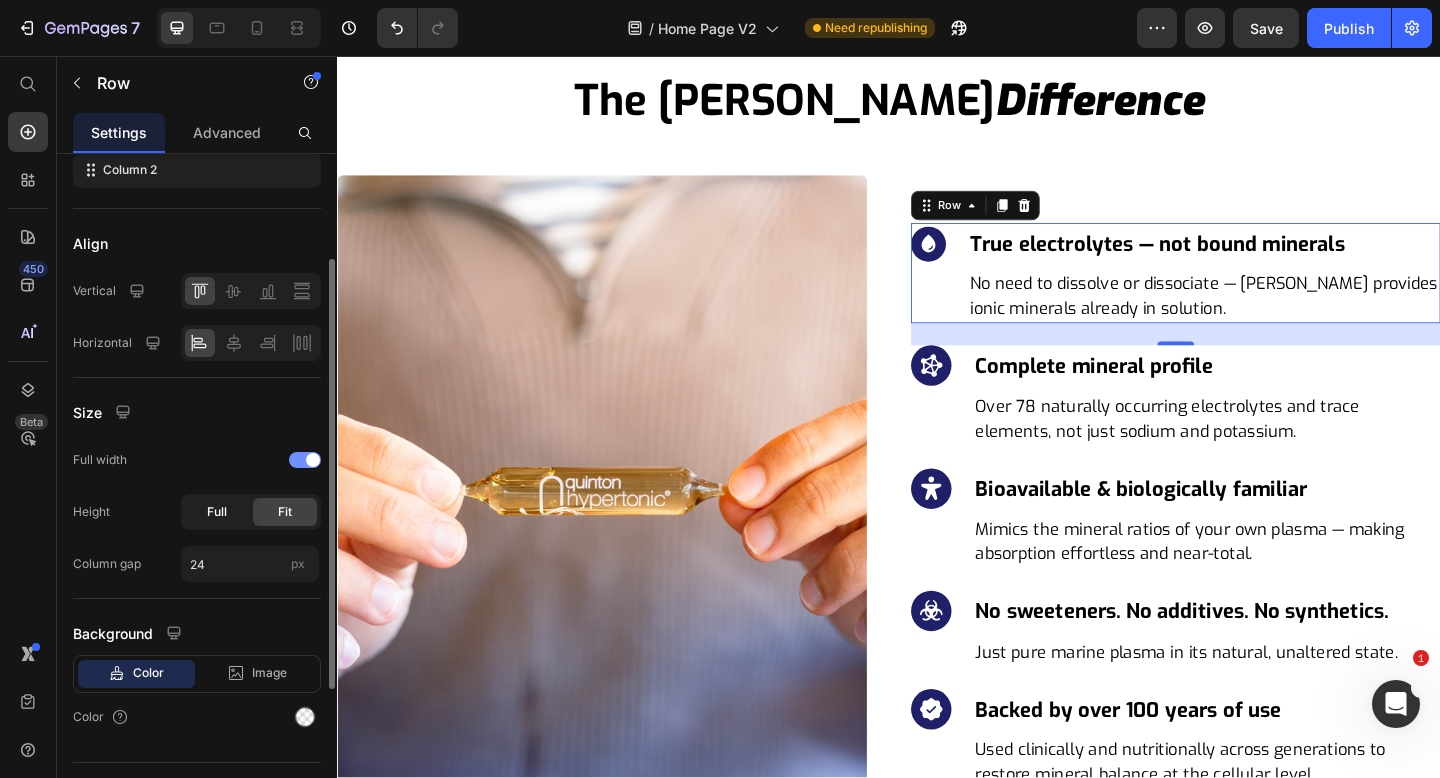 scroll, scrollTop: 396, scrollLeft: 0, axis: vertical 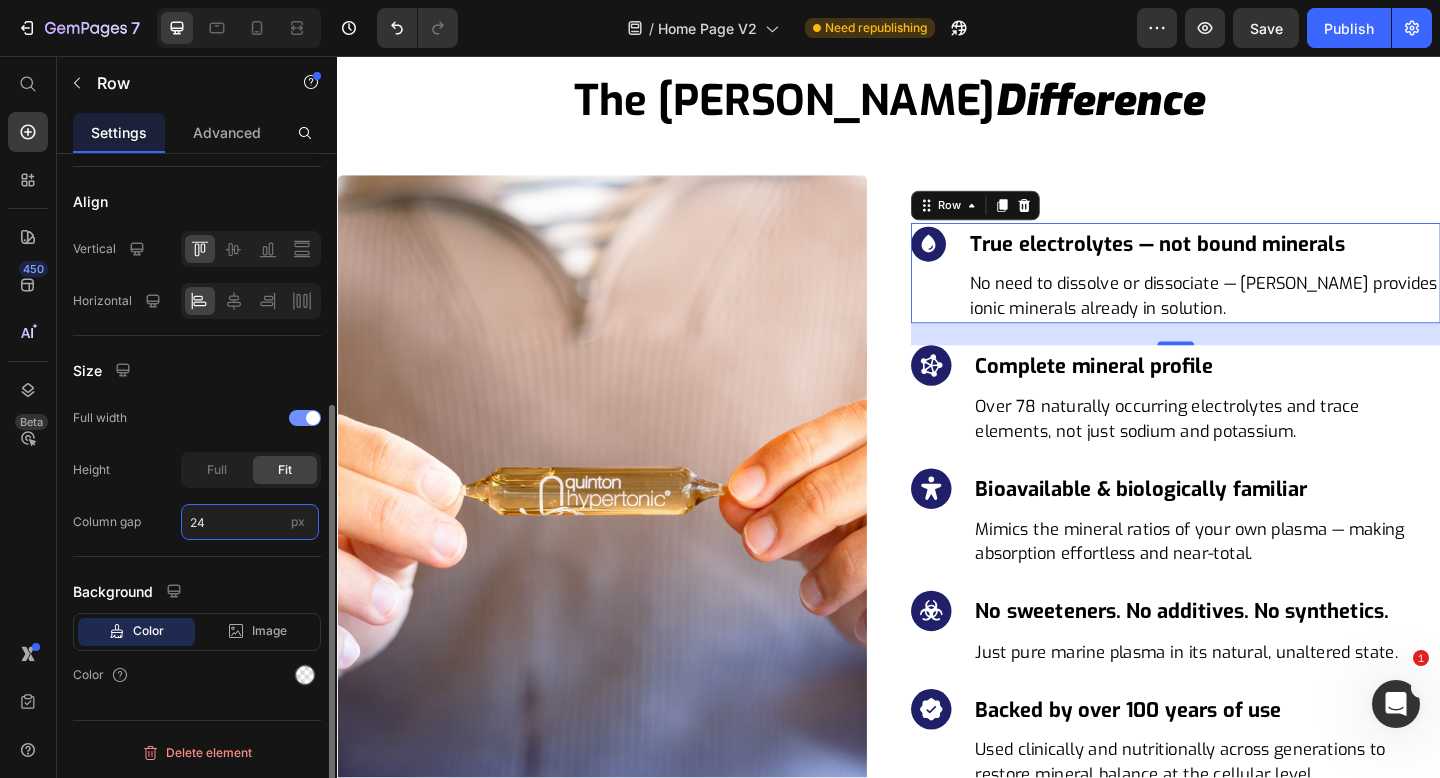 click on "24" at bounding box center [250, 522] 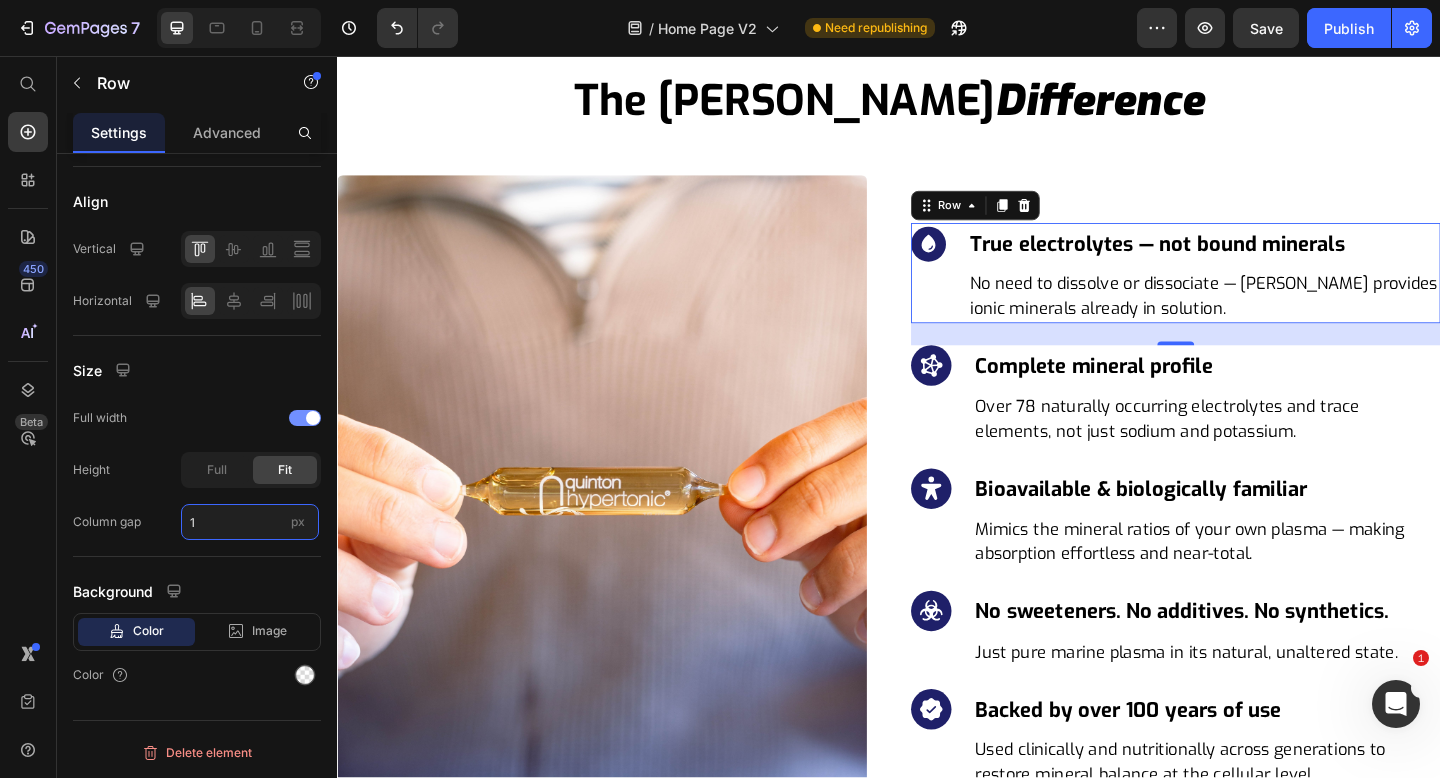 type on "12" 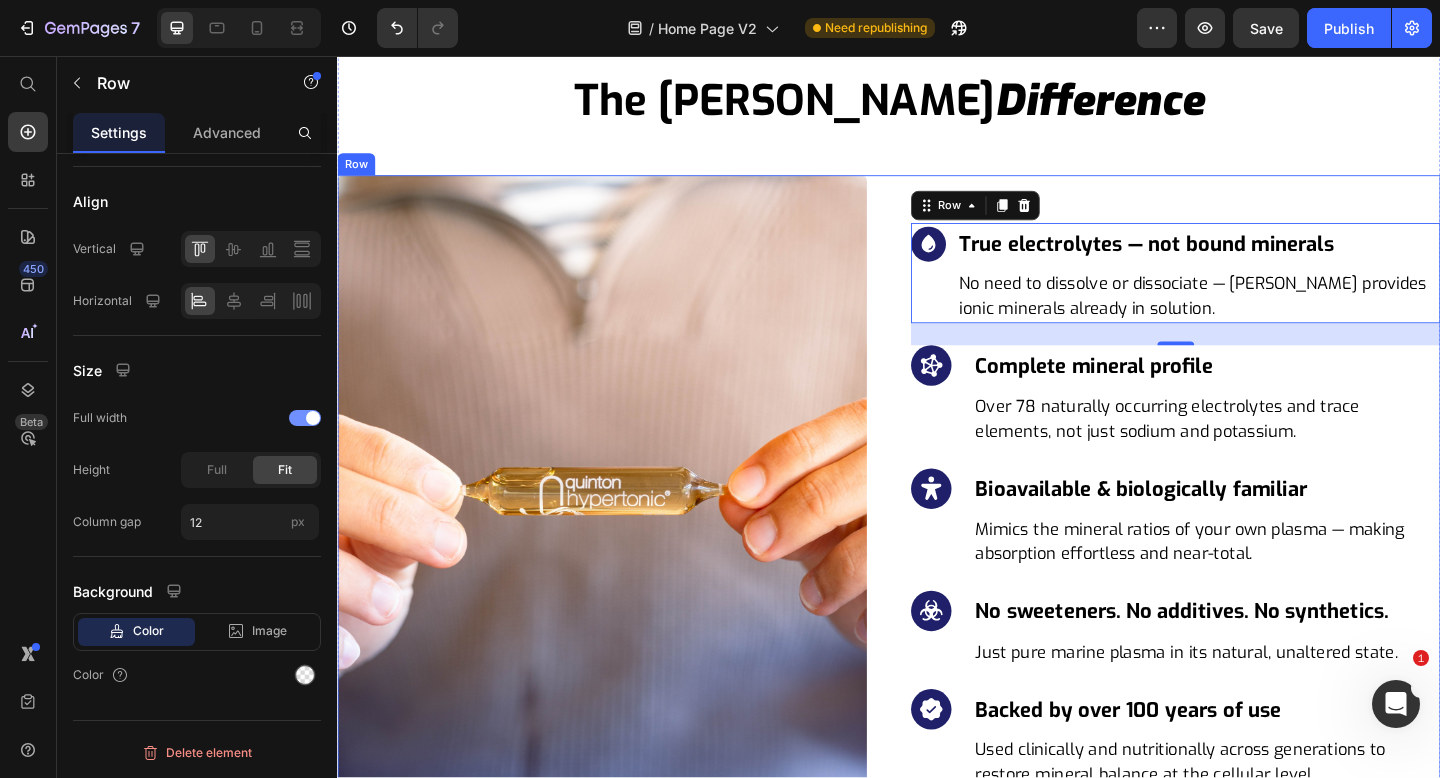 click on "Image
Icon True electrolytes — not bound minerals Heading No need to dissolve or dissociate — Quinton provides ionic minerals already in solution. Text block Row   24
Icon Complete mineral profile Heading Over 78 naturally occurring electrolytes and trace elements, not just sodium and potassium. Text block Row
Icon Bioavailable & biologically familiar Heading Mimics the mineral ratios of your own plasma — making absorption effortless and near-total. Text block Row
Icon No sweeteners. No additives. No synthetics. Heading Just pure marine plasma in its natural, unaltered state. Text block Row
Icon Backed by over 100 years of use Heading Used clinically and nutritionally across generations to restore mineral balance at the cellular level. Text block Row Row" at bounding box center (937, 546) 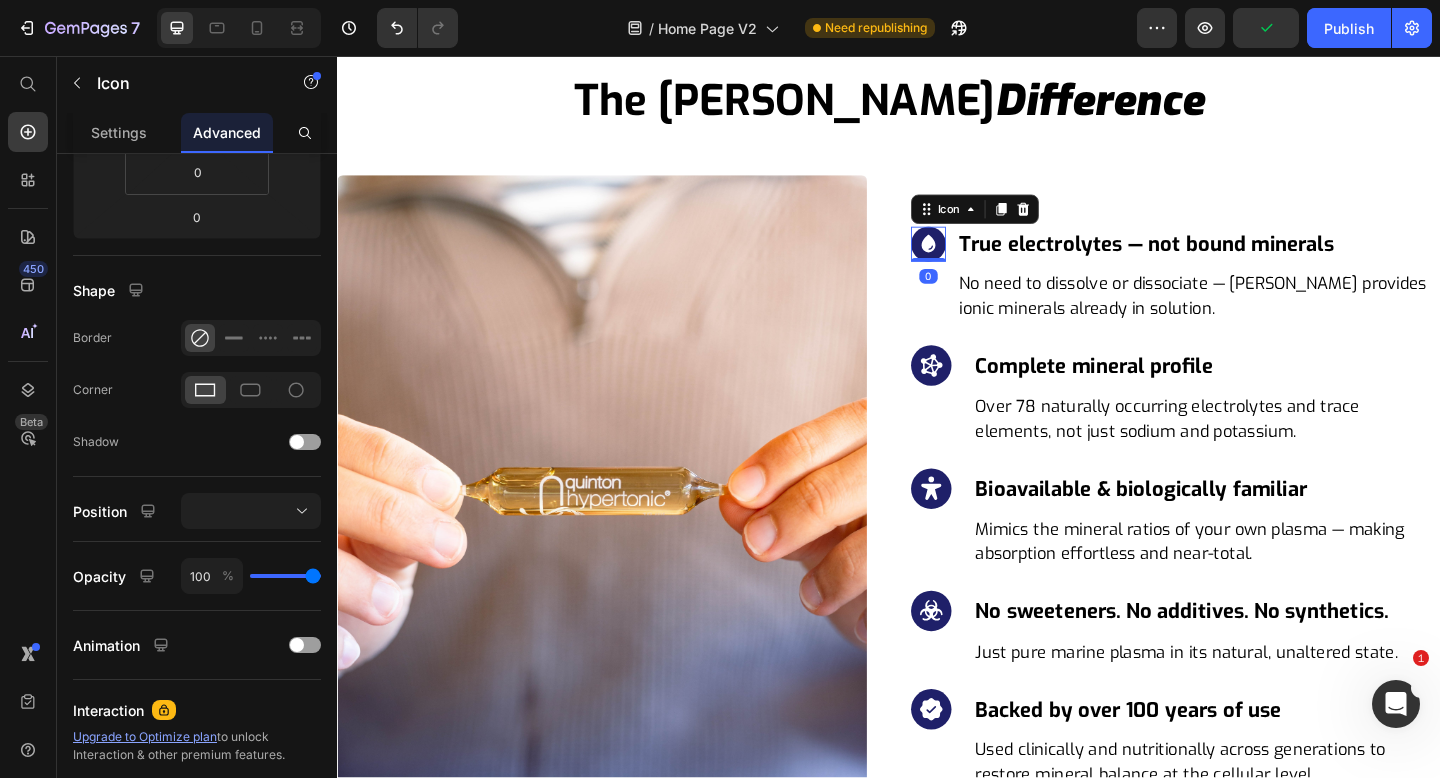 click 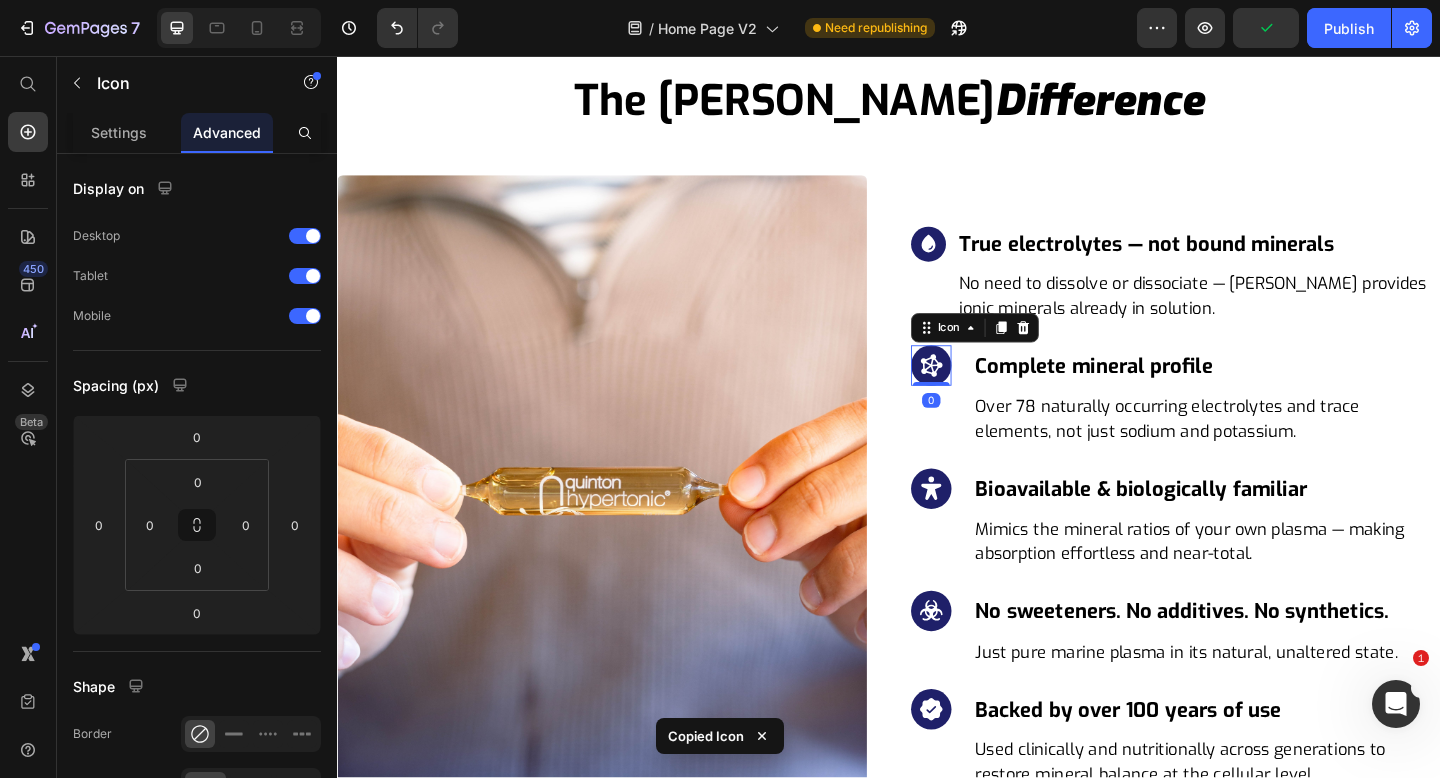 click 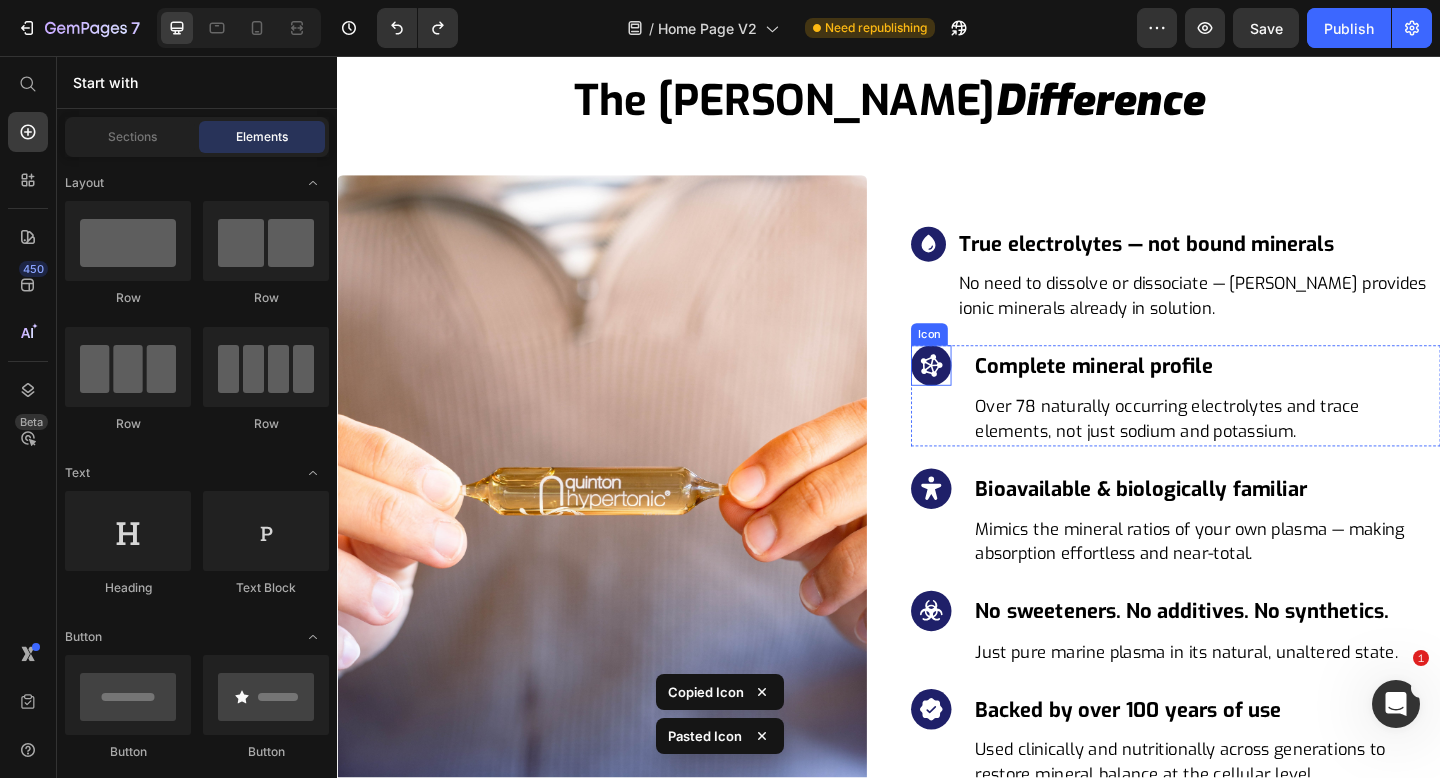 click 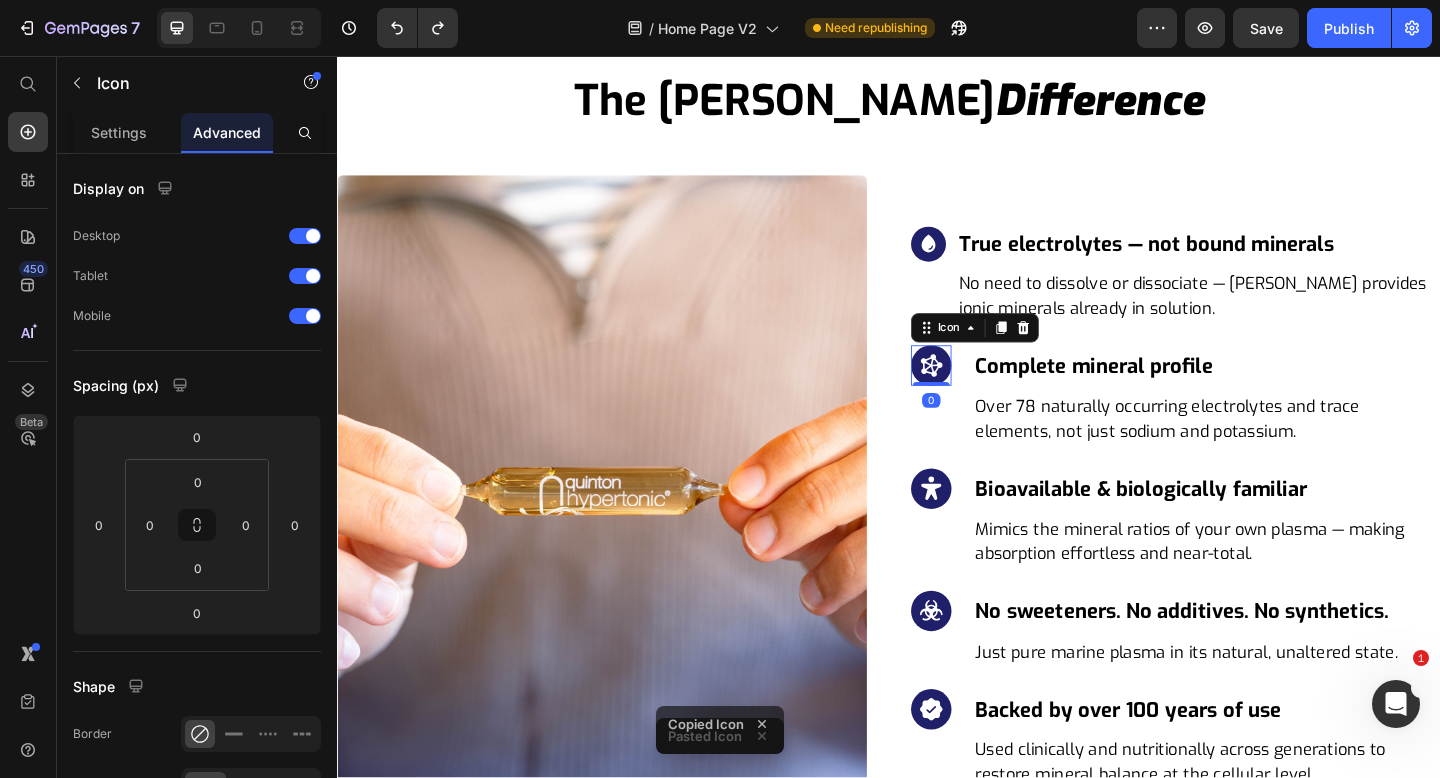 type on "4" 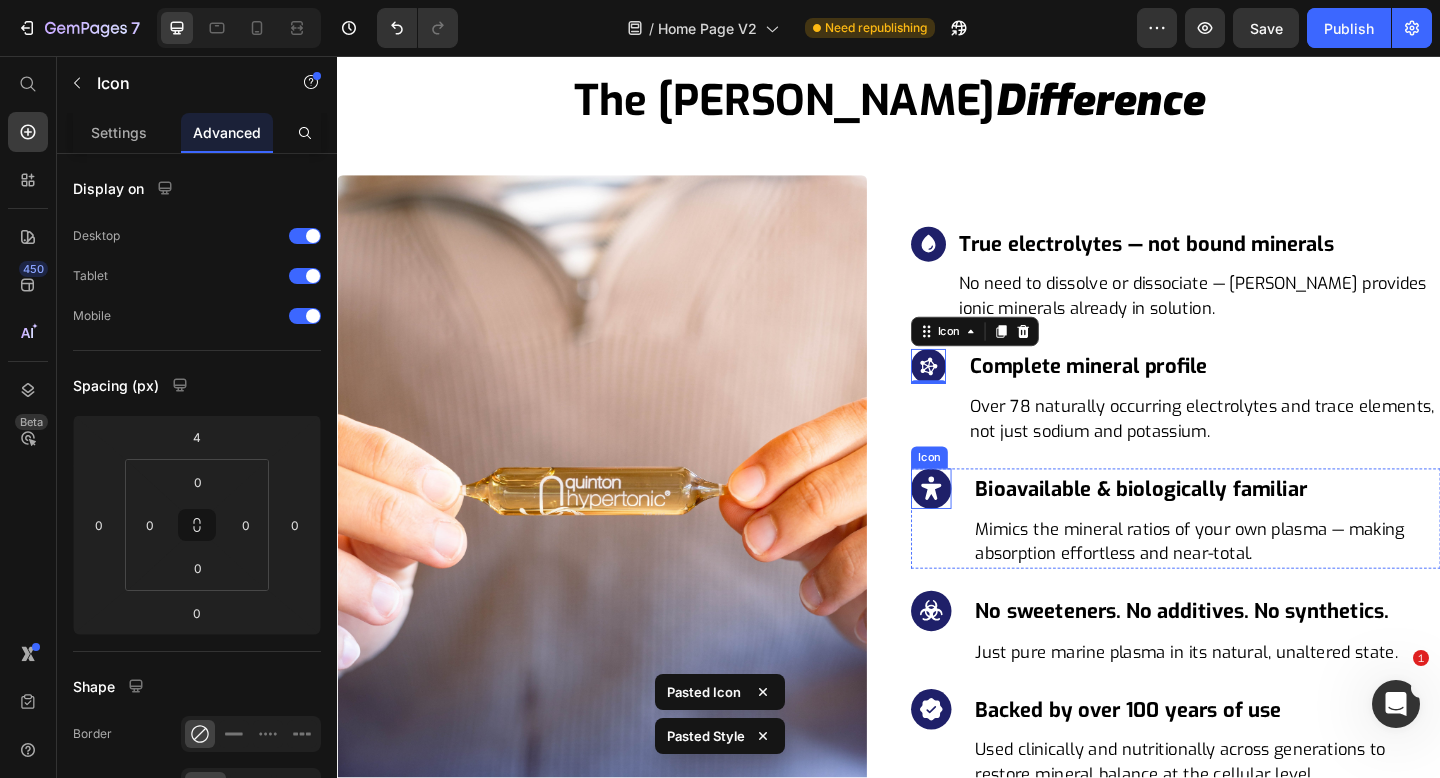 click 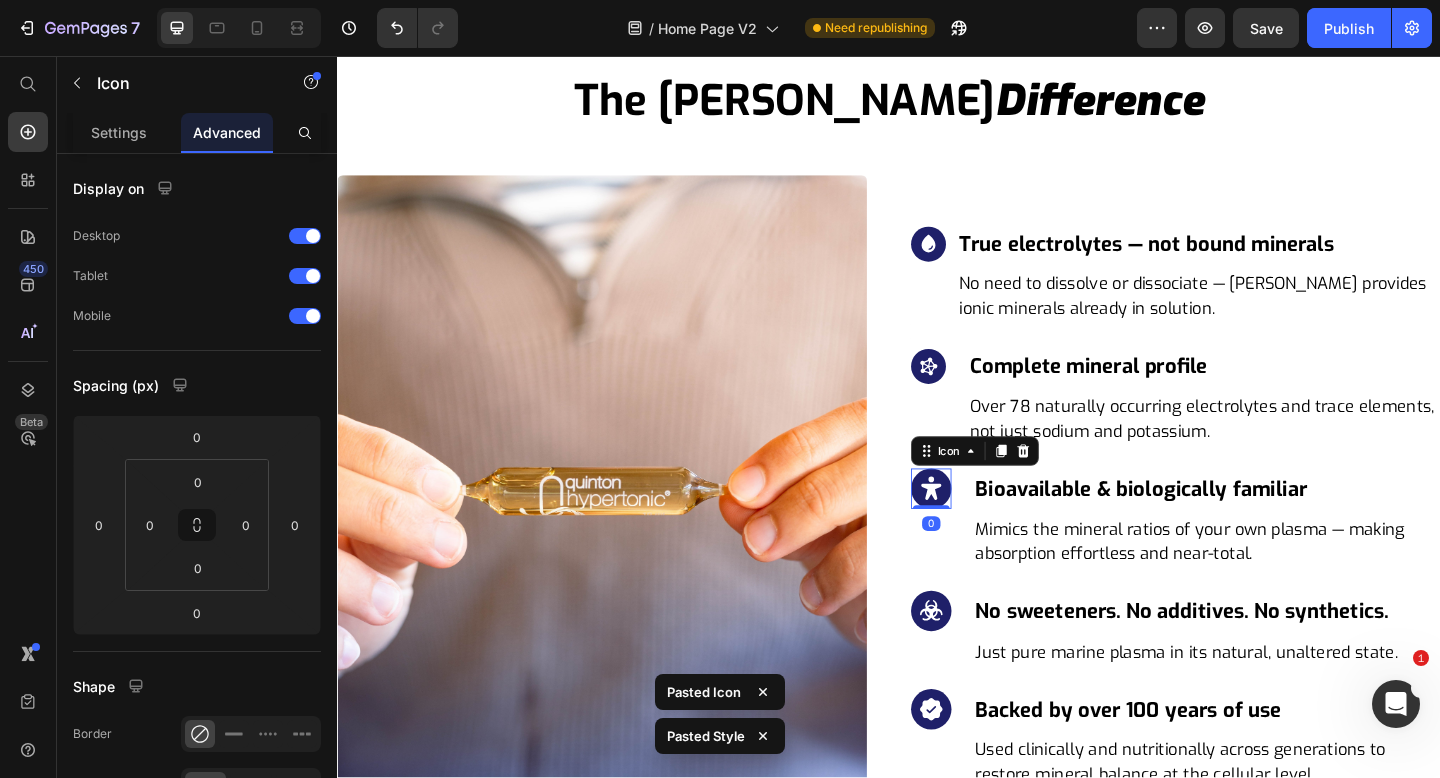 type on "4" 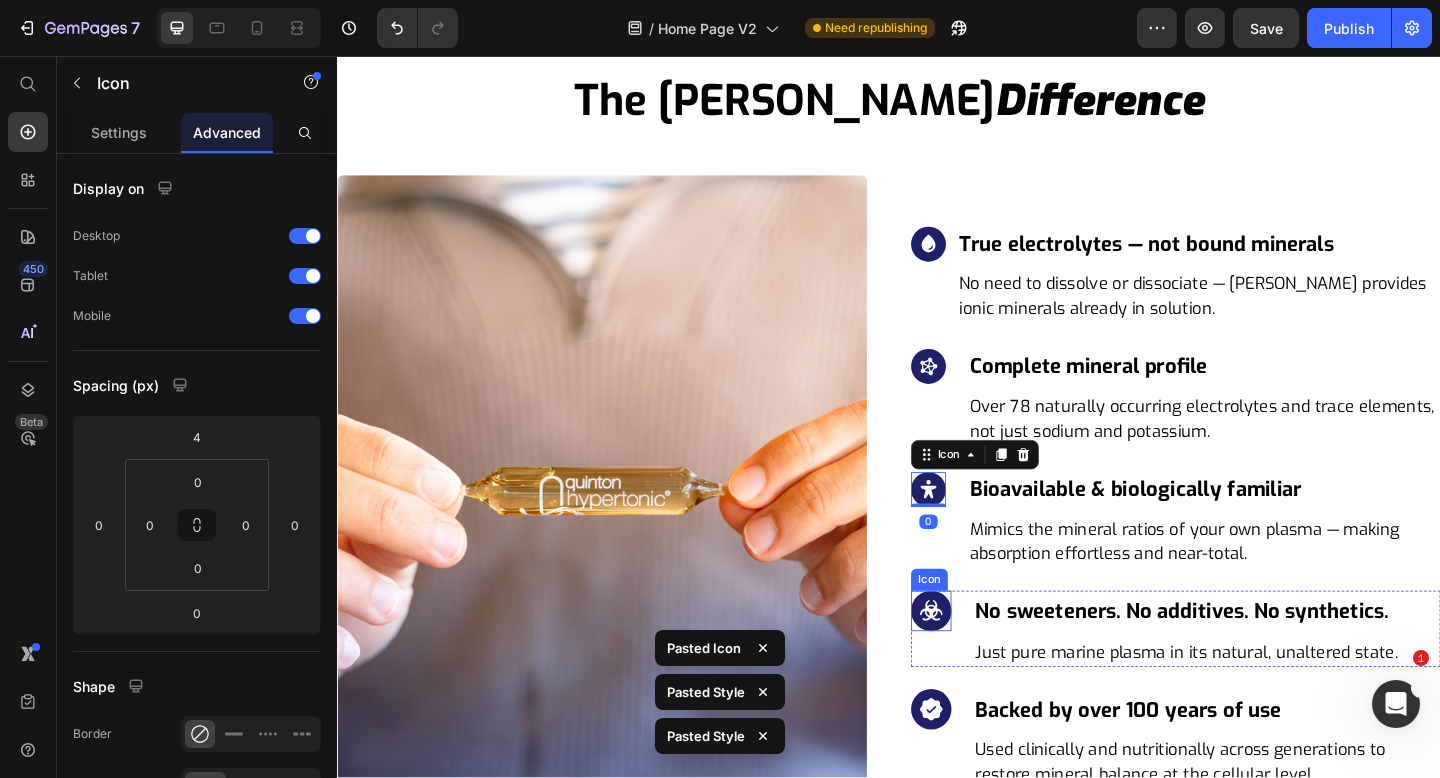 click 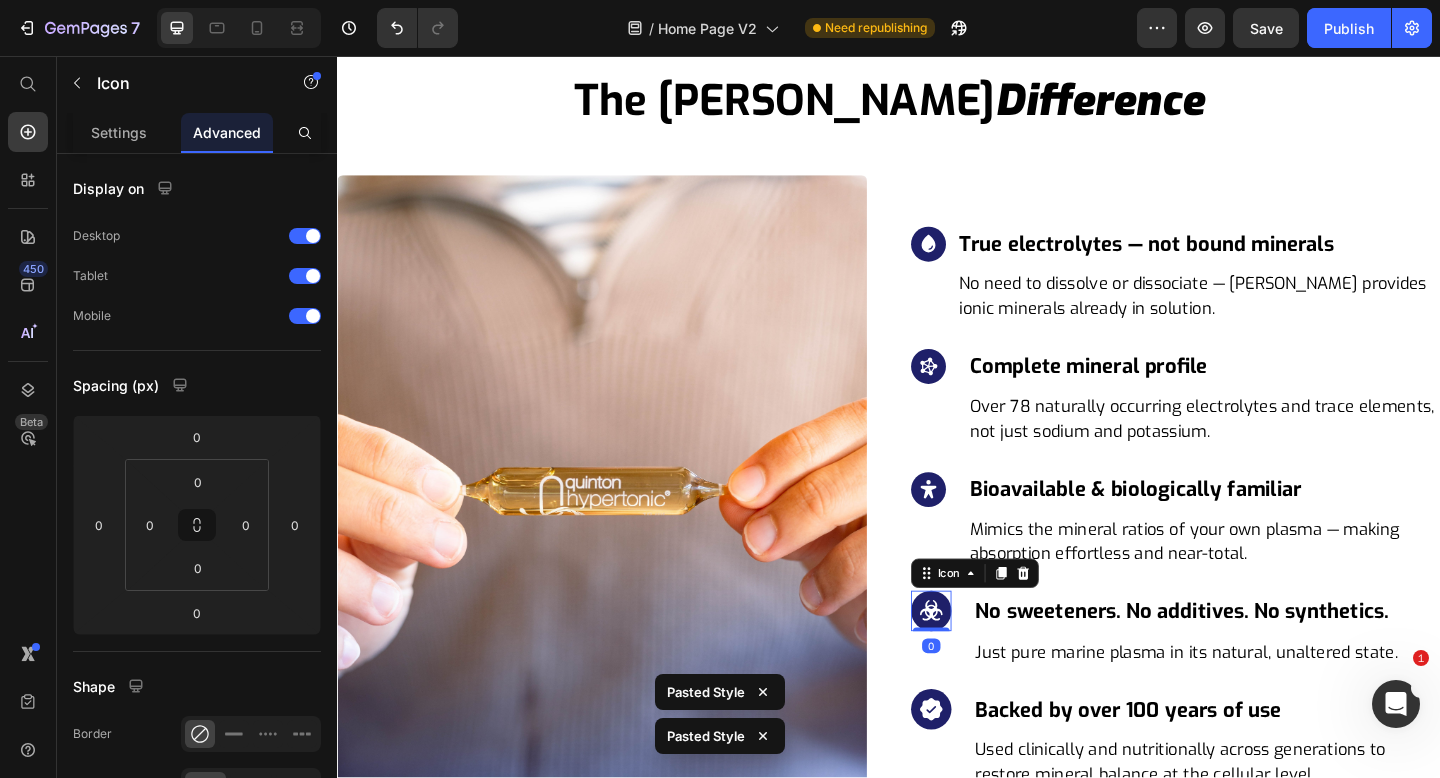 type on "4" 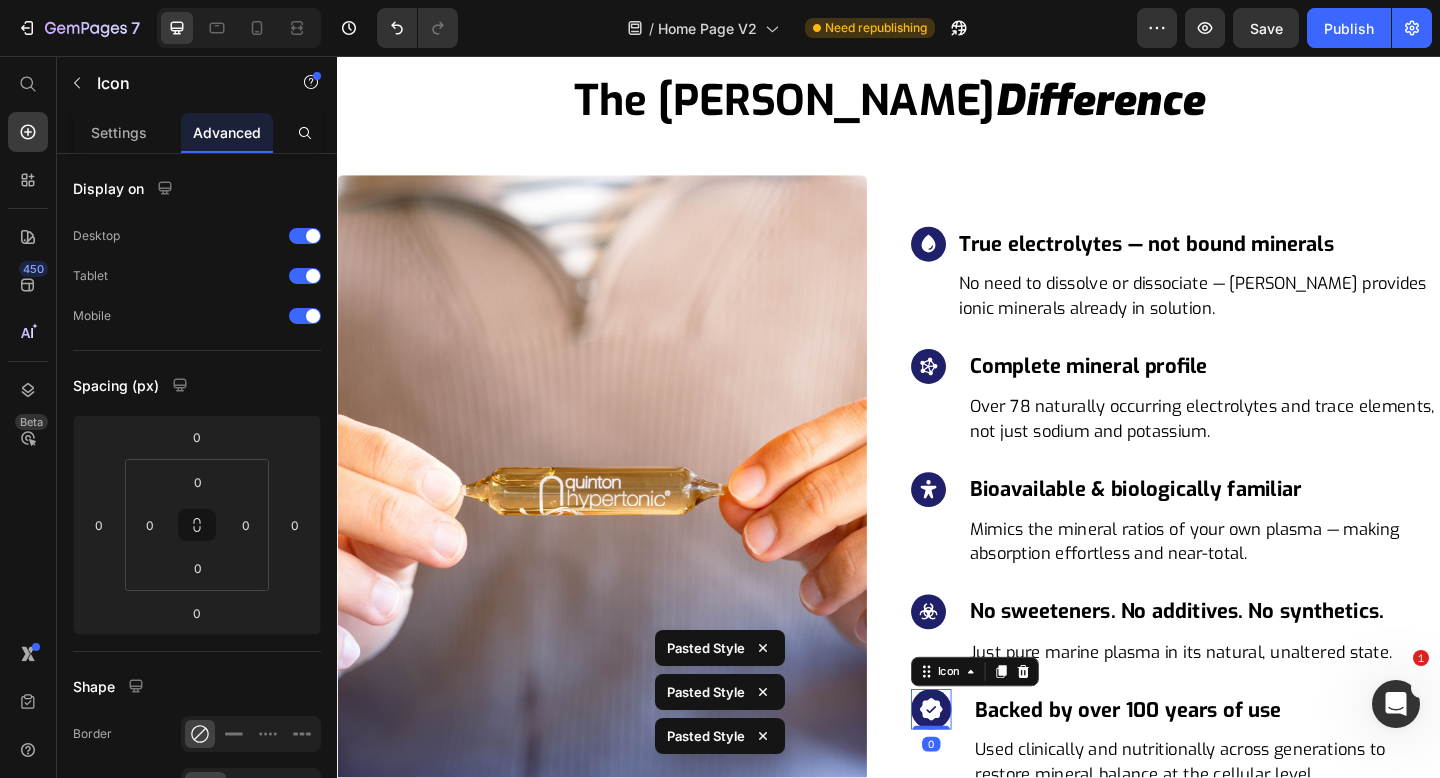 click 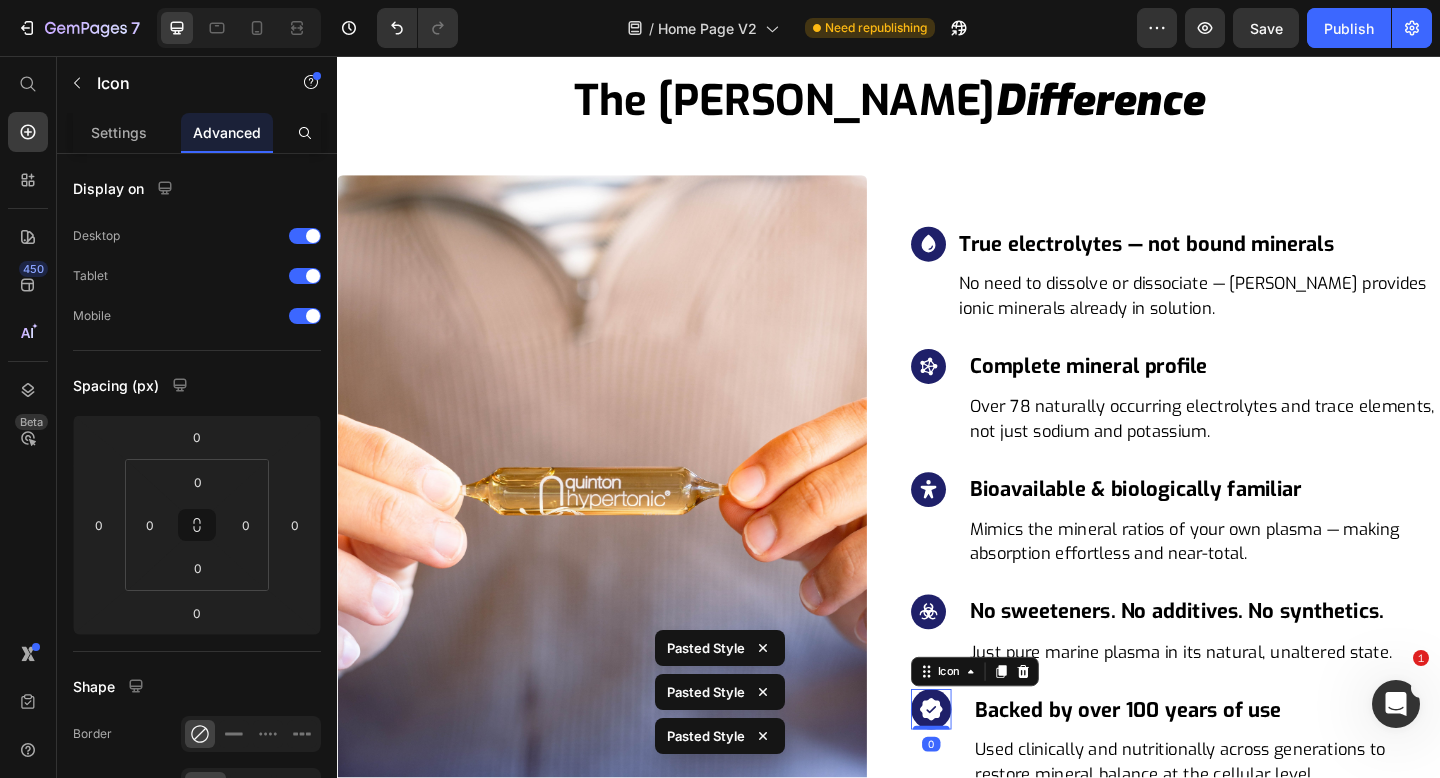 type on "4" 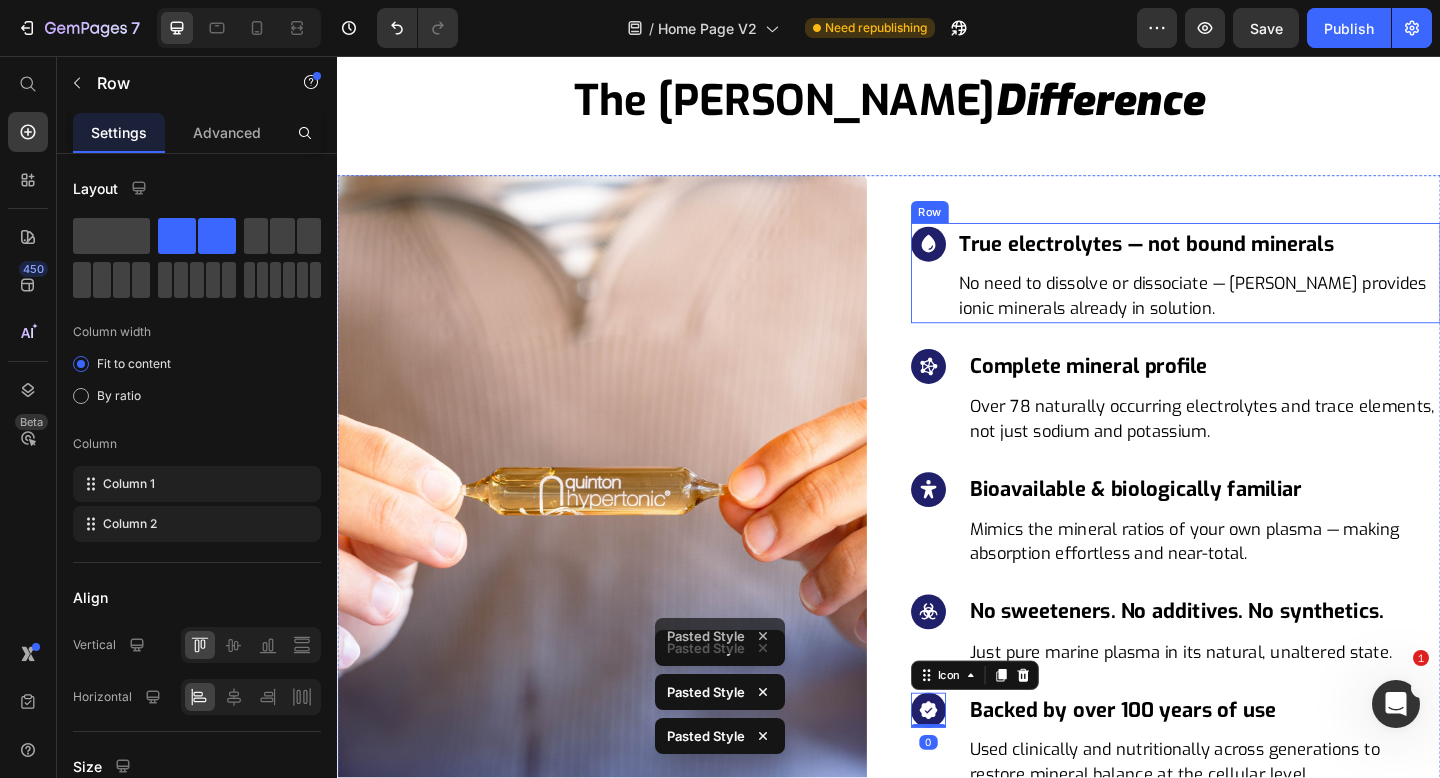 click on "Icon" at bounding box center (980, 293) 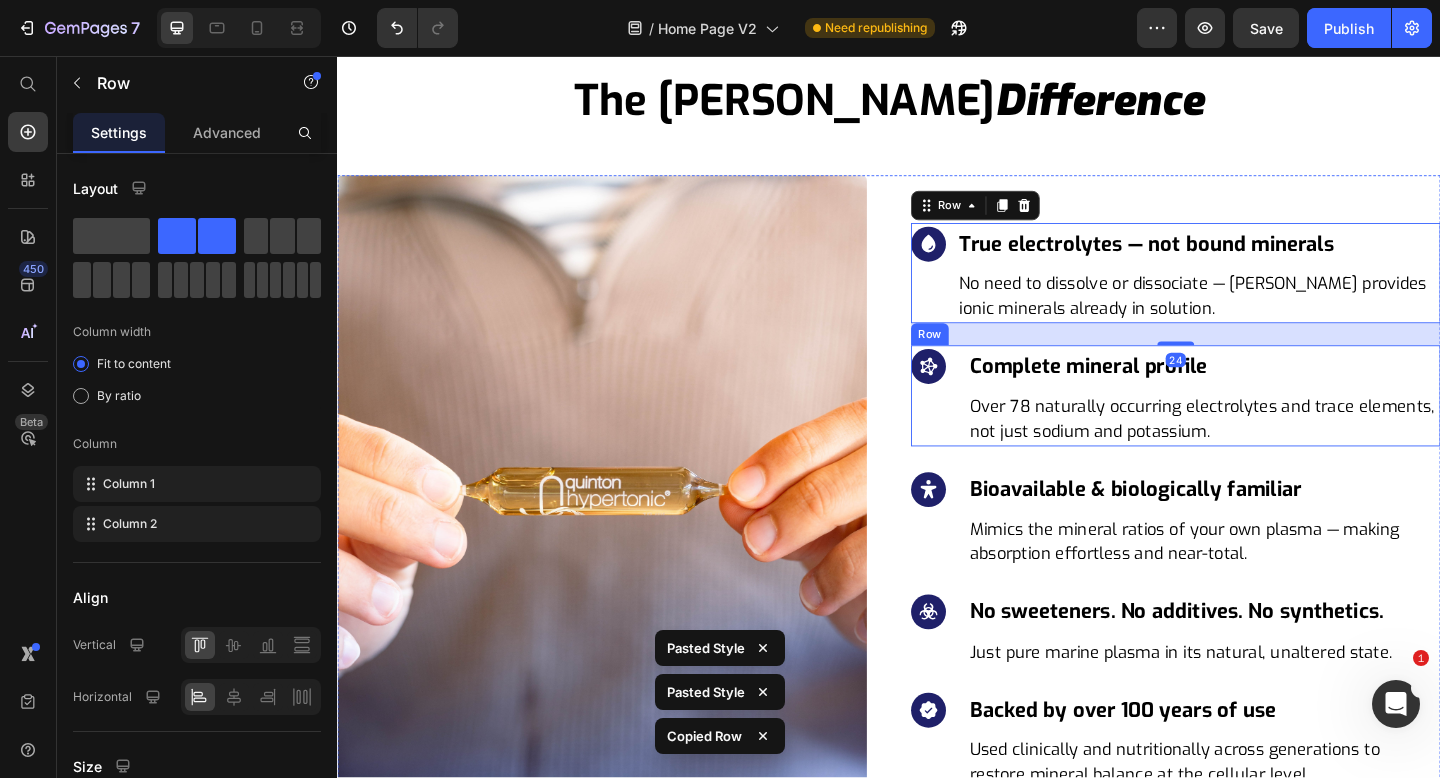 click on "Icon Complete mineral profile Heading Over 78 naturally occurring electrolytes and trace elements, not just sodium and potassium. Text block Row" at bounding box center [1249, 426] 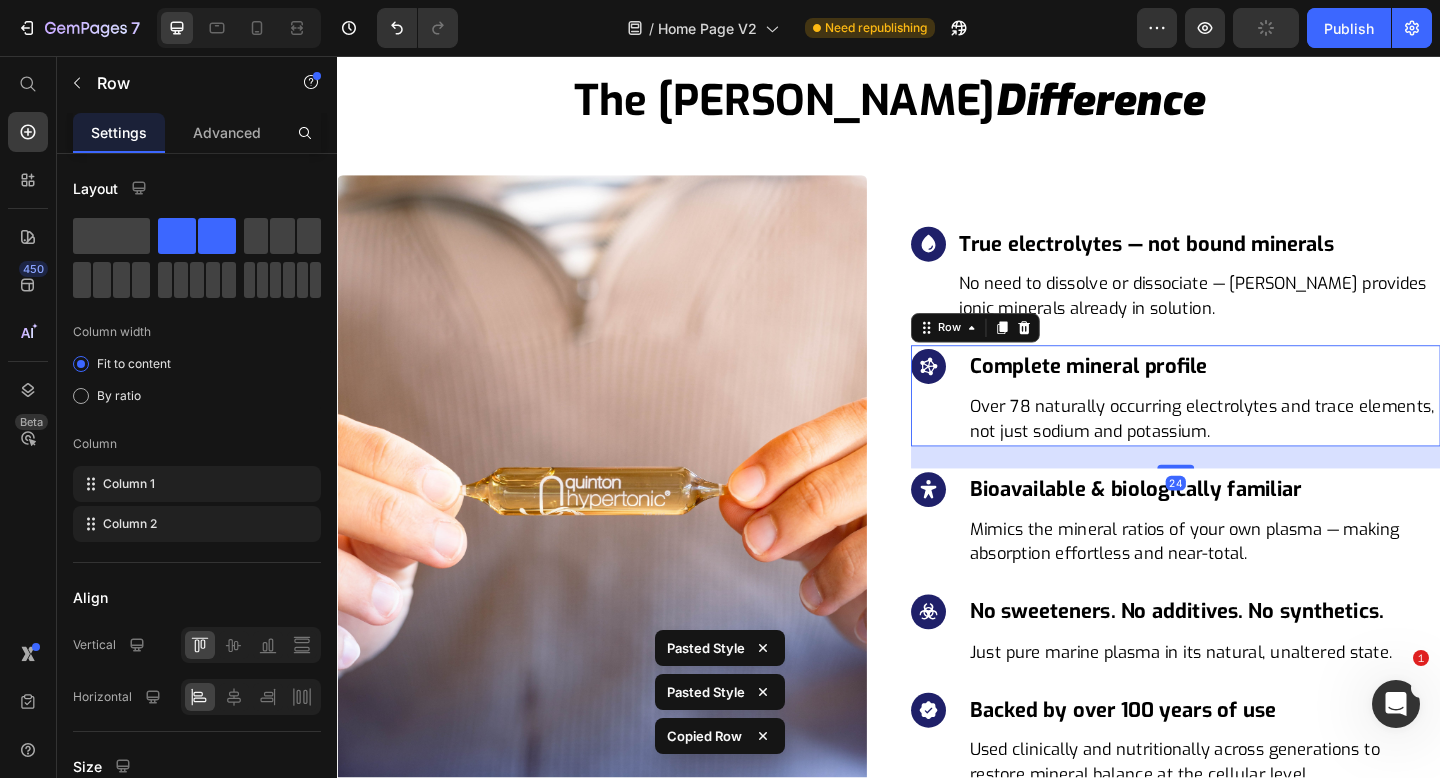 type on "12" 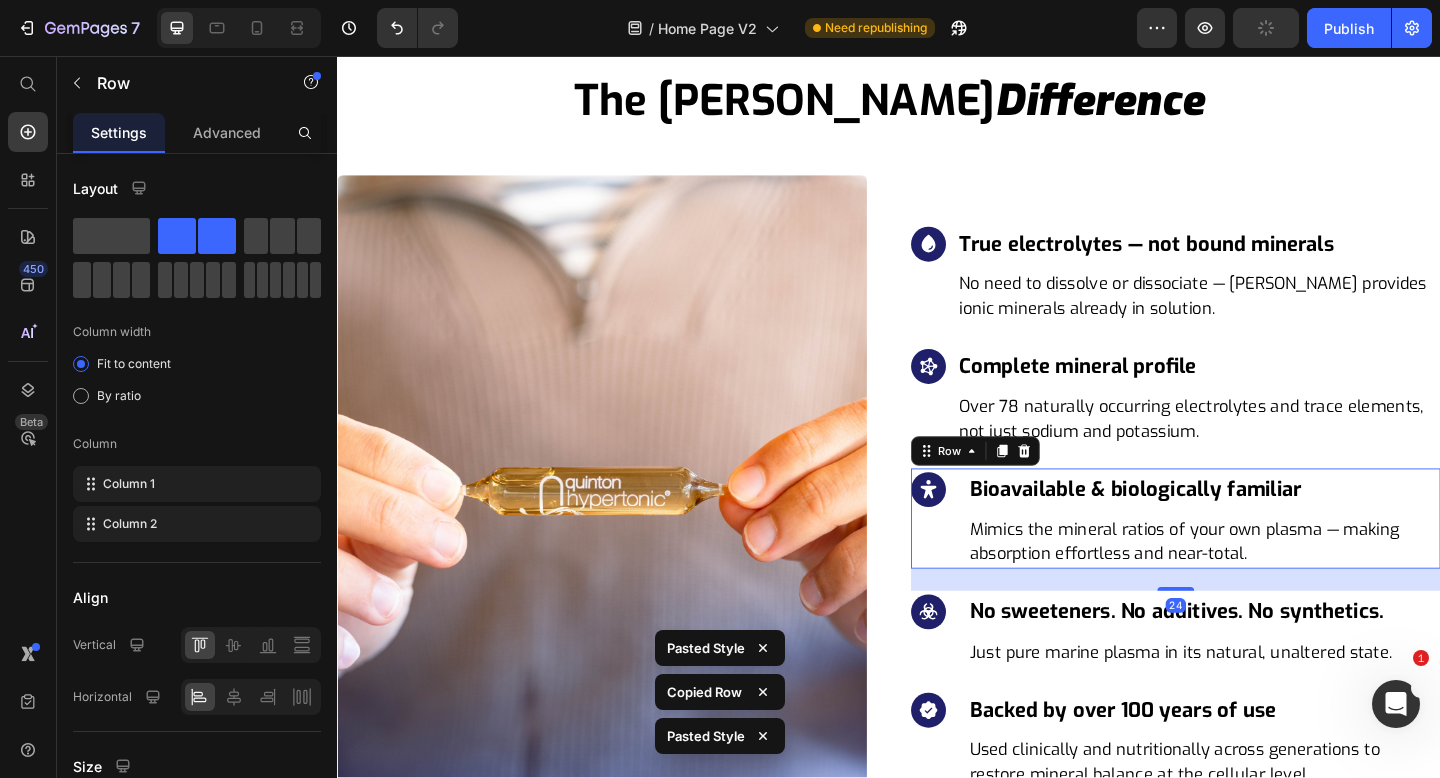 click on "Icon Bioavailable & biologically familiar Heading Mimics the mineral ratios of your own plasma — making absorption effortless and near-total. Text block Row   24" at bounding box center (1249, 560) 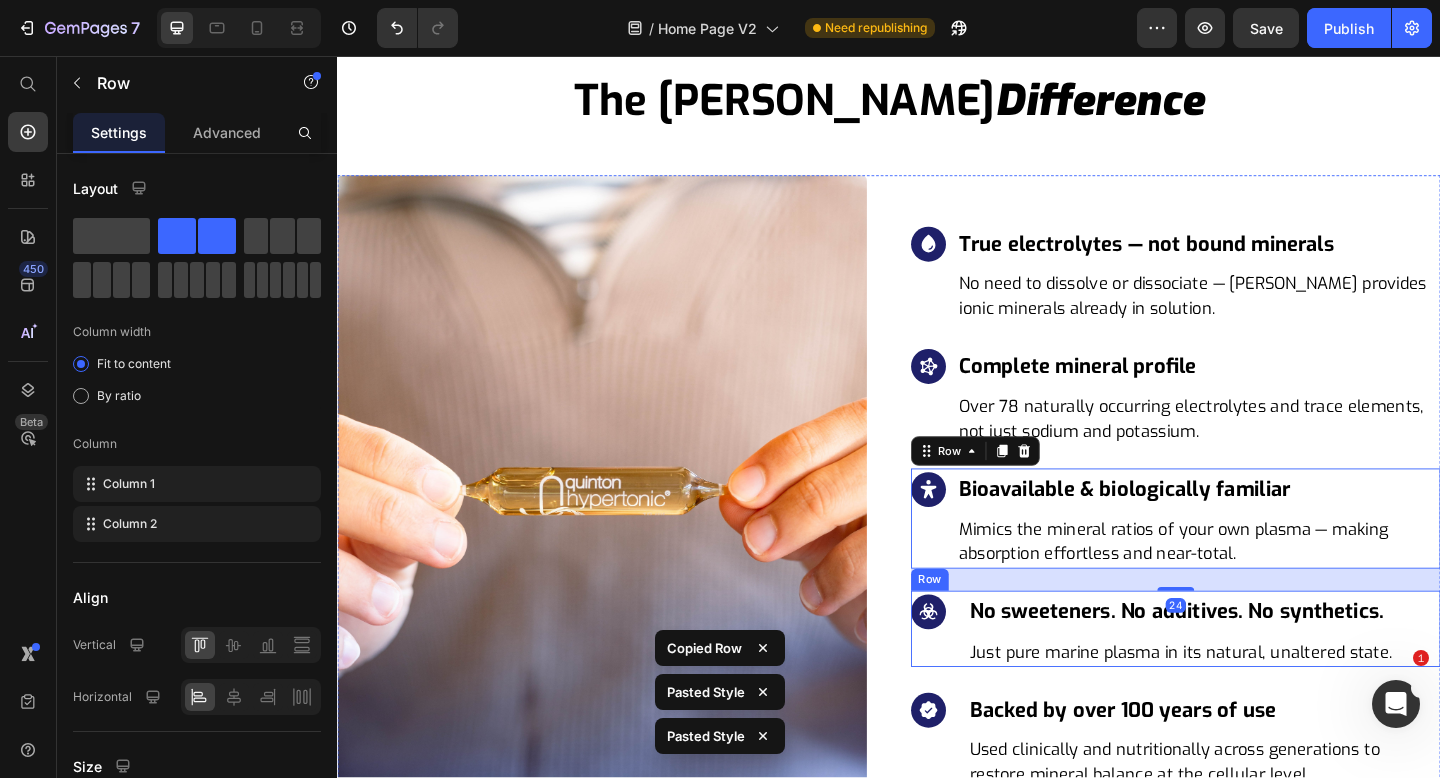 click on "Icon No sweeteners. No additives. No synthetics. Heading Just pure marine plasma in its natural, unaltered state. Text block Row" at bounding box center (1249, 679) 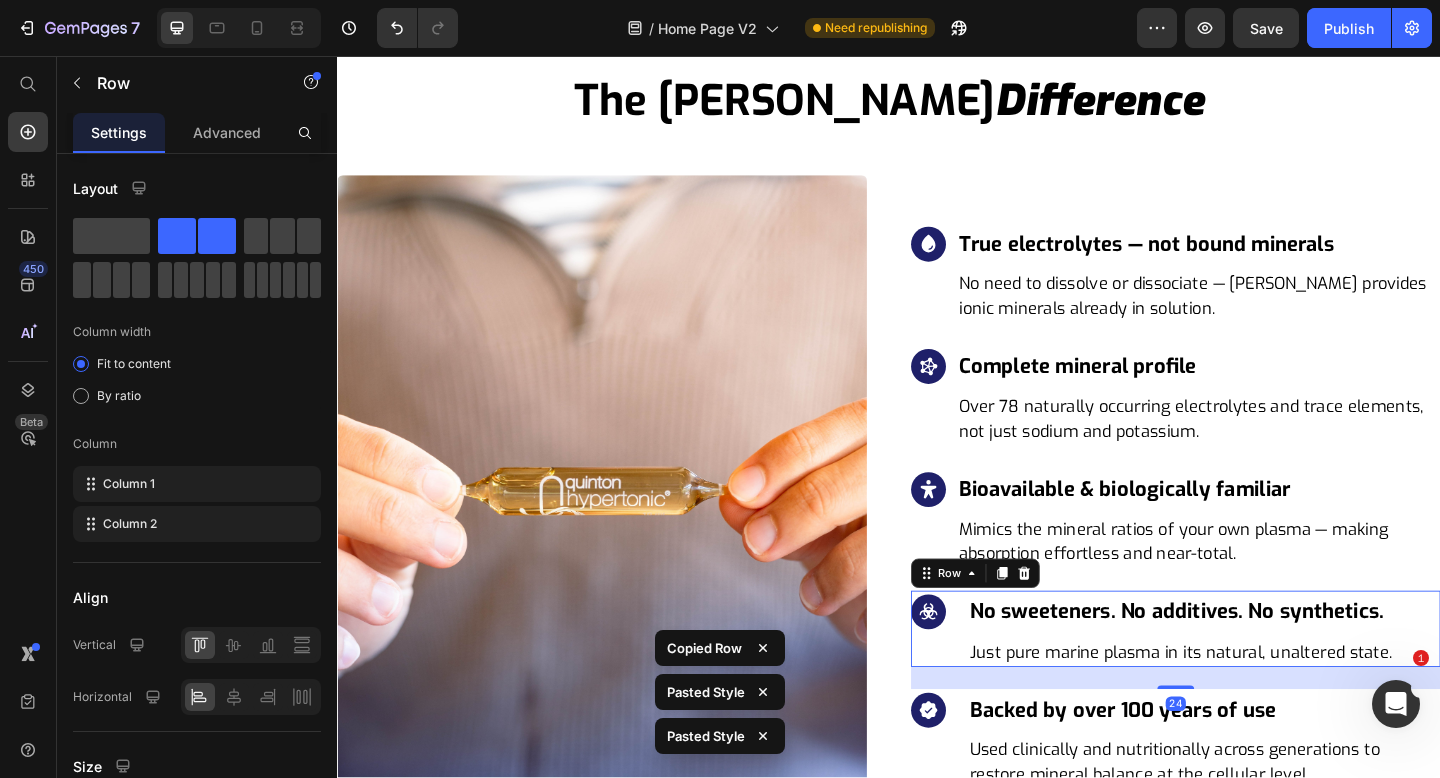 type on "12" 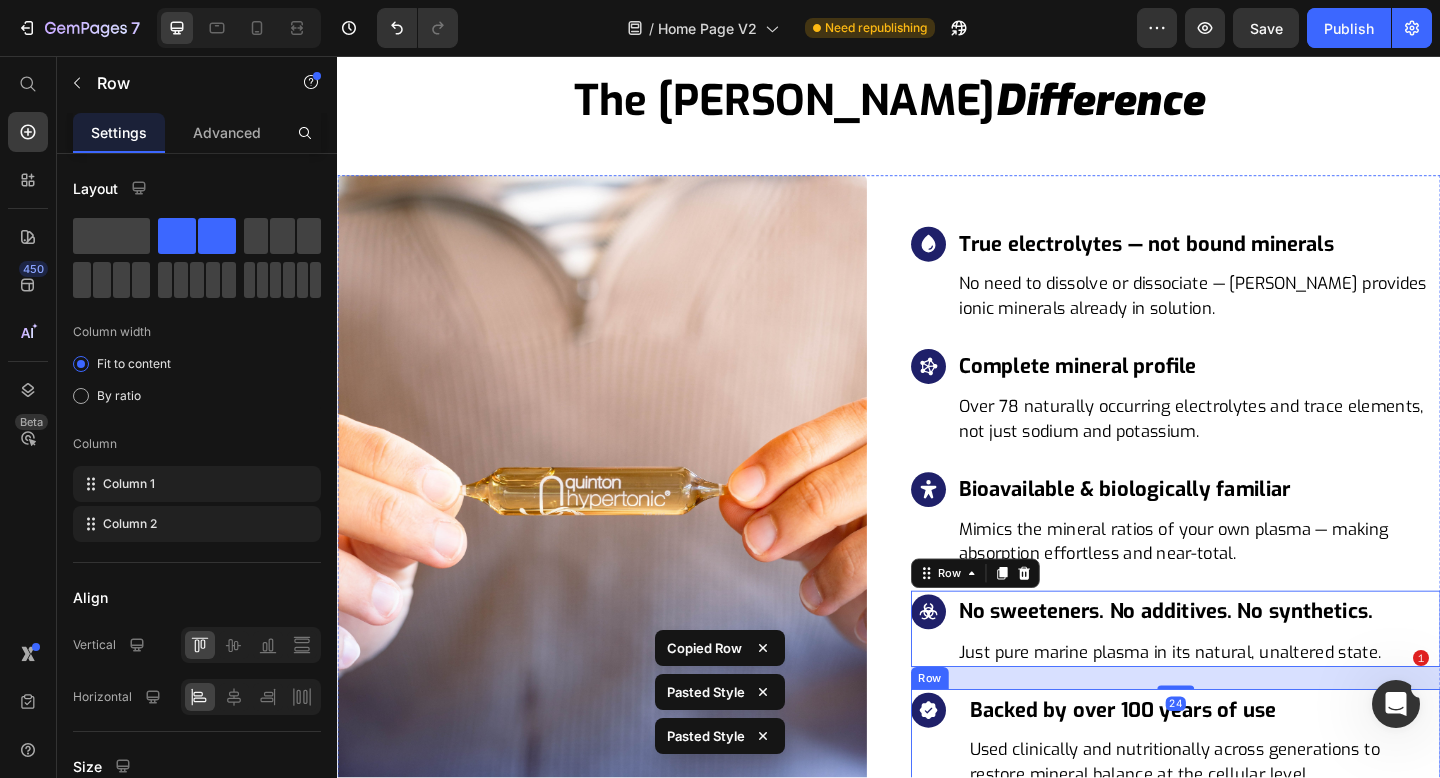 click on "Icon" at bounding box center (980, 800) 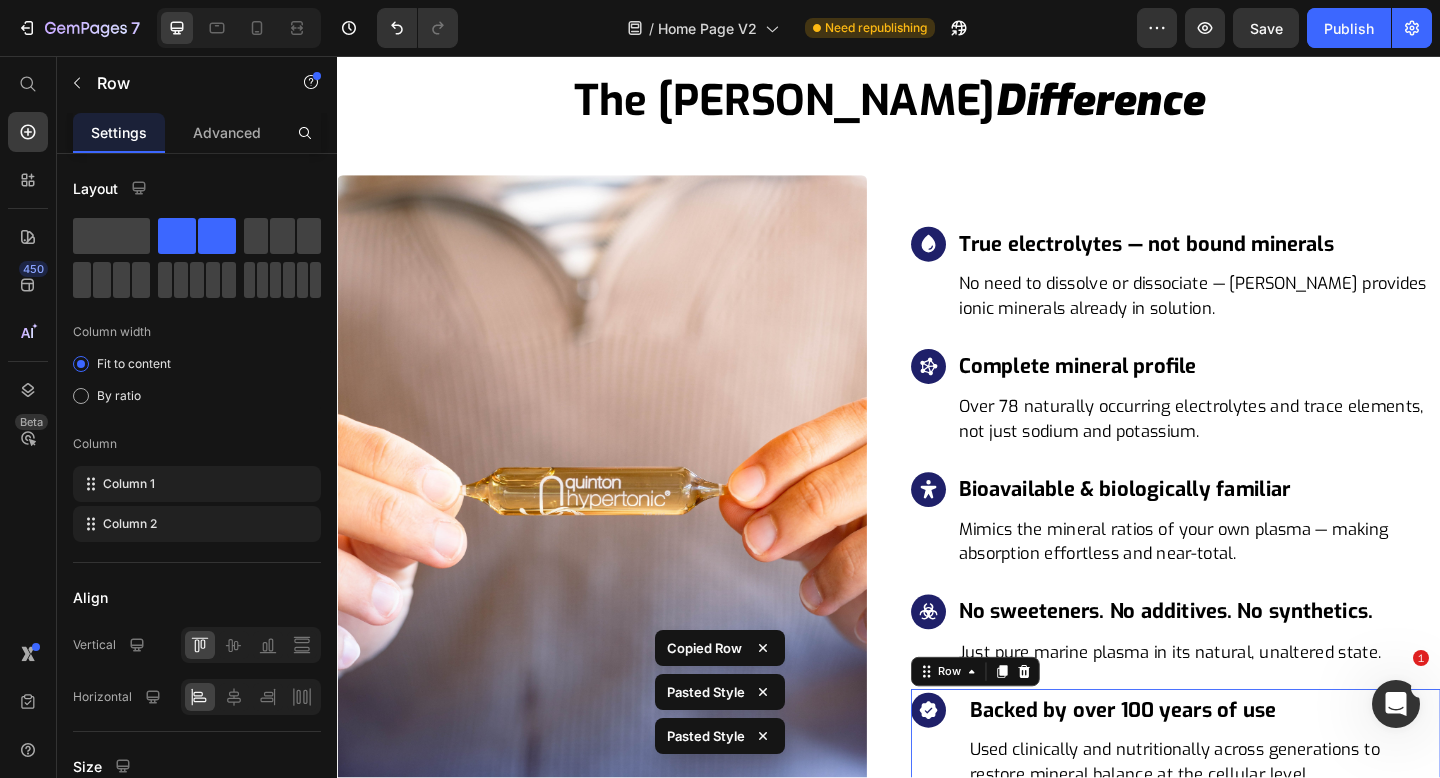 type on "12" 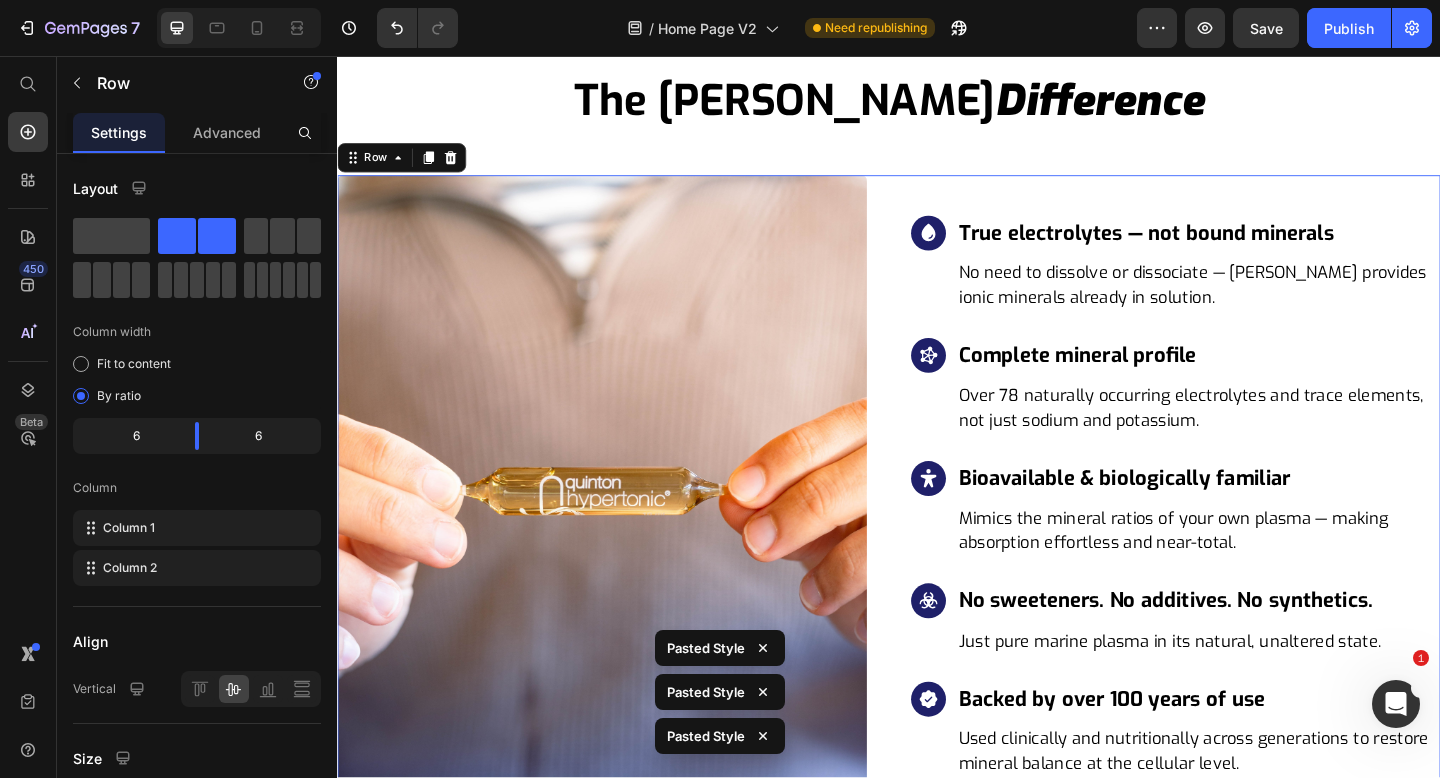 click on "Image
Icon True electrolytes — not bound minerals Heading No need to dissolve or dissociate — Quinton provides ionic minerals already in solution. Text block Row
Icon Complete mineral profile Heading Over 78 naturally occurring electrolytes and trace elements, not just sodium and potassium. Text block Row
Icon Bioavailable & biologically familiar Heading Mimics the mineral ratios of your own plasma — making absorption effortless and near-total. Text block Row
Icon No sweeteners. No additives. No synthetics. Heading Just pure marine plasma in its natural, unaltered state. Text block Row
Icon Backed by over 100 years of use Heading Used clinically and nutritionally across generations to restore mineral balance at the cellular level. Text block Row Row   0" at bounding box center (937, 546) 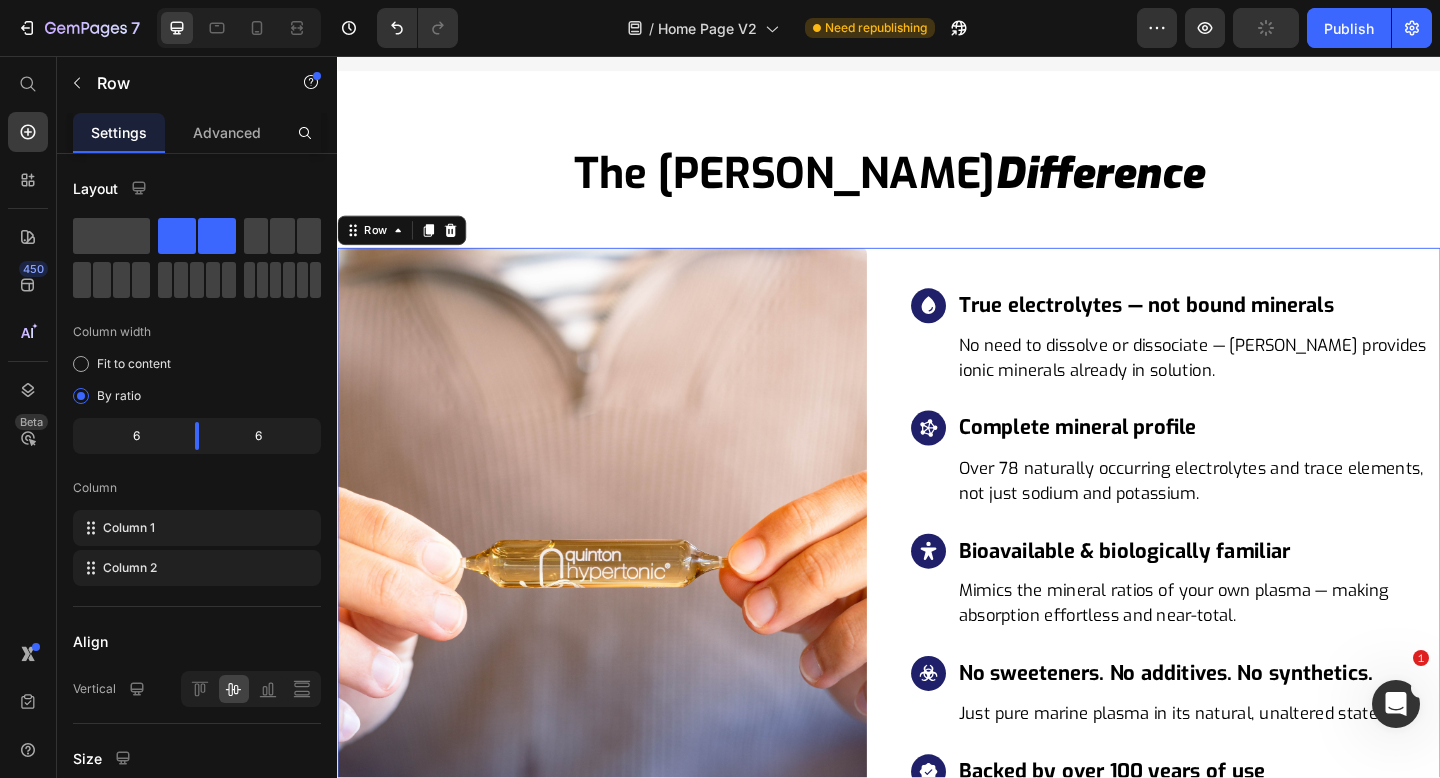 scroll, scrollTop: 8118, scrollLeft: 0, axis: vertical 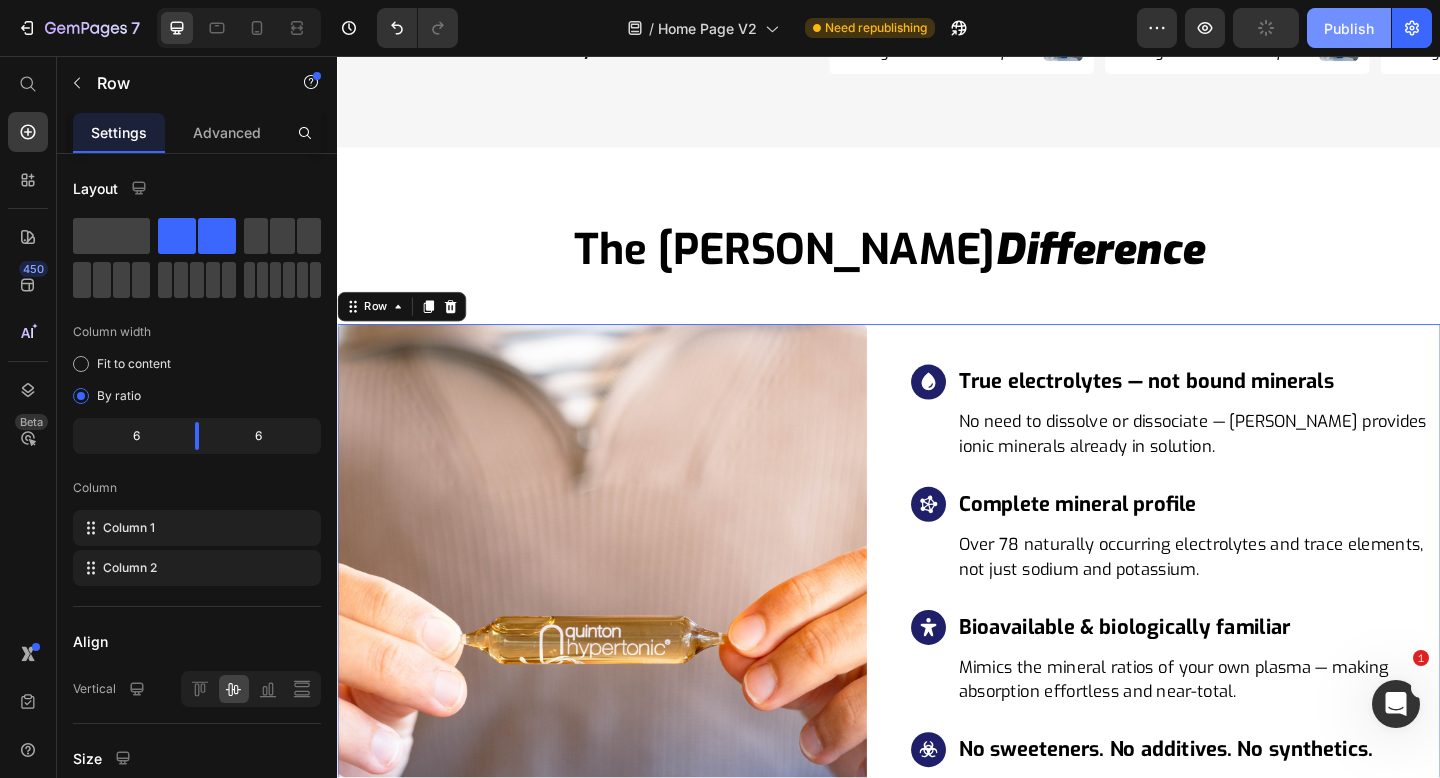 click on "Publish" at bounding box center [1349, 28] 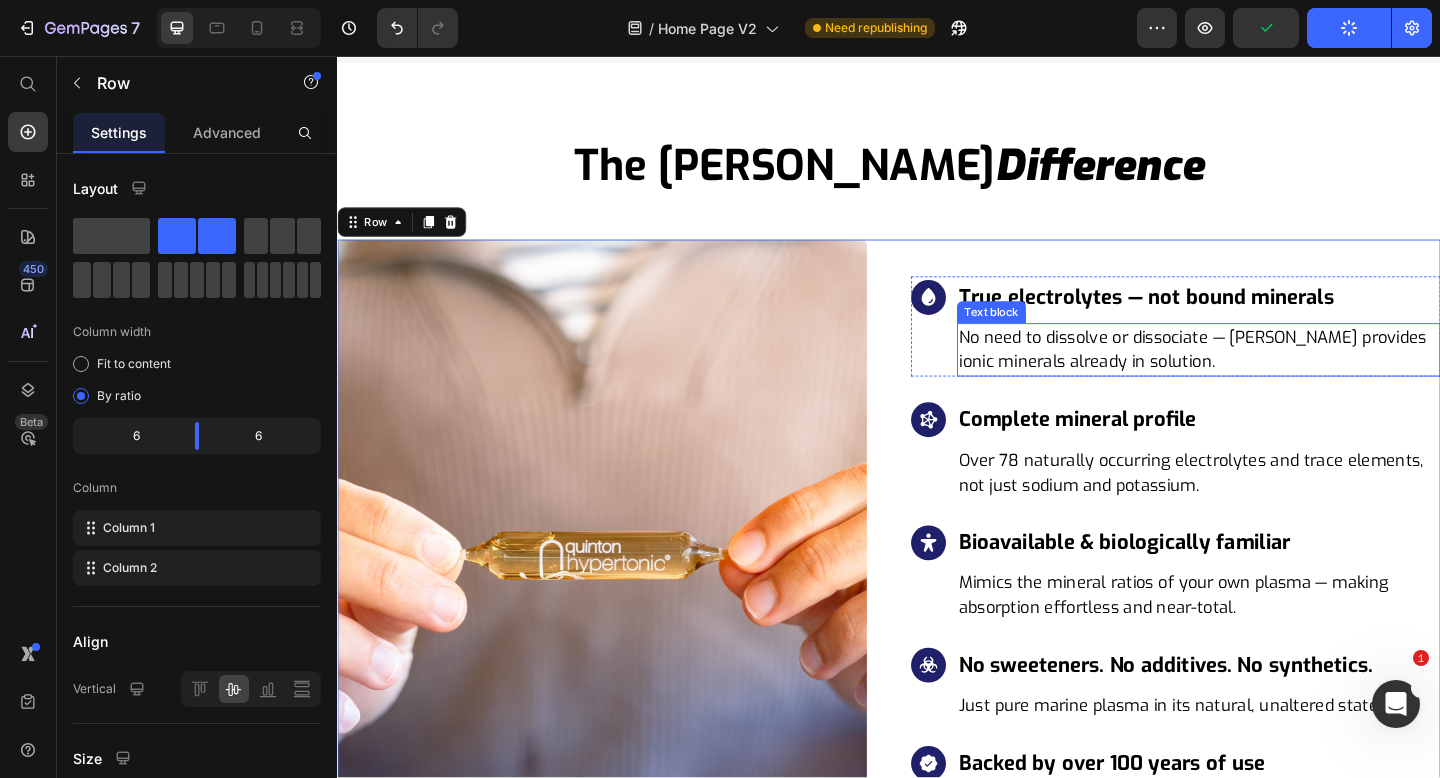 scroll, scrollTop: 8212, scrollLeft: 0, axis: vertical 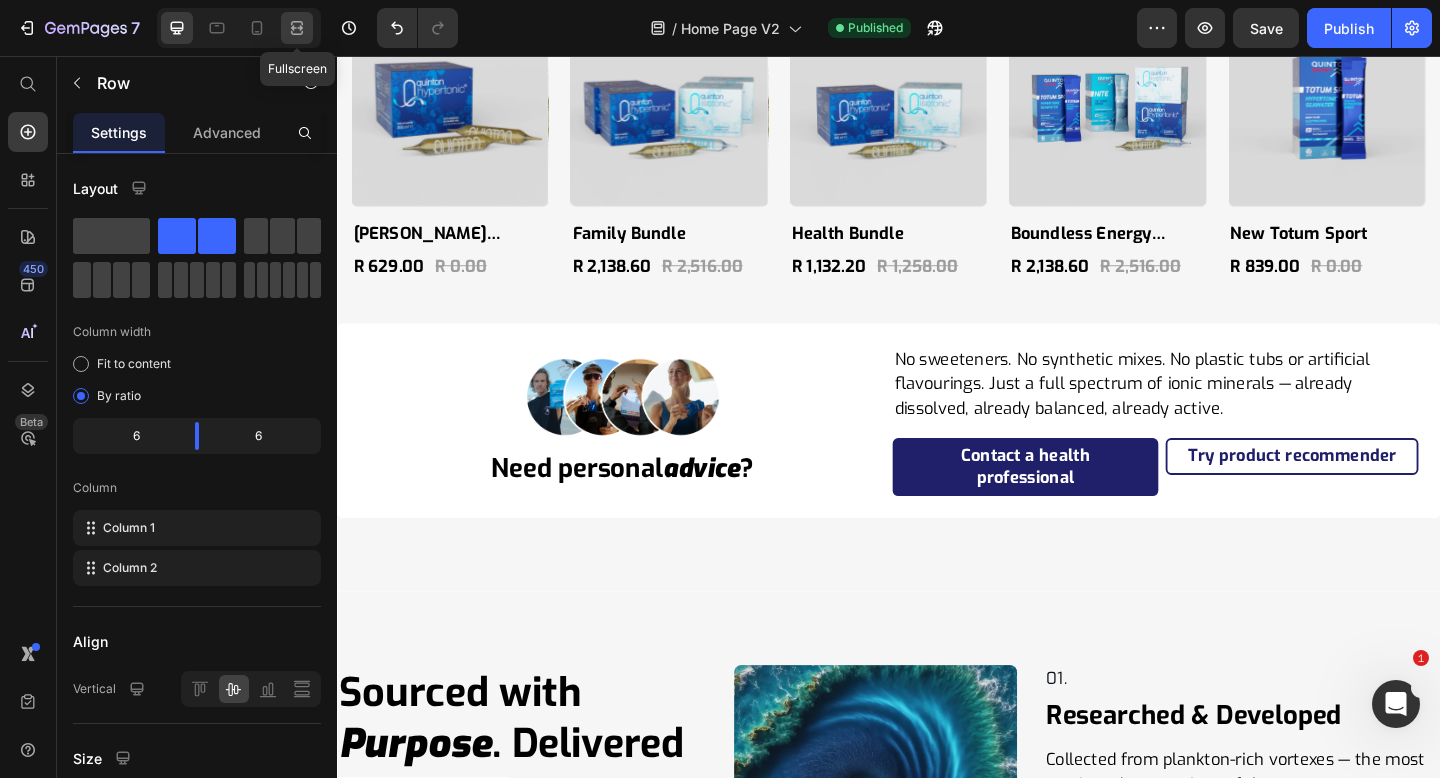 click 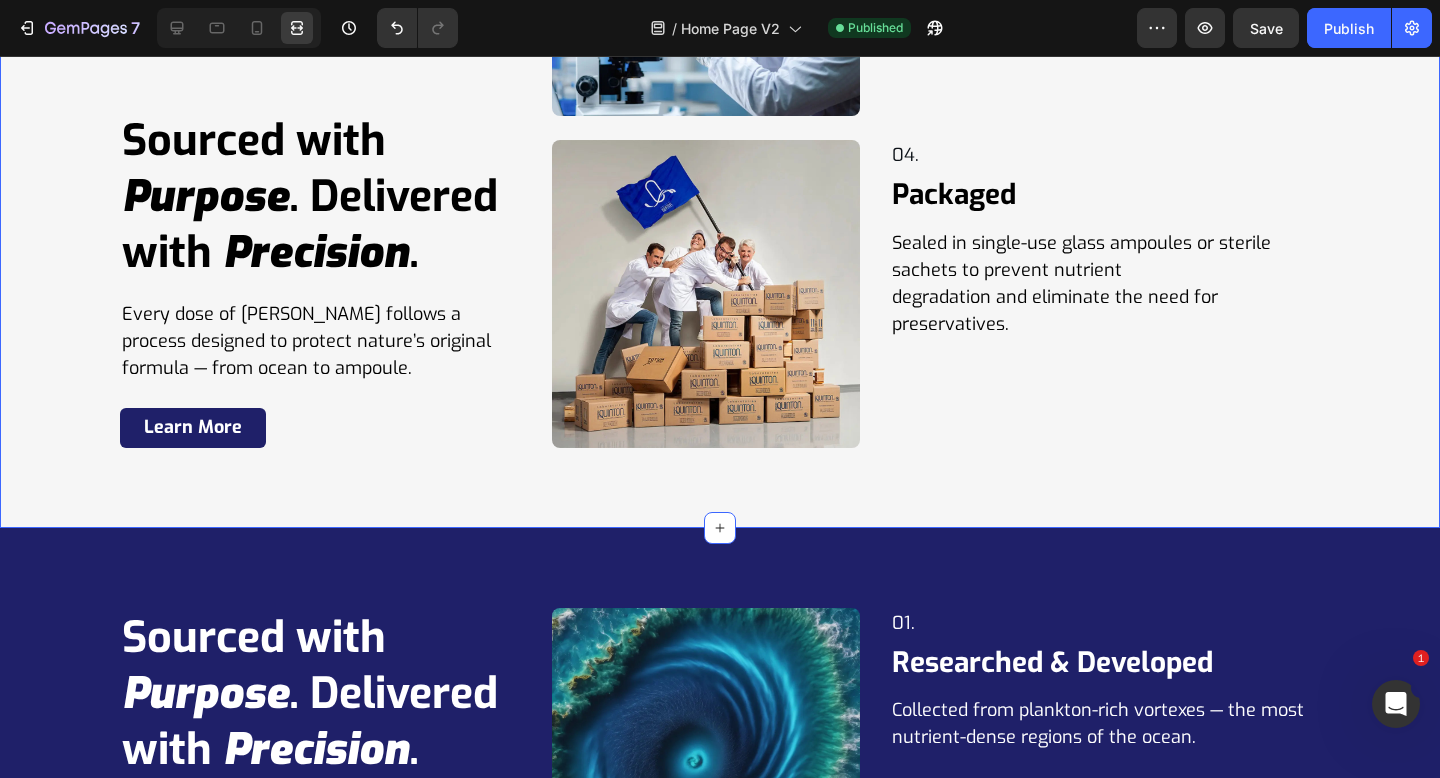 scroll, scrollTop: 13827, scrollLeft: 0, axis: vertical 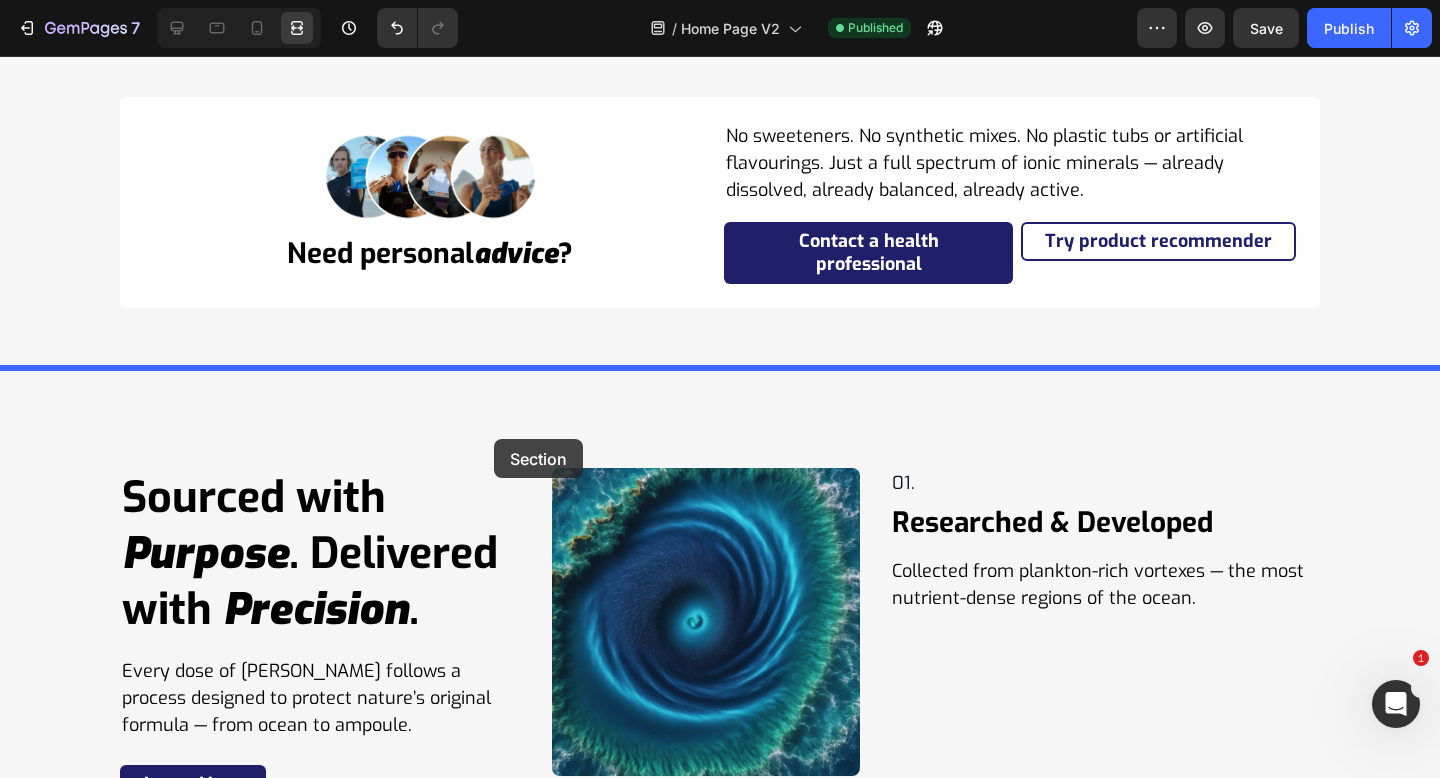 drag, startPoint x: 488, startPoint y: 520, endPoint x: 494, endPoint y: 439, distance: 81.22192 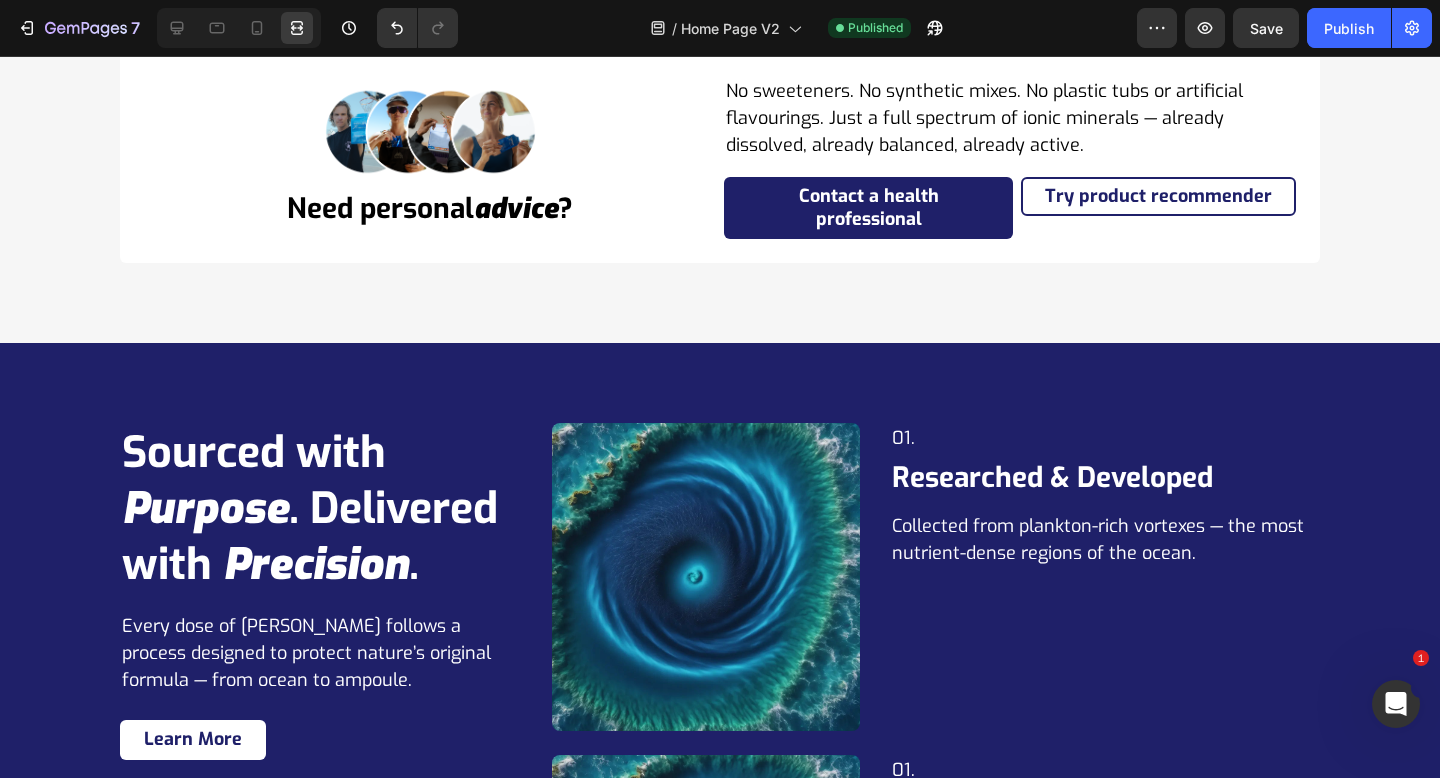 scroll, scrollTop: 12243, scrollLeft: 0, axis: vertical 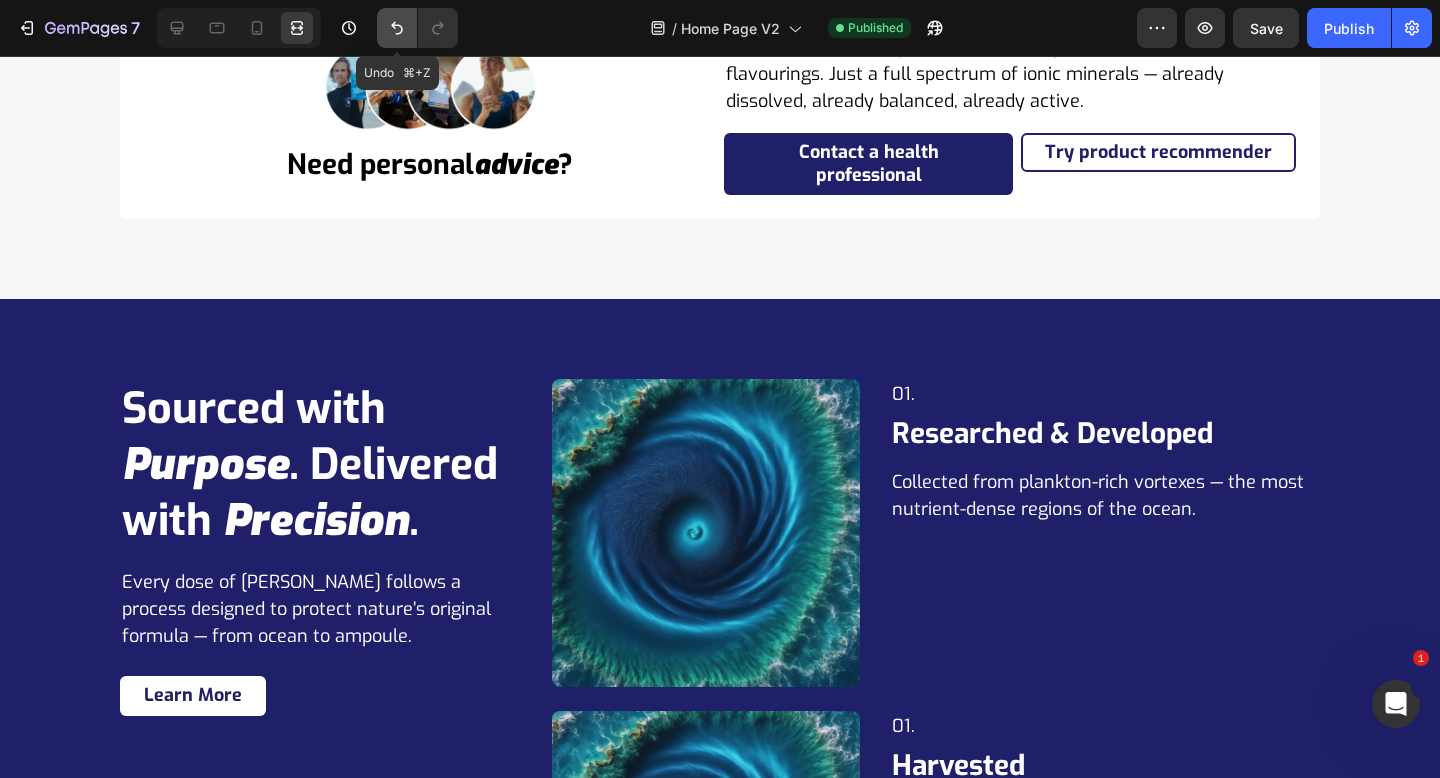 click 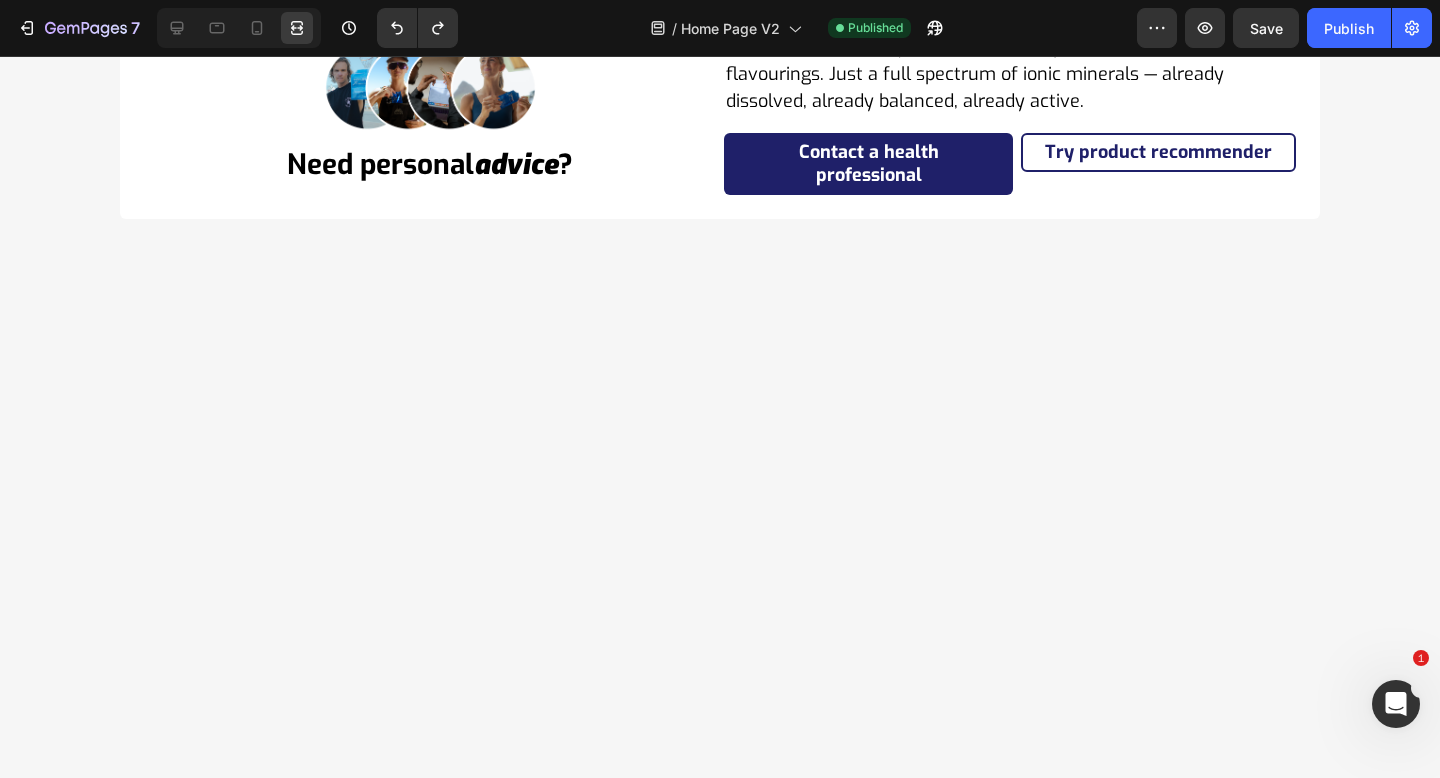 click at bounding box center (720, 1196) 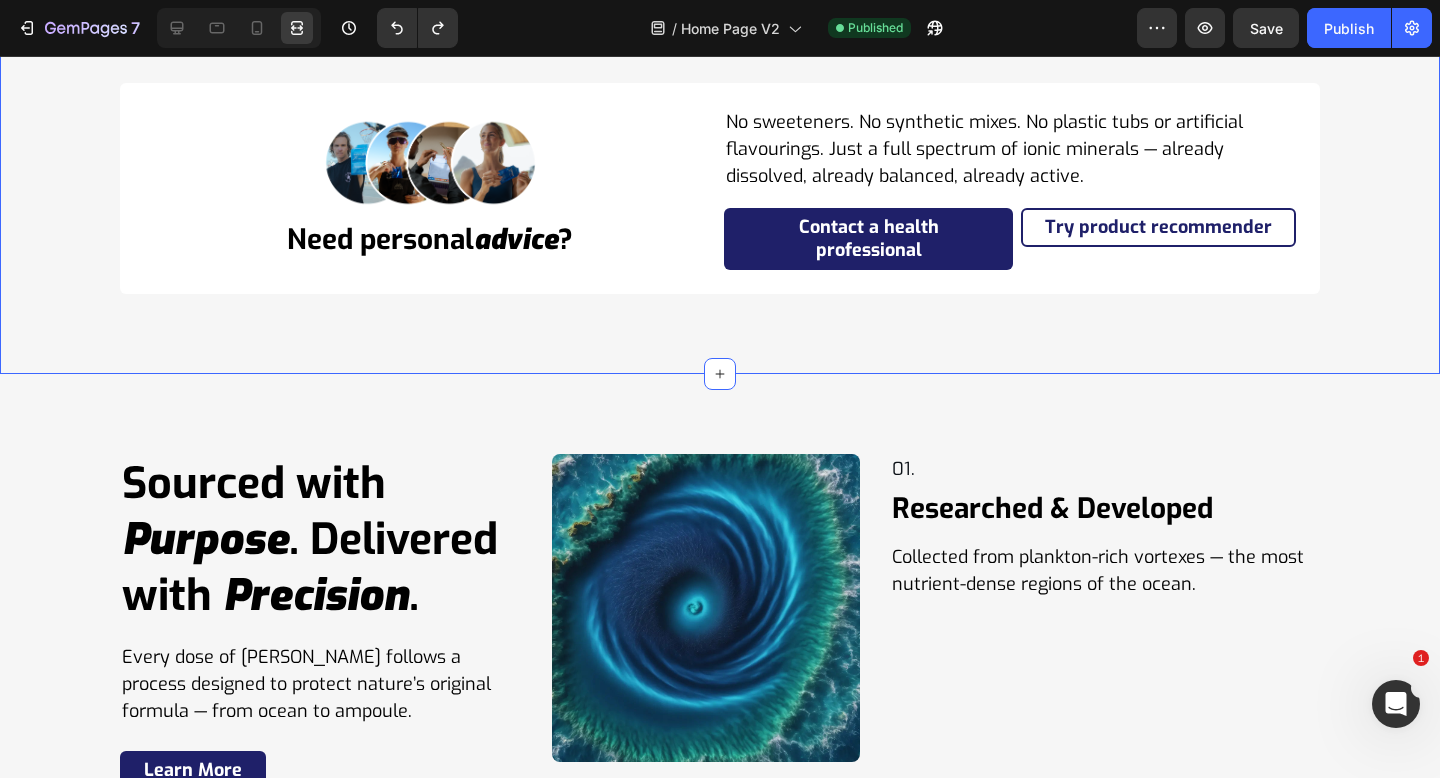 scroll, scrollTop: 12239, scrollLeft: 0, axis: vertical 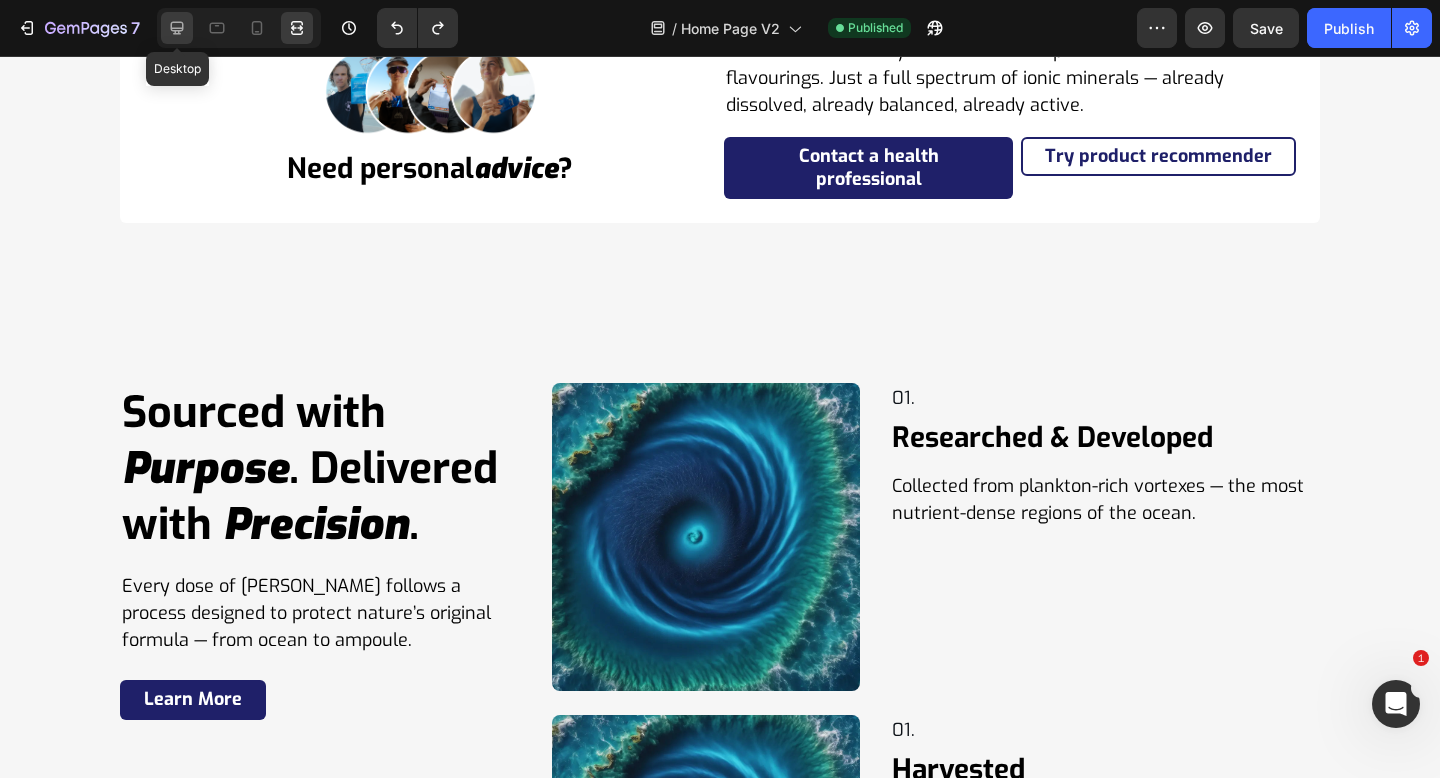 click 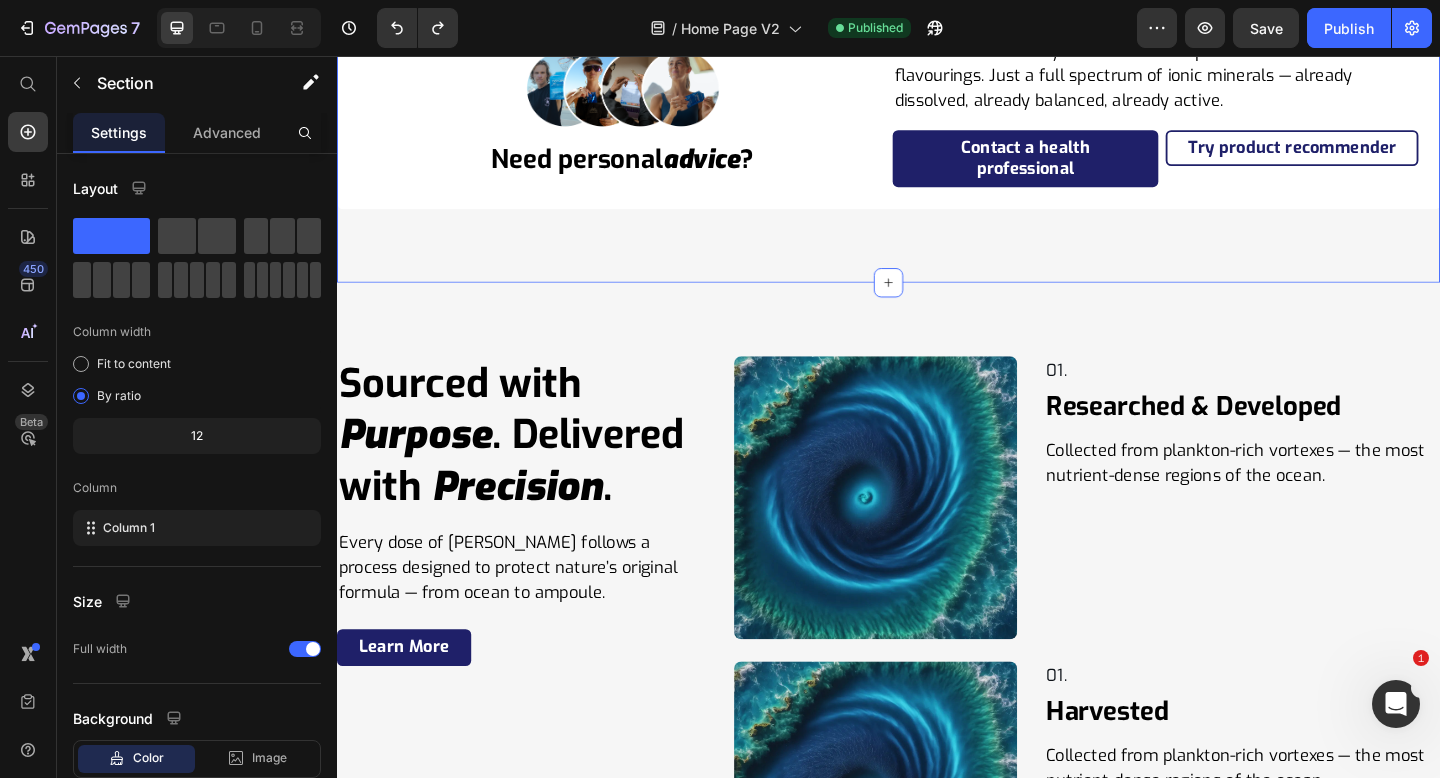 click on "Icon                Icon                Icon                Icon                Icon Icon List Hoz 98% highly recommend Quinton Text block Shop Your  Daily Dose  of Minerals Heading Row Best Sellers Sport Fatigue Bundles Athletes Save 20% Product Badge Product Images Quinton Hypertonic Ampoules Product Title R 629.00 Product Price R 0.00 Product Price Row Product Save 35% Product Badge Product Images Family Bundle Product Title R 2,138.60 Product Price R 2,516.00 Product Price Row Product Save 30% Product Badge Product Images Health Bundle Product Title R 1,132.20 Product Price R 1,258.00 Product Price Row Product Save 35% Product Badge Product Images Boundless Energy Bundle Product Title R 2,138.60 Product Price R 2,516.00 Product Price Row Product Save 20% Product Badge Product Images New Totum Sport Product Title R 839.00 Product Price R 0.00 Product Price Row Product Carousel Save 20% Product Badge Product Images New Totum Sport Product Title R 839.00 Product Price R 0.00 Product Price Row" at bounding box center [937, -174] 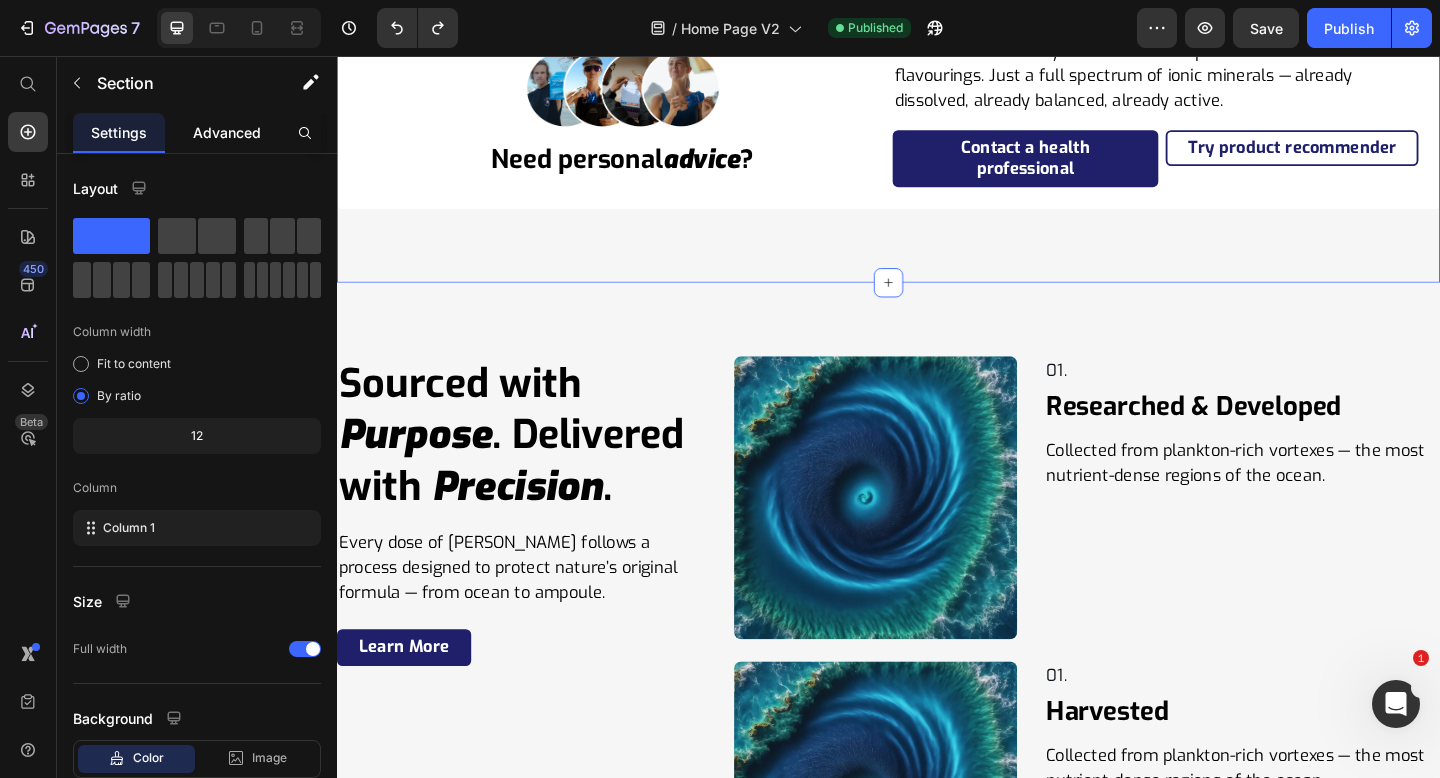click on "Advanced" at bounding box center [227, 132] 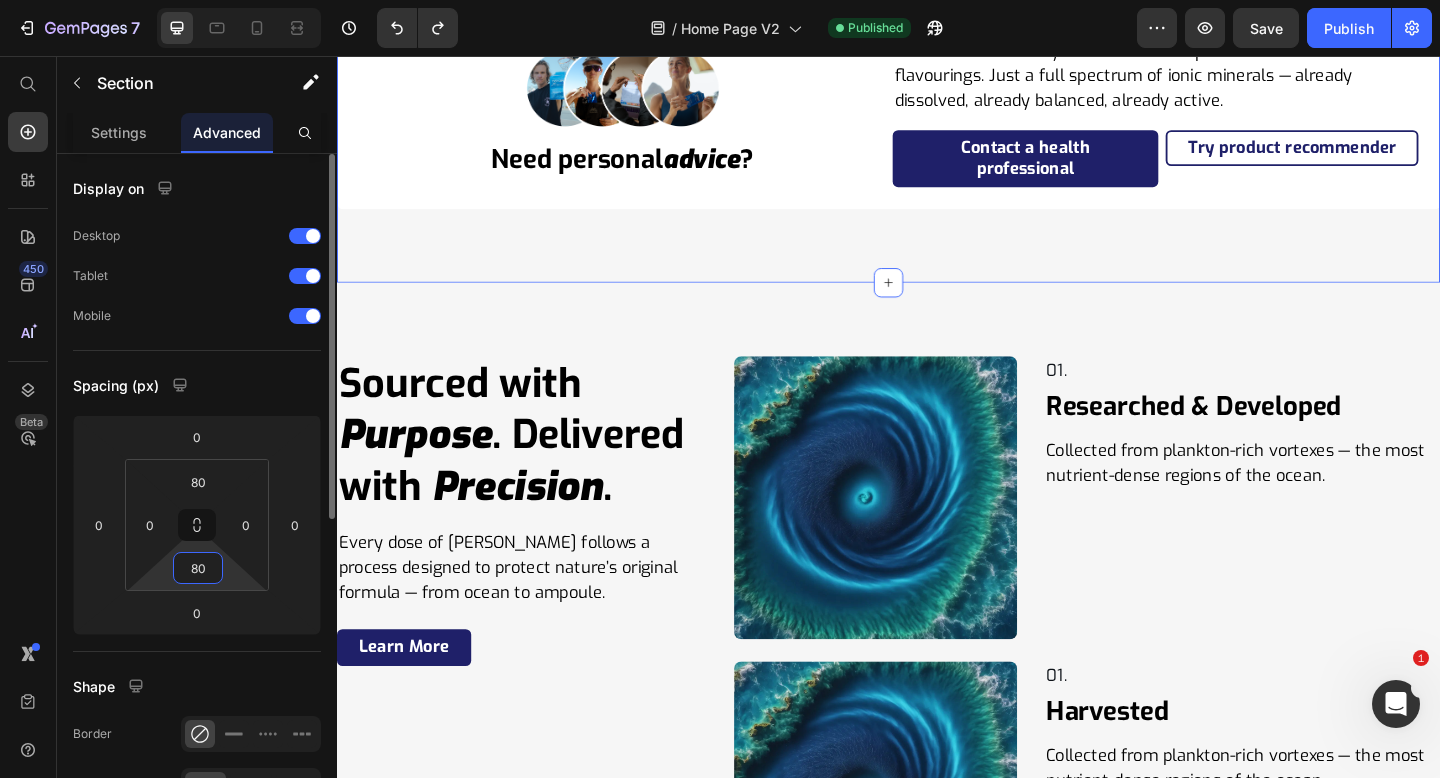 click on "80" at bounding box center [198, 568] 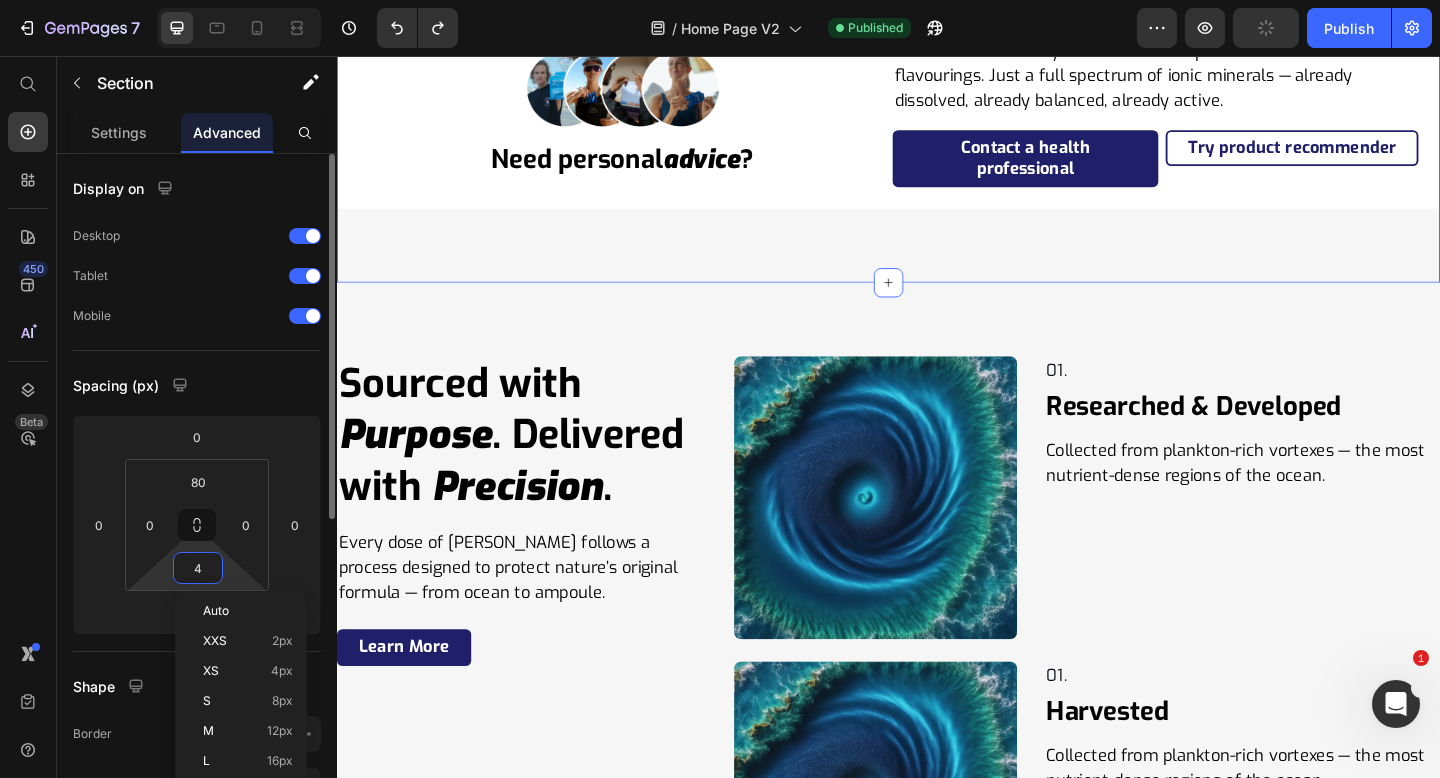 type on "40" 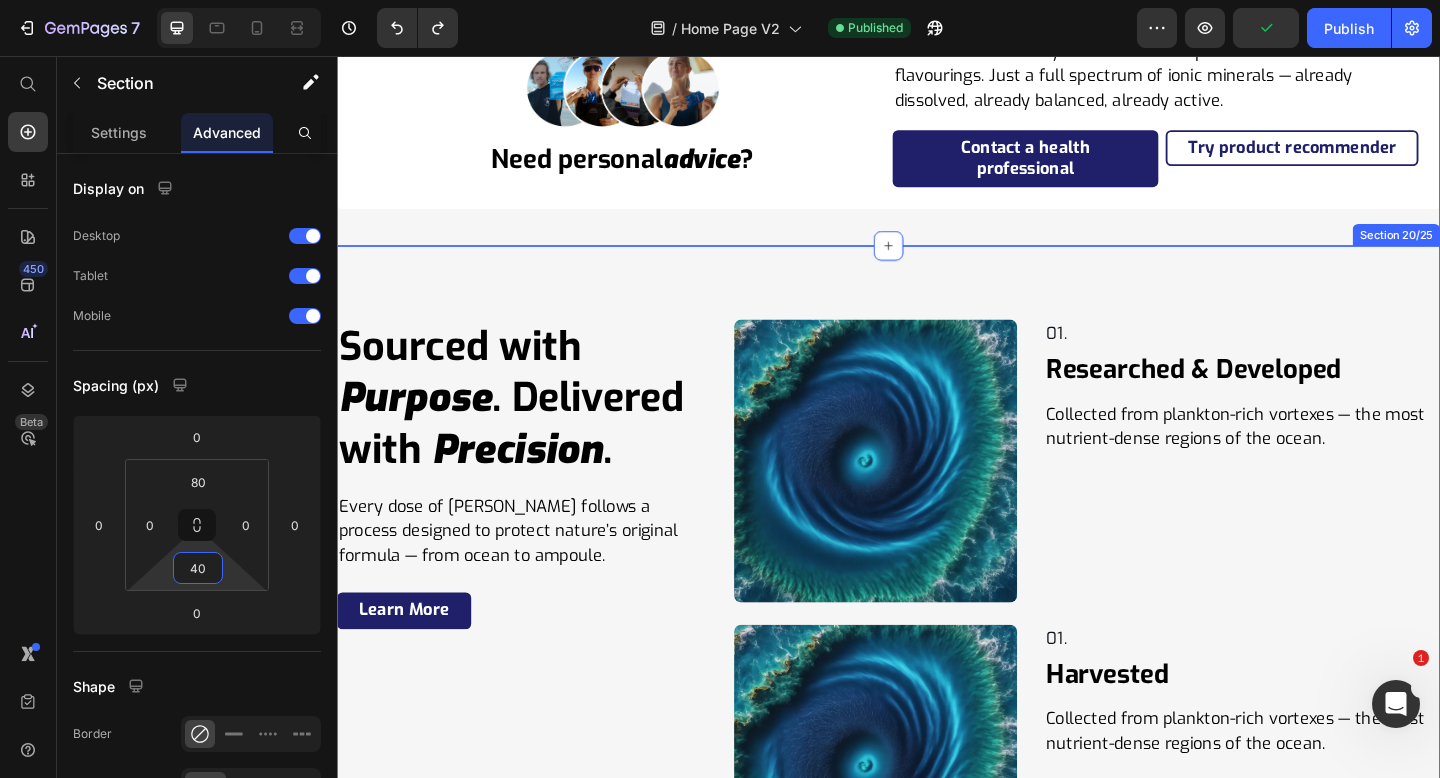click on "Sourced with   Purpose .   Delivered with   Precision . Heading Every dose of Quinton follows a process designed to protect nature’s original formula — from ocean to ampoule. Text Block Learn More Button Row Image 01. Text Block Row Researched & Developed Heading Collected from plankton-rich vortexes — the most nutrient-dense regions of the ocean. Text Block Row Row Image 01. Text Block Row Harvested Heading Collected from plankton-rich vortexes — the most nutrient-dense regions of the ocean. Text Block Row Row Image 02. Text Block Row Filtered Heading Cold-microfiltered to preserve ionic integrity while removing all contaminants. Text Block Row Row Image 03. Text Block Row Tested Heading Independently batch-tested to ensure purity, safety, and mineral consistency. Text Block Row Row Image 04. Text Block Row Packaged Heading Sealed in single-use glass ampoules or sterile sachets to prevent nutrient degradation and eliminate the need for preservatives. Text Block Row Row Row Row Section 20/25" at bounding box center (937, 1160) 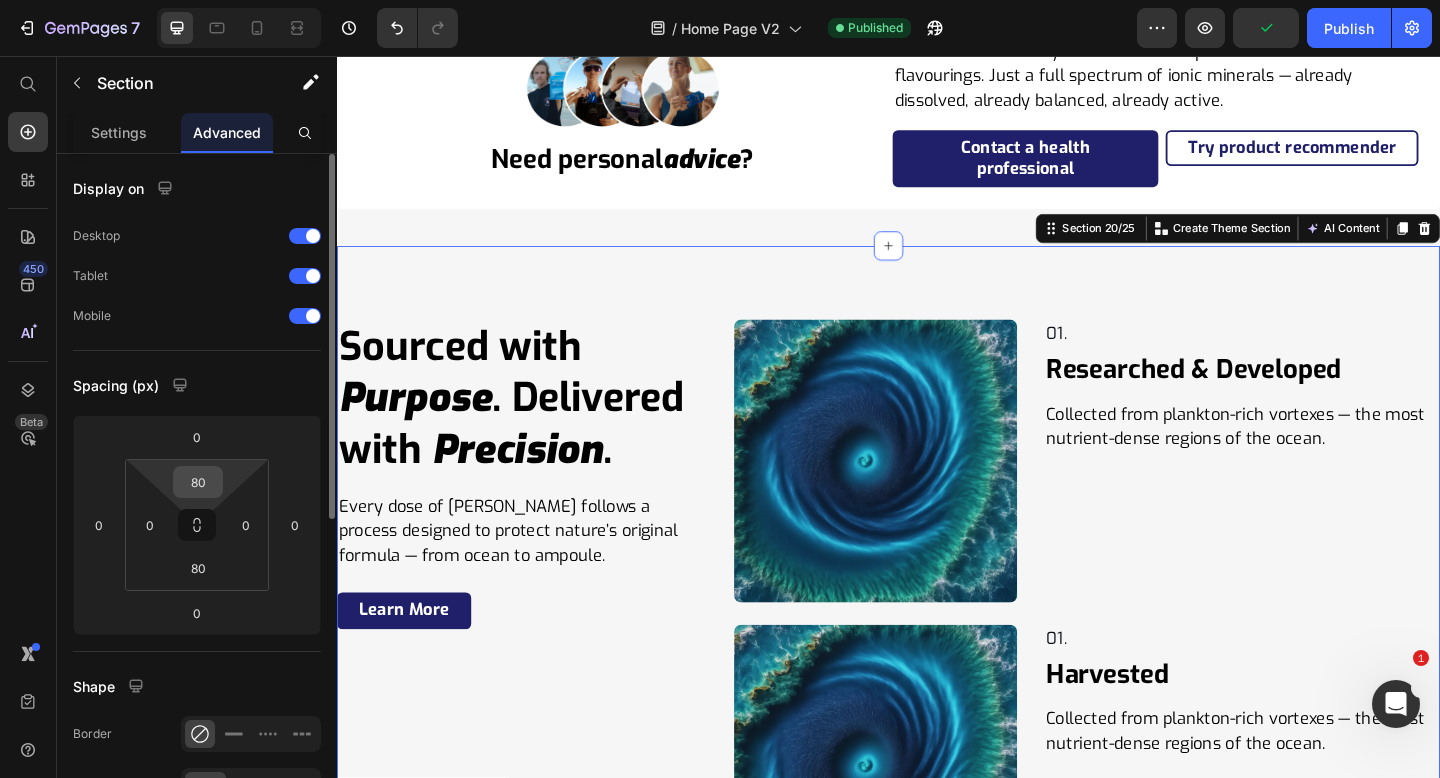 click on "80" at bounding box center (198, 482) 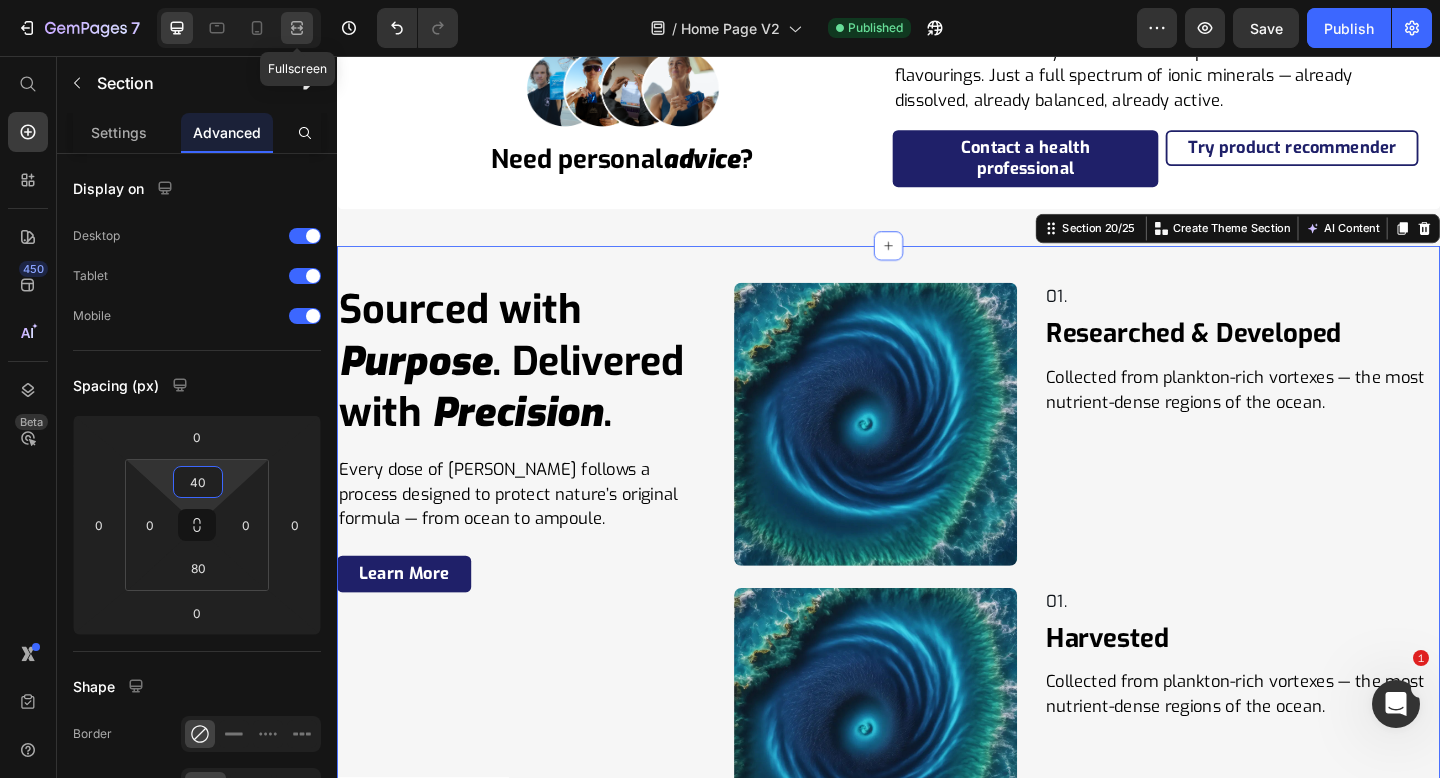 type on "40" 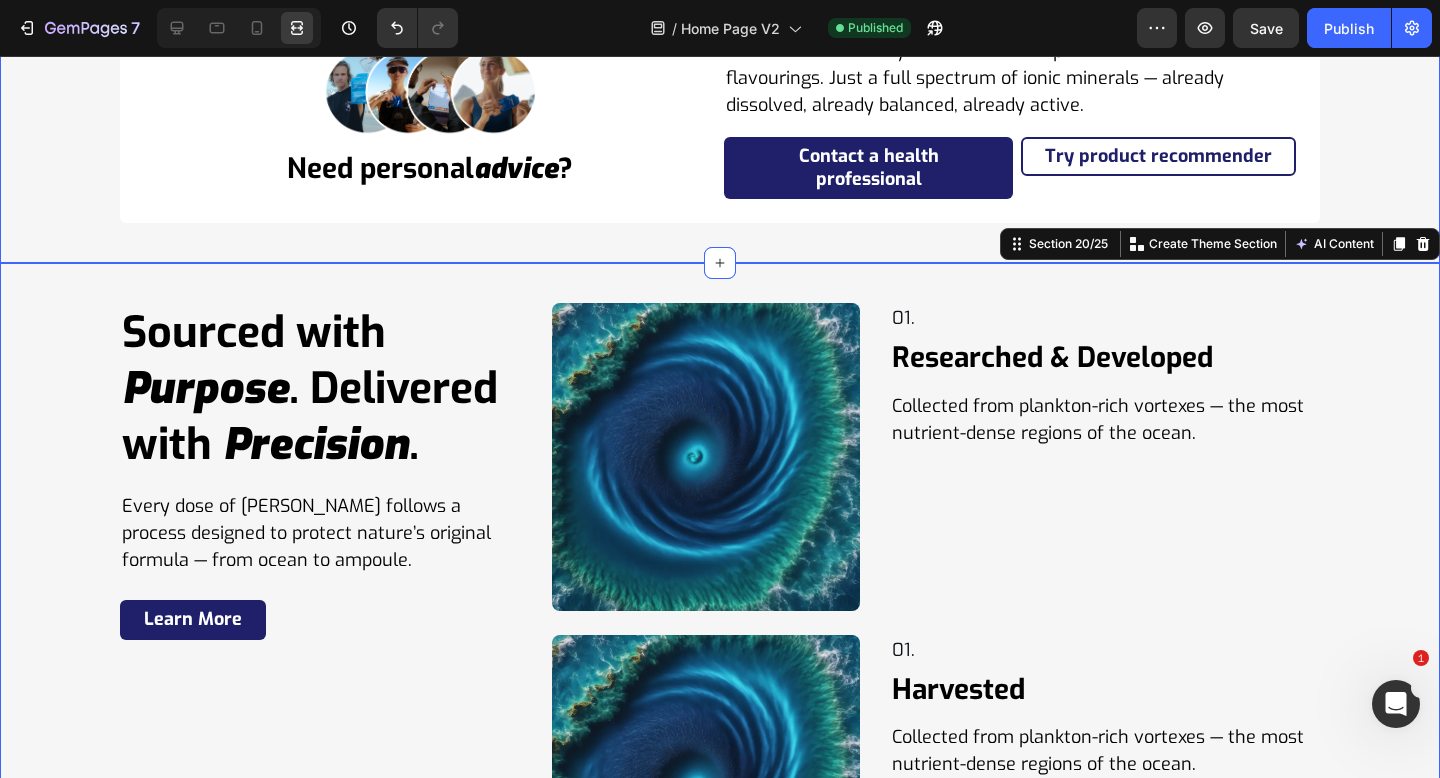 click on "Icon                Icon                Icon                Icon                Icon Icon List Hoz 98% highly recommend Quinton Text block Shop Your  Daily Dose  of Minerals Heading Row Best Sellers Sport Fatigue Bundles Athletes Save 20% Product Badge Product Images Quinton Hypertonic Ampoules Product Title R 629.00 Product Price R 0.00 Product Price Row Product Save 35% Product Badge Product Images Family Bundle Product Title R 2,138.60 Product Price R 2,516.00 Product Price Row Product Save 30% Product Badge Product Images Health Bundle Product Title R 1,132.20 Product Price R 1,258.00 Product Price Row Product Save 35% Product Badge Product Images Boundless Energy Bundle Product Title R 2,138.60 Product Price R 2,516.00 Product Price Row Product Save 20% Product Badge Product Images New Totum Sport Product Title R 839.00 Product Price R 0.00 Product Price Row Product Carousel Save 20% Product Badge Product Images New Totum Sport Product Title R 839.00 Product Price R 0.00 Product Price Row" at bounding box center [720, -174] 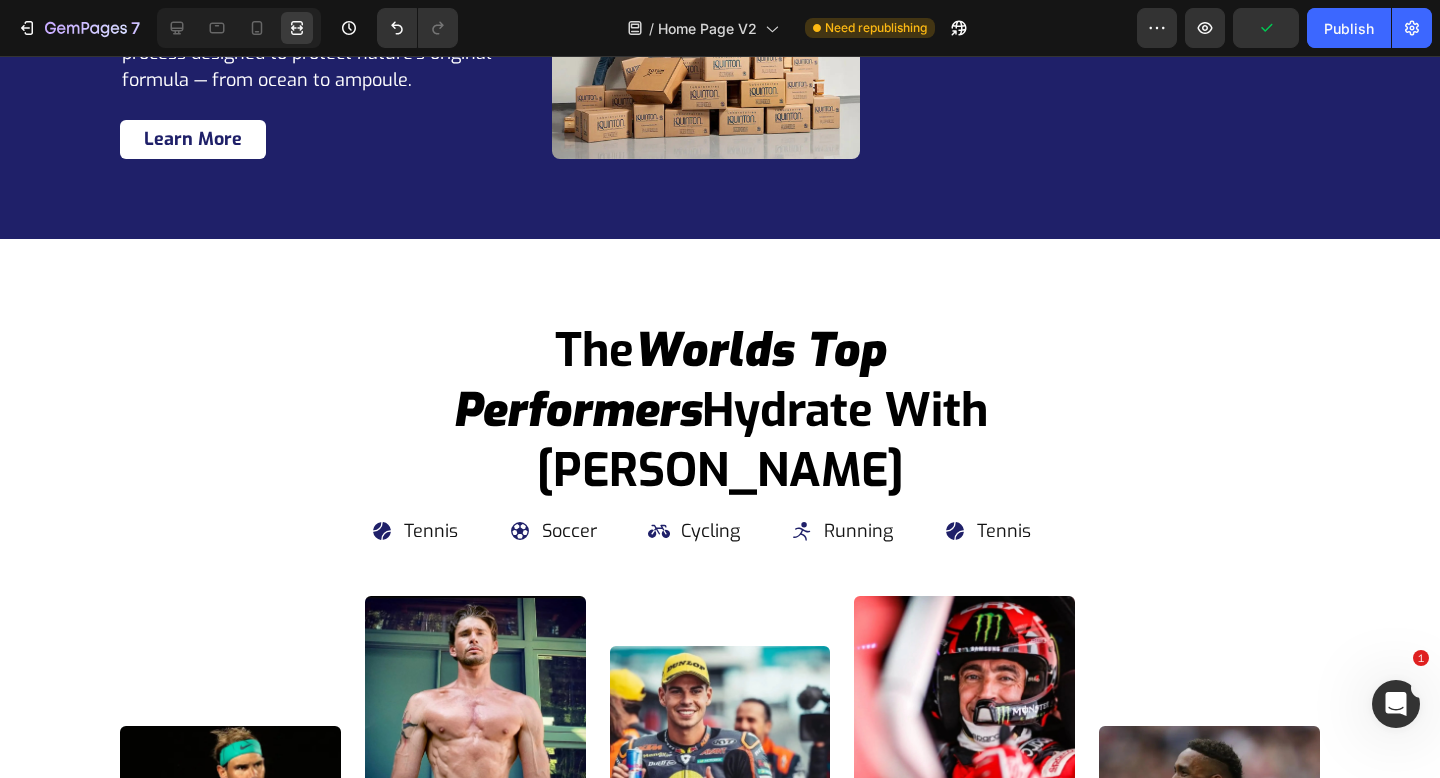 scroll, scrollTop: 16406, scrollLeft: 0, axis: vertical 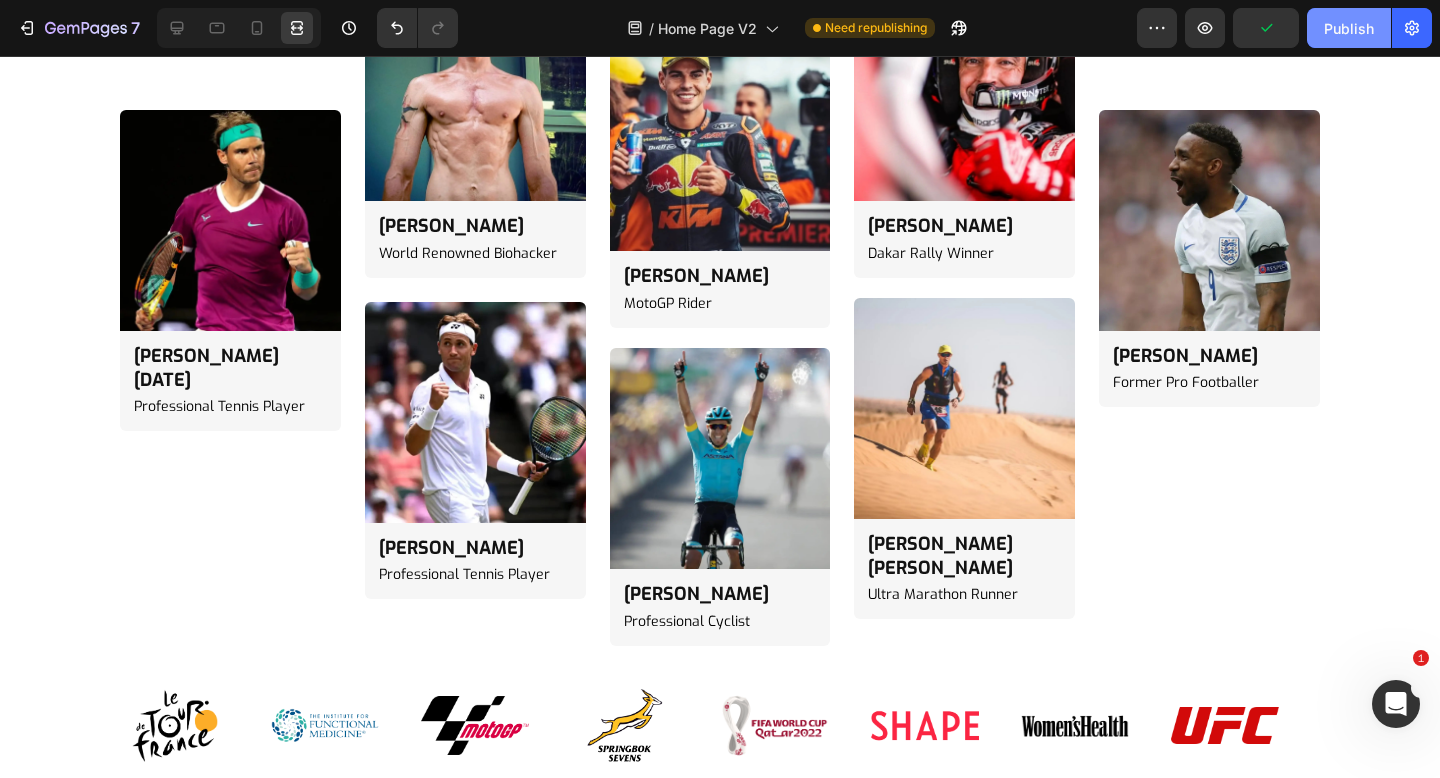 click on "Publish" at bounding box center (1349, 28) 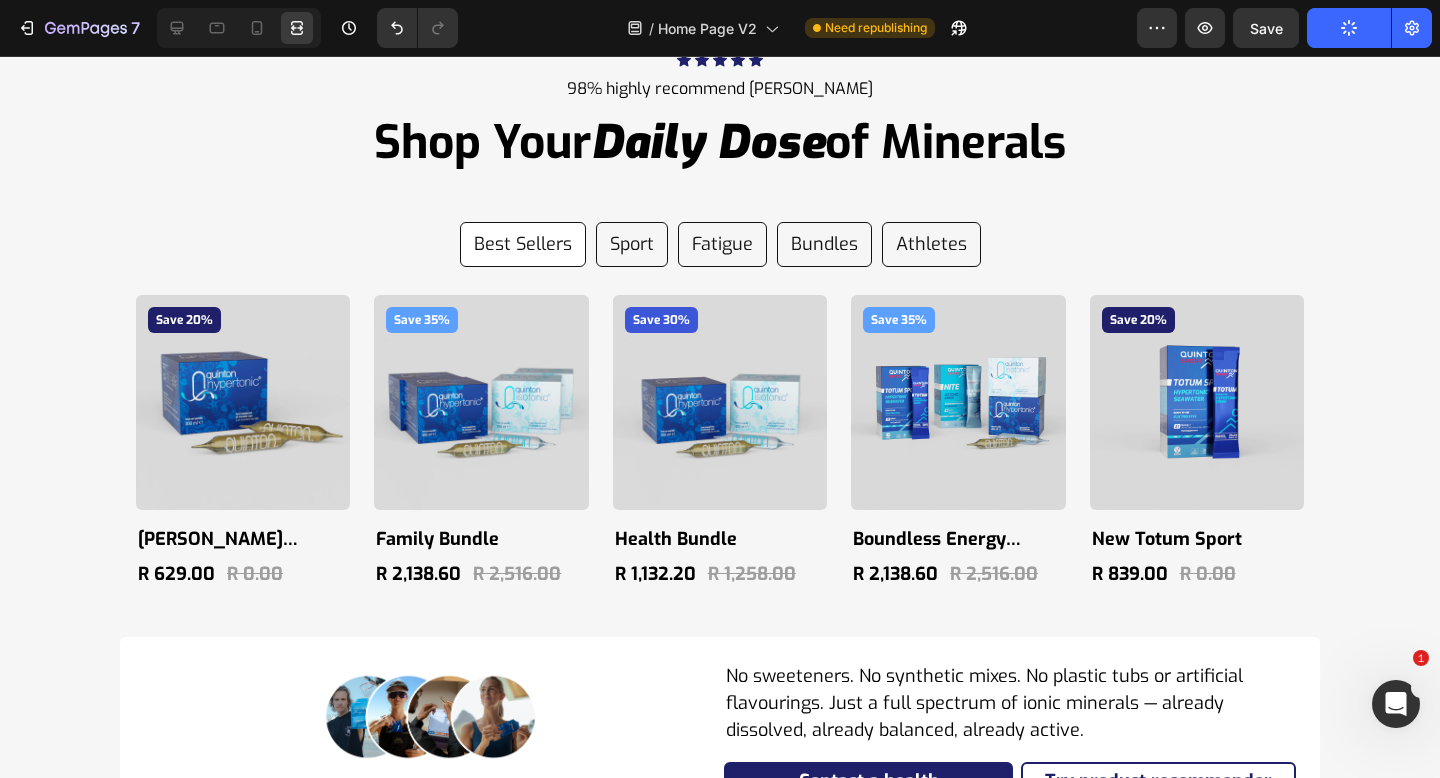 scroll, scrollTop: 11613, scrollLeft: 0, axis: vertical 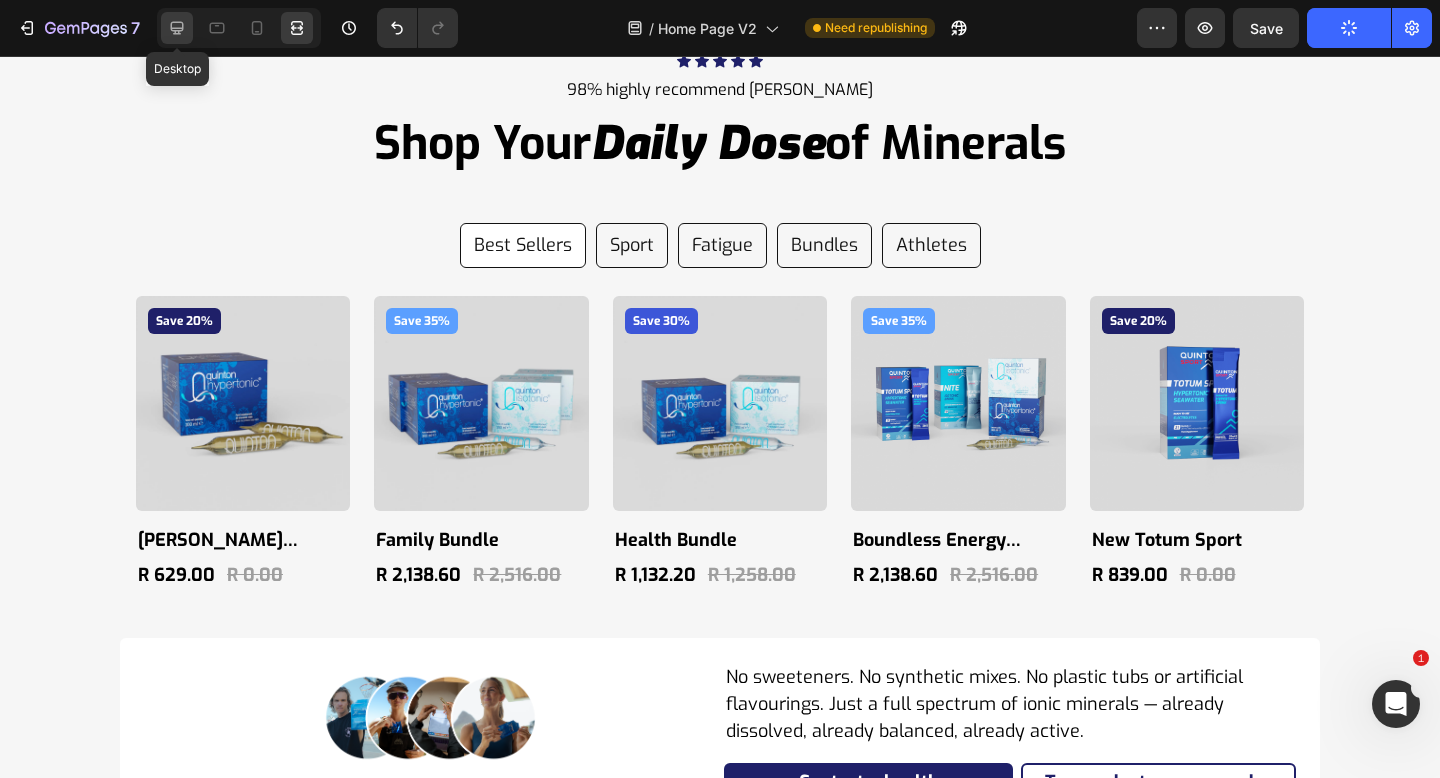 click 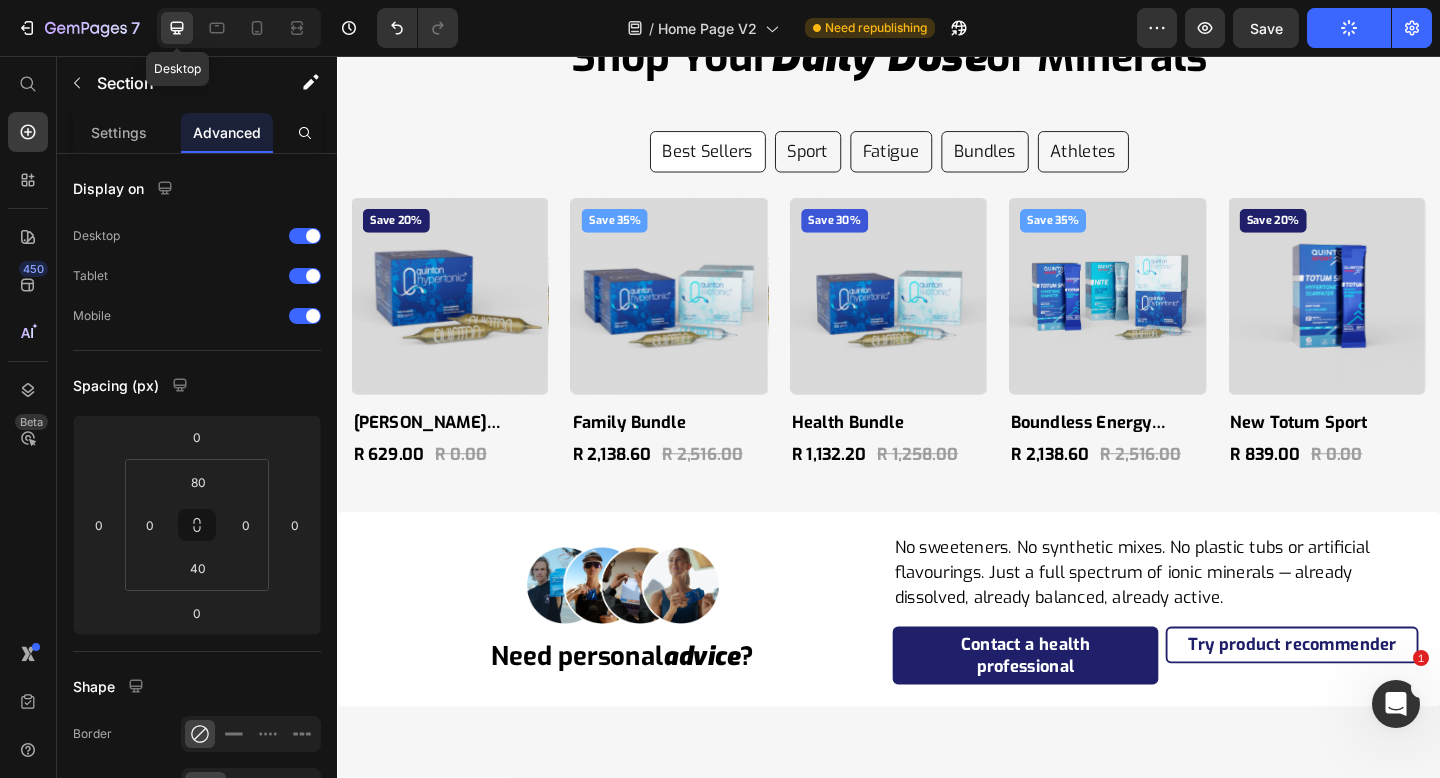 scroll, scrollTop: 11528, scrollLeft: 0, axis: vertical 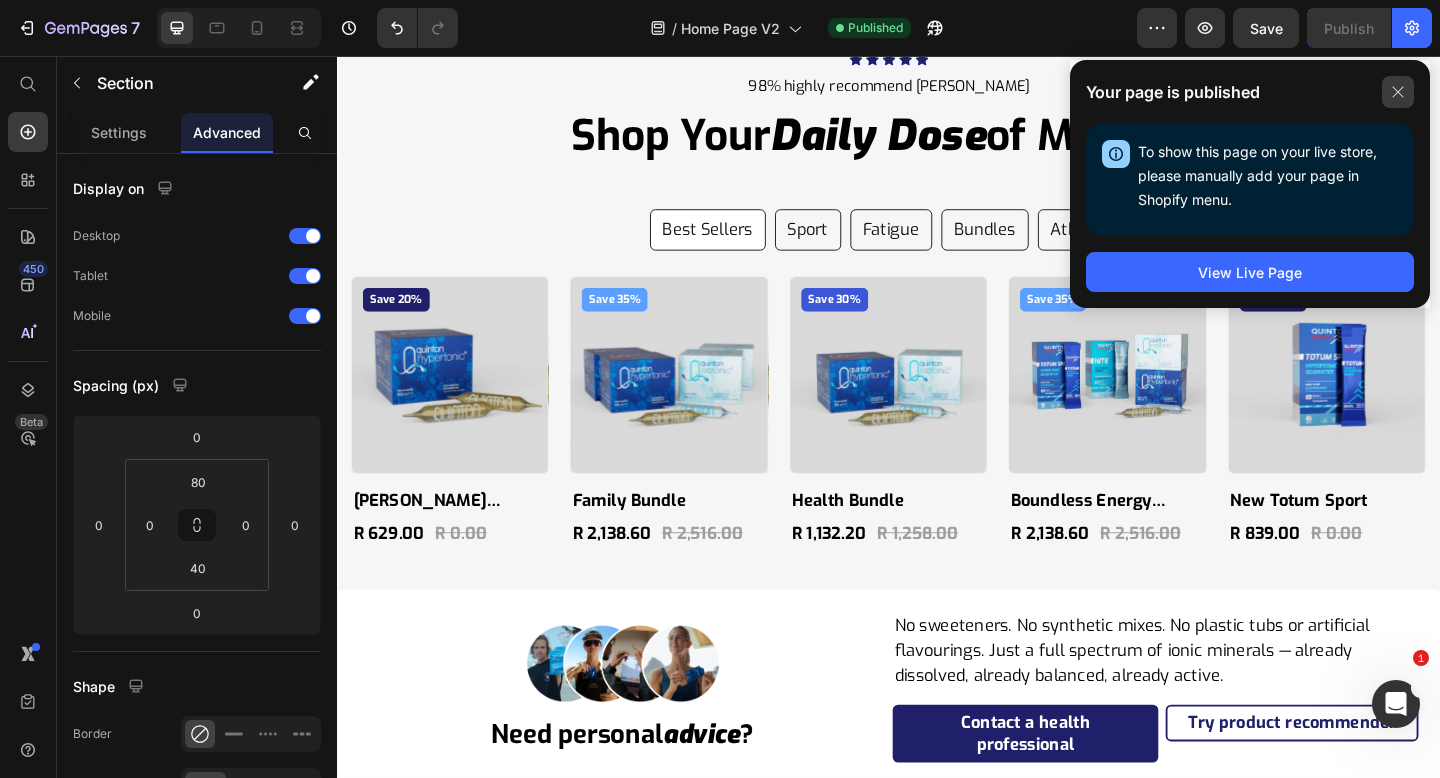 click 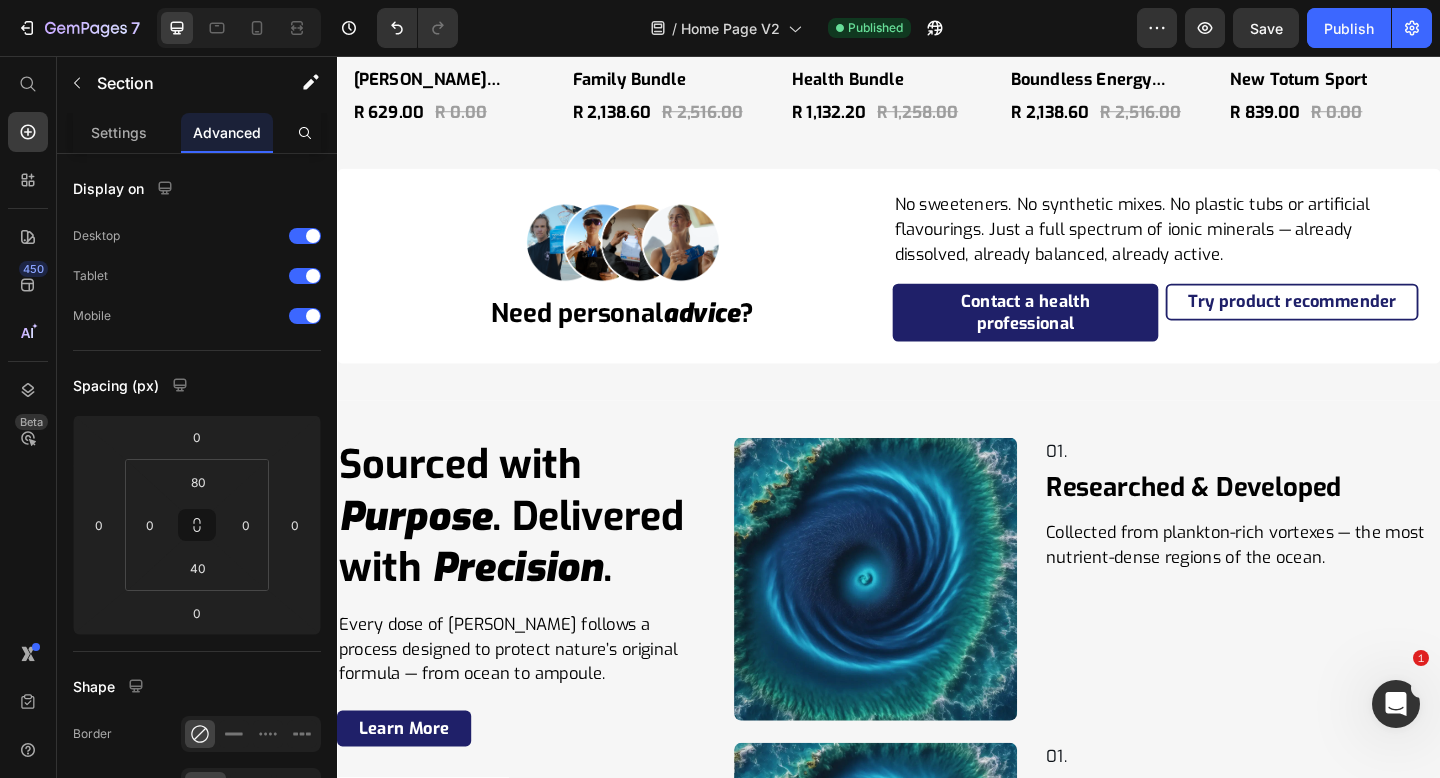 scroll, scrollTop: 11532, scrollLeft: 0, axis: vertical 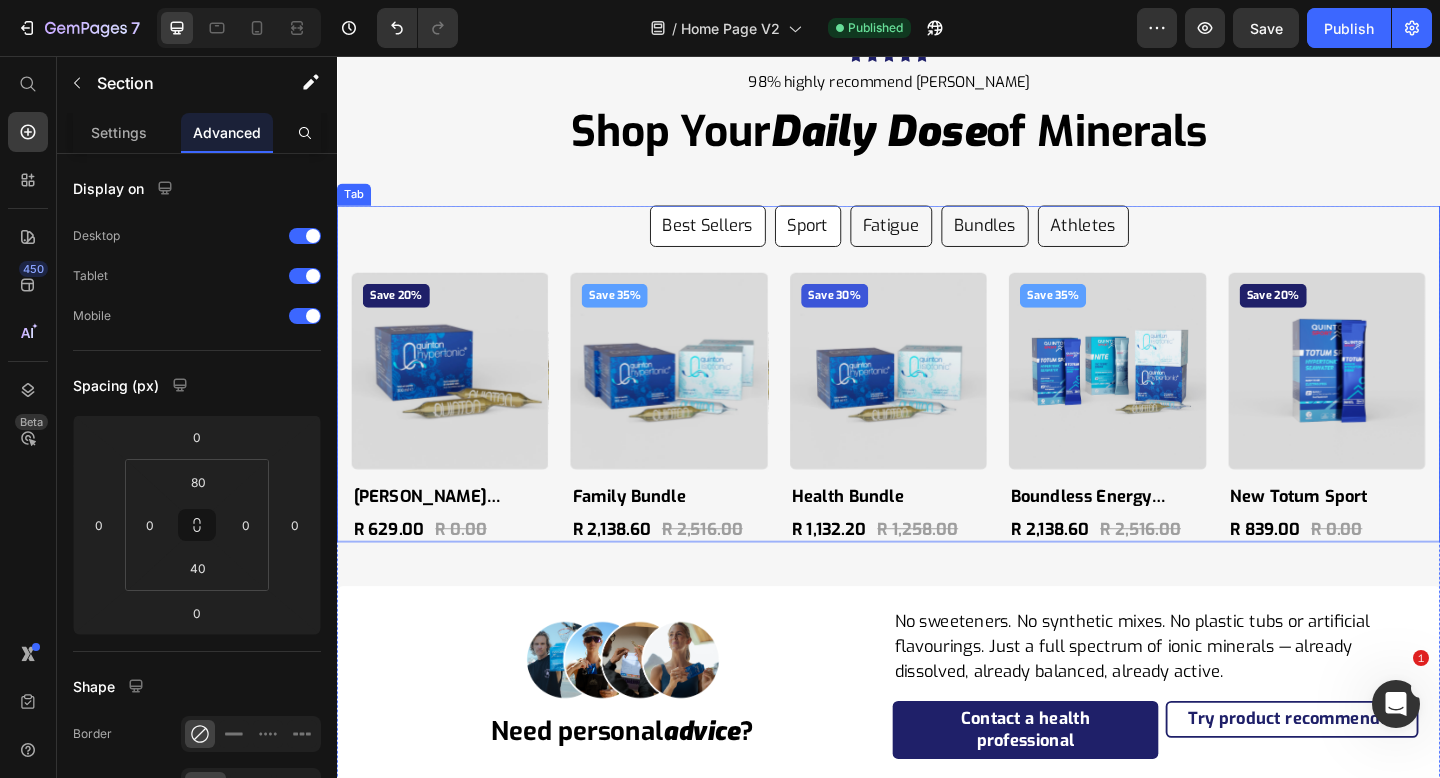 click on "Sport" at bounding box center [849, 241] 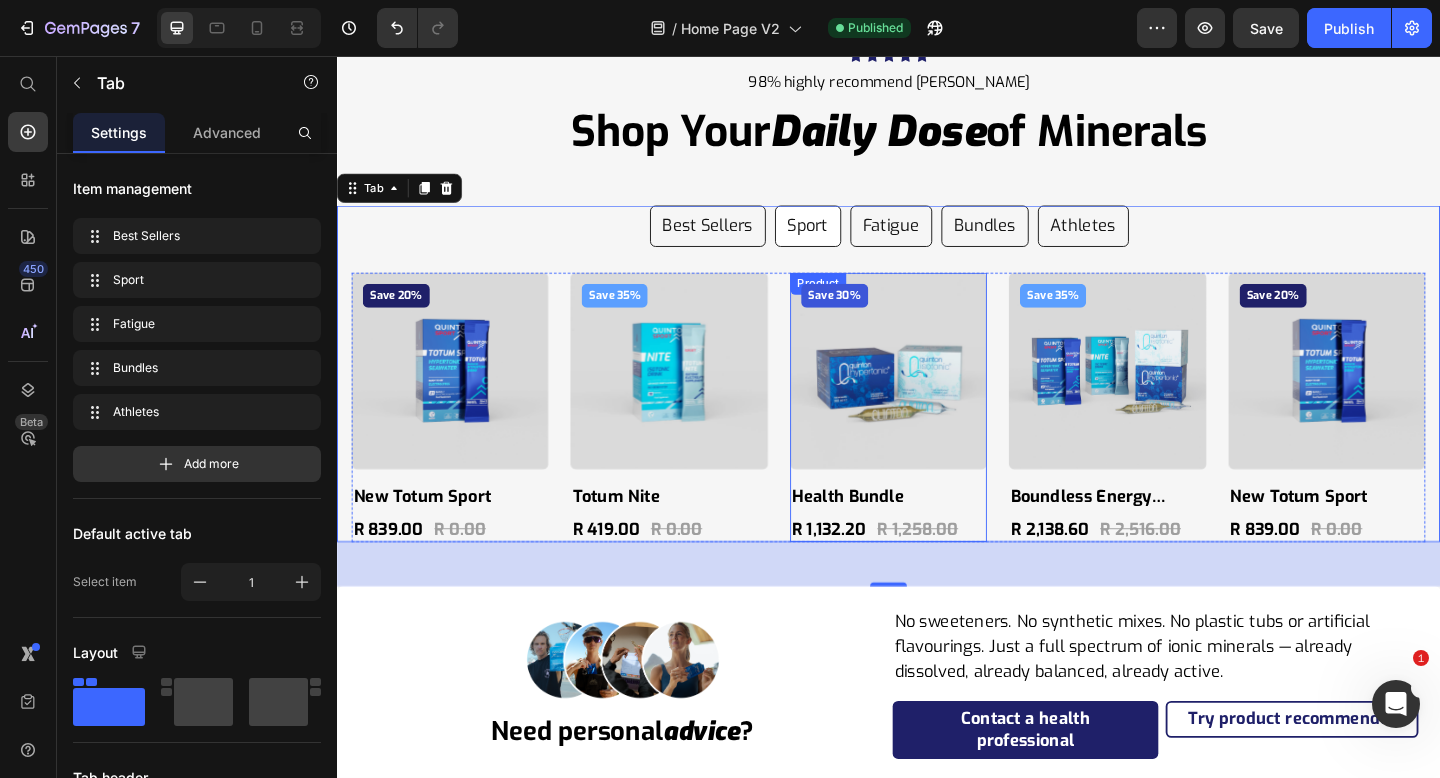 click on "Save 30% Product Badge Product Images" at bounding box center (937, 407) 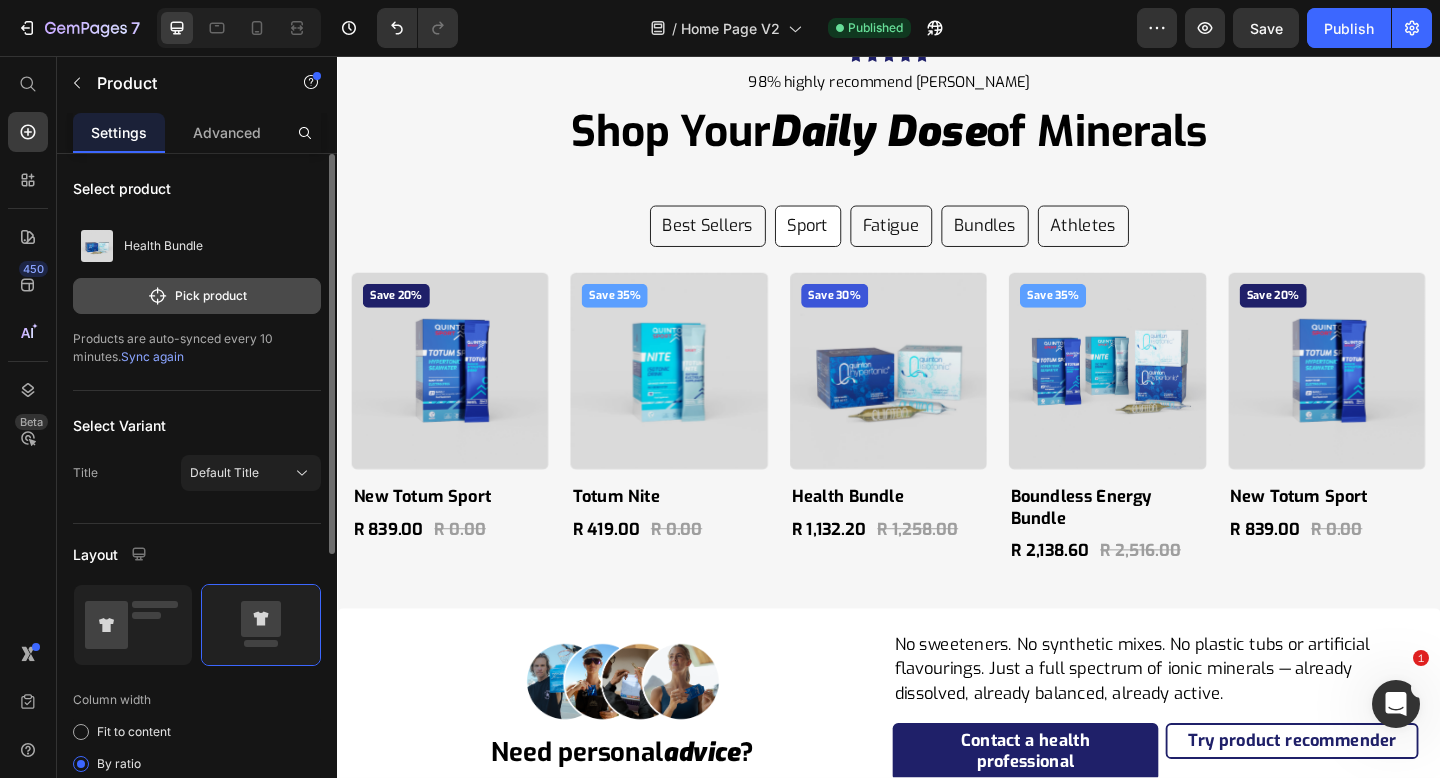 click on "Pick product" at bounding box center [197, 296] 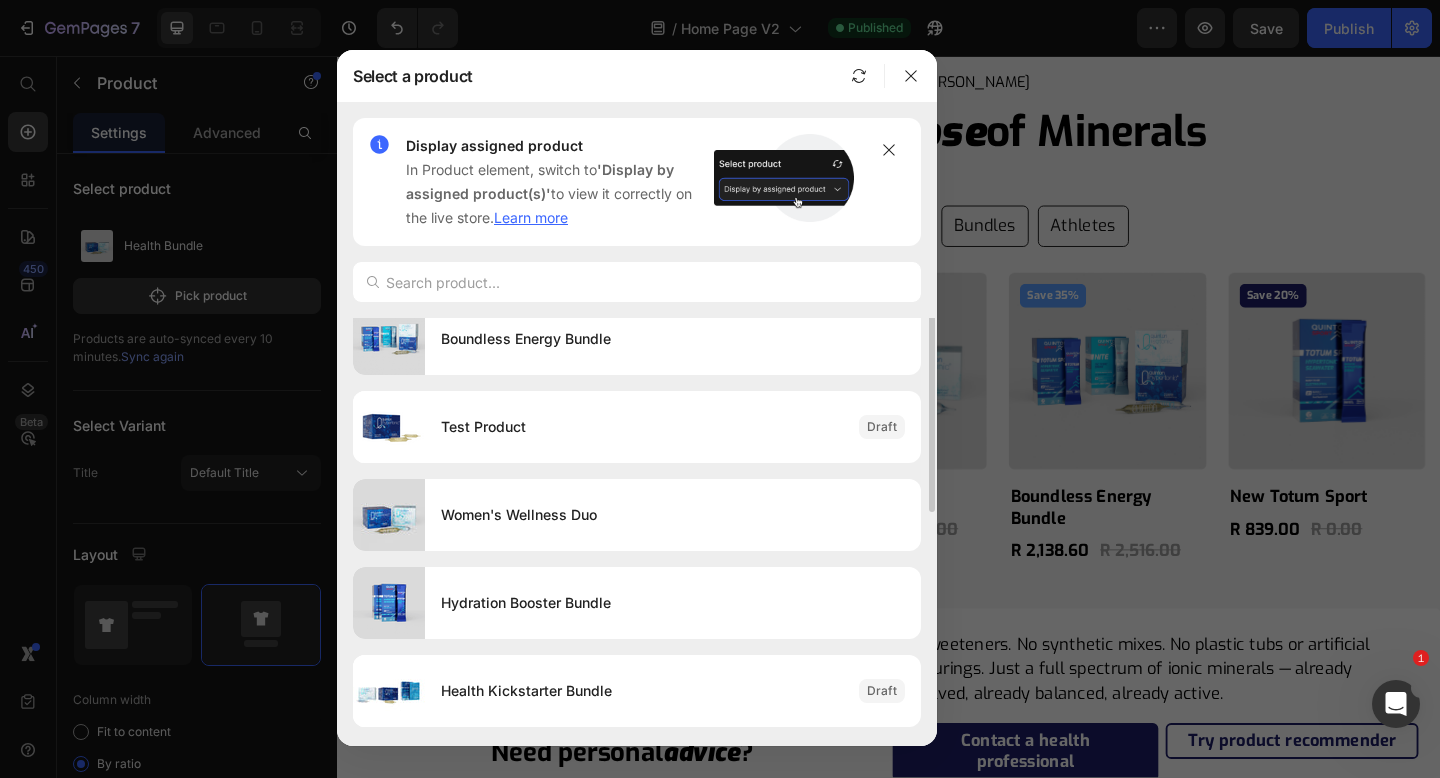 scroll, scrollTop: 415, scrollLeft: 0, axis: vertical 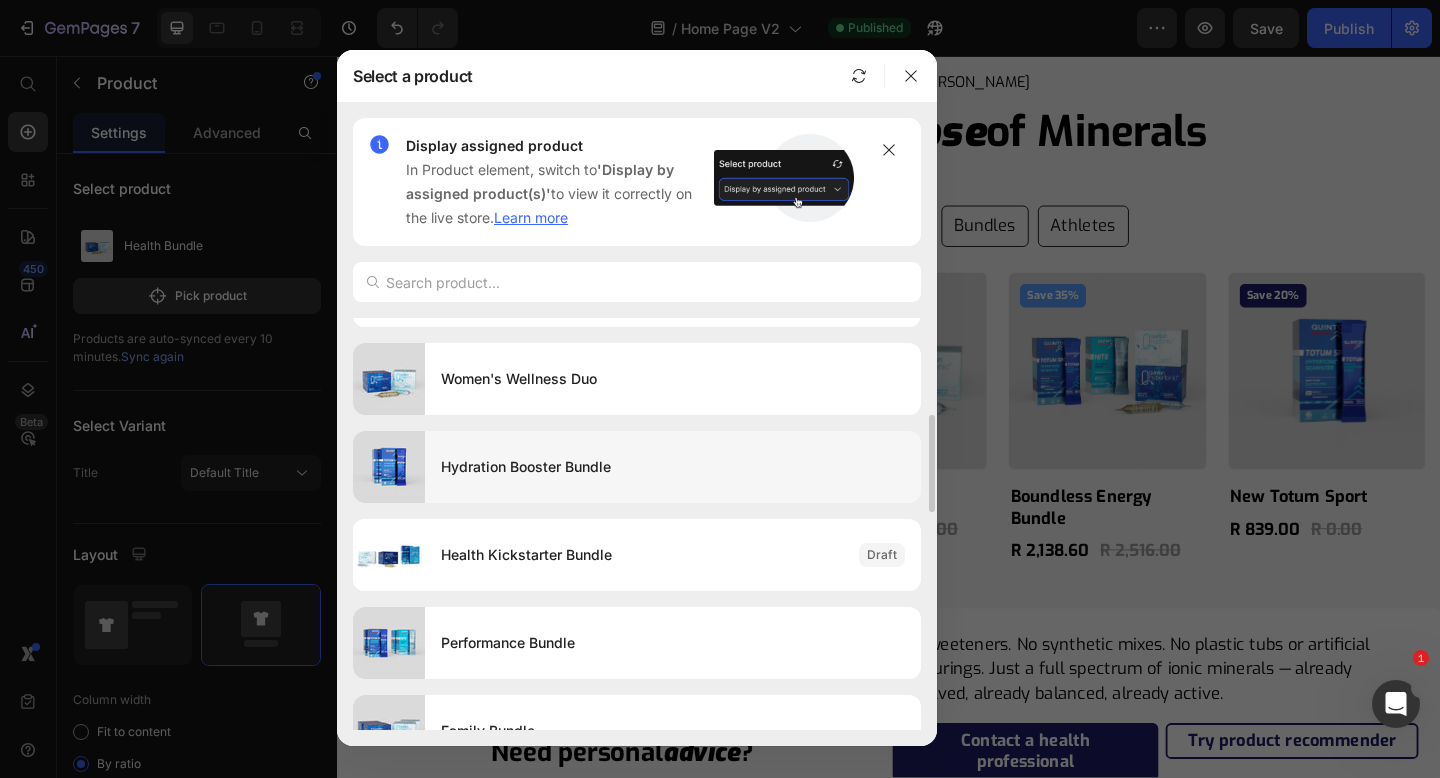 click on "Hydration Booster Bundle" at bounding box center [673, 467] 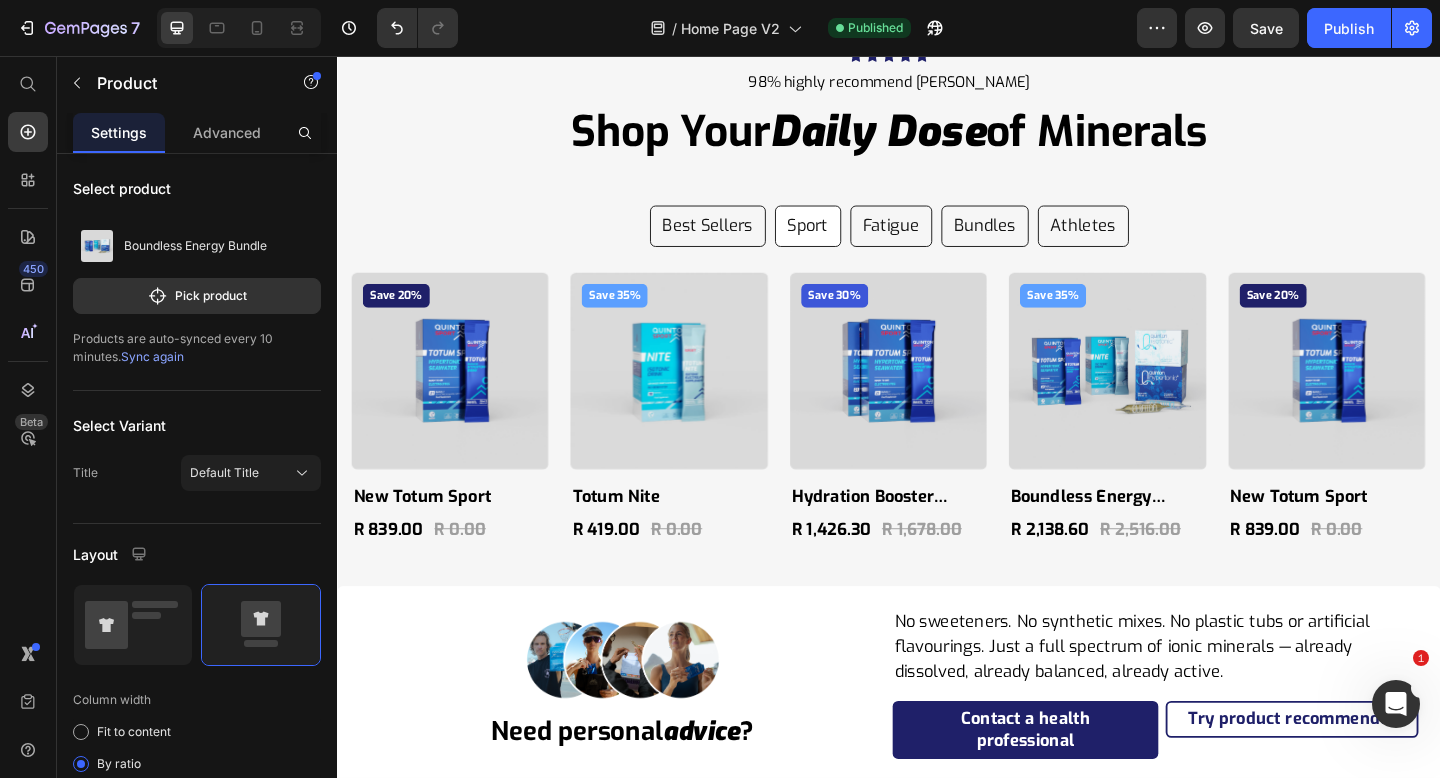 click on "Save 35% Product Badge Product Images" at bounding box center [1175, 407] 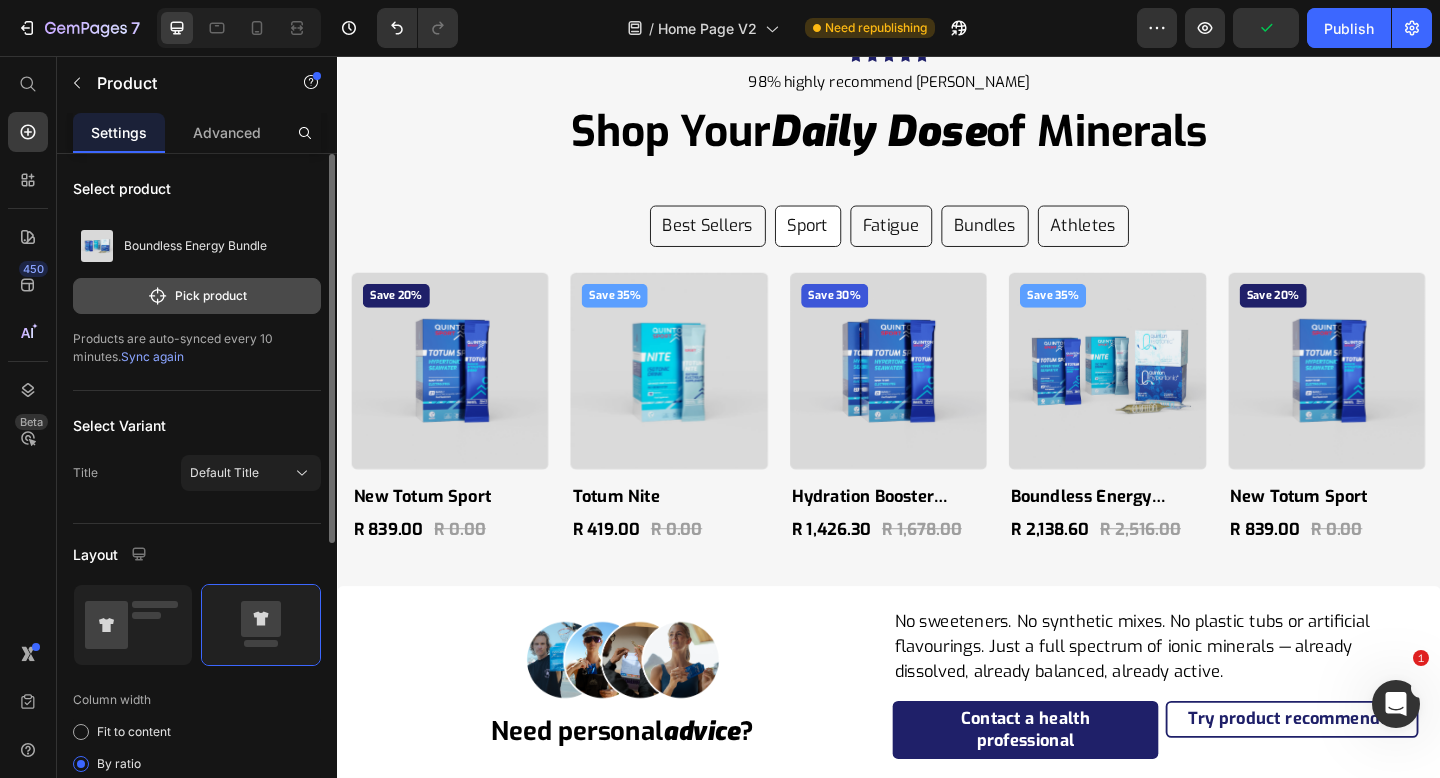 click on "Pick product" at bounding box center [197, 296] 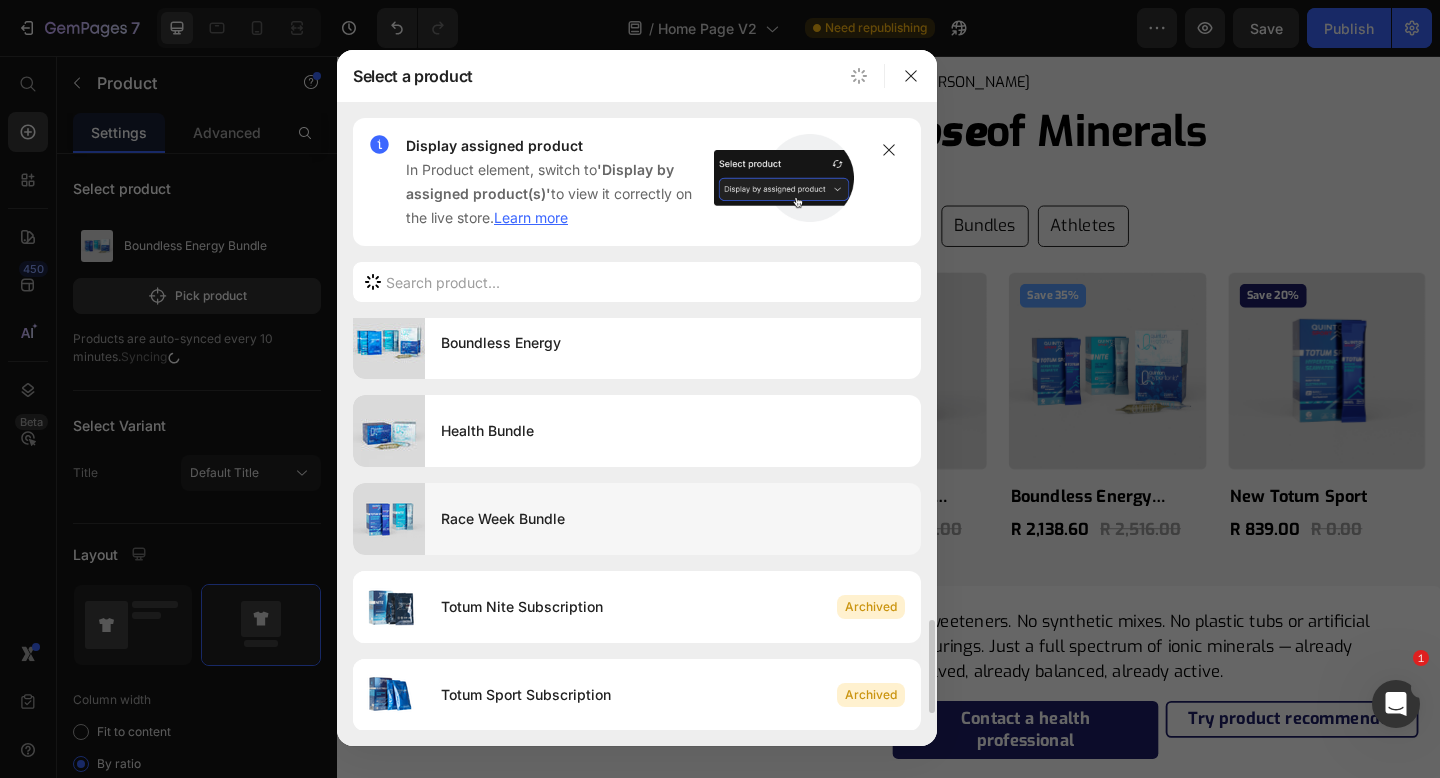 scroll, scrollTop: 1334, scrollLeft: 0, axis: vertical 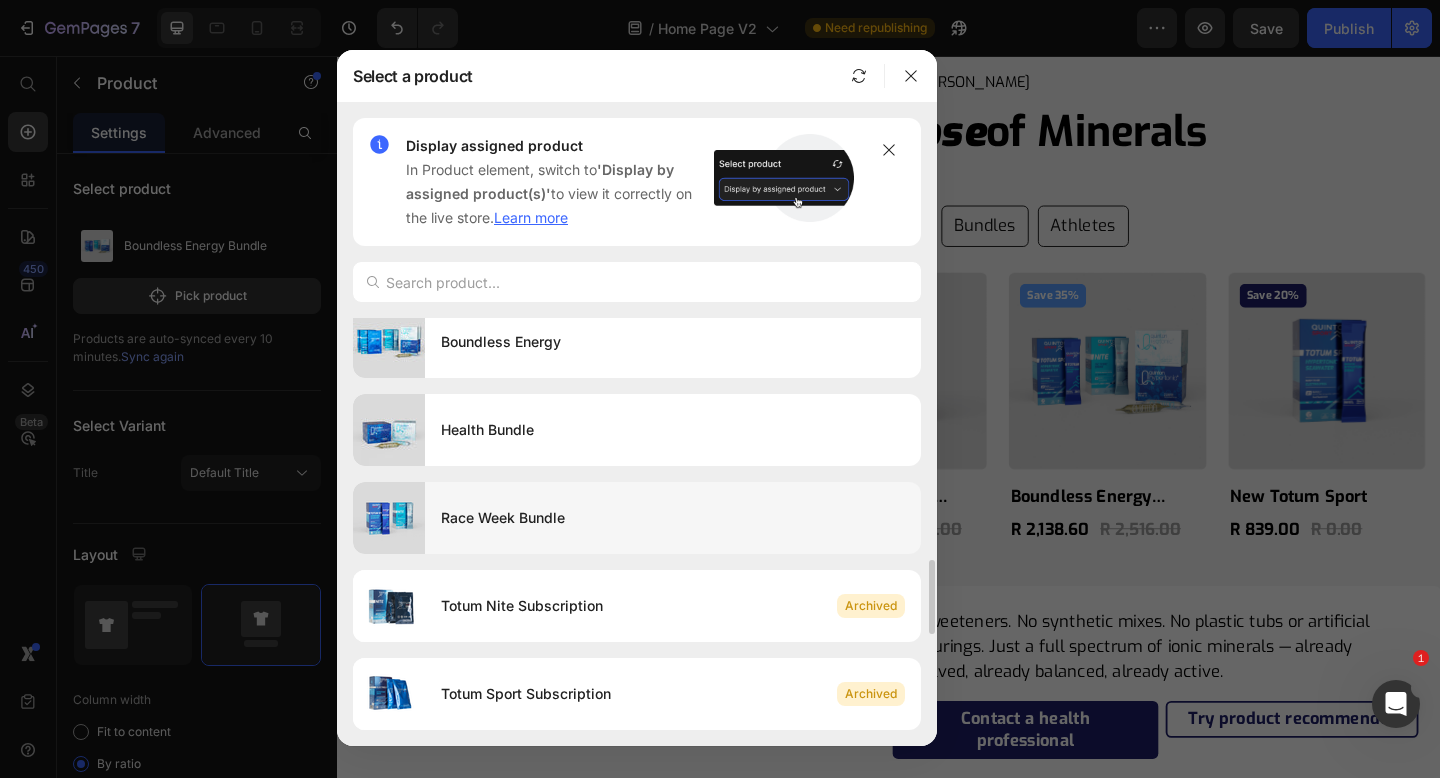 click on "Race Week Bundle" at bounding box center [673, 518] 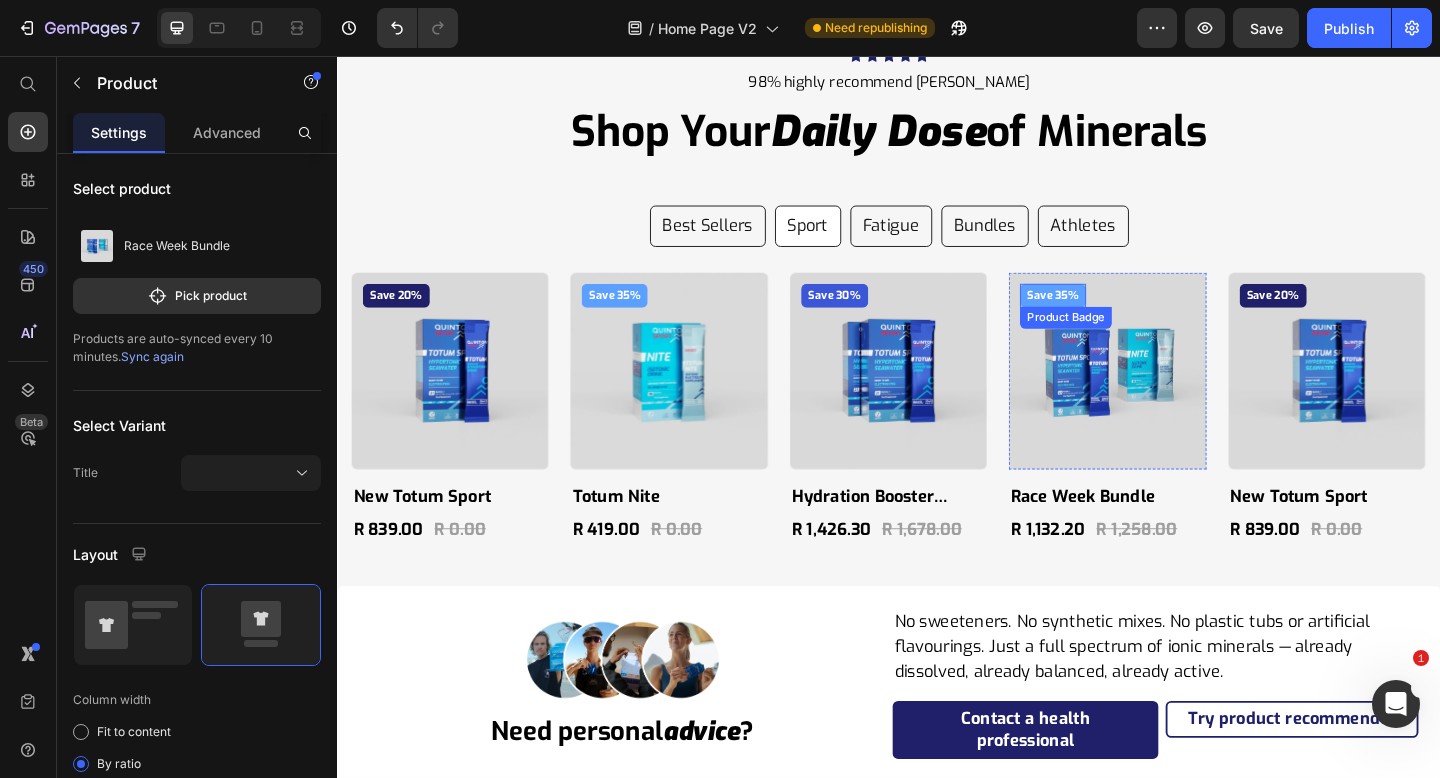 click on "Save 35%" at bounding box center (1116, 317) 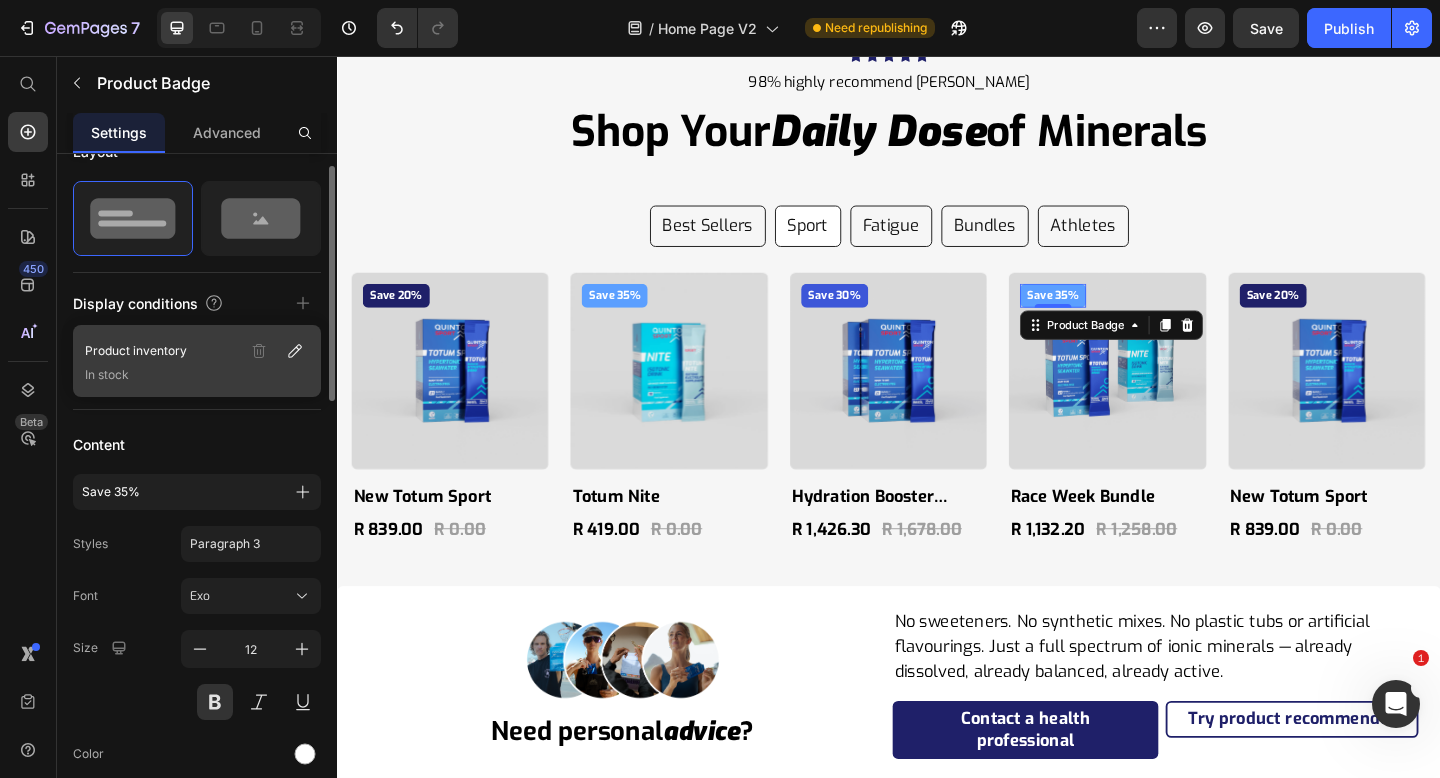 scroll, scrollTop: 0, scrollLeft: 0, axis: both 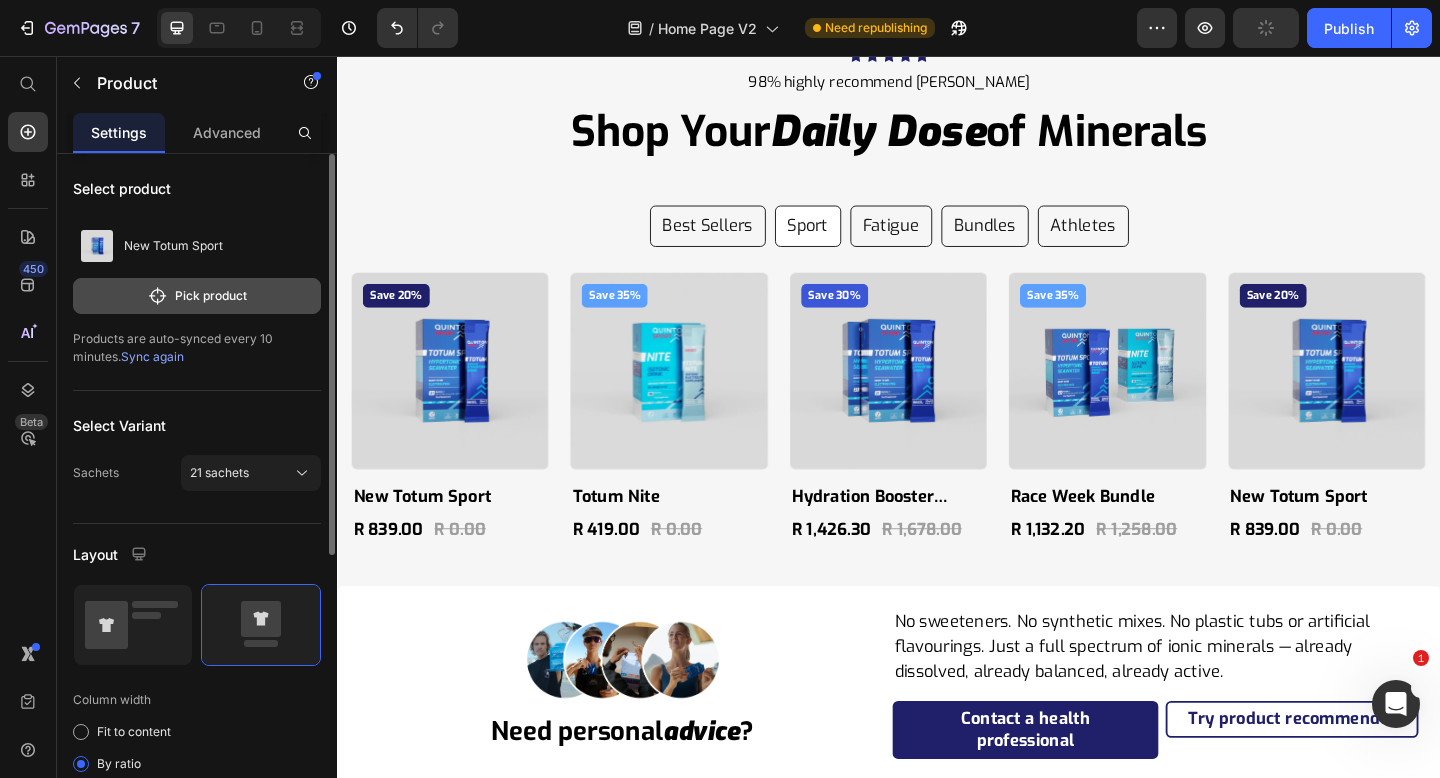click on "Pick product" at bounding box center (197, 296) 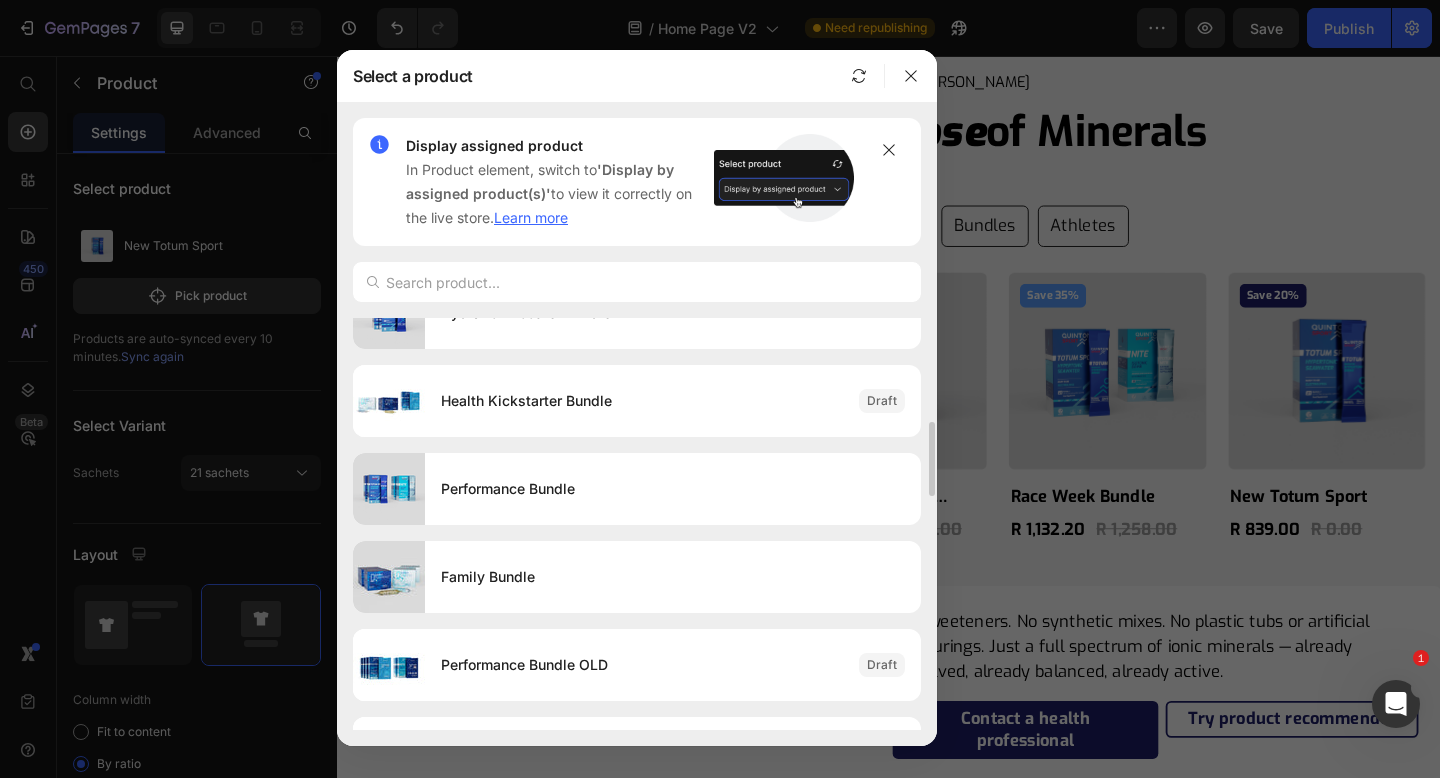 scroll, scrollTop: 568, scrollLeft: 0, axis: vertical 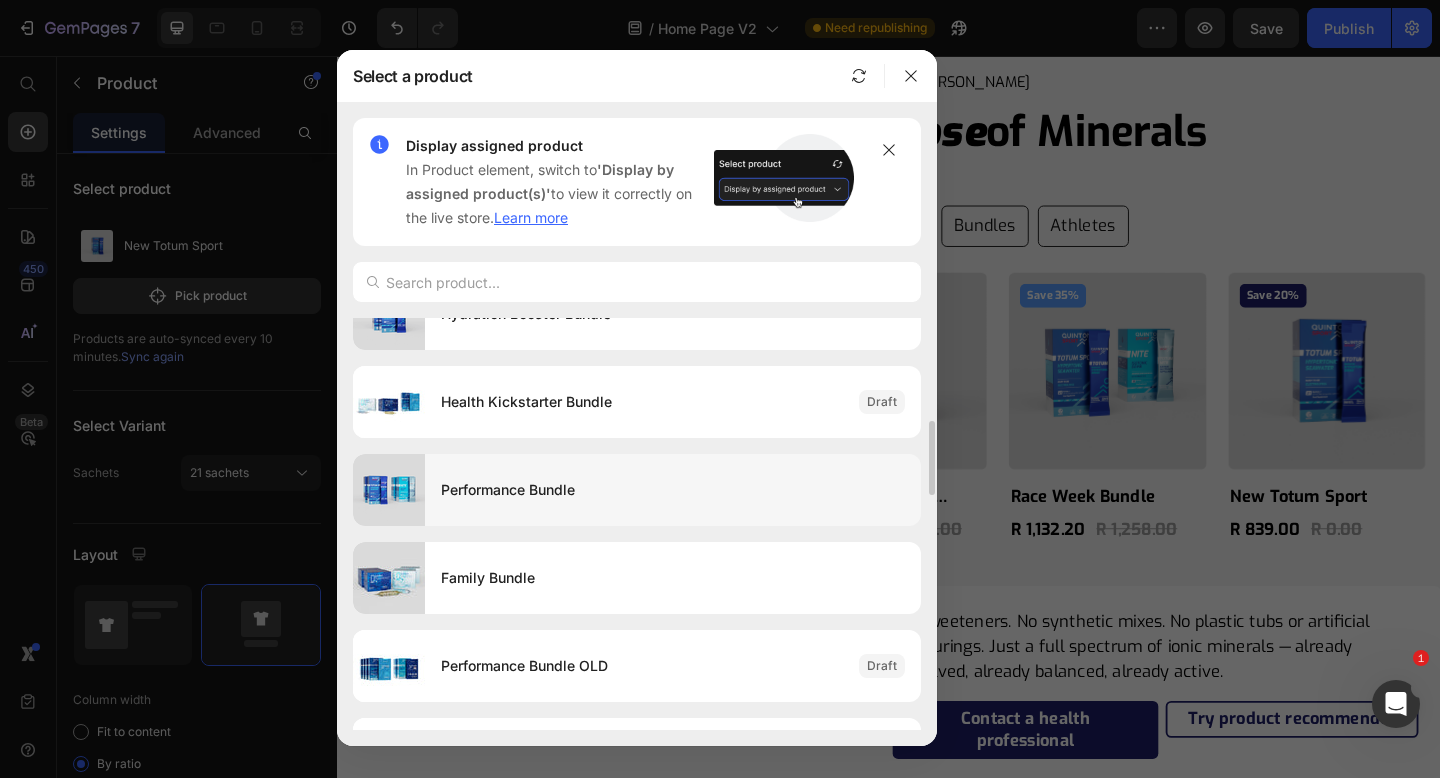click on "Performance Bundle" at bounding box center [673, 490] 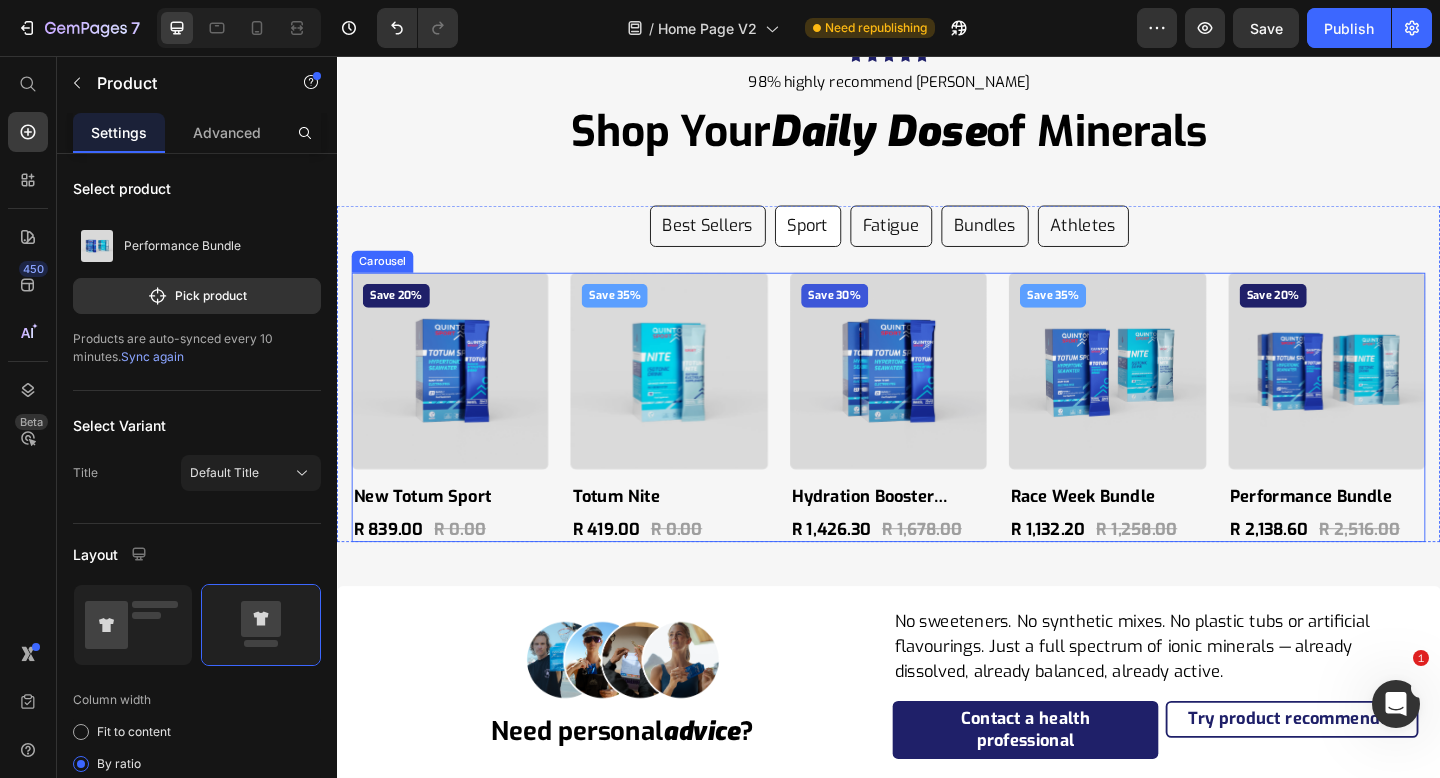 click on "Save 20% Product Badge Product Images New Totum Sport Product Title R 839.00 Product Price R 0.00 Product Price Row Product Save 35% Product Badge Product Images Totum Nite Product Title R 419.00 Product Price R 0.00 Product Price Row Product Save 30% Product Badge Product Images Hydration Booster Bundle Product Title R 1,426.30 Product Price R 1,678.00 Product Price Row Product Save 35% Product Badge Product Images Race Week Bundle Product Title R 1,132.20 Product Price R 1,258.00 Product Price Row Product Save 20% Product Badge Product Images Performance Bundle Product Title R 2,138.60 Product Price R 2,516.00 Product Price Row Product" at bounding box center [937, 438] 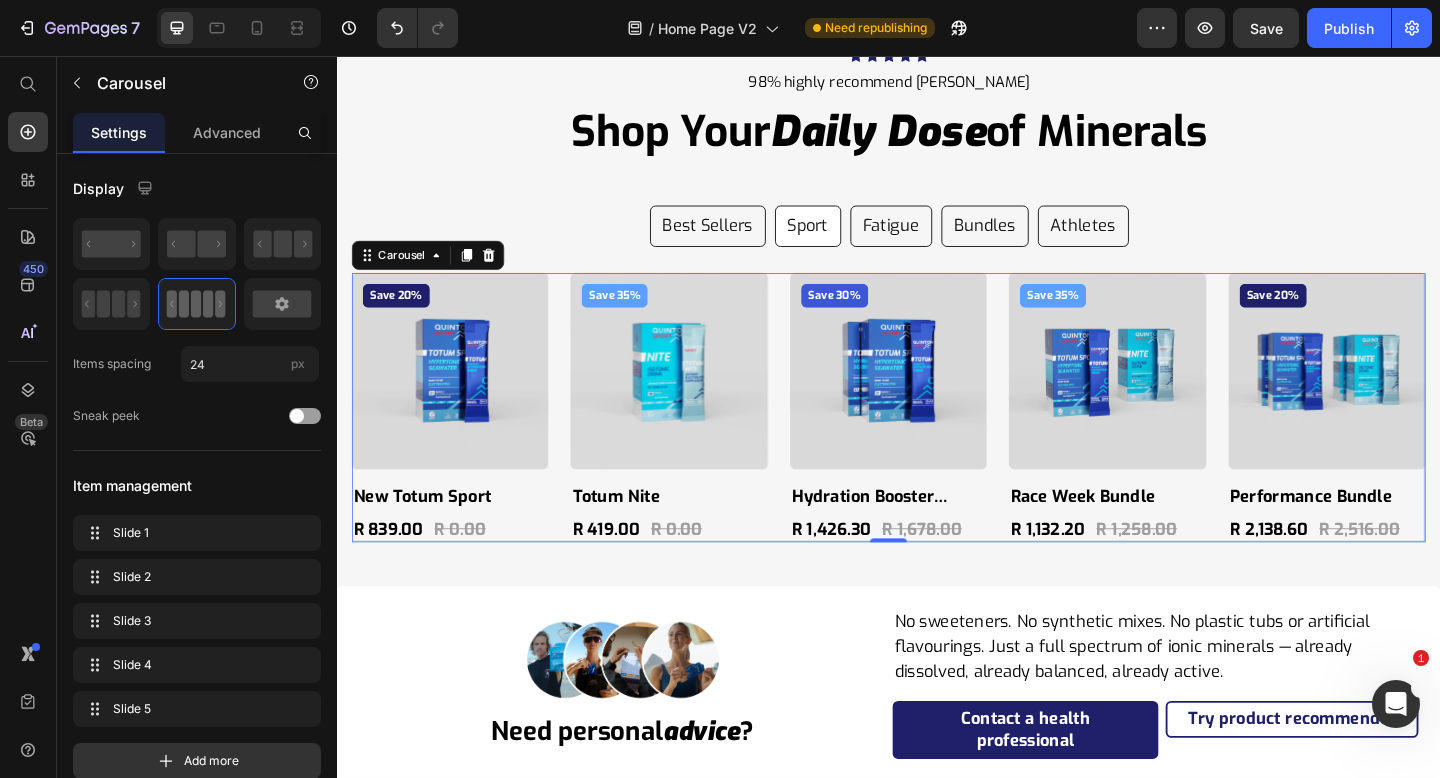 click on "Save 20% Product Badge Product Images New Totum Sport Product Title R 839.00 Product Price R 0.00 Product Price Row Product Save 35% Product Badge Product Images Totum Nite Product Title R 419.00 Product Price R 0.00 Product Price Row Product Save 30% Product Badge Product Images Hydration Booster Bundle Product Title R 1,426.30 Product Price R 1,678.00 Product Price Row Product Save 35% Product Badge Product Images Race Week Bundle Product Title R 1,132.20 Product Price R 1,258.00 Product Price Row Product Save 20% Product Badge Product Images Performance Bundle Product Title R 2,138.60 Product Price R 2,516.00 Product Price Row Product" at bounding box center (937, 438) 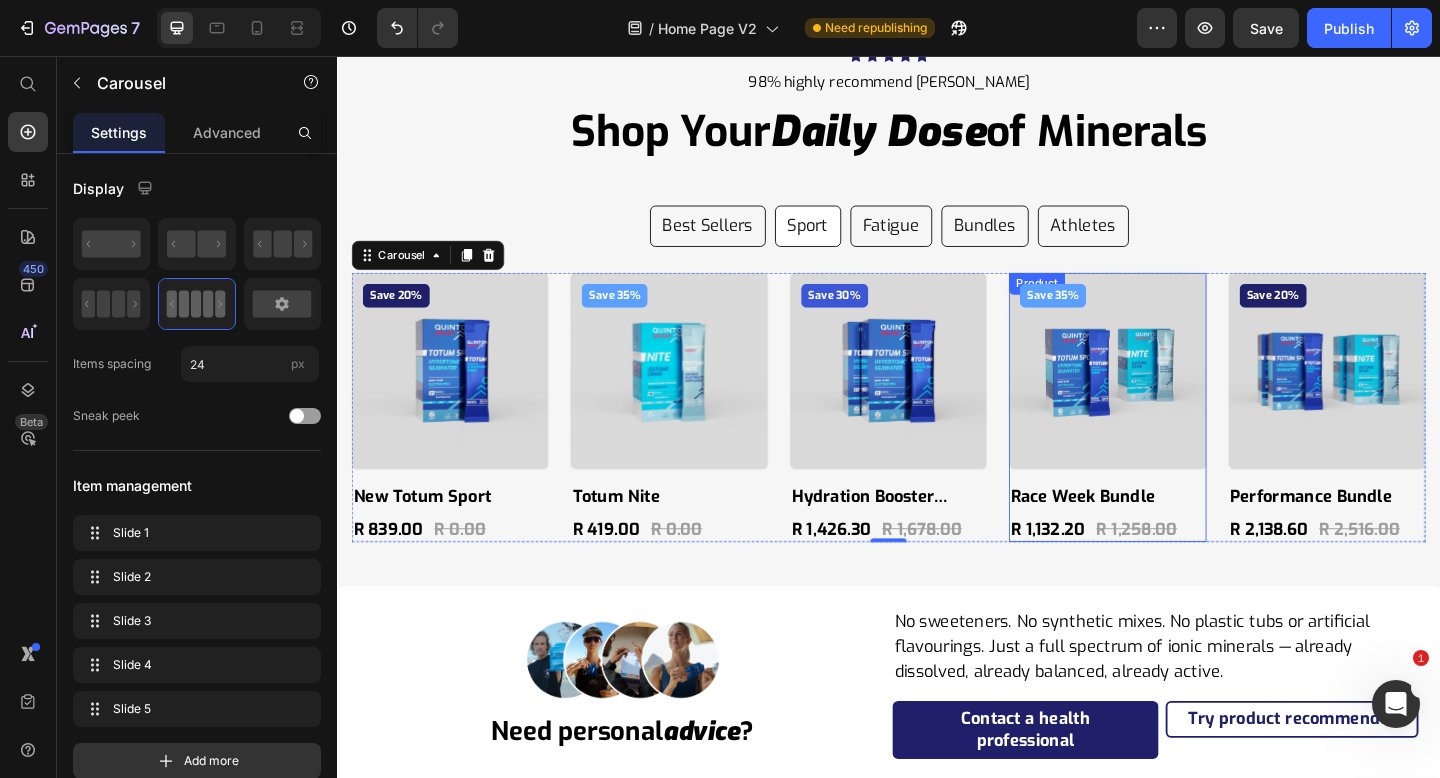 click on "Save 35% Product Badge Product Images" at bounding box center (1175, 407) 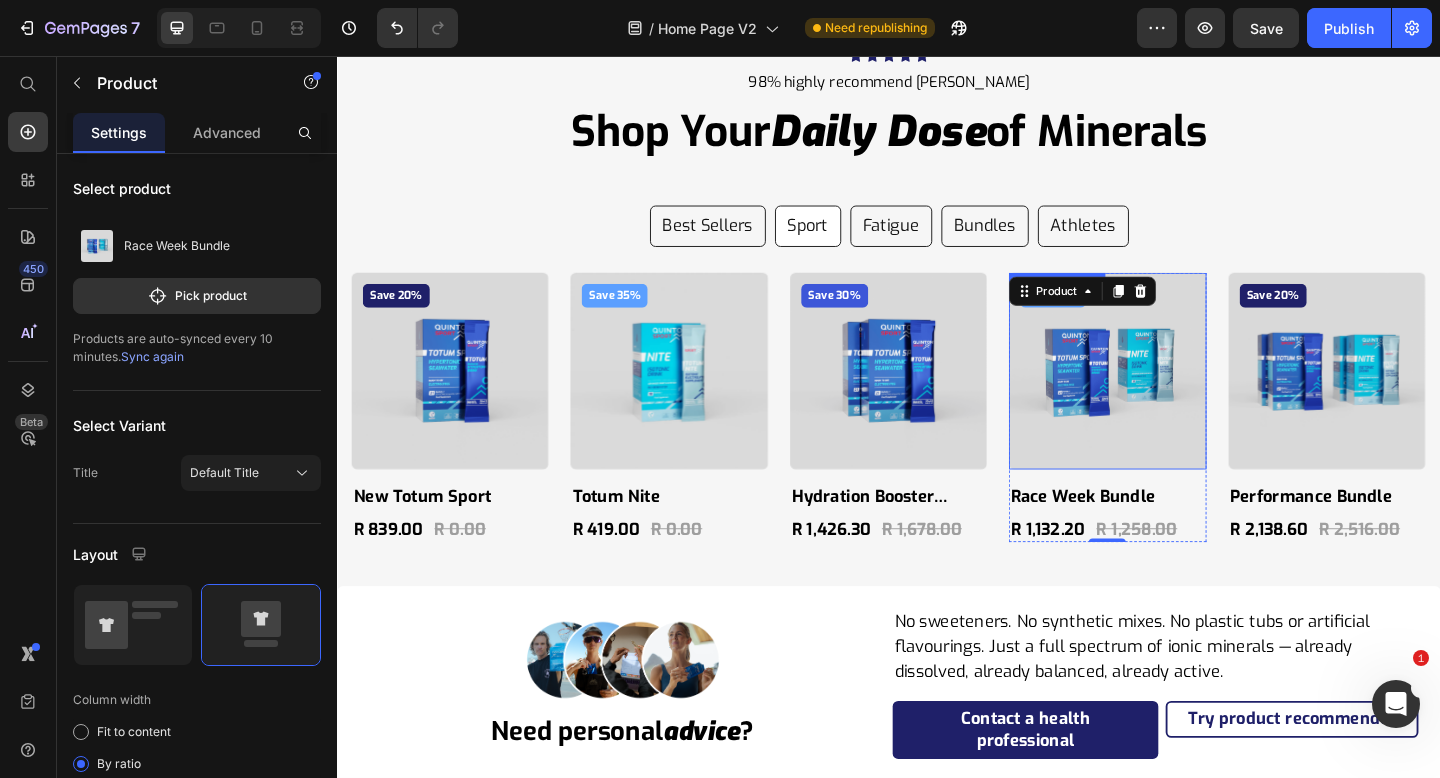 click at bounding box center (1175, 399) 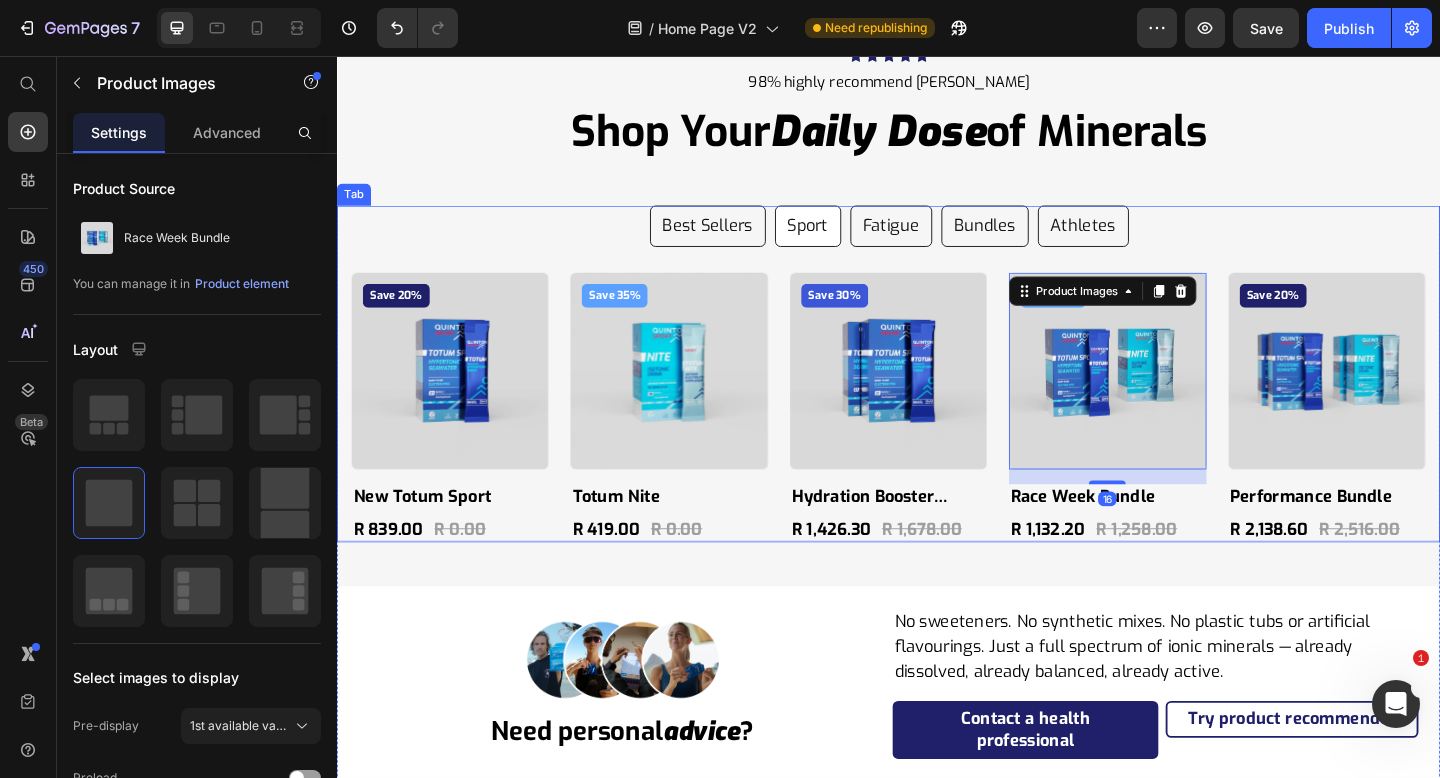 click on "Save 20% Product Badge Product Images New Totum Sport Product Title R 839.00 Product Price R 0.00 Product Price Row Product Save 35% Product Badge Product Images Totum Nite Product Title R 419.00 Product Price R 0.00 Product Price Row Product Save 30% Product Badge Product Images Hydration Booster Bundle Product Title R 1,426.30 Product Price R 1,678.00 Product Price Row Product Save 35% Product Badge Product Images   16 Race Week Bundle Product Title R 1,132.20 Product Price R 1,258.00 Product Price Row Product Save 20% Product Badge Product Images Performance Bundle Product Title R 2,138.60 Product Price R 2,516.00 Product Price Row Product Carousel" at bounding box center (937, 432) 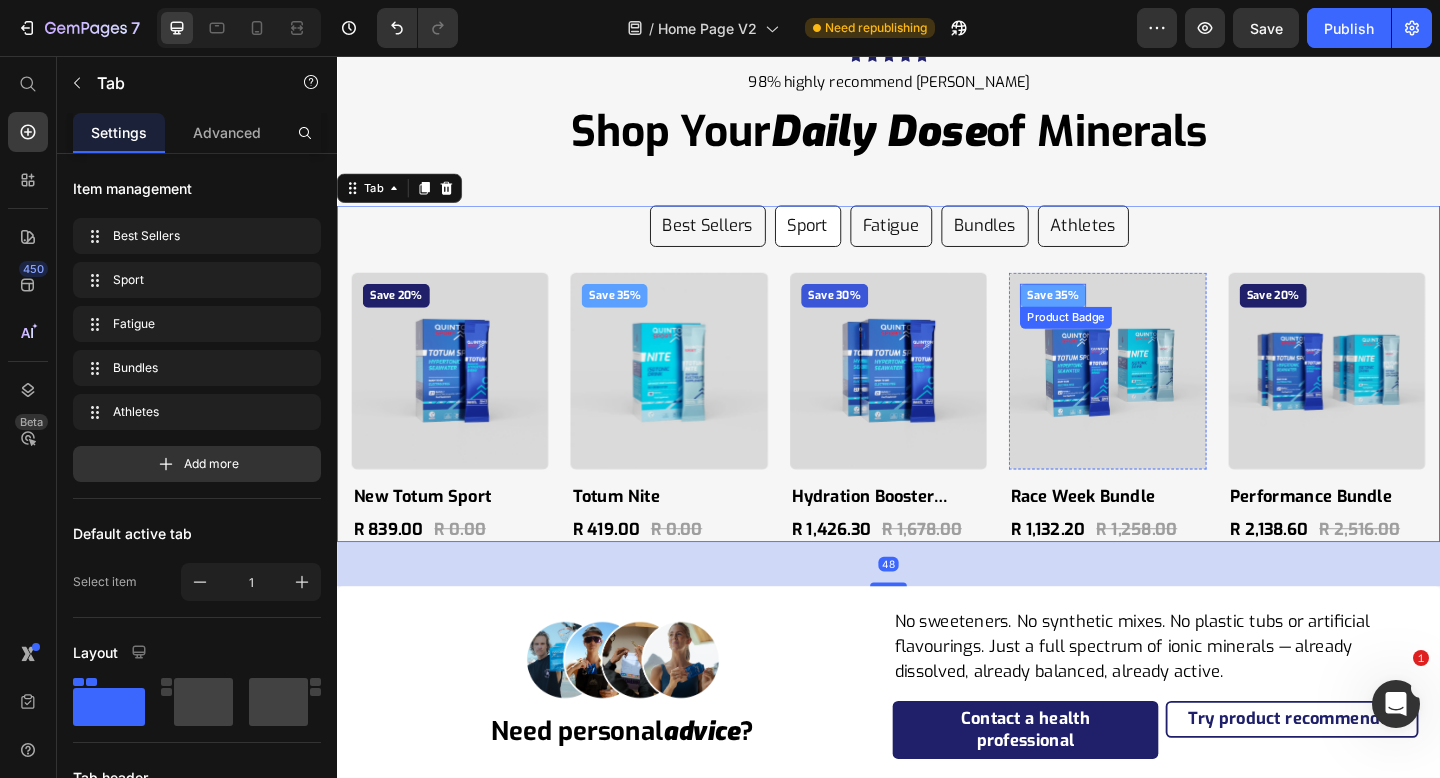 click on "Save 35%" at bounding box center [1116, 317] 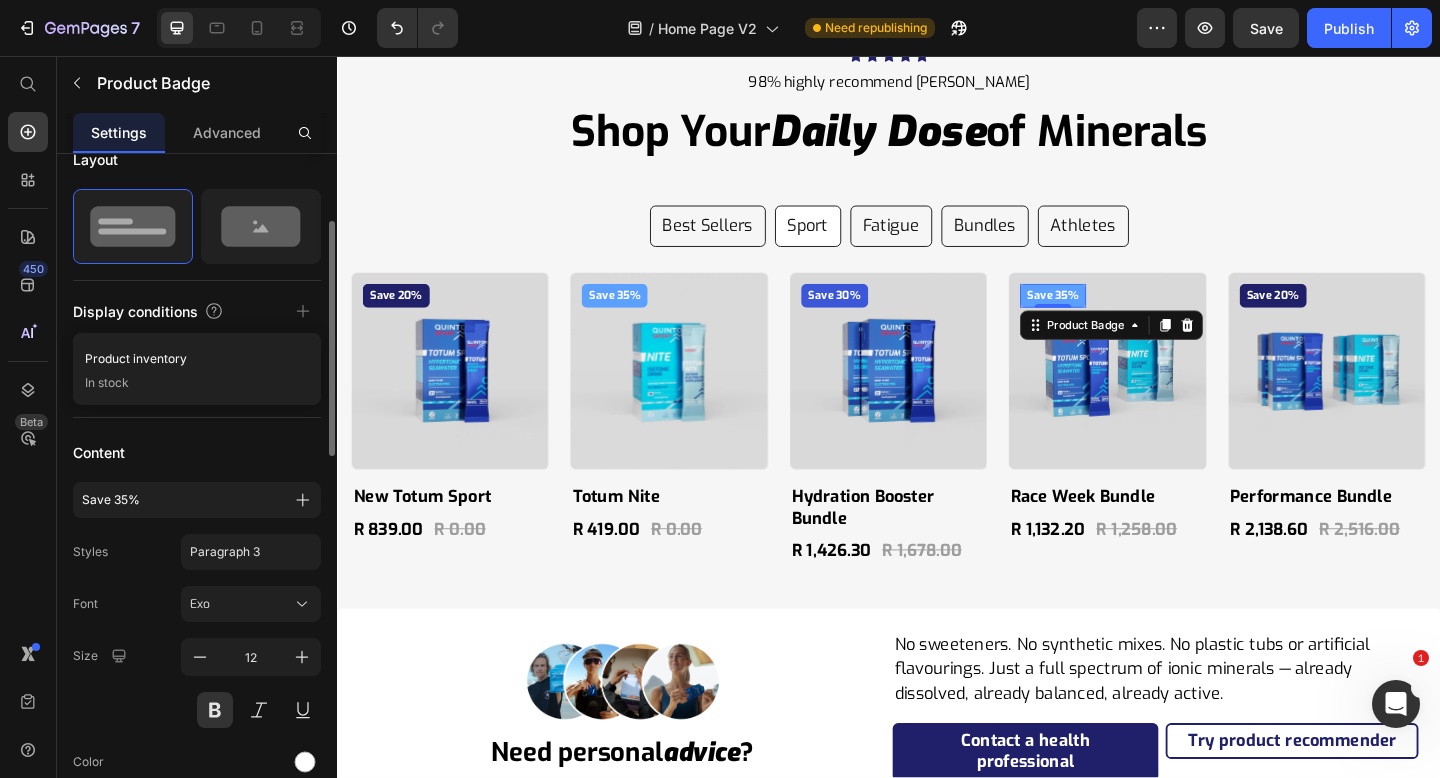 scroll, scrollTop: 203, scrollLeft: 0, axis: vertical 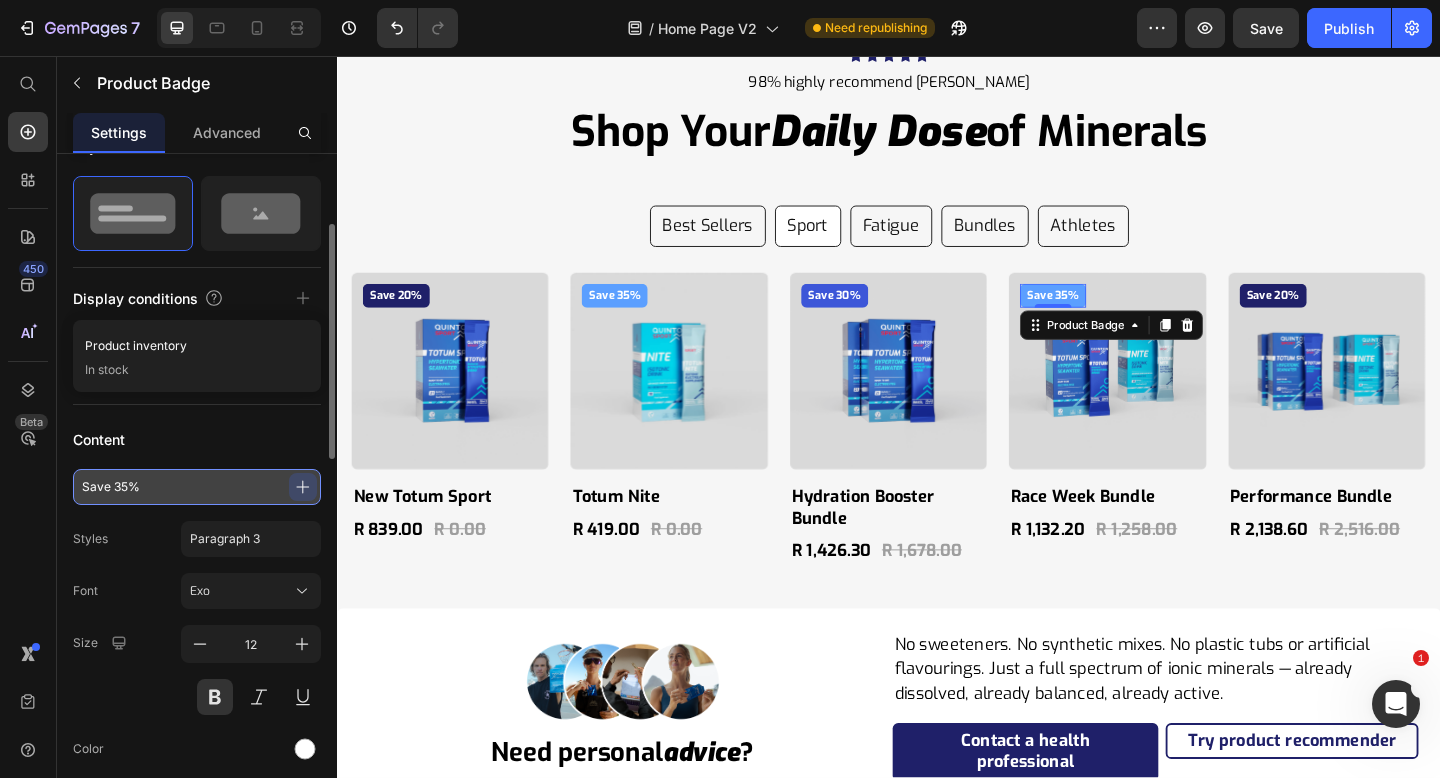 click on "Save 35%" at bounding box center [197, 487] 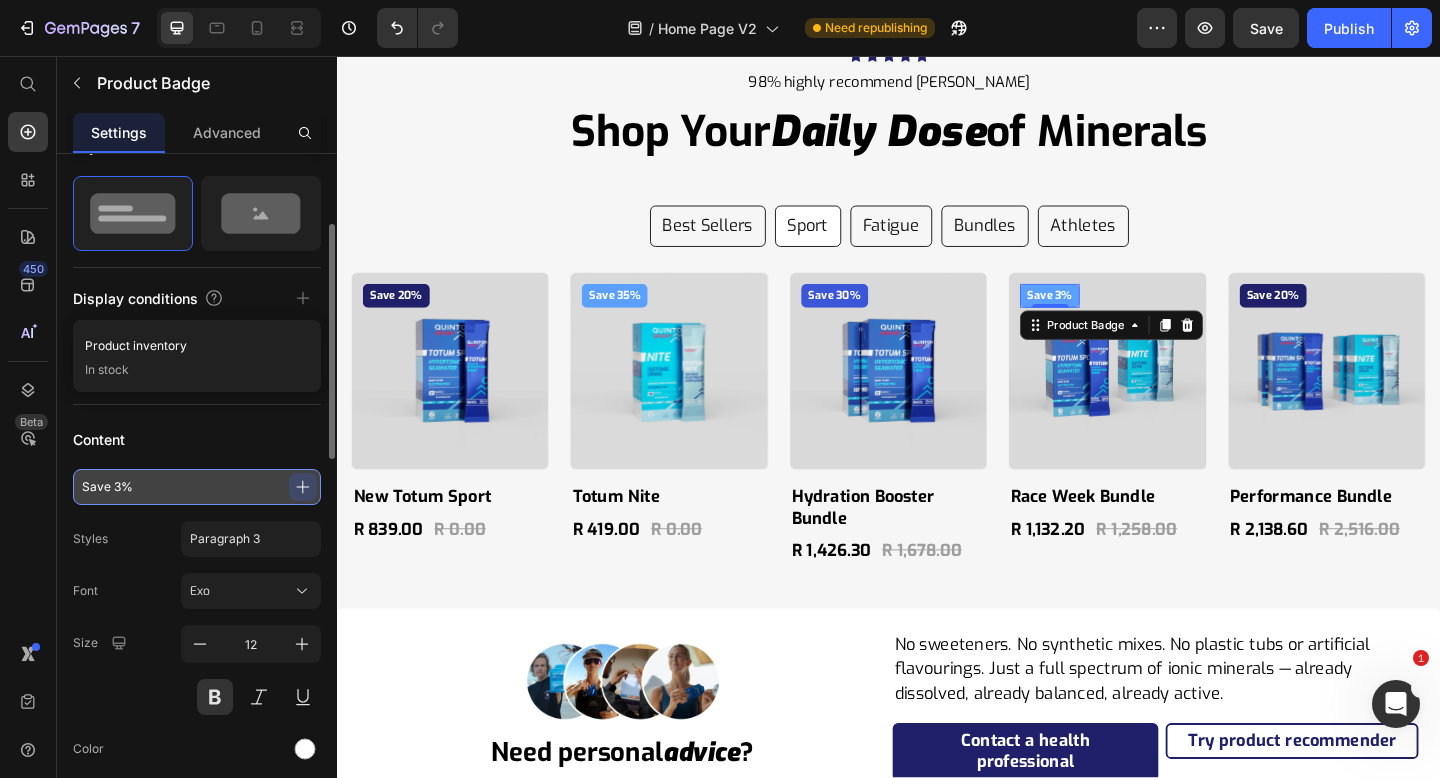 type on "Save 30%" 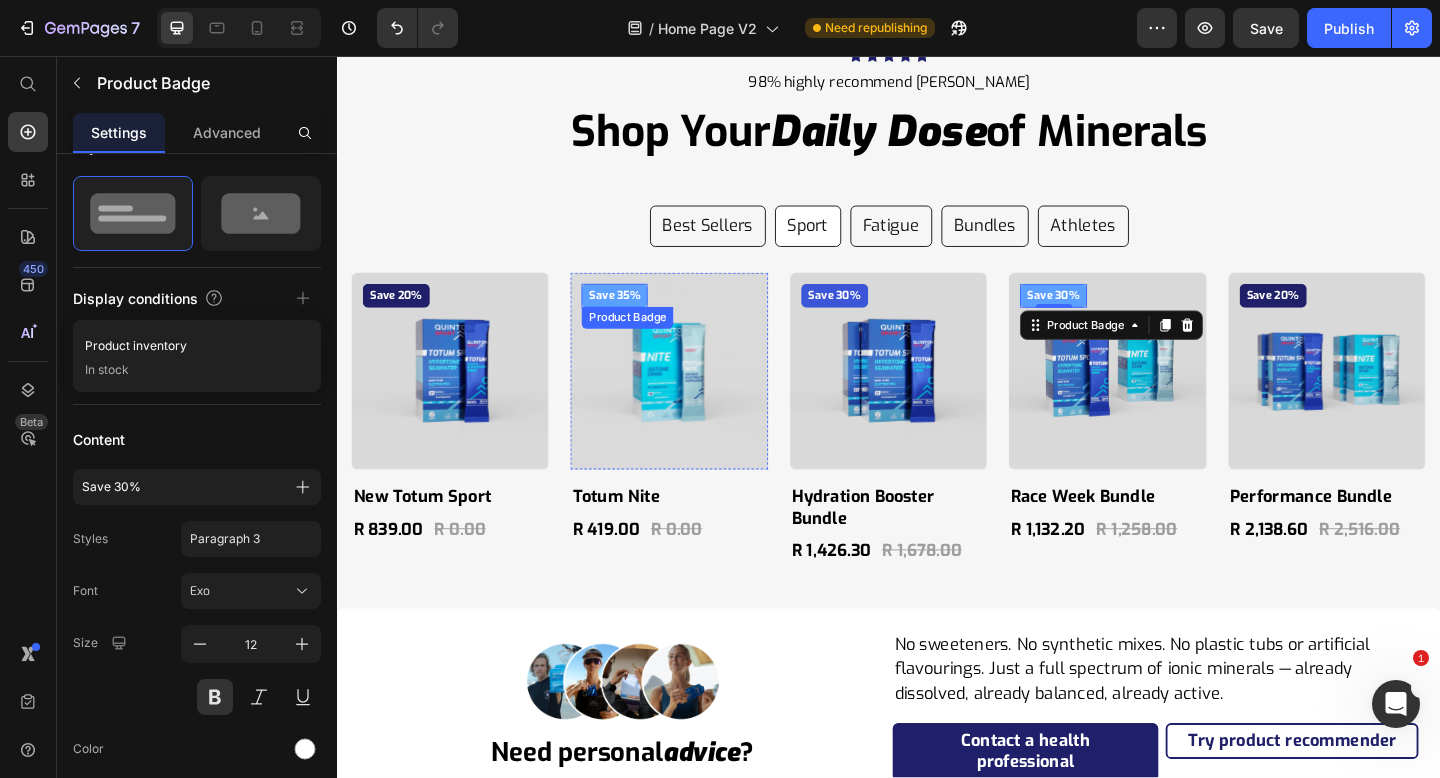 click on "Save 35%" at bounding box center (639, 317) 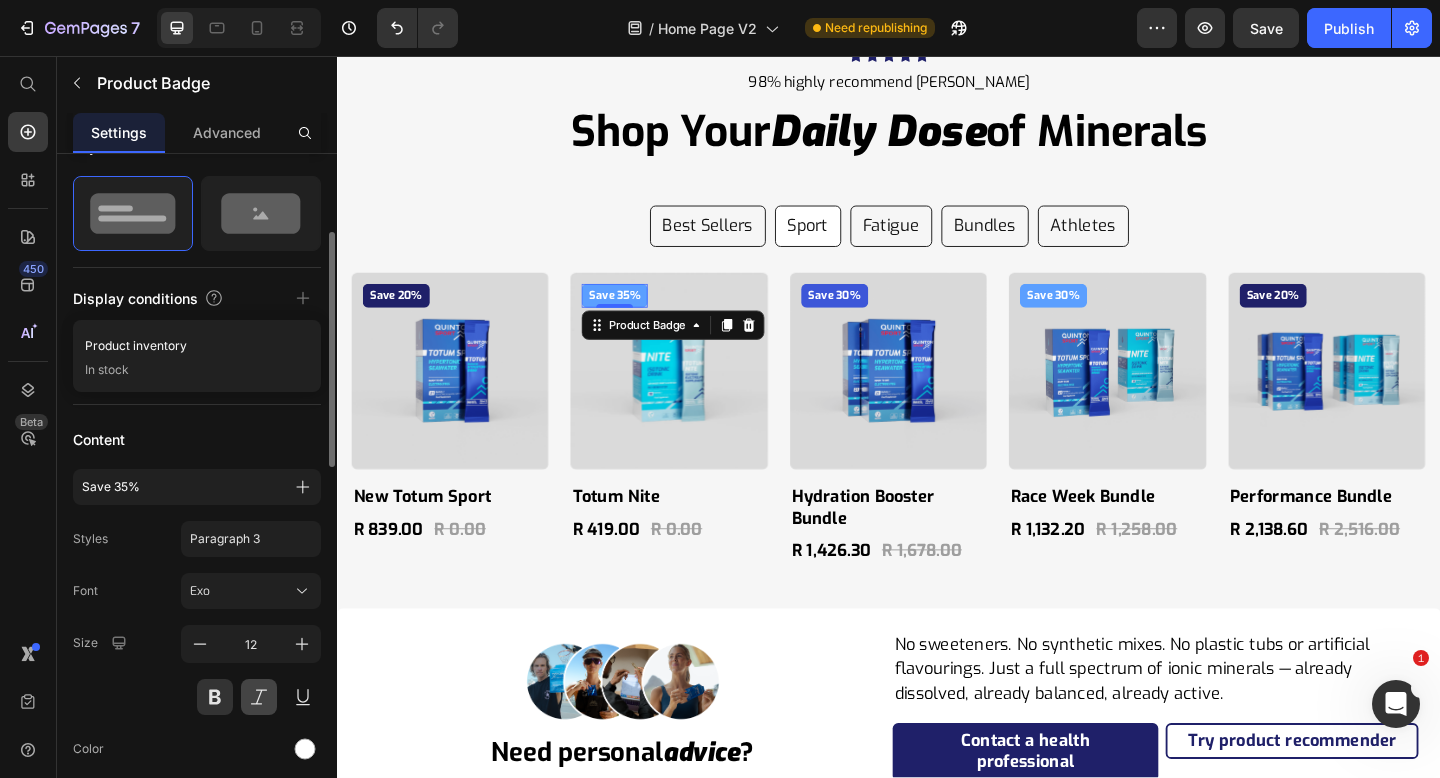 scroll, scrollTop: 240, scrollLeft: 0, axis: vertical 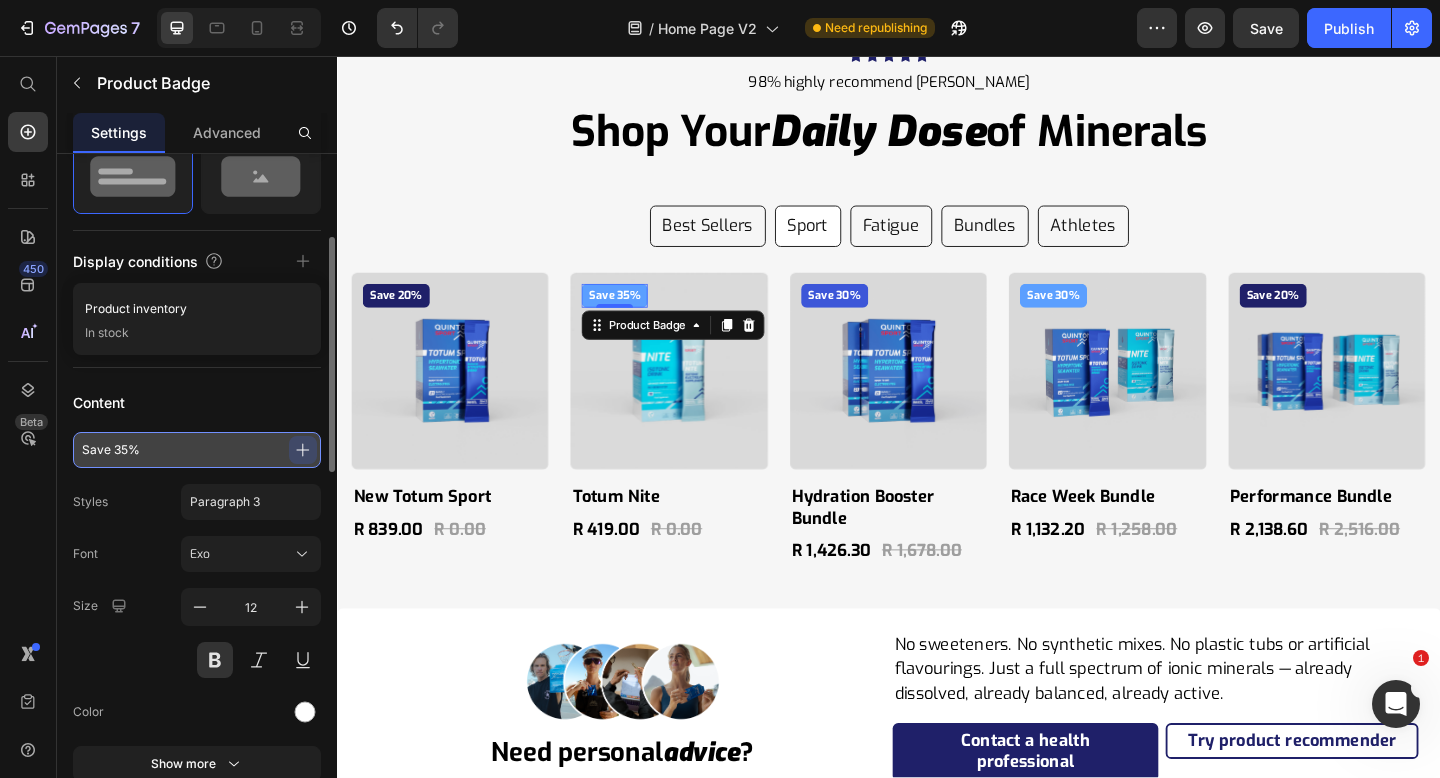 click on "Save 35%" at bounding box center [197, 450] 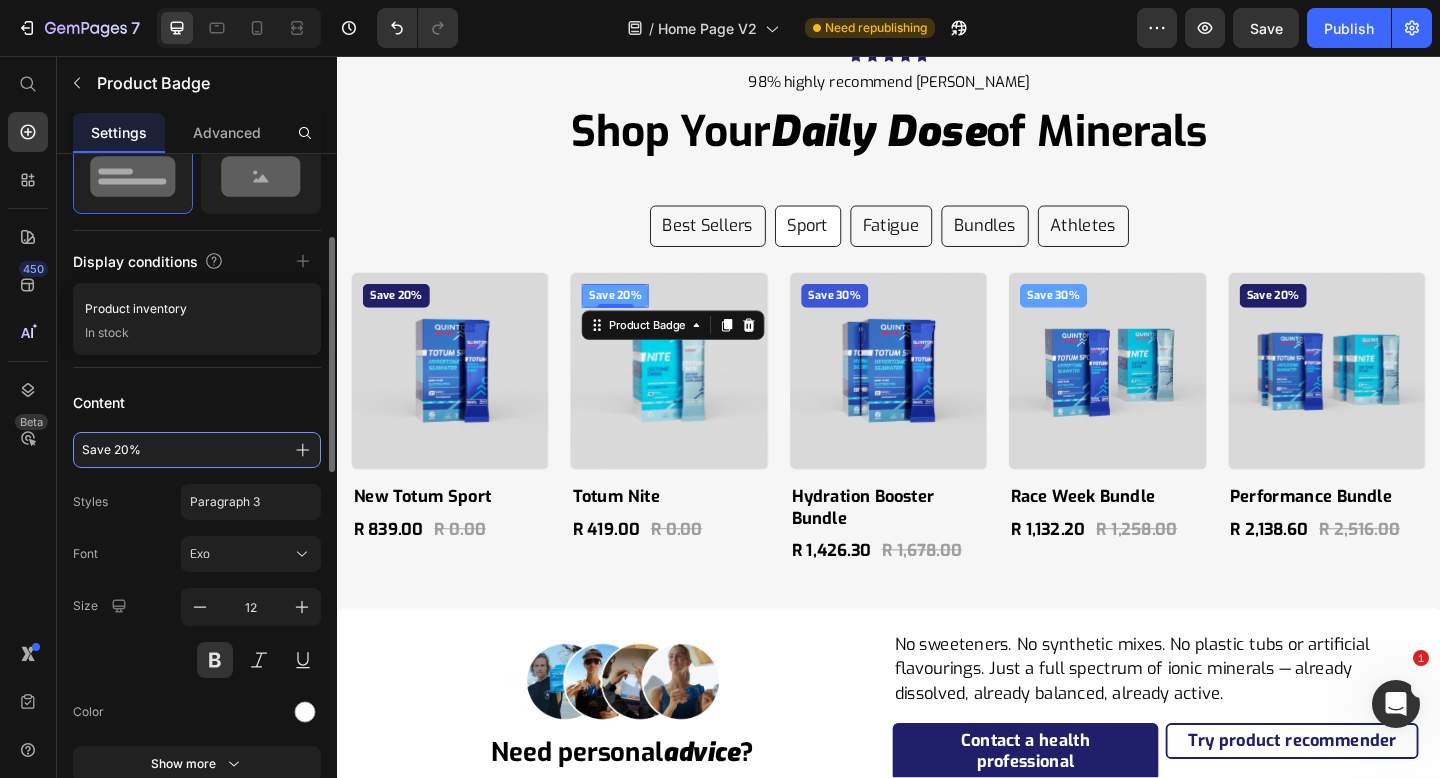 type on "Save 20%" 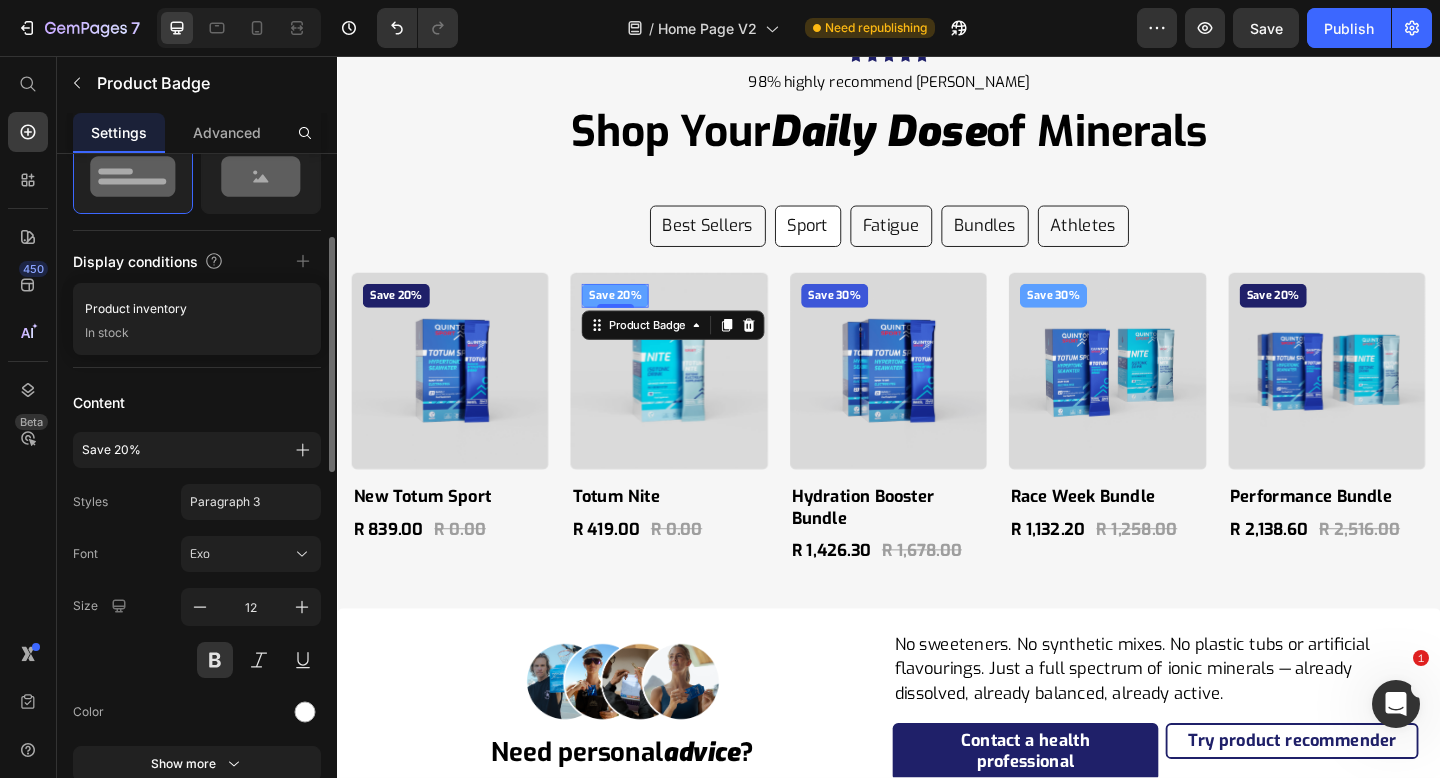 click on "Content" at bounding box center (197, 402) 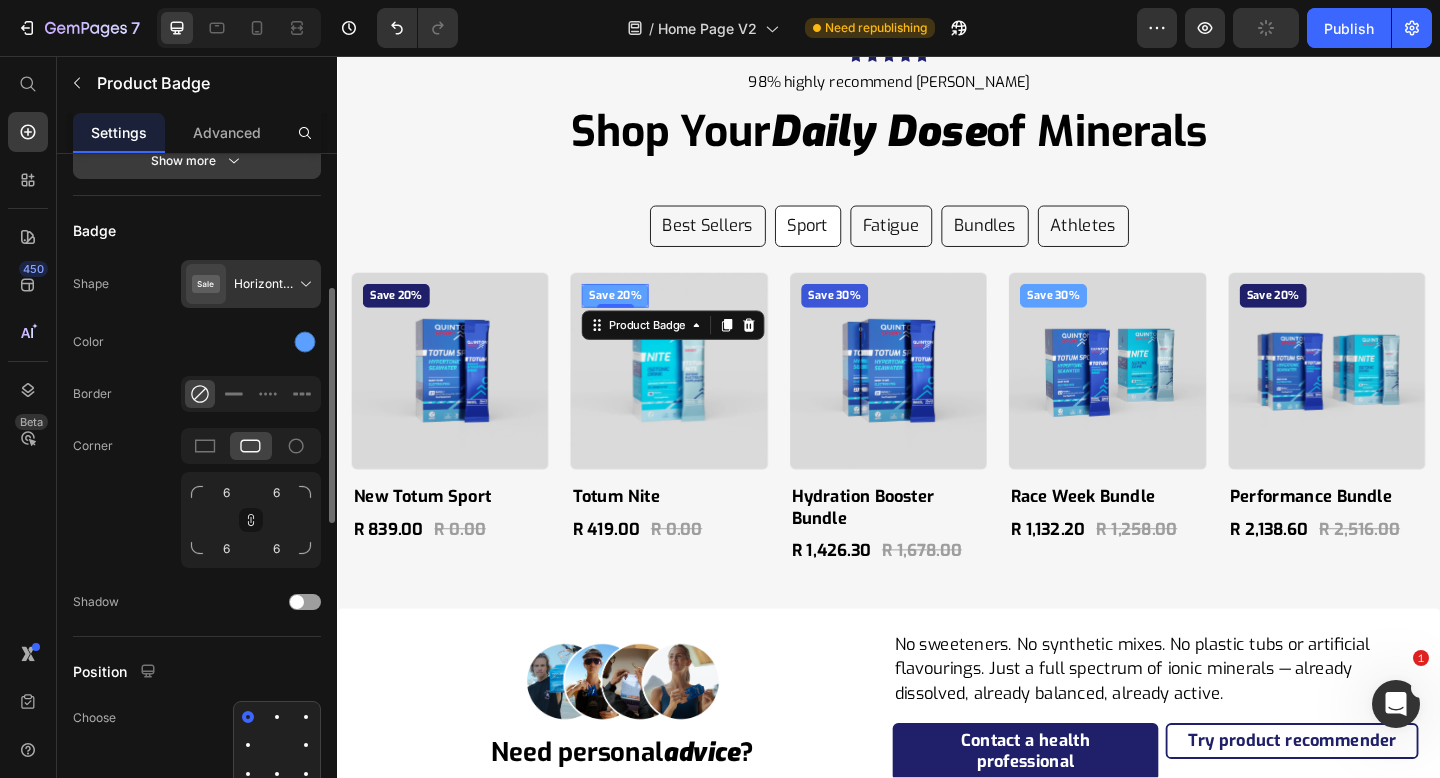 scroll, scrollTop: 932, scrollLeft: 0, axis: vertical 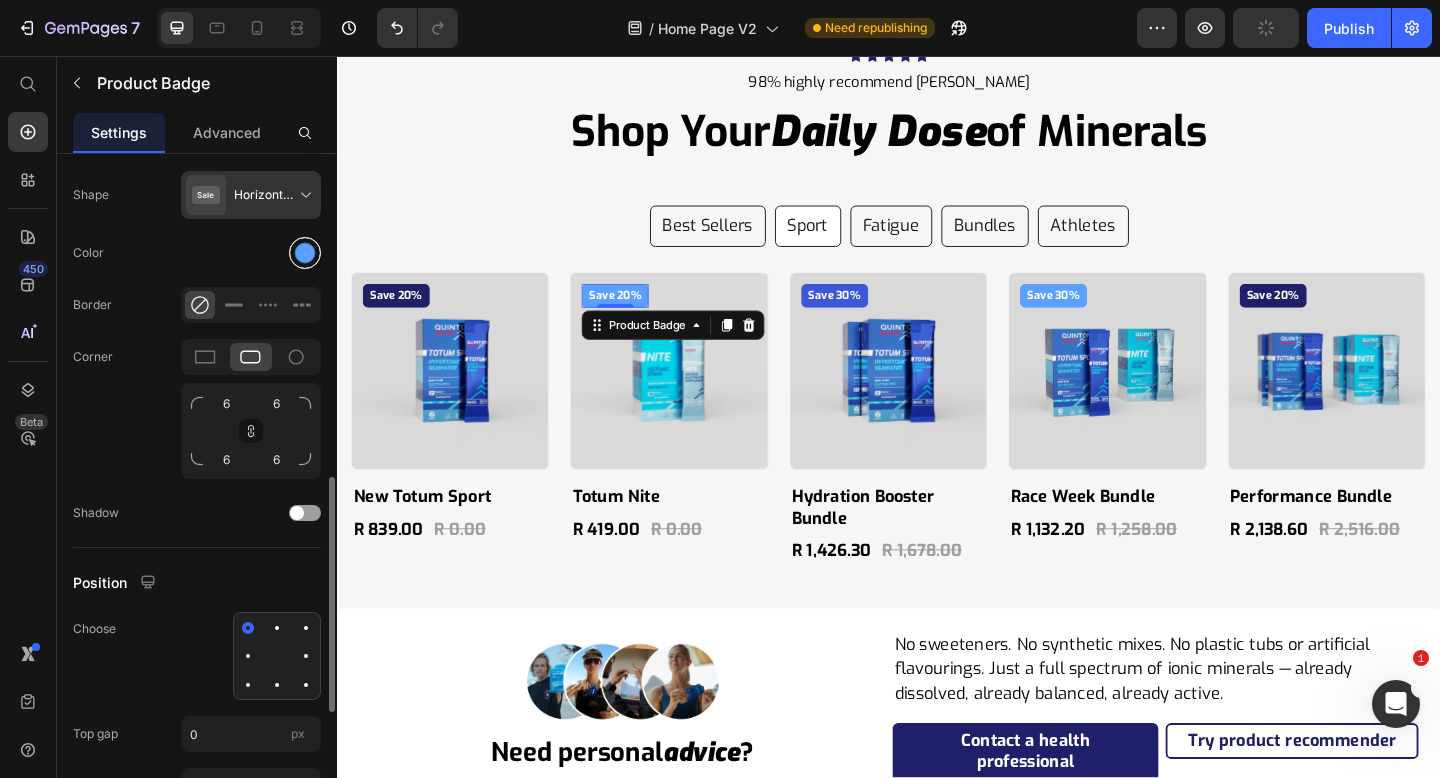 click at bounding box center (305, 253) 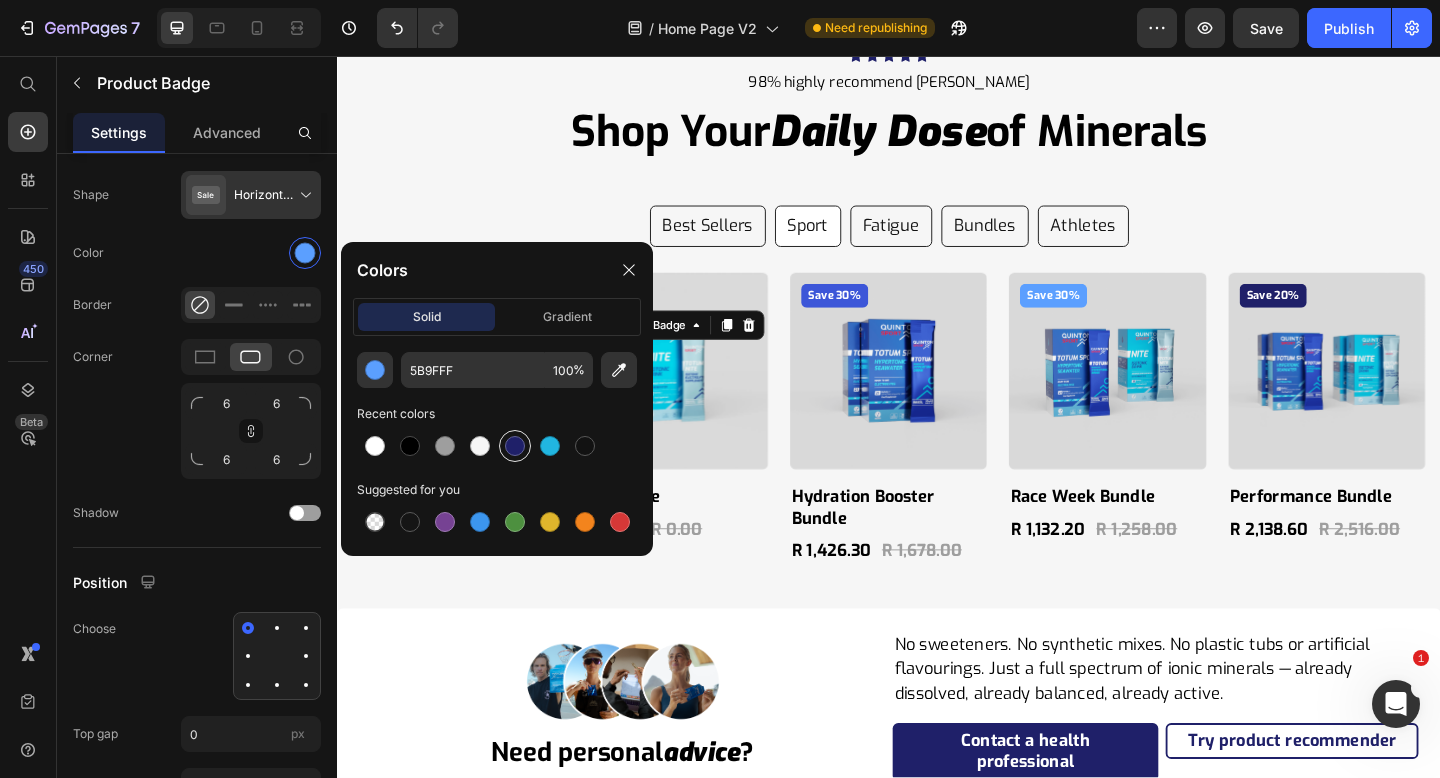 click at bounding box center (515, 446) 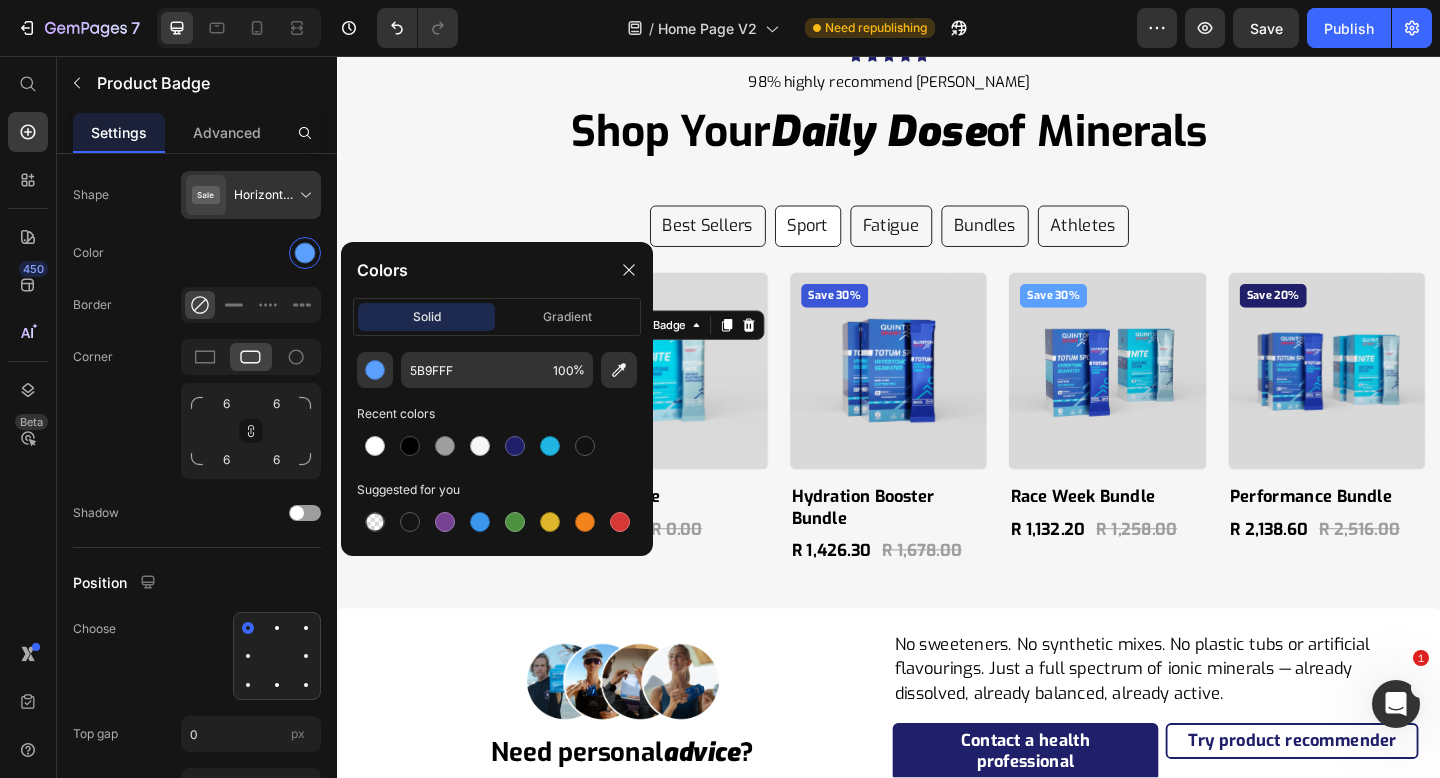 type on "1F2069" 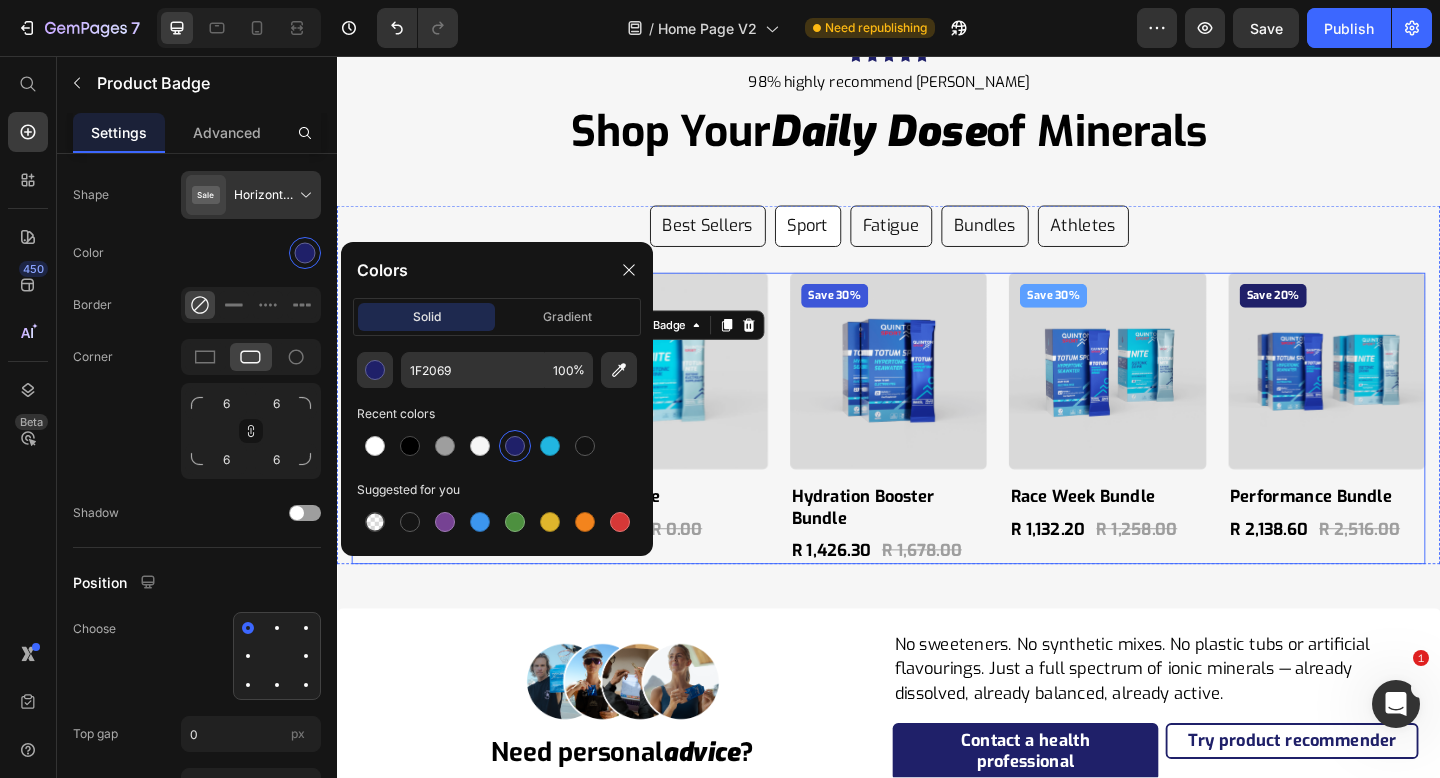 click on "Save 20% Product Badge Product Images New Totum Sport Product Title R 839.00 Product Price R 0.00 Product Price Row Product Save 20% Product Badge   0 Product Images Totum Nite Product Title R 419.00 Product Price R 0.00 Product Price Row Product Save 30% Product Badge Product Images Hydration Booster Bundle Product Title R 1,426.30 Product Price R 1,678.00 Product Price Row Product Save 30% Product Badge Product Images Race Week Bundle Product Title R 1,132.20 Product Price R 1,258.00 Product Price Row Product Save 20% Product Badge Product Images Performance Bundle Product Title R 2,138.60 Product Price R 2,516.00 Product Price Row Product" at bounding box center (937, 450) 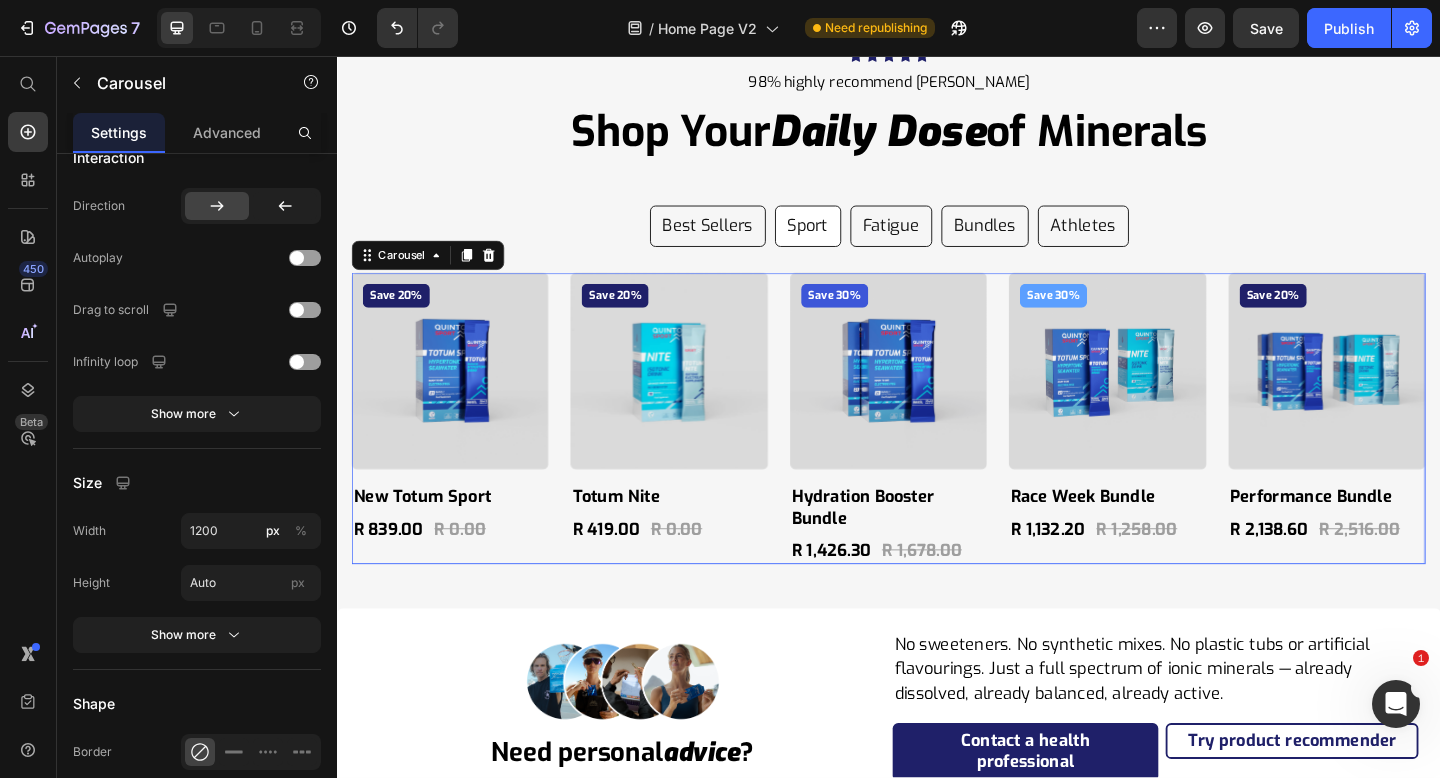 scroll, scrollTop: 0, scrollLeft: 0, axis: both 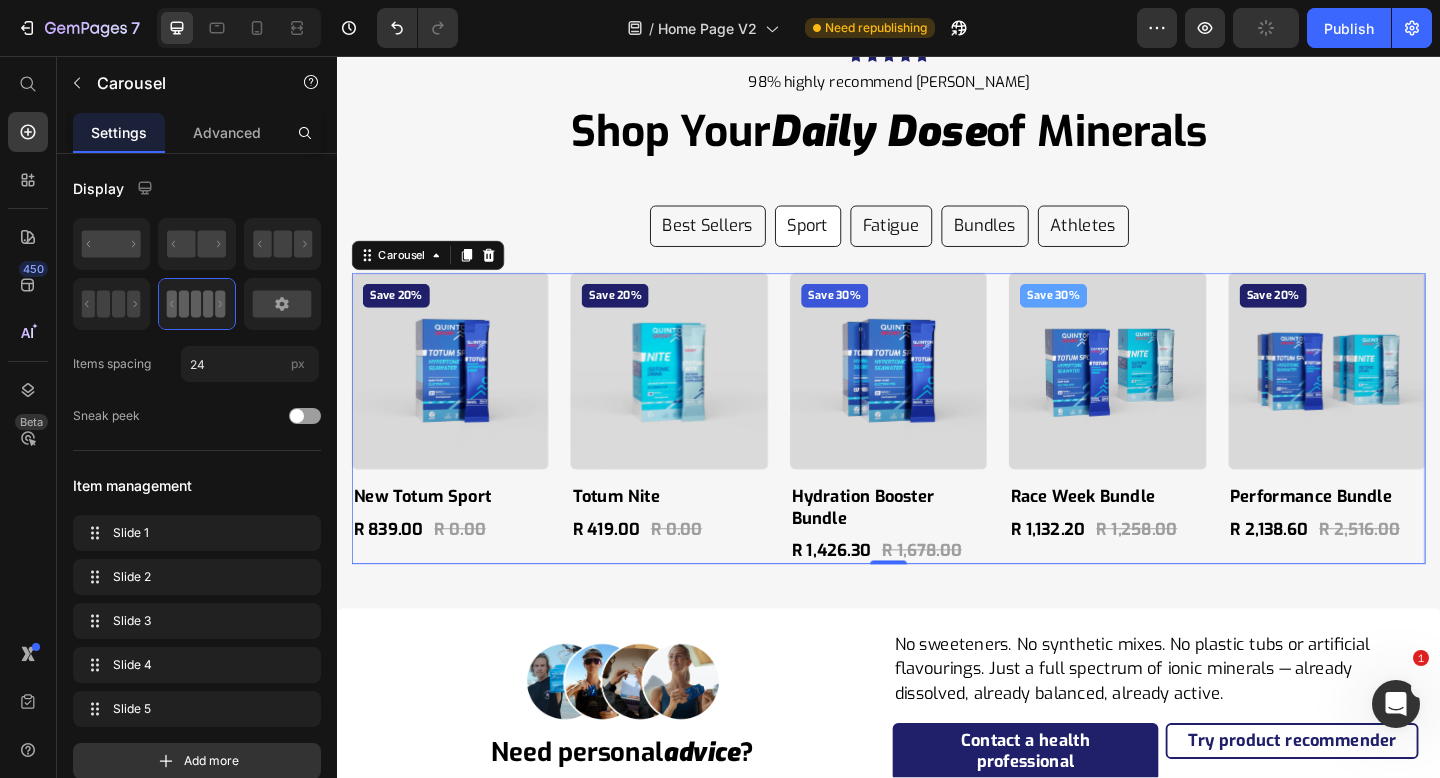 click on "Save 20% Product Badge Product Images New Totum Sport Product Title R 839.00 Product Price R 0.00 Product Price Row Product Save 20% Product Badge Product Images Totum Nite Product Title R 419.00 Product Price R 0.00 Product Price Row Product Save 30% Product Badge Product Images Hydration Booster Bundle Product Title R 1,426.30 Product Price R 1,678.00 Product Price Row Product Save 30% Product Badge Product Images Race Week Bundle Product Title R 1,132.20 Product Price R 1,258.00 Product Price Row Product Save 20% Product Badge Product Images Performance Bundle Product Title R 2,138.60 Product Price R 2,516.00 Product Price Row Product" at bounding box center (937, 450) 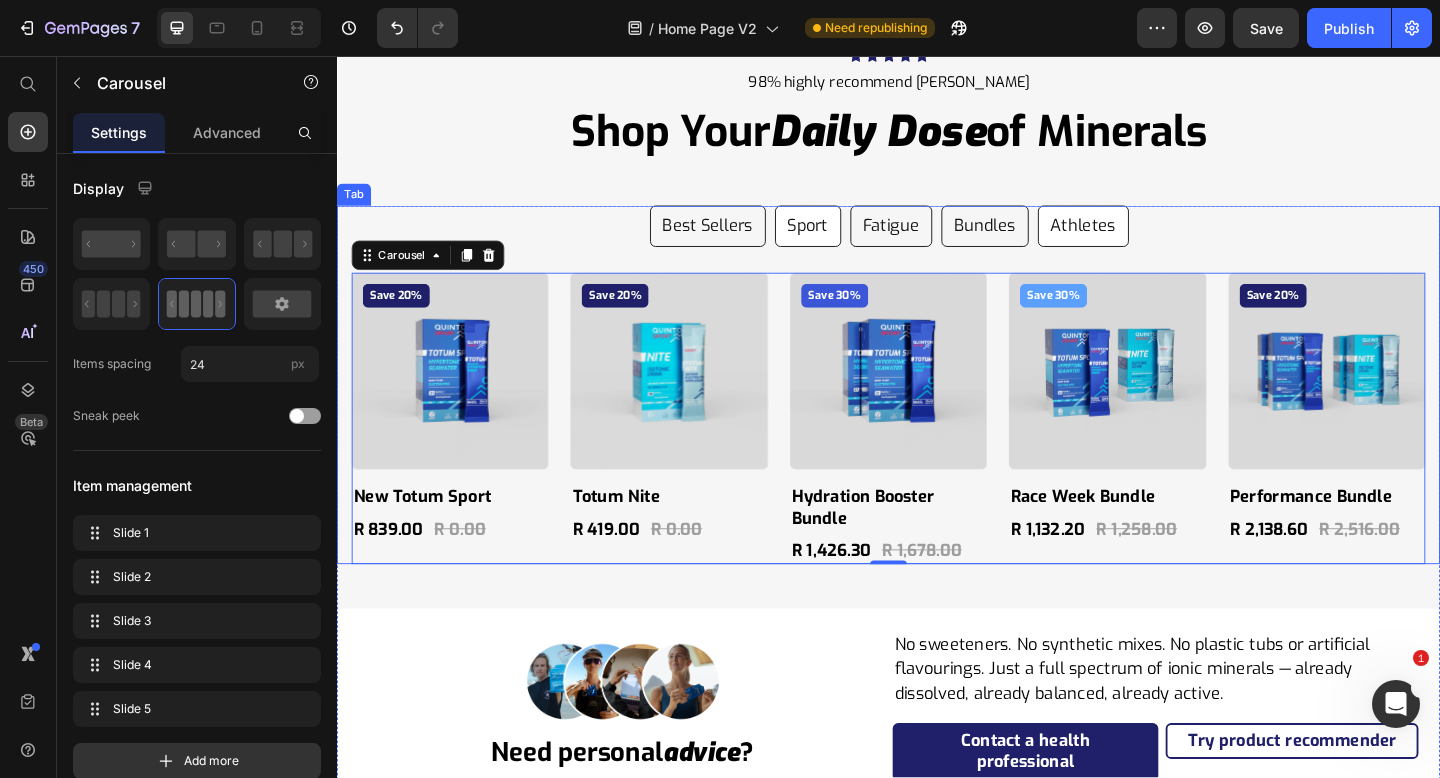 click on "Athletes" at bounding box center [1148, 241] 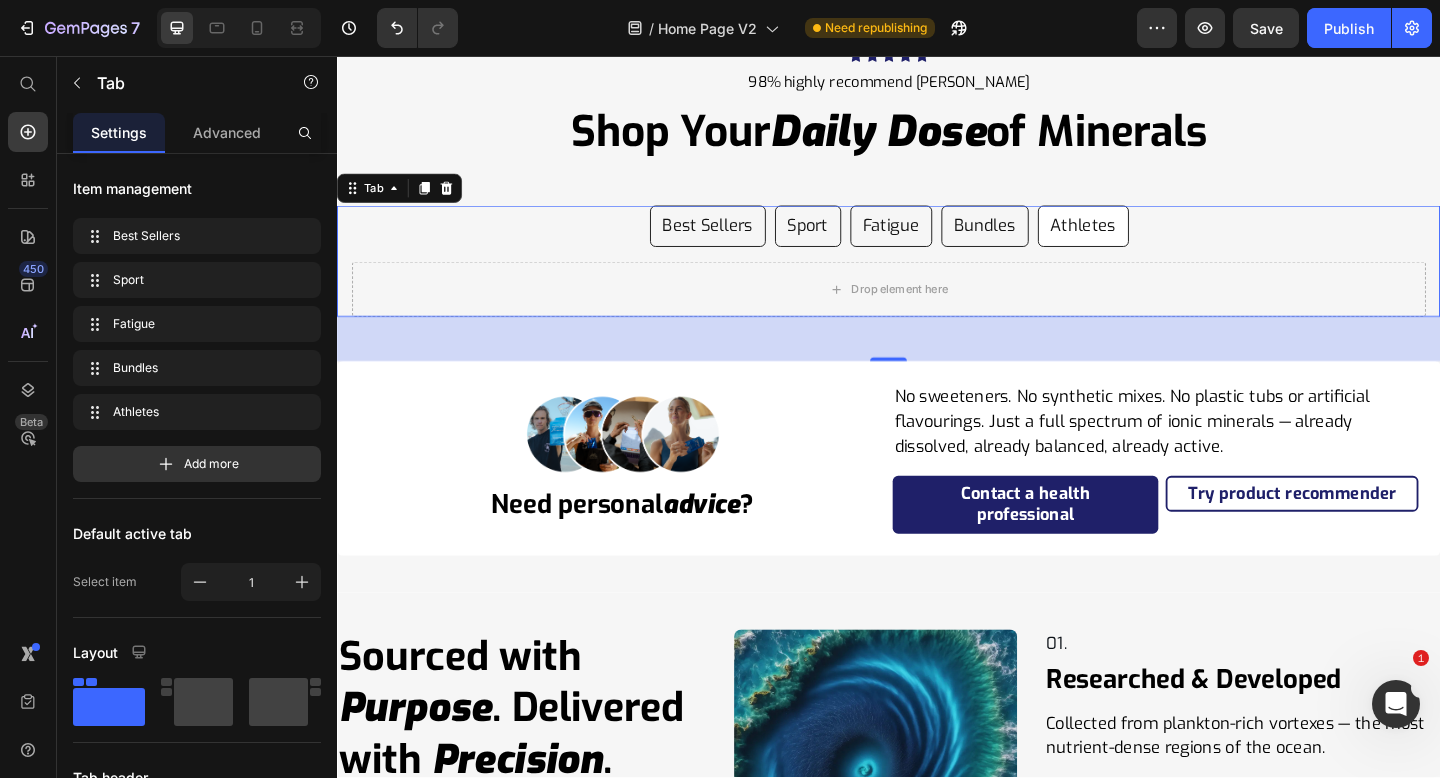 click on "Athletes" at bounding box center [1148, 241] 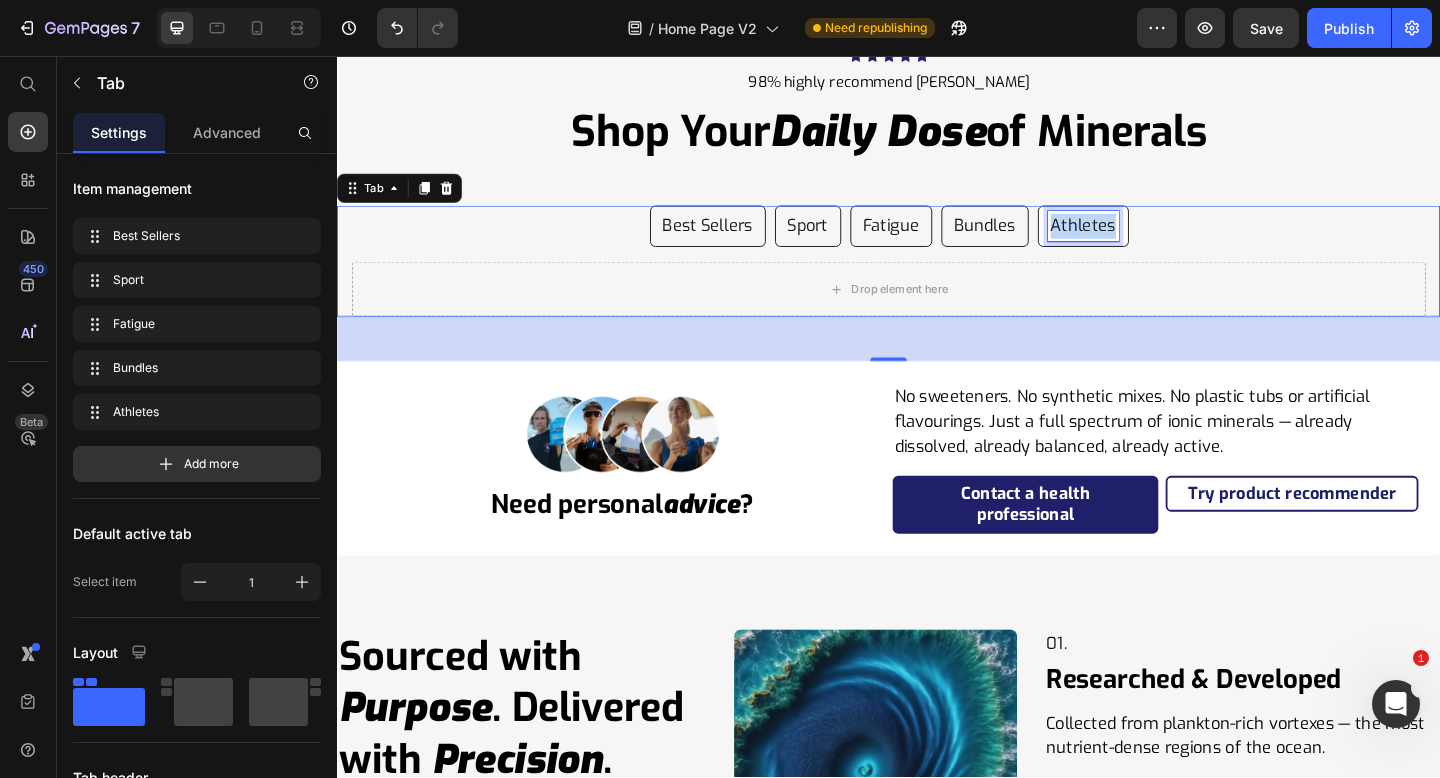 click on "Athletes" at bounding box center [1148, 241] 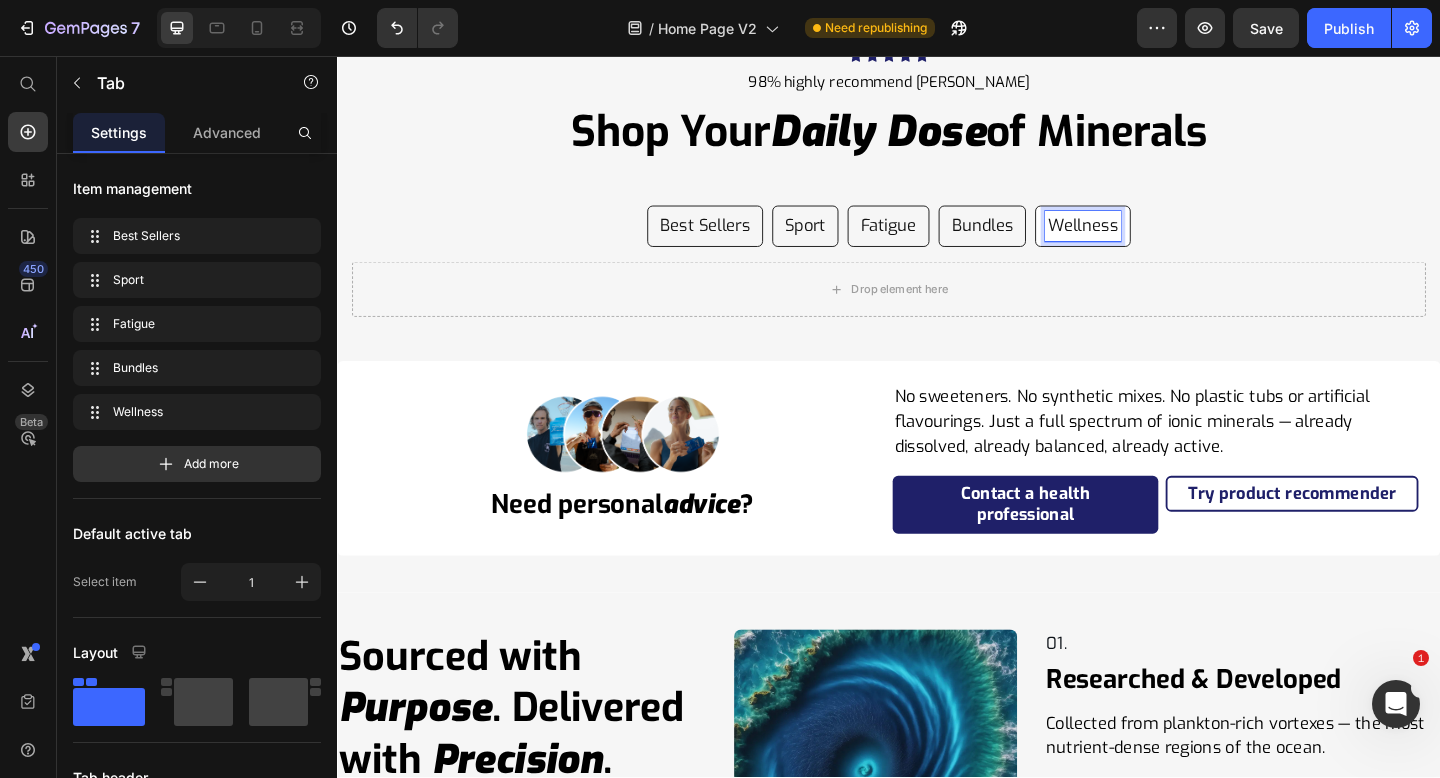 click on "Save 20% Product Badge Product Images Quinton Hypertonic Ampoules Product Title R 629.00 Product Price R 0.00 Product Price Row Product Save 35% Product Badge Product Images Family Bundle Product Title R 2,138.60 Product Price R 2,516.00 Product Price Row Product Save 30% Product Badge Product Images Health Bundle Product Title R 1,132.20 Product Price R 1,258.00 Product Price Row Product Save 35% Product Badge Product Images Boundless Energy Bundle Product Title R 2,138.60 Product Price R 2,516.00 Product Price Row Product Save 20% Product Badge Product Images New Totum Sport Product Title R 839.00 Product Price R 0.00 Product Price Row Product Carousel Save 20% Product Badge Product Images New Totum Sport Product Title R 839.00 Product Price R 0.00 Product Price Row Product Save 20% Product Badge Product Images Totum Nite Product Title R 419.00 Product Price R 0.00 Product Price Row Product Save 30% Product Badge Product Images Hydration Booster Bundle Product Title R 1,426.30 Product Price R 1,678.00 Row" at bounding box center (937, 302) 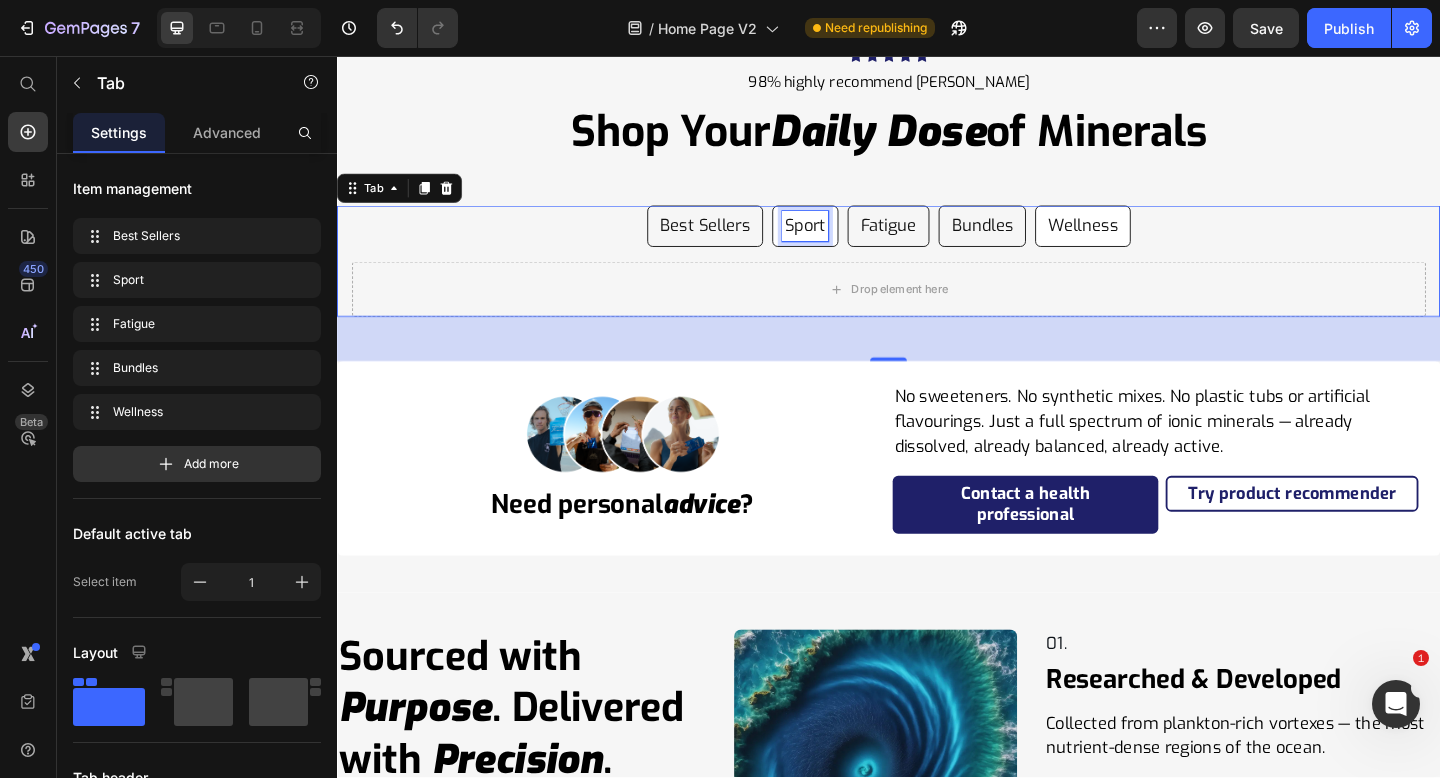 click on "Sport" at bounding box center [846, 241] 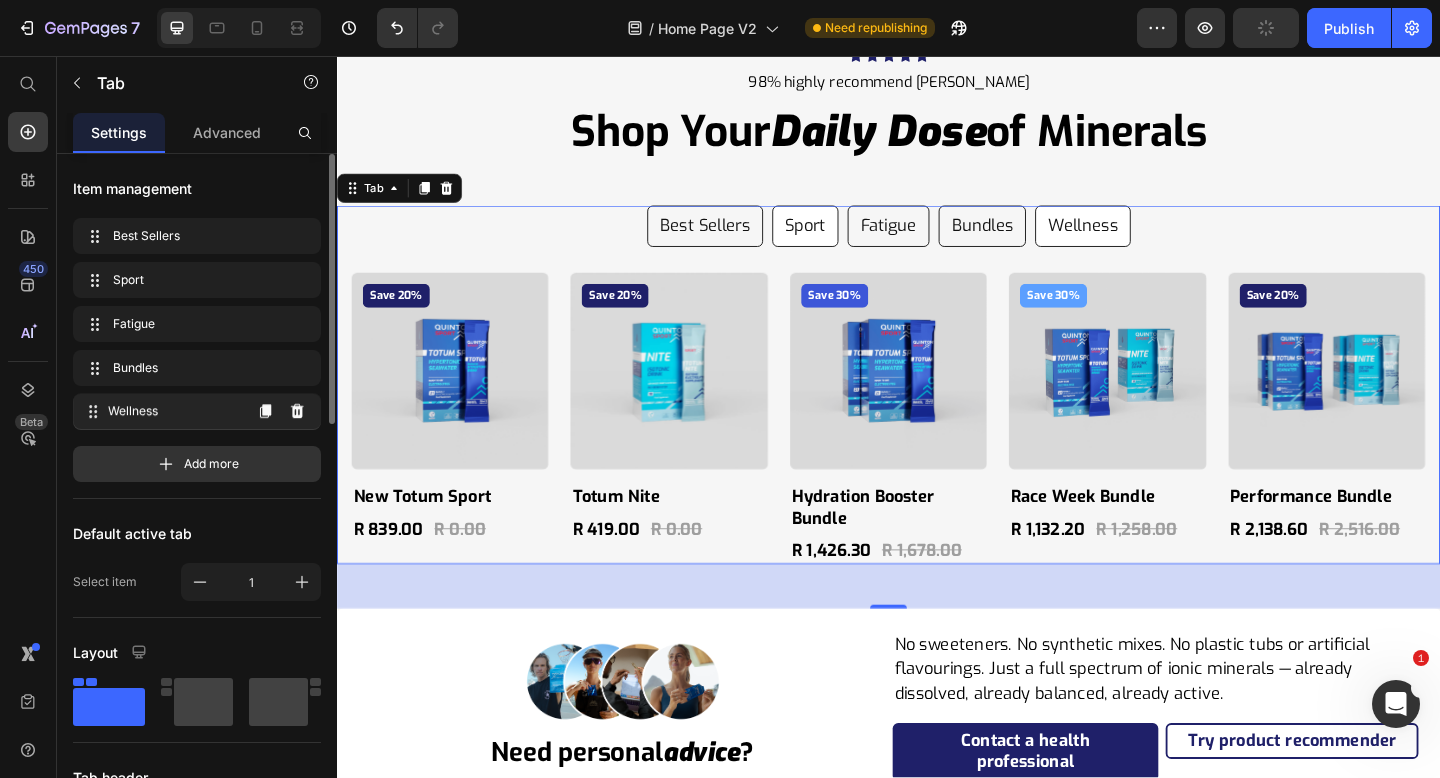 type 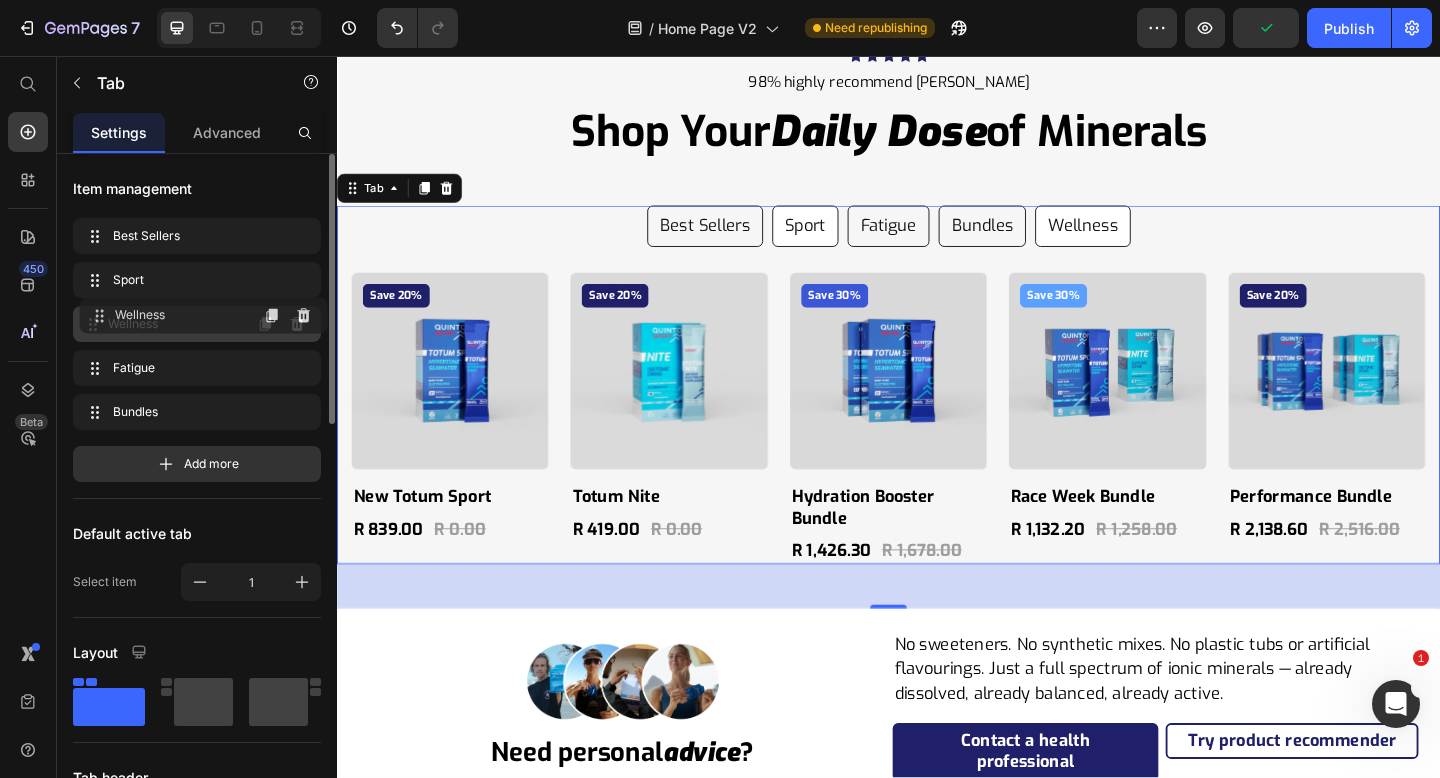 drag, startPoint x: 153, startPoint y: 406, endPoint x: 159, endPoint y: 310, distance: 96.18732 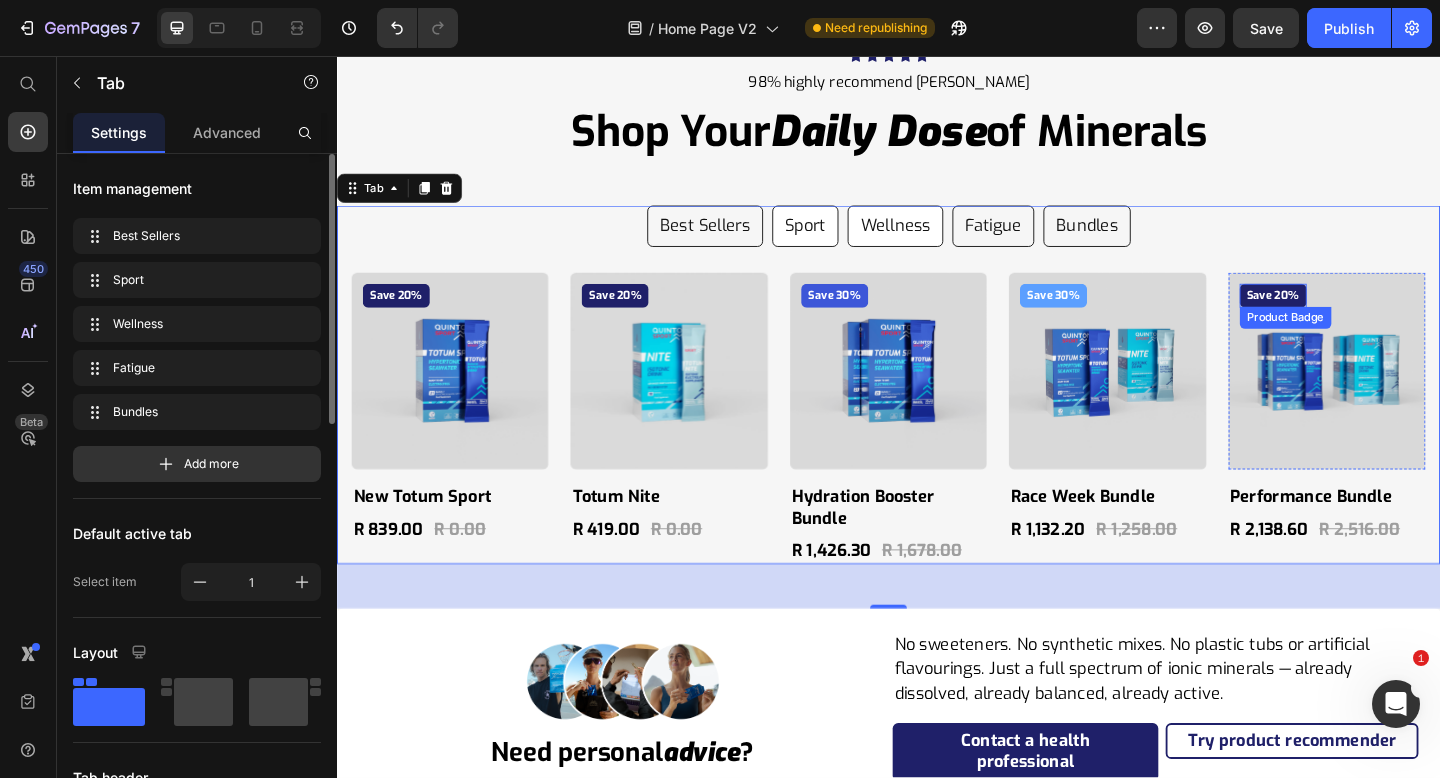 click on "Save 20%" at bounding box center [1355, 317] 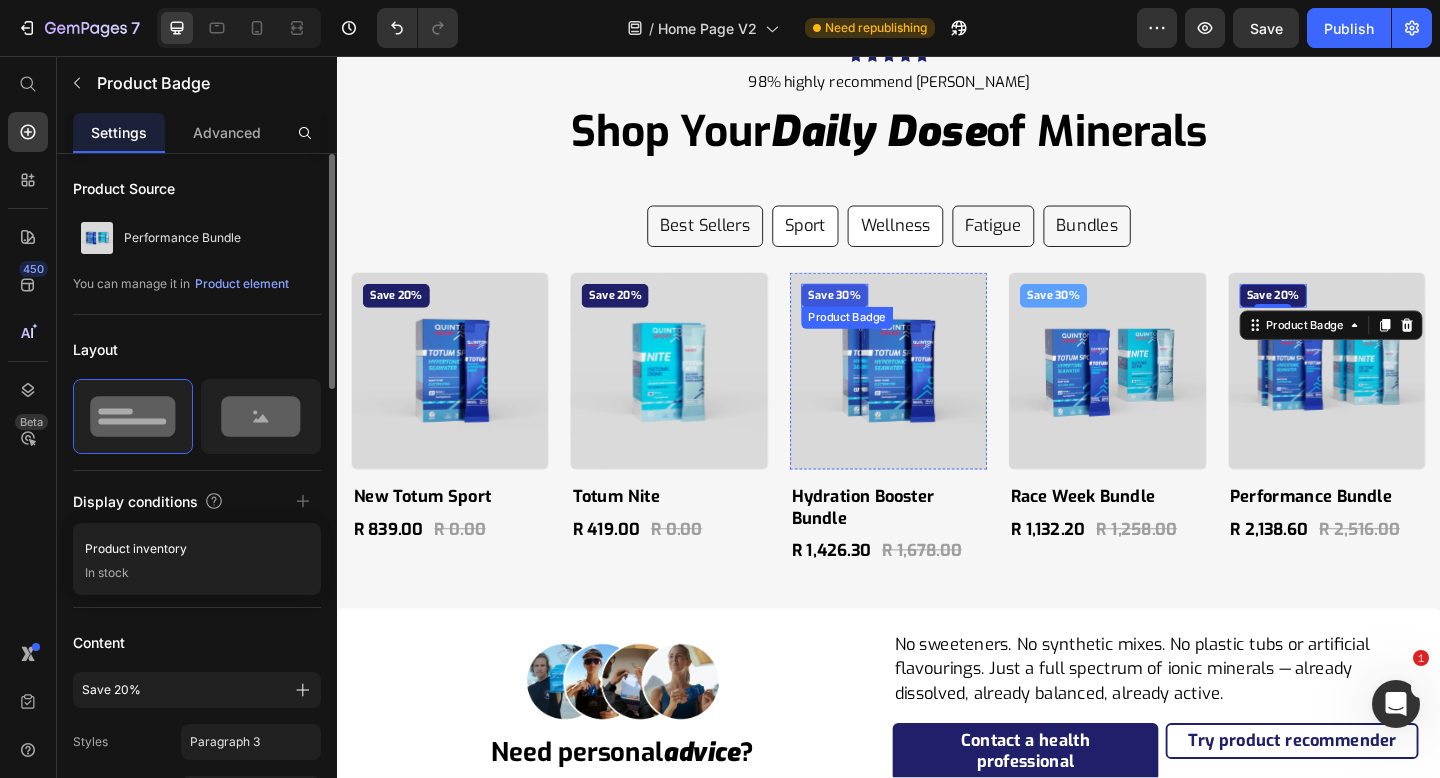click on "Save 30%" at bounding box center [878, 317] 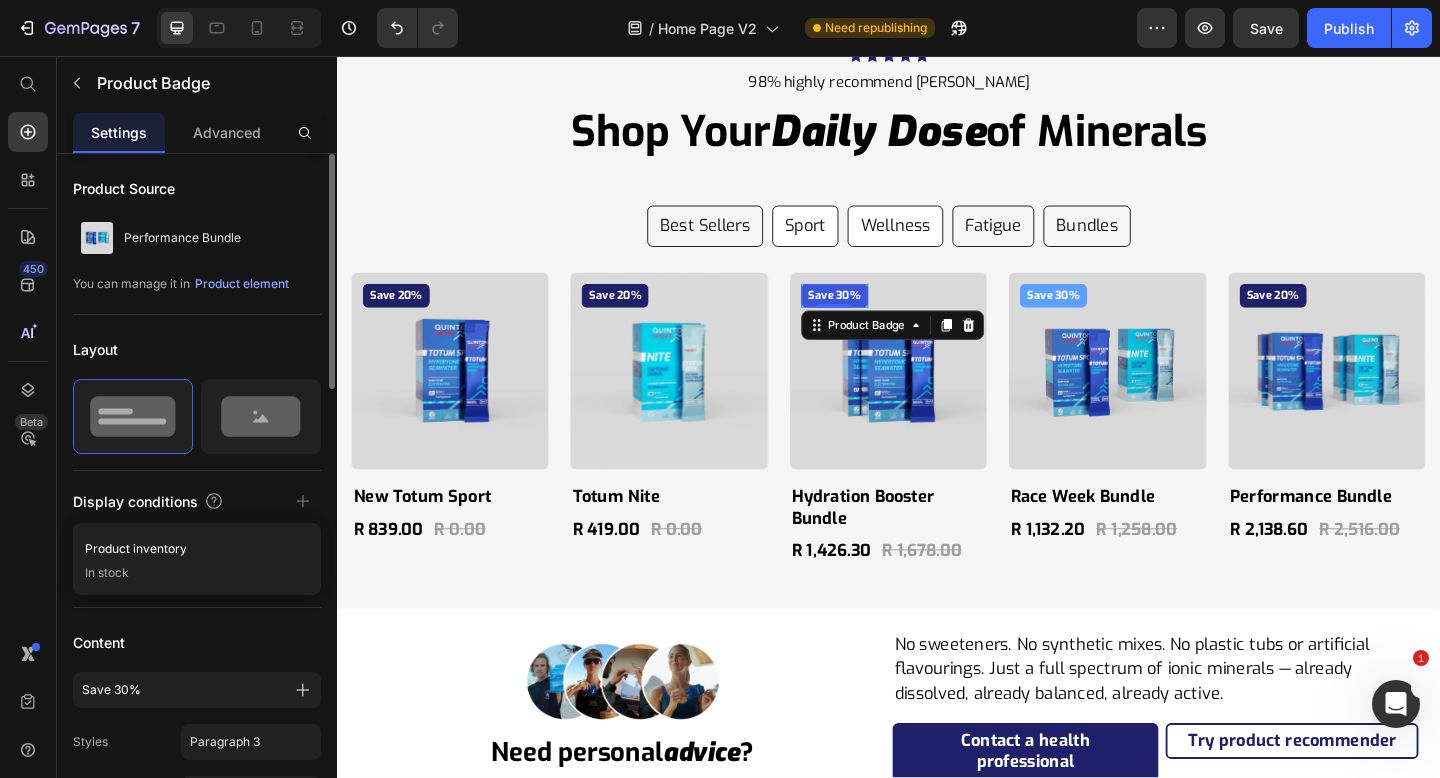 click on "Save 30%" at bounding box center [878, 317] 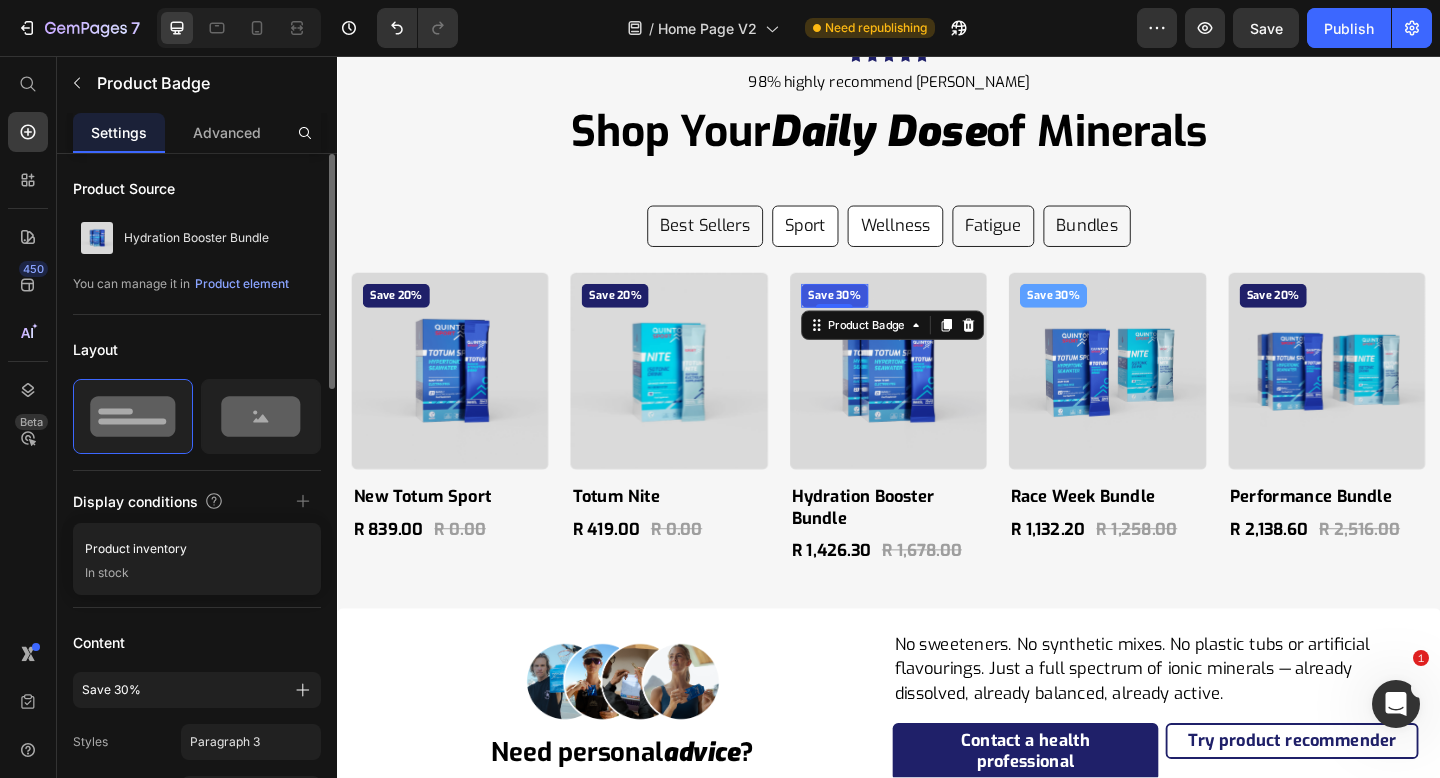 click on "Save 30%" at bounding box center (878, 317) 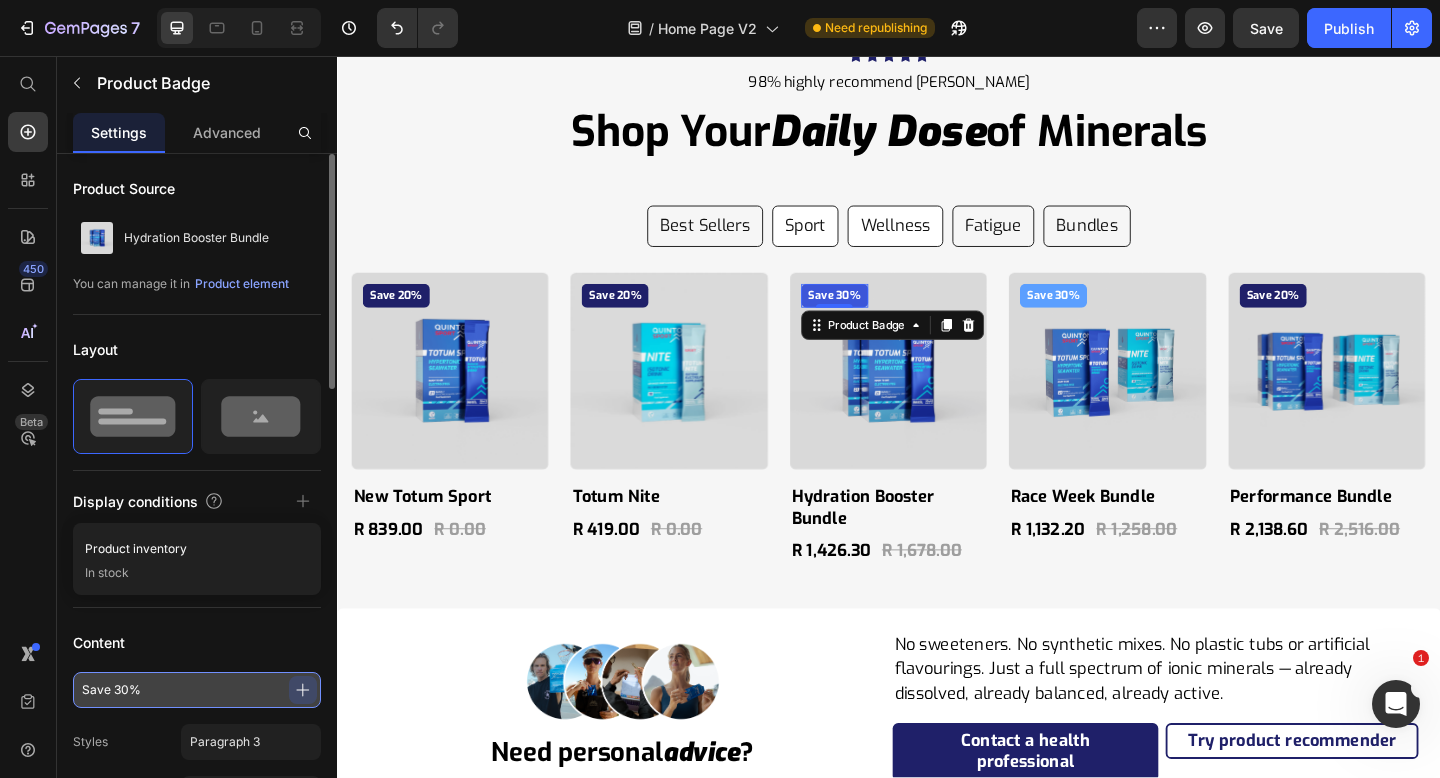 click on "Save 30%" at bounding box center [197, 690] 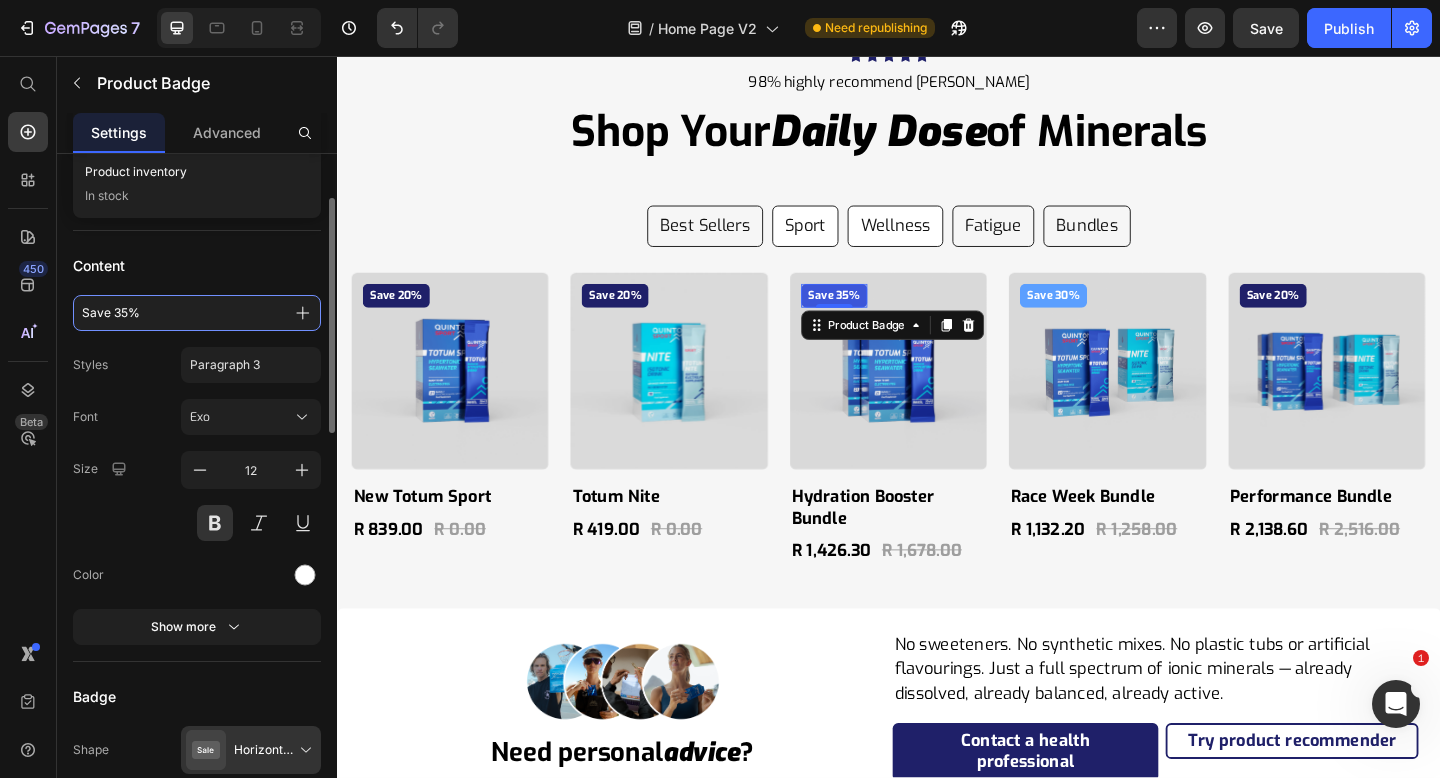 scroll, scrollTop: 455, scrollLeft: 0, axis: vertical 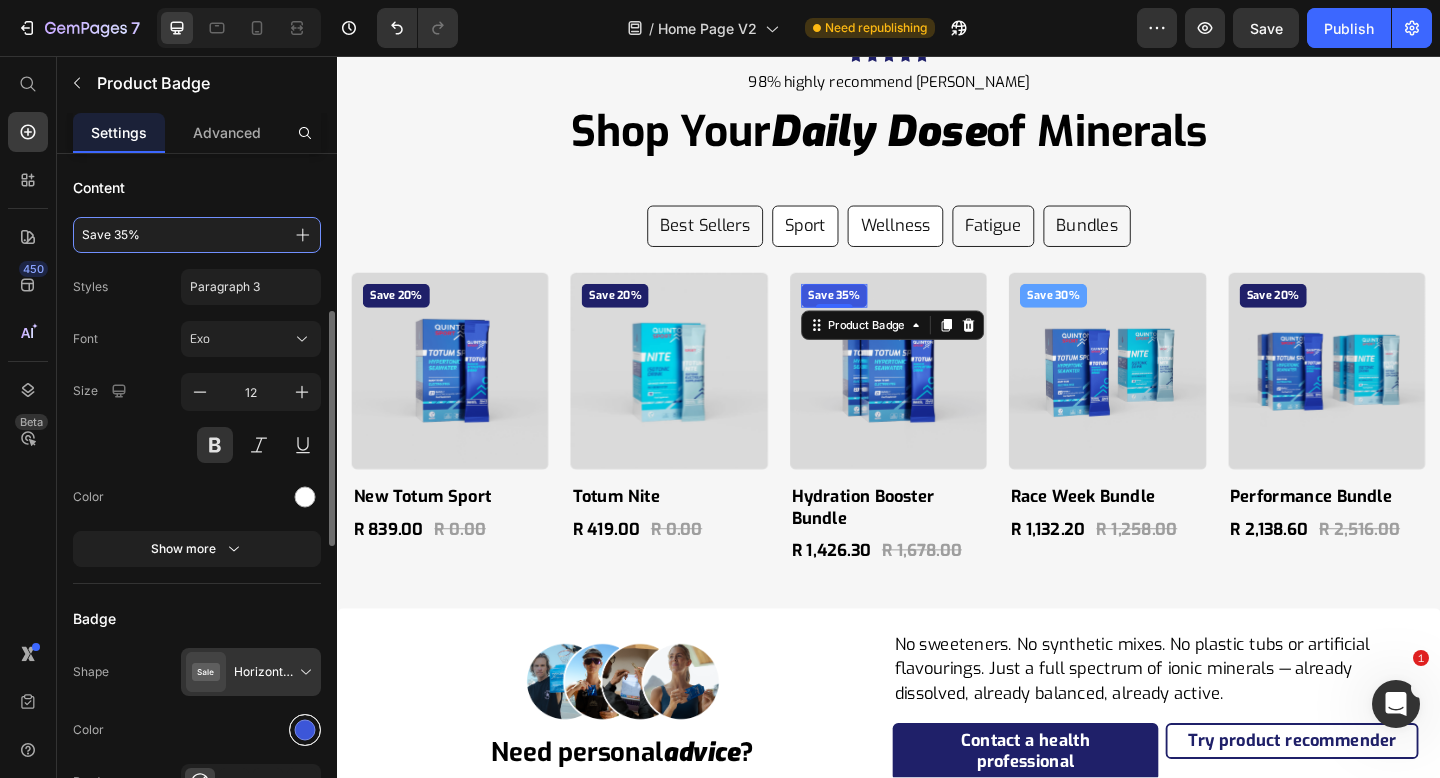 type on "Save 35%" 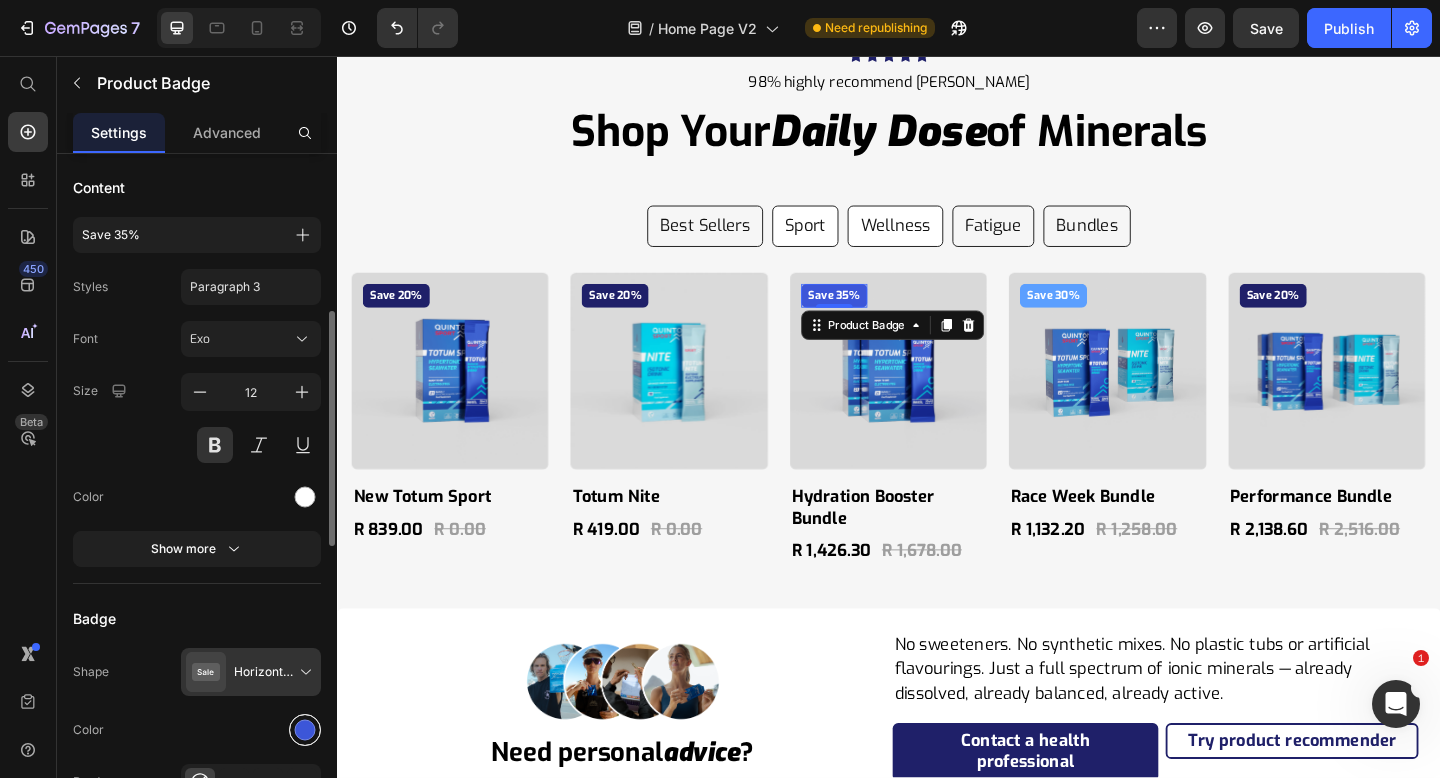 click at bounding box center [305, 730] 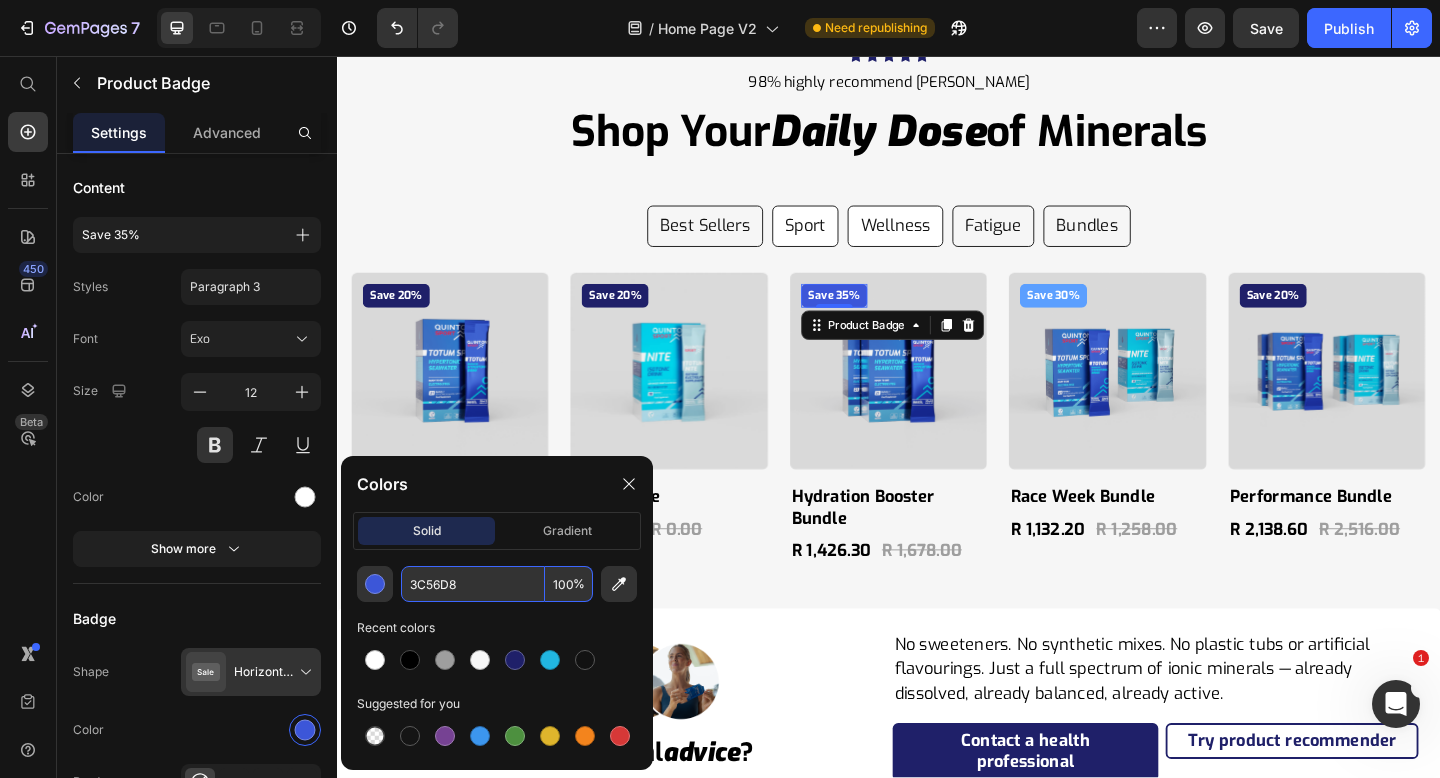 click on "3C56D8" at bounding box center [473, 584] 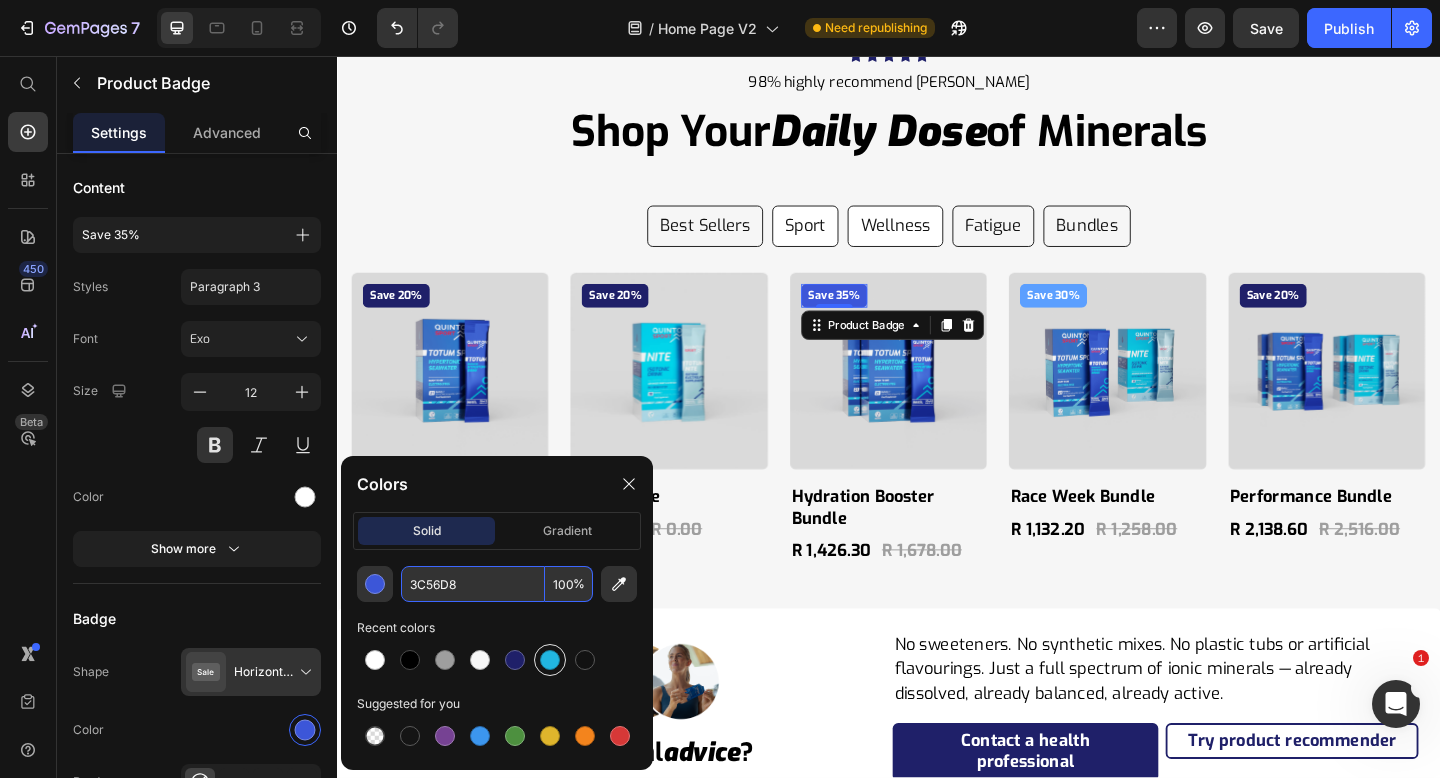 click at bounding box center [550, 660] 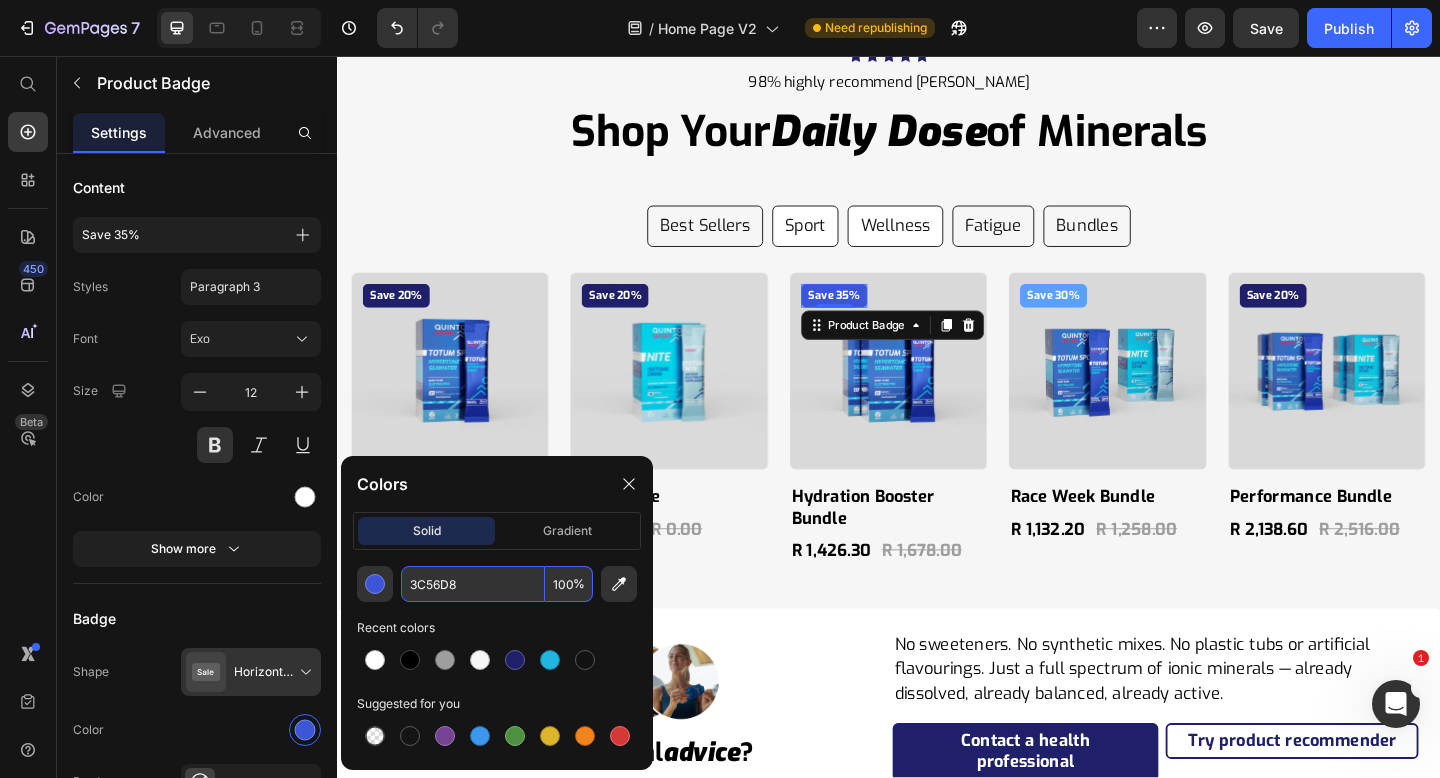 type on "21B6E1" 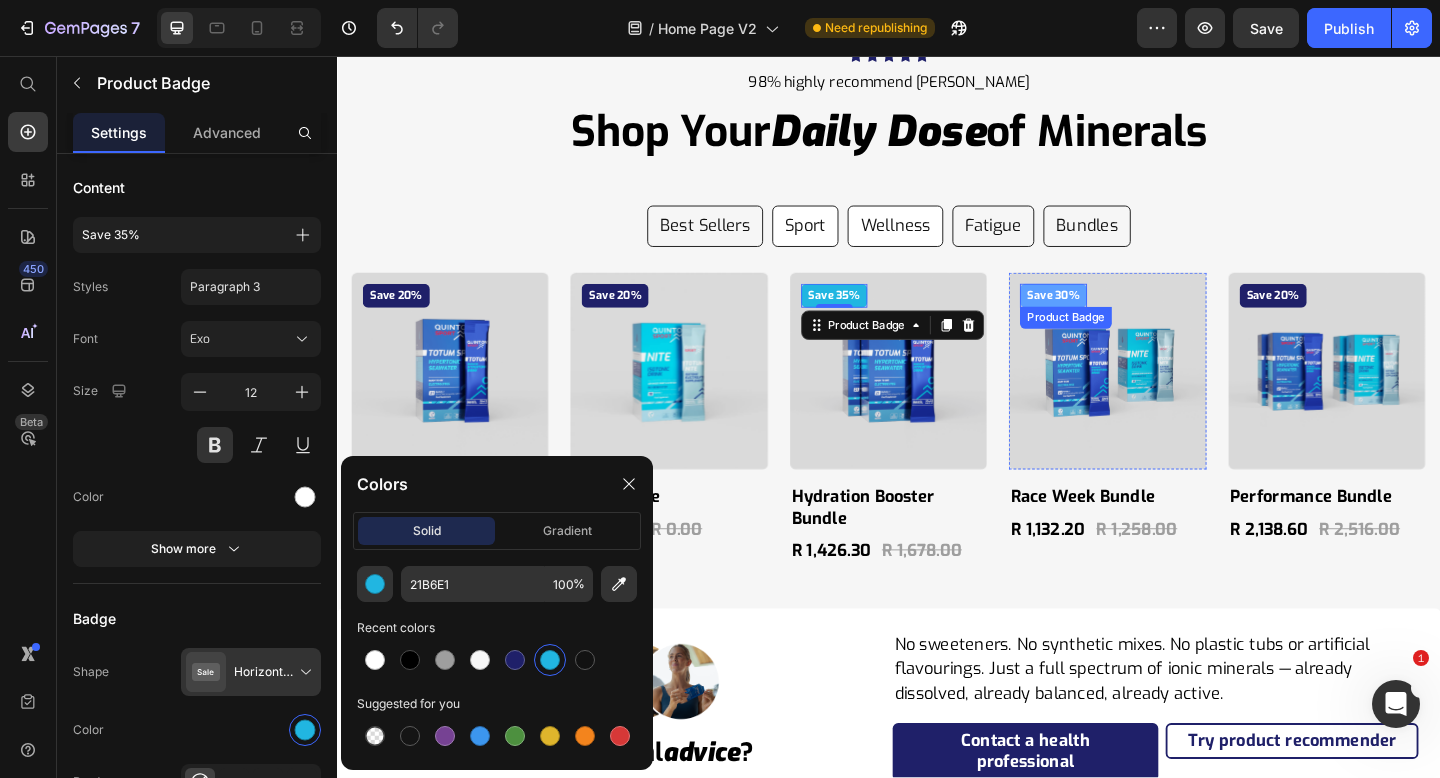 click on "Save 30%" at bounding box center (1116, 317) 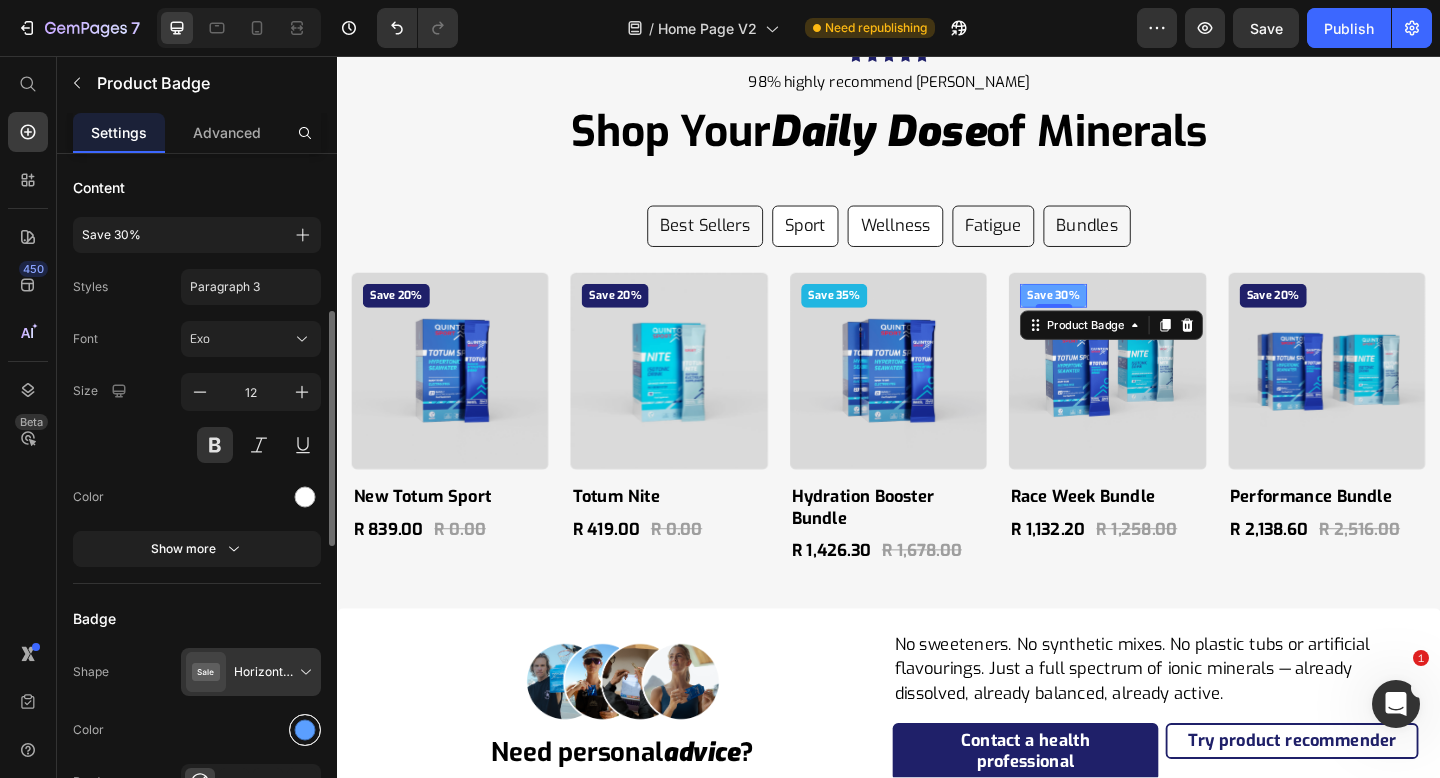 click at bounding box center (305, 730) 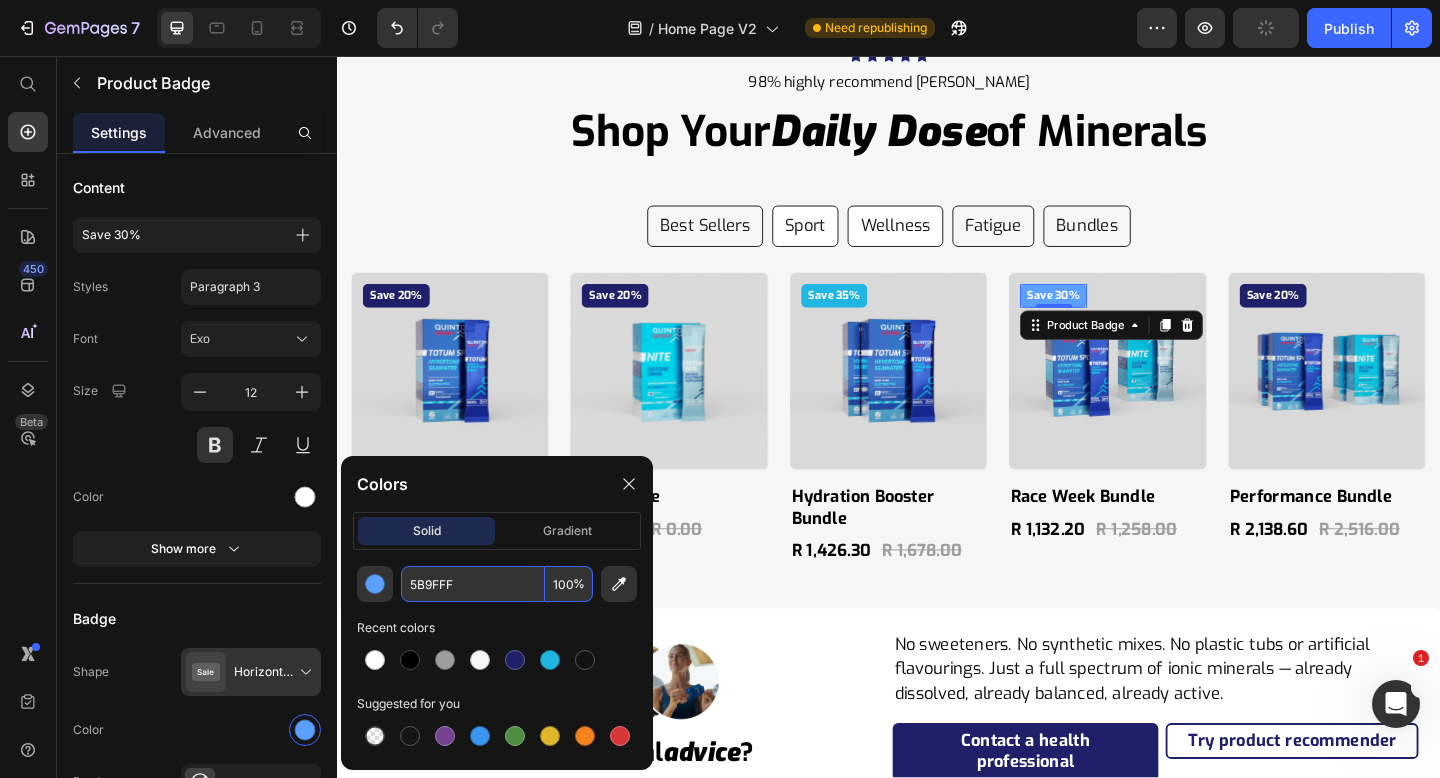 click on "5B9FFF" at bounding box center (473, 584) 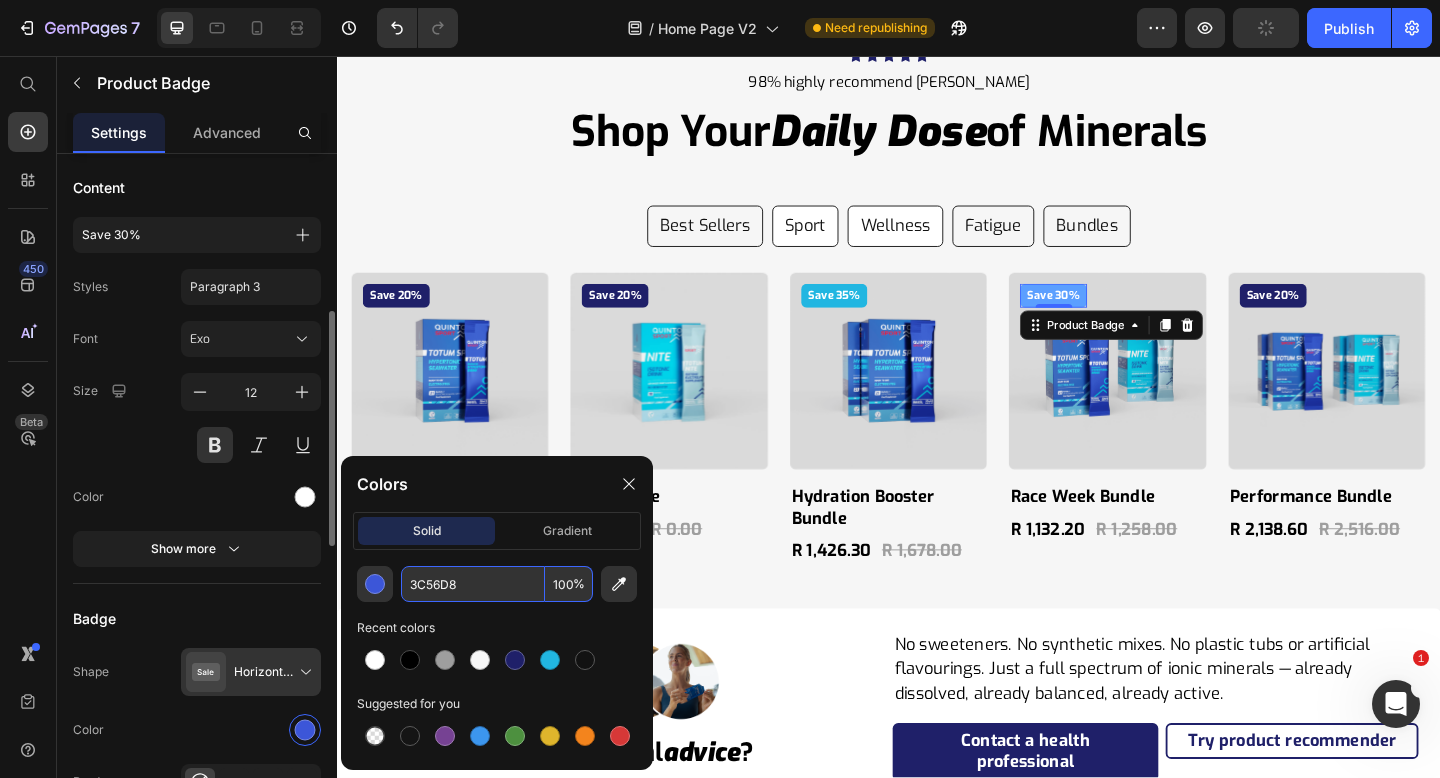 type on "3C56D8" 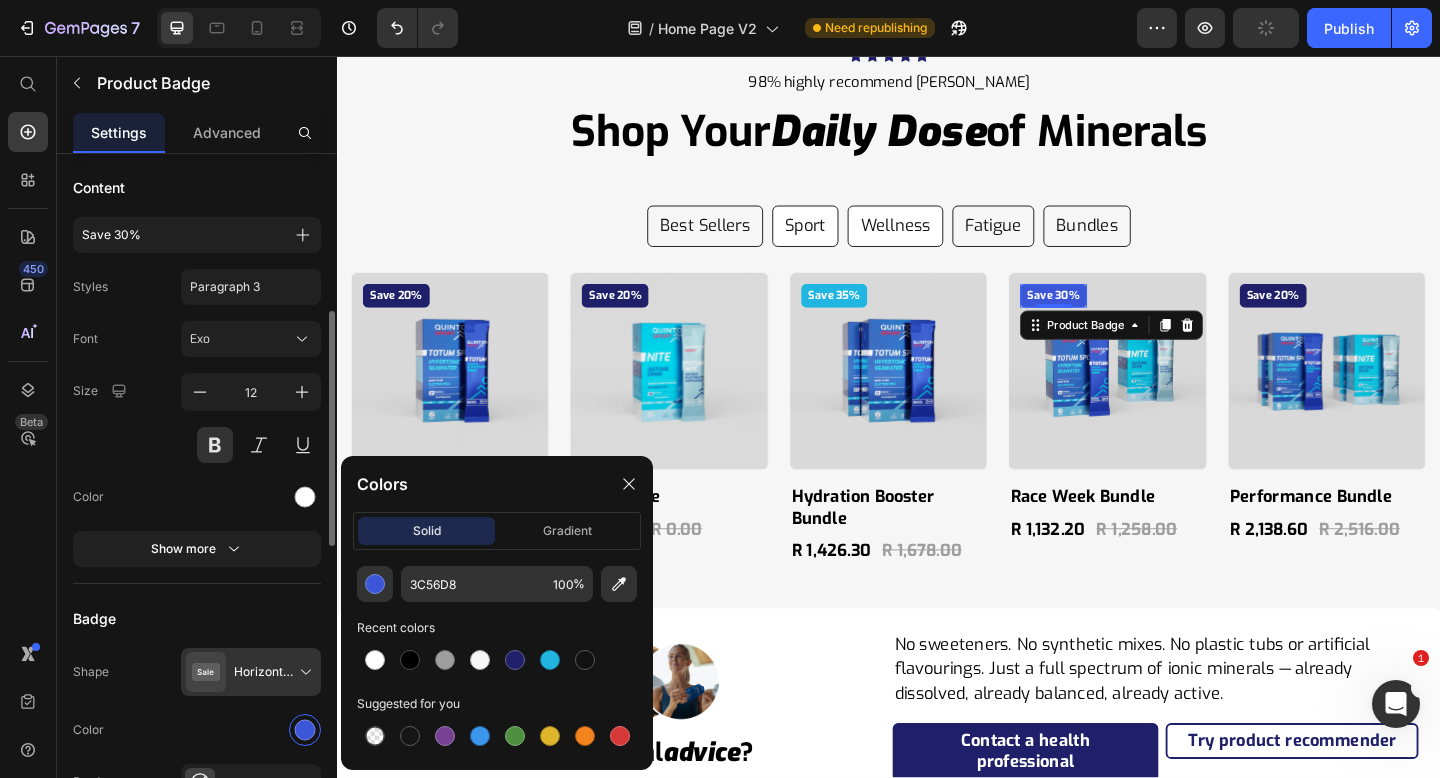 click on "Badge" at bounding box center (197, 618) 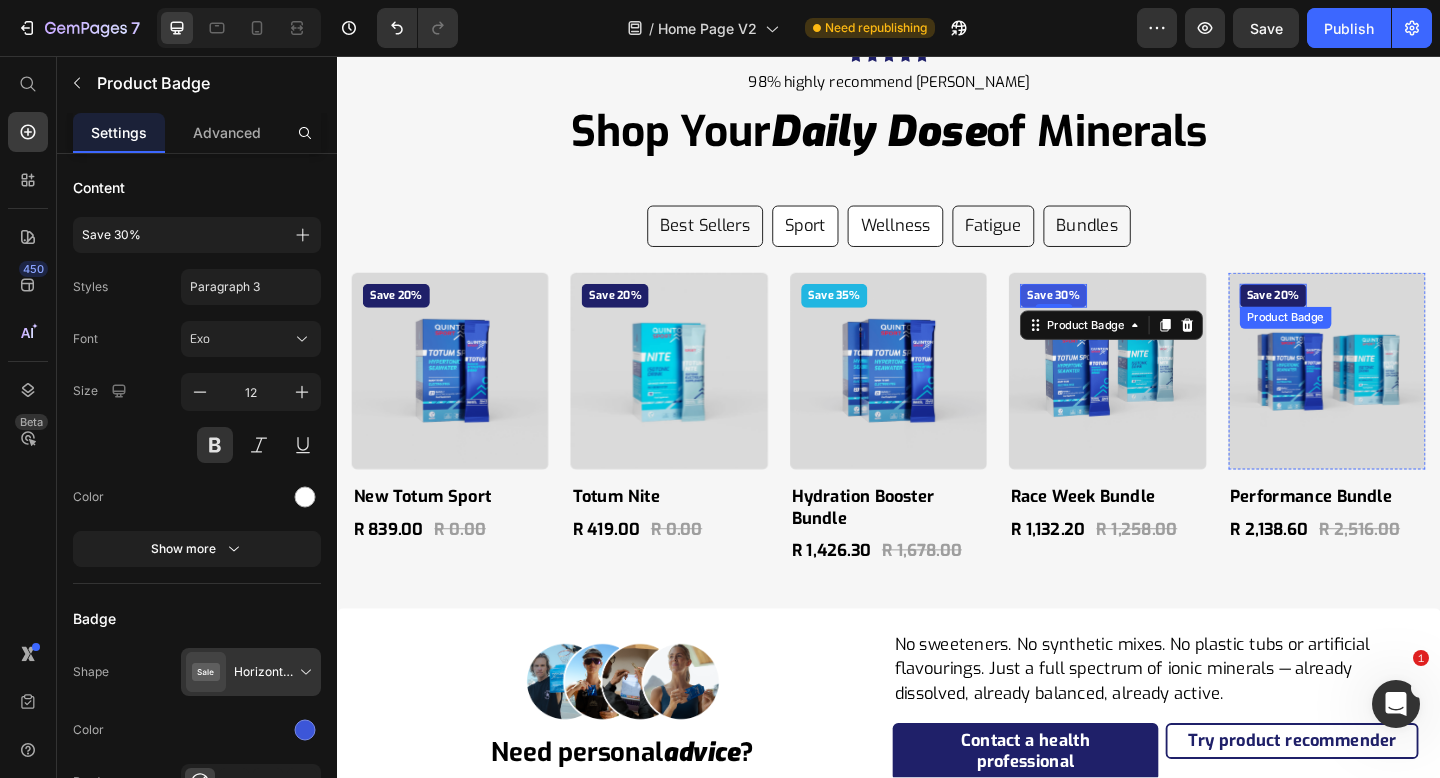 click on "Save 20%" at bounding box center [1355, 317] 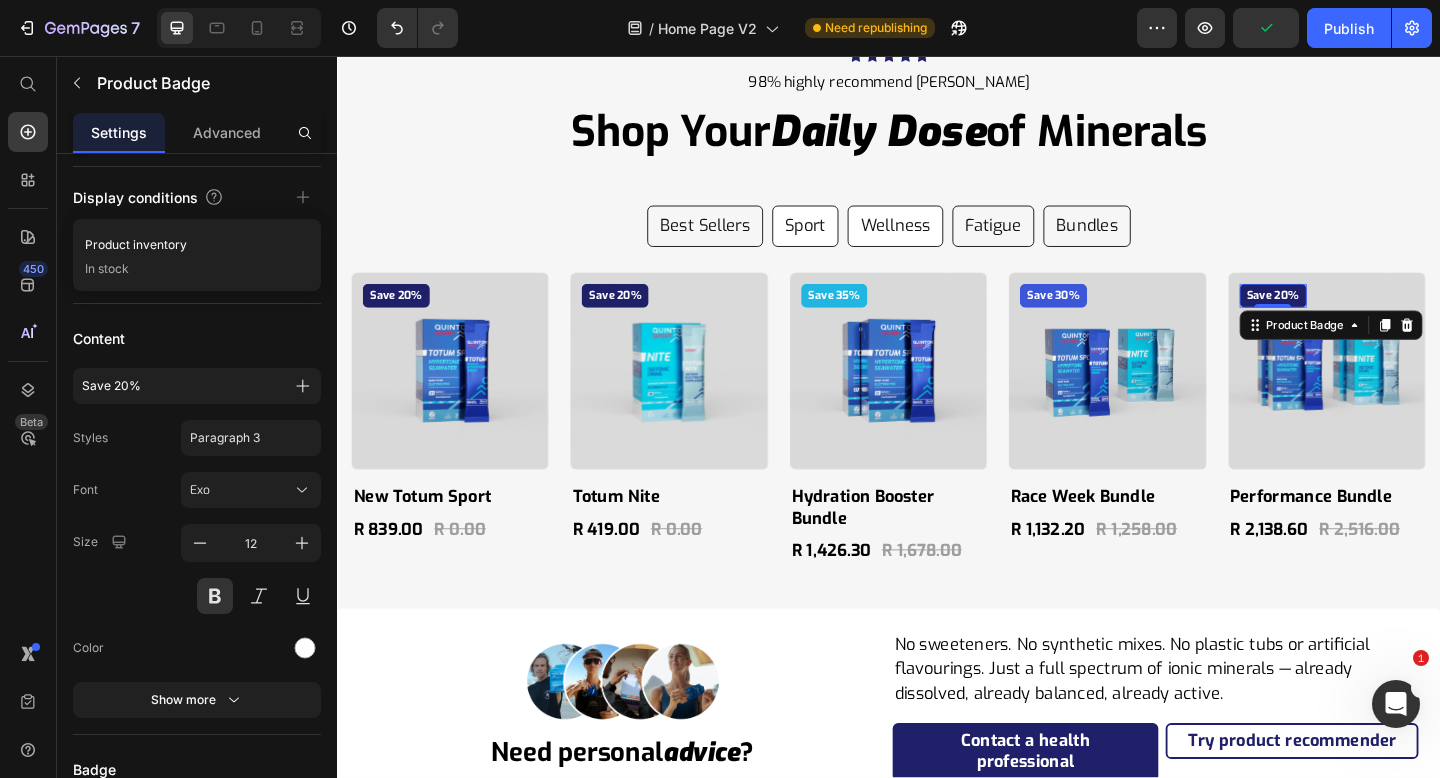 scroll, scrollTop: 0, scrollLeft: 0, axis: both 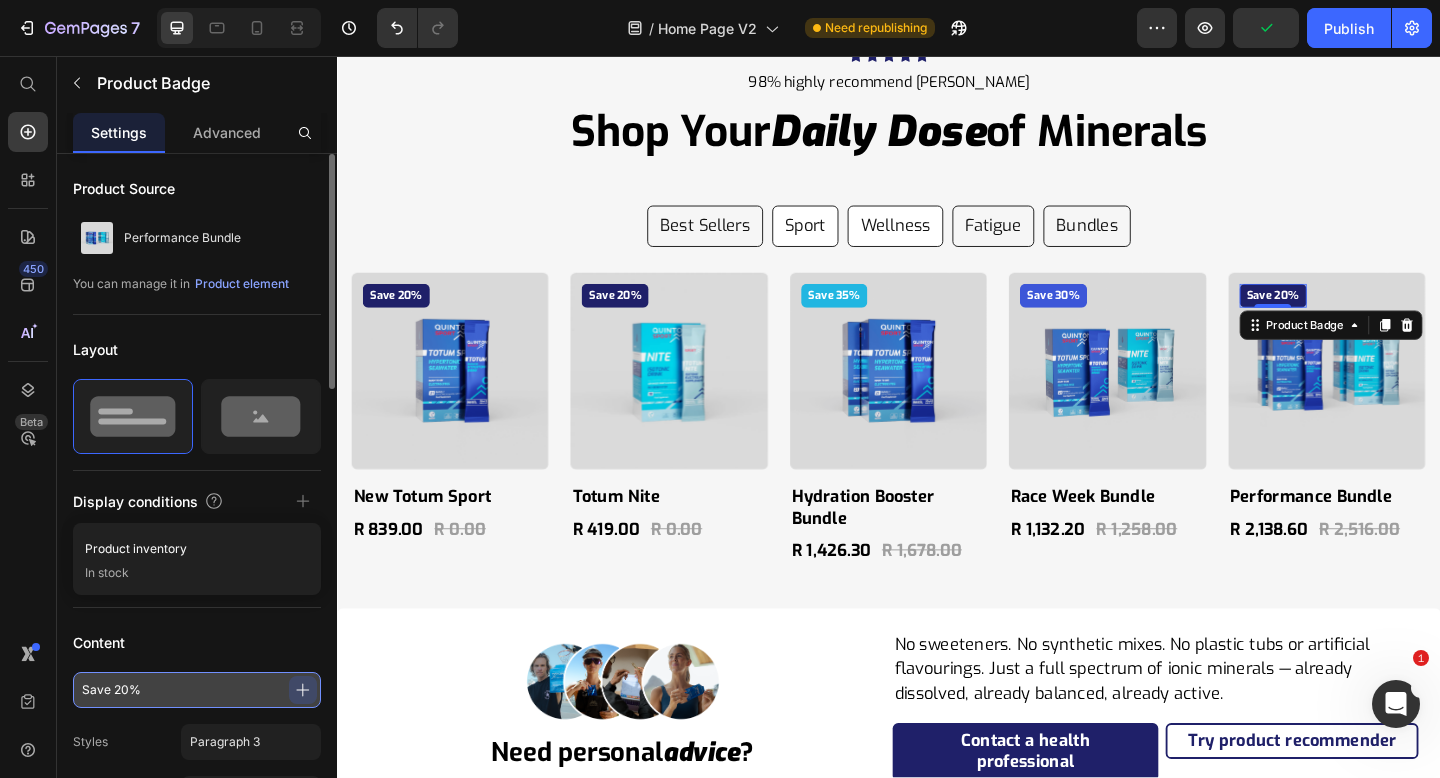 click on "Save 20%" at bounding box center (197, 690) 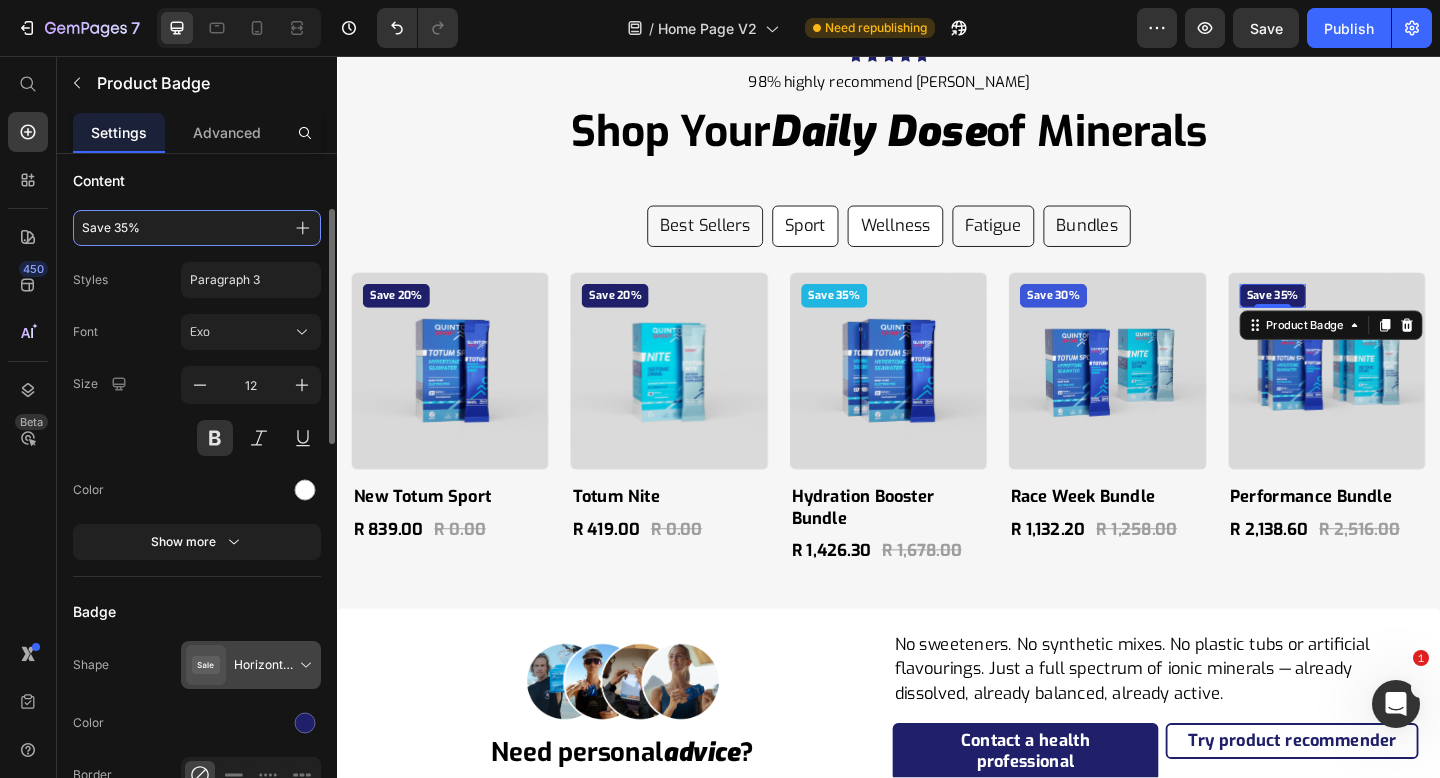 scroll, scrollTop: 652, scrollLeft: 0, axis: vertical 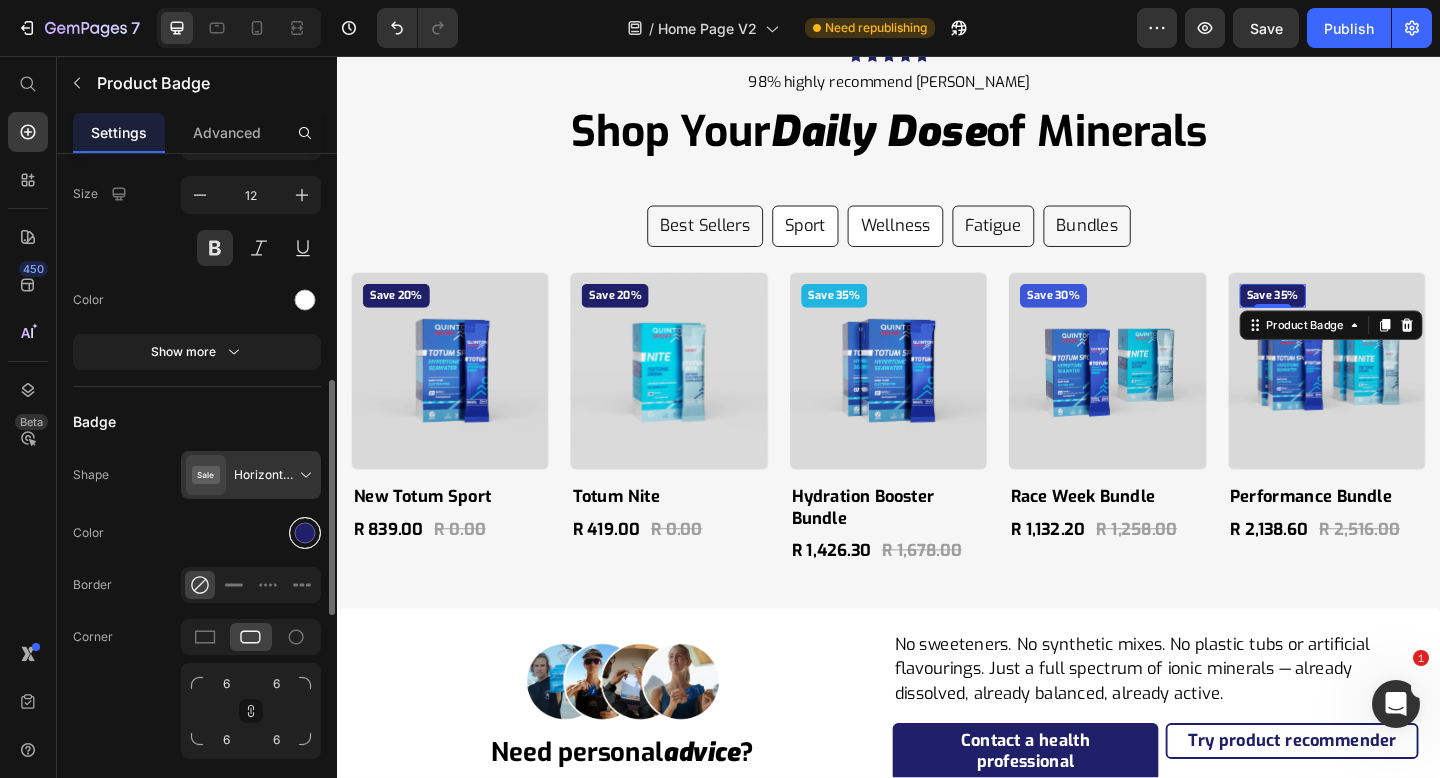 type on "Save 35%" 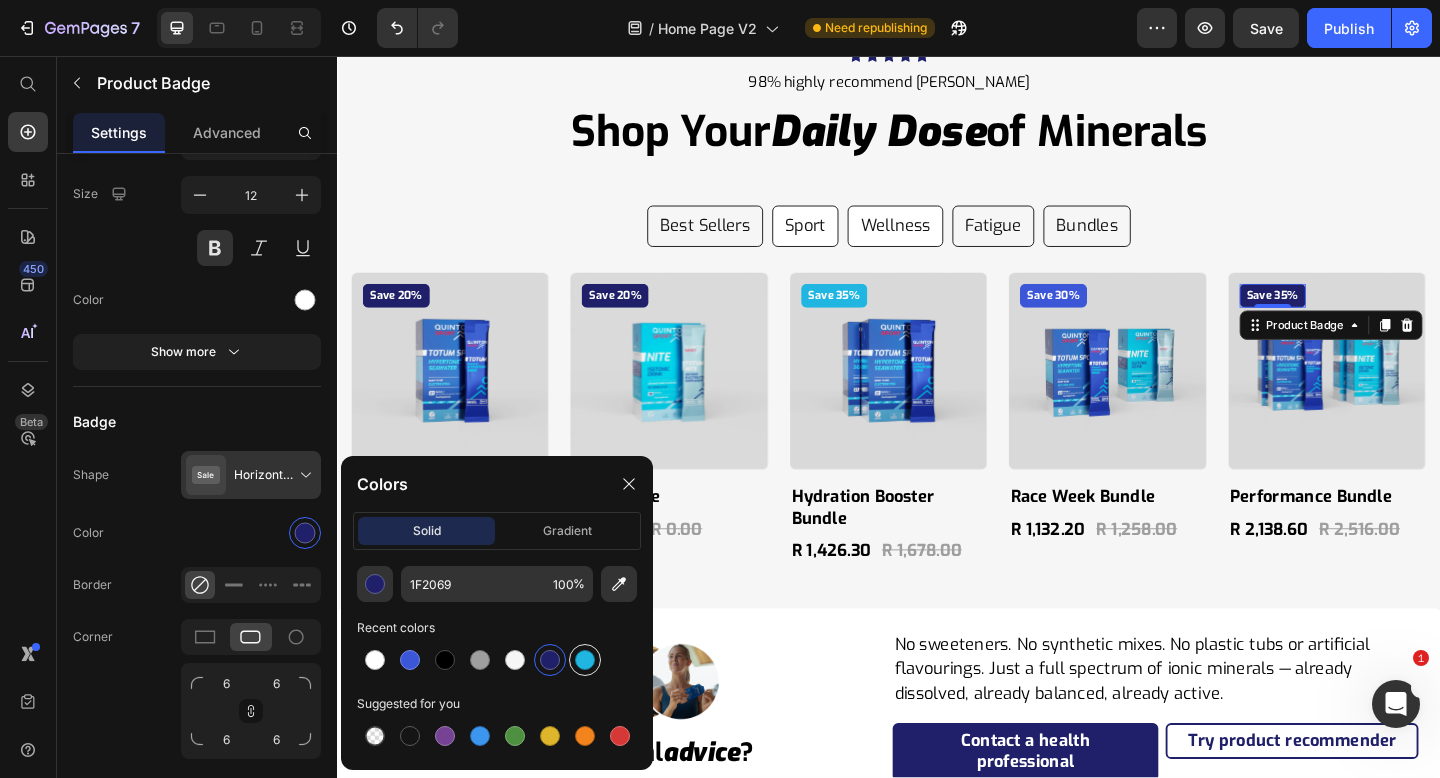 click at bounding box center (585, 660) 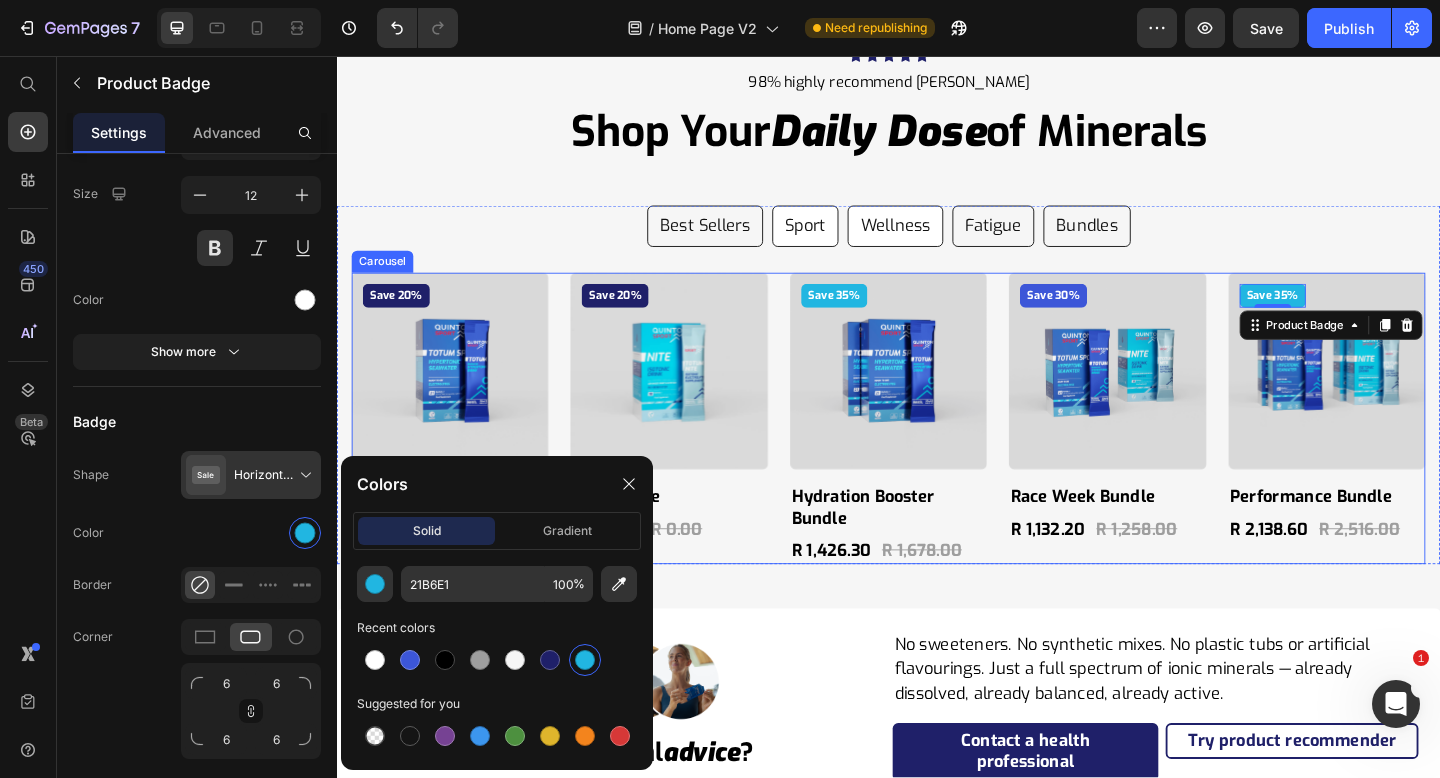 click on "Save 20% Product Badge Product Images New Totum Sport Product Title R 839.00 Product Price R 0.00 Product Price Row Product Save 20% Product Badge Product Images Totum Nite Product Title R 419.00 Product Price R 0.00 Product Price Row Product Save 35% Product Badge Product Images Hydration Booster Bundle Product Title R 1,426.30 Product Price R 1,678.00 Product Price Row Product Save 30% Product Badge Product Images Race Week Bundle Product Title R 1,132.20 Product Price R 1,258.00 Product Price Row Product Save 35% Product Badge   0 Product Images Performance Bundle Product Title R 2,138.60 Product Price R 2,516.00 Product Price Row Product" at bounding box center [937, 450] 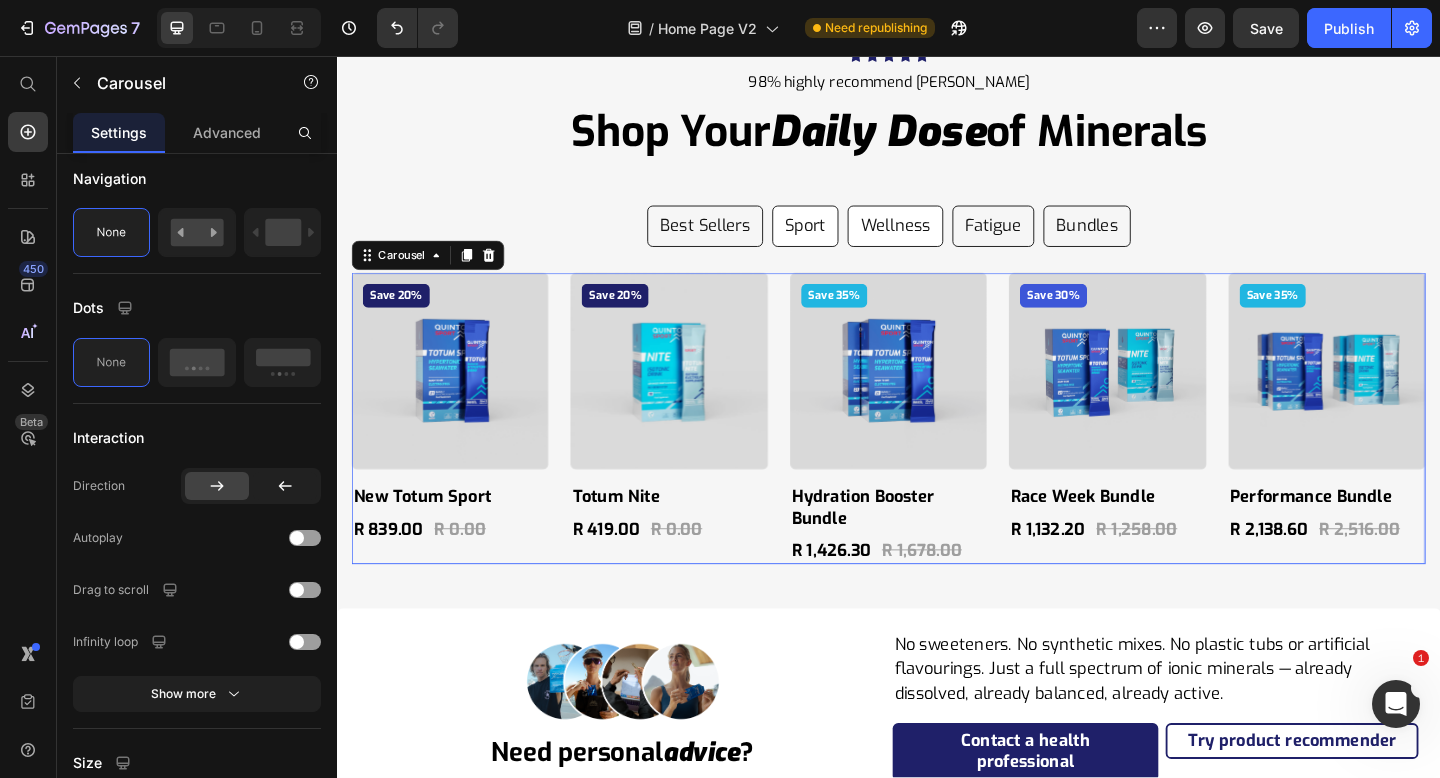 scroll, scrollTop: 0, scrollLeft: 0, axis: both 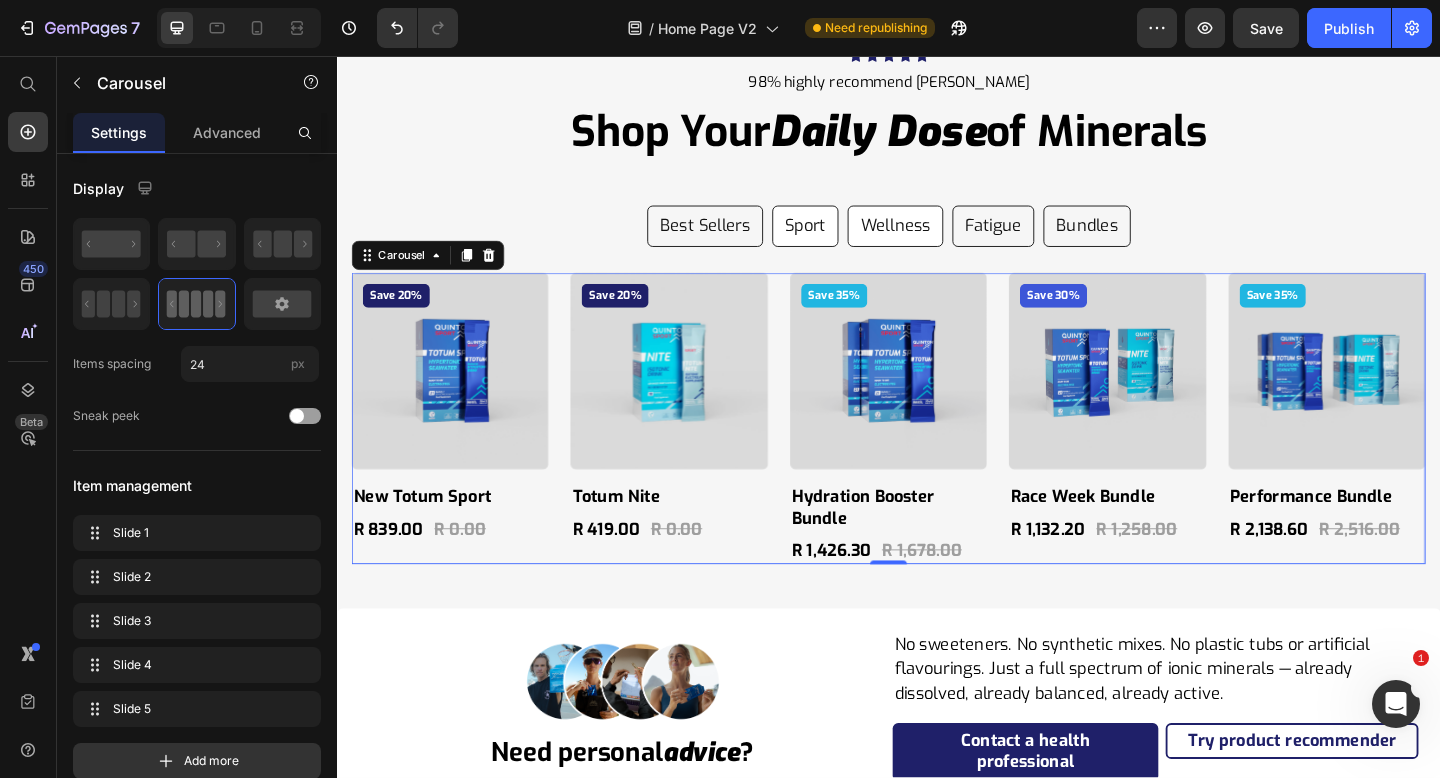 click on "Save 20% Product Badge Product Images New Totum Sport Product Title R 839.00 Product Price R 0.00 Product Price Row Product Save 20% Product Badge Product Images Totum Nite Product Title R 419.00 Product Price R 0.00 Product Price Row Product Save 35% Product Badge Product Images Hydration Booster Bundle Product Title R 1,426.30 Product Price R 1,678.00 Product Price Row Product Save 30% Product Badge Product Images Race Week Bundle Product Title R 1,132.20 Product Price R 1,258.00 Product Price Row Product Save 35% Product Badge Product Images Performance Bundle Product Title R 2,138.60 Product Price R 2,516.00 Product Price Row Product" at bounding box center (937, 450) 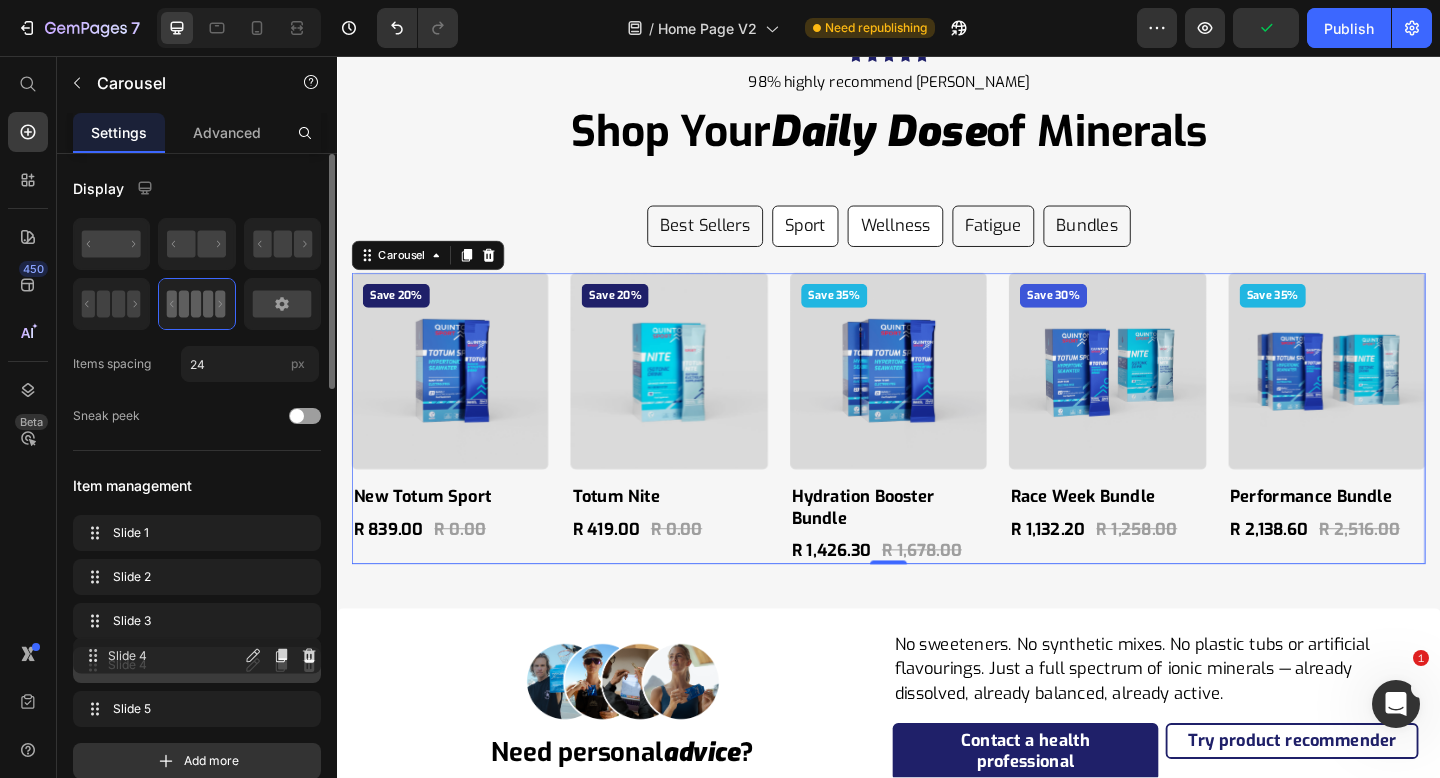 type 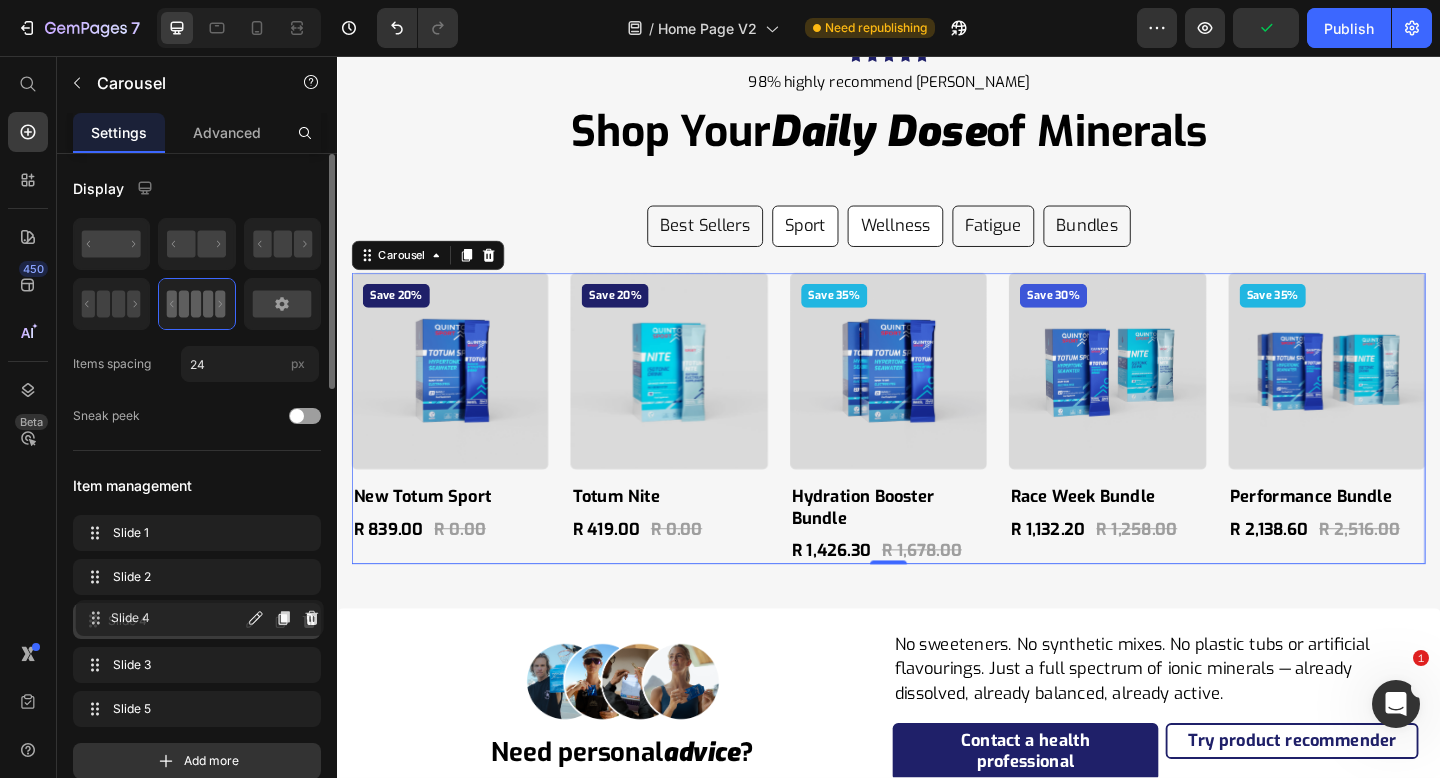 drag, startPoint x: 167, startPoint y: 663, endPoint x: 170, endPoint y: 616, distance: 47.095646 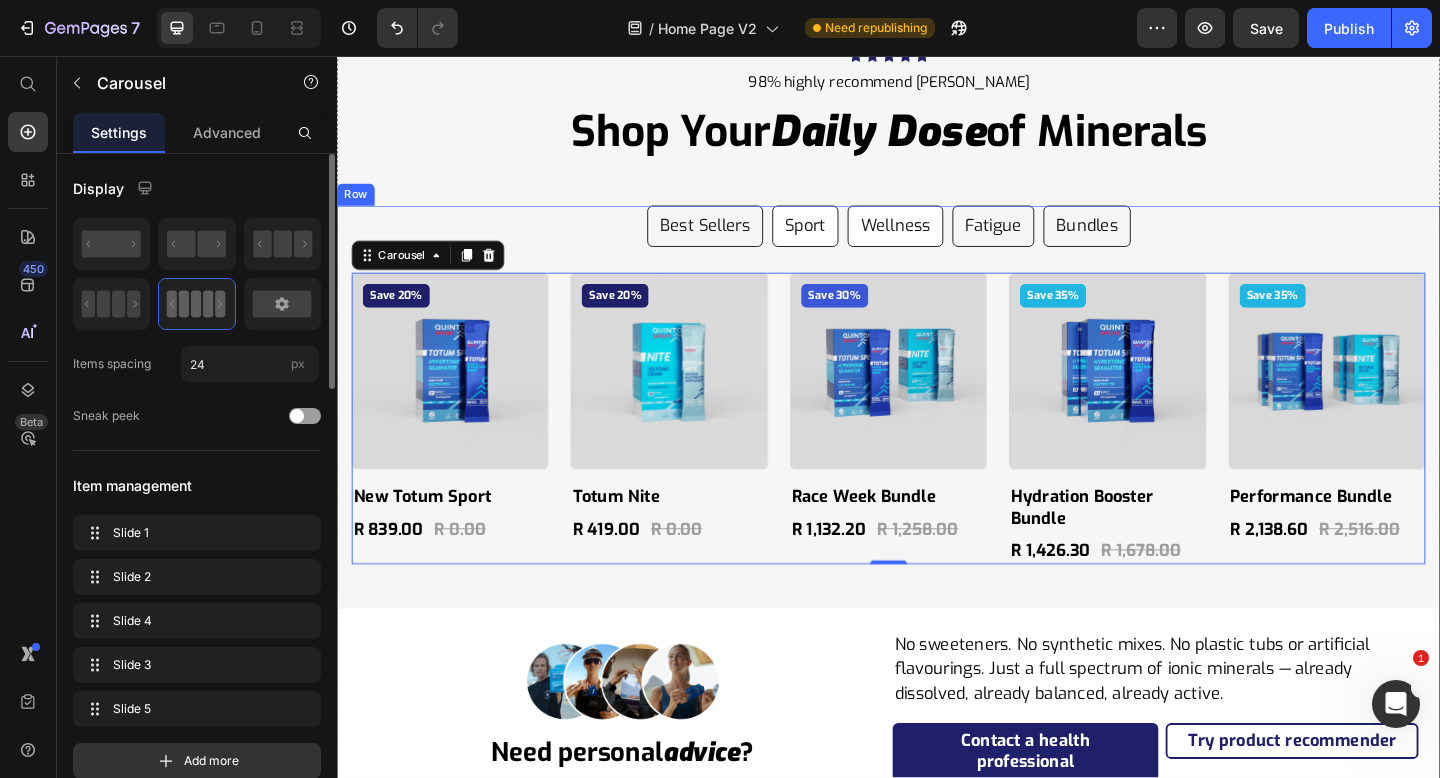 click on "Best Sellers Sport Wellness Fatigue Bundles Save 20% Product Badge Product Images Quinton Hypertonic Ampoules Product Title R 629.00 Product Price R 0.00 Product Price Row Product Save 35% Product Badge Product Images Family Bundle Product Title R 2,138.60 Product Price R 2,516.00 Product Price Row Product Save 30% Product Badge Product Images Health Bundle Product Title R 1,132.20 Product Price R 1,258.00 Product Price Row Product Save 35% Product Badge Product Images Boundless Energy Bundle Product Title R 2,138.60 Product Price R 2,516.00 Product Price Row Product Save 20% Product Badge Product Images New Totum Sport Product Title R 839.00 Product Price R 0.00 Product Price Row Product Carousel Save 20% Product Badge Product Images New Totum Sport Product Title R 839.00 Product Price R 0.00 Product Price Row Product Save 20% Product Badge Product Images Totum Nite Product Title R 419.00 Product Price R 0.00 Product Price Row Product Save 30% Product Badge Product Images Race Week Bundle Product Title Row" at bounding box center (937, 543) 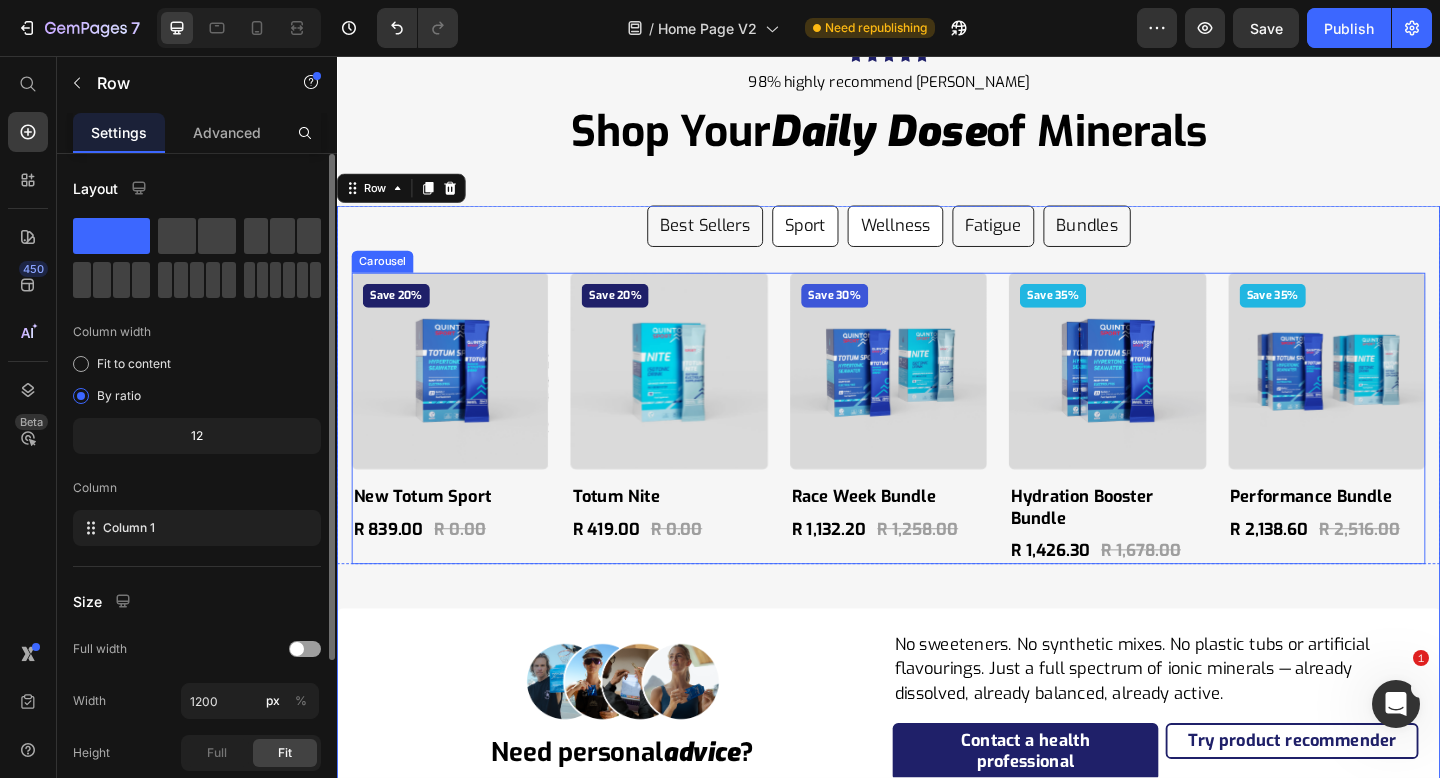 click on "Save 20% Product Badge Product Images New Totum Sport Product Title R 839.00 Product Price R 0.00 Product Price Row Product Save 20% Product Badge Product Images Totum Nite Product Title R 419.00 Product Price R 0.00 Product Price Row Product Save 30% Product Badge Product Images Race Week Bundle Product Title R 1,132.20 Product Price R 1,258.00 Product Price Row Product Save 35% Product Badge Product Images Hydration Booster Bundle Product Title R 1,426.30 Product Price R 1,678.00 Product Price Row Product Save 35% Product Badge Product Images Performance Bundle Product Title R 2,138.60 Product Price R 2,516.00 Product Price Row Product" at bounding box center [937, 450] 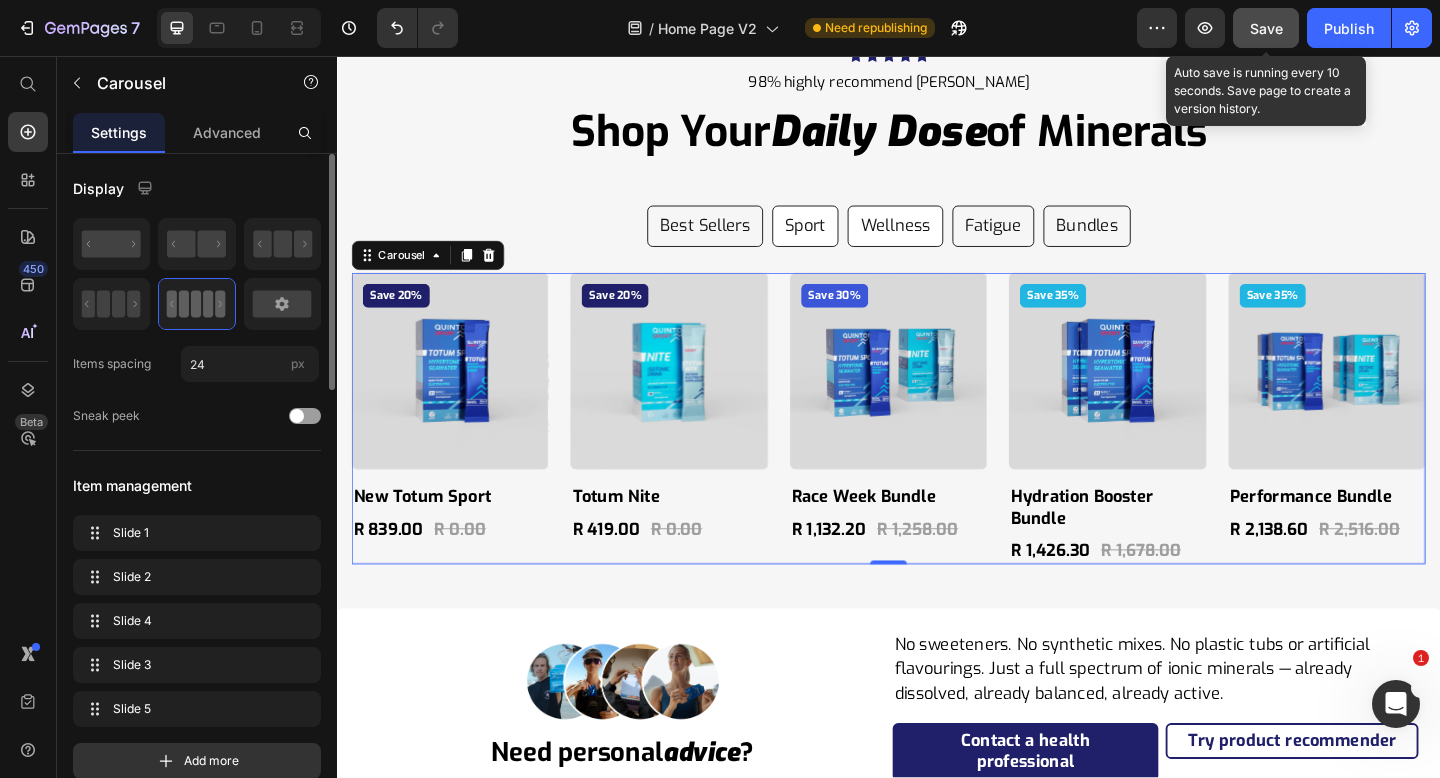 click on "Save" 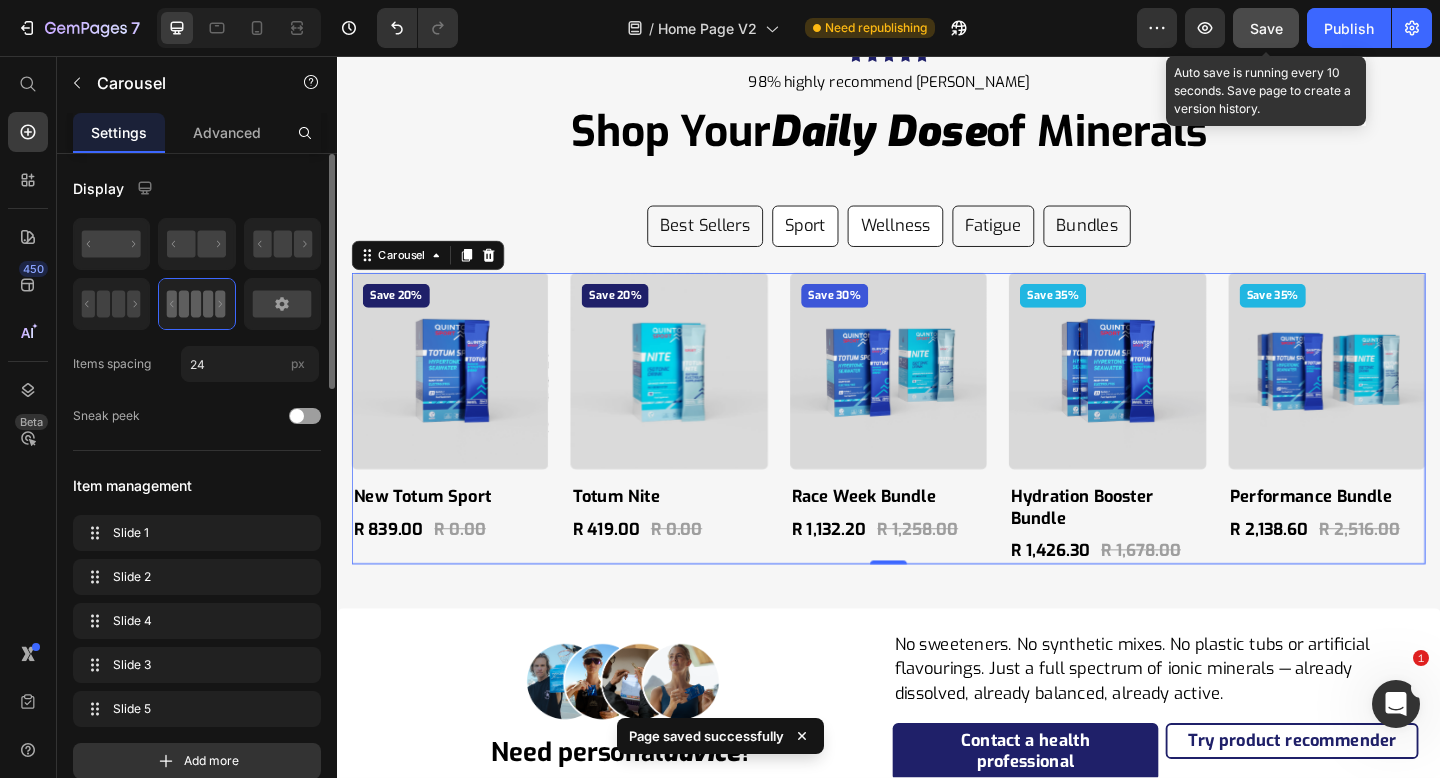 click on "Save 20% Product Badge Product Images New Totum Sport Product Title R 839.00 Product Price R 0.00 Product Price Row Product Save 20% Product Badge Product Images Totum Nite Product Title R 419.00 Product Price R 0.00 Product Price Row Product Save 30% Product Badge Product Images Race Week Bundle Product Title R 1,132.20 Product Price R 1,258.00 Product Price Row Product Save 35% Product Badge Product Images Hydration Booster Bundle Product Title R 1,426.30 Product Price R 1,678.00 Product Price Row Product Save 35% Product Badge Product Images Performance Bundle Product Title R 2,138.60 Product Price R 2,516.00 Product Price Row Product" at bounding box center [937, 450] 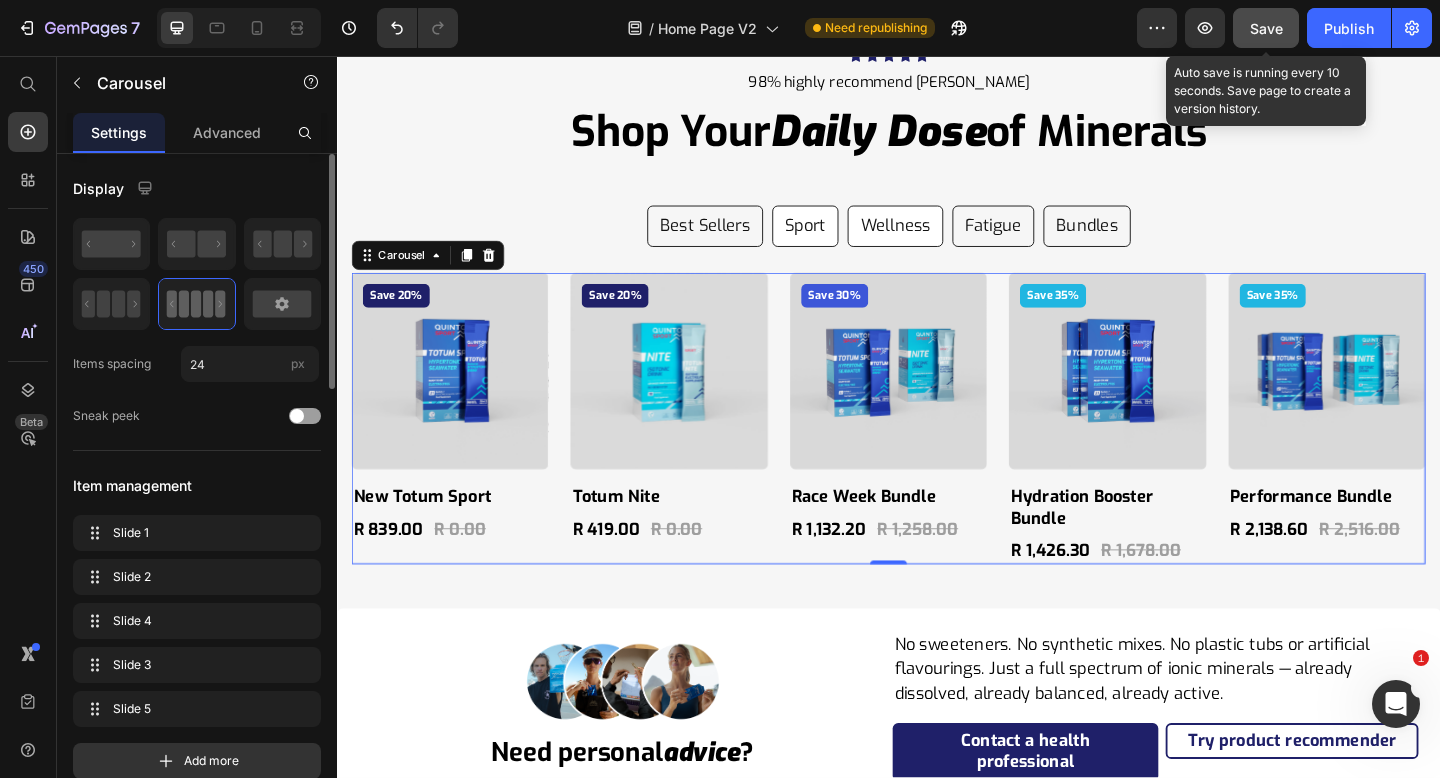 click on "Save 20% Product Badge Product Images New Totum Sport Product Title R 839.00 Product Price R 0.00 Product Price Row Product Save 20% Product Badge Product Images Totum Nite Product Title R 419.00 Product Price R 0.00 Product Price Row Product Save 30% Product Badge Product Images Race Week Bundle Product Title R 1,132.20 Product Price R 1,258.00 Product Price Row Product Save 35% Product Badge Product Images Hydration Booster Bundle Product Title R 1,426.30 Product Price R 1,678.00 Product Price Row Product Save 35% Product Badge Product Images Performance Bundle Product Title R 2,138.60 Product Price R 2,516.00 Product Price Row Product" at bounding box center (937, 450) 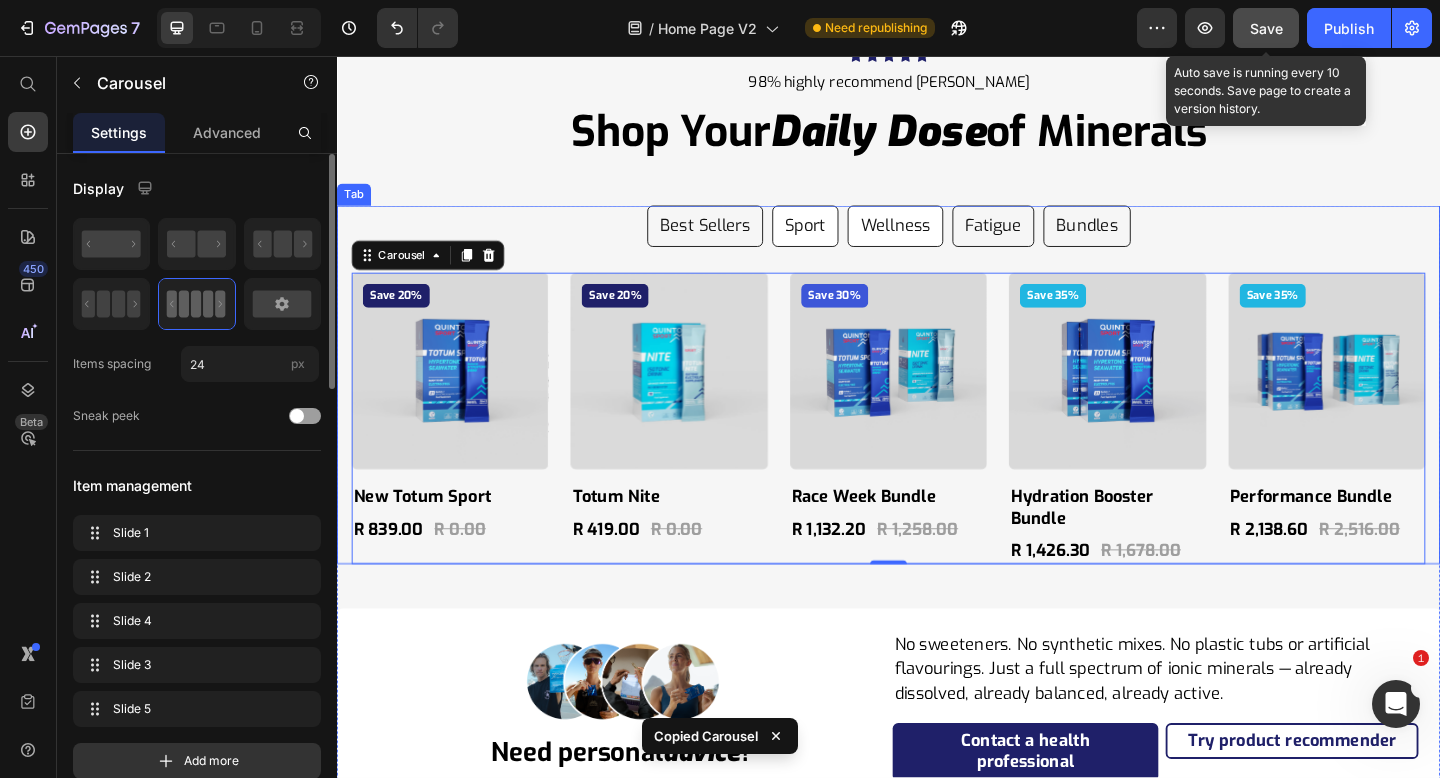 click on "Wellness" at bounding box center (944, 241) 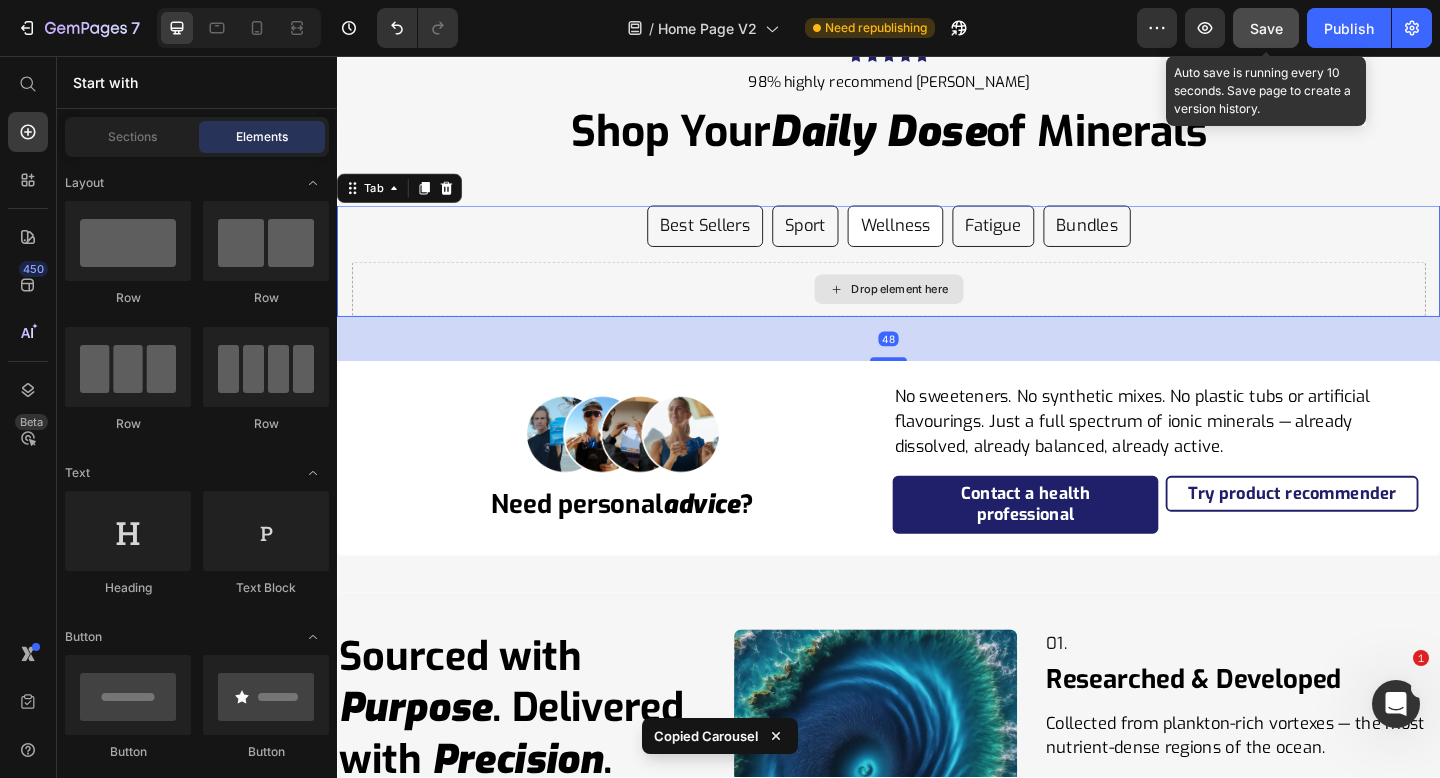 click on "Drop element here" at bounding box center [949, 310] 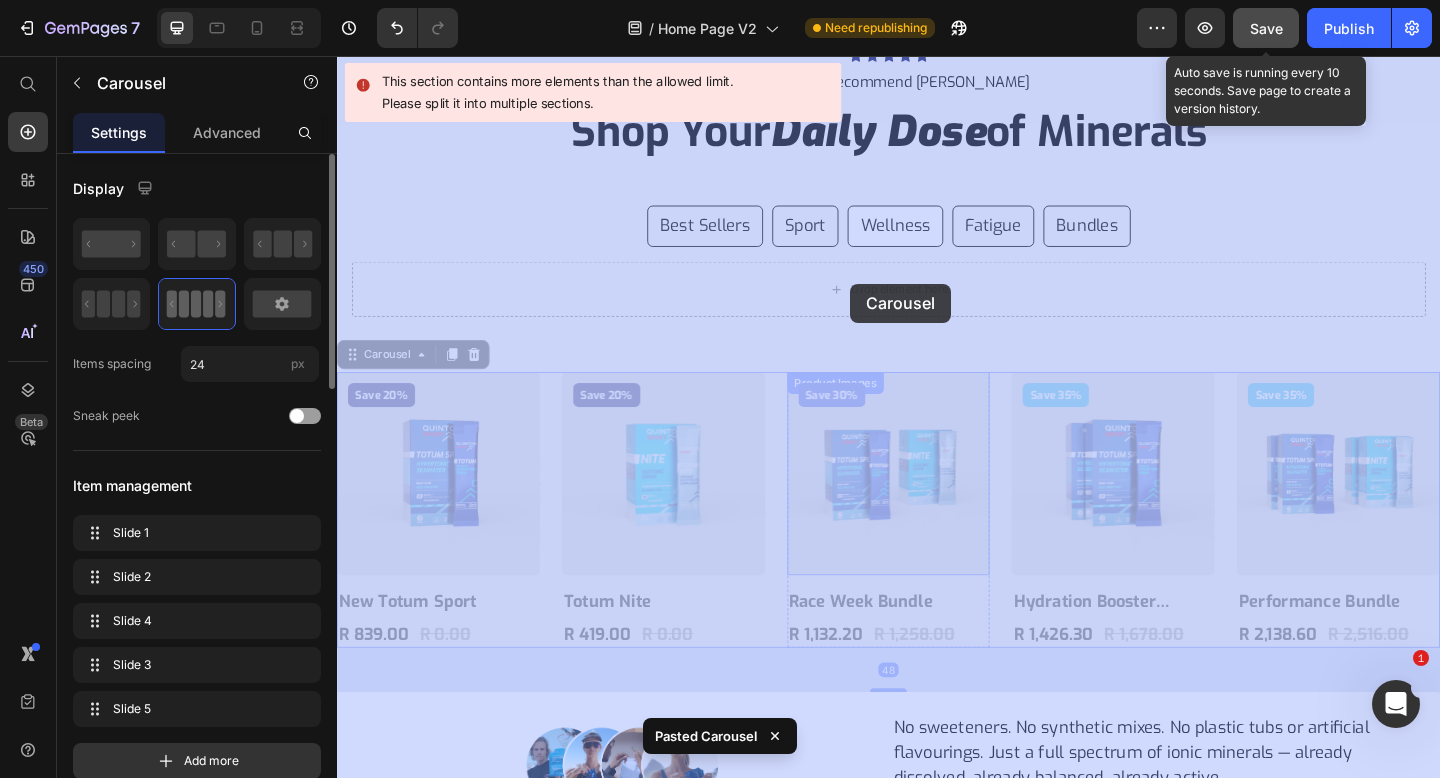 drag, startPoint x: 816, startPoint y: 464, endPoint x: 871, endPoint y: 320, distance: 154.14604 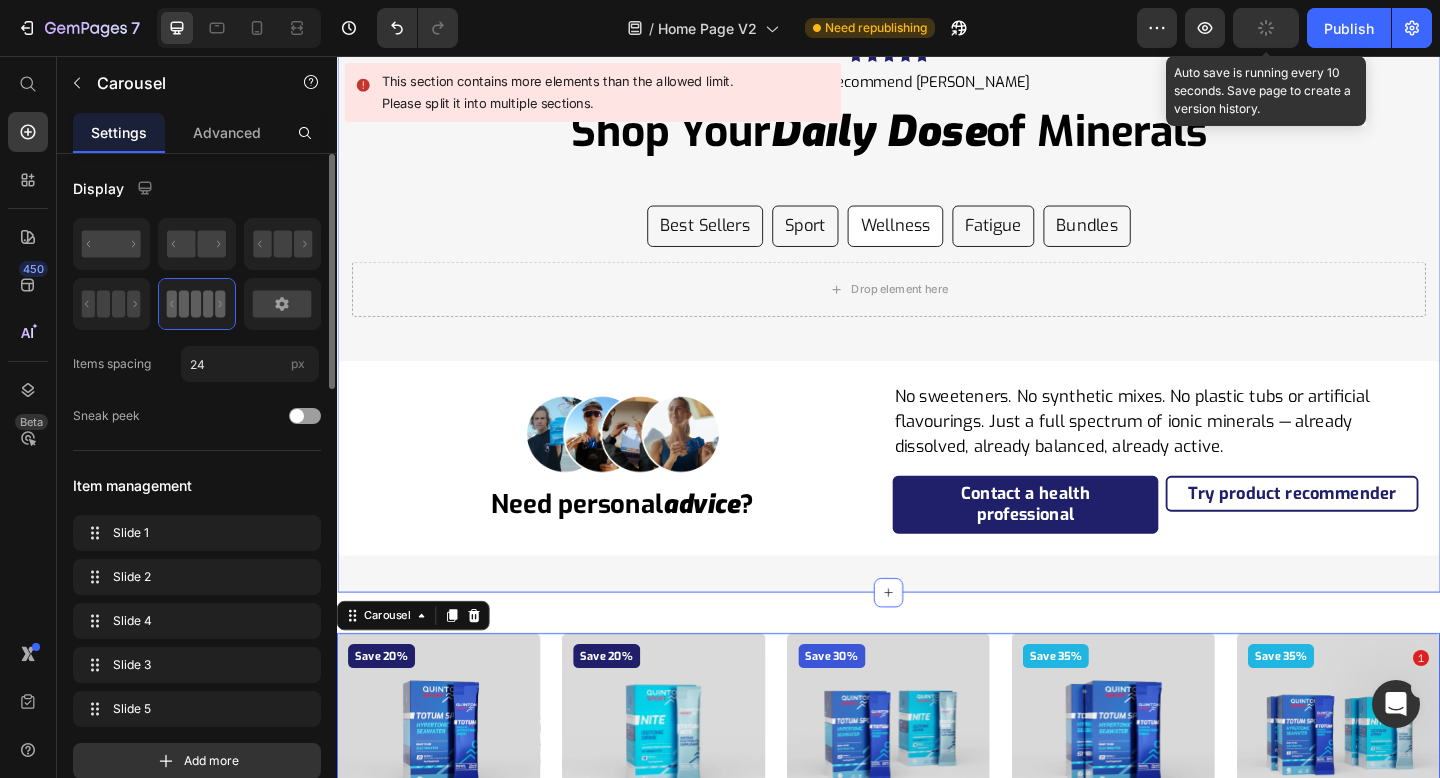click on "Icon                Icon                Icon                Icon                Icon Icon List Hoz 98% highly recommend Quinton Text block Shop Your  Daily Dose  of Minerals Heading Row Best Sellers Sport Wellness Fatigue Bundles Save 20% Product Badge Product Images Quinton Hypertonic Ampoules Product Title R 629.00 Product Price R 0.00 Product Price Row Product Save 35% Product Badge Product Images Family Bundle Product Title R 2,138.60 Product Price R 2,516.00 Product Price Row Product Save 30% Product Badge Product Images Health Bundle Product Title R 1,132.20 Product Price R 1,258.00 Product Price Row Product Save 35% Product Badge Product Images Boundless Energy Bundle Product Title R 2,138.60 Product Price R 2,516.00 Product Price Row Product Save 20% Product Badge Product Images New Totum Sport Product Title R 839.00 Product Price R 0.00 Product Price Row Product Carousel Save 20% Product Badge Product Images New Totum Sport Product Title R 839.00 Product Price R 0.00 Product Price Row" at bounding box center (937, 304) 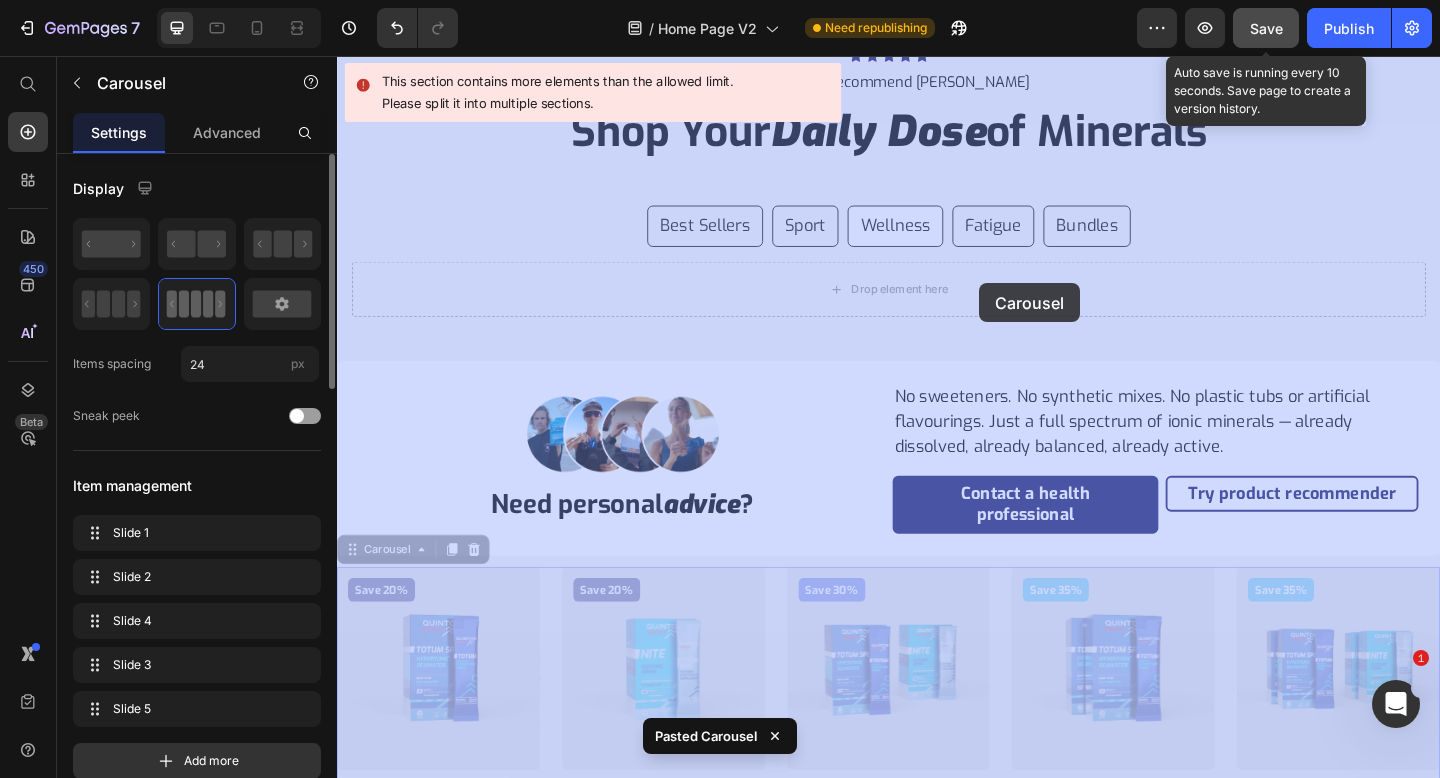 drag, startPoint x: 820, startPoint y: 635, endPoint x: 1036, endPoint y: 303, distance: 396.0808 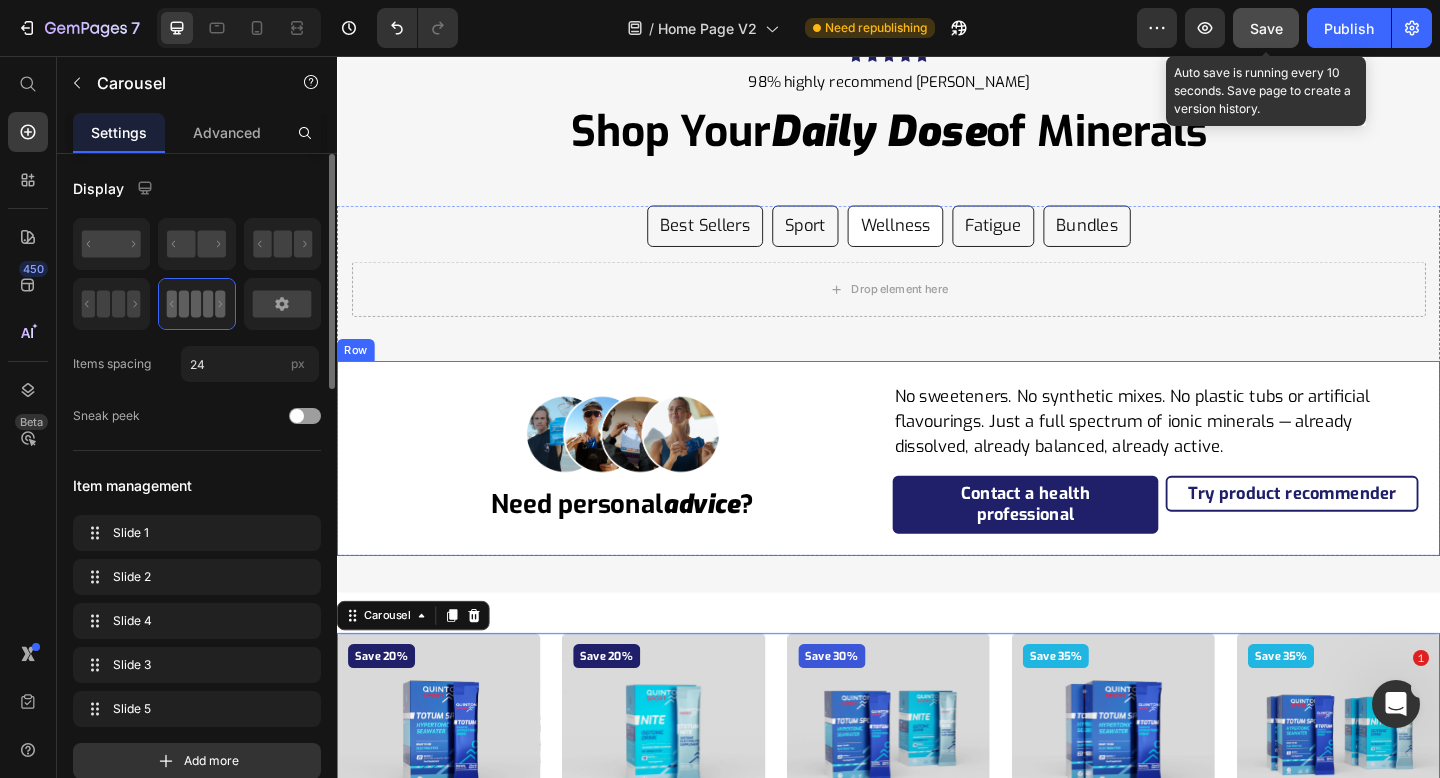 scroll, scrollTop: 12103, scrollLeft: 0, axis: vertical 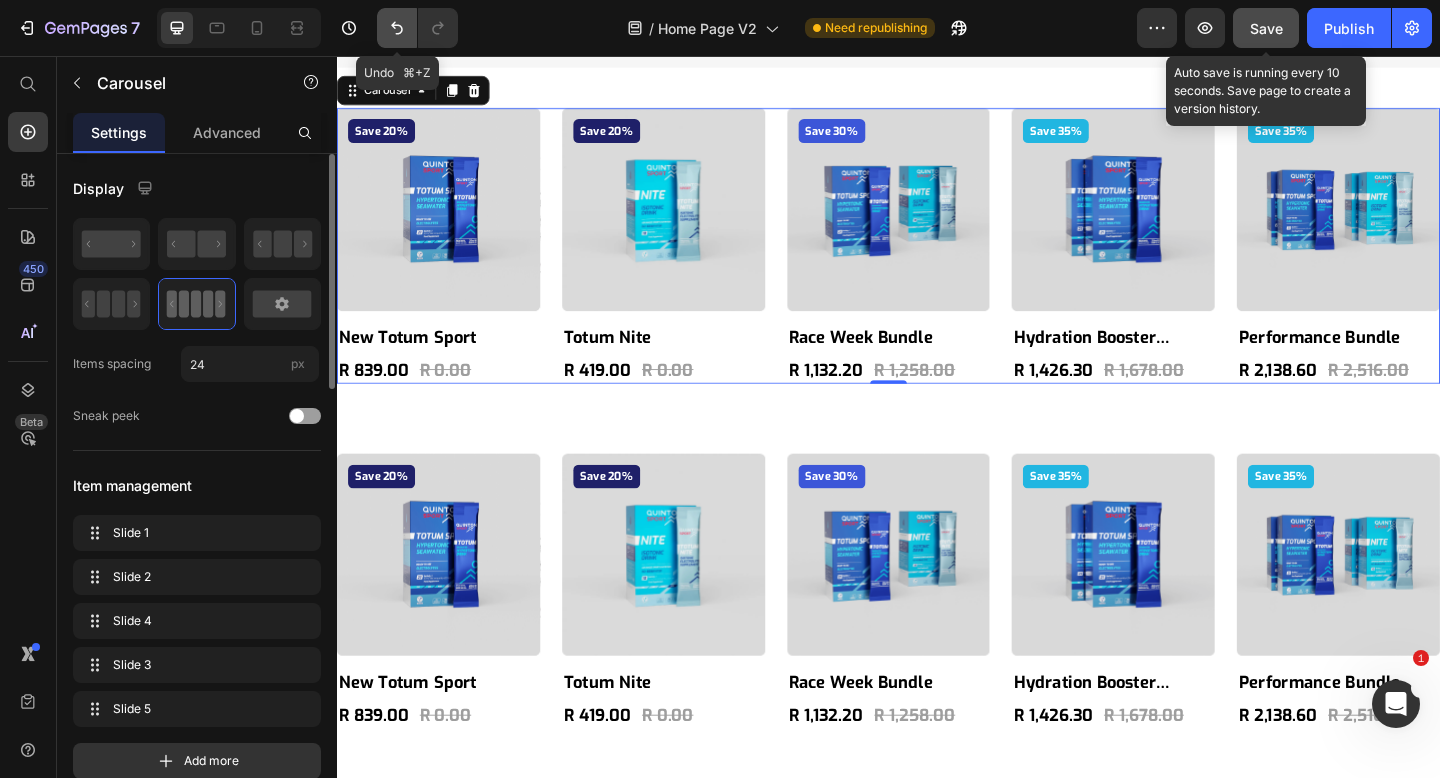 click 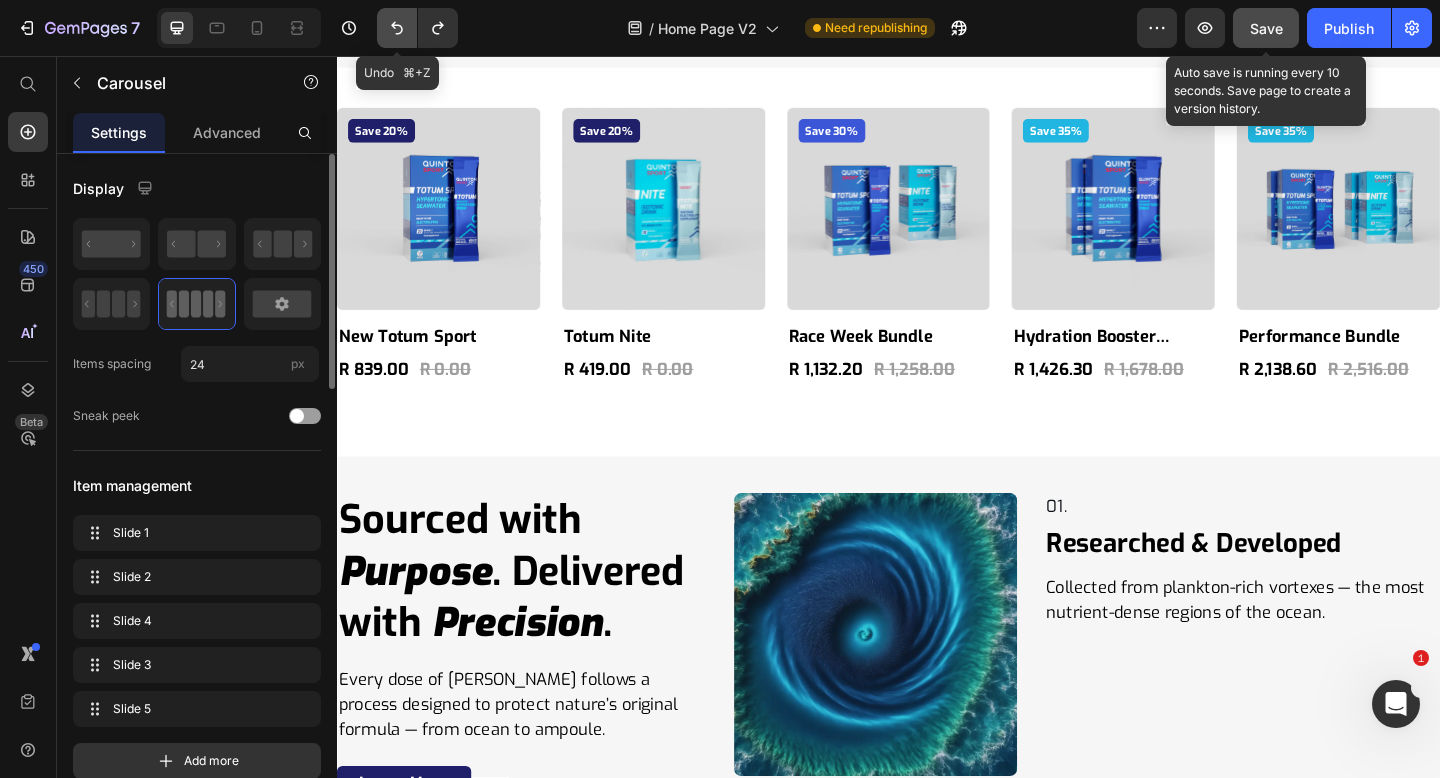 click 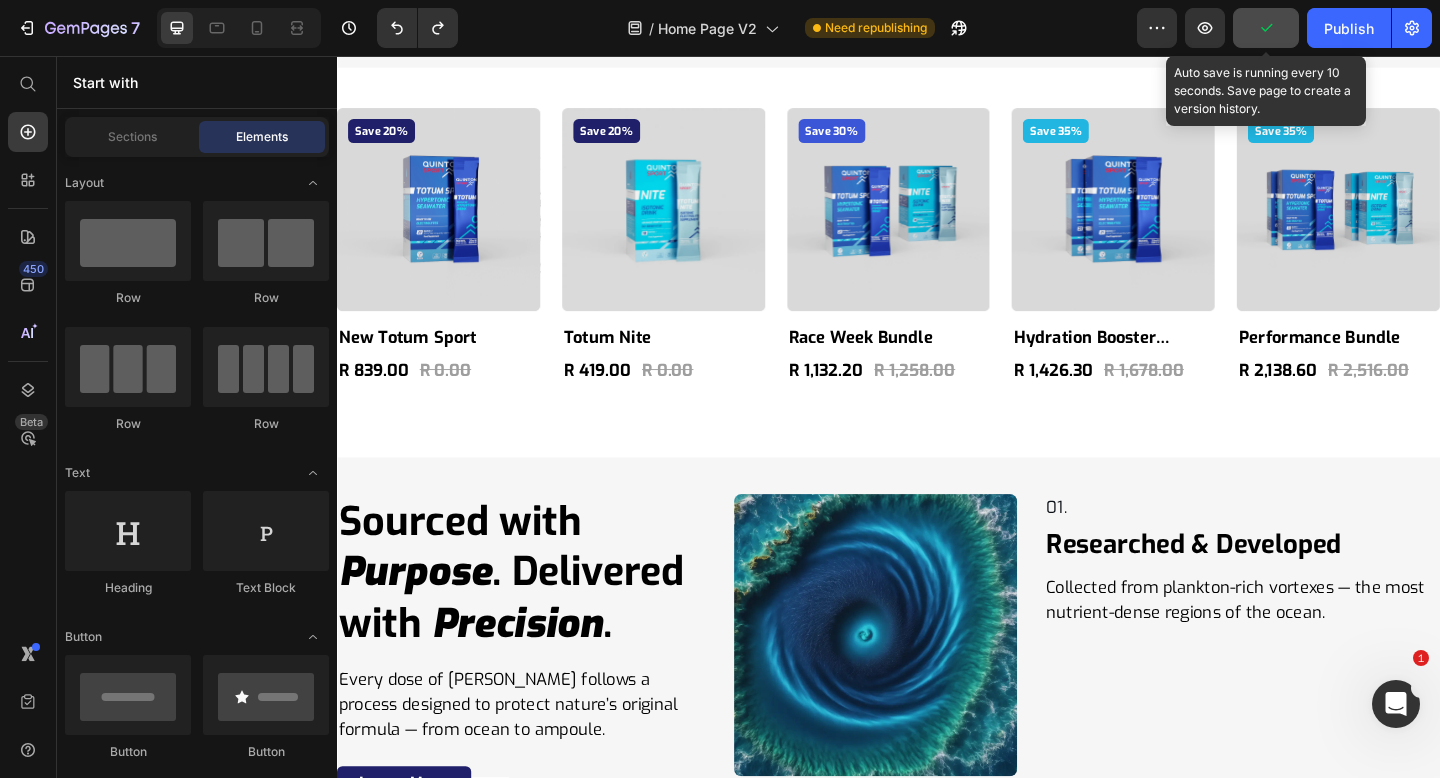 scroll, scrollTop: 11903, scrollLeft: 0, axis: vertical 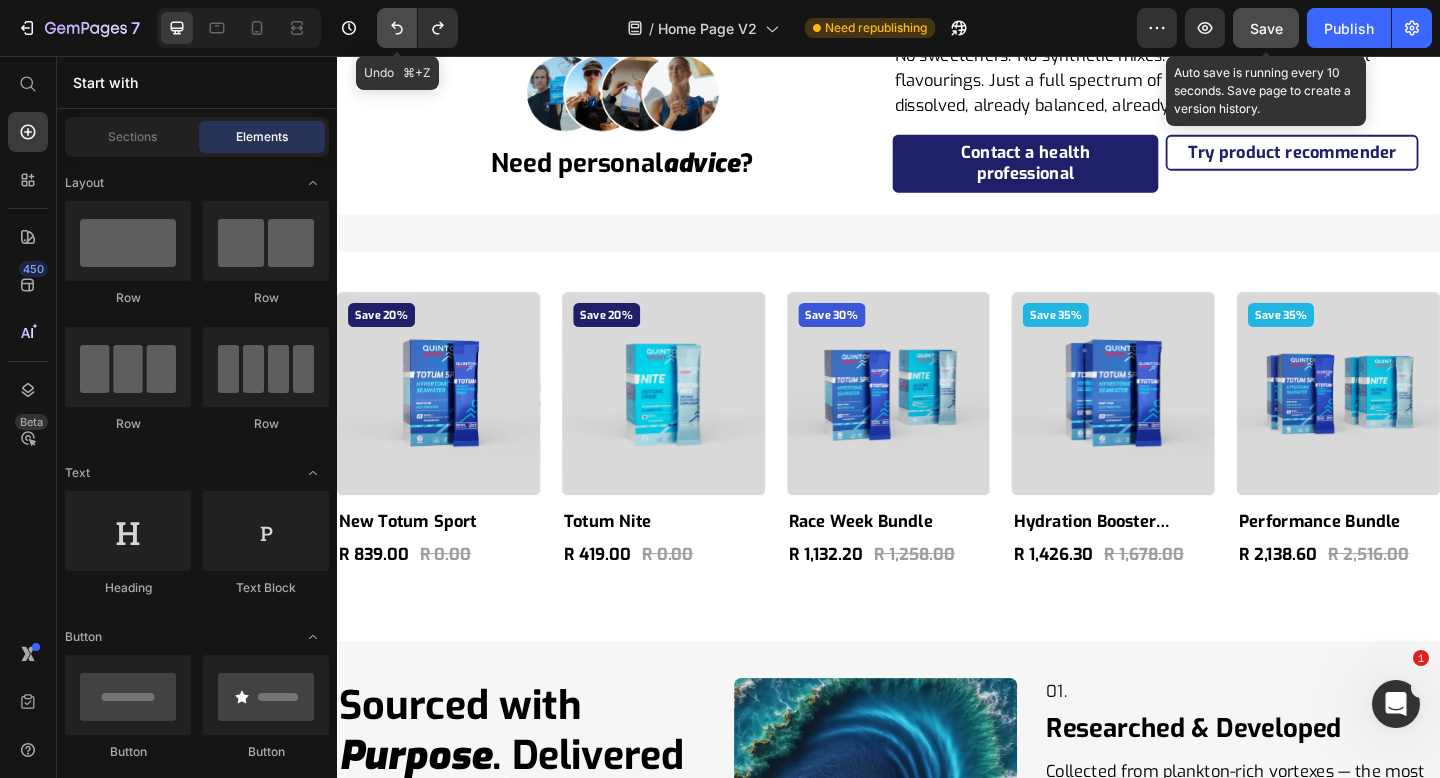 click 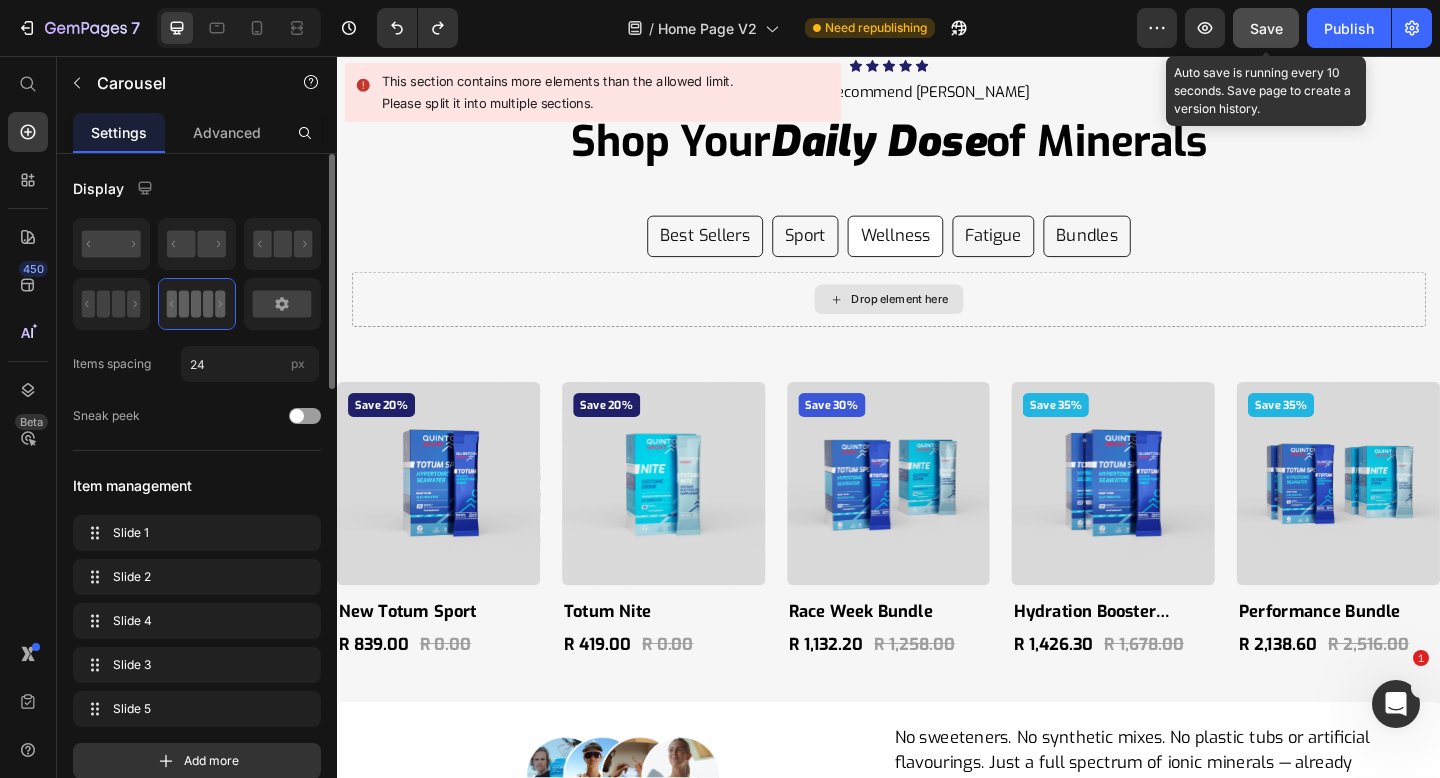 scroll, scrollTop: 11514, scrollLeft: 0, axis: vertical 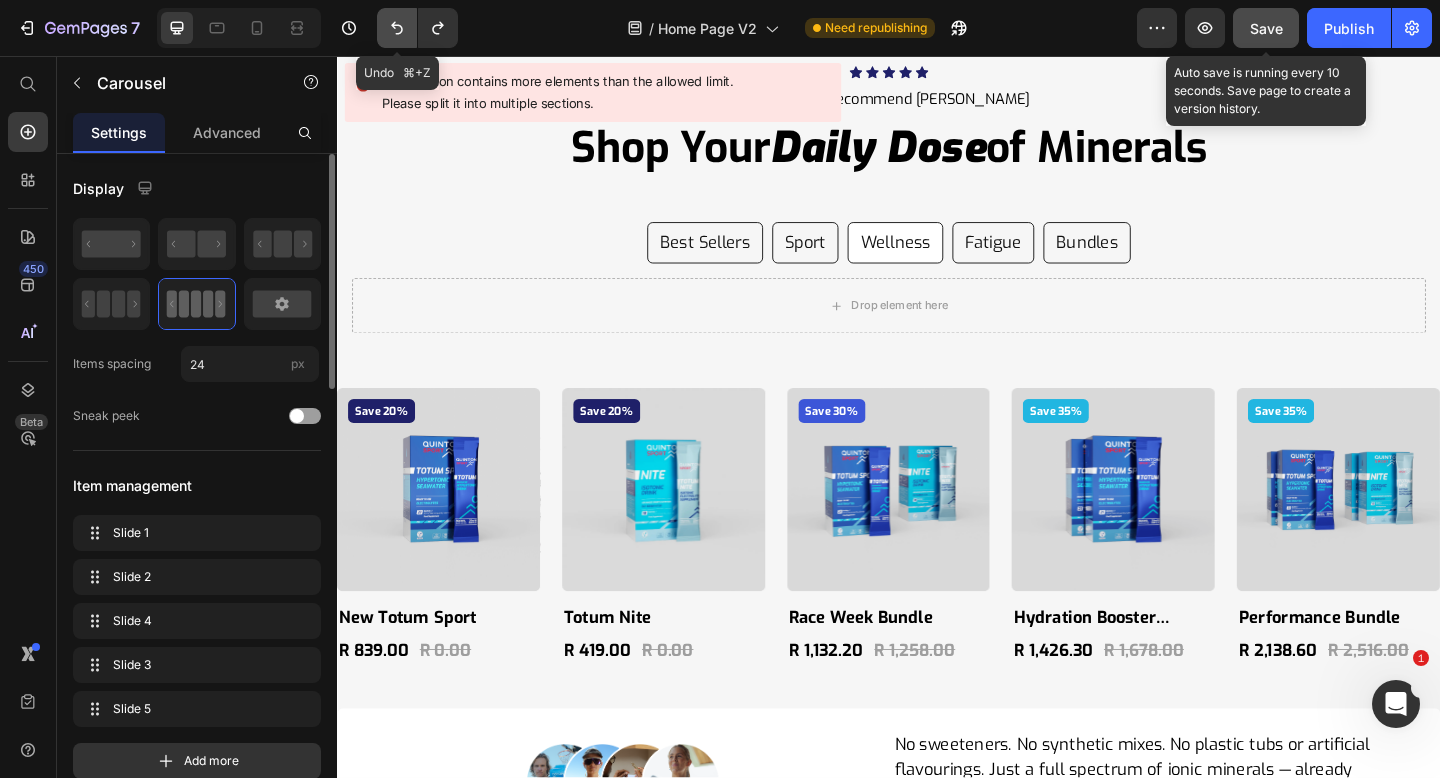 click 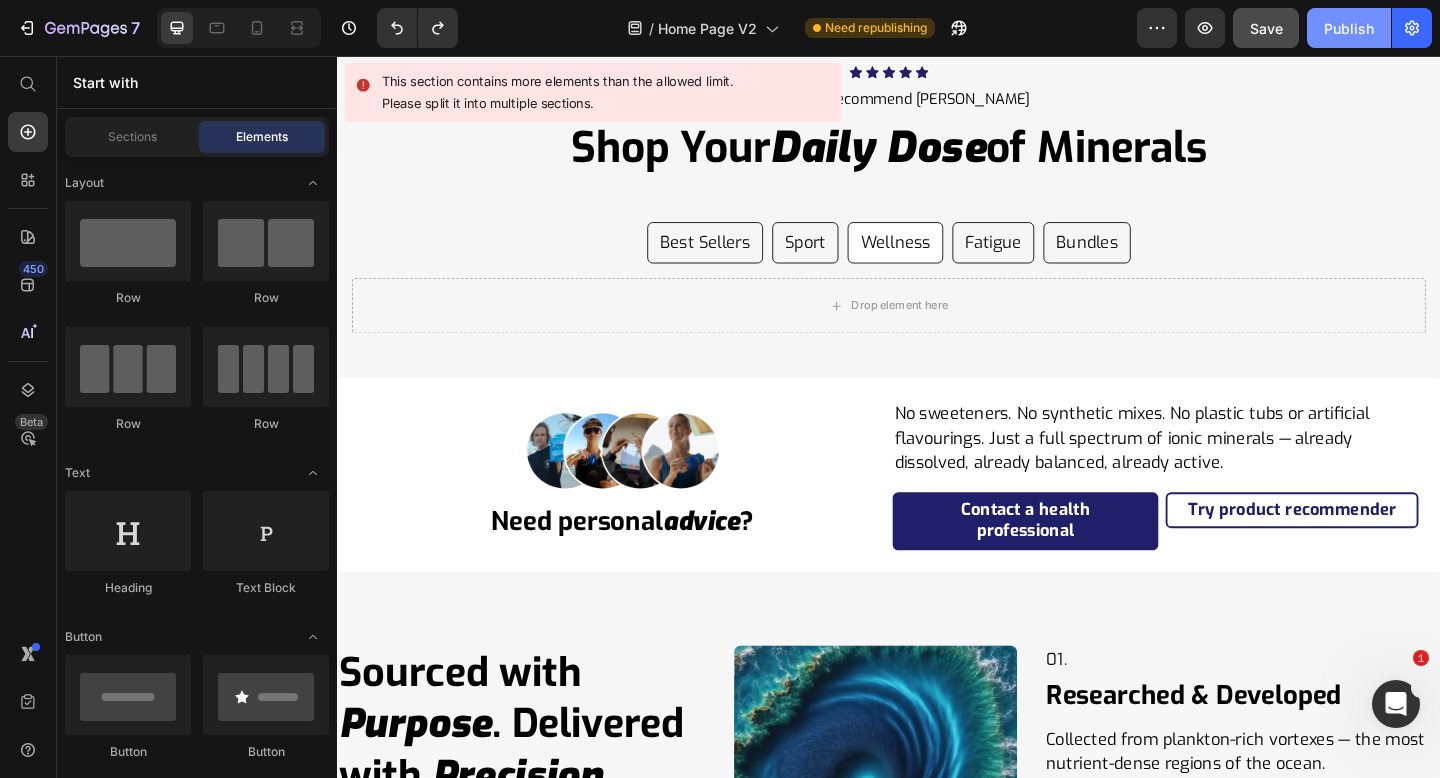 click on "Publish" at bounding box center [1349, 28] 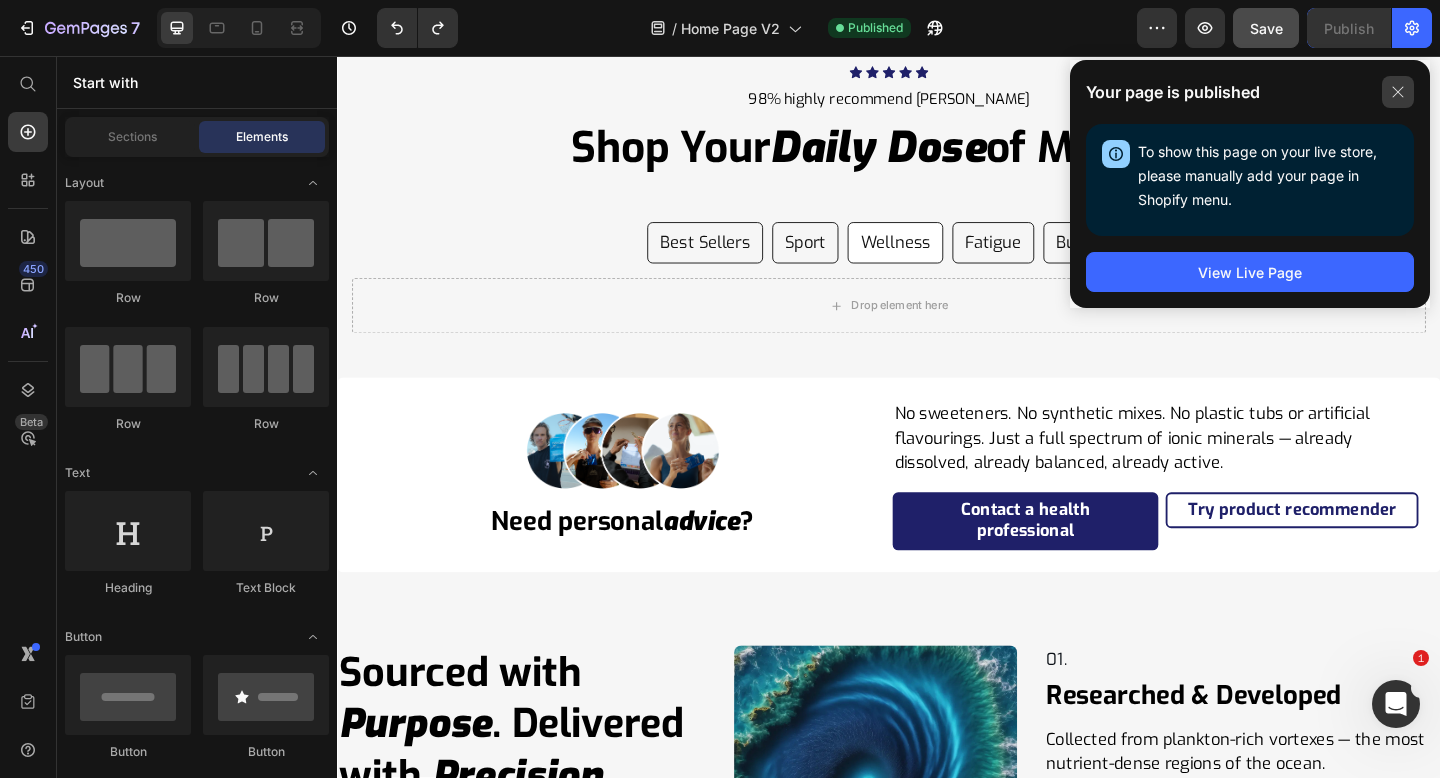 click 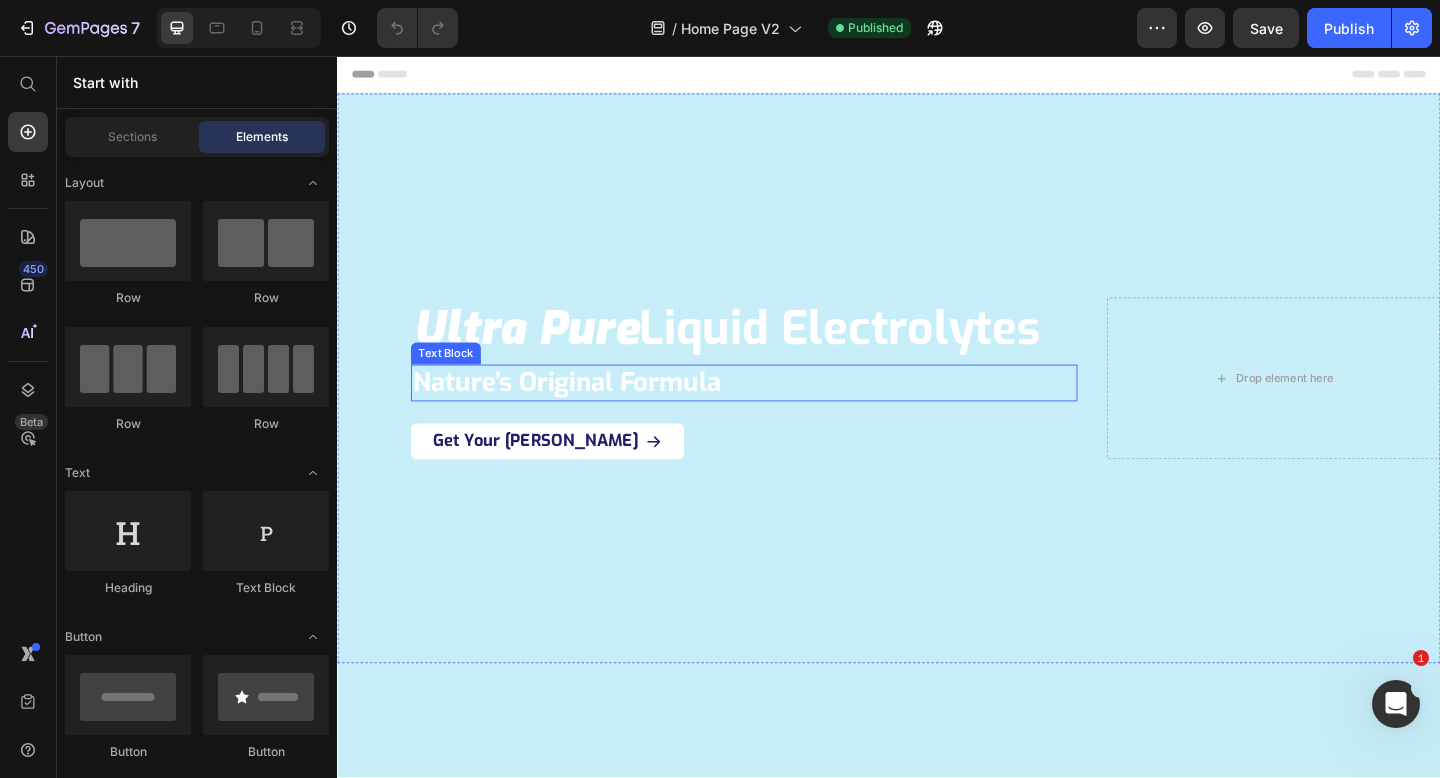 scroll, scrollTop: 0, scrollLeft: 0, axis: both 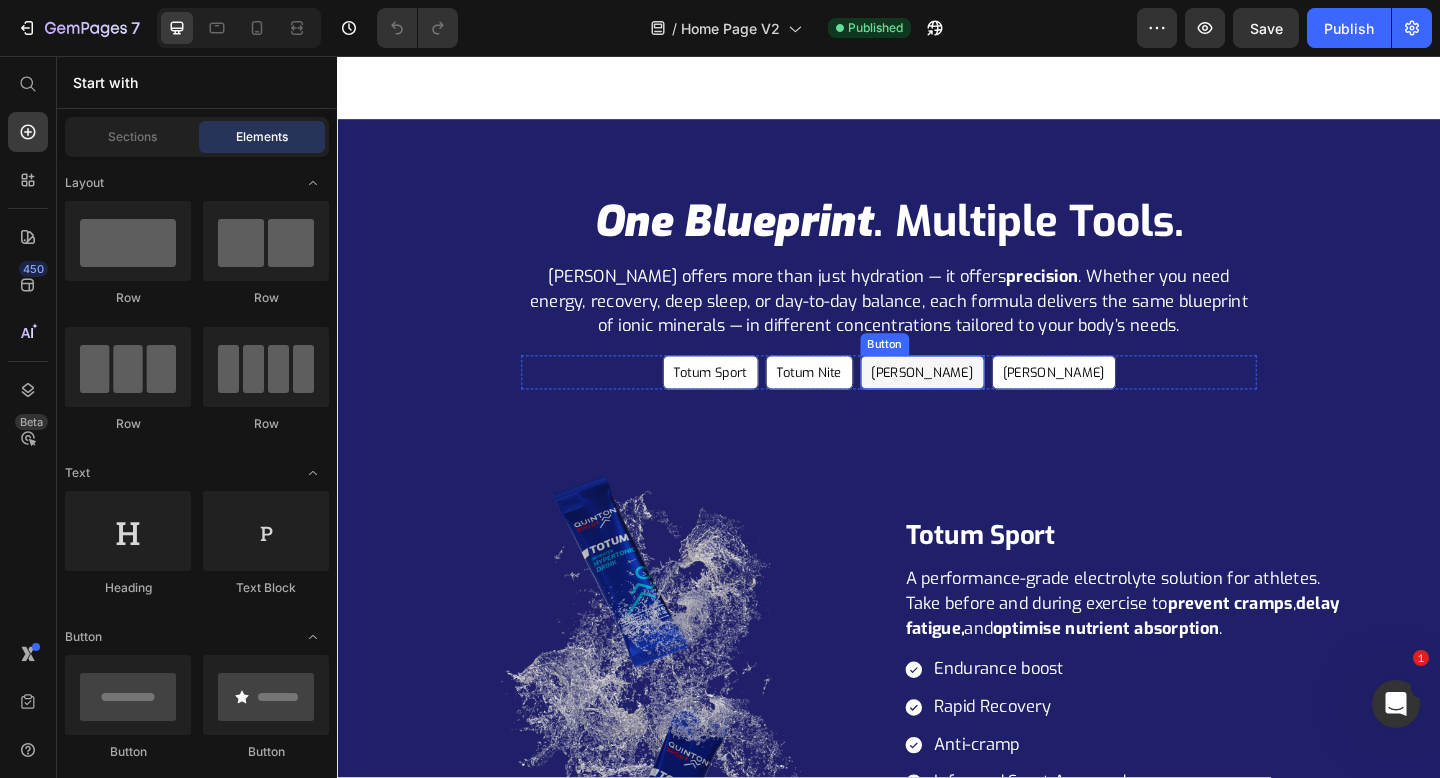click on "[PERSON_NAME]" at bounding box center (973, 400) 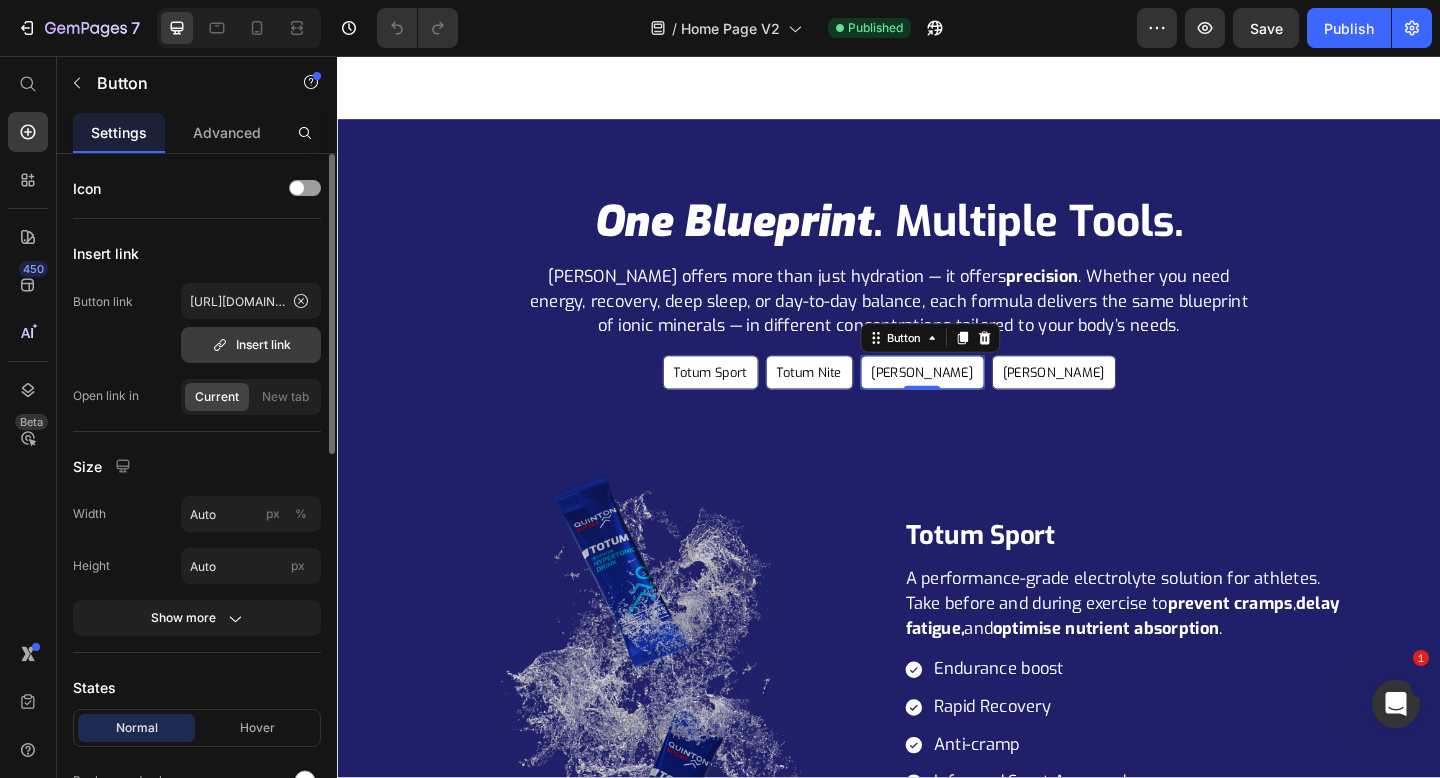 click on "Insert link" at bounding box center [251, 345] 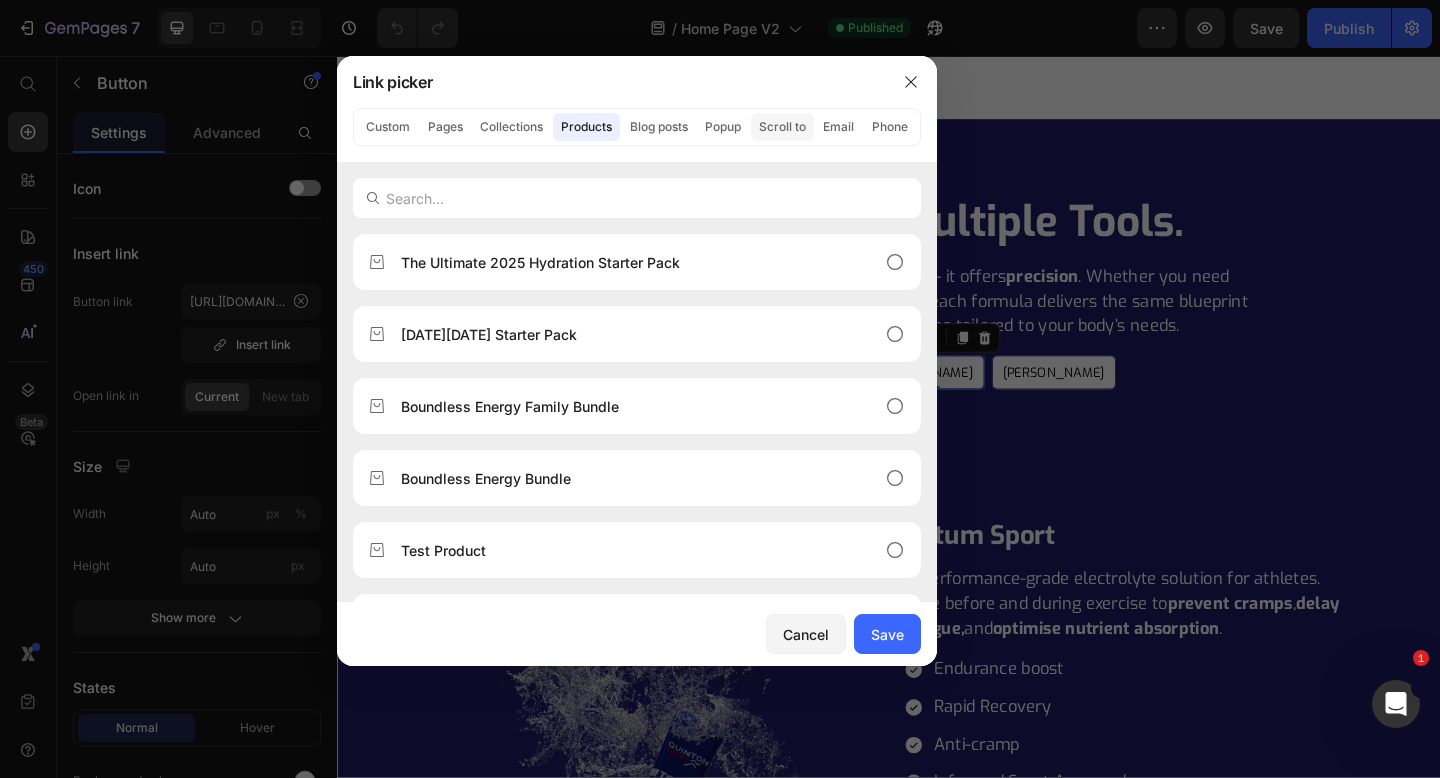click on "Scroll to" 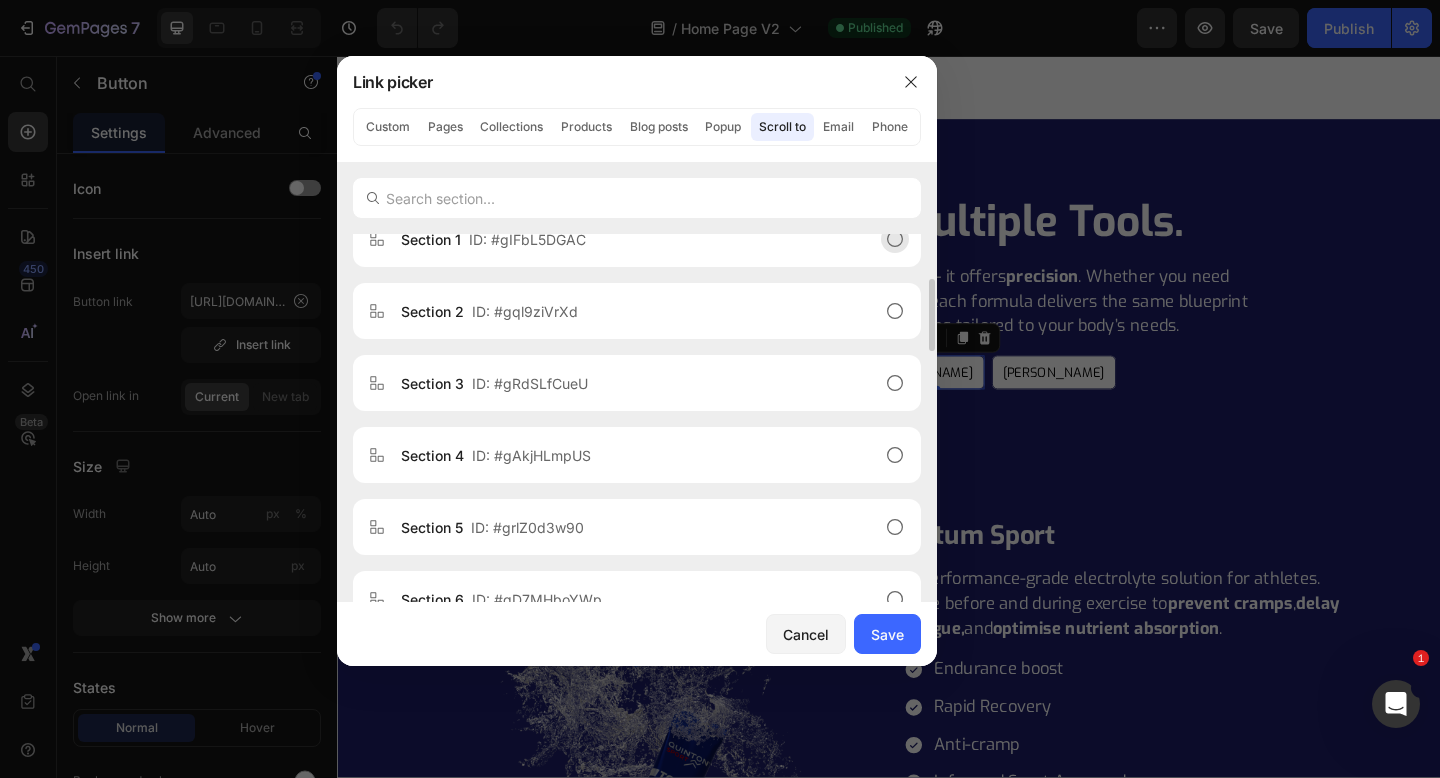 scroll, scrollTop: 230, scrollLeft: 0, axis: vertical 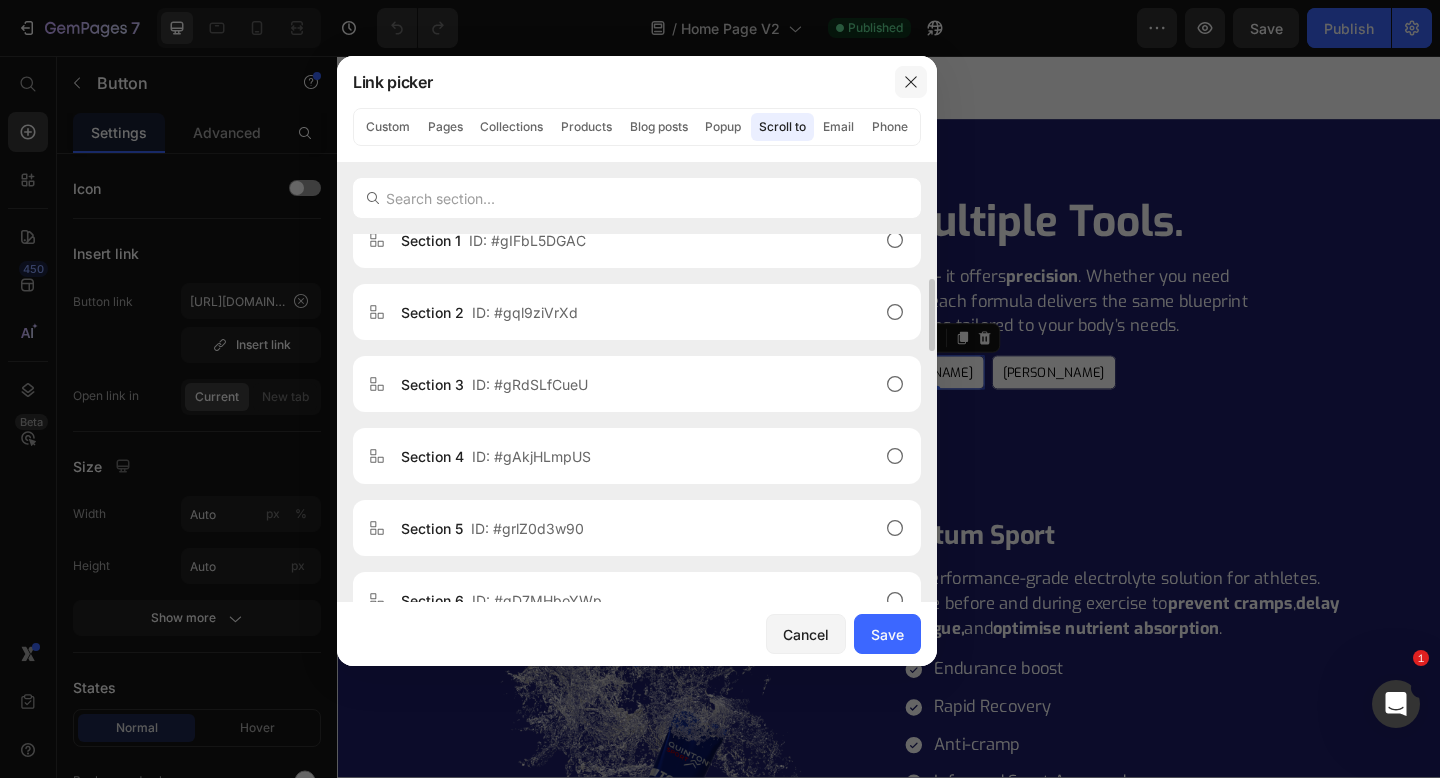click at bounding box center [911, 82] 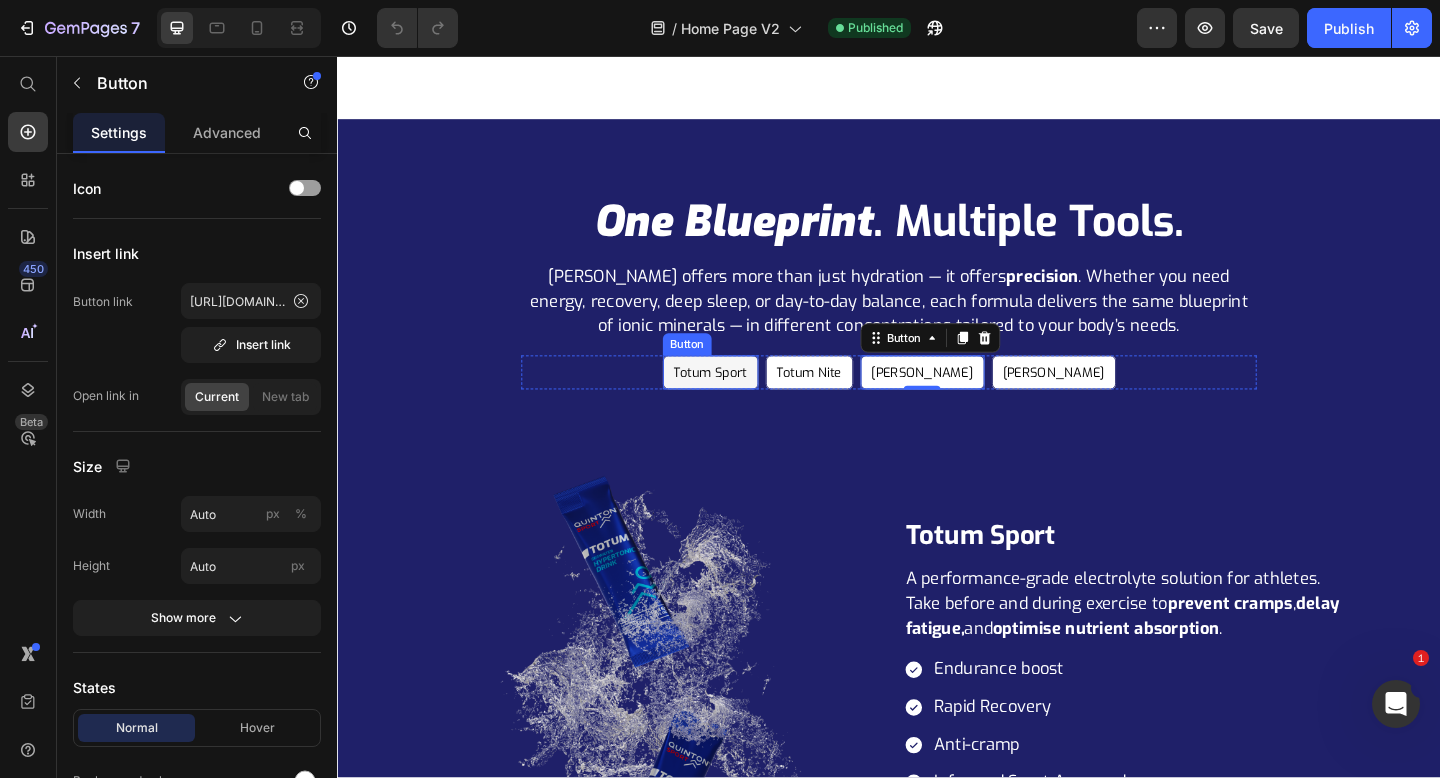 click on "Totum Sport" at bounding box center (743, 400) 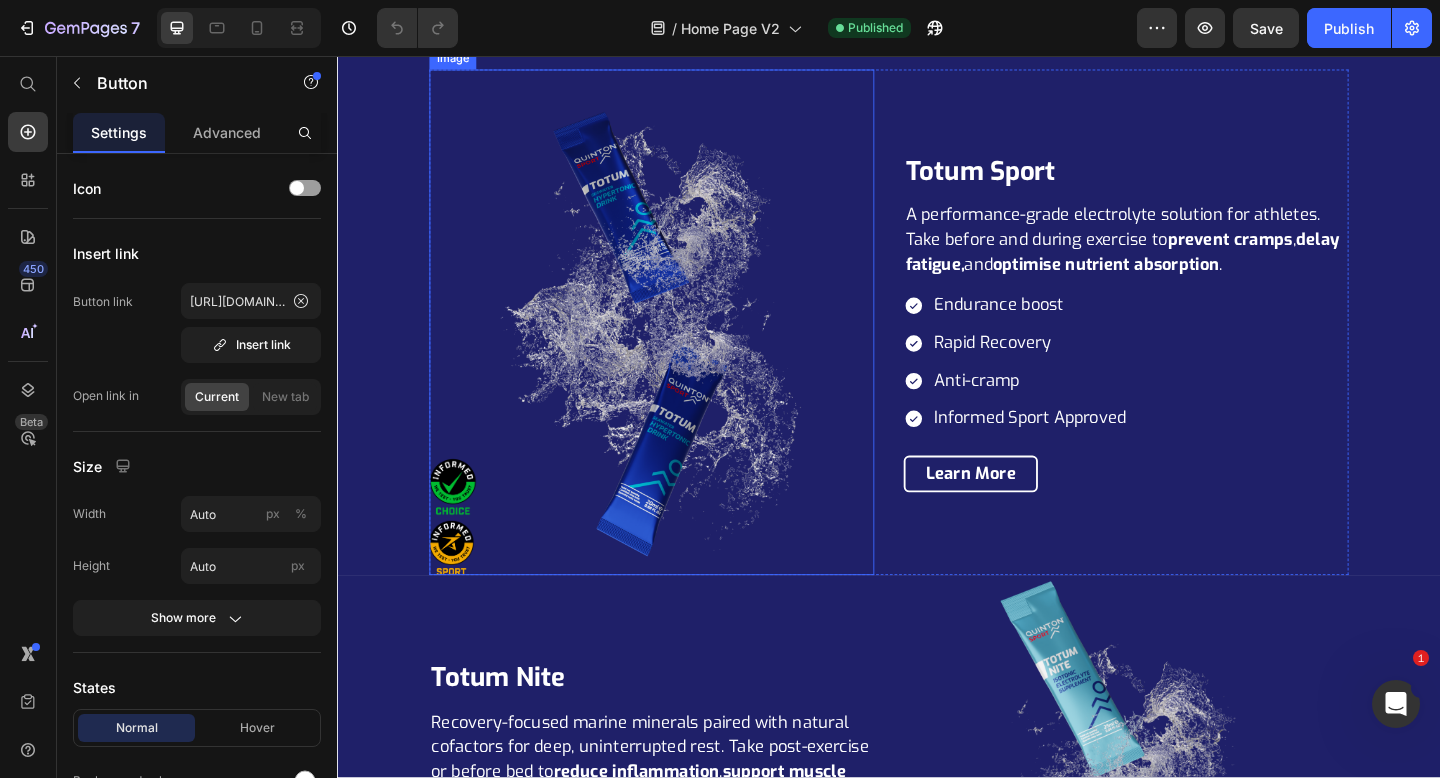 scroll, scrollTop: 4100, scrollLeft: 0, axis: vertical 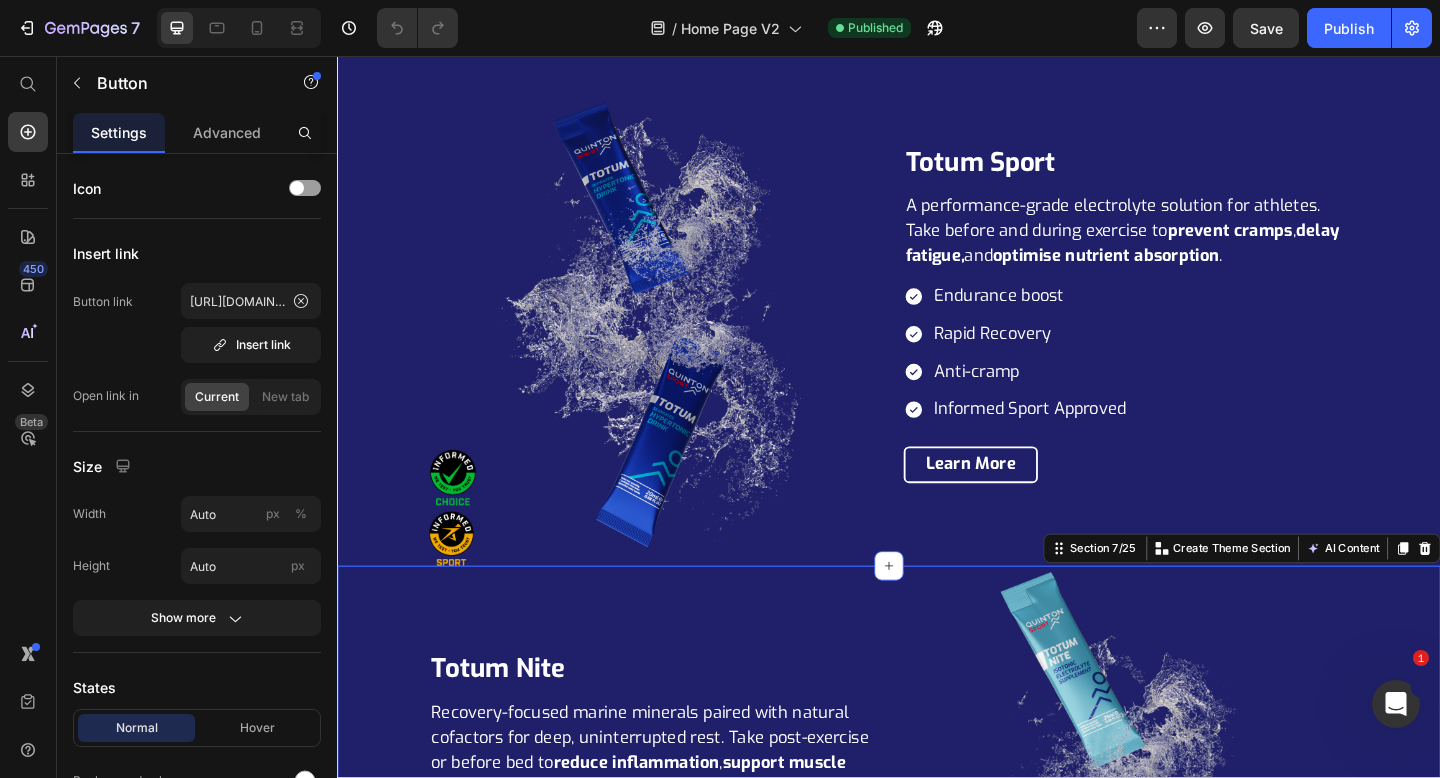 click on "Totum Nite Heading Recovery-focused marine minerals paired with natural cofactors for deep, uninterrupted rest. Take post-exercise or before bed to  reduce inflammation ,  support muscle repair , and  improve sleep quality . Text Block Nervous system balance Muscle recovery Deep sleep Informed Sport Approved Item List Row Learn More Button Row Image Image Image Row" at bounding box center (937, 901) 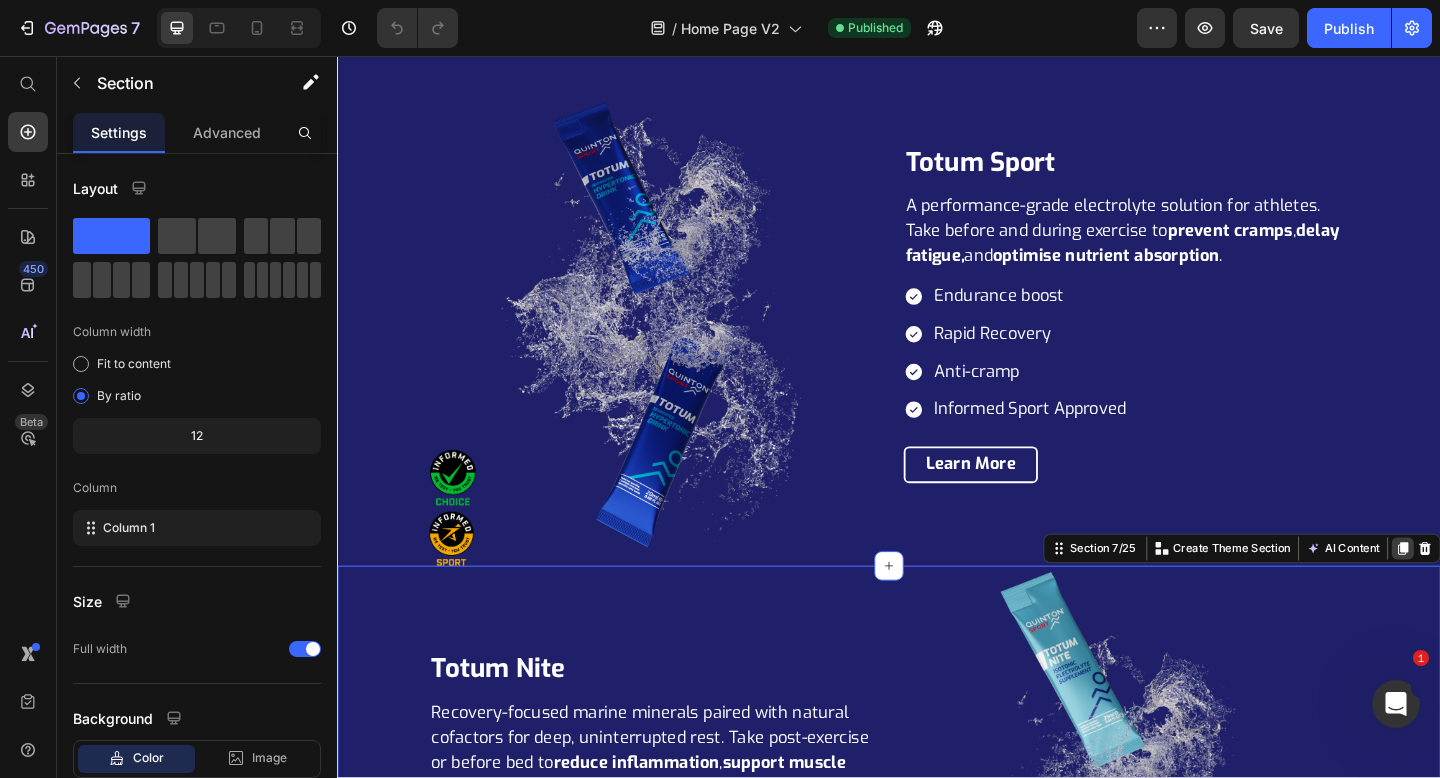 click 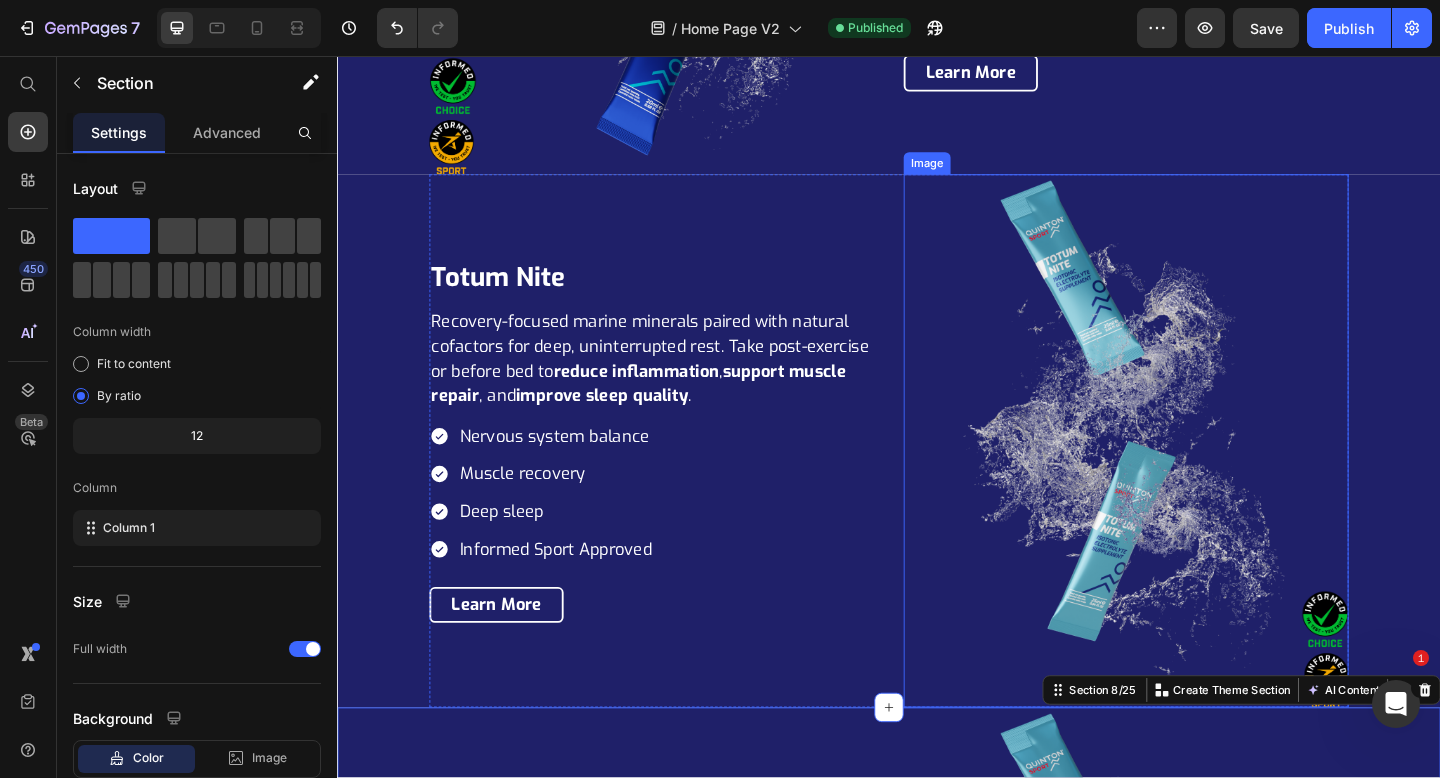 scroll, scrollTop: 4436, scrollLeft: 0, axis: vertical 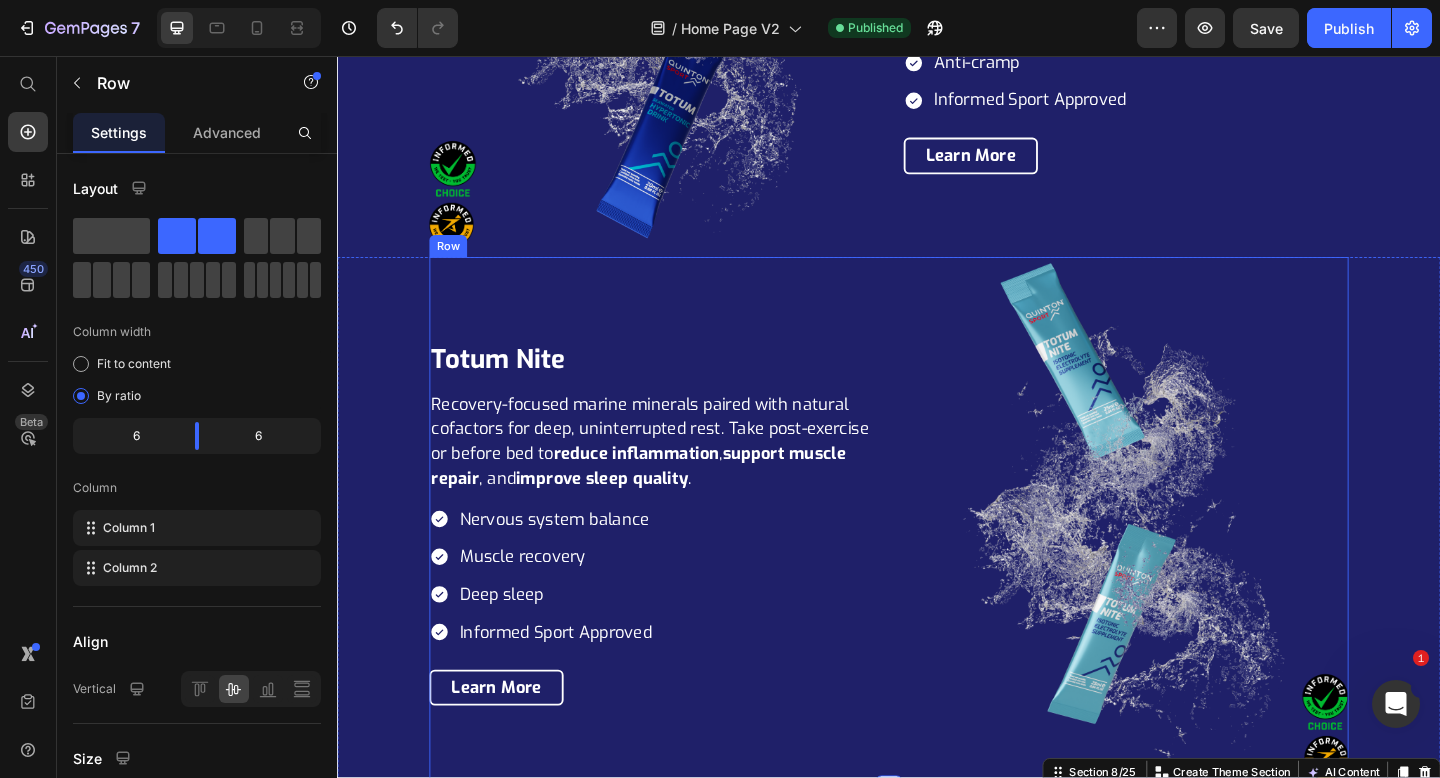 click on "Totum Nite Heading Recovery-focused marine minerals paired with natural cofactors for deep, uninterrupted rest. Take post-exercise or before bed to  reduce inflammation ,  support muscle repair , and  improve sleep quality . Text Block Nervous system balance Muscle recovery Deep sleep Informed Sport Approved Item List Row Learn More Button Row Image Image Image Row" at bounding box center [937, 565] 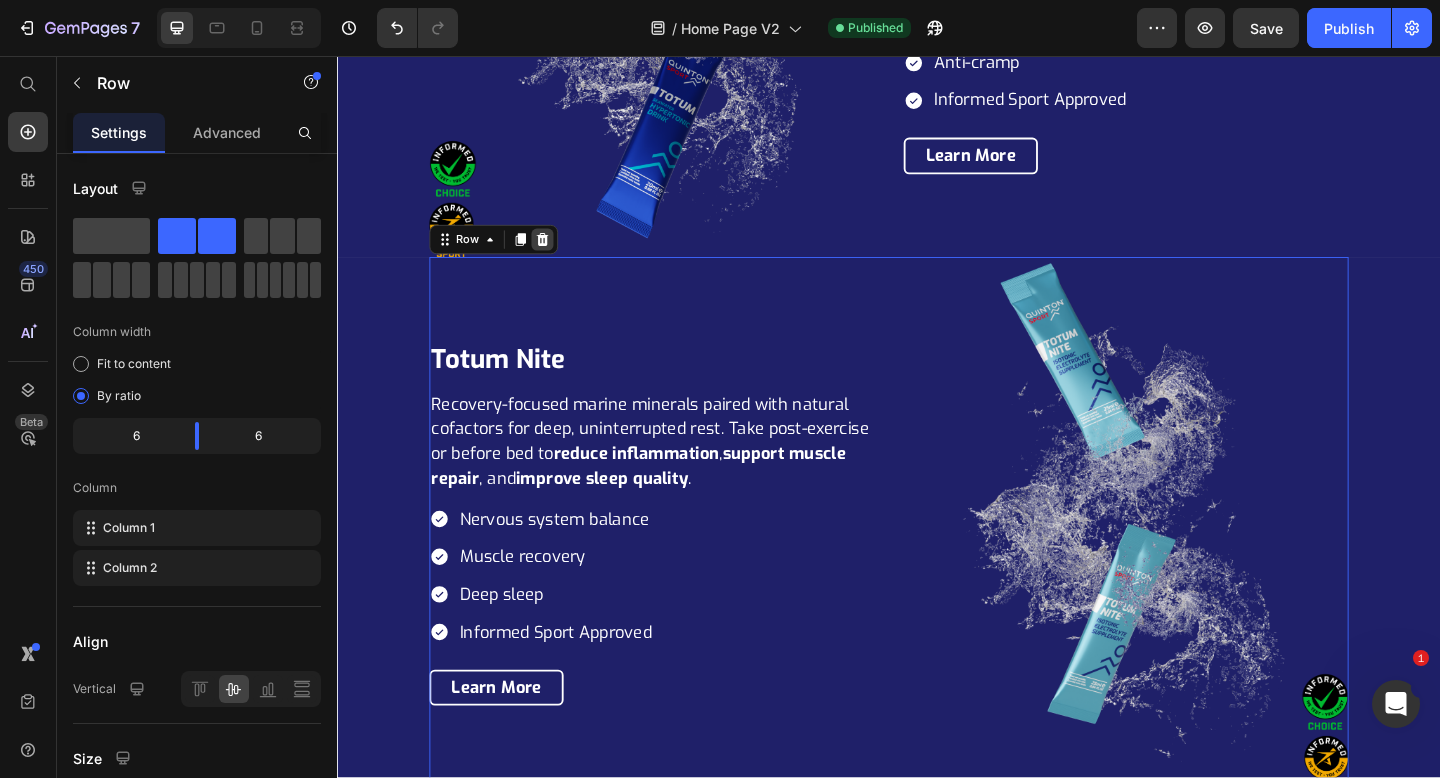 click 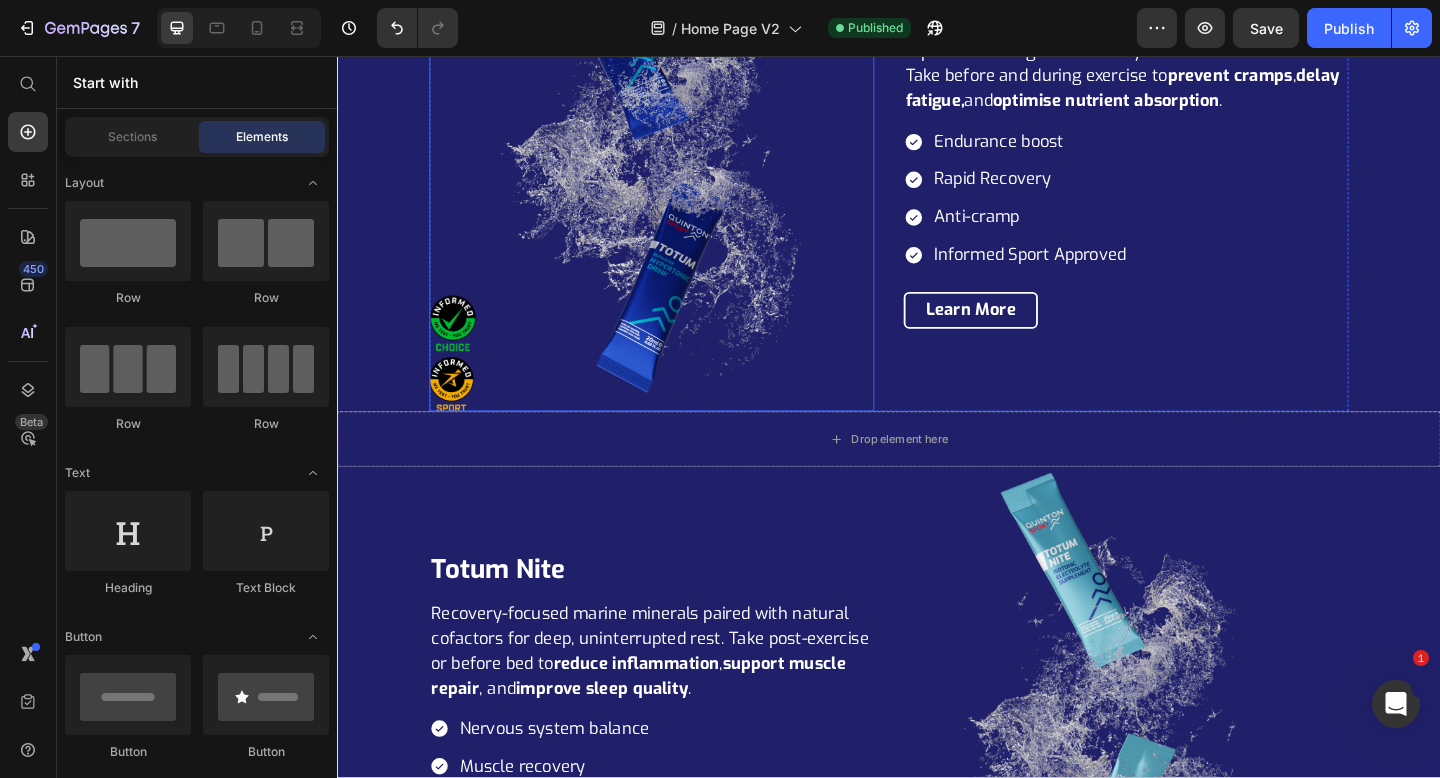 scroll, scrollTop: 4265, scrollLeft: 0, axis: vertical 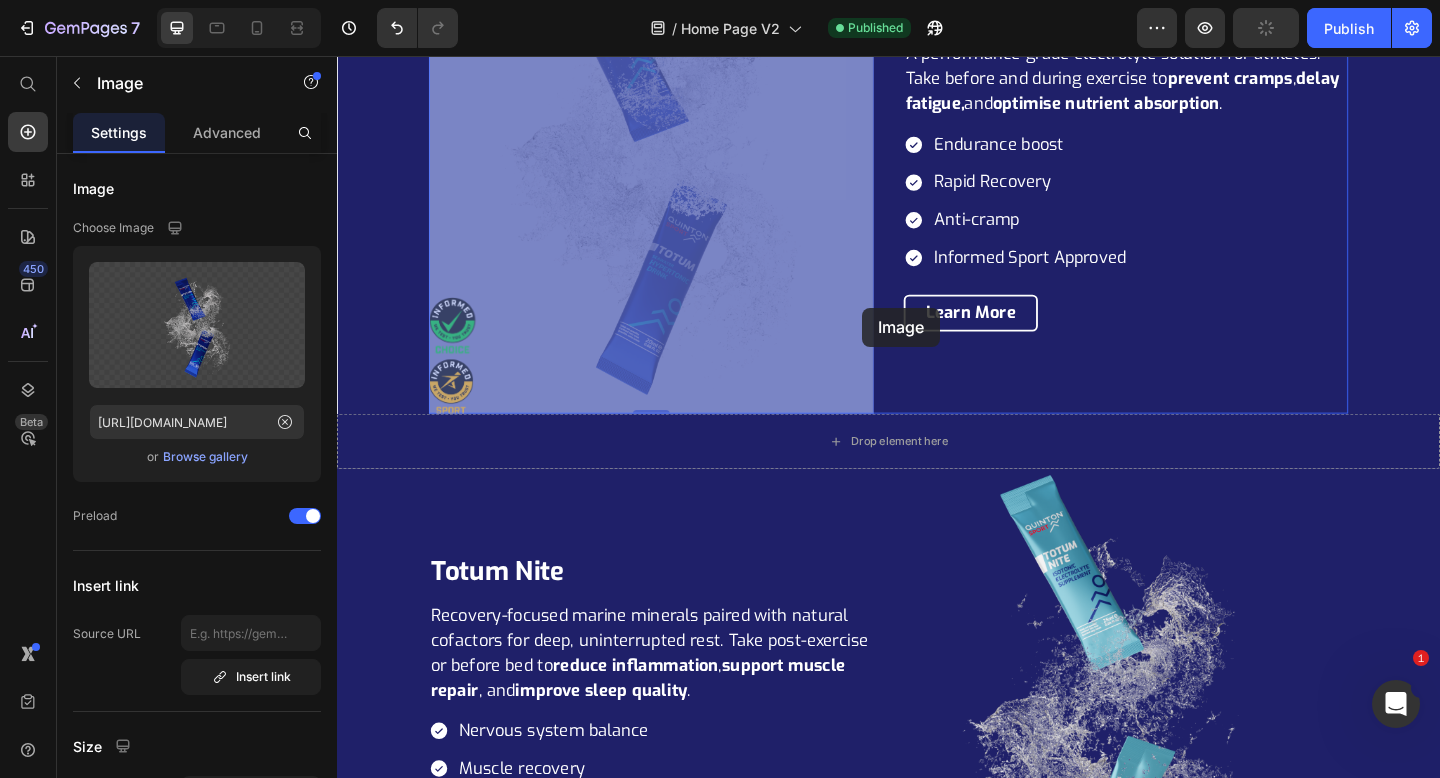 drag, startPoint x: 905, startPoint y: 217, endPoint x: 908, endPoint y: 330, distance: 113.03982 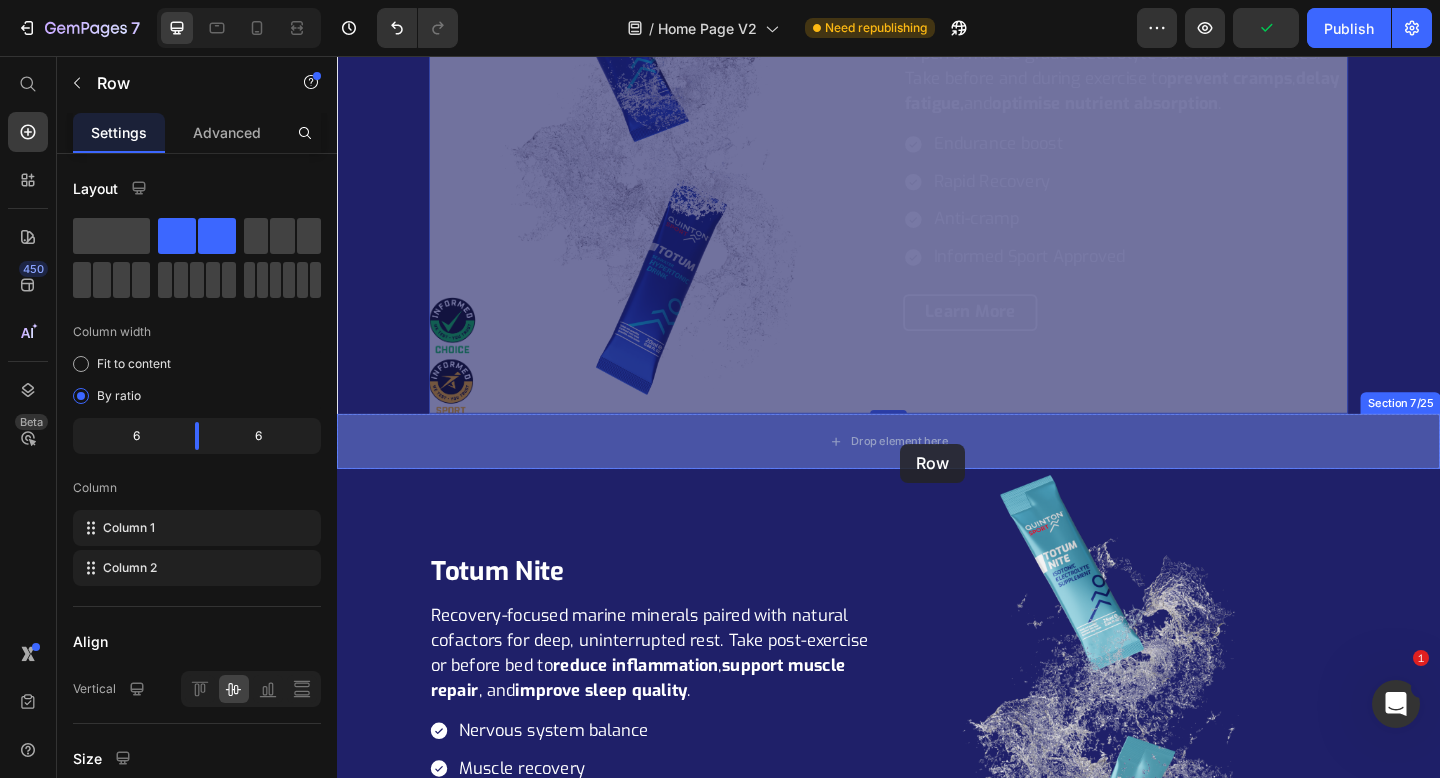drag, startPoint x: 935, startPoint y: 299, endPoint x: 949, endPoint y: 478, distance: 179.54665 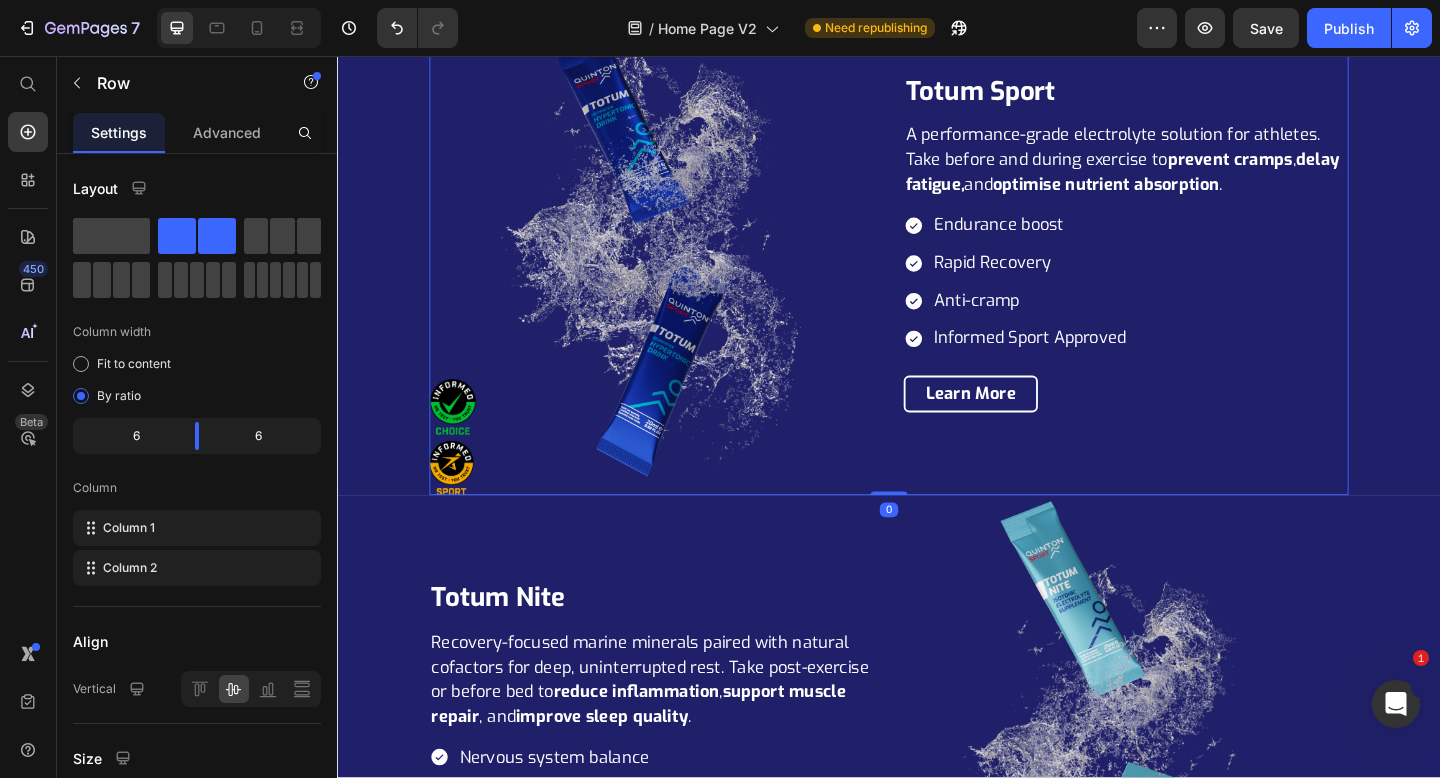 scroll, scrollTop: 3599, scrollLeft: 0, axis: vertical 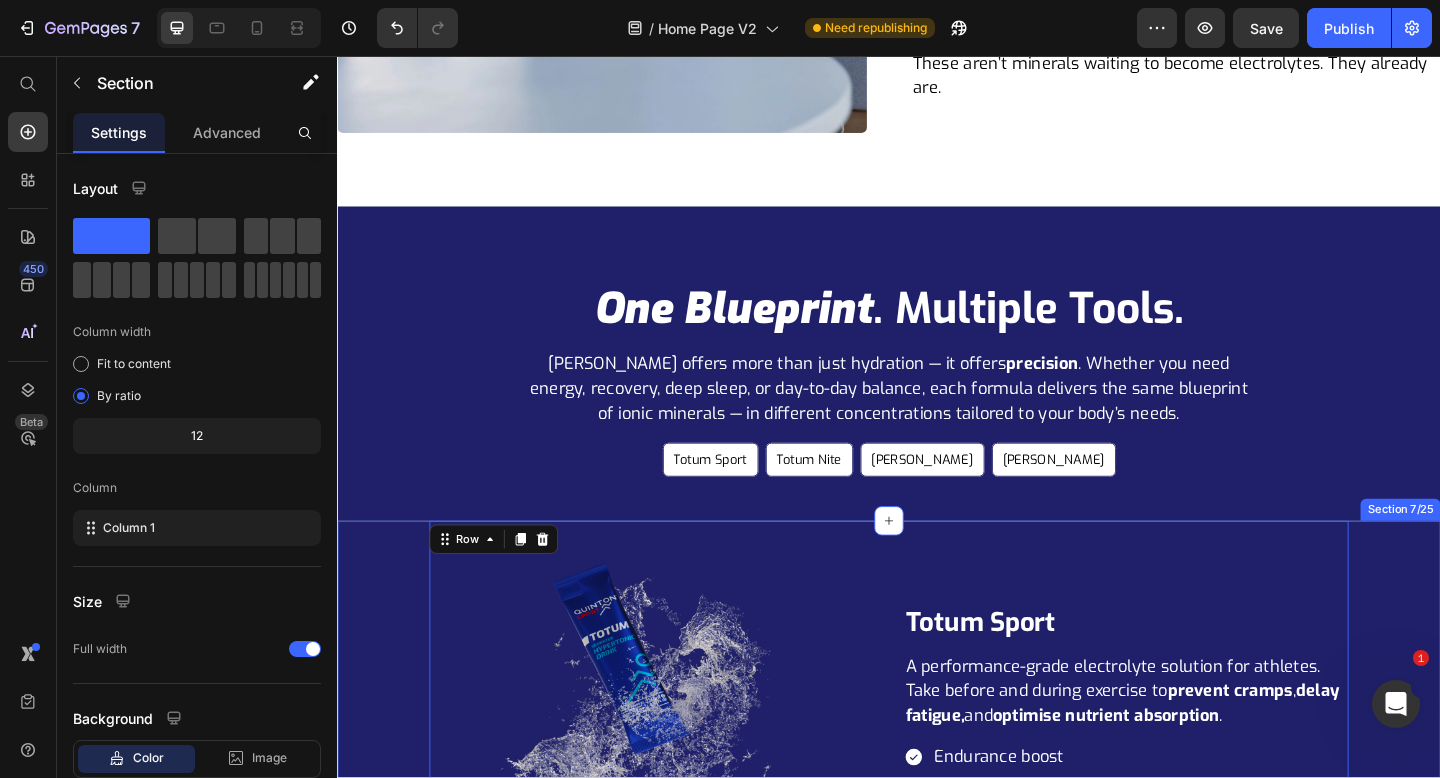 click on "Image Image Image Totum Sport Heading A performance-grade electrolyte solution for athletes. Take before and during exercise to  prevent cramps ,  delay fatigue,  and  optimise nutrient absorption . Text Block Endurance boost Rapid Recovery Anti-cramp Informed Sport Approved Item List Row Learn More Button Row Row   0" at bounding box center (937, 837) 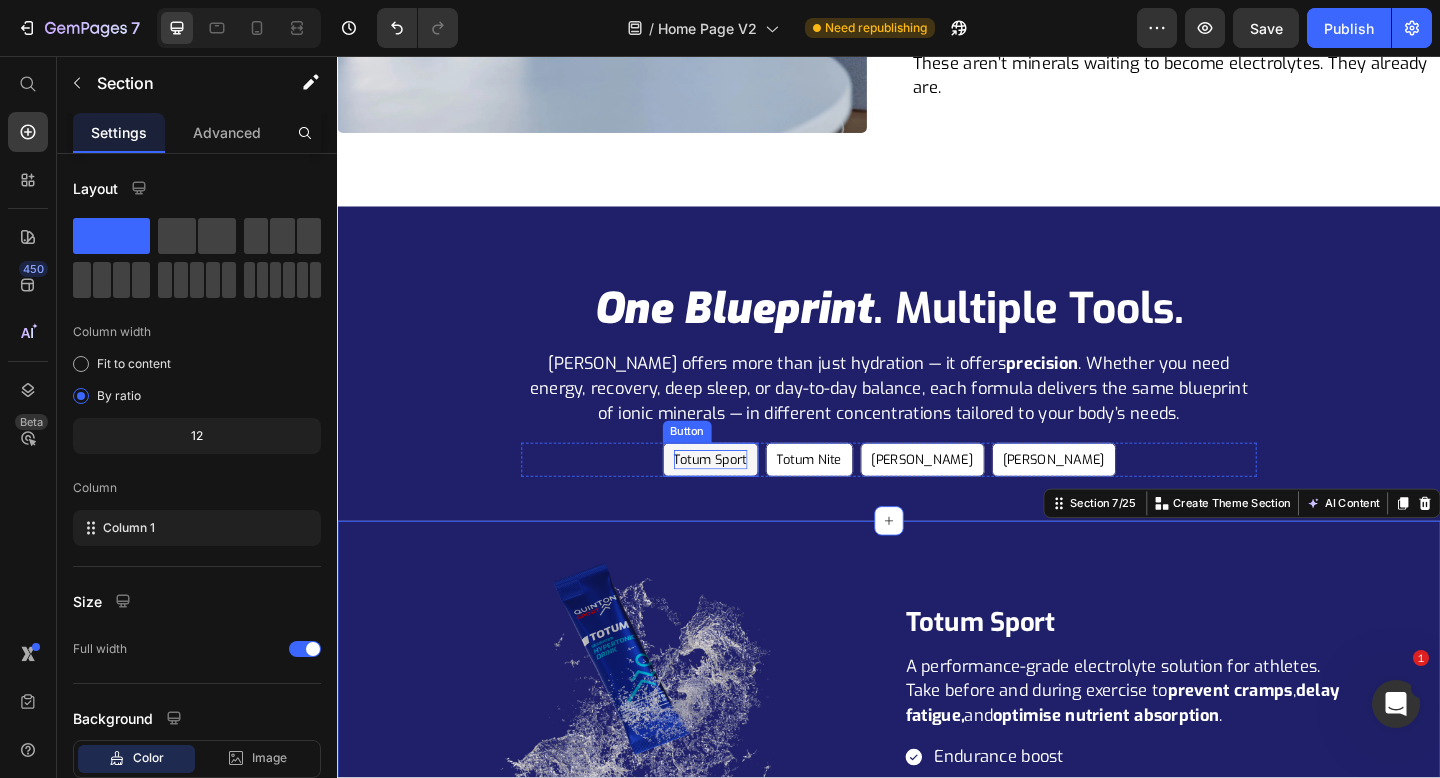 click on "Totum Sport" at bounding box center [743, 495] 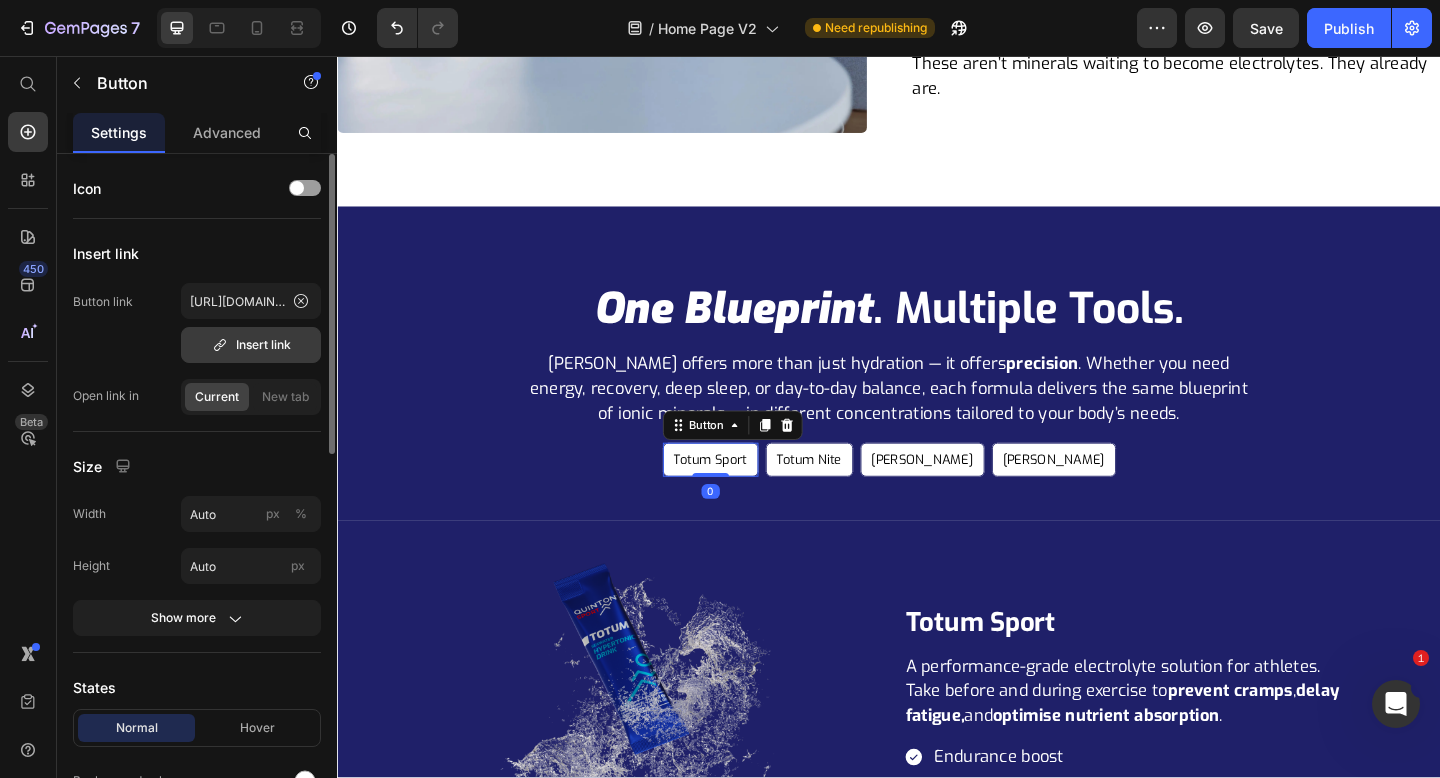 click on "Insert link" at bounding box center [251, 345] 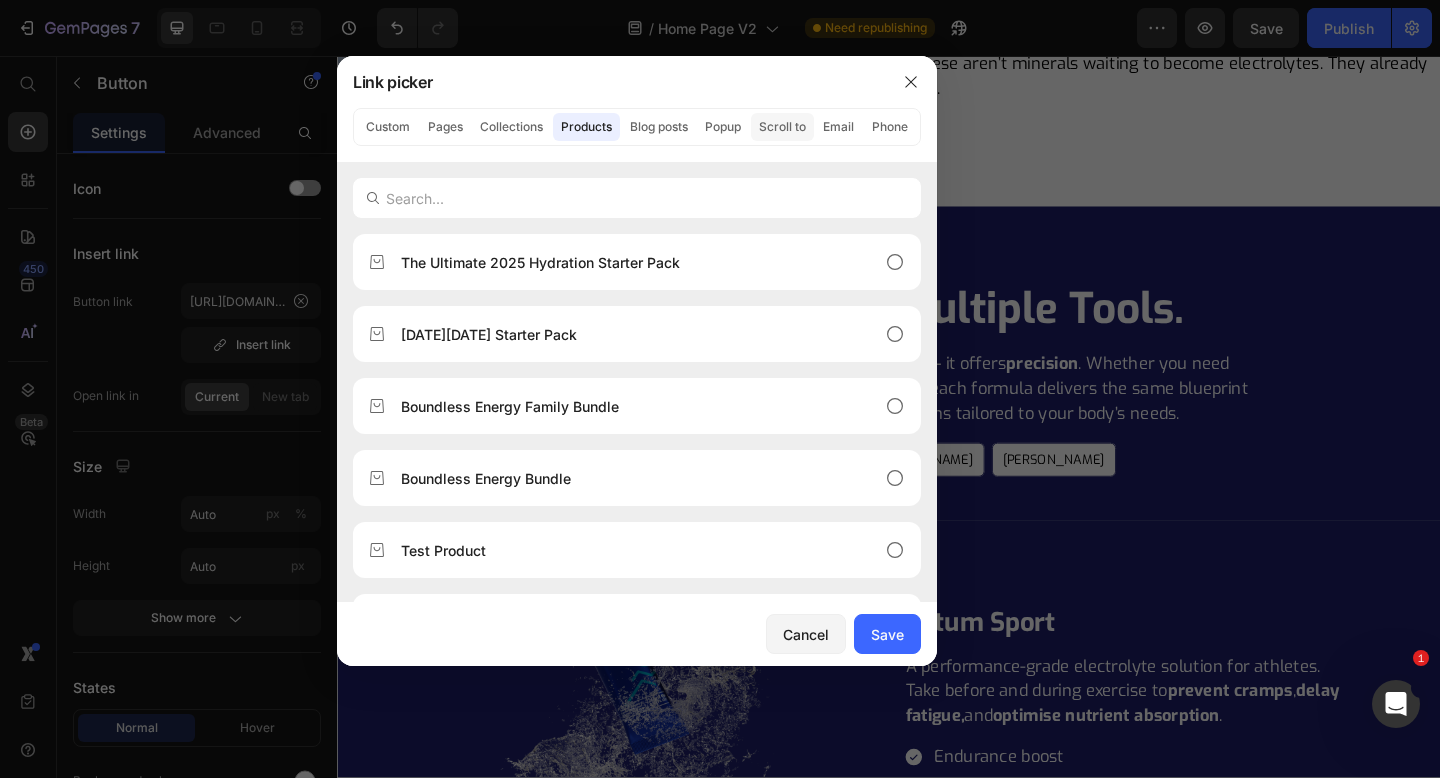 click on "Scroll to" 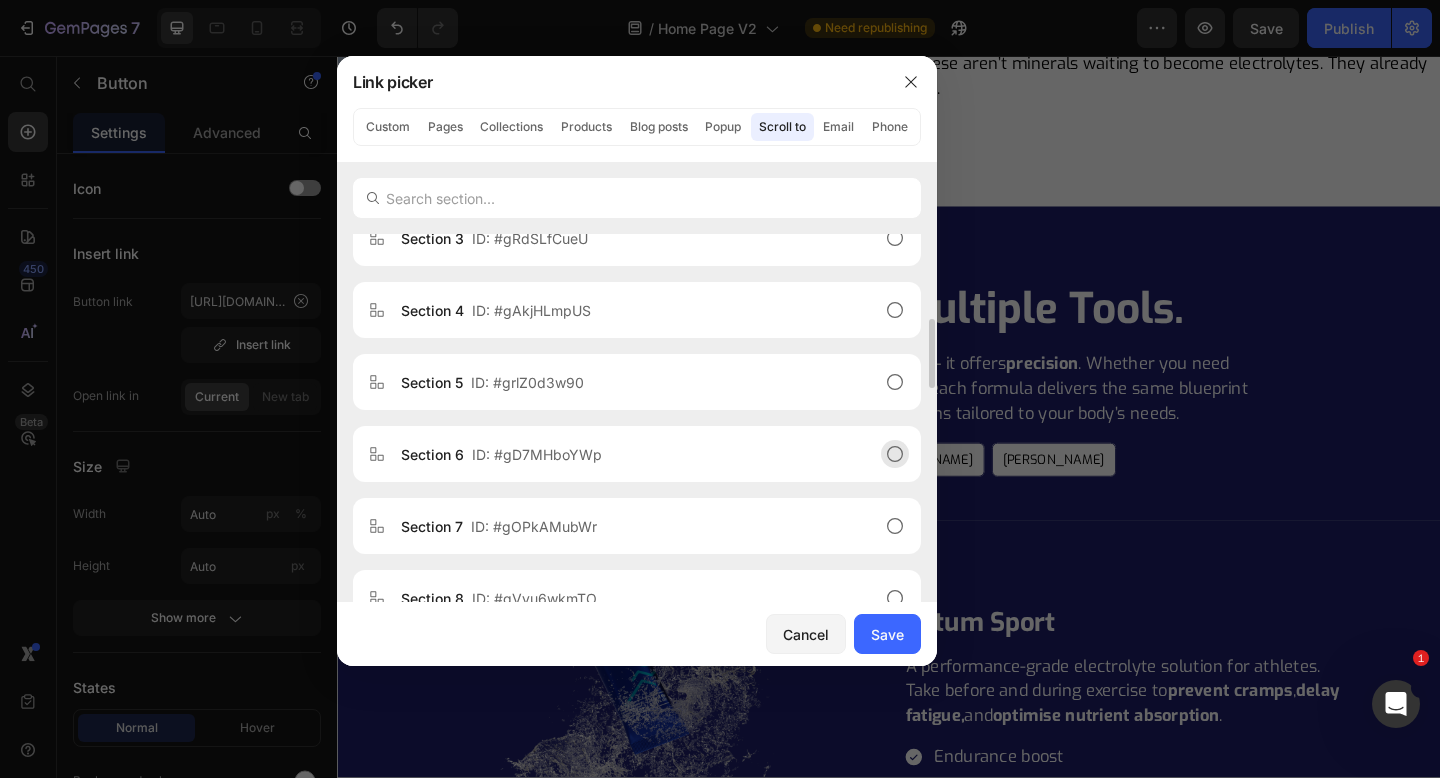 scroll, scrollTop: 388, scrollLeft: 0, axis: vertical 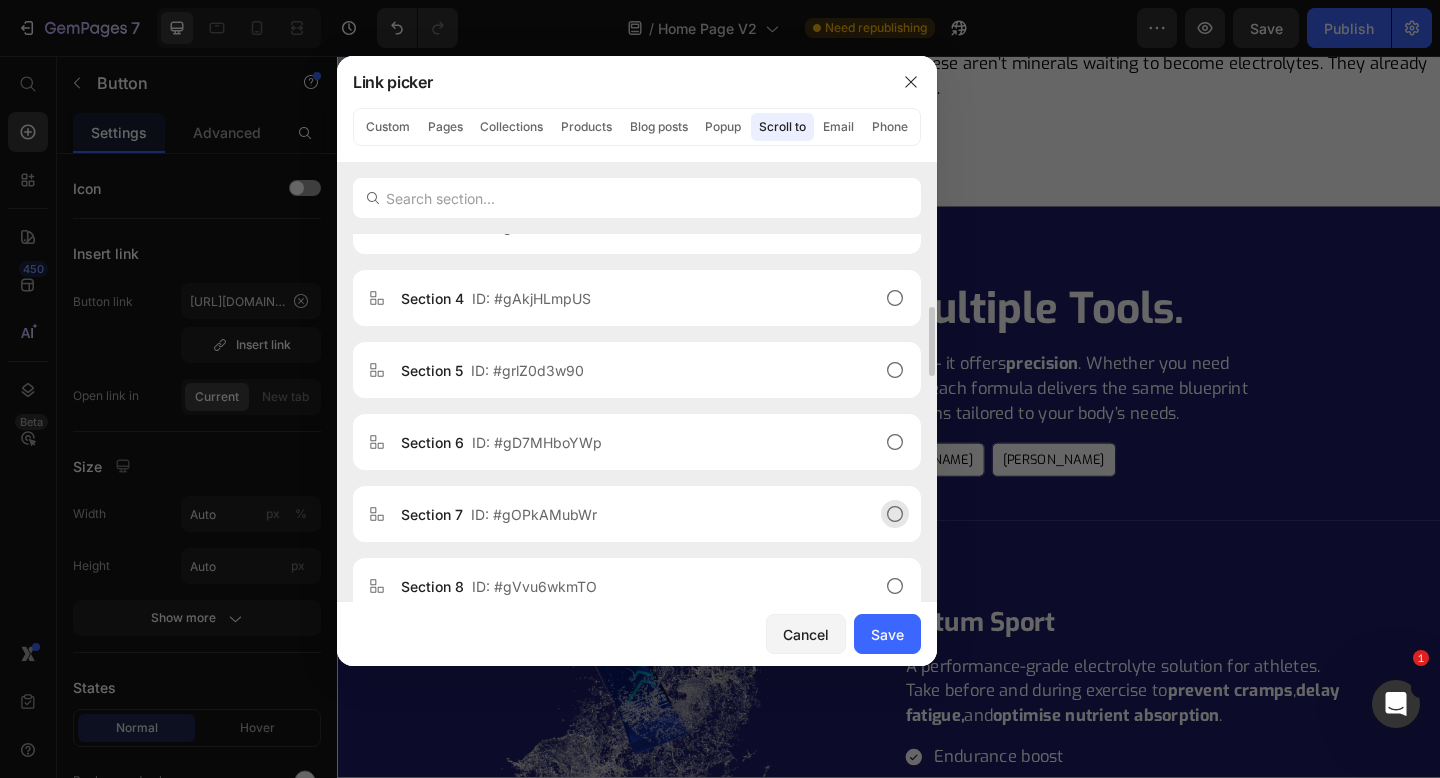 click on "ID: #gOPkAMubWr" at bounding box center [534, 514] 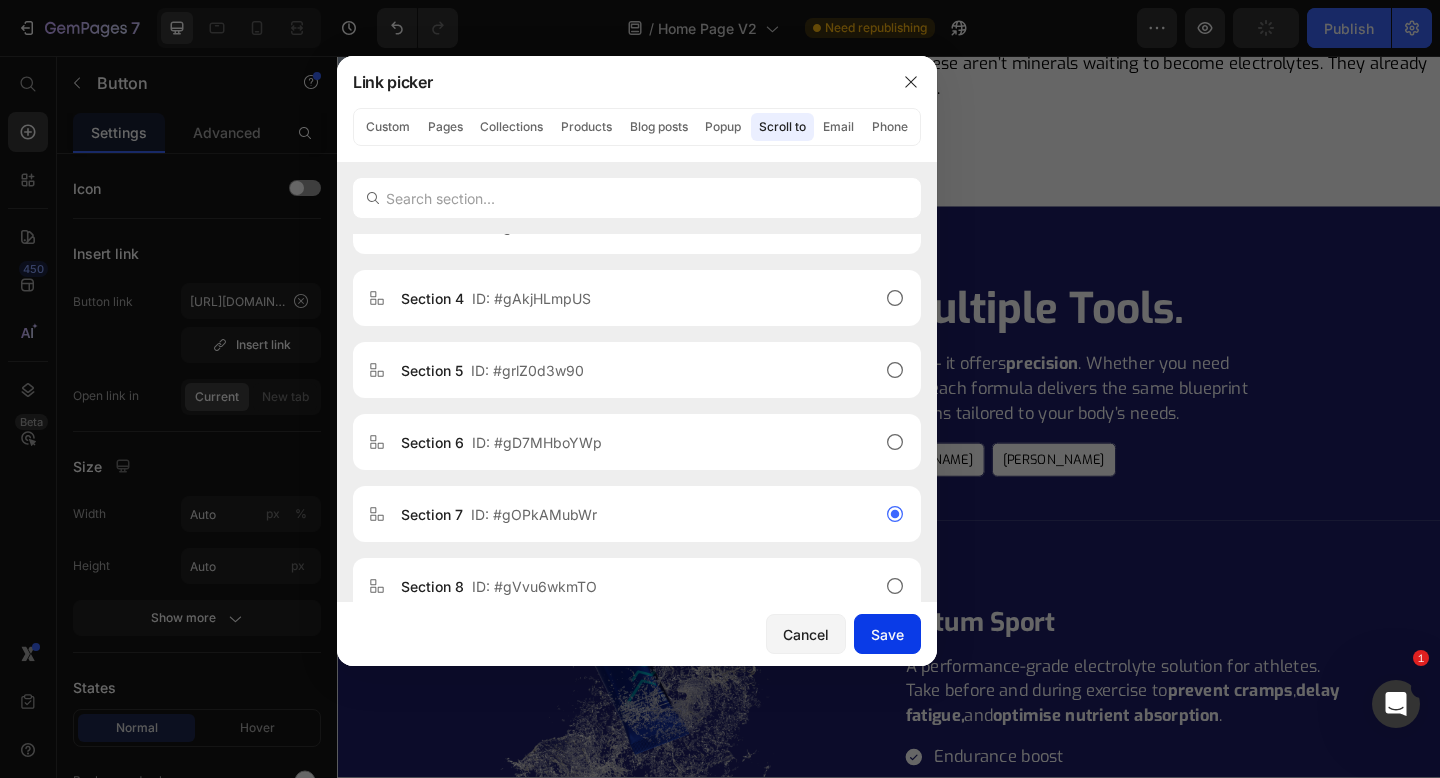 drag, startPoint x: 907, startPoint y: 634, endPoint x: 610, endPoint y: 565, distance: 304.90982 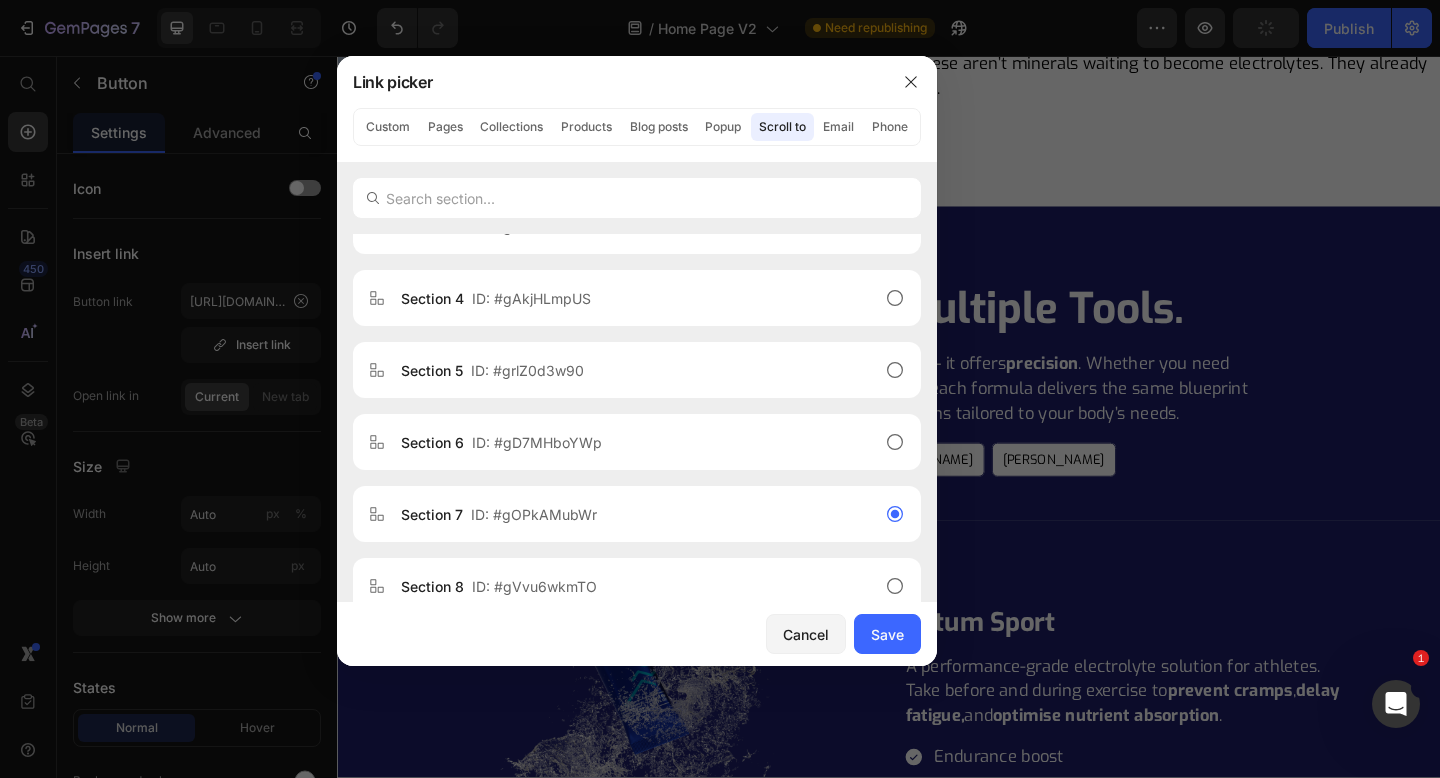 type on "#gOPkAMubWr" 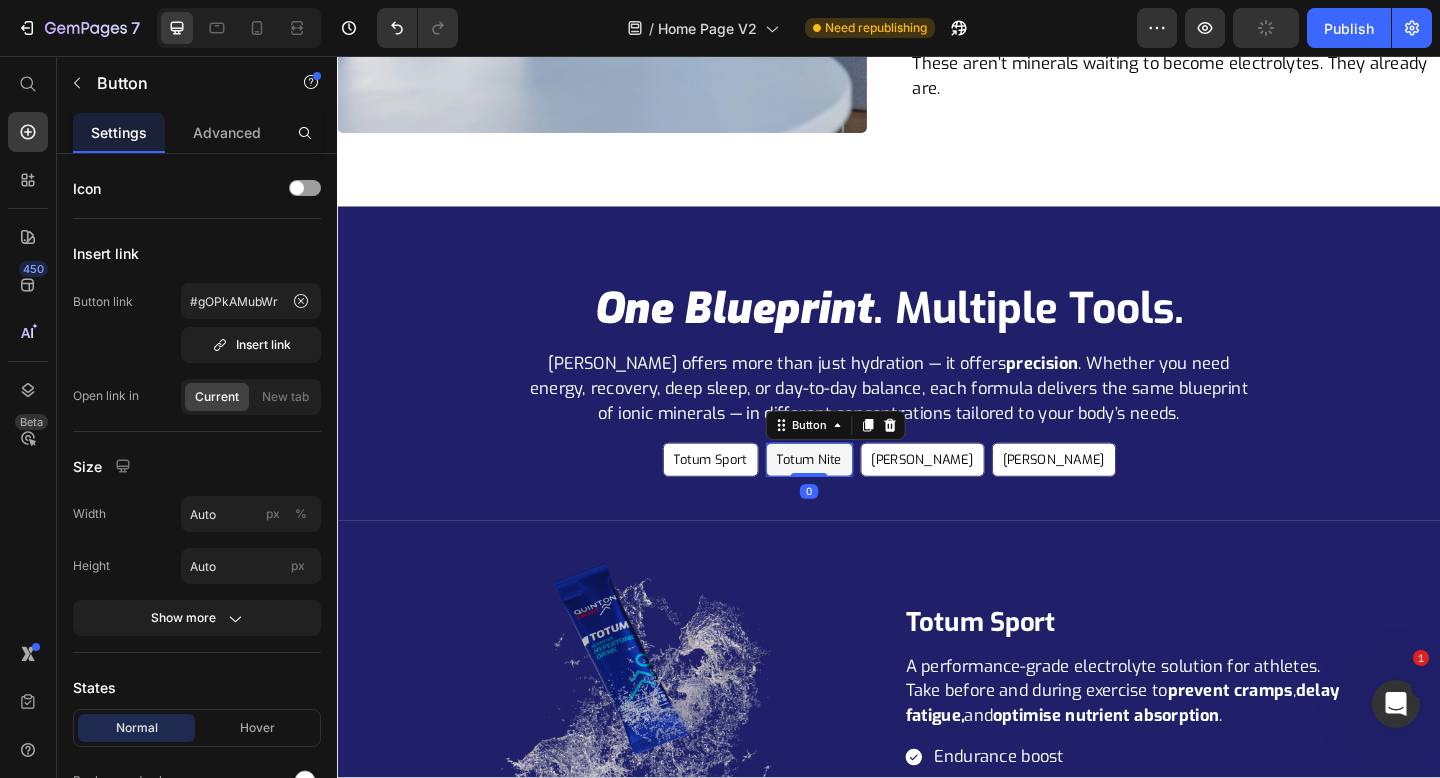 click on "Totum Nite" at bounding box center (850, 495) 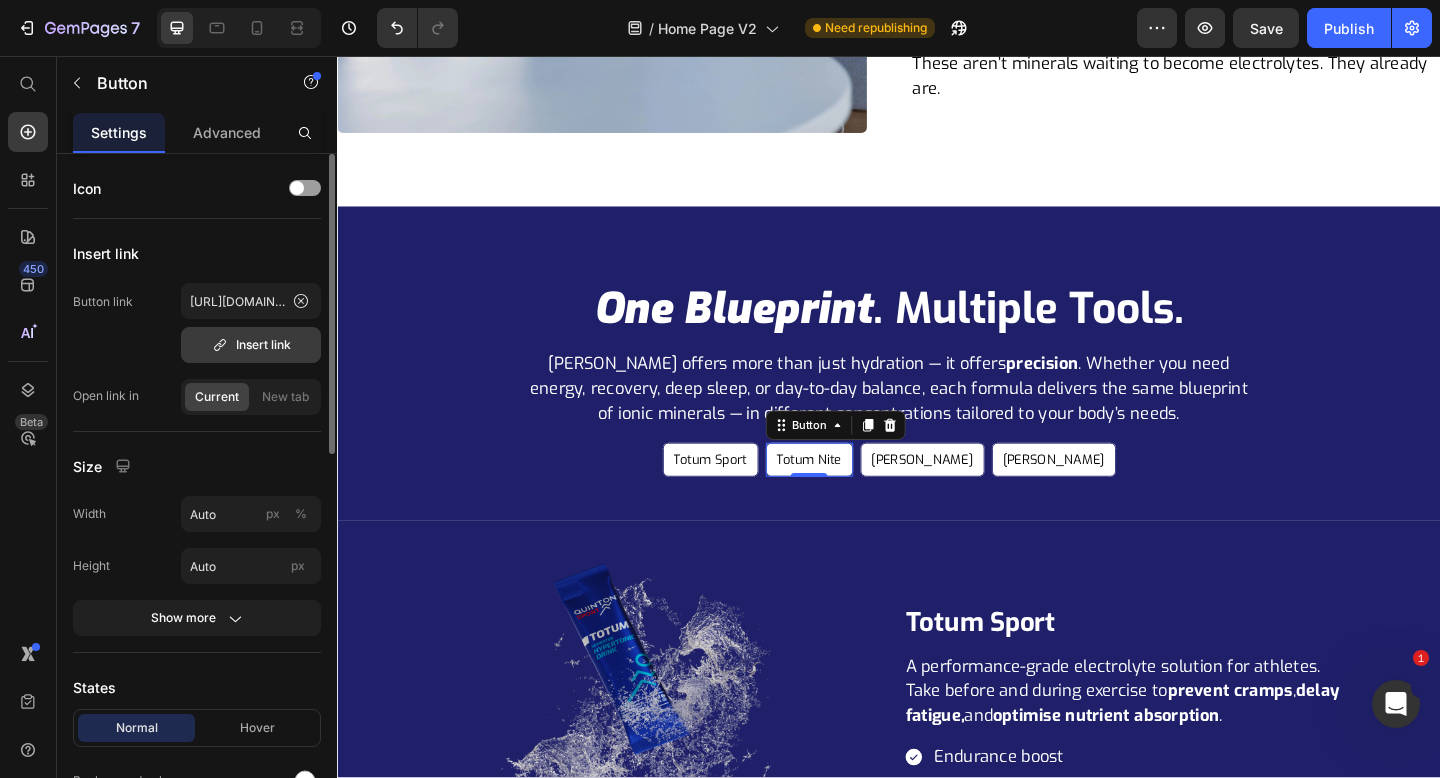 click on "Insert link" at bounding box center (251, 345) 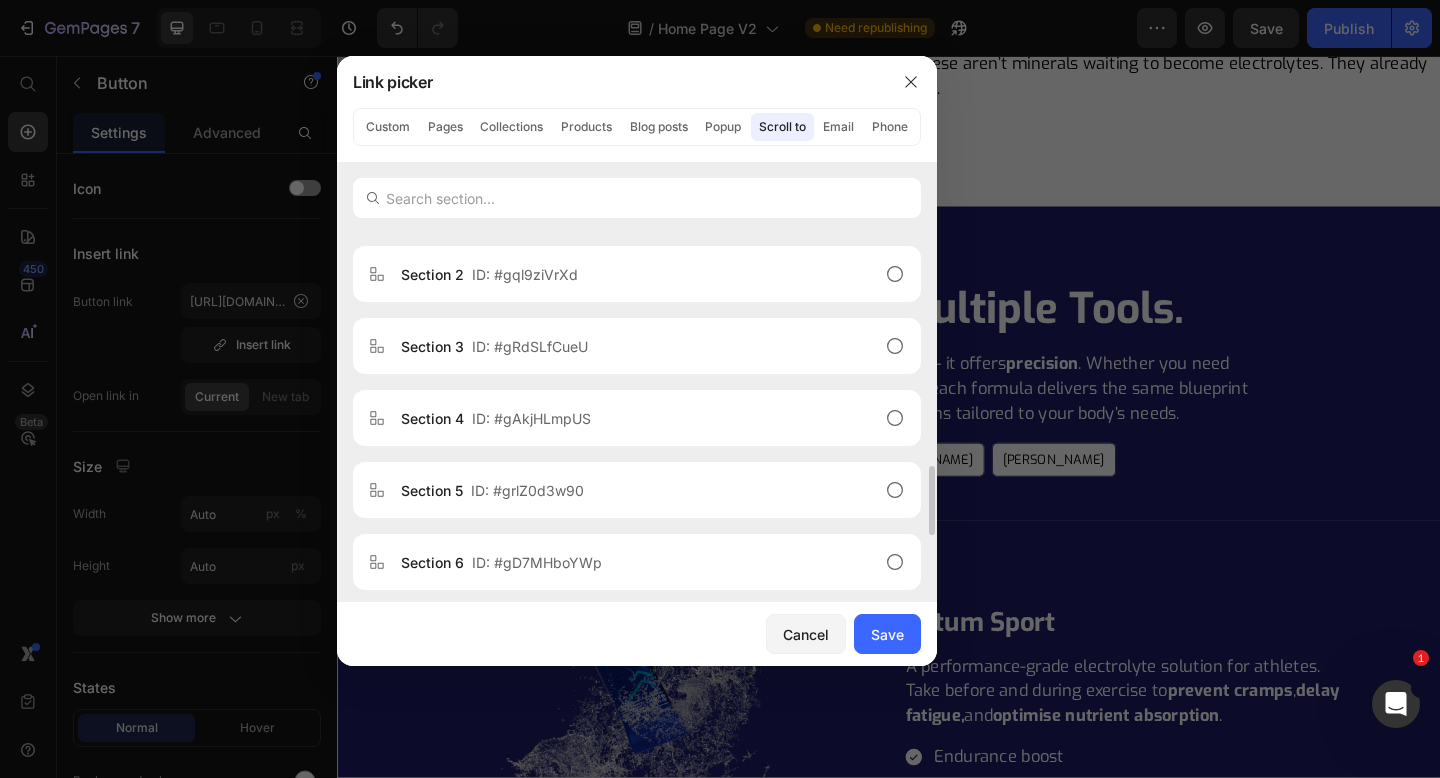 scroll, scrollTop: 521, scrollLeft: 0, axis: vertical 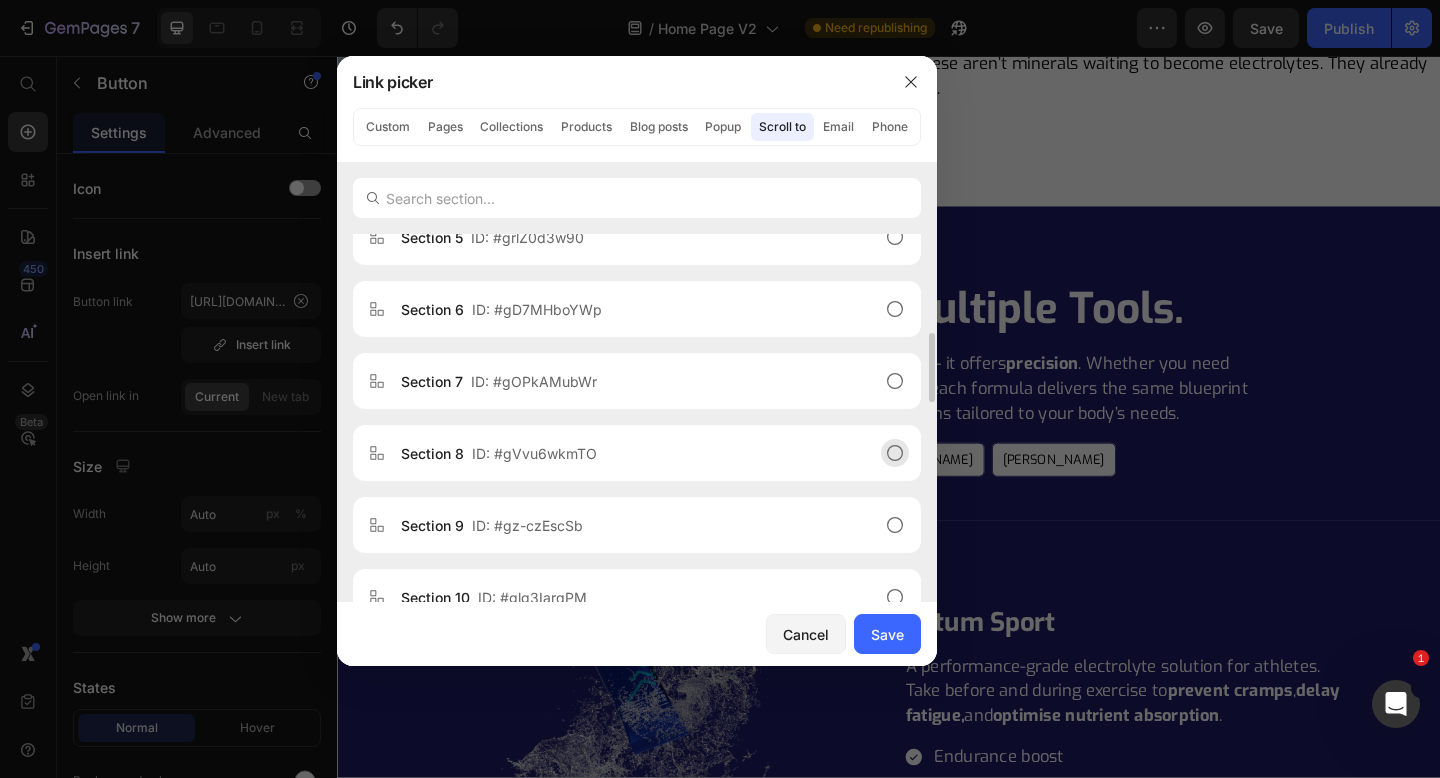 click on "Section 8  ID: #gVvu6wkmTO" 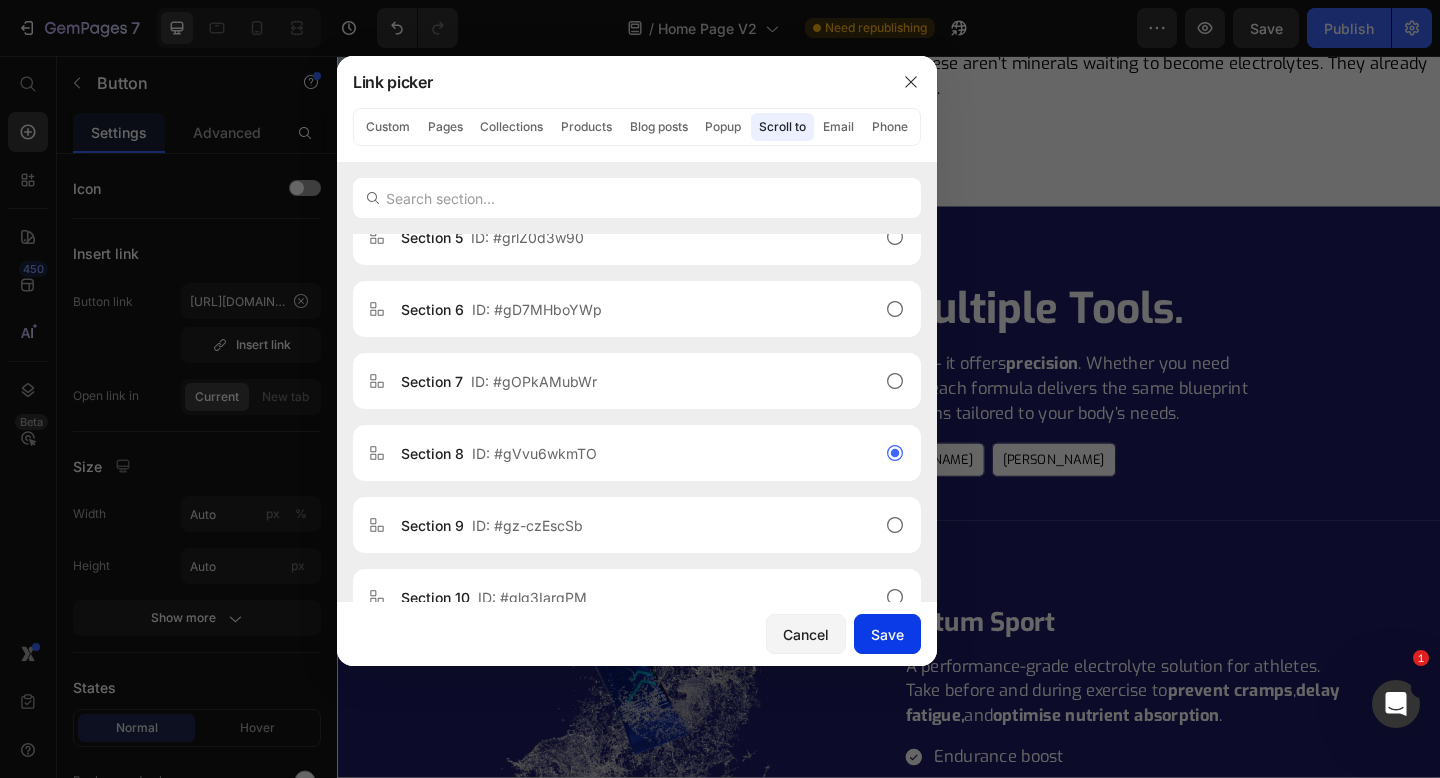 click on "Save" at bounding box center (887, 634) 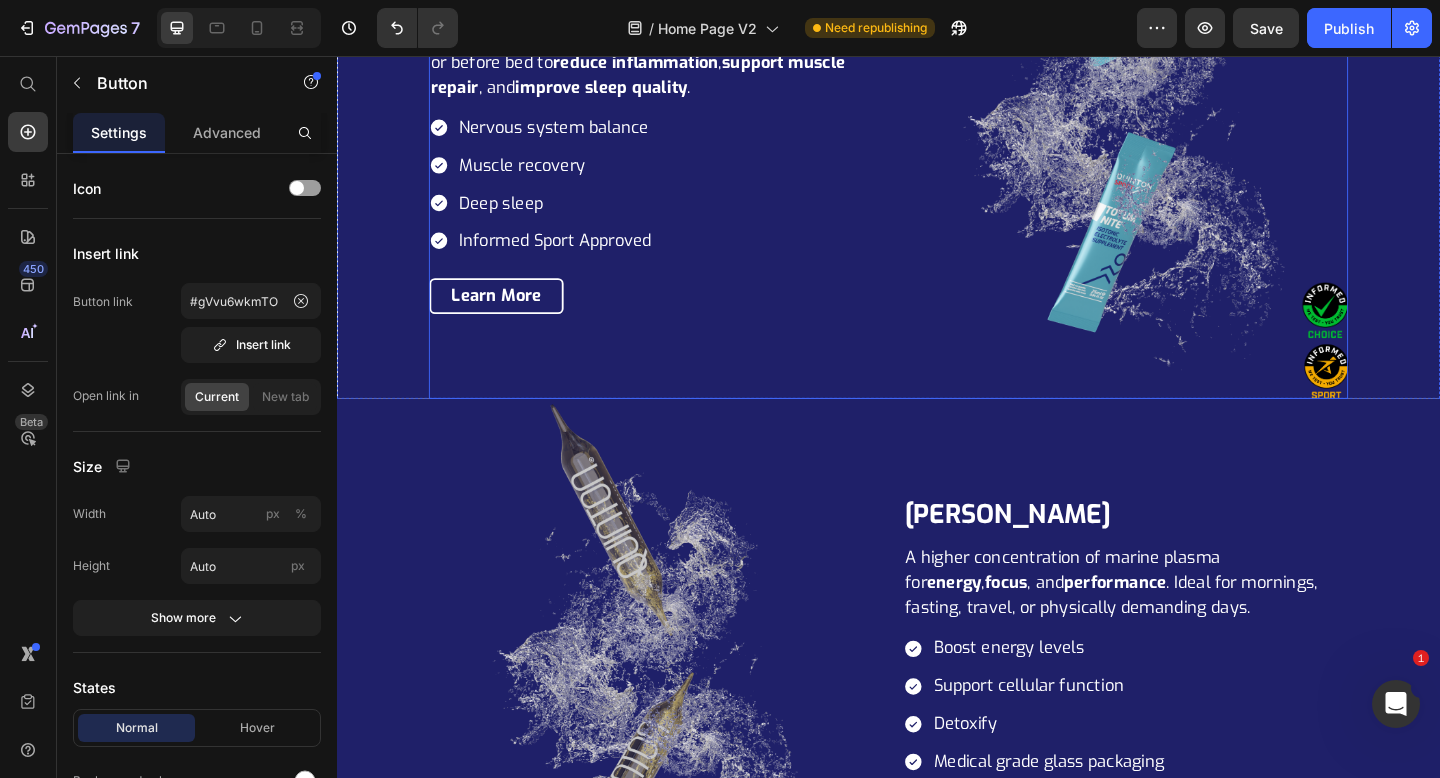 scroll, scrollTop: 4863, scrollLeft: 0, axis: vertical 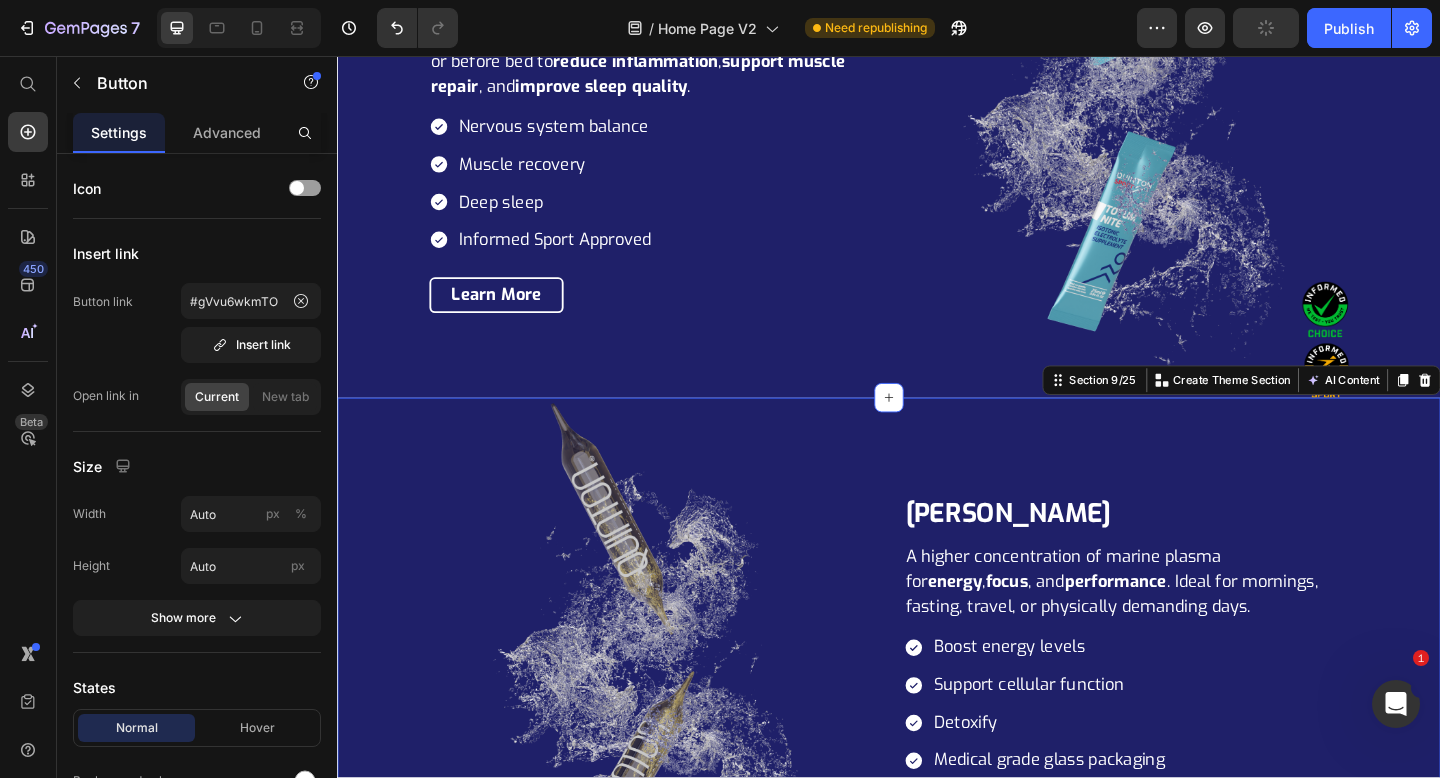 click on "Image Quinton Hypertonic Heading A higher concentration of marine plasma for  energy ,  focus , and  performance . Ideal for mornings, fasting, travel, or physically demanding days. Text Block Boost energy levels Support cellular function Detoxify Medical grade glass packaging Item List Row Learn More Button Row Row" at bounding box center (937, 718) 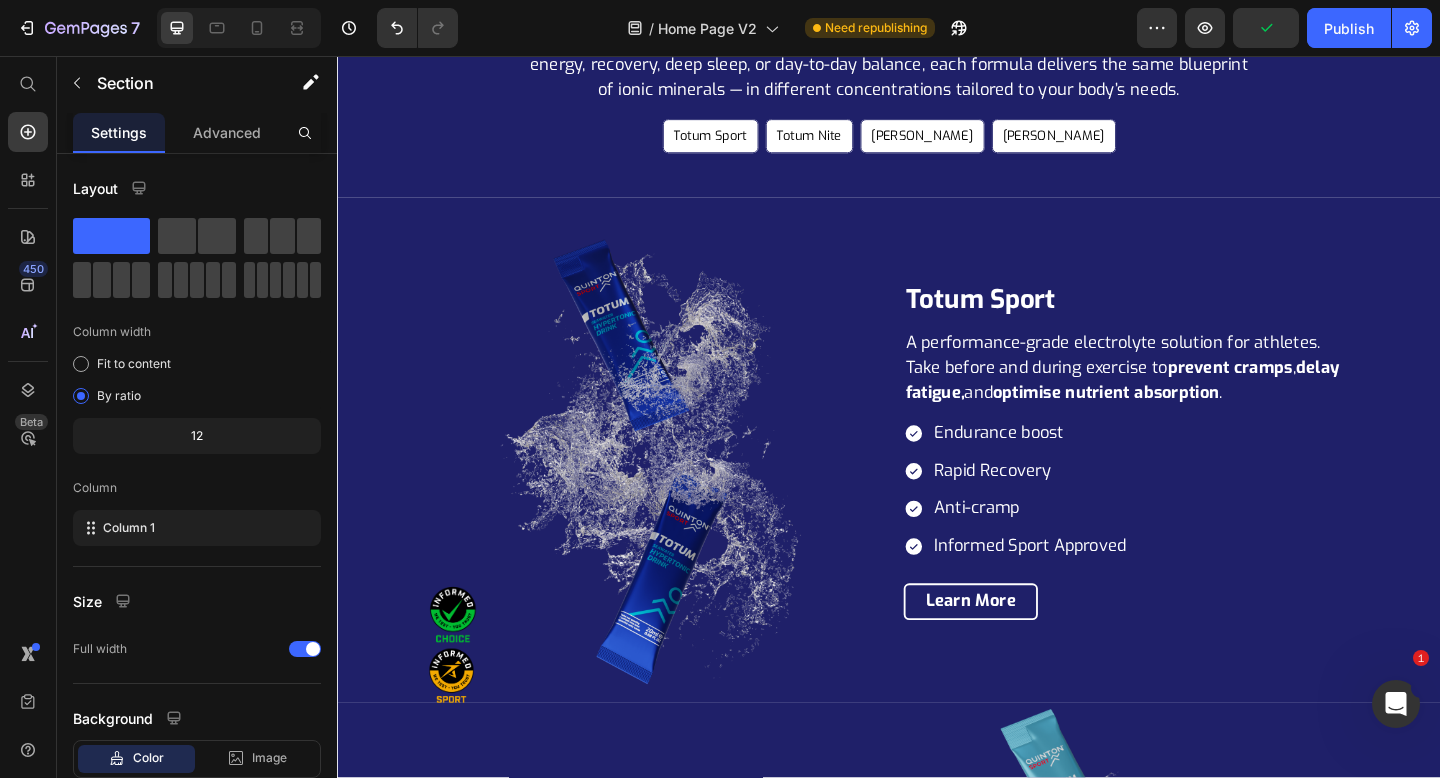 scroll, scrollTop: 3744, scrollLeft: 0, axis: vertical 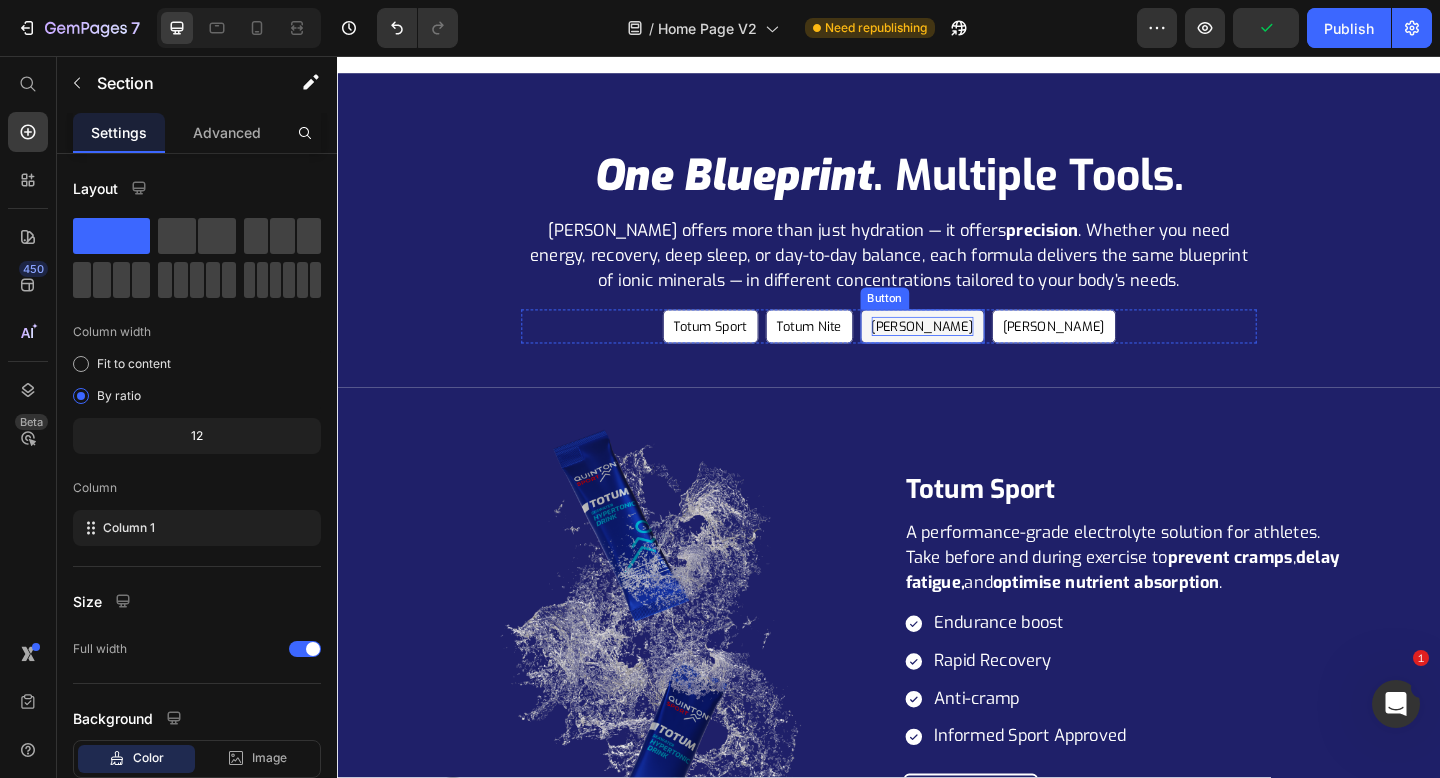 click on "[PERSON_NAME]" at bounding box center (973, 350) 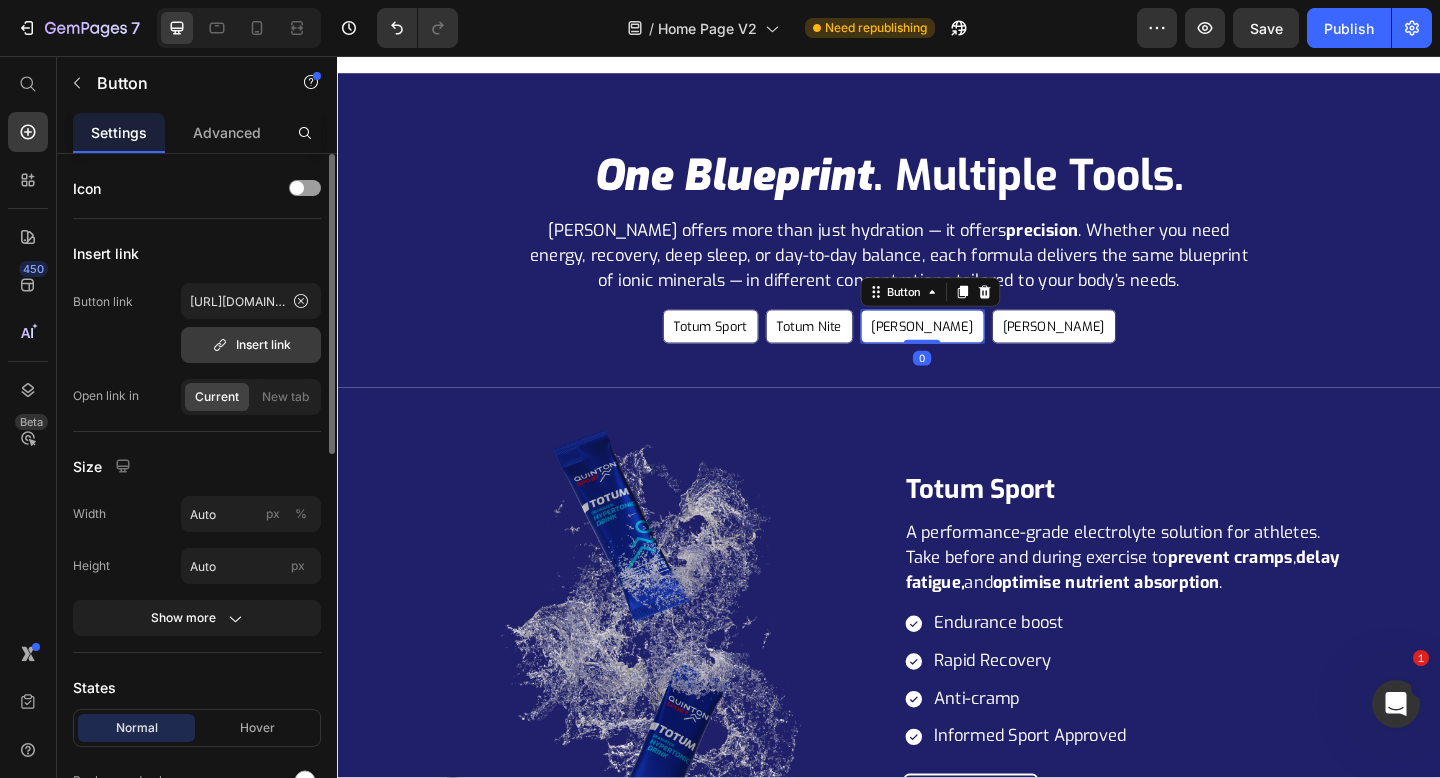 click on "Insert link" at bounding box center [251, 345] 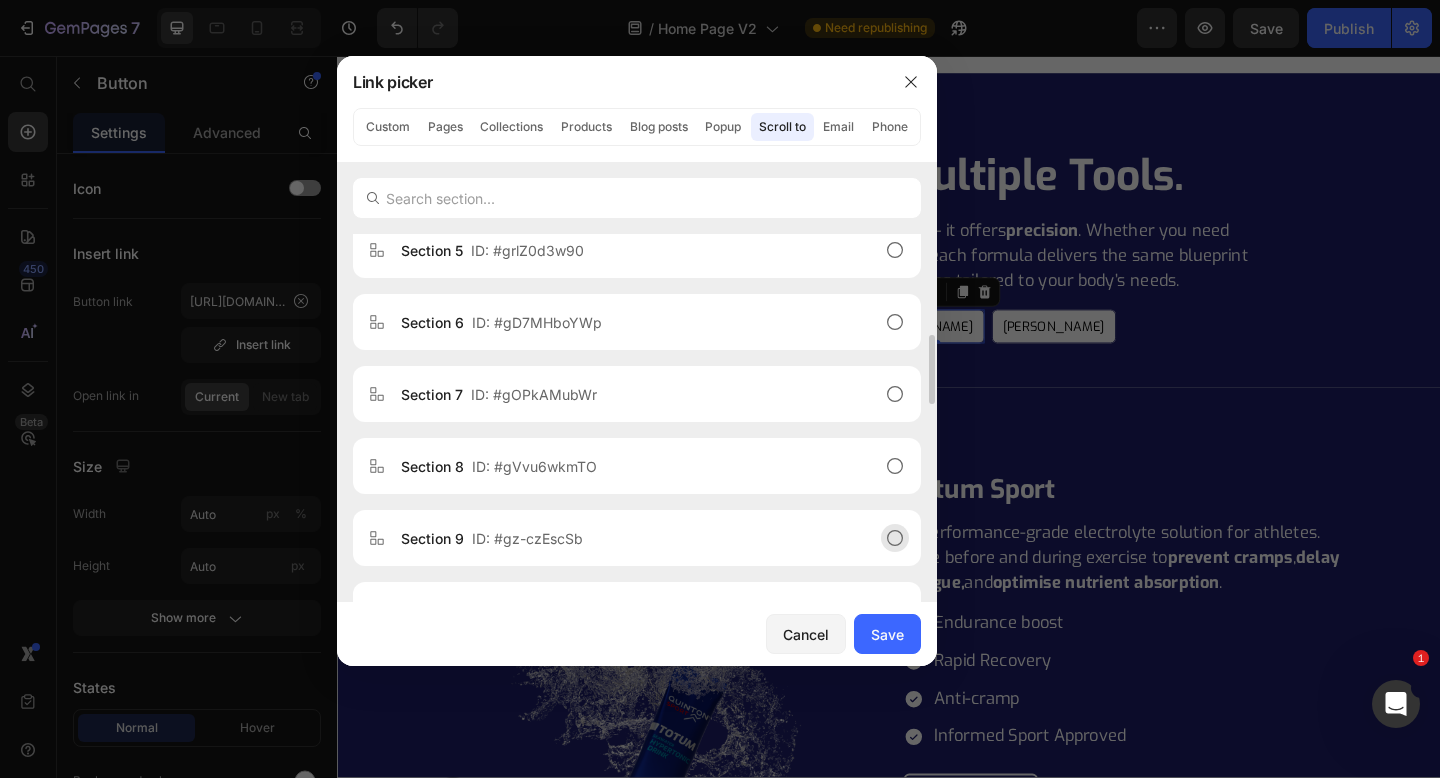 scroll, scrollTop: 512, scrollLeft: 0, axis: vertical 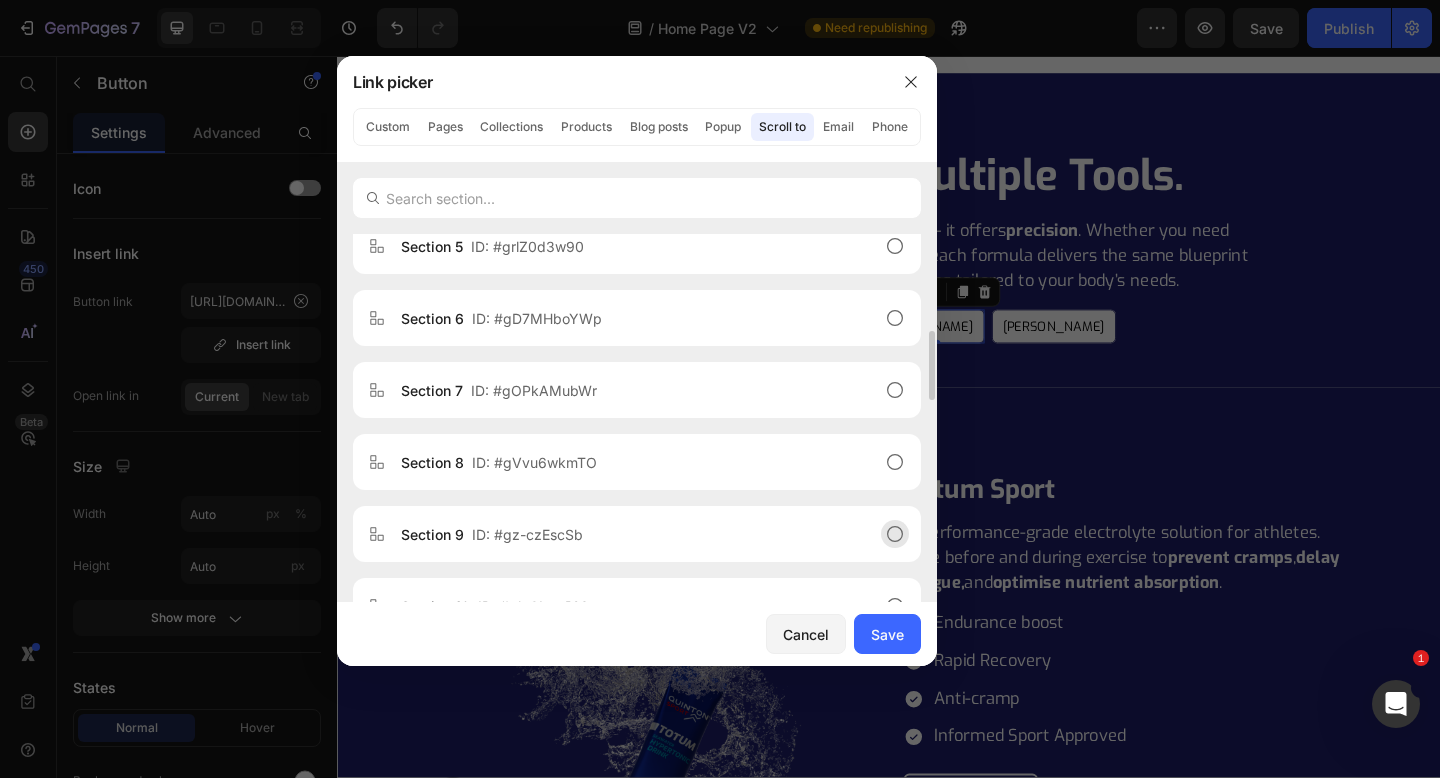 click on "Section 9  ID: #gz-czEscSb" at bounding box center [621, 534] 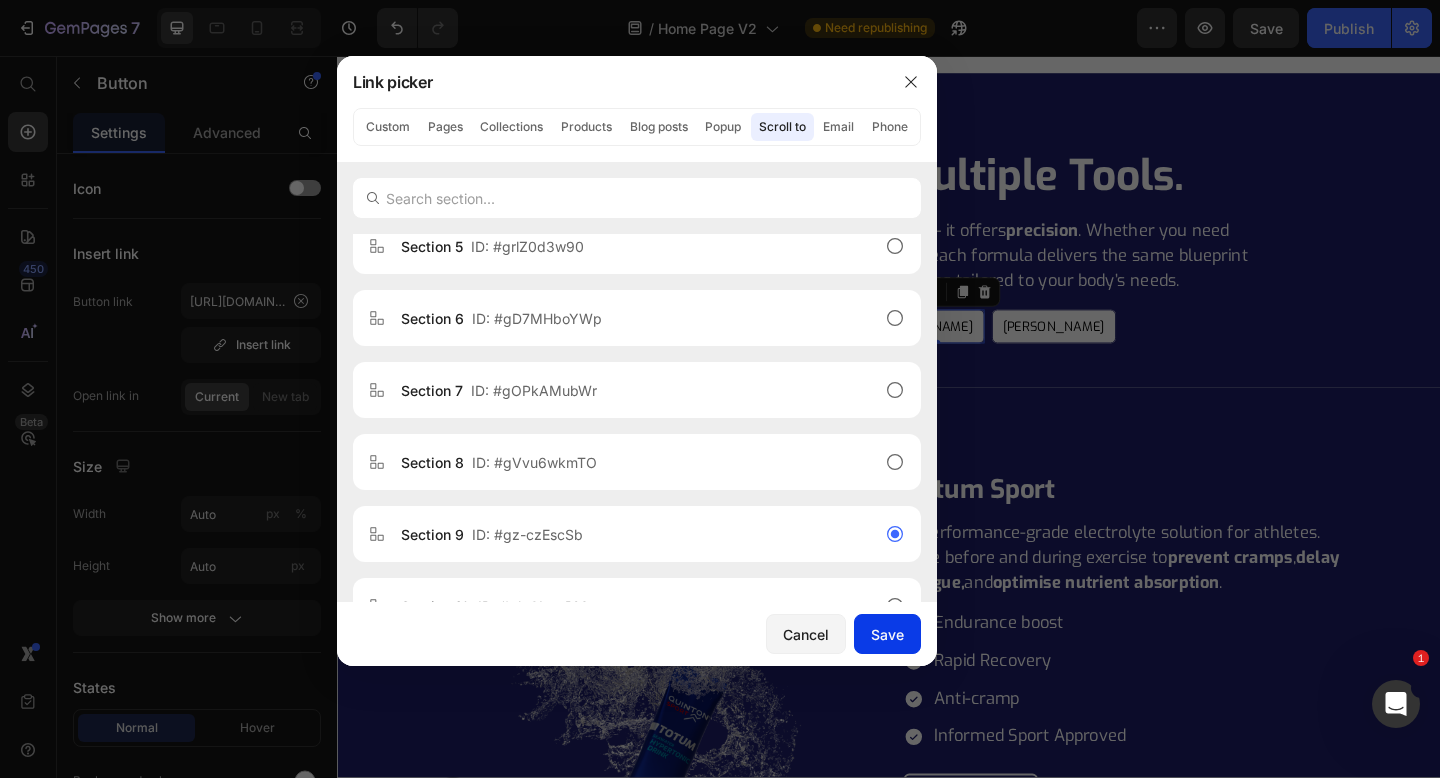 click on "Save" at bounding box center [887, 634] 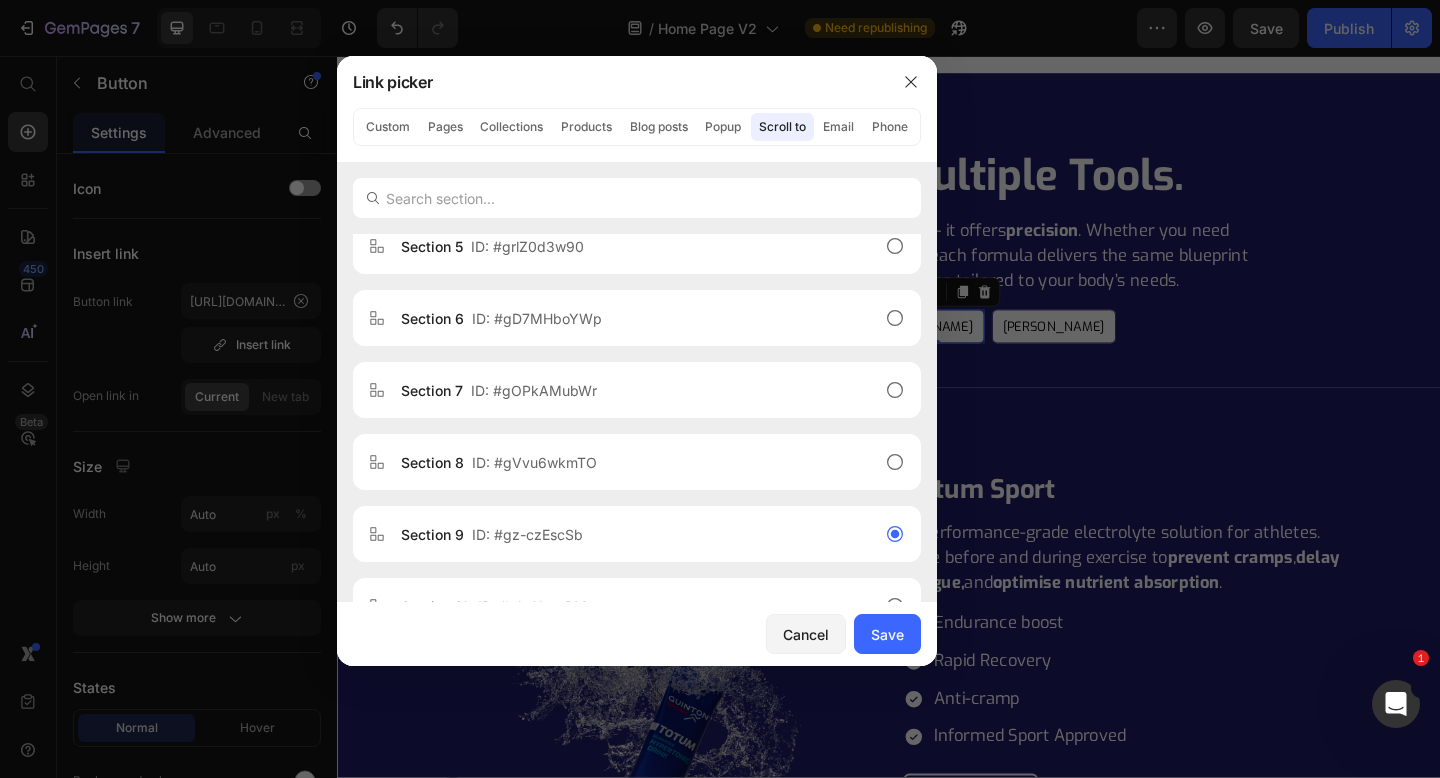 type on "#gz-czEscSb" 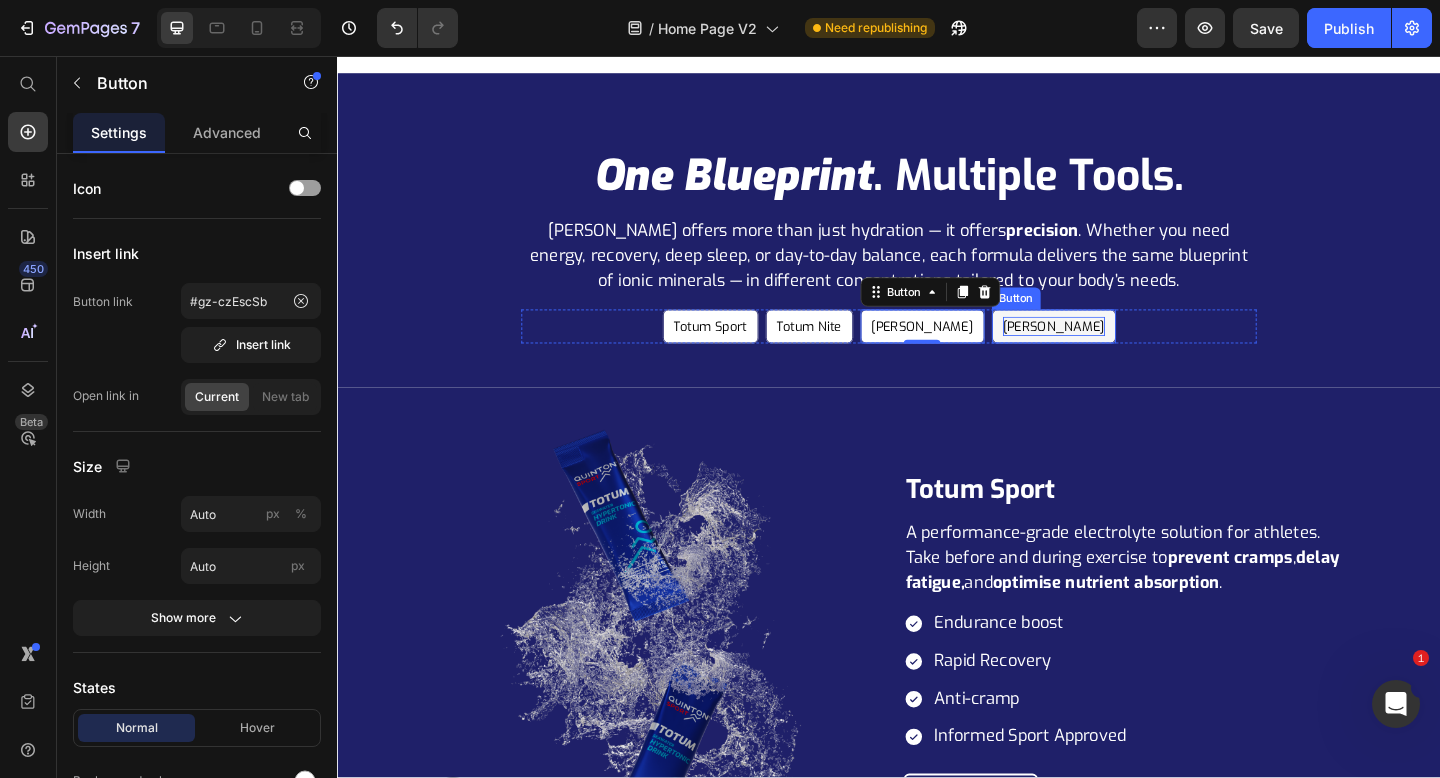 click on "[PERSON_NAME]" at bounding box center (1116, 350) 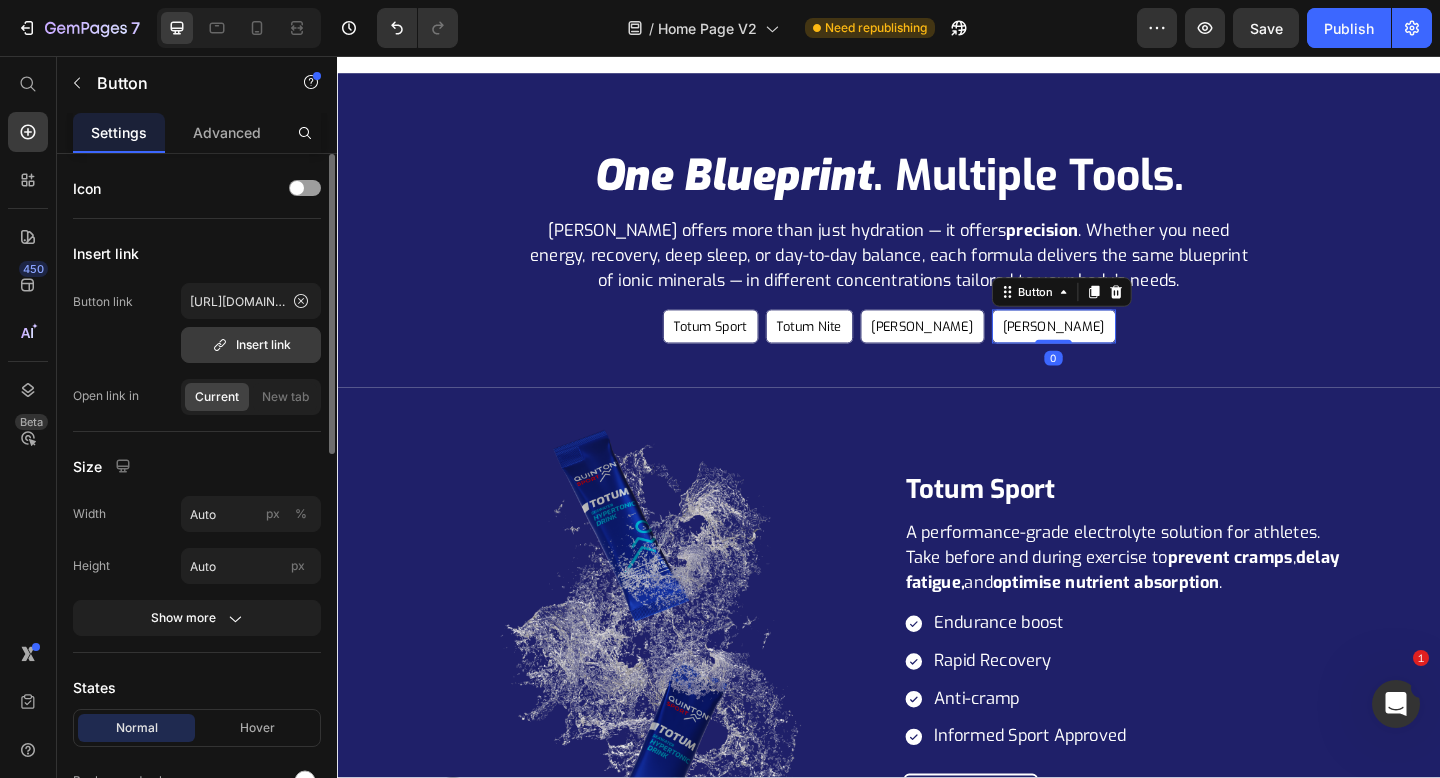 click on "Insert link" at bounding box center (251, 345) 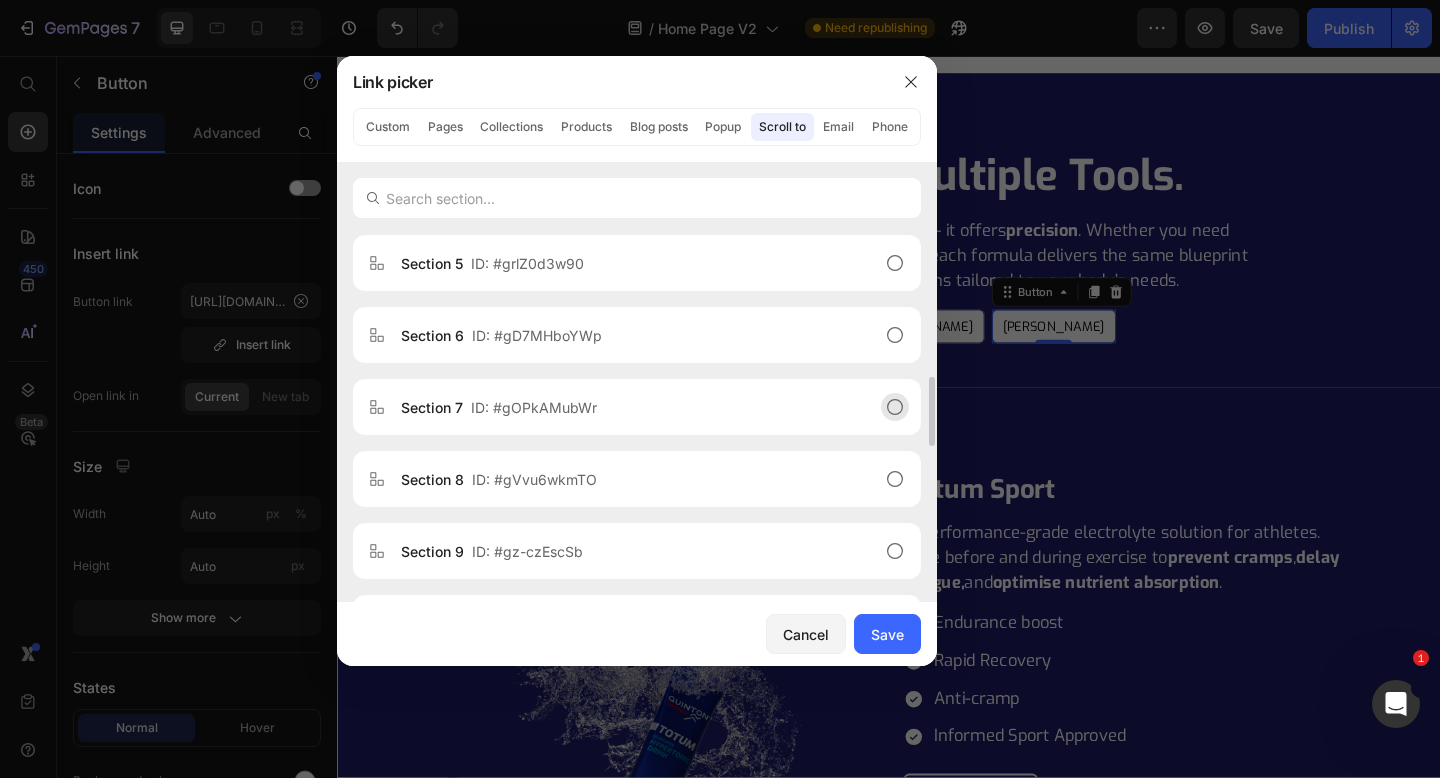 scroll, scrollTop: 536, scrollLeft: 0, axis: vertical 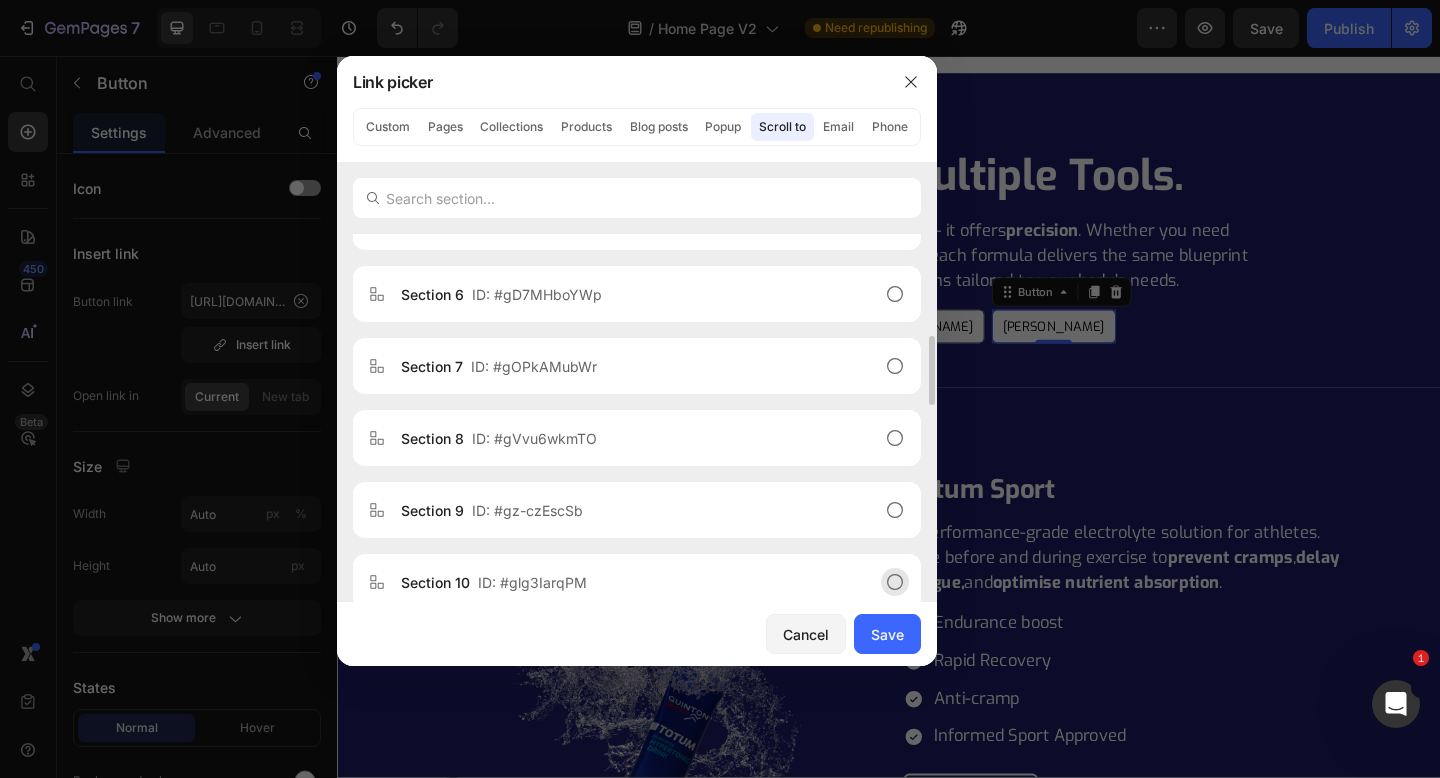 click on "Section 10  ID: #glg3IarqPM" at bounding box center [621, 582] 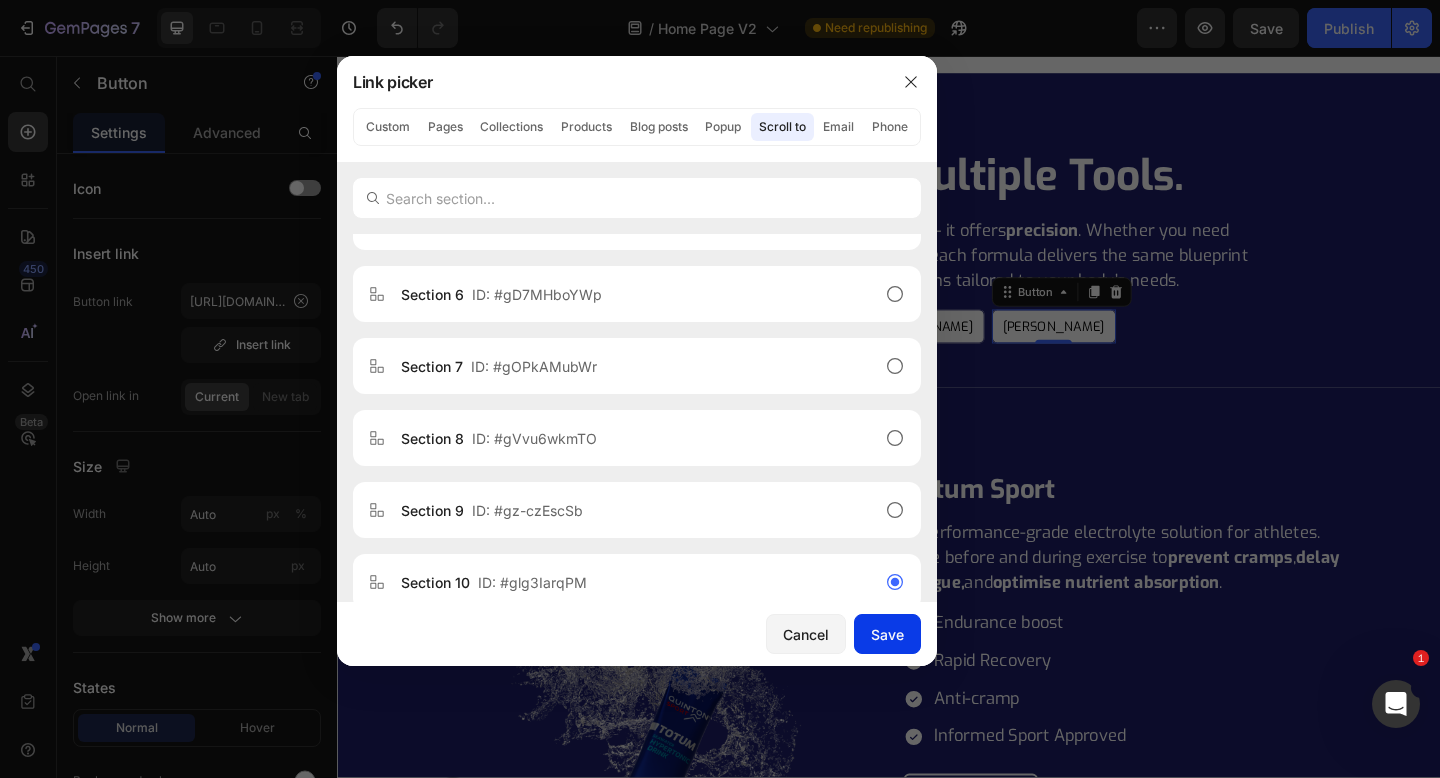 drag, startPoint x: 901, startPoint y: 632, endPoint x: 610, endPoint y: 621, distance: 291.20782 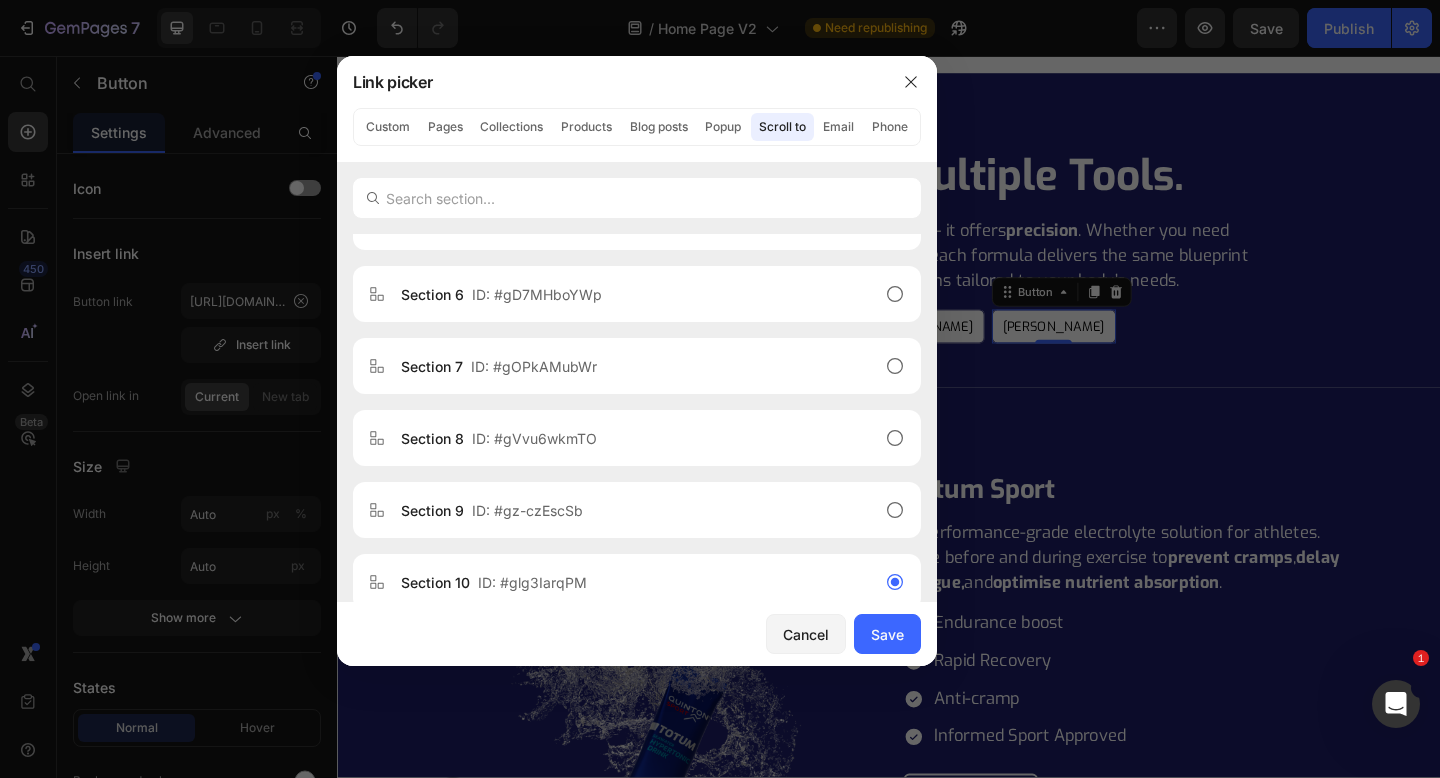 type on "#glg3IarqPM" 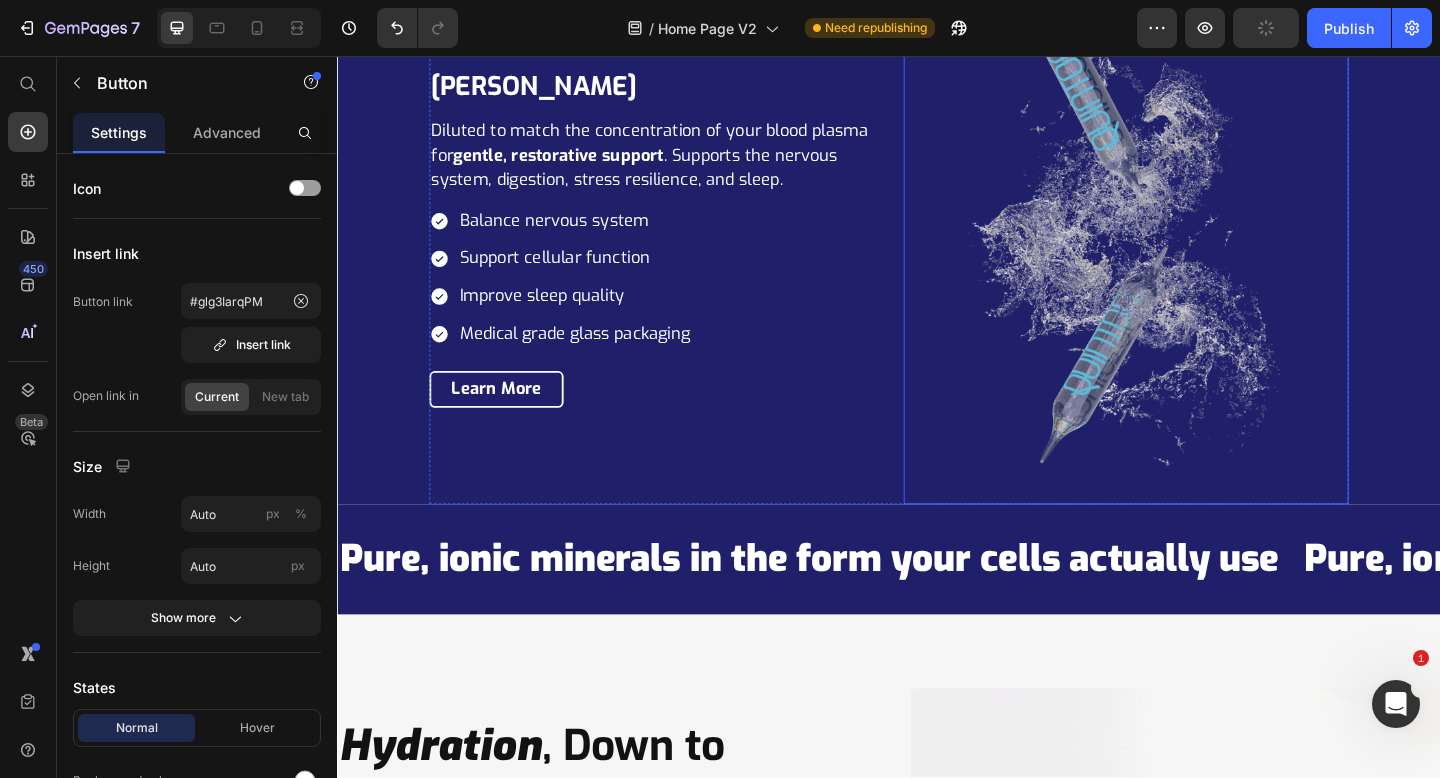 scroll, scrollTop: 5913, scrollLeft: 0, axis: vertical 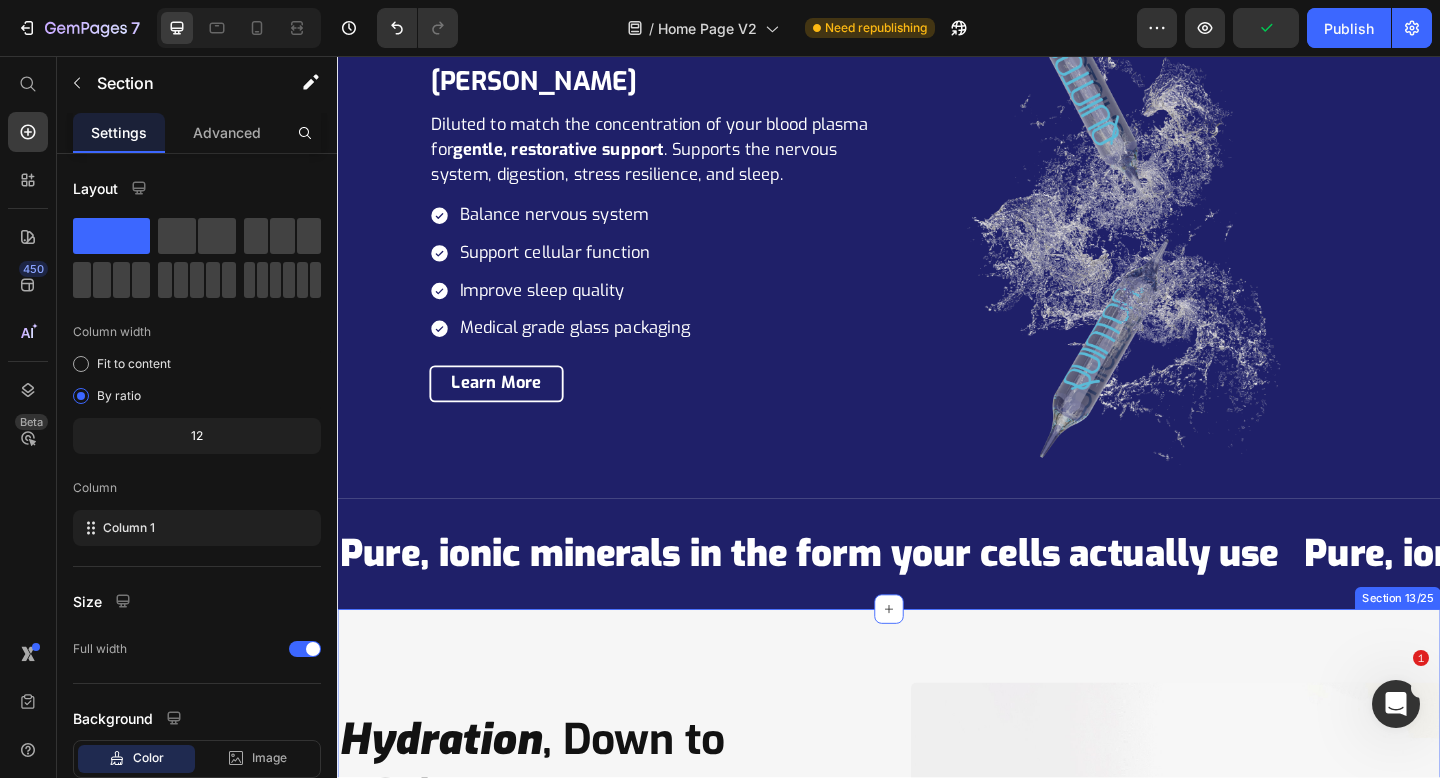 click on "Hydration , Down to a Science Heading Most brands tell you to “dilute to taste.”    A clever marketing trick — but it ignores the one thing that actually drives hydration:  concentration .    Your cells don’t respond to flavour.    They respond to  precise mineral ratios  that create the right osmotic gradient.    Quinton and Totum Sport  deliver  accurately calibrated concentrations , based on your needs — not your taste buds. Text Block See Studies Button Image Row Section 13/25" at bounding box center [937, 1002] 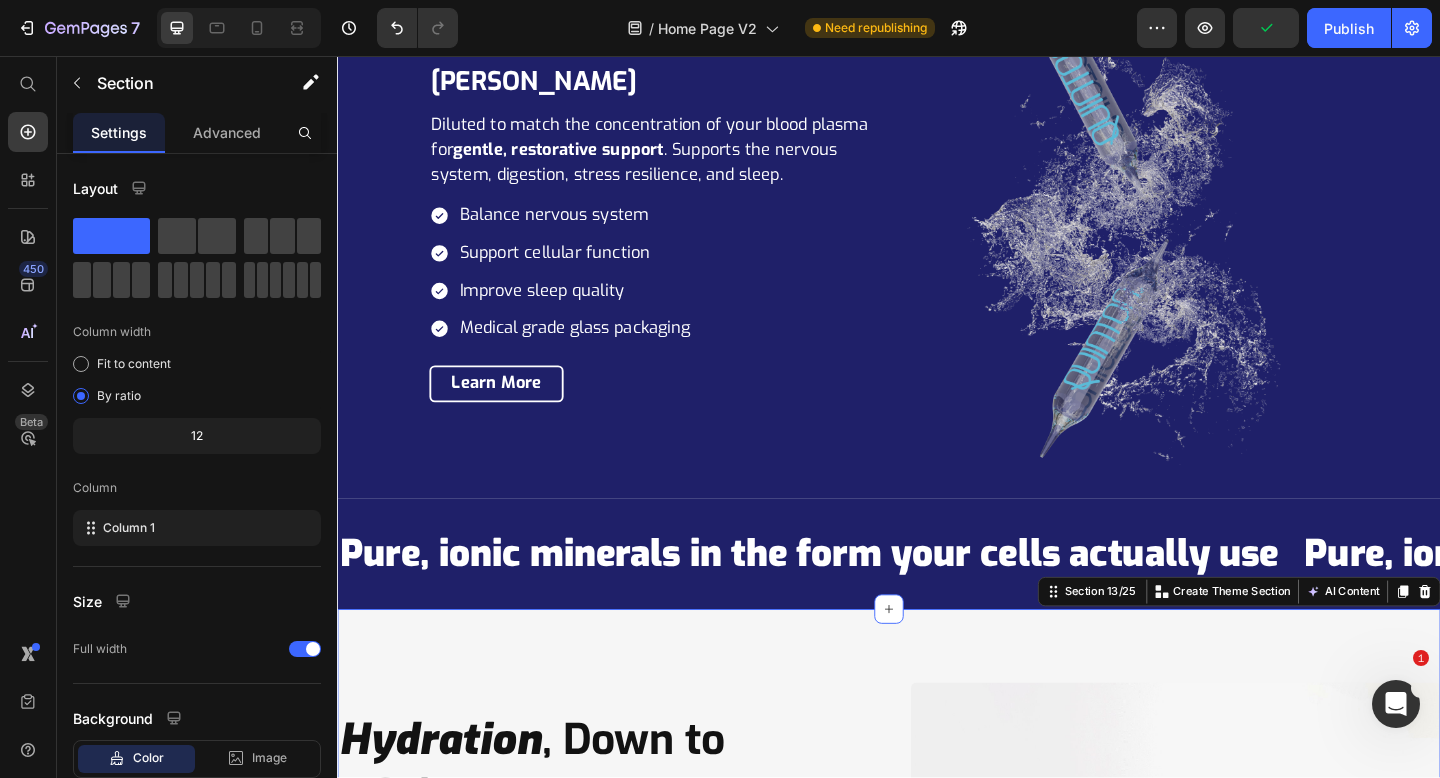 scroll, scrollTop: 6283, scrollLeft: 0, axis: vertical 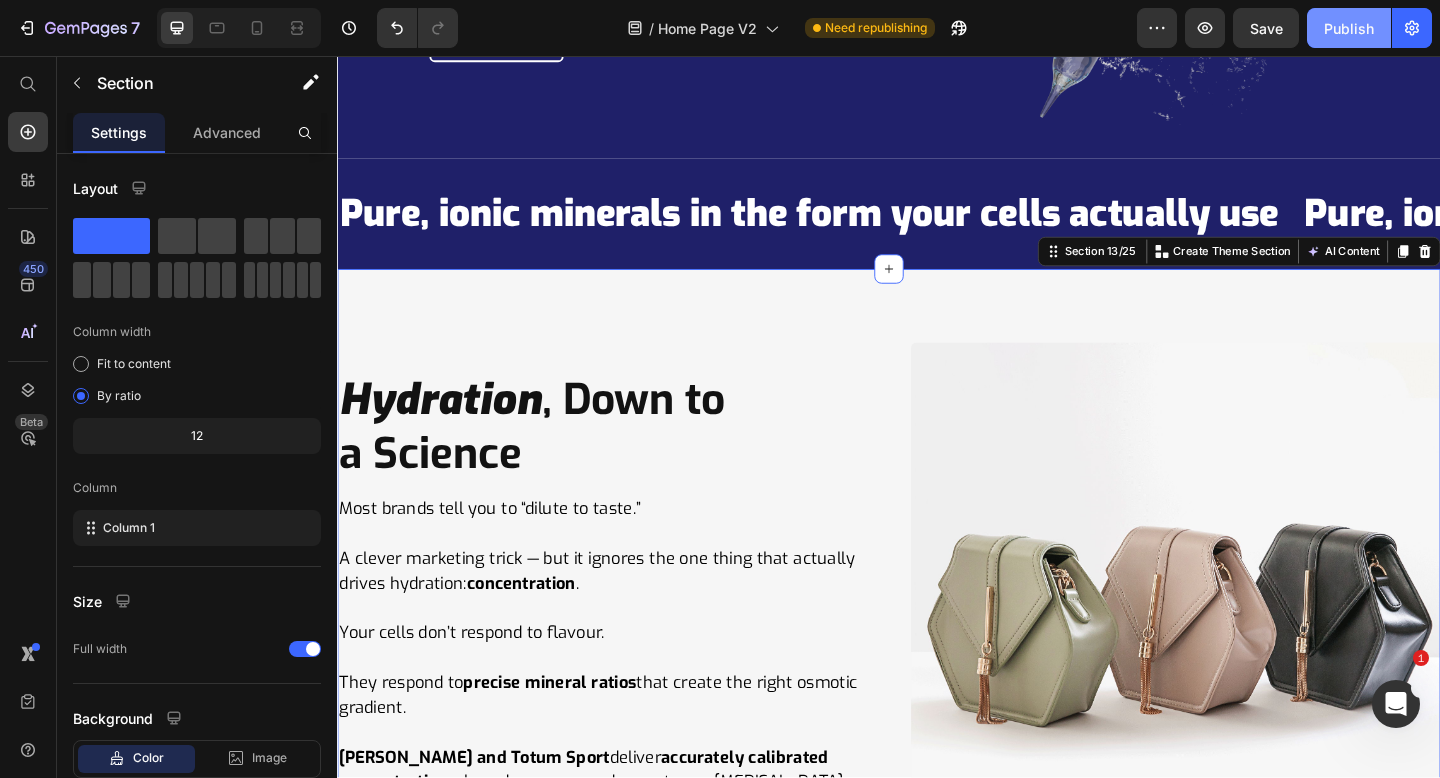 click on "Publish" at bounding box center (1349, 28) 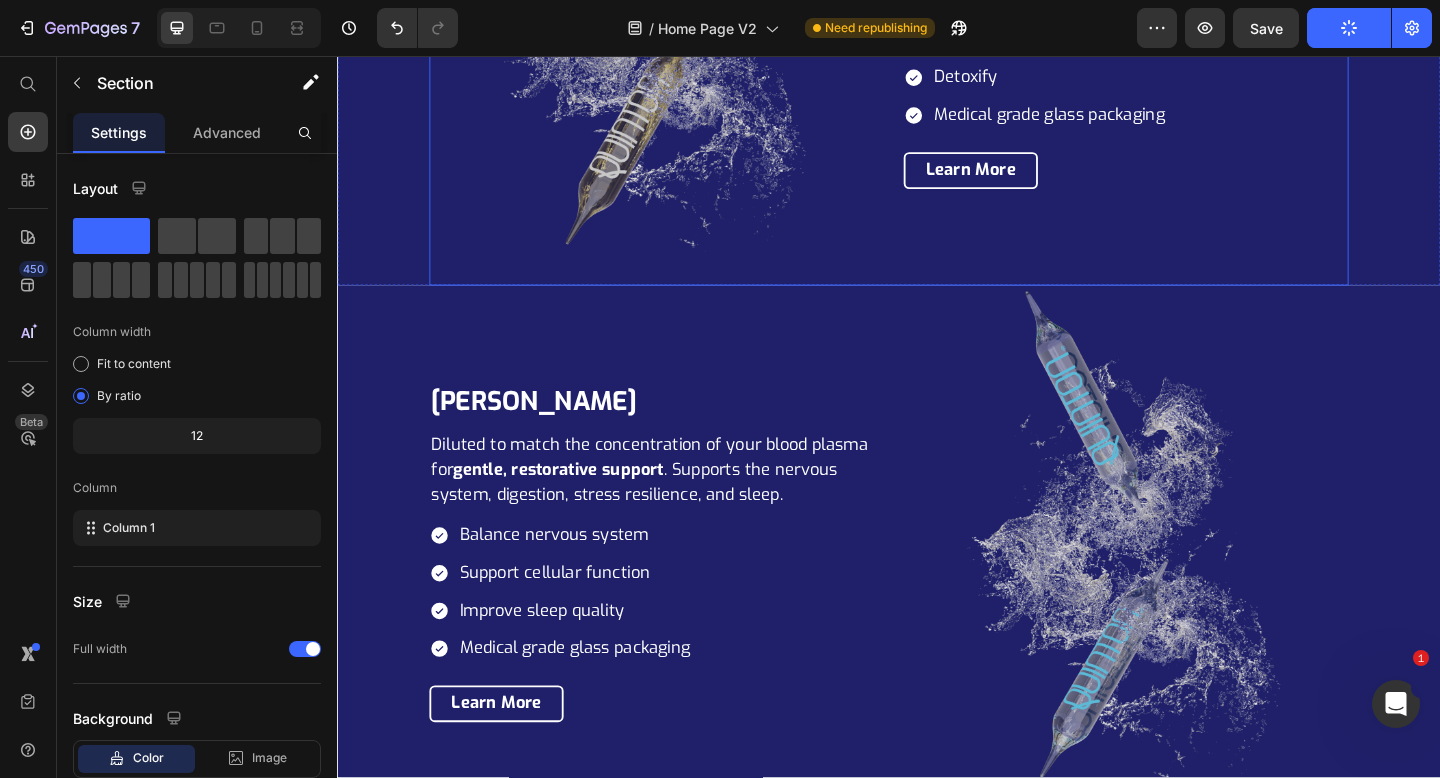scroll, scrollTop: 5540, scrollLeft: 0, axis: vertical 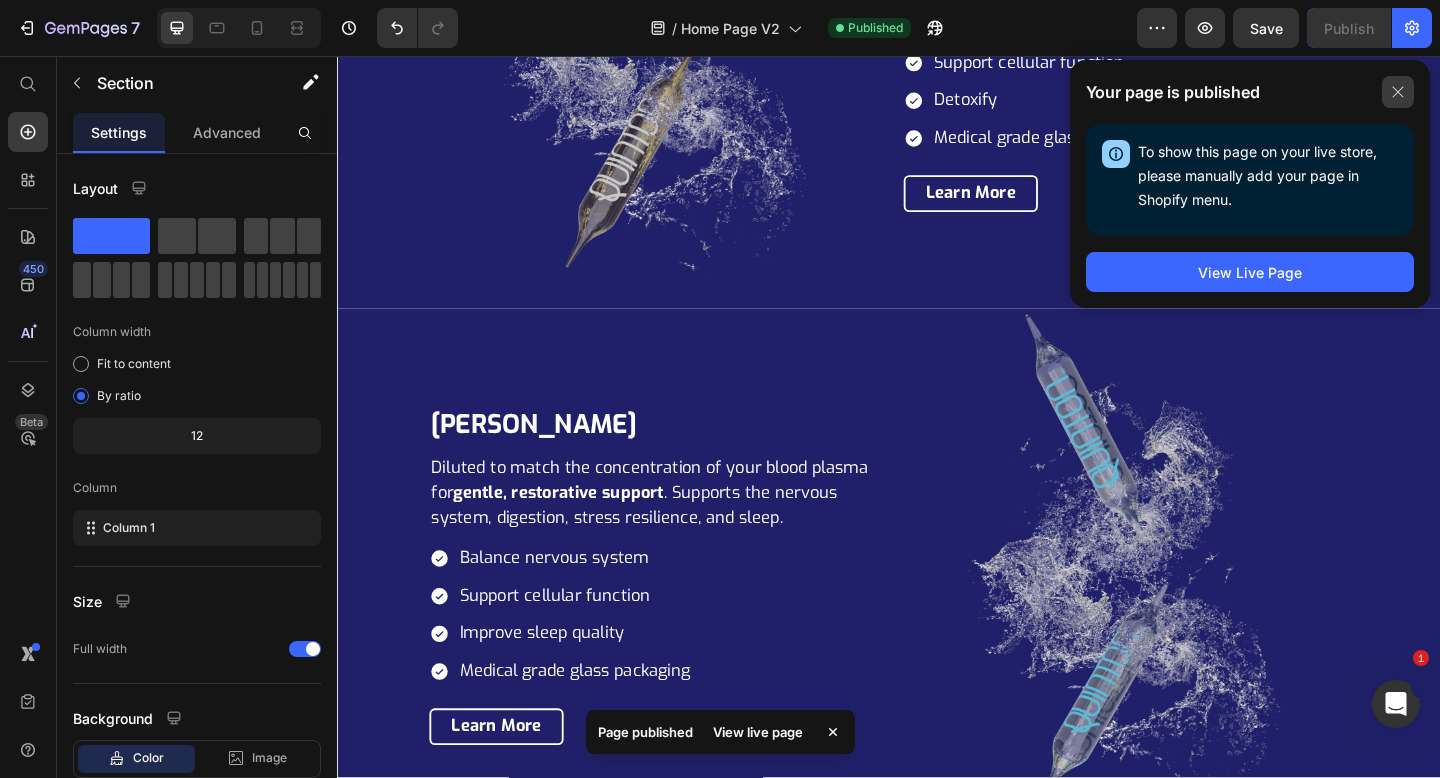 click 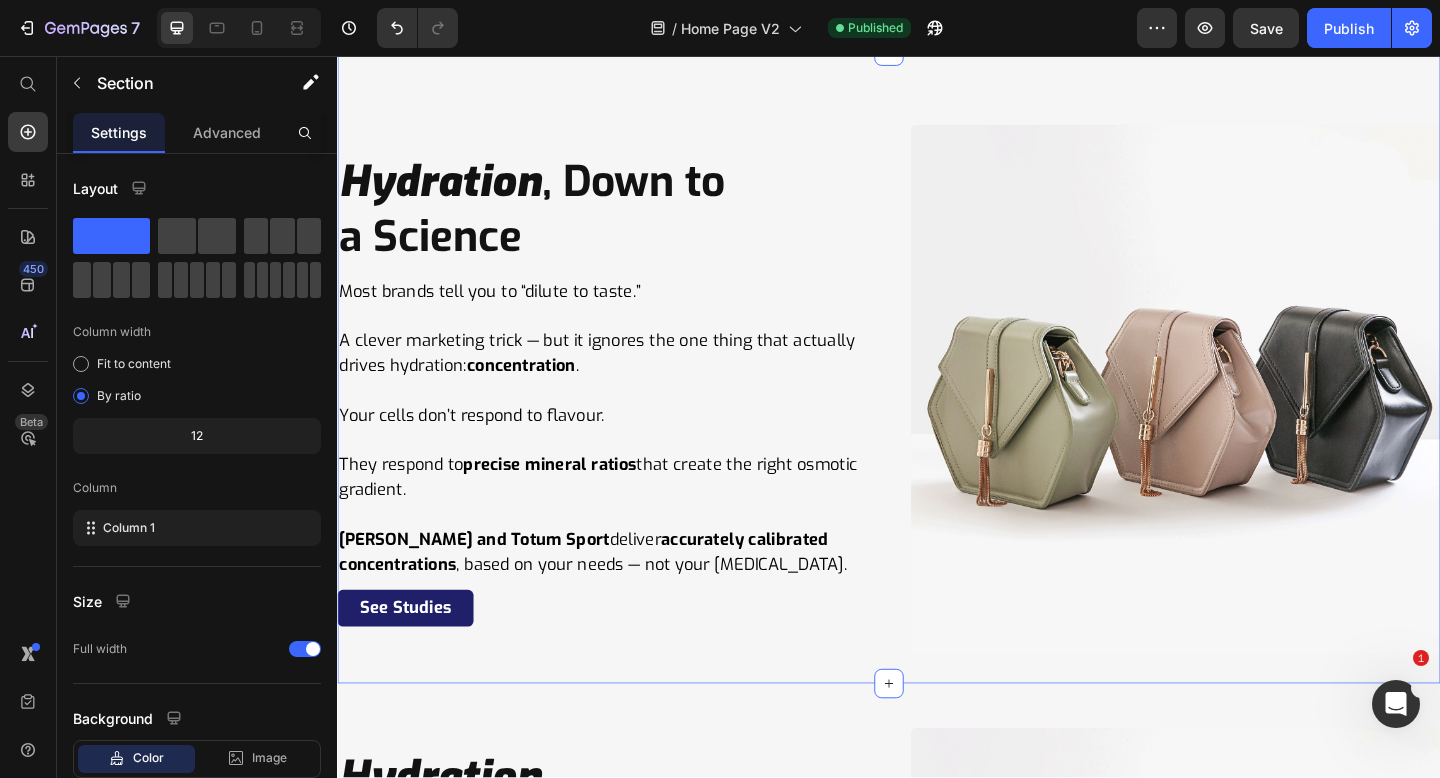 scroll, scrollTop: 6492, scrollLeft: 0, axis: vertical 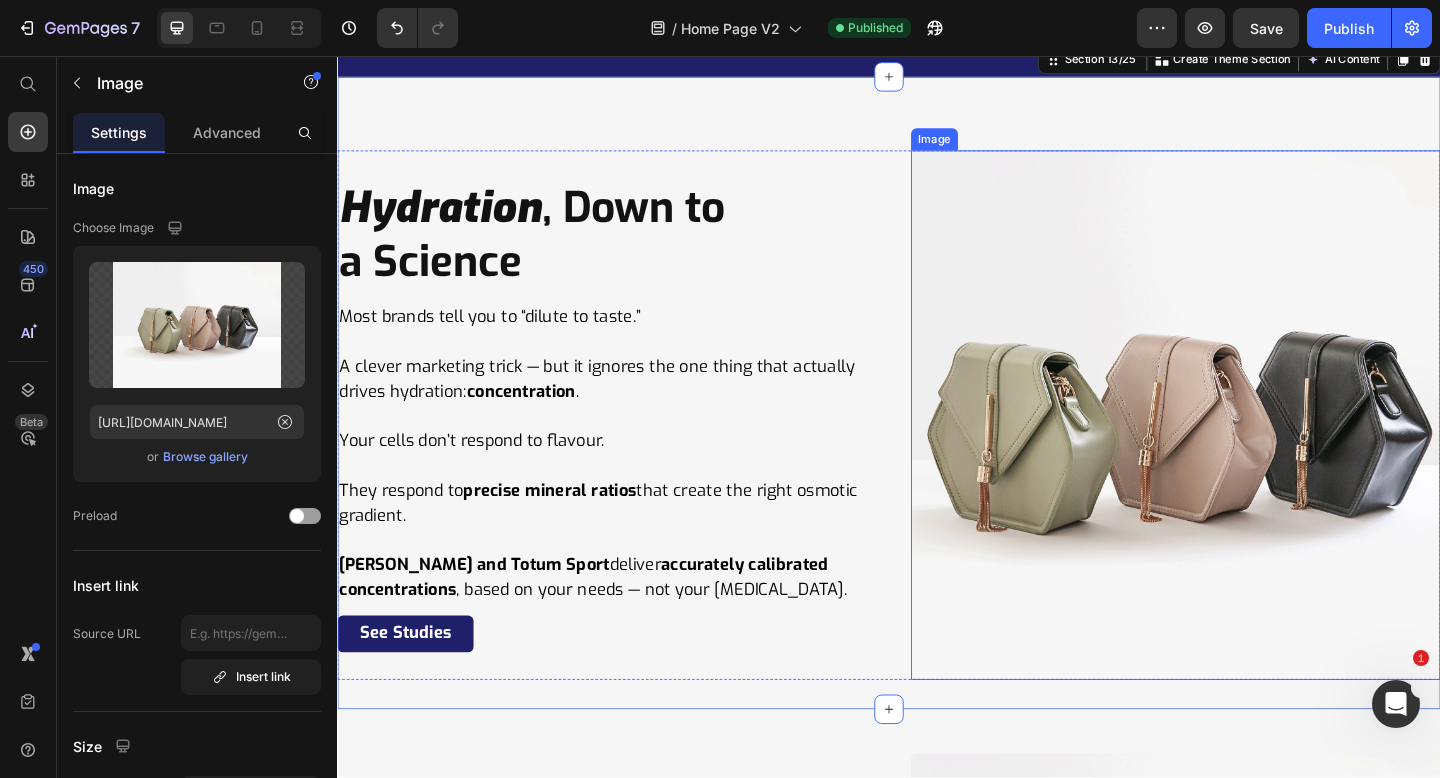 click at bounding box center [1249, 447] 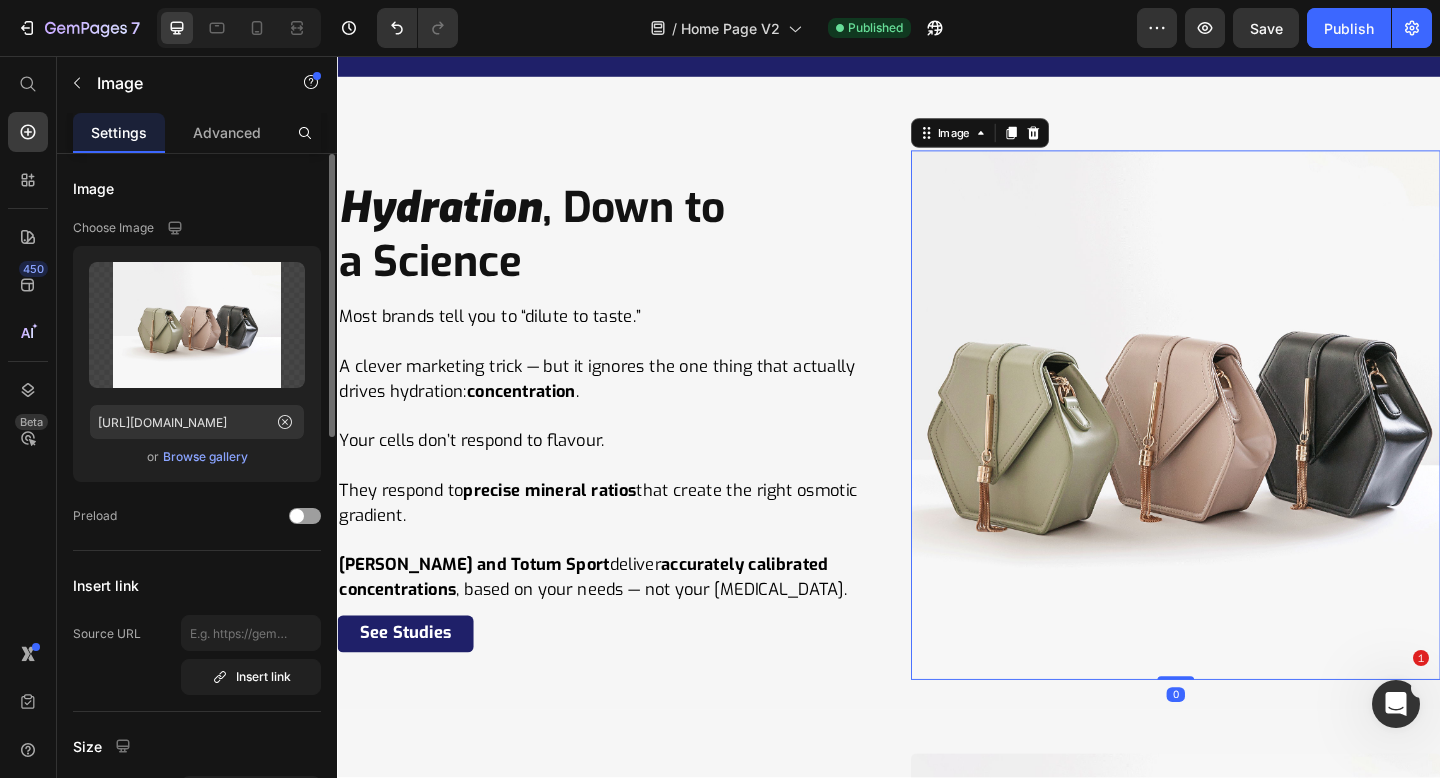 click on "Browse gallery" at bounding box center (205, 457) 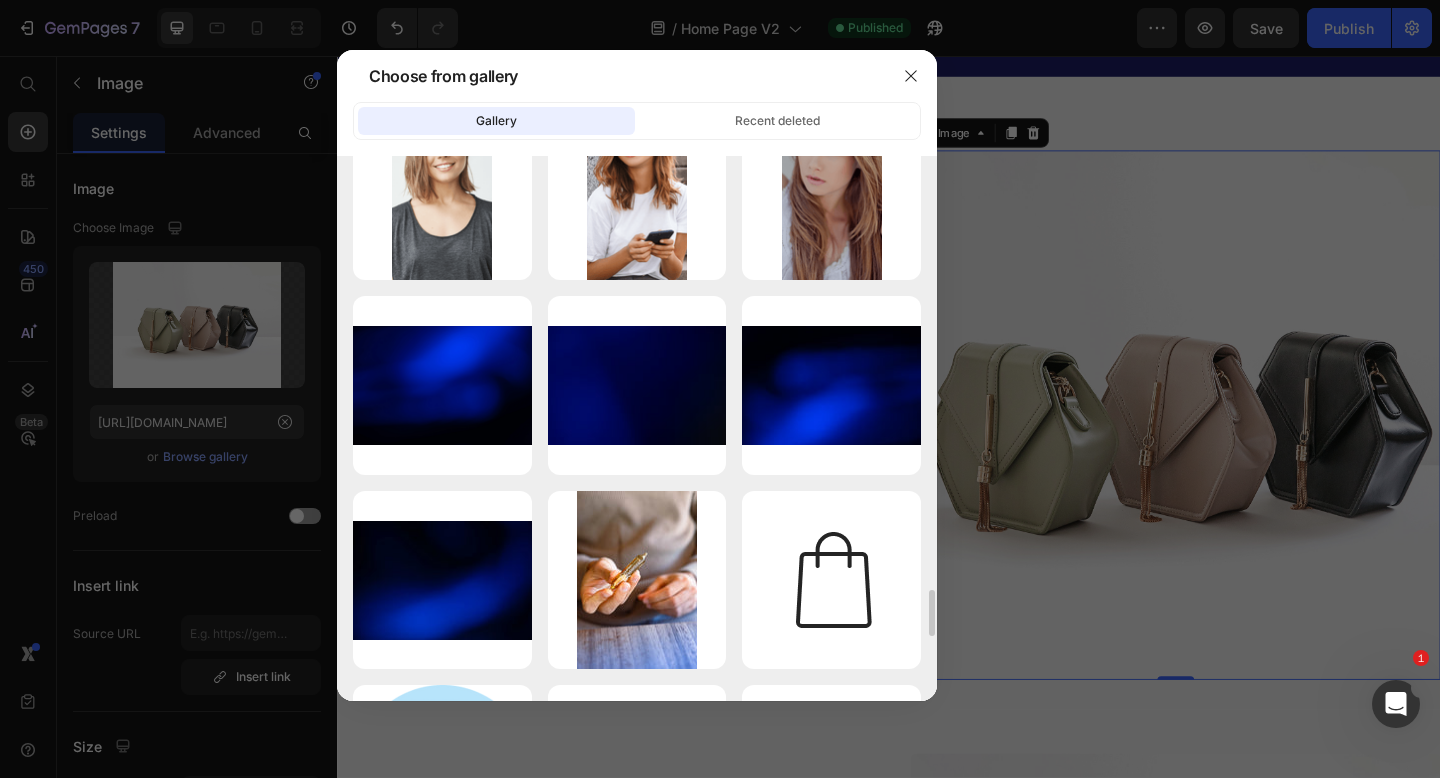 scroll, scrollTop: 5471, scrollLeft: 0, axis: vertical 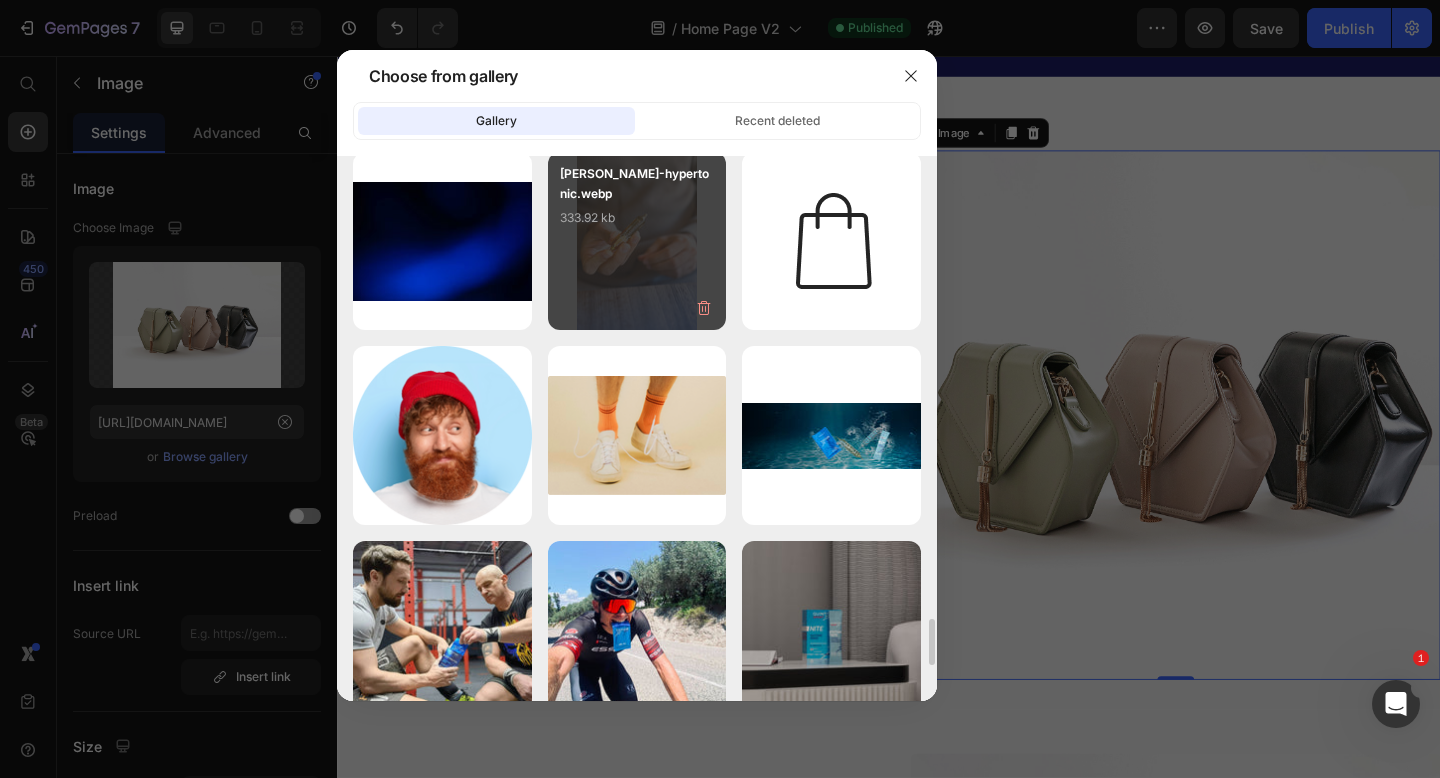 click on "quinton-hypertonic.webp 333.92 kb" at bounding box center (637, 204) 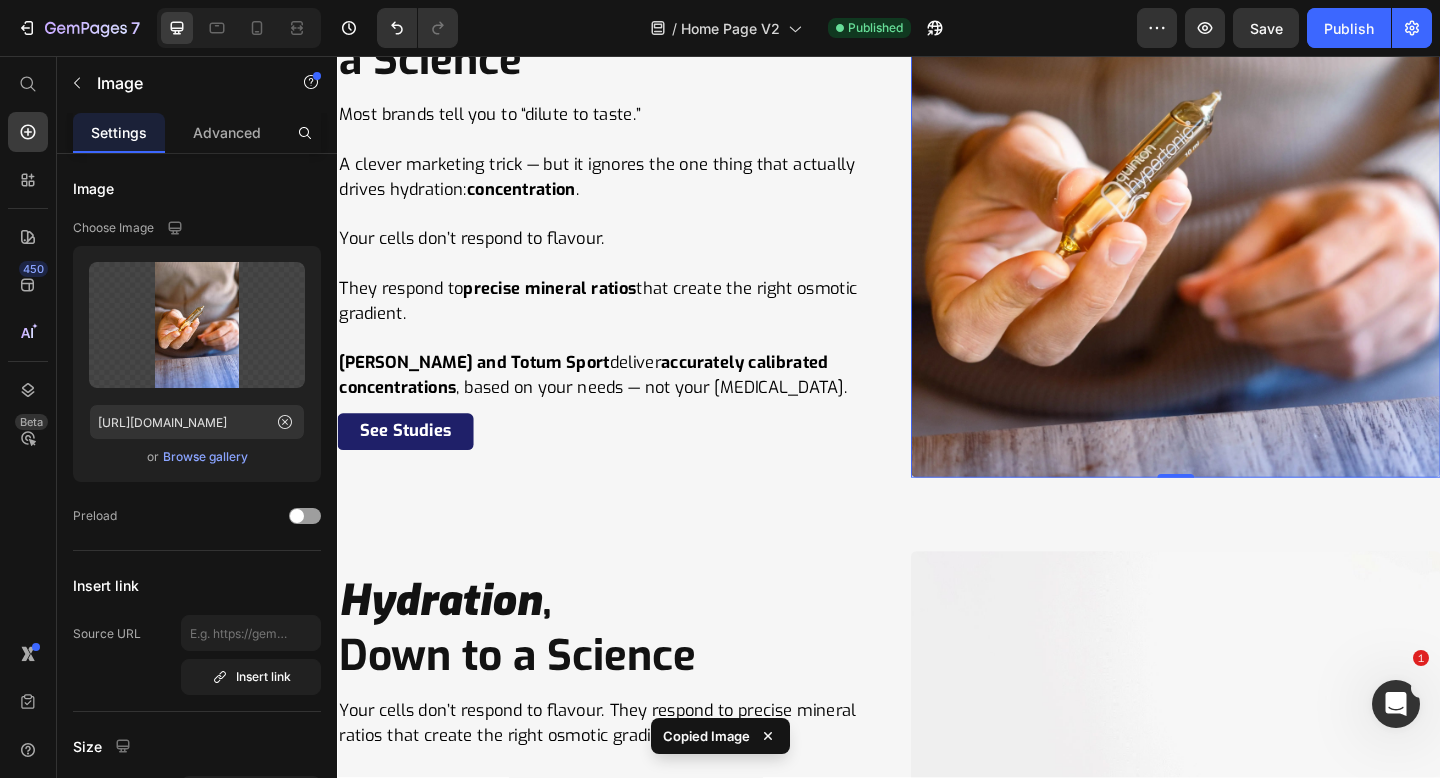 scroll, scrollTop: 7231, scrollLeft: 0, axis: vertical 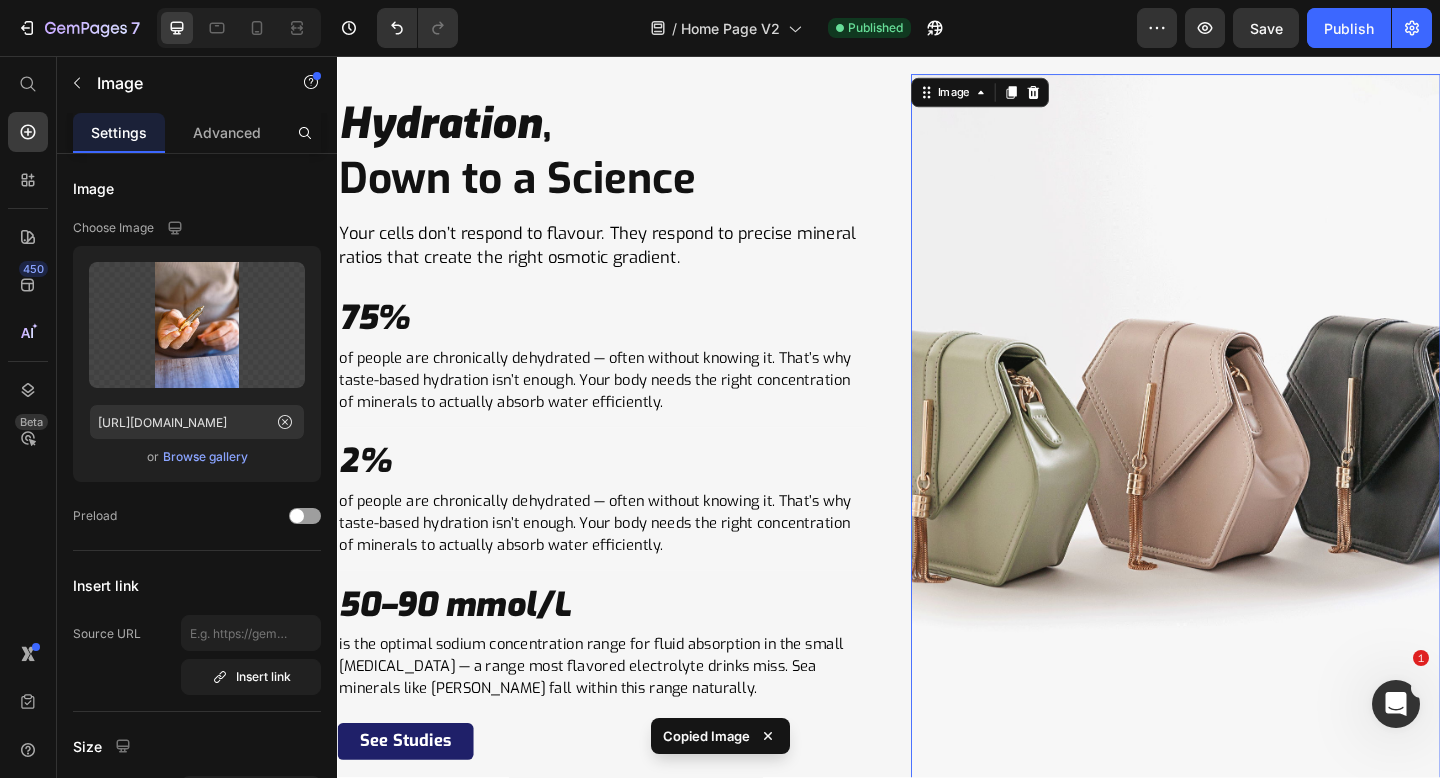 click at bounding box center (1249, 460) 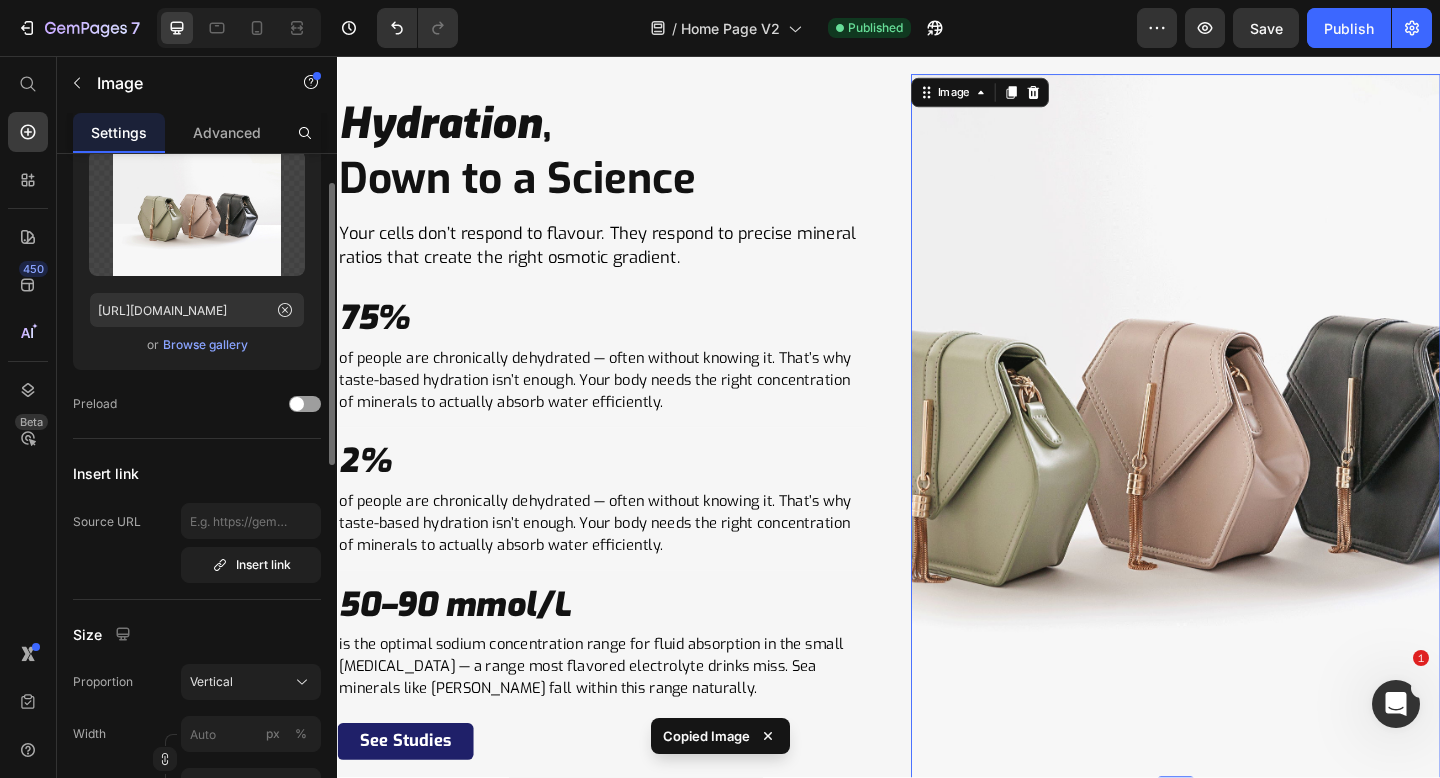 scroll, scrollTop: 113, scrollLeft: 0, axis: vertical 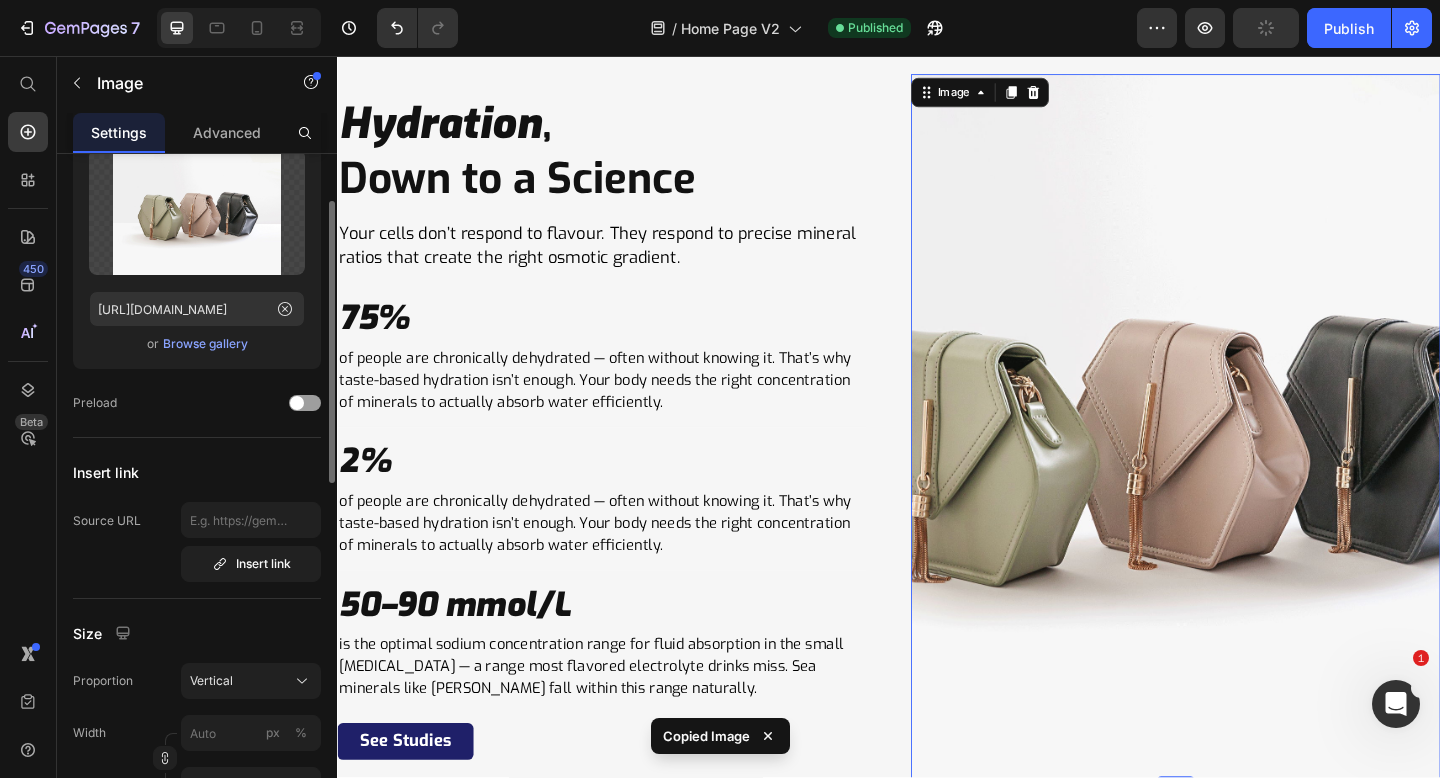 click on "Browse gallery" at bounding box center [205, 344] 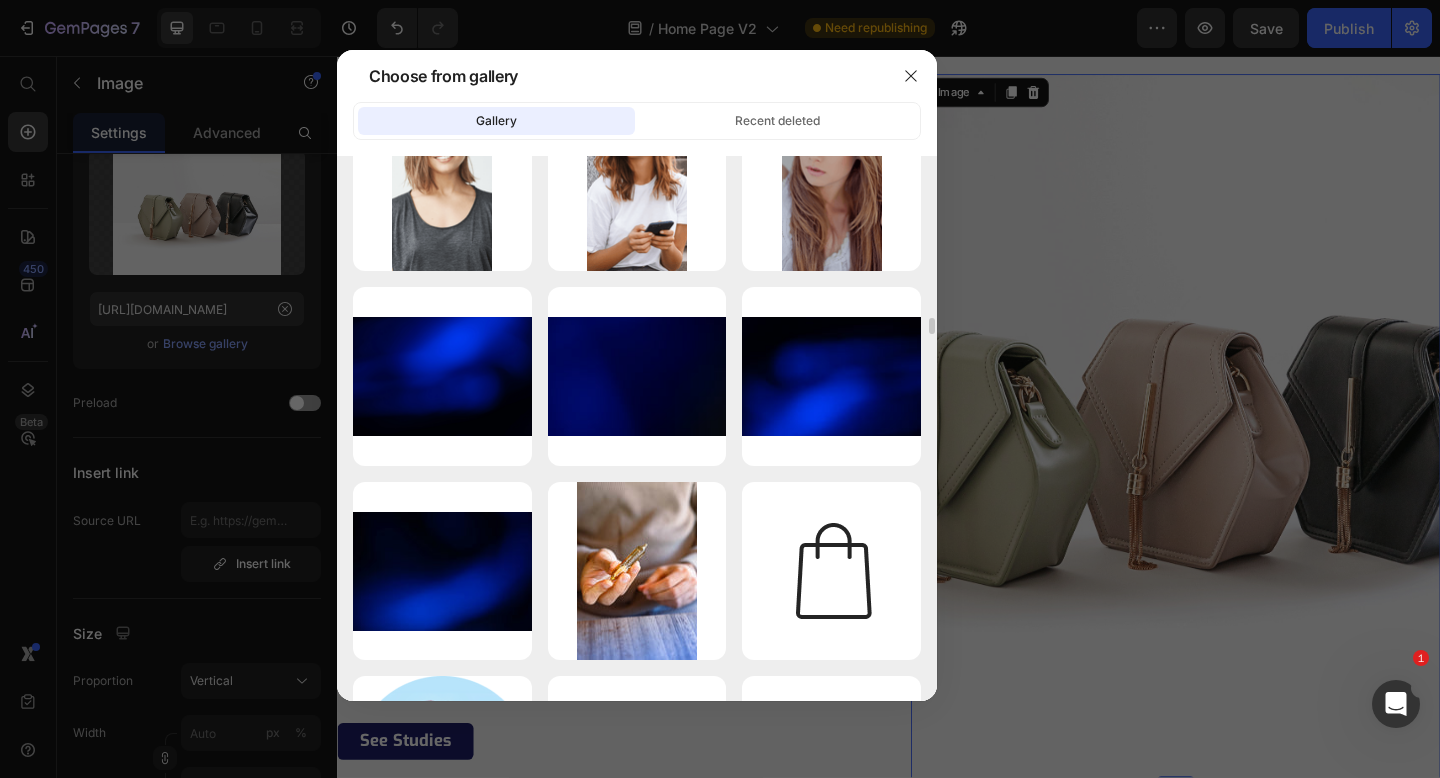 scroll, scrollTop: 5145, scrollLeft: 0, axis: vertical 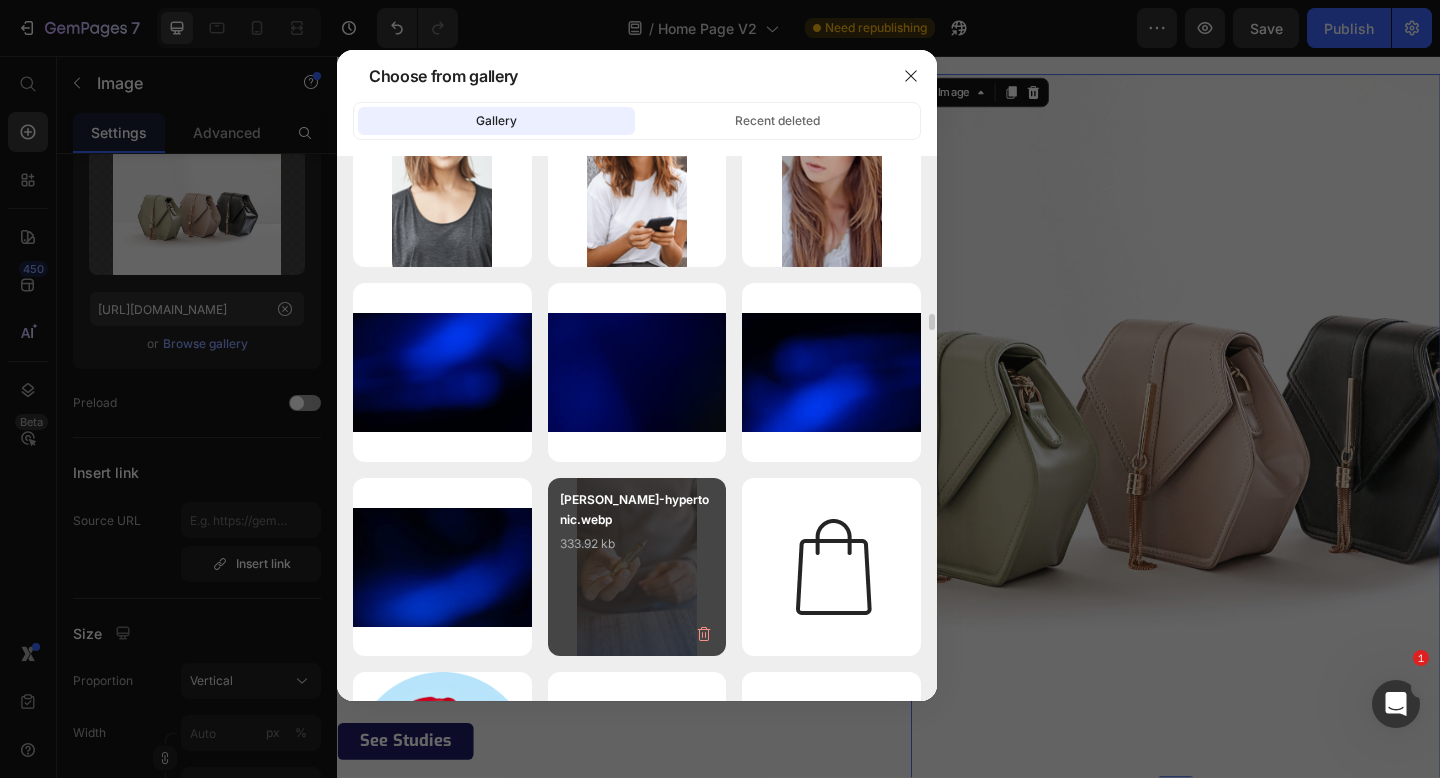 click on "quinton-hypertonic.webp 333.92 kb" at bounding box center [637, 530] 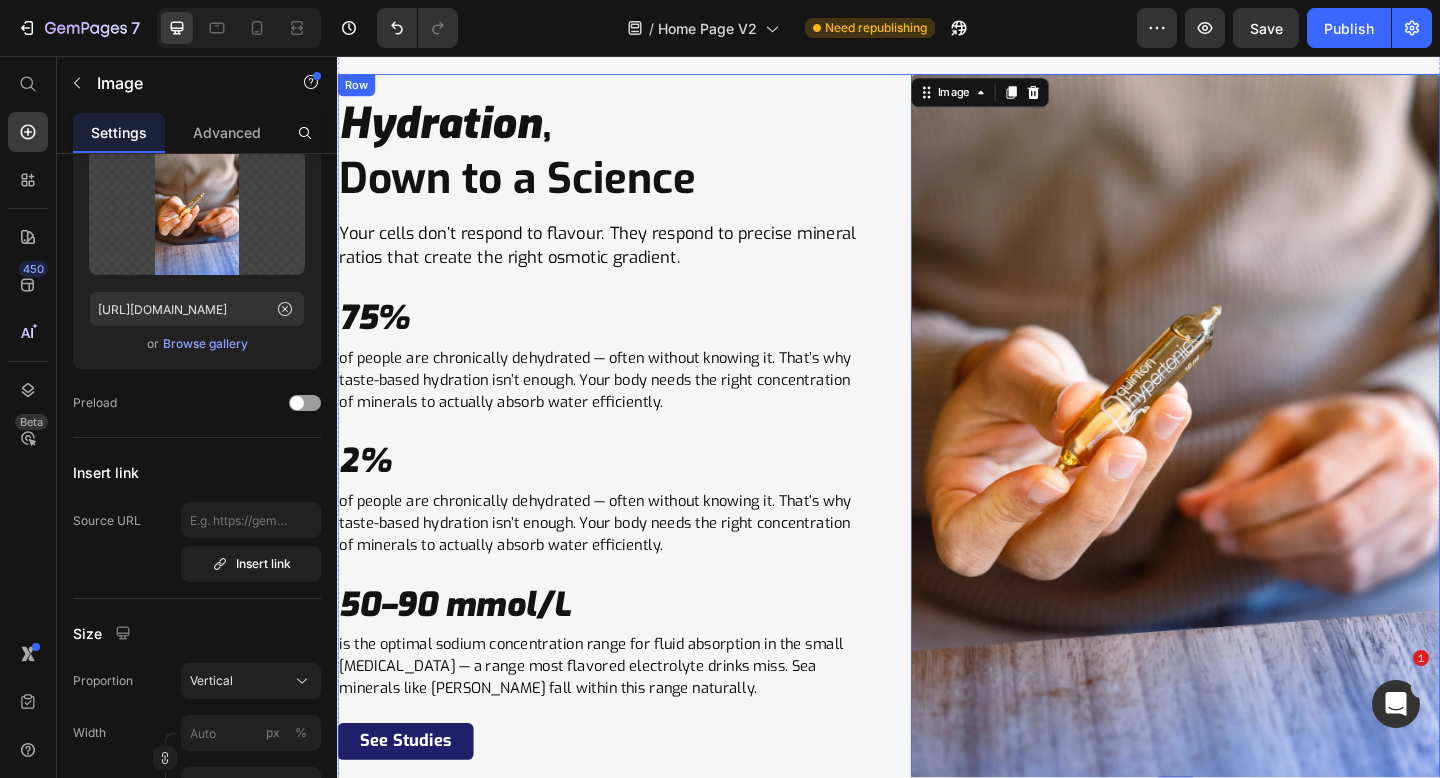 click on "Hydration ,  Down to a Science Heading Your cells don’t respond to flavour. They respond to precise mineral ratios that create the right osmotic gradient.  Text Block 75% Heading of people are chronically dehydrated — often without knowing it. That’s why taste-based hydration isn’t enough. Your body needs the right concentration of minerals to actually absorb water efficiently. Text Block Row                Title Line 2% Heading of people are chronically dehydrated — often without knowing it. That’s why taste-based hydration isn’t enough. Your body needs the right concentration of minerals to actually absorb water efficiently. Text Block Row                Title Line 50–90 mmol/L Heading is the optimal sodium concentration range for fluid absorption in the small intestine — a range most flavored electrolyte drinks miss. Sea minerals like Quinton fall within this range naturally. Text Block Row See Studies Button Image   0 Row" at bounding box center [937, 460] 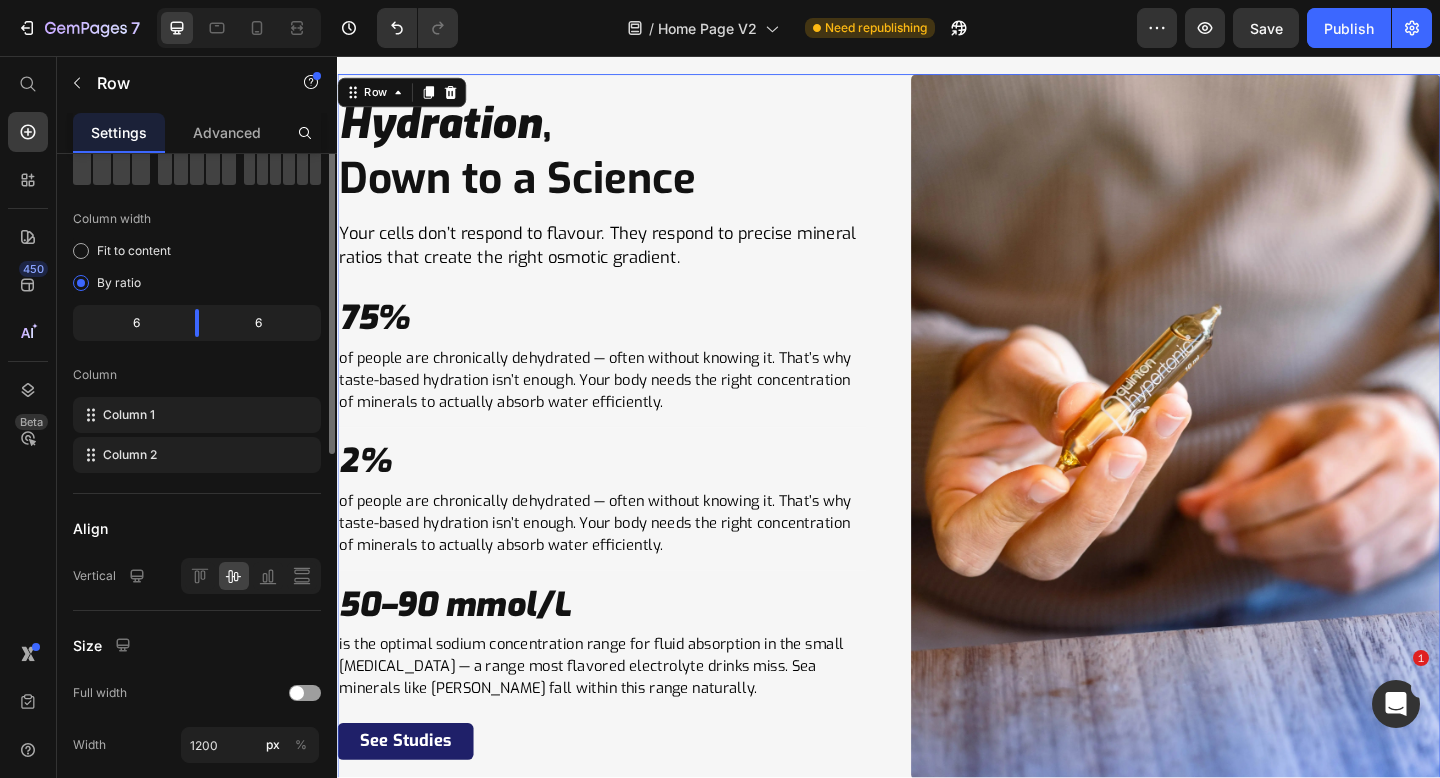scroll, scrollTop: 0, scrollLeft: 0, axis: both 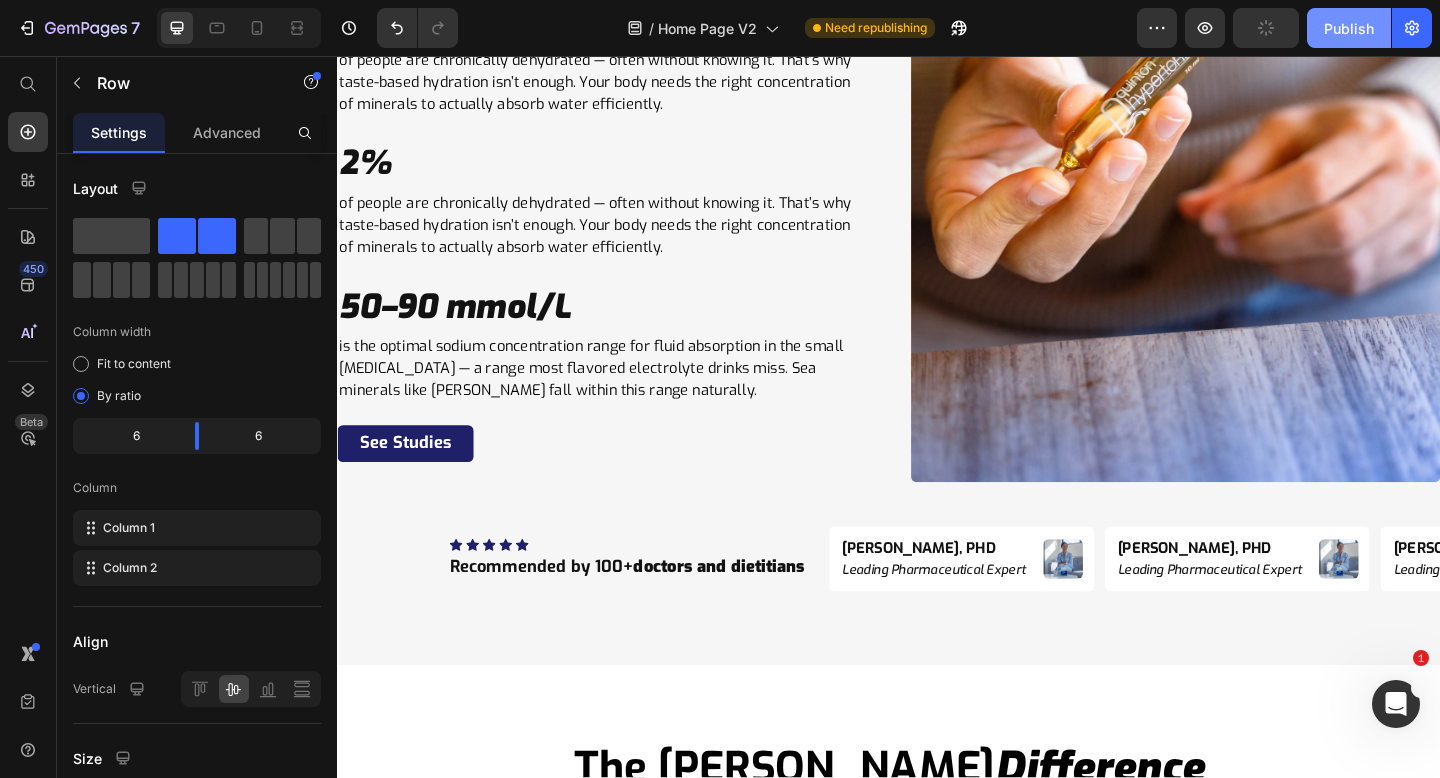 click on "Publish" at bounding box center [1349, 28] 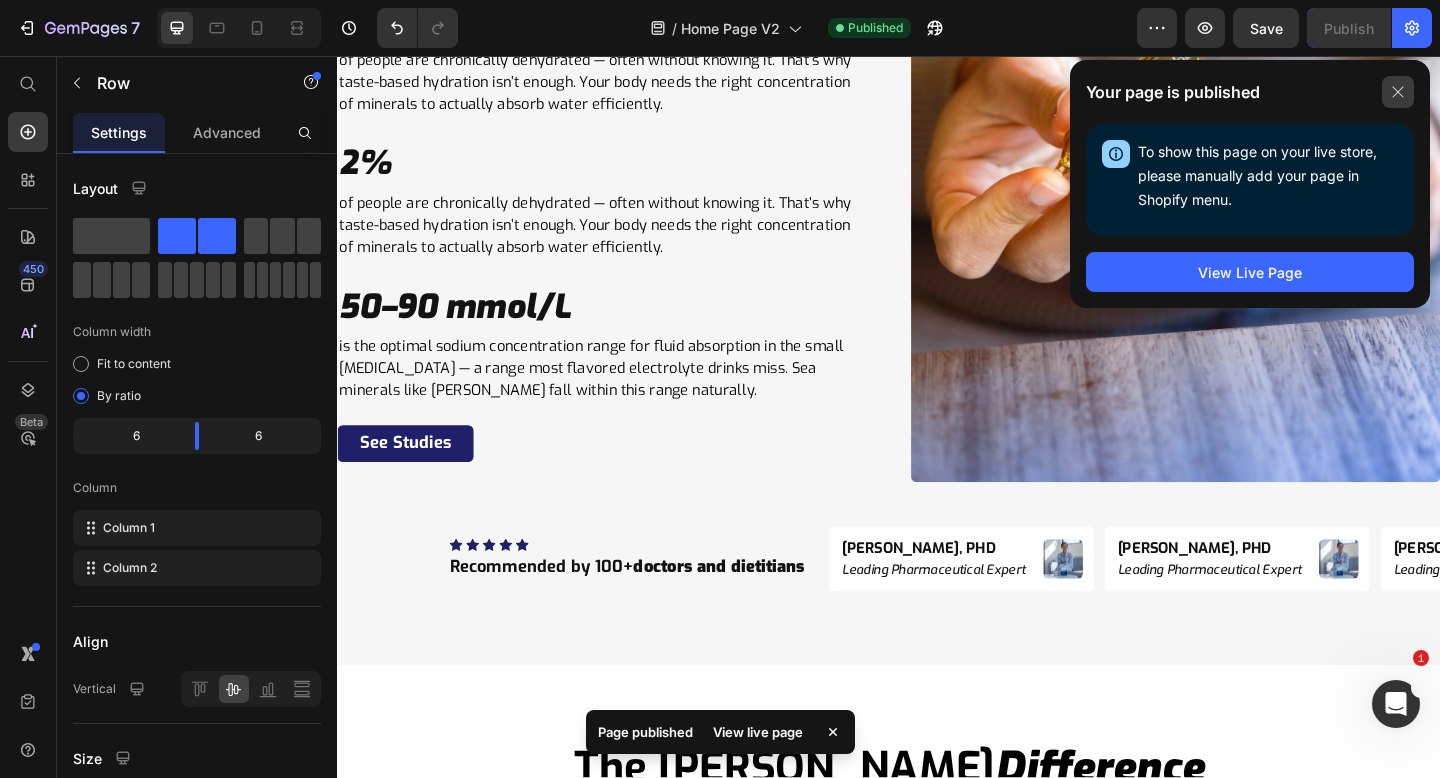 click 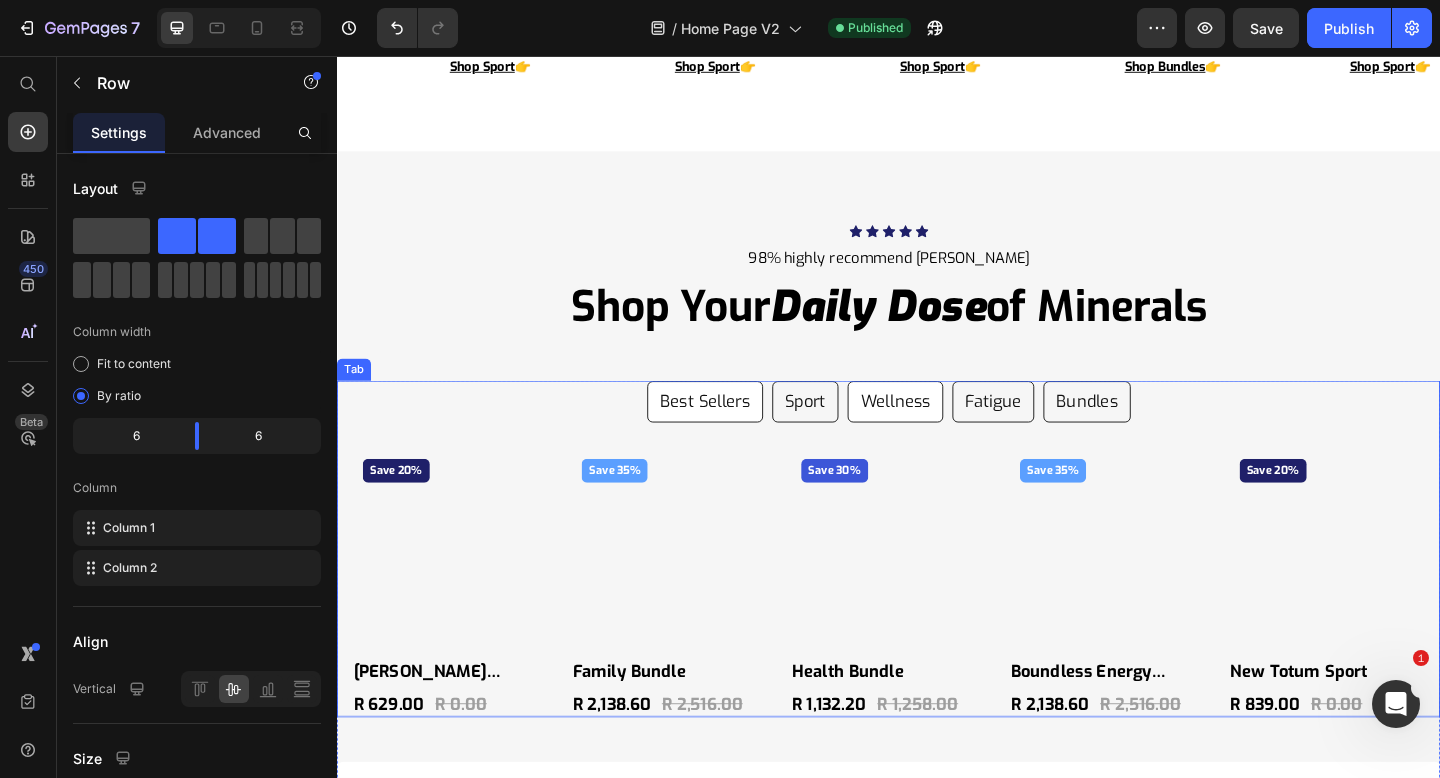 scroll, scrollTop: 11474, scrollLeft: 0, axis: vertical 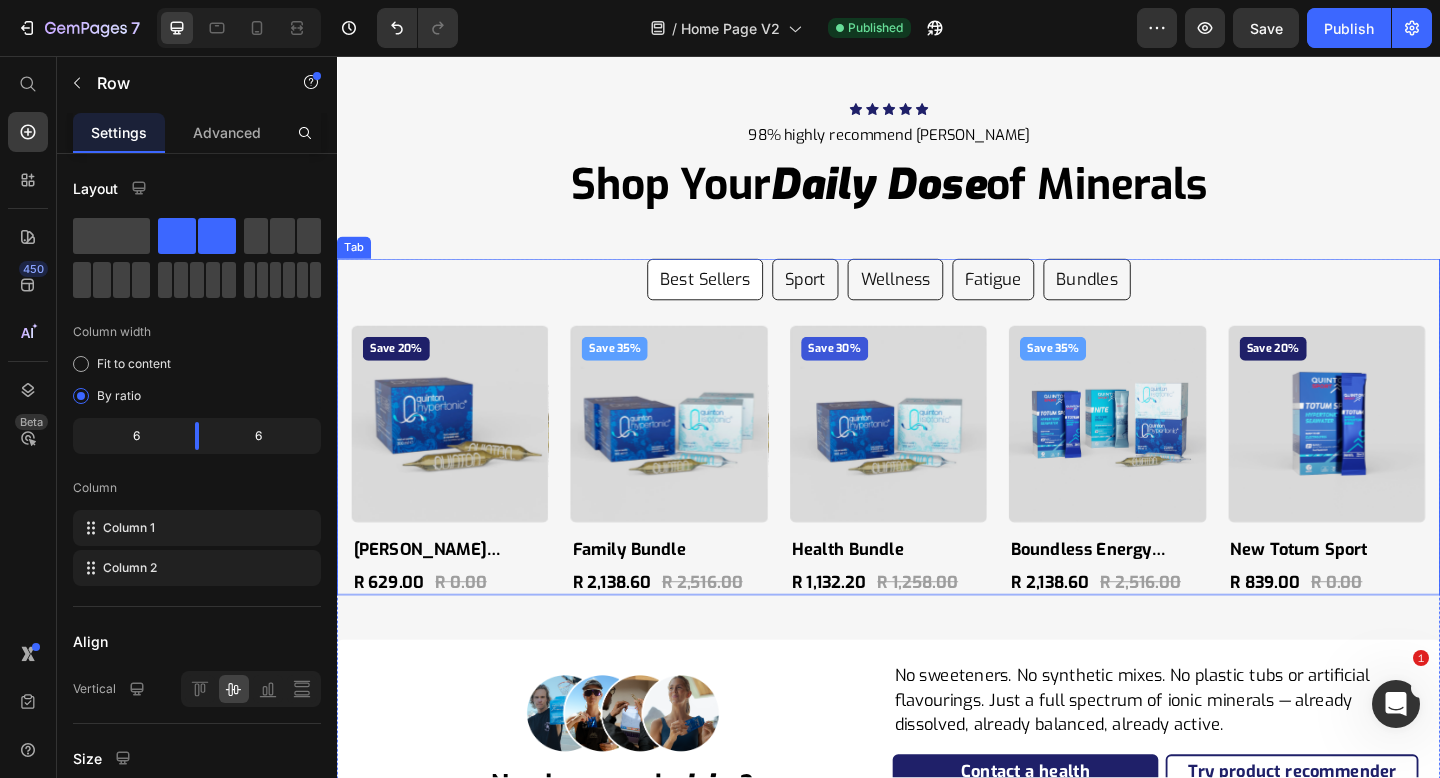click on "Save 20% Product Badge Product Images Quinton Hypertonic Ampoules Product Title R 629.00 Product Price R 0.00 Product Price Row Product Save 35% Product Badge Product Images Family Bundle Product Title R 2,138.60 Product Price R 2,516.00 Product Price Row Product Save 30% Product Badge Product Images Health Bundle Product Title R 1,132.20 Product Price R 1,258.00 Product Price Row Product Save 35% Product Badge Product Images Boundless Energy Bundle Product Title R 2,138.60 Product Price R 2,516.00 Product Price Row Product Save 20% Product Badge Product Images New Totum Sport Product Title R 839.00 Product Price R 0.00 Product Price Row Product Carousel" at bounding box center (937, 490) 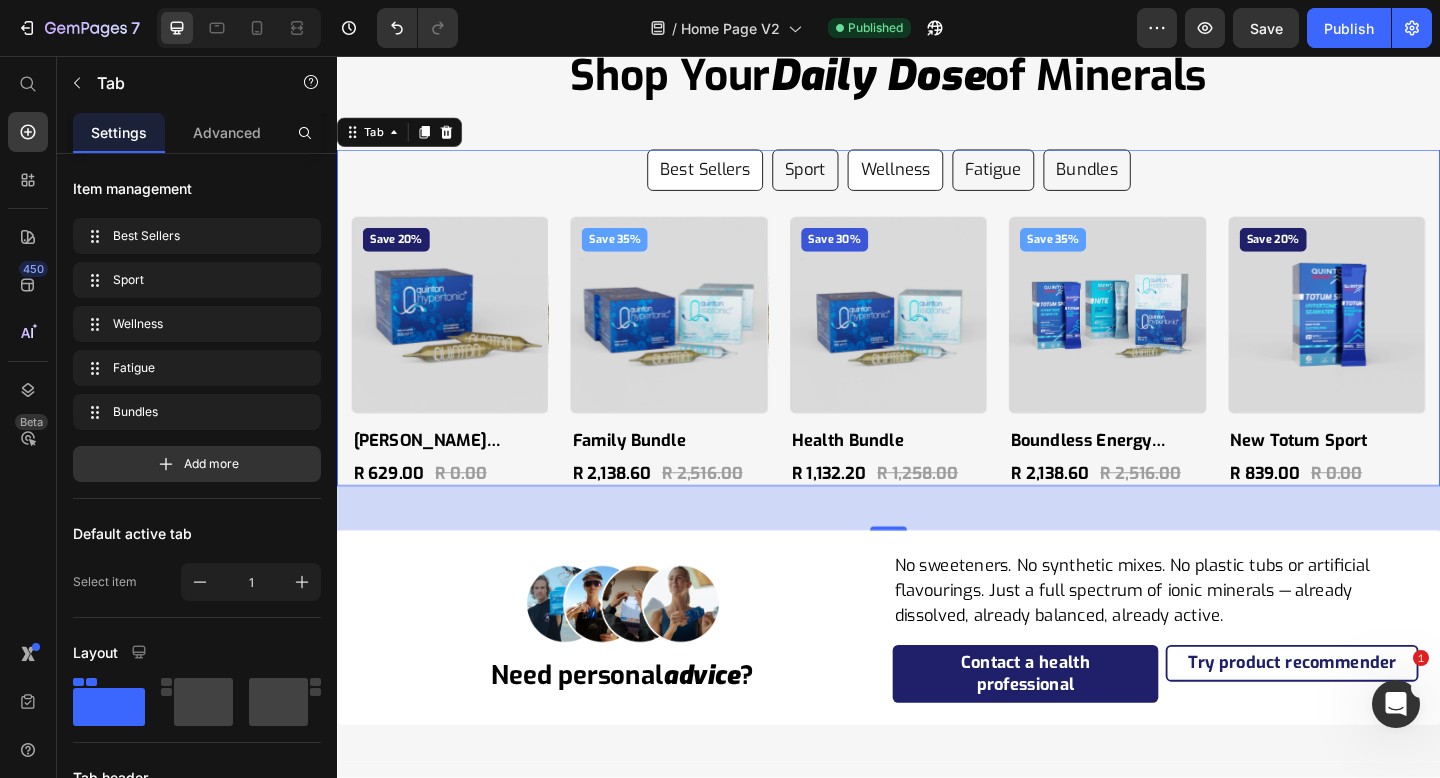 scroll, scrollTop: 11594, scrollLeft: 0, axis: vertical 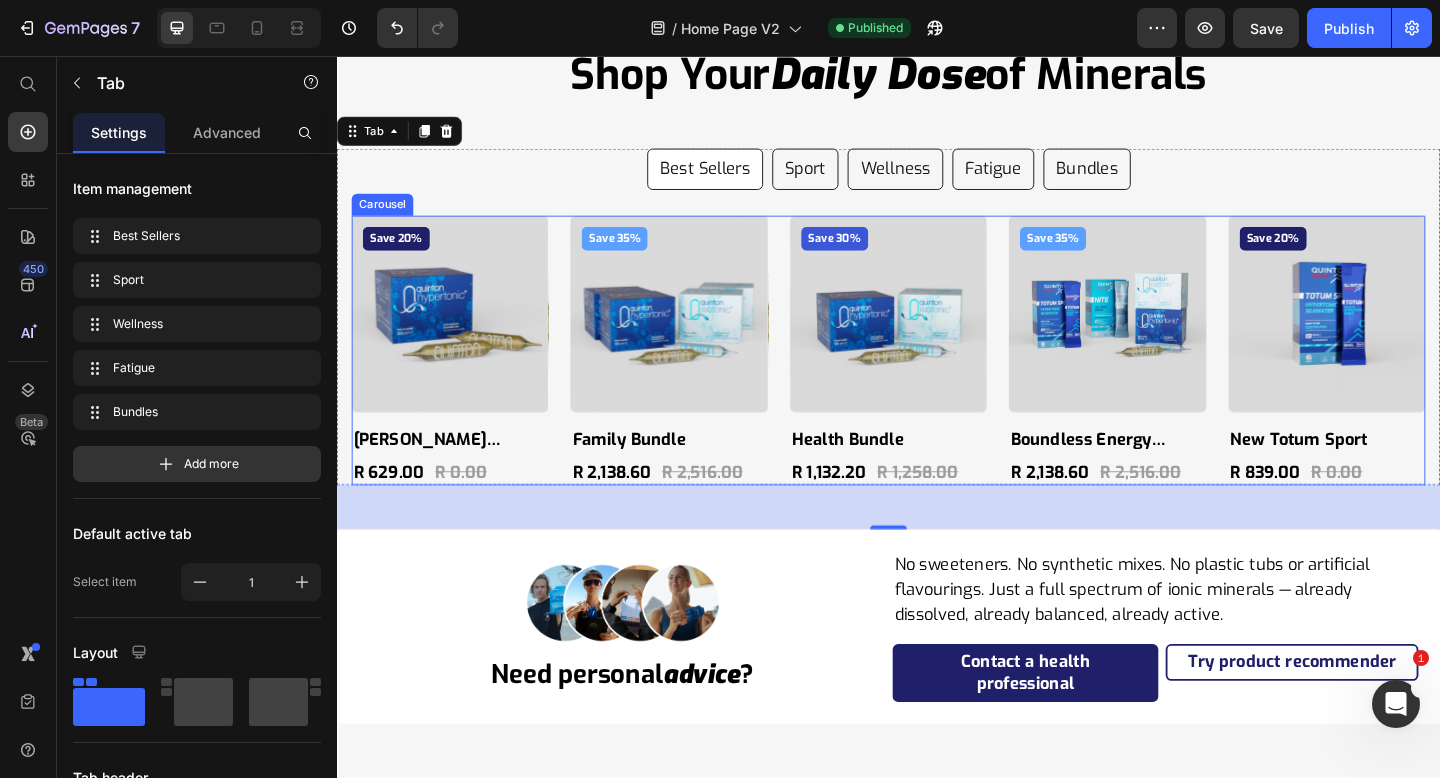 click on "Save 20% Product Badge Product Images Quinton Hypertonic Ampoules Product Title R 629.00 Product Price R 0.00 Product Price Row Product Save 35% Product Badge Product Images Family Bundle Product Title R 2,138.60 Product Price R 2,516.00 Product Price Row Product Save 30% Product Badge Product Images Health Bundle Product Title R 1,132.20 Product Price R 1,258.00 Product Price Row Product Save 35% Product Badge Product Images Boundless Energy Bundle Product Title R 2,138.60 Product Price R 2,516.00 Product Price Row Product Save 20% Product Badge Product Images New Totum Sport Product Title R 839.00 Product Price R 0.00 Product Price Row Product" at bounding box center [937, 376] 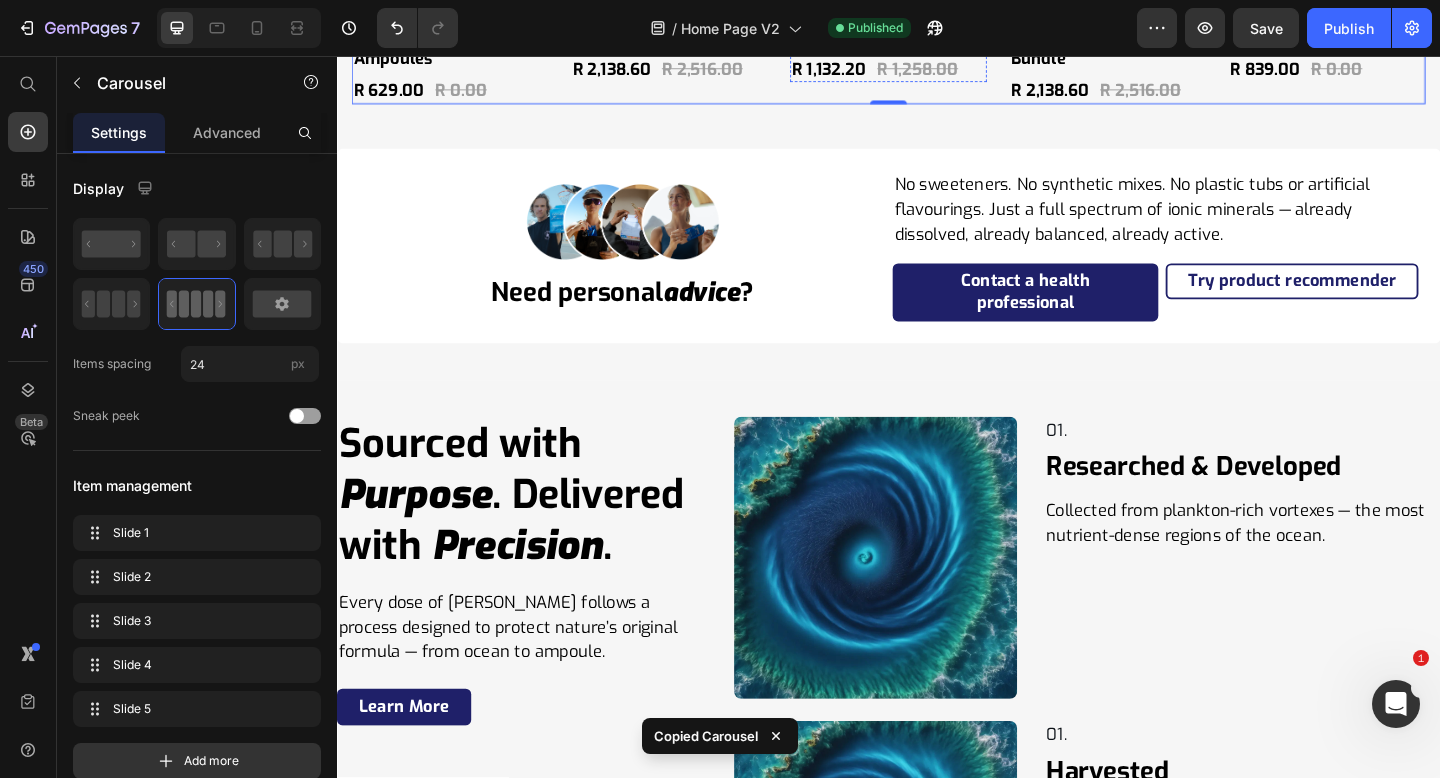 scroll, scrollTop: 12137, scrollLeft: 0, axis: vertical 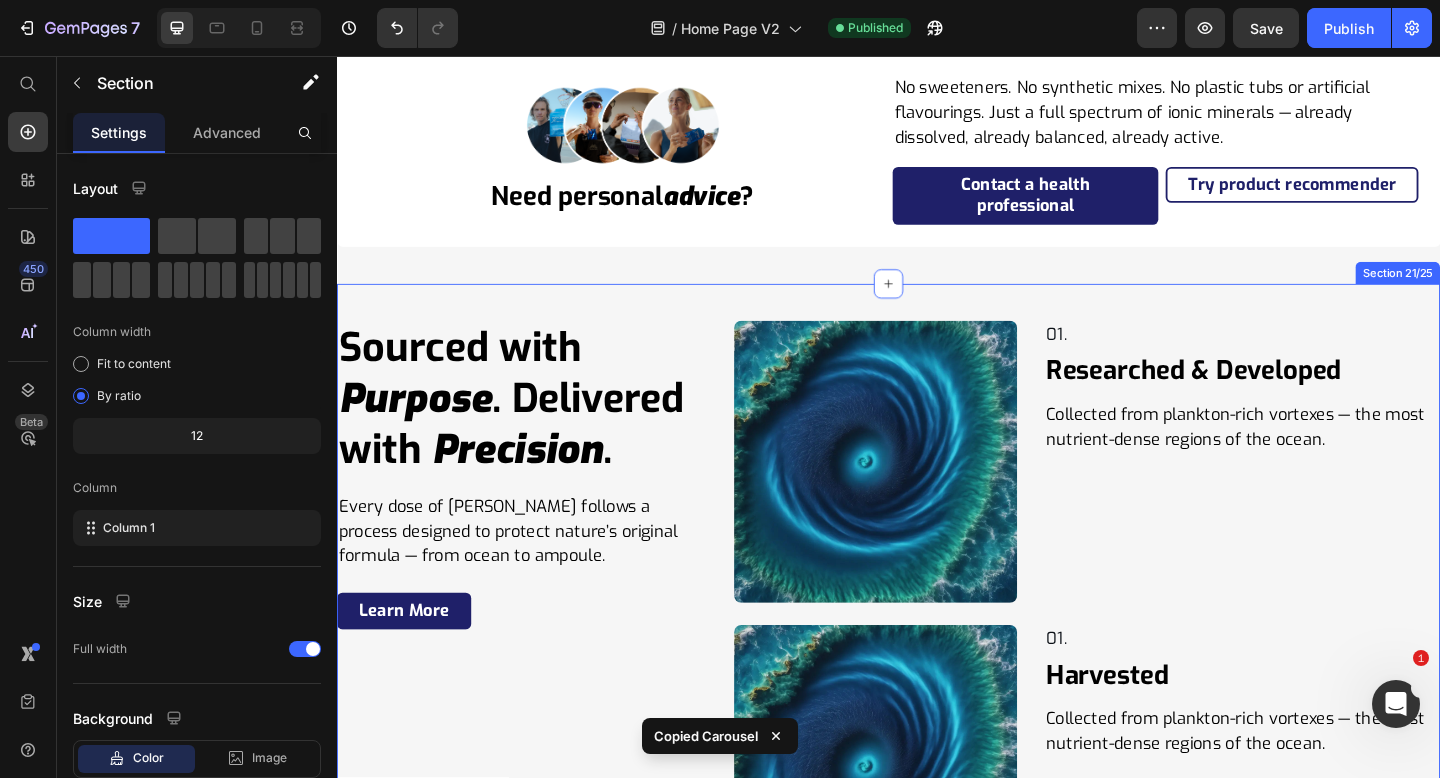 click on "Sourced with   Purpose .   Delivered with   Precision . Heading Every dose of Quinton follows a process designed to protect nature’s original formula — from ocean to ampoule. Text Block Learn More Button Row Image 01. Text Block Row Researched & Developed Heading Collected from plankton-rich vortexes — the most nutrient-dense regions of the ocean. Text Block Row Row Image 01. Text Block Row Harvested Heading Collected from plankton-rich vortexes — the most nutrient-dense regions of the ocean. Text Block Row Row Image 02. Text Block Row Filtered Heading Cold-microfiltered to preserve ionic integrity while removing all contaminants. Text Block Row Row Image 03. Text Block Row Tested Heading Independently batch-tested to ensure purity, safety, and mineral consistency. Text Block Row Row Image 04. Text Block Row Packaged Heading Sealed in single-use glass ampoules or sterile sachets to prevent nutrient degradation and eliminate the need for preservatives. Text Block Row Row Row Row Section 21/25" at bounding box center (937, 1181) 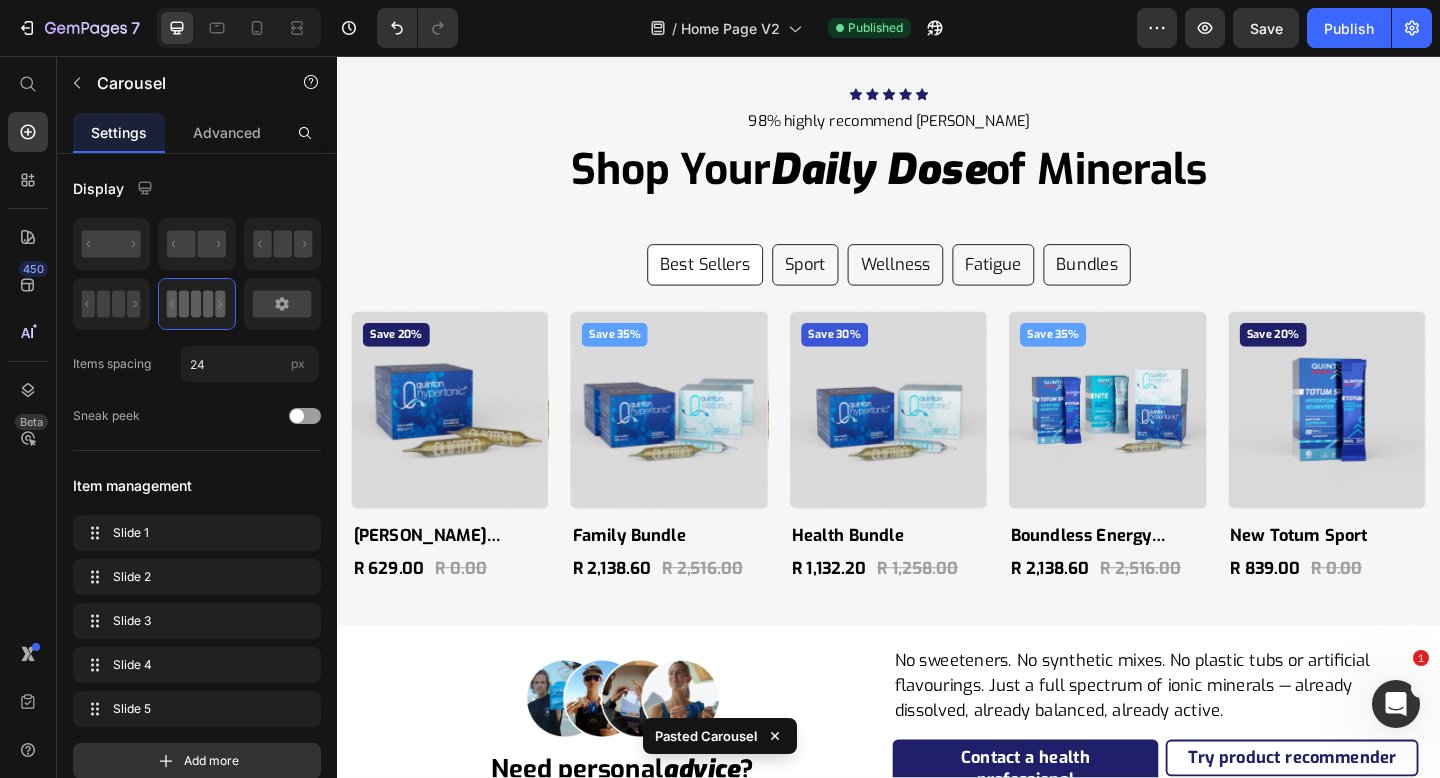 scroll, scrollTop: 11379, scrollLeft: 0, axis: vertical 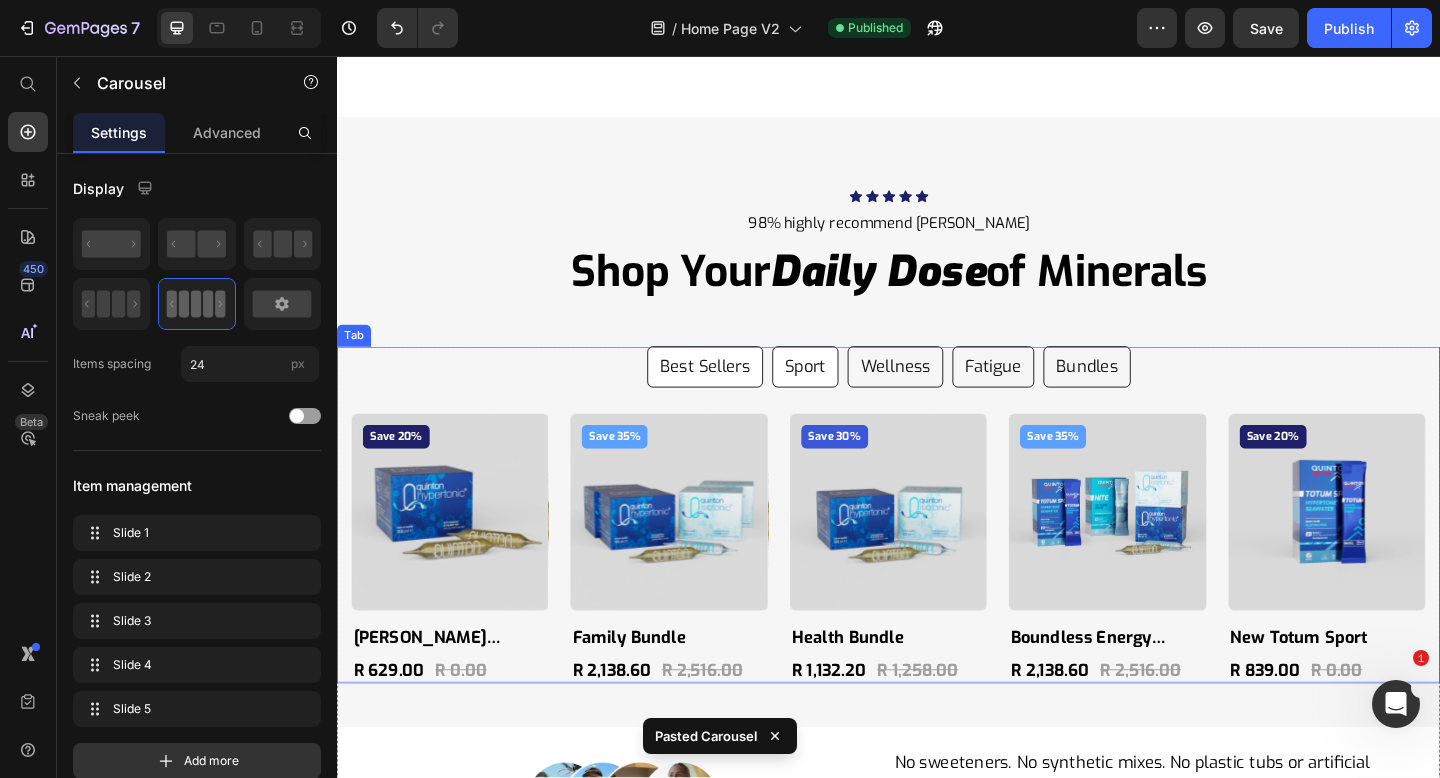 click on "Sport" at bounding box center (846, 394) 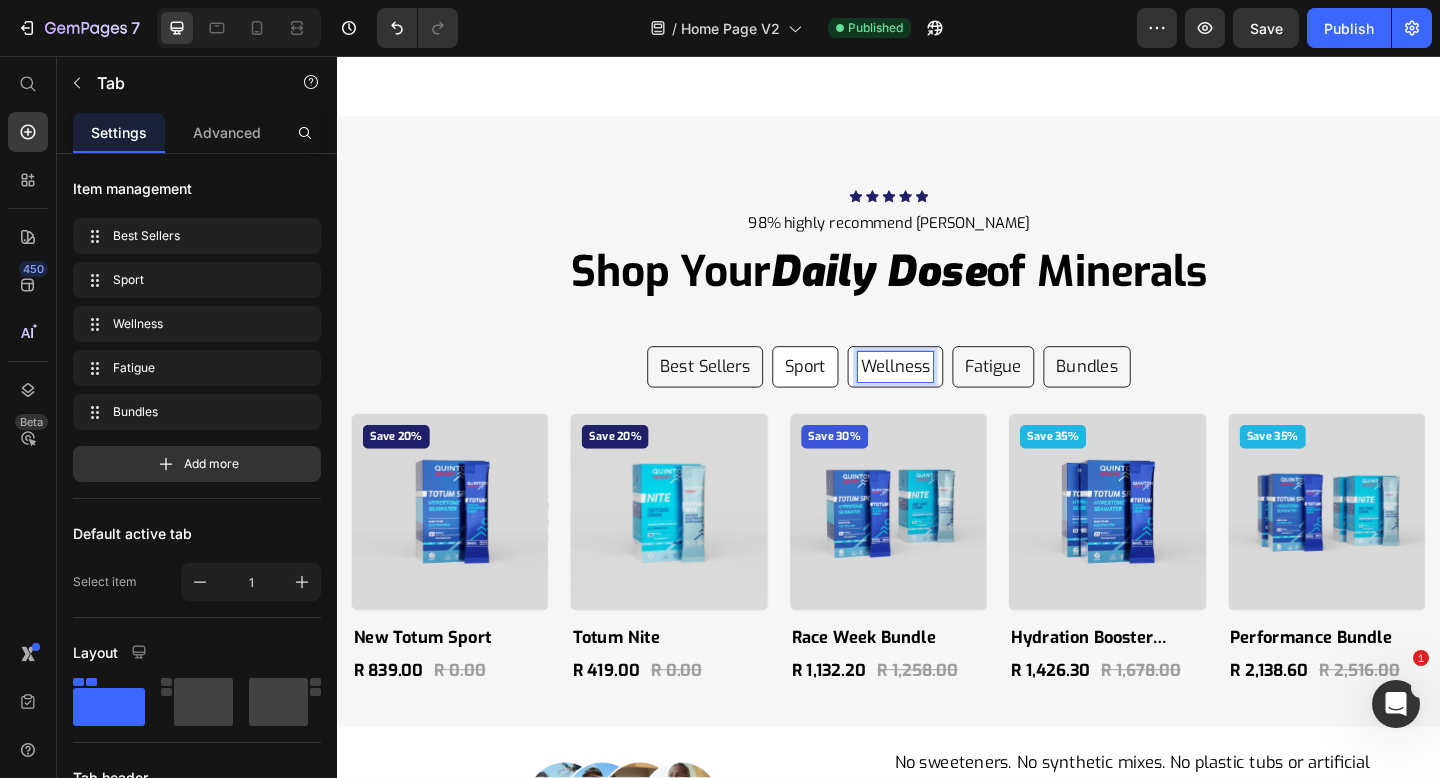 click on "Wellness" at bounding box center [944, 394] 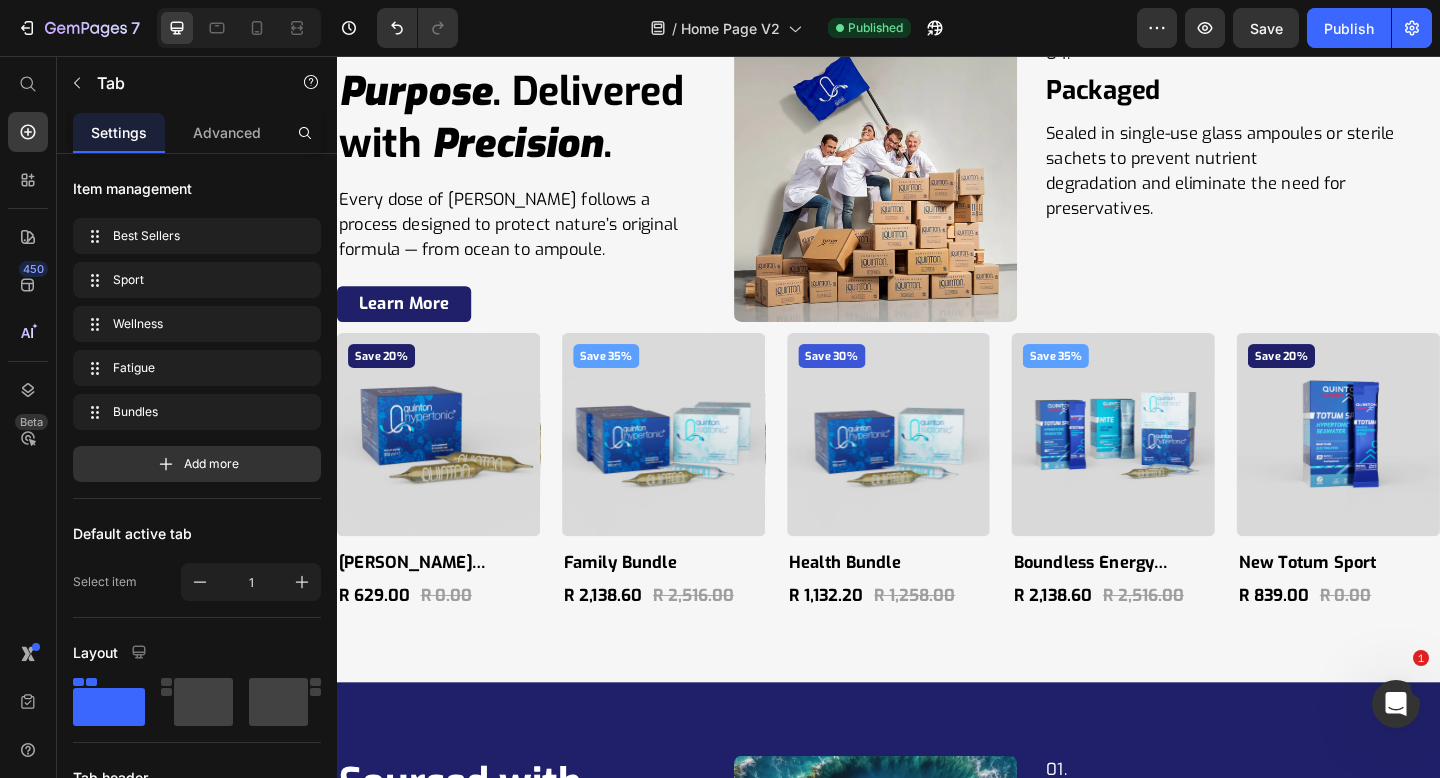 scroll, scrollTop: 13648, scrollLeft: 0, axis: vertical 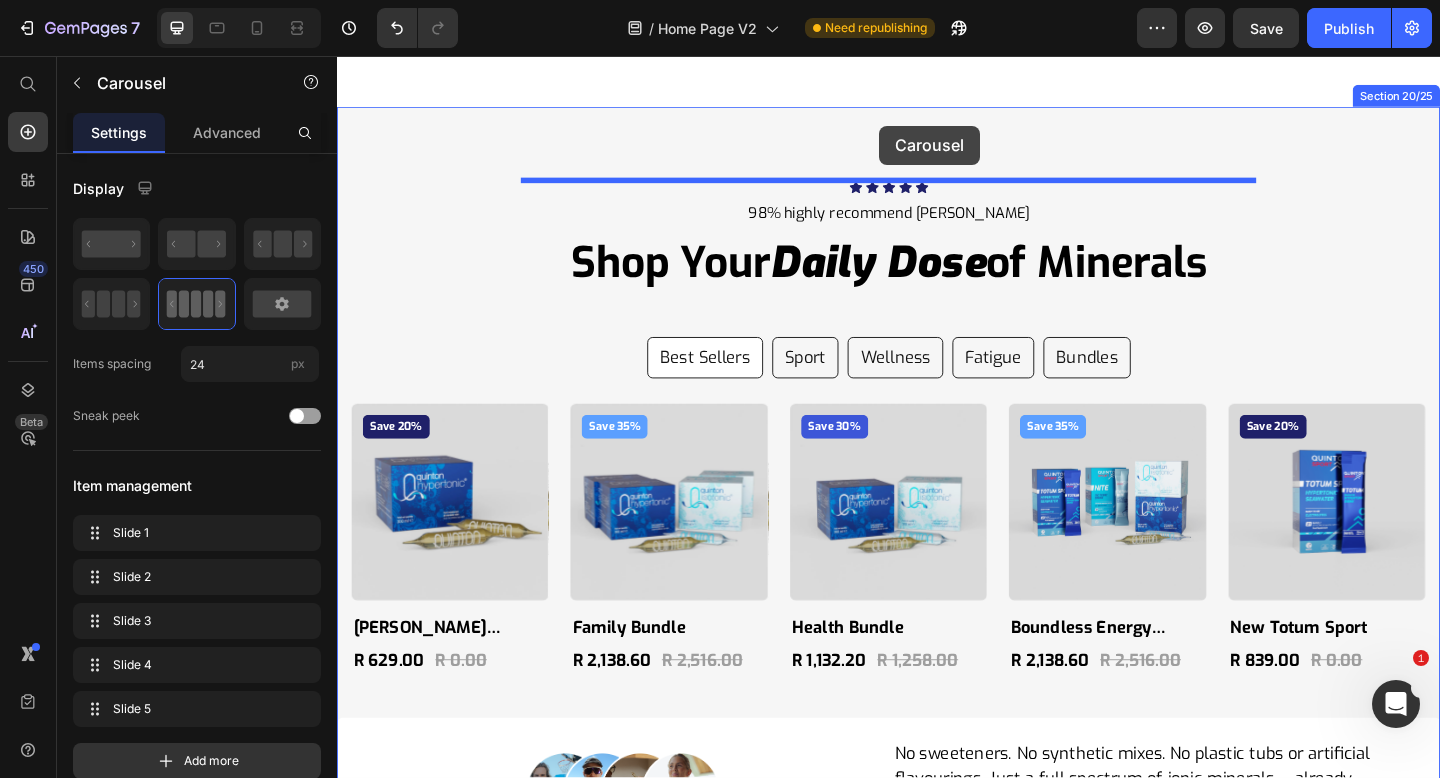 drag, startPoint x: 807, startPoint y: 359, endPoint x: 927, endPoint y: 132, distance: 256.76642 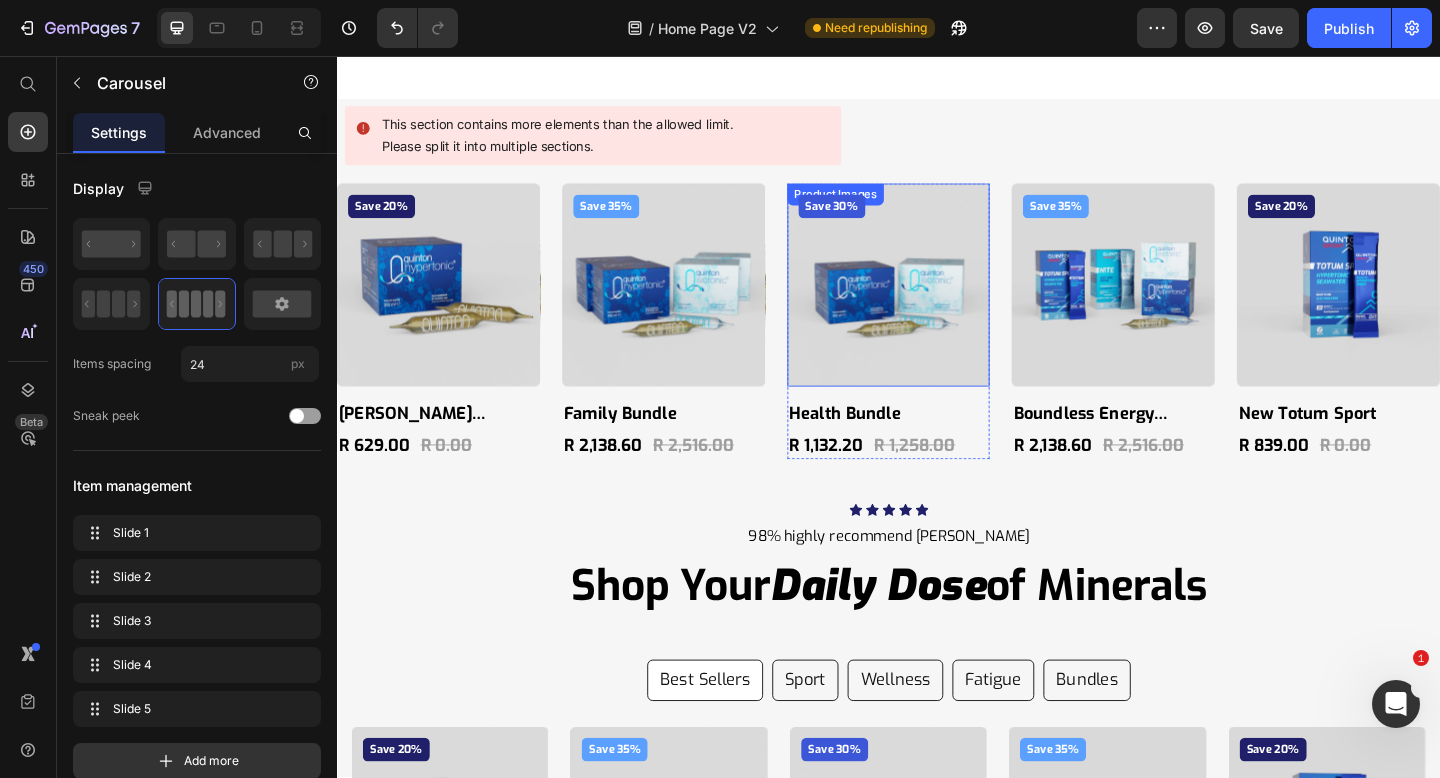 scroll, scrollTop: 11435, scrollLeft: 0, axis: vertical 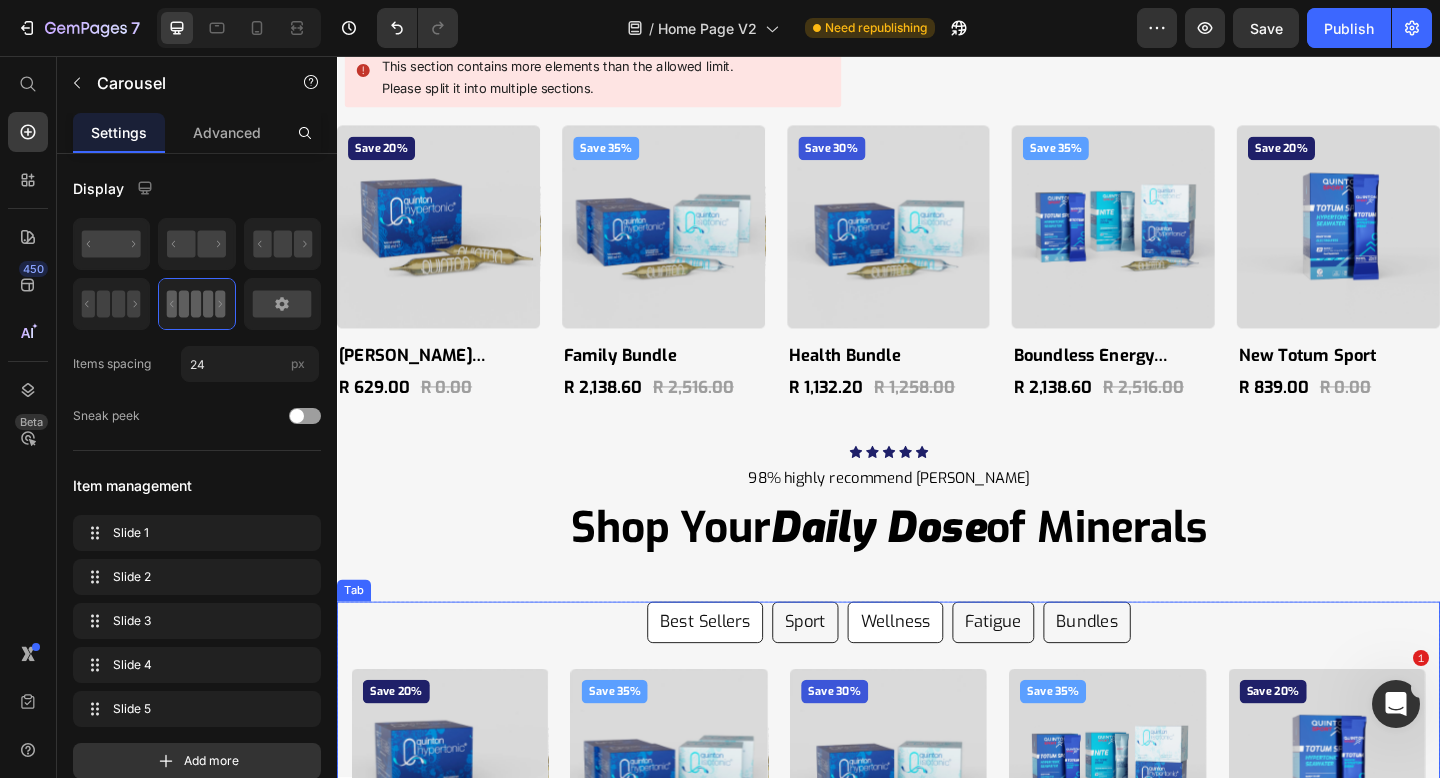 click on "Wellness" at bounding box center (944, 672) 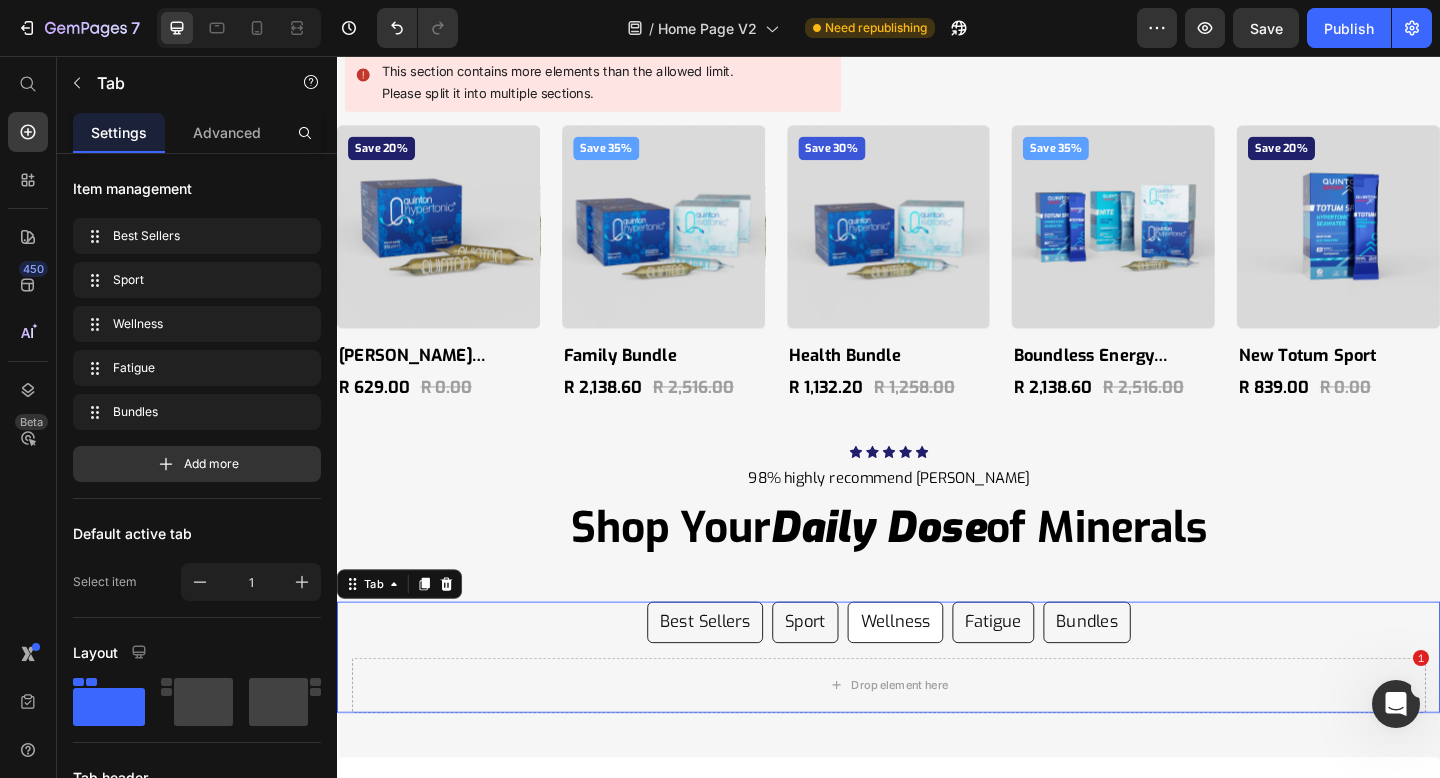 scroll, scrollTop: 11456, scrollLeft: 0, axis: vertical 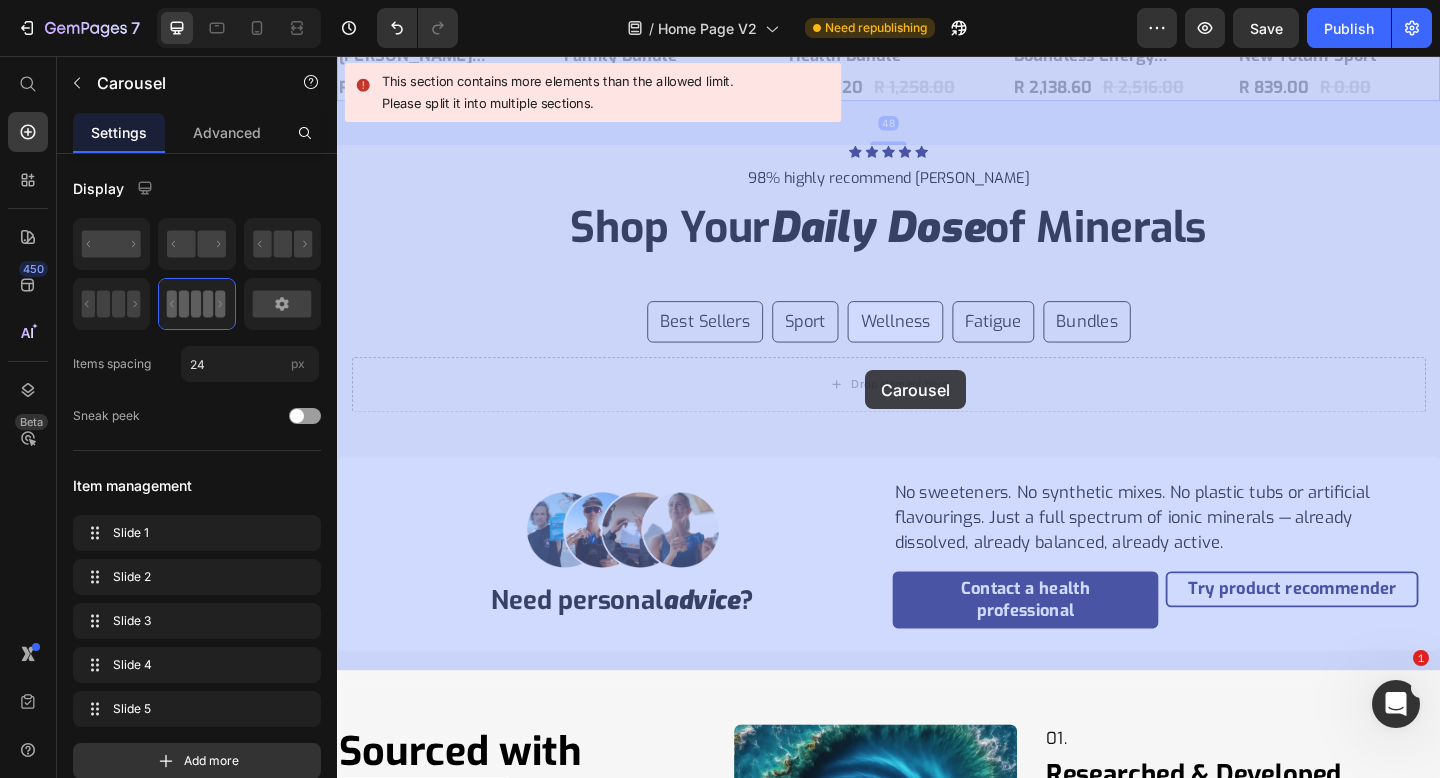 drag, startPoint x: 1063, startPoint y: 271, endPoint x: 911, endPoint y: 398, distance: 198.07321 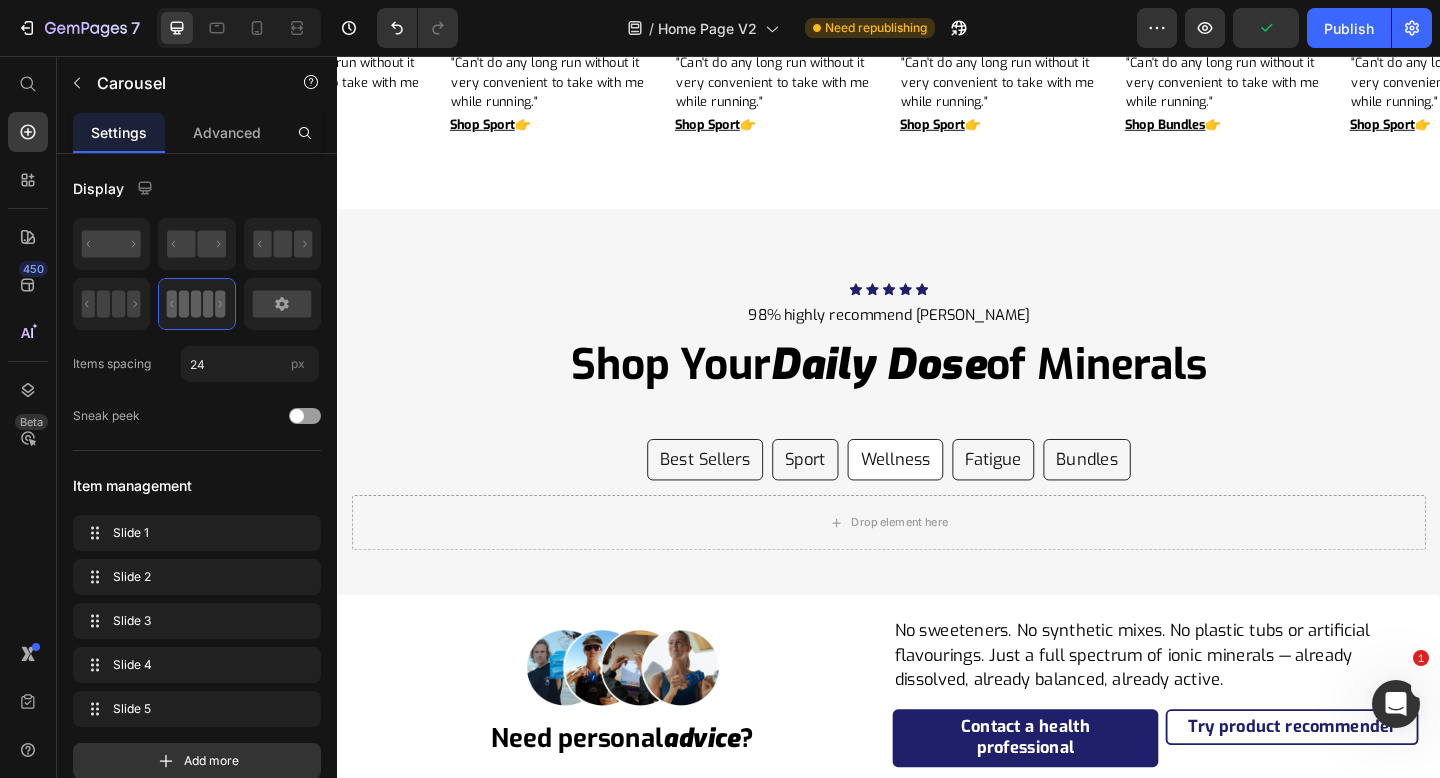 scroll, scrollTop: 11810, scrollLeft: 0, axis: vertical 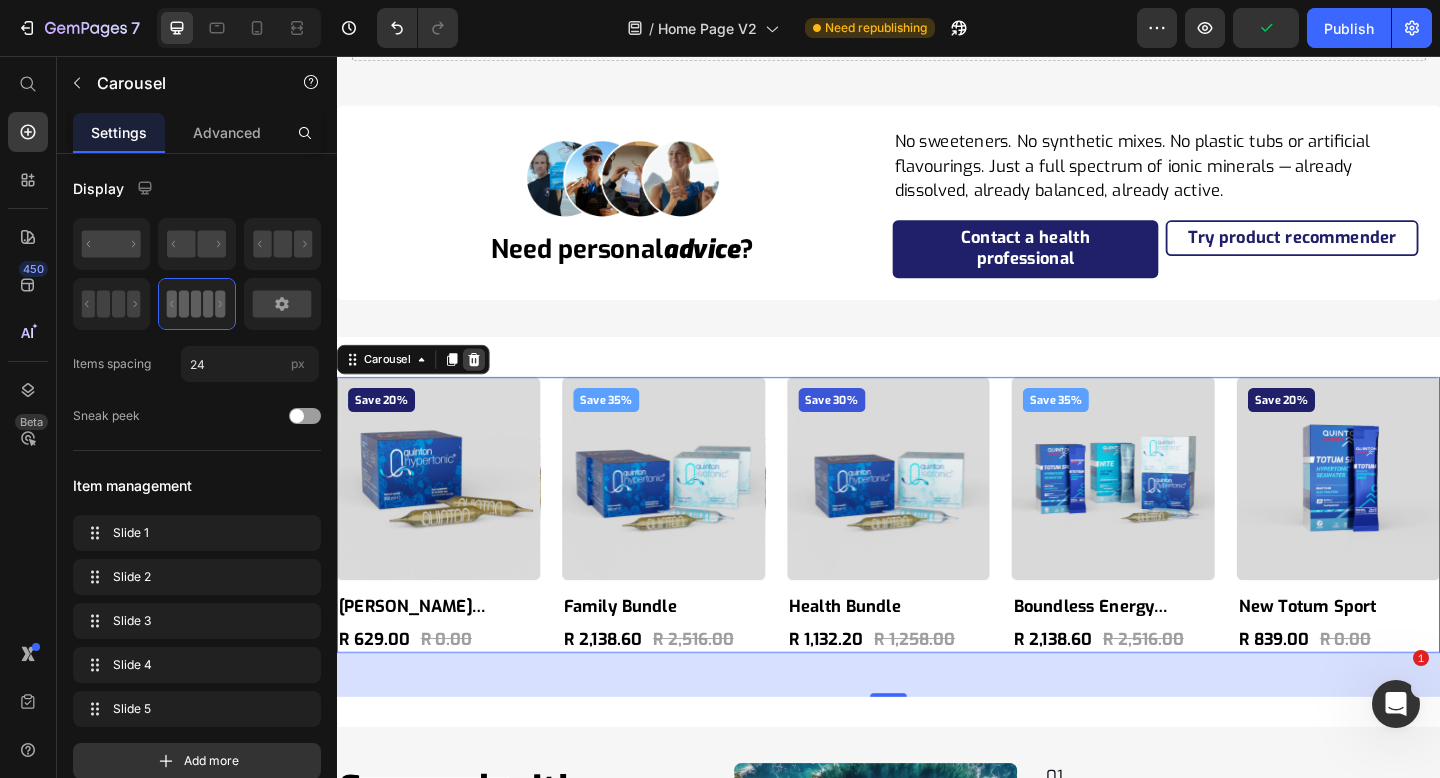 click 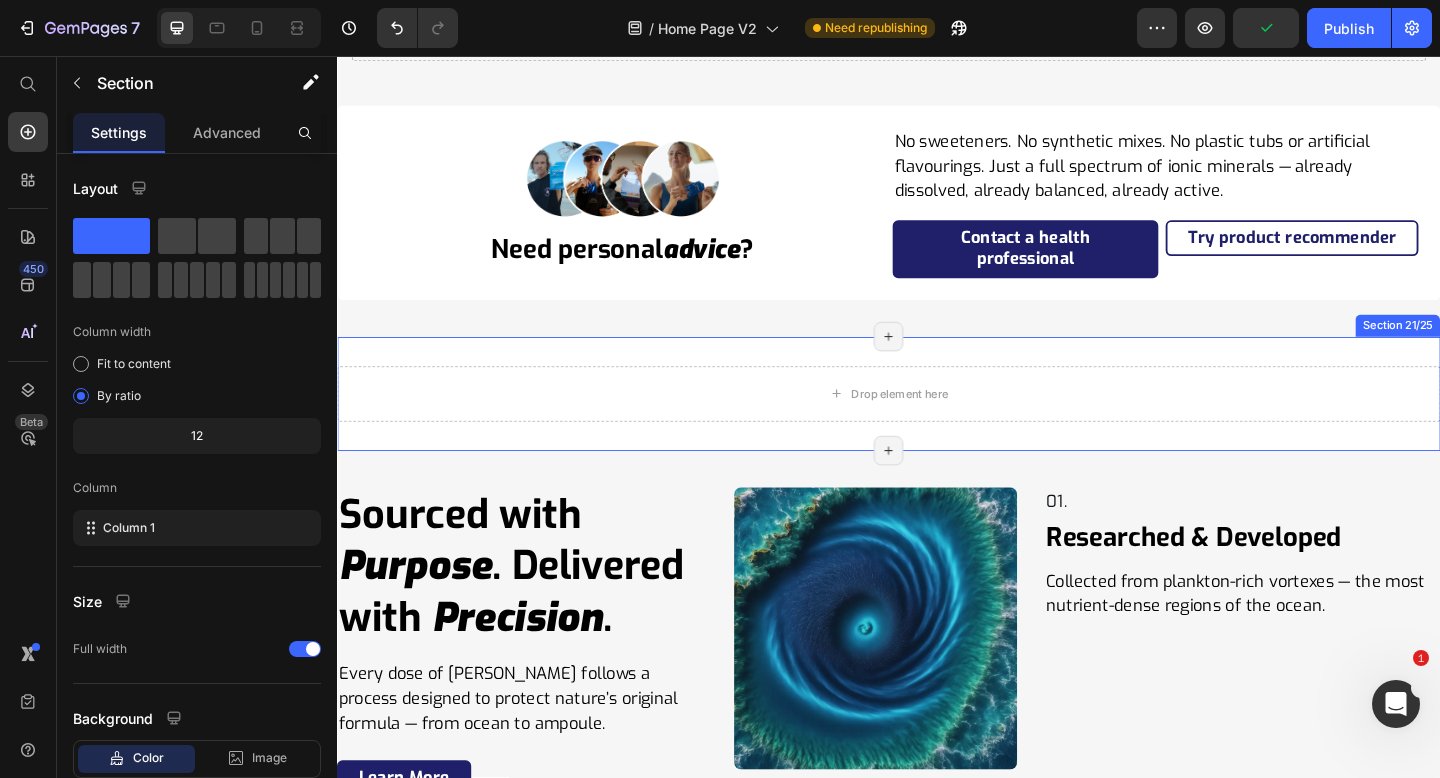 click on "Drop element here Section 21/25 Page has reached Shopify’s 25 section-limit Page has reached Shopify’s 25 section-limit" at bounding box center [937, 424] 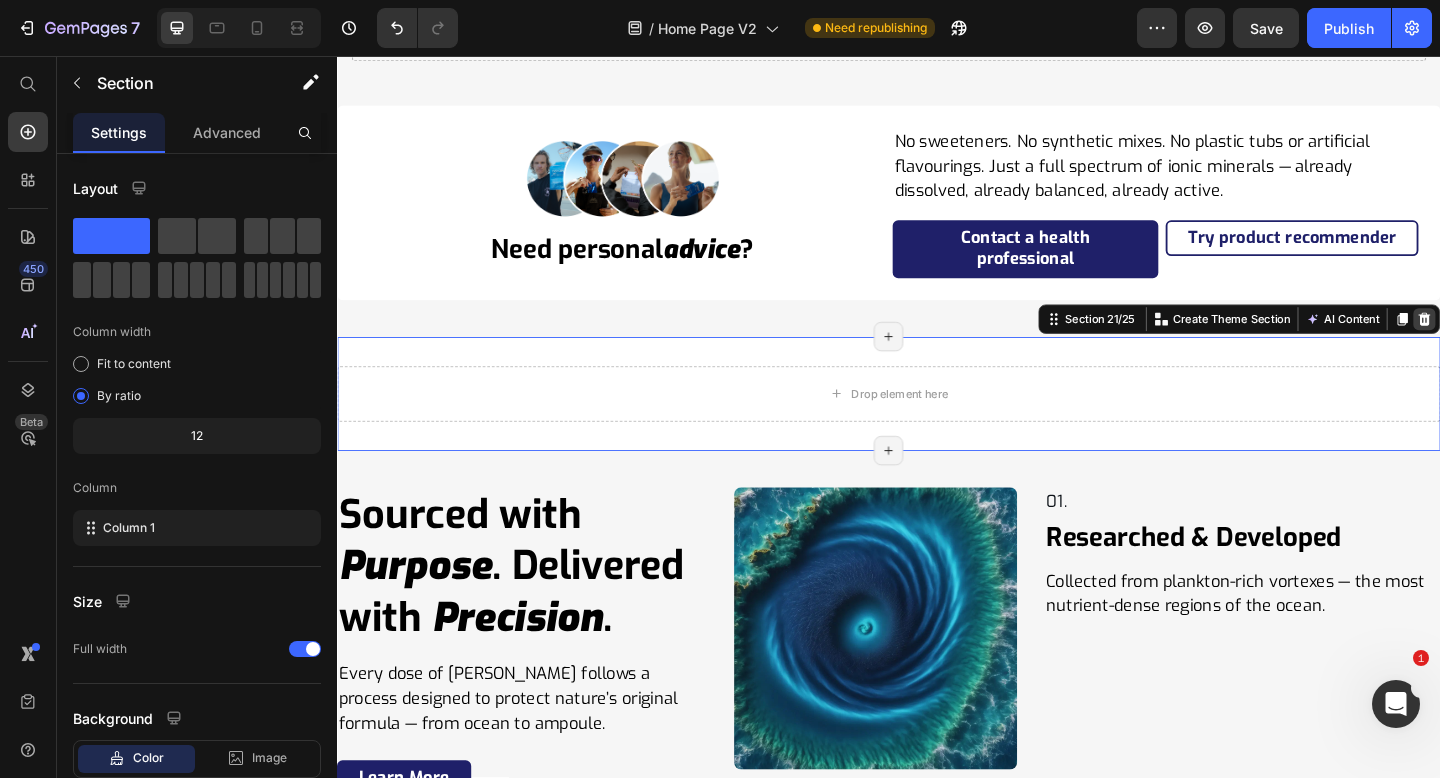 click at bounding box center [1520, 343] 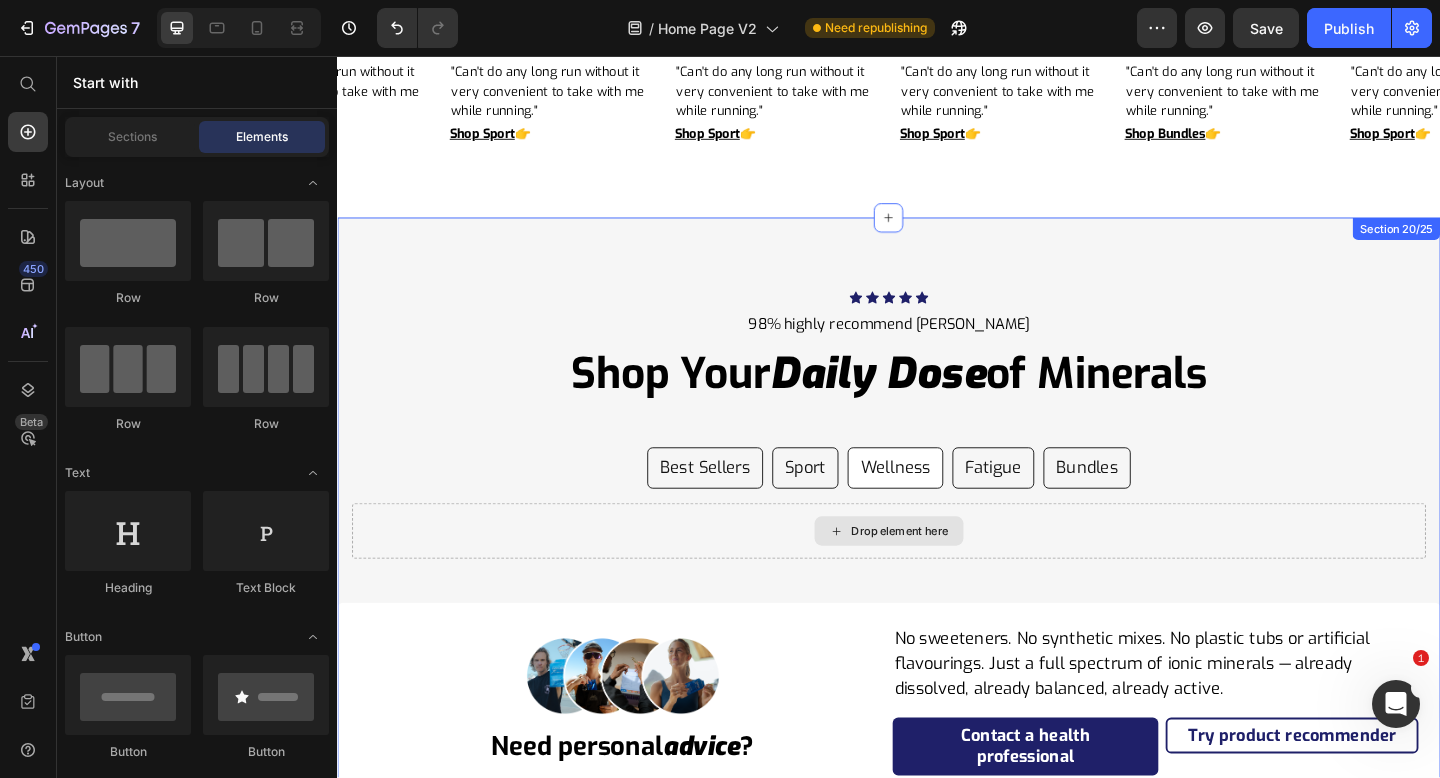 scroll, scrollTop: 11232, scrollLeft: 0, axis: vertical 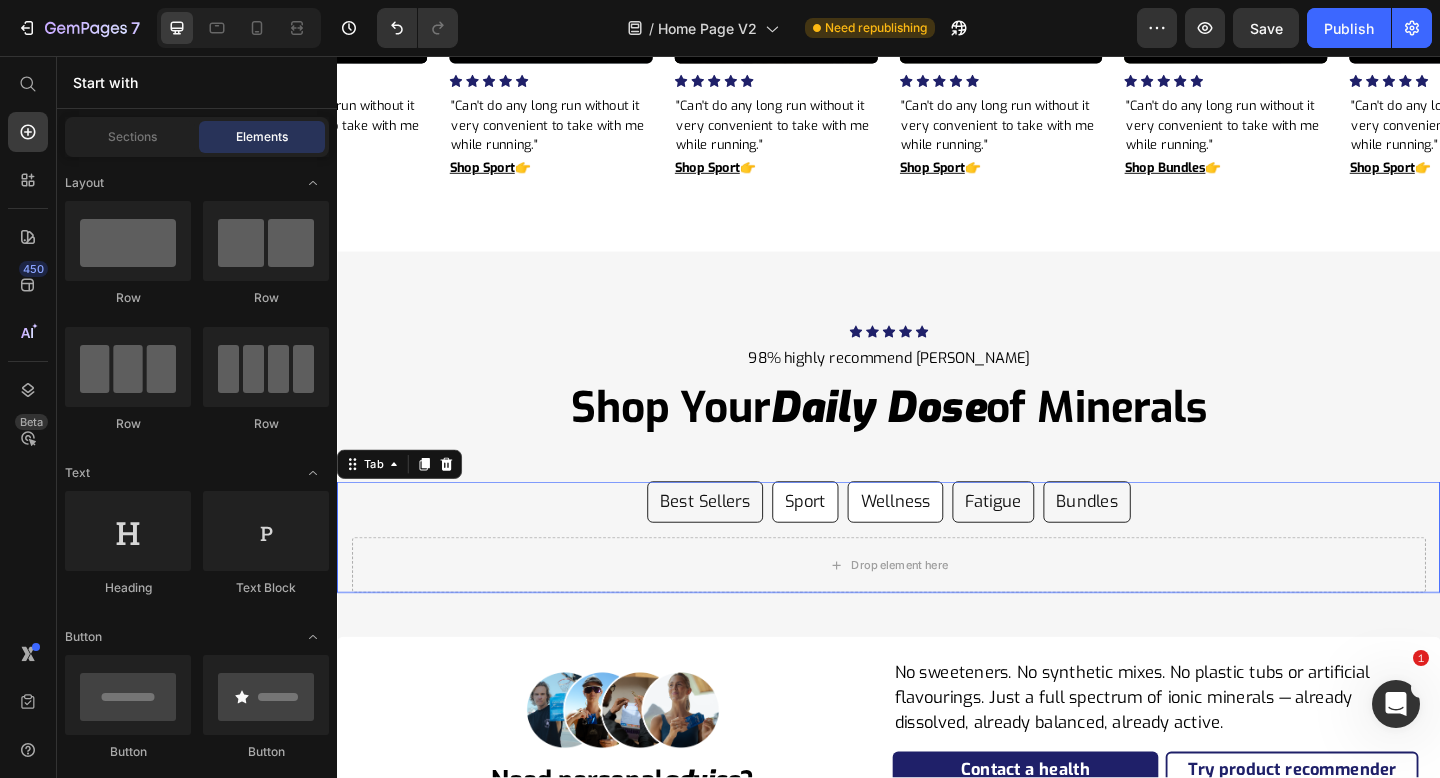 click on "Sport" at bounding box center (846, 541) 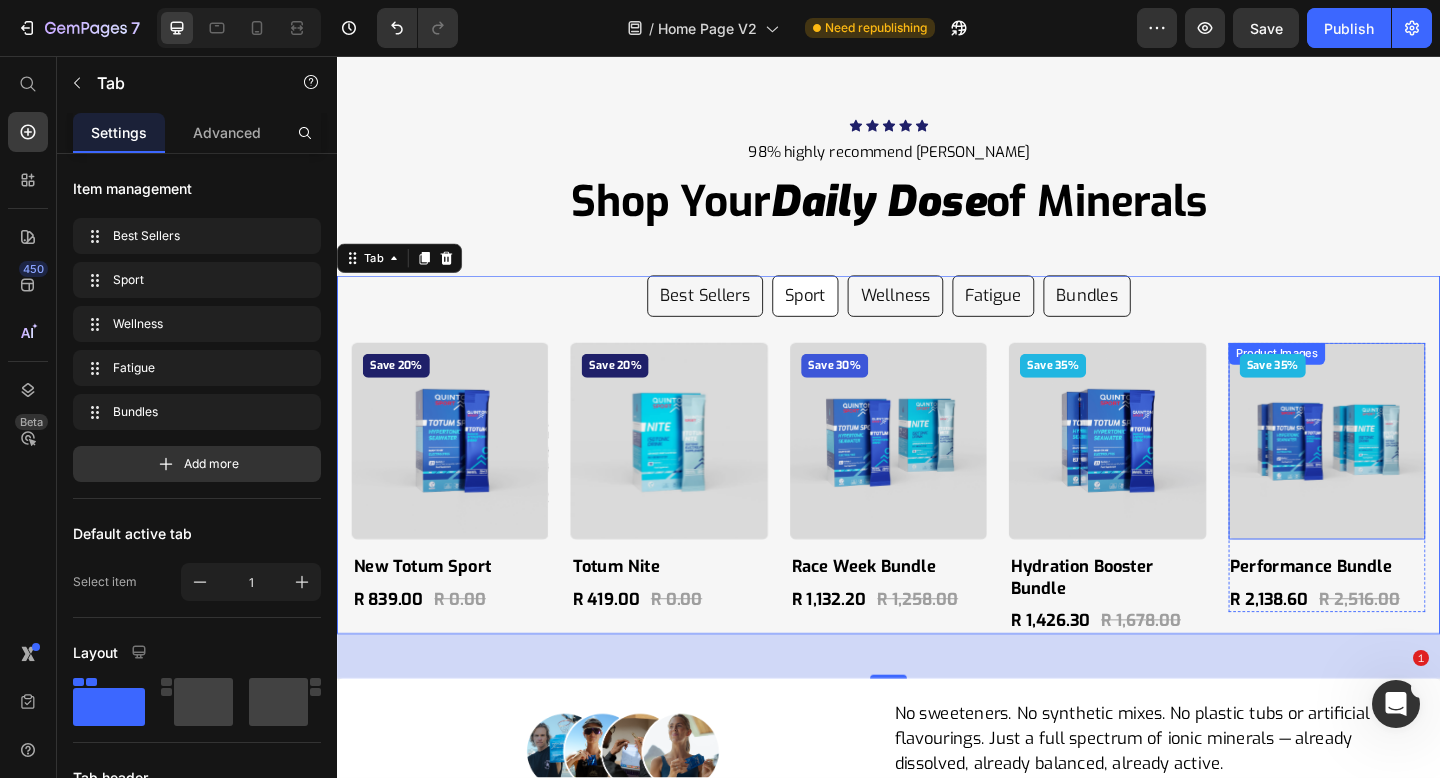 scroll, scrollTop: 11459, scrollLeft: 0, axis: vertical 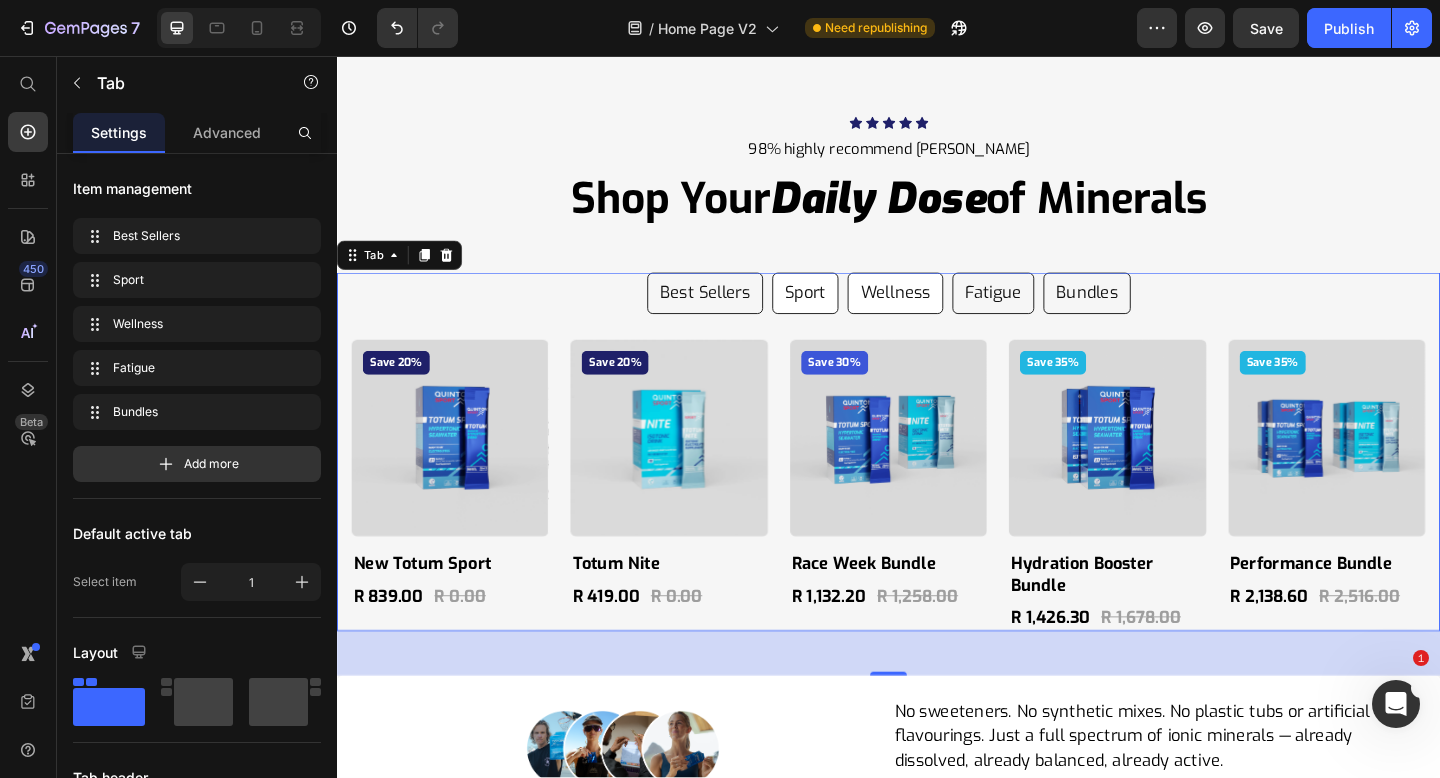 click on "Wellness" at bounding box center (944, 314) 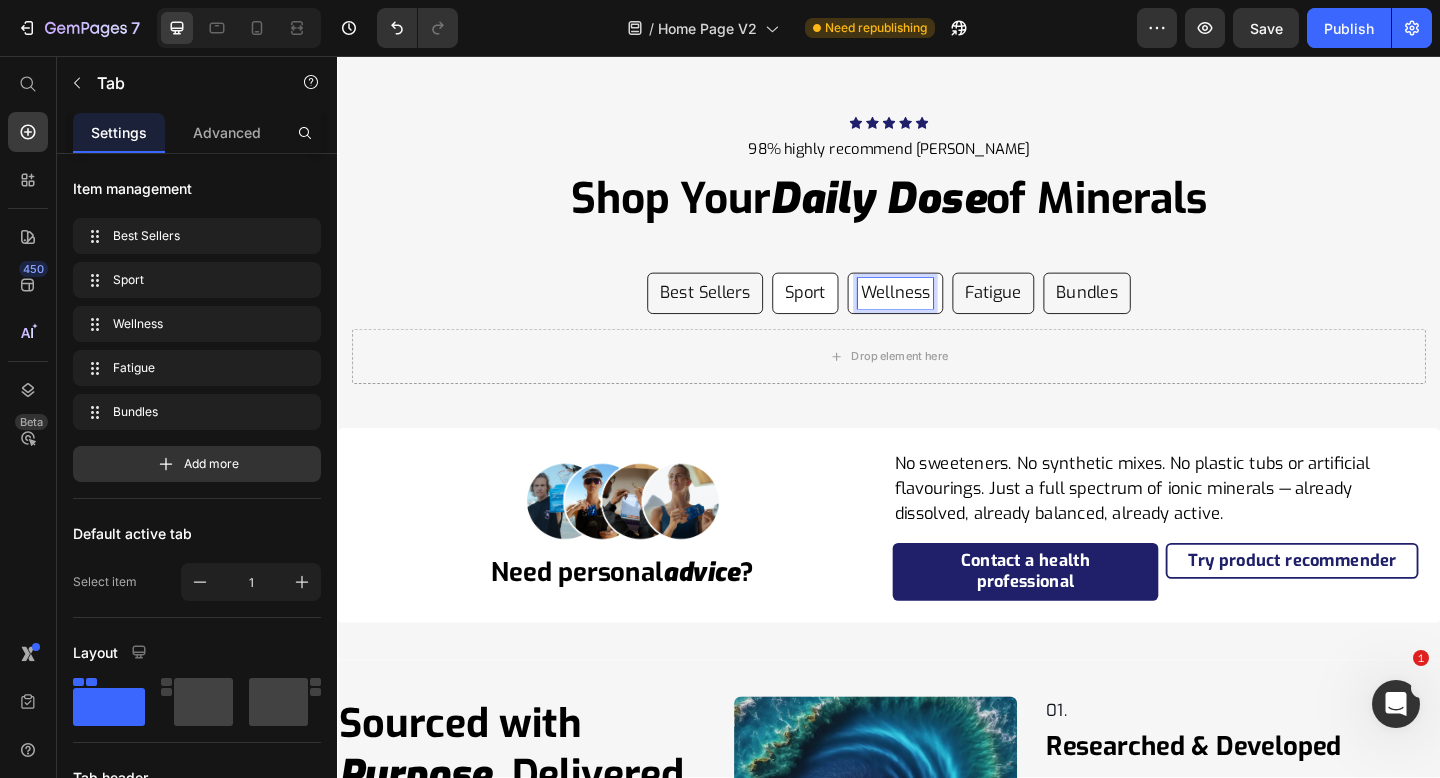click on "Sport" at bounding box center (846, 314) 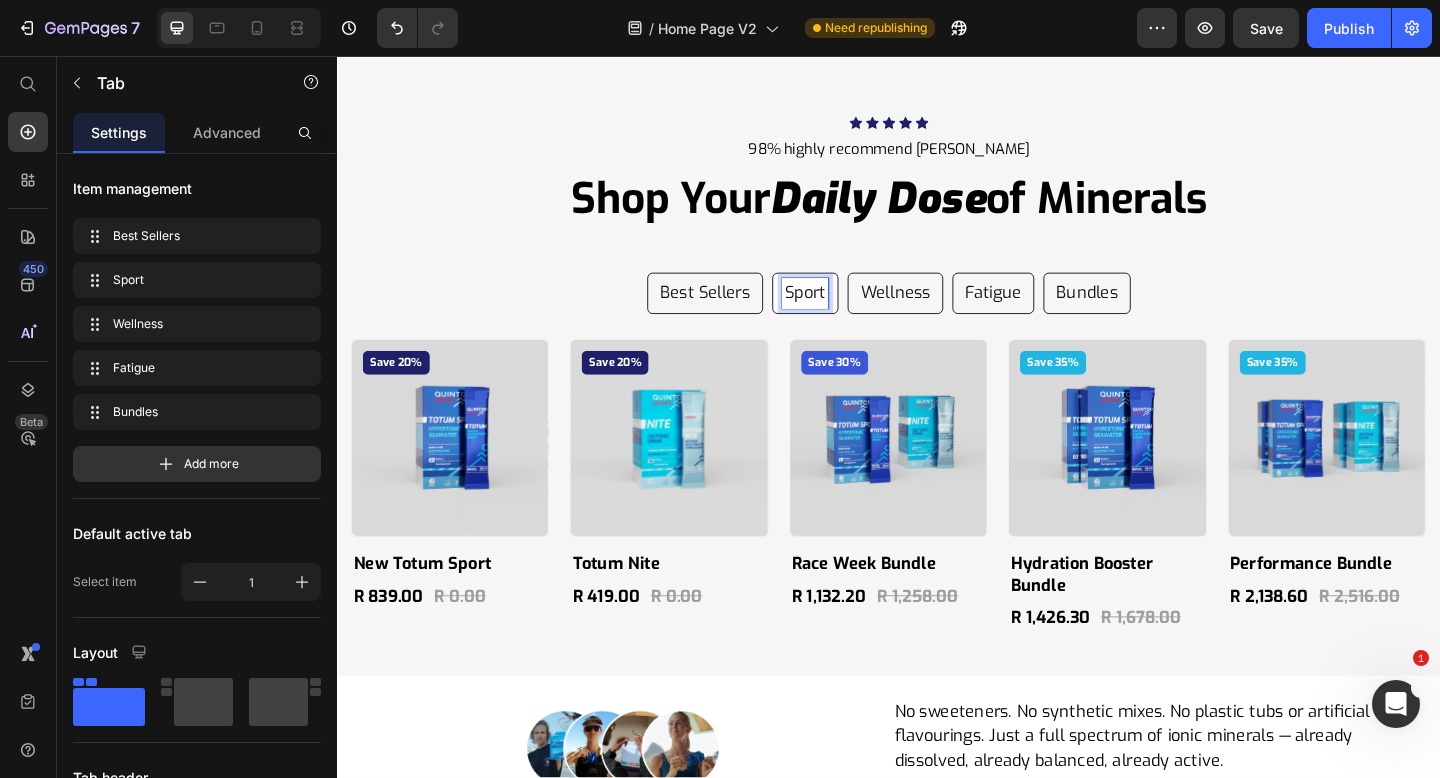 click on "Best Sellers Sport Wellness Fatigue Bundles" at bounding box center [937, 314] 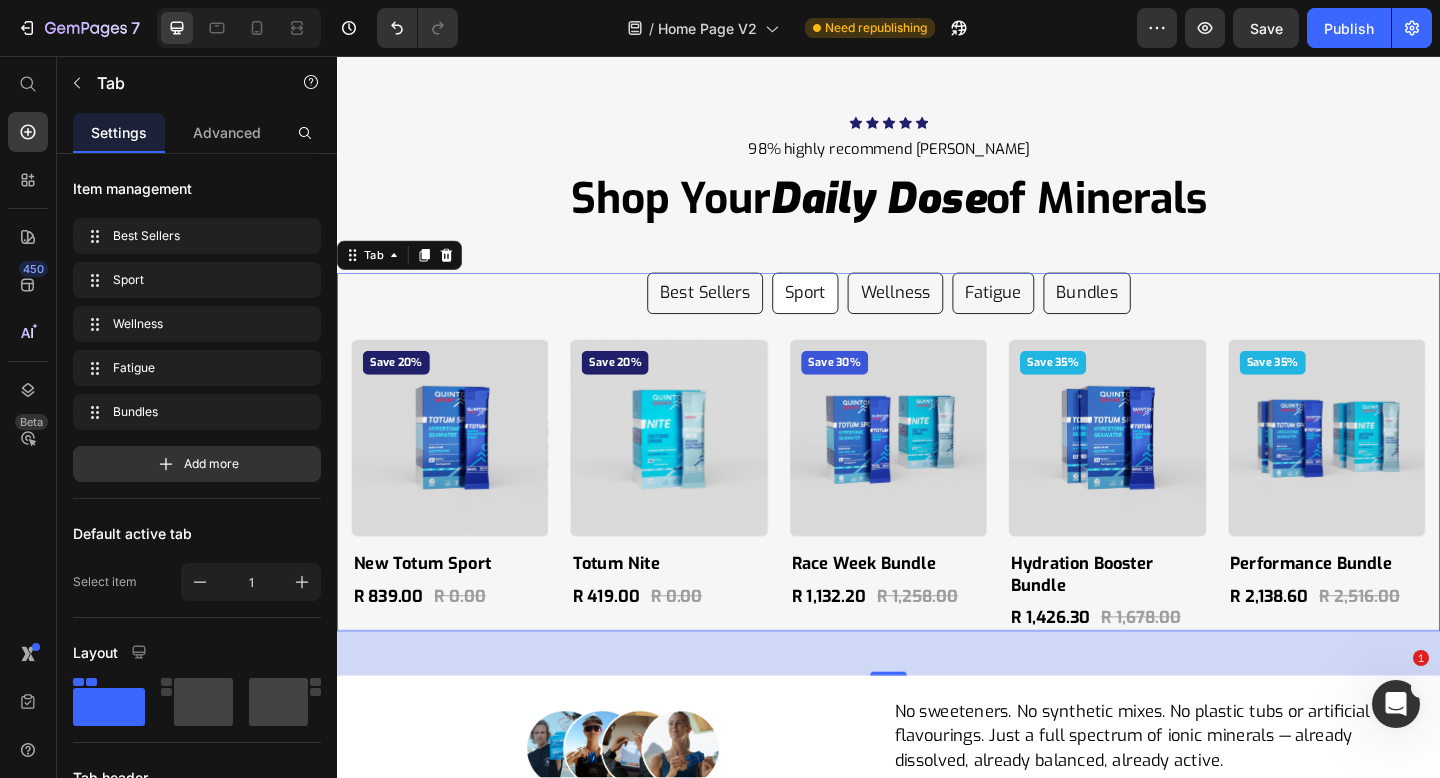click on "Best Sellers Sport Wellness Fatigue Bundles" at bounding box center [937, 314] 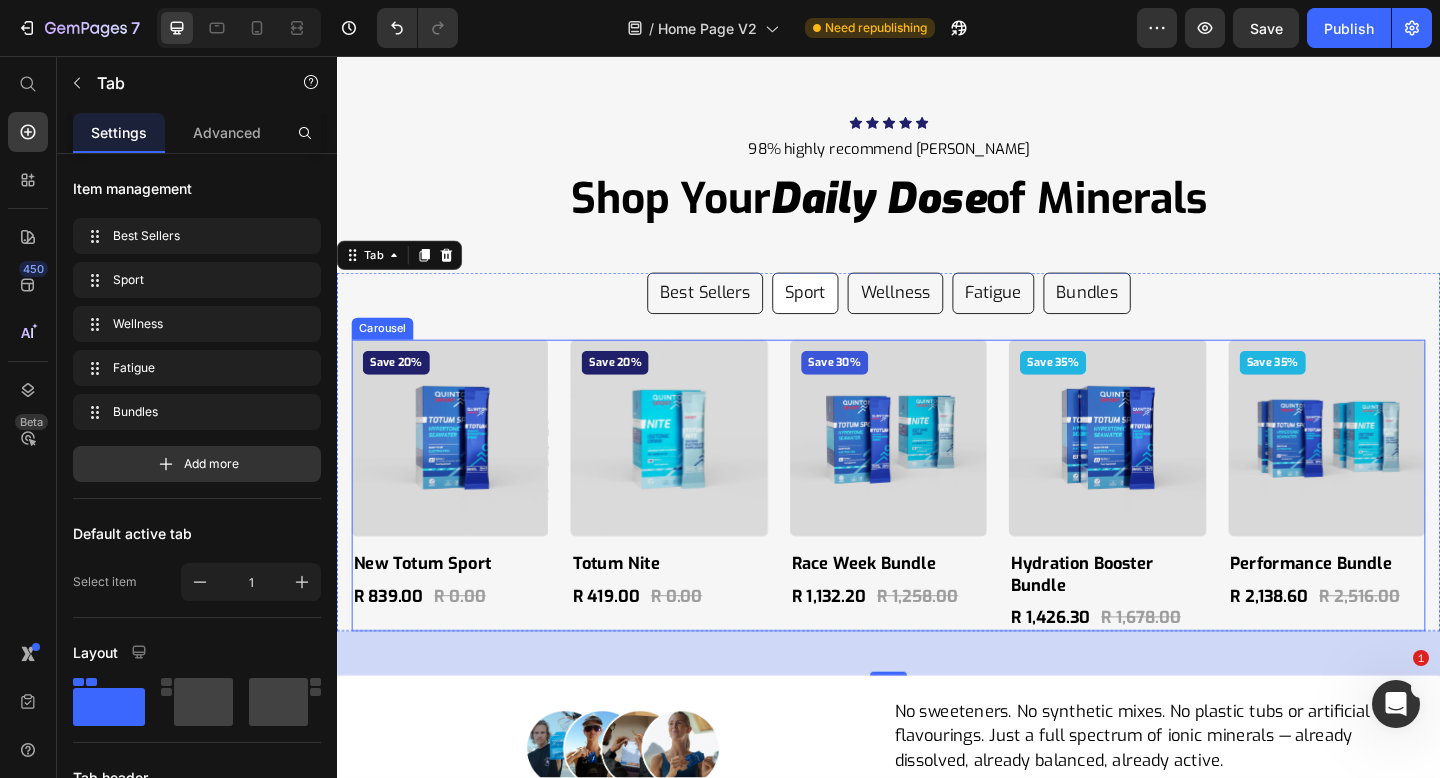 click on "Save 20% Product Badge Product Images New Totum Sport Product Title R 839.00 Product Price R 0.00 Product Price Row Product Save 20% Product Badge Product Images Totum Nite Product Title R 419.00 Product Price R 0.00 Product Price Row Product Save 30% Product Badge Product Images Race Week Bundle Product Title R 1,132.20 Product Price R 1,258.00 Product Price Row Product Save 35% Product Badge Product Images Hydration Booster Bundle Product Title R 1,426.30 Product Price R 1,678.00 Product Price Row Product Save 35% Product Badge Product Images Performance Bundle Product Title R 2,138.60 Product Price R 2,516.00 Product Price Row Product" at bounding box center (937, 523) 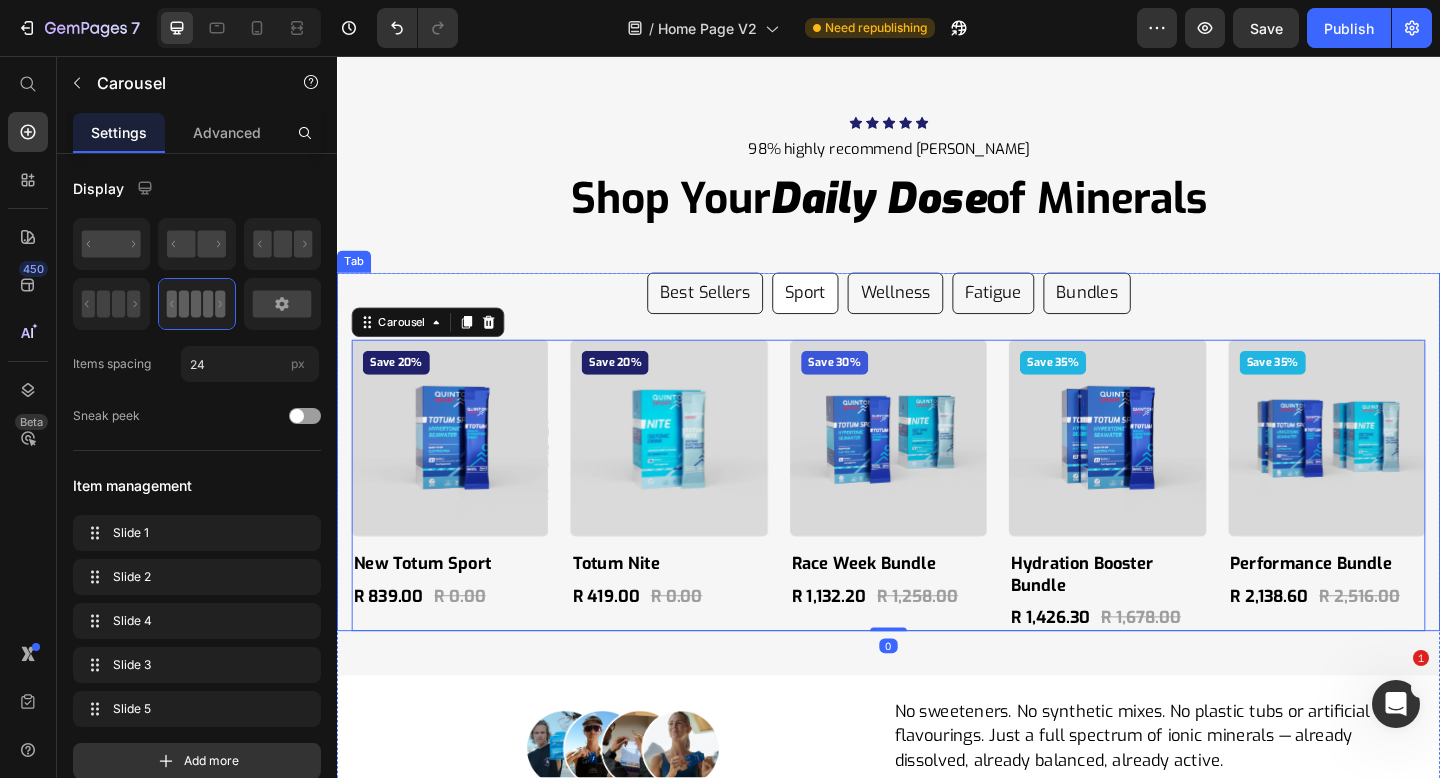 click on "Save 20% Product Badge Product Images Quinton Hypertonic Ampoules Product Title R 629.00 Product Price R 0.00 Product Price Row Product Save 35% Product Badge Product Images Family Bundle Product Title R 2,138.60 Product Price R 2,516.00 Product Price Row Product Save 30% Product Badge Product Images Health Bundle Product Title R 1,132.20 Product Price R 1,258.00 Product Price Row Product Save 35% Product Badge Product Images Boundless Energy Bundle Product Title R 2,138.60 Product Price R 2,516.00 Product Price Row Product Save 20% Product Badge Product Images New Totum Sport Product Title R 839.00 Product Price R 0.00 Product Price Row Product Carousel Save 20% Product Badge Product Images New Totum Sport Product Title R 839.00 Product Price R 0.00 Product Price Row Product Save 20% Product Badge Product Images Totum Nite Product Title R 419.00 Product Price R 0.00 Product Price Row Product Save 30% Product Badge Product Images Race Week Bundle Product Title R 1,132.20 Product Price R 1,258.00 Product Price" at bounding box center (937, 509) 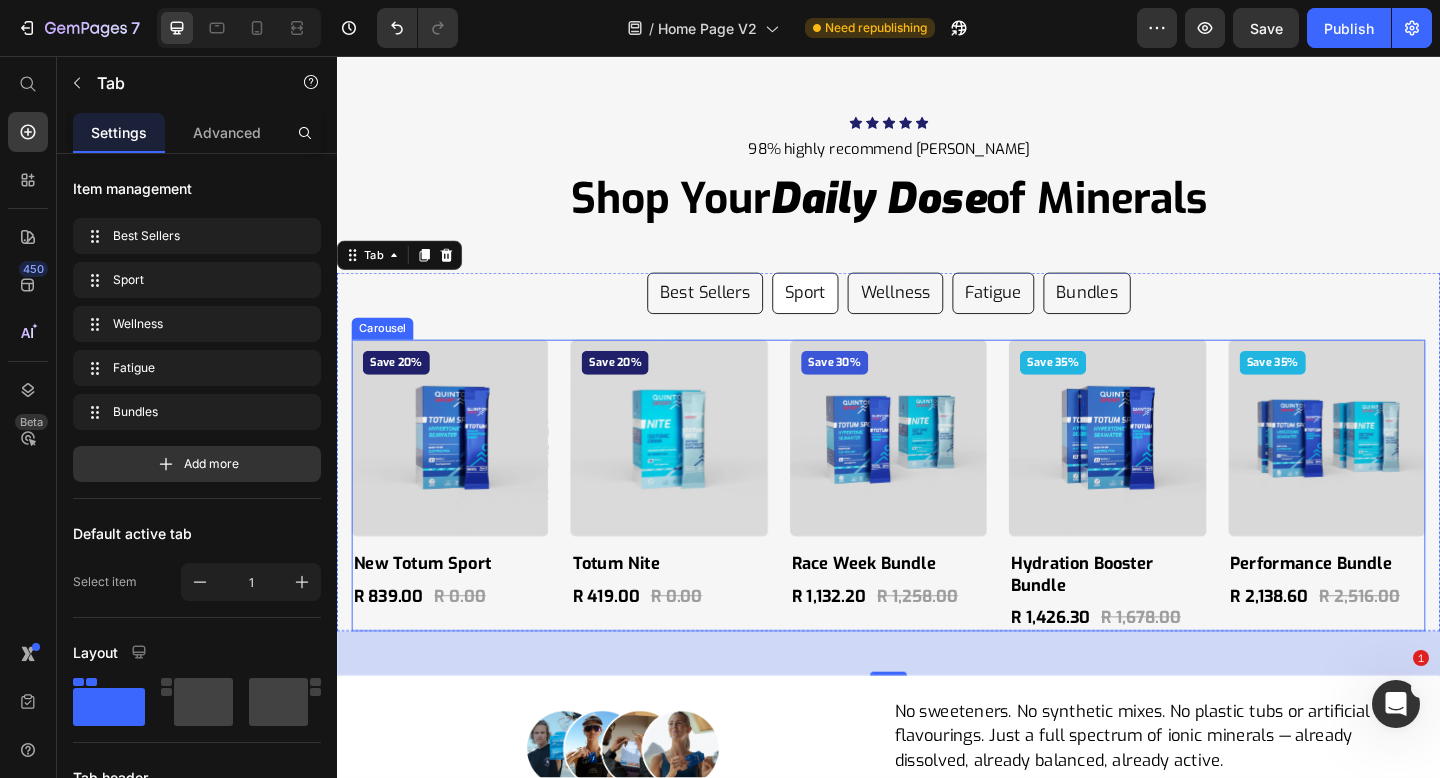 click on "Save 20% Product Badge Product Images New Totum Sport Product Title R 839.00 Product Price R 0.00 Product Price Row Product Save 20% Product Badge Product Images Totum Nite Product Title R 419.00 Product Price R 0.00 Product Price Row Product Save 30% Product Badge Product Images Race Week Bundle Product Title R 1,132.20 Product Price R 1,258.00 Product Price Row Product Save 35% Product Badge Product Images Hydration Booster Bundle Product Title R 1,426.30 Product Price R 1,678.00 Product Price Row Product Save 35% Product Badge Product Images Performance Bundle Product Title R 2,138.60 Product Price R 2,516.00 Product Price Row Product" at bounding box center [937, 523] 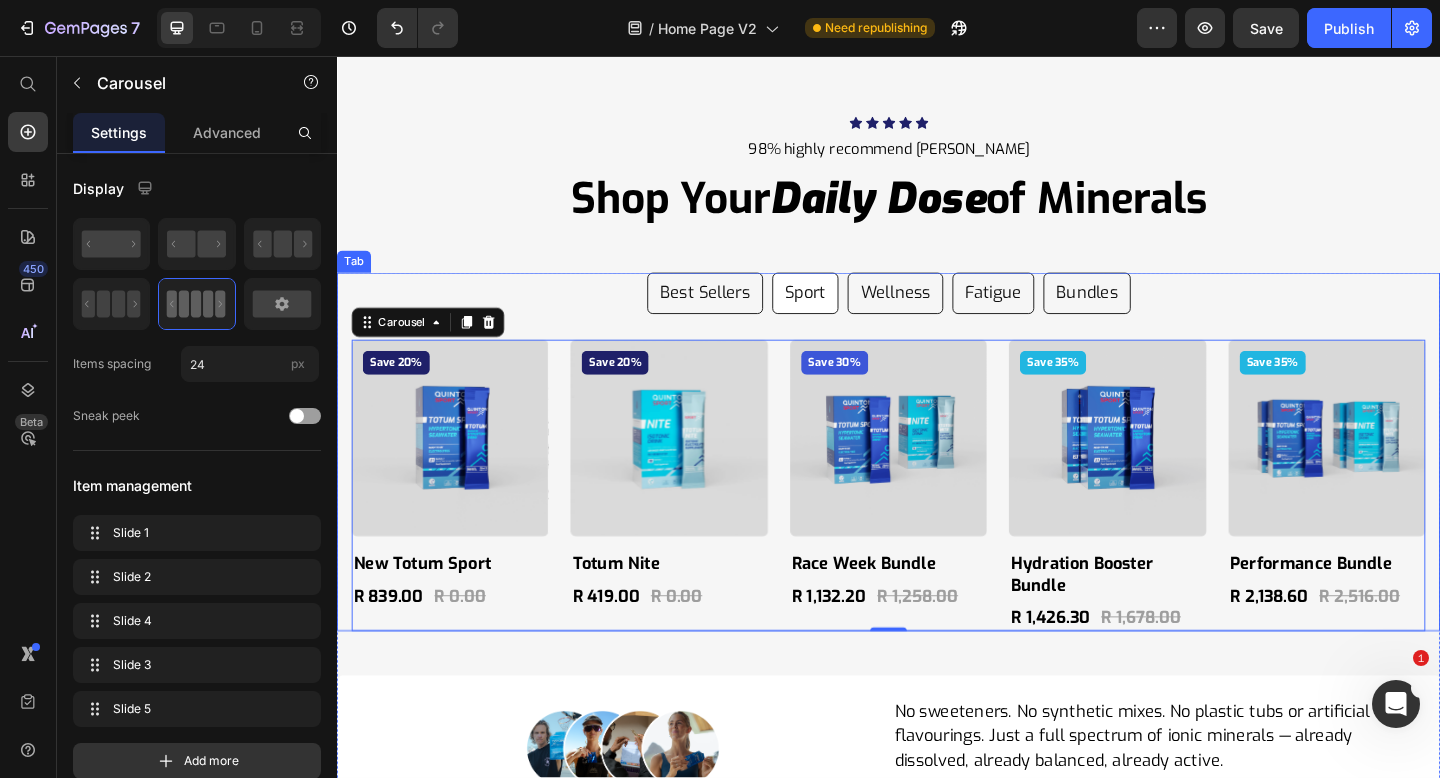 click on "Best Sellers Sport Wellness Fatigue Bundles" at bounding box center [937, 314] 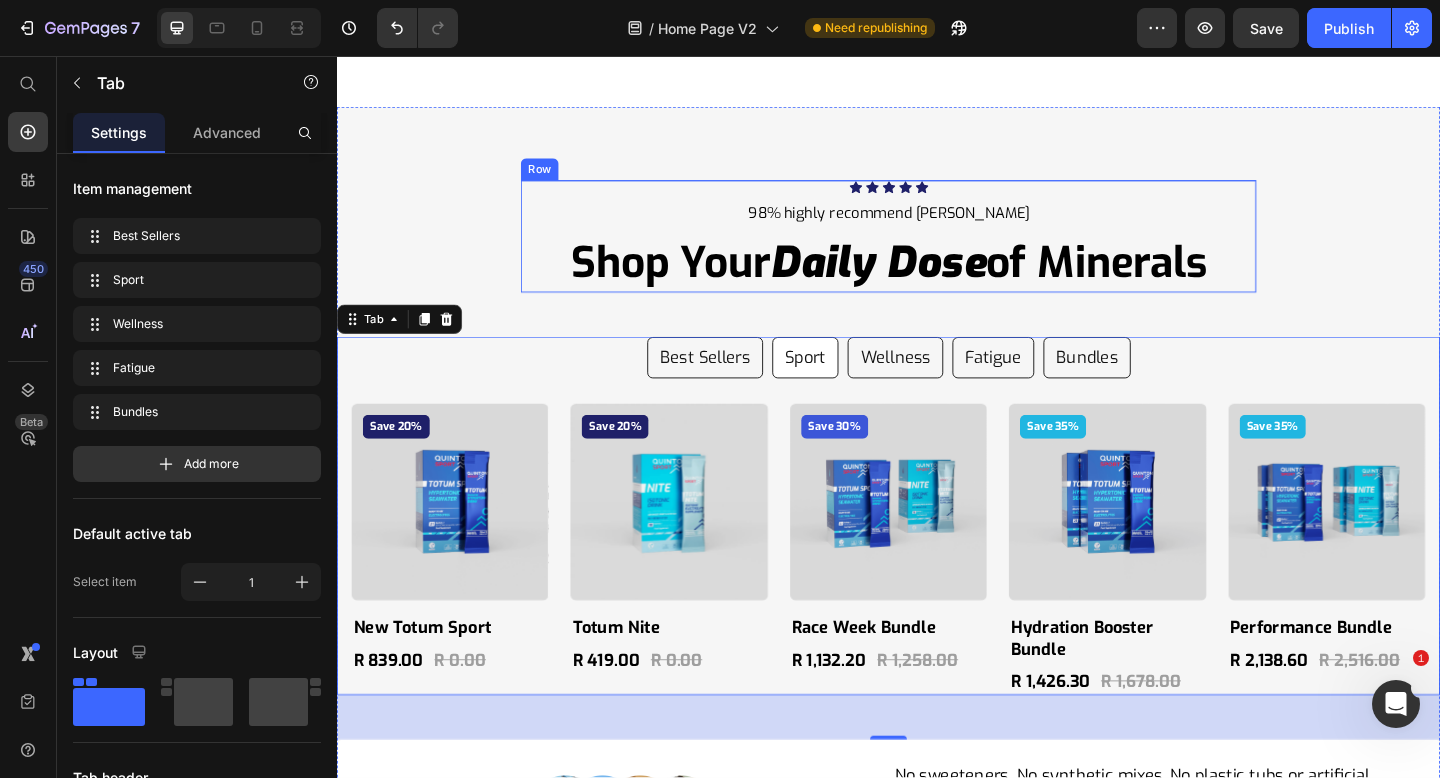 scroll, scrollTop: 11365, scrollLeft: 0, axis: vertical 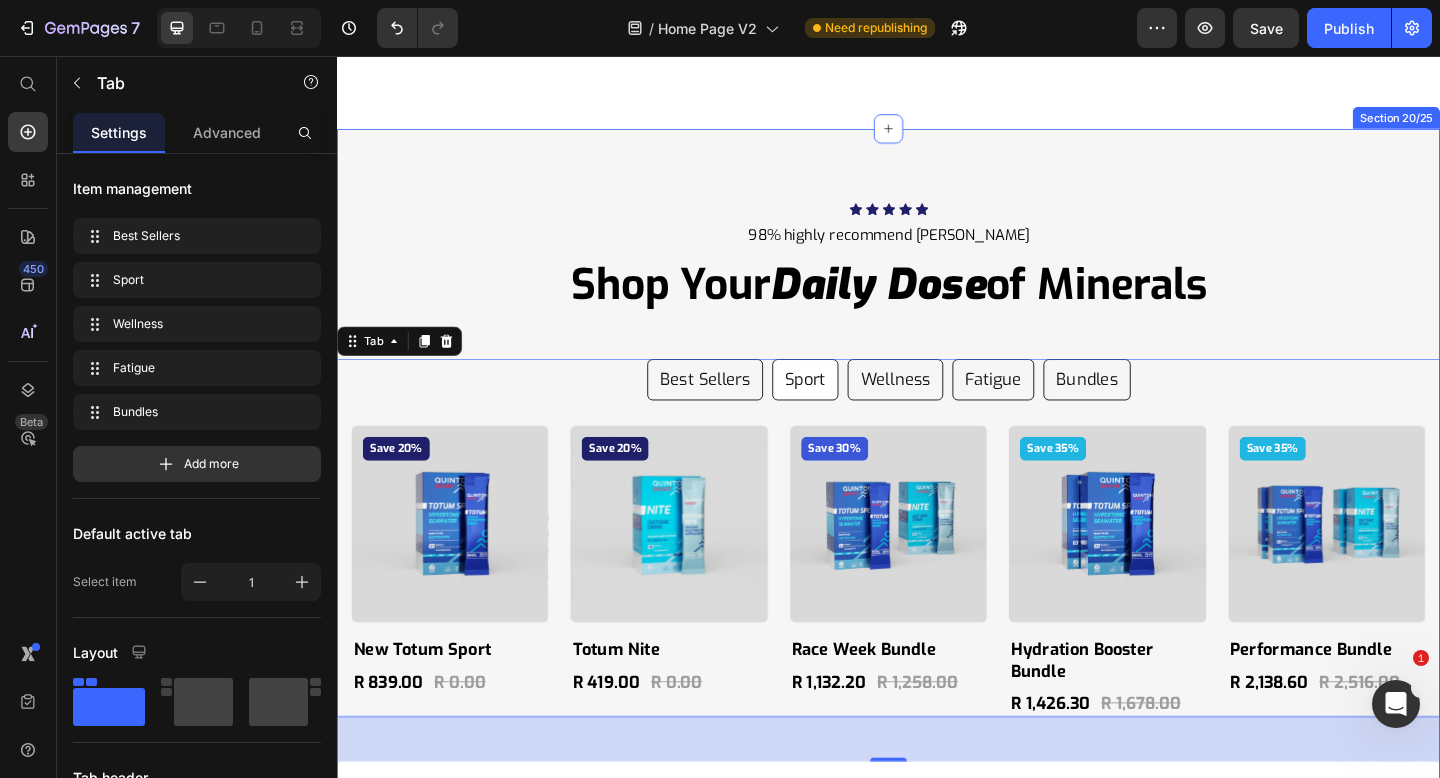 click on "Icon                Icon                Icon                Icon                Icon Icon List Hoz 98% highly recommend Quinton Text block Shop Your  Daily Dose  of Minerals Heading Row Best Sellers Sport Wellness Fatigue Bundles Save 20% Product Badge Product Images Quinton Hypertonic Ampoules Product Title R 629.00 Product Price R 0.00 Product Price Row Product Save 35% Product Badge Product Images Family Bundle Product Title R 2,138.60 Product Price R 2,516.00 Product Price Row Product Save 30% Product Badge Product Images Health Bundle Product Title R 1,132.20 Product Price R 1,258.00 Product Price Row Product Save 35% Product Badge Product Images Boundless Energy Bundle Product Title R 2,138.60 Product Price R 2,516.00 Product Price Row Product Save 20% Product Badge Product Images New Totum Sport Product Title R 839.00 Product Price R 0.00 Product Price Row Product Carousel Save 20% Product Badge Product Images New Totum Sport Product Title R 839.00 Product Price R 0.00 Product Price Row" at bounding box center [937, 605] 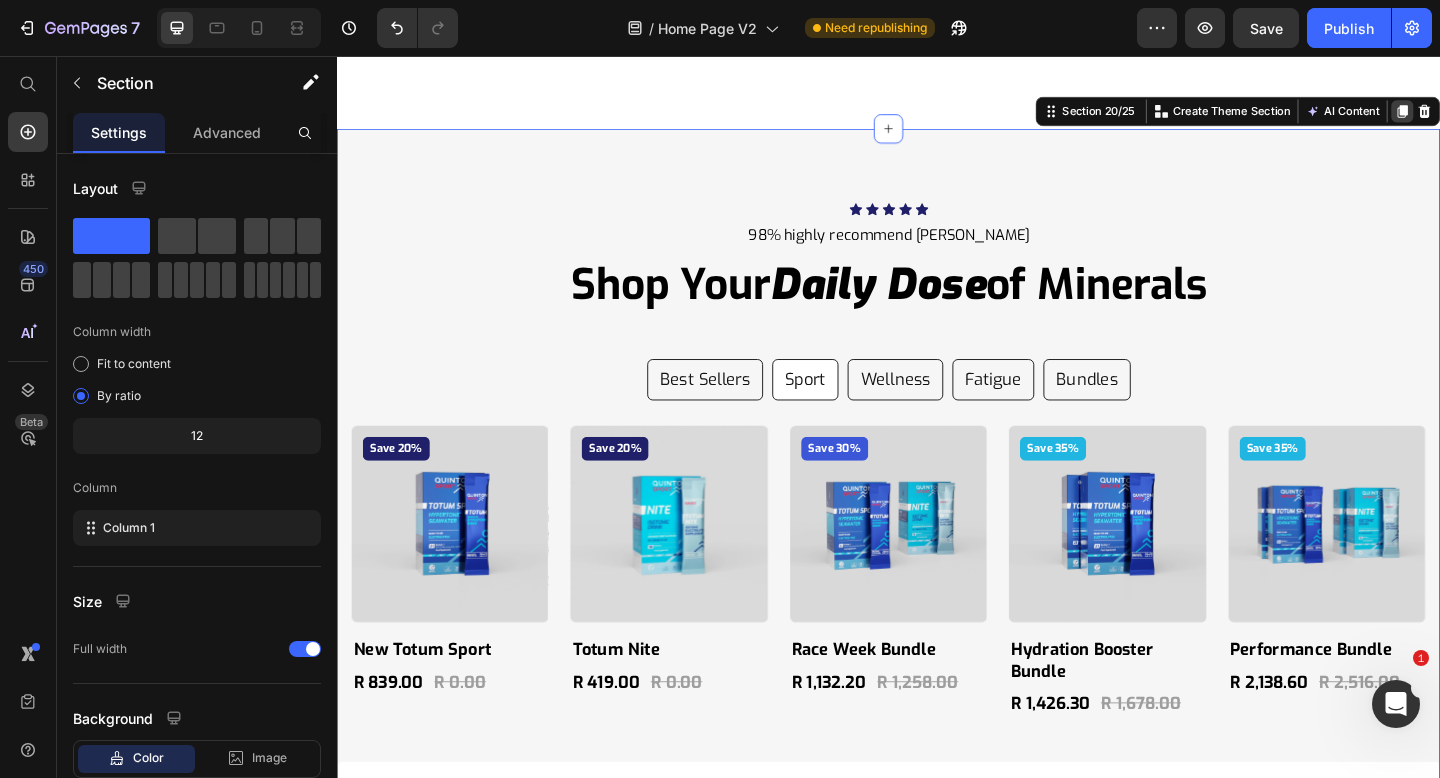 click 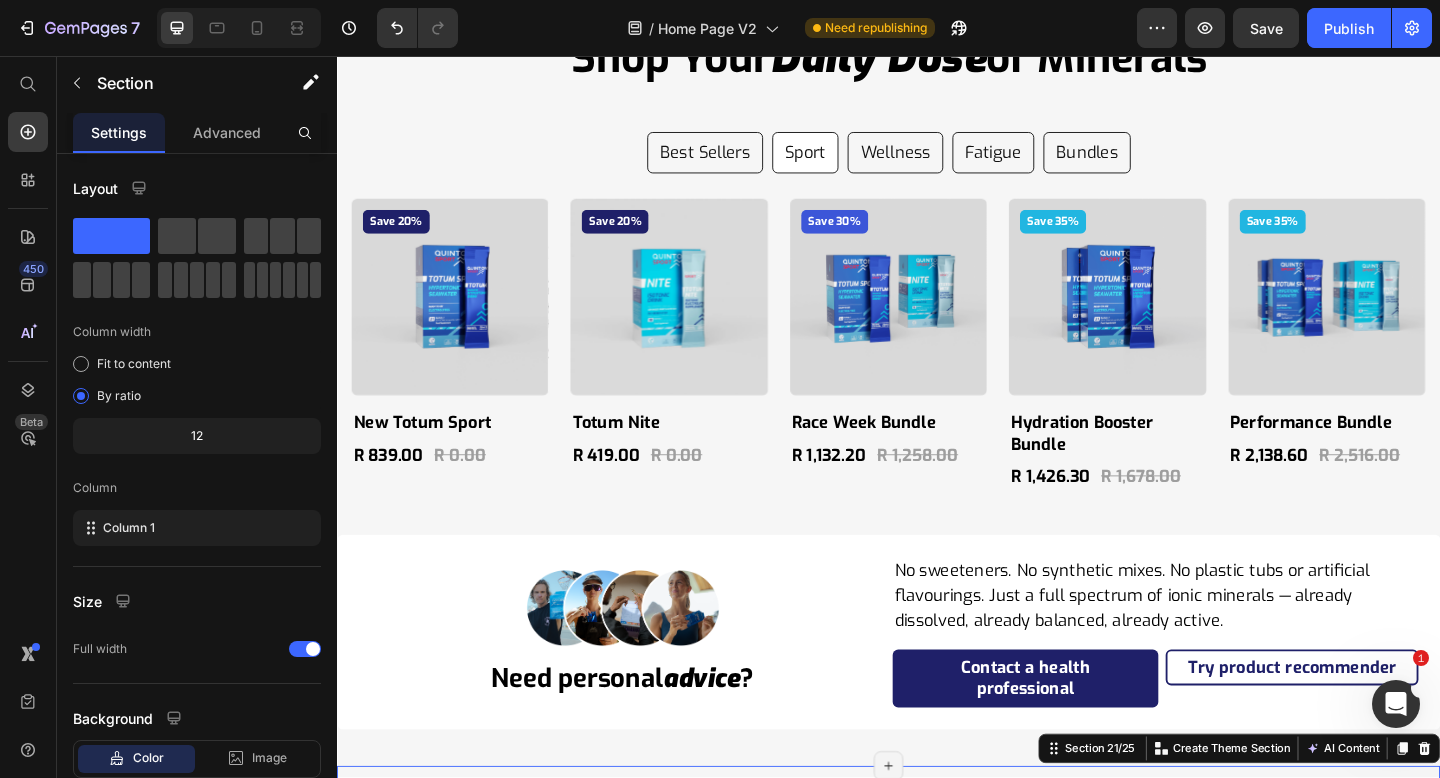 scroll, scrollTop: 12294, scrollLeft: 0, axis: vertical 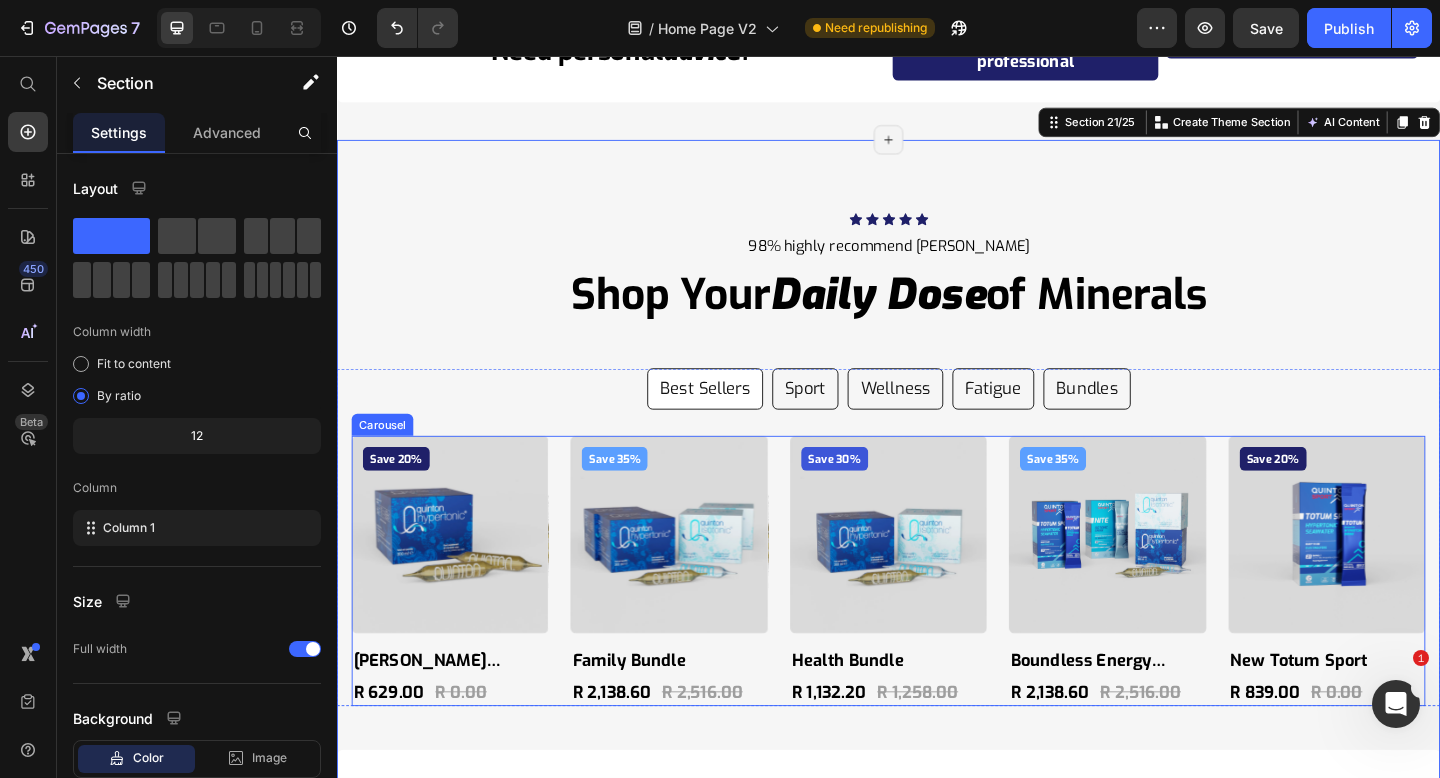 click on "Save 20% Product Badge Product Images Quinton Hypertonic Ampoules Product Title R 629.00 Product Price R 0.00 Product Price Row Product Save 35% Product Badge Product Images Family Bundle Product Title R 2,138.60 Product Price R 2,516.00 Product Price Row Product Save 30% Product Badge Product Images Health Bundle Product Title R 1,132.20 Product Price R 1,258.00 Product Price Row Product Save 35% Product Badge Product Images Boundless Energy Bundle Product Title R 2,138.60 Product Price R 2,516.00 Product Price Row Product Save 20% Product Badge Product Images New Totum Sport Product Title R 839.00 Product Price R 0.00 Product Price Row Product" at bounding box center [937, 615] 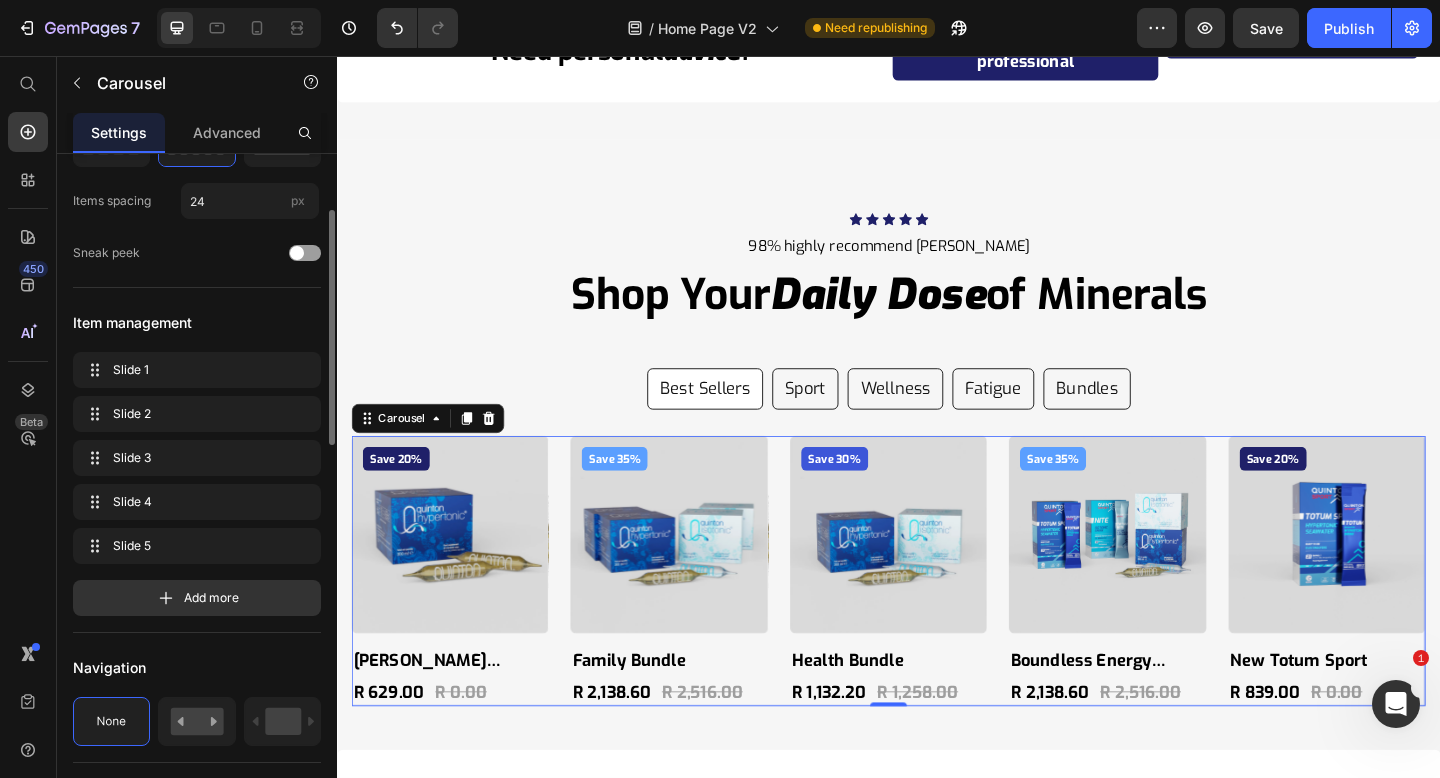 scroll, scrollTop: 167, scrollLeft: 0, axis: vertical 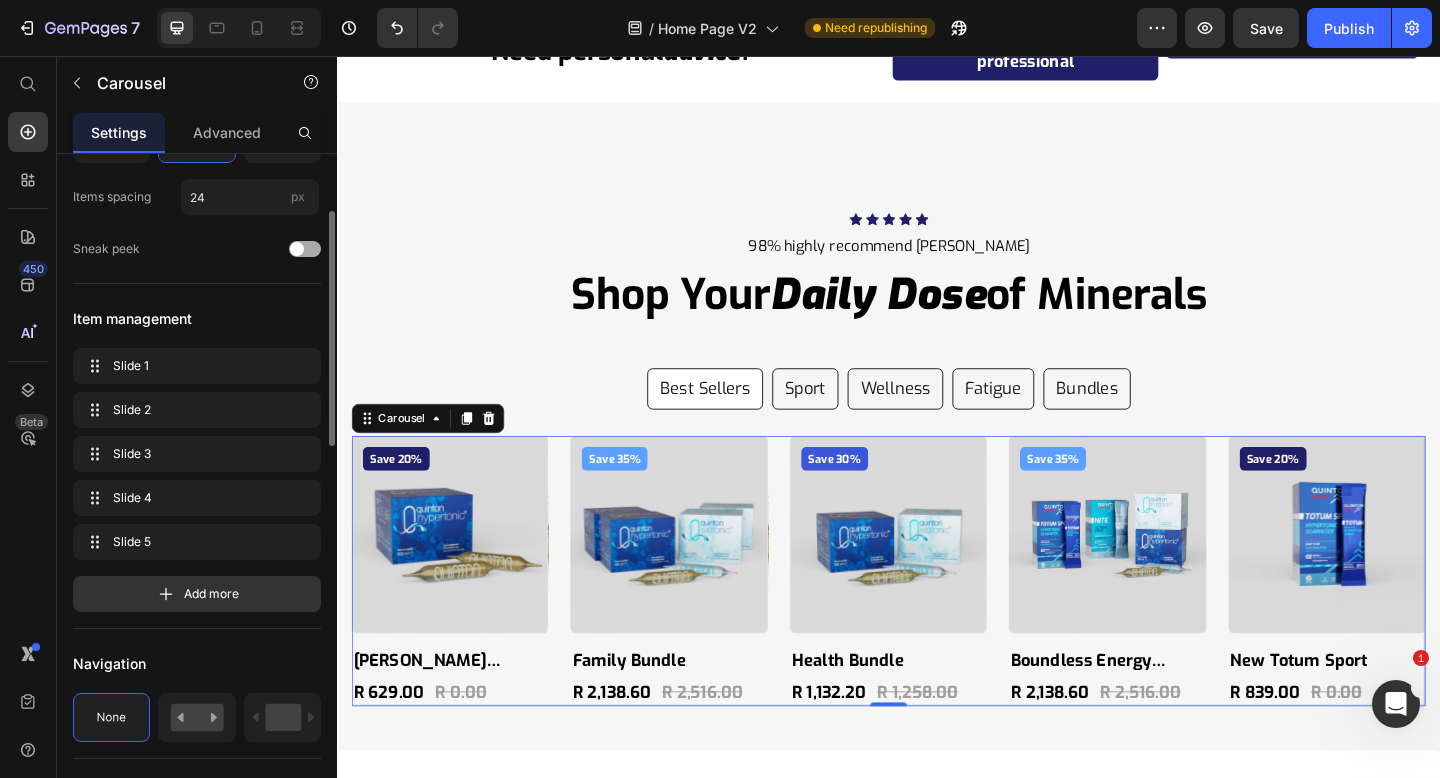 click at bounding box center (297, 249) 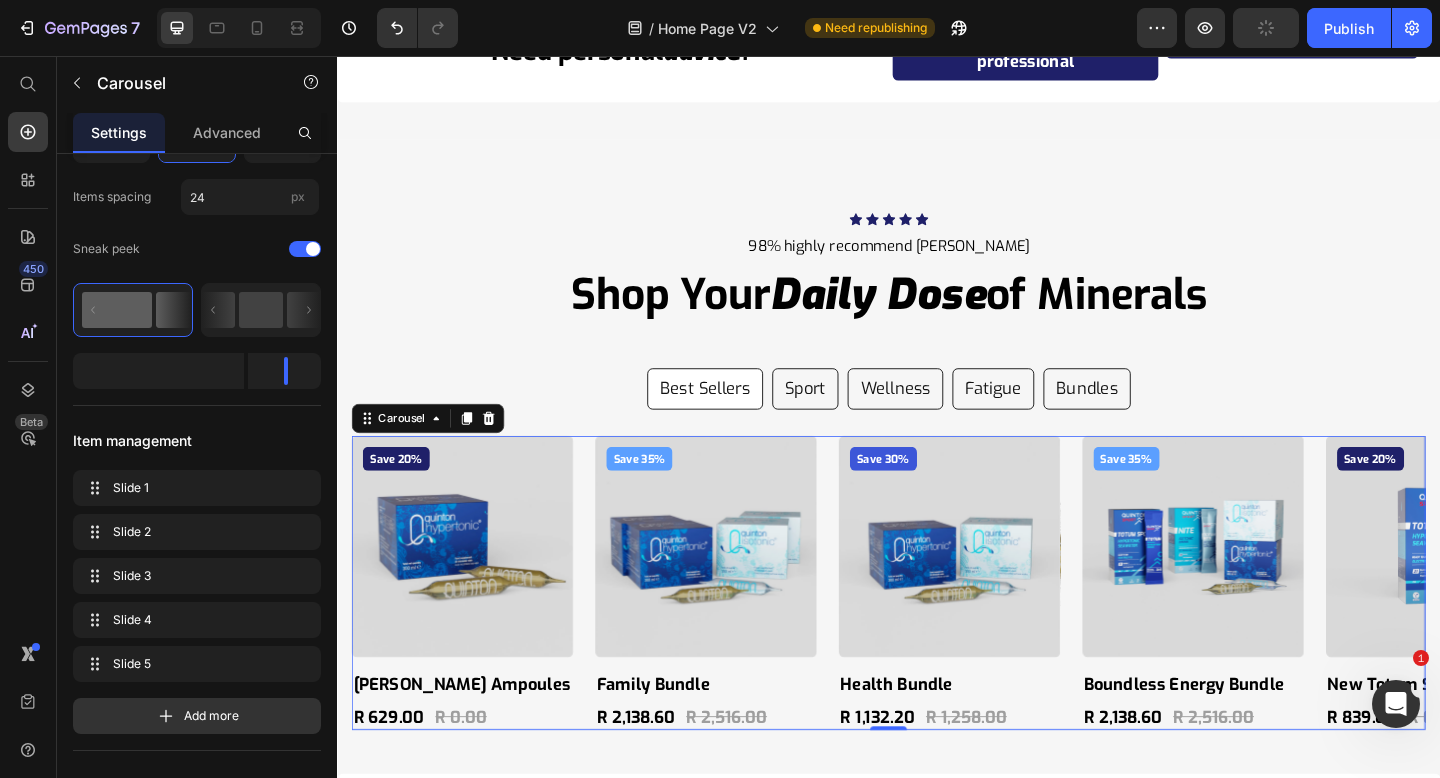 click on "Save 20% Product Badge Product Images Quinton Hypertonic Ampoules Product Title R 629.00 Product Price R 0.00 Product Price Row Product Save 35% Product Badge Product Images Family Bundle Product Title R 2,138.60 Product Price R 2,516.00 Product Price Row Product Save 30% Product Badge Product Images Health Bundle Product Title R 1,132.20 Product Price R 1,258.00 Product Price Row Product Save 35% Product Badge Product Images Boundless Energy Bundle Product Title R 2,138.60 Product Price R 2,516.00 Product Price Row Product Save 20% Product Badge Product Images New Totum Sport Product Title R 839.00 Product Price R 0.00 Product Price Row Product" at bounding box center (937, 629) 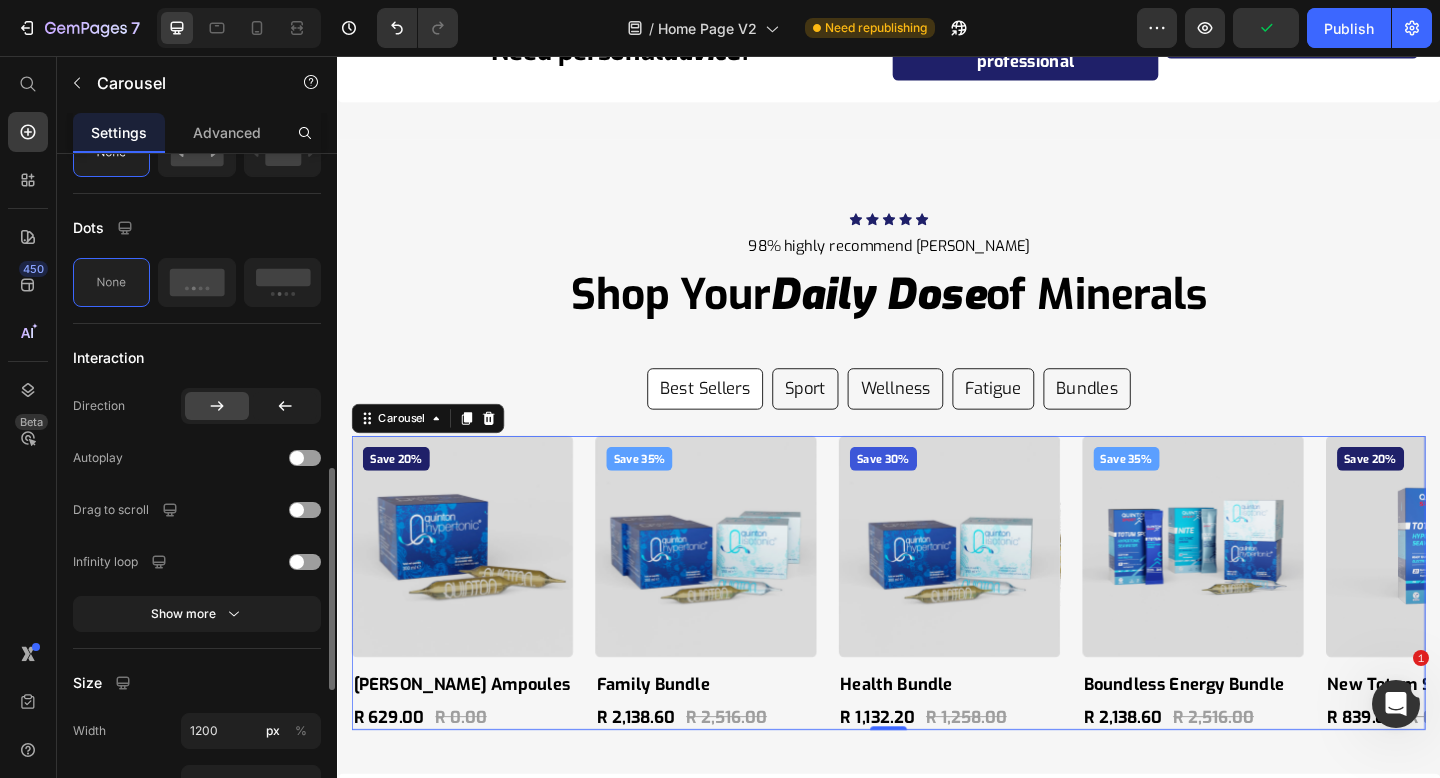 scroll, scrollTop: 886, scrollLeft: 0, axis: vertical 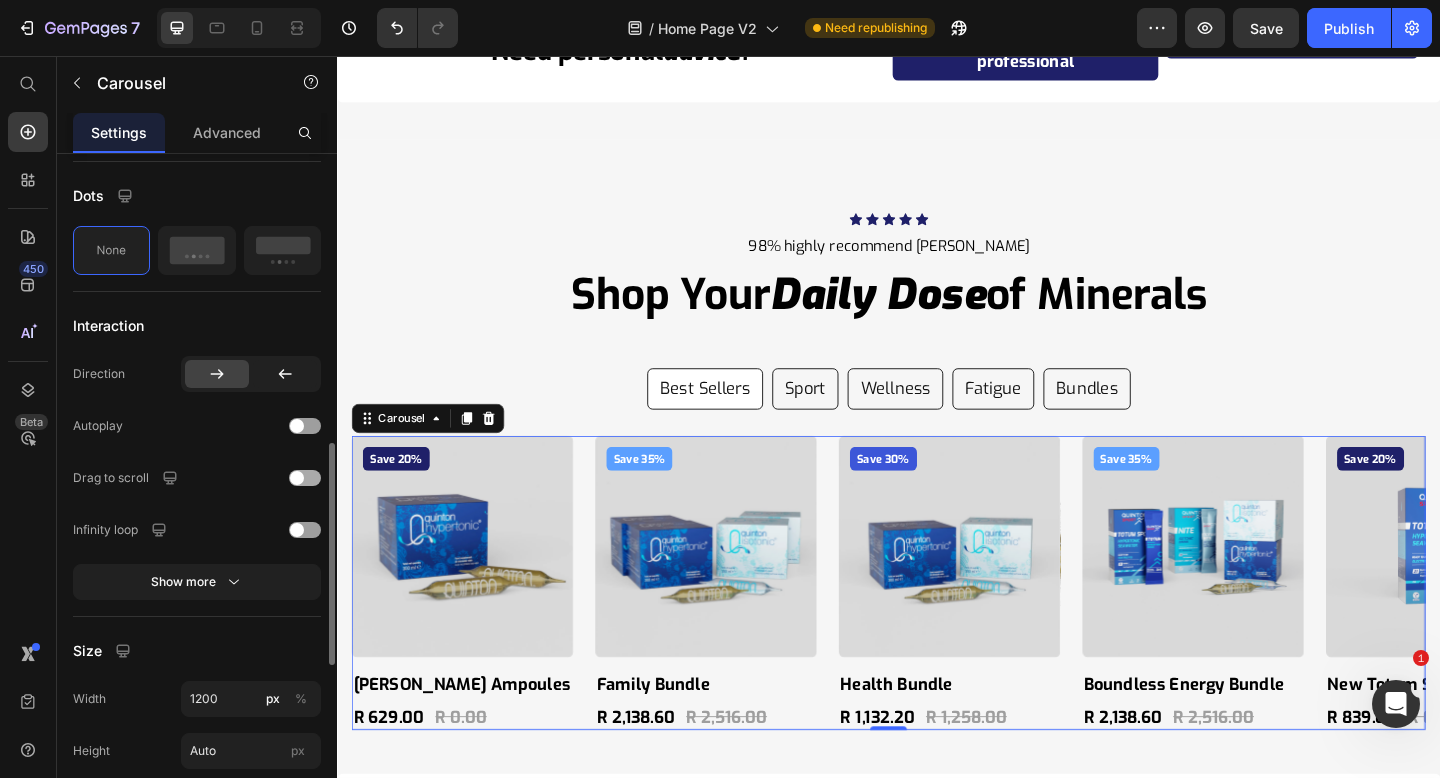 click at bounding box center (297, 478) 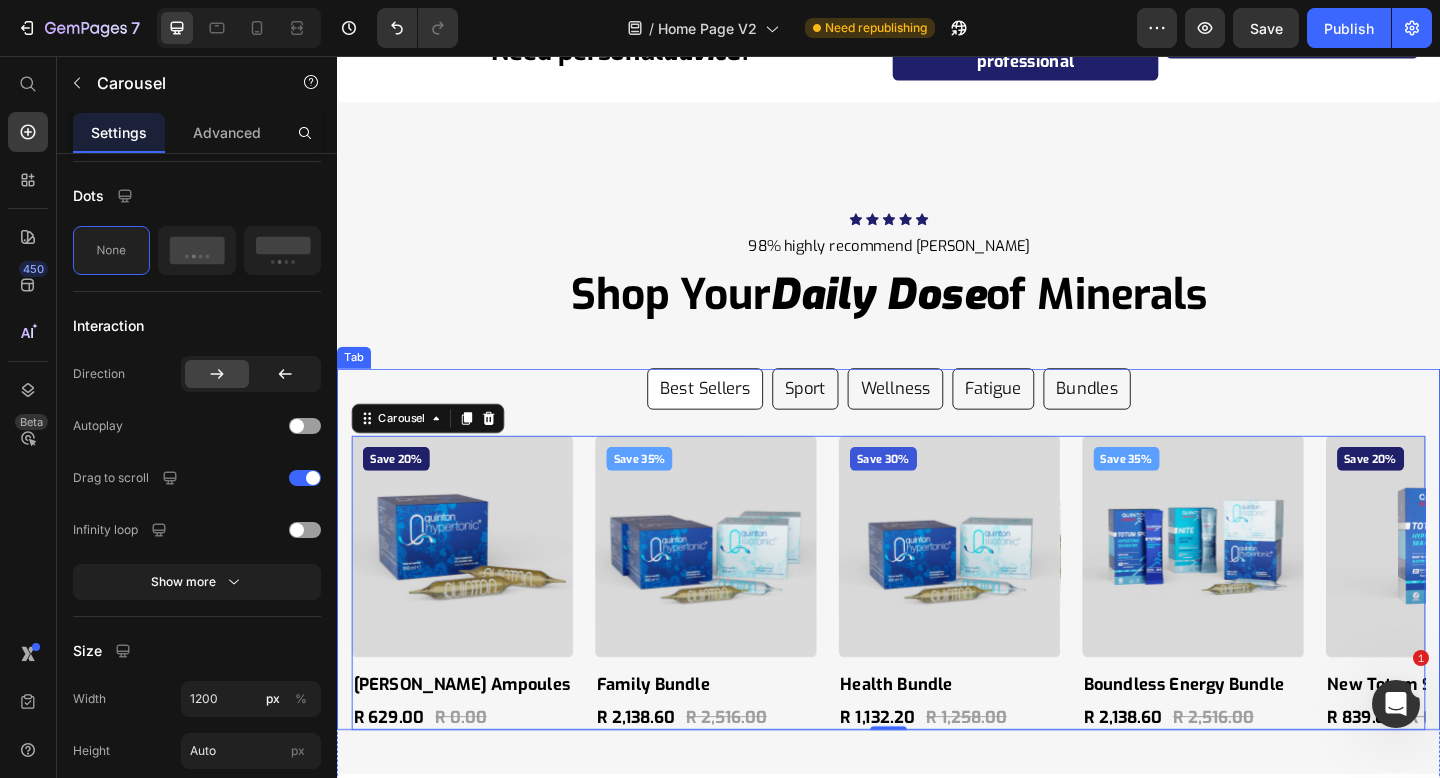 click on "Save 20% Product Badge Product Images Quinton Hypertonic Ampoules Product Title R 629.00 Product Price R 0.00 Product Price Row Product Save 35% Product Badge Product Images Family Bundle Product Title R 2,138.60 Product Price R 2,516.00 Product Price Row Product Save 30% Product Badge Product Images Health Bundle Product Title R 1,132.20 Product Price R 1,258.00 Product Price Row Product Save 35% Product Badge Product Images Boundless Energy Bundle Product Title R 2,138.60 Product Price R 2,516.00 Product Price Row Product Save 20% Product Badge Product Images New Totum Sport Product Title R 839.00 Product Price R 0.00 Product Price Row Product Carousel   0 Save 20% Product Badge Product Images New Totum Sport Product Title R 839.00 Product Price R 0.00 Product Price Row Product Save 20% Product Badge Product Images Totum Nite Product Title R 419.00 Product Price R 0.00 Product Price Row Product Save 30% Product Badge Product Images Race Week Bundle Product Title R 1,132.20 Product Price R 1,258.00 Row Row" at bounding box center (937, 615) 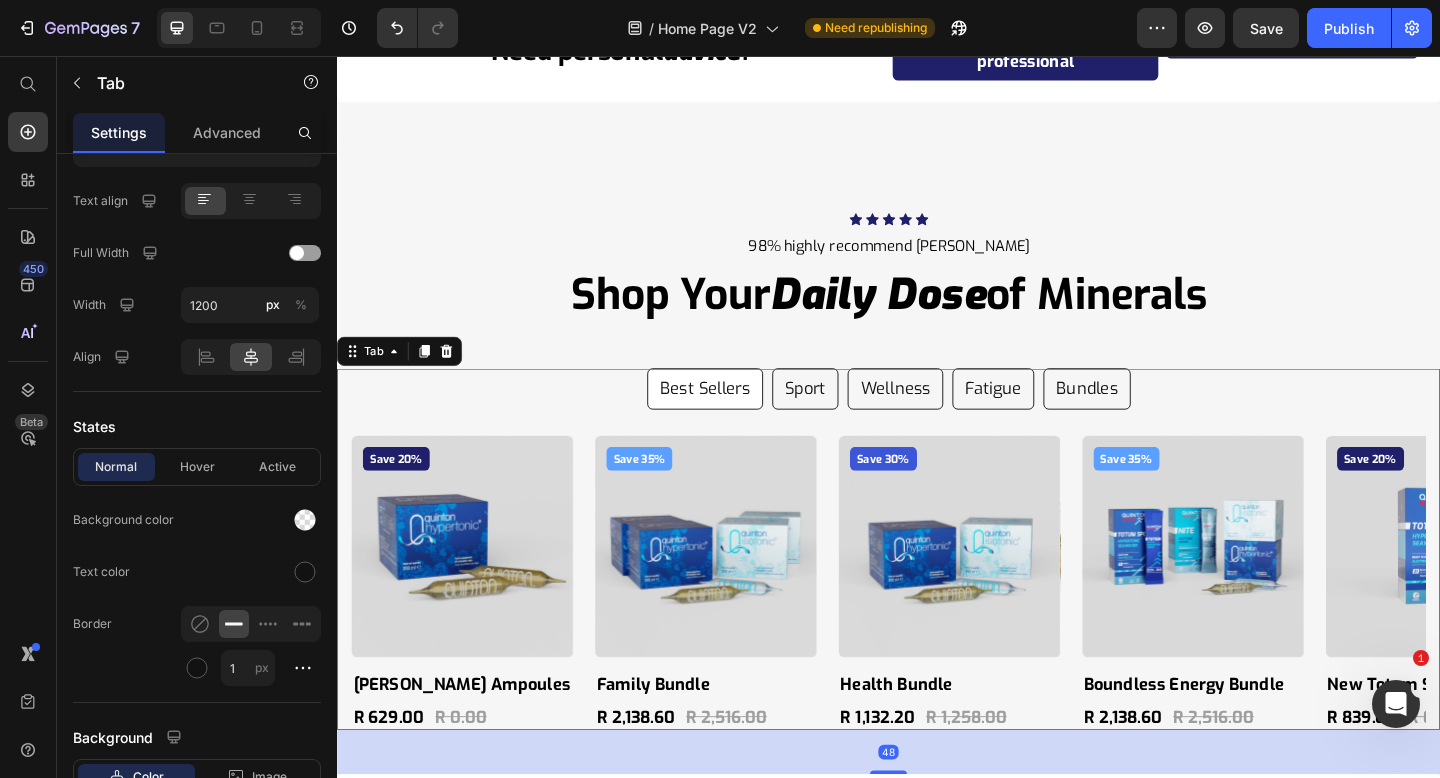 scroll, scrollTop: 0, scrollLeft: 0, axis: both 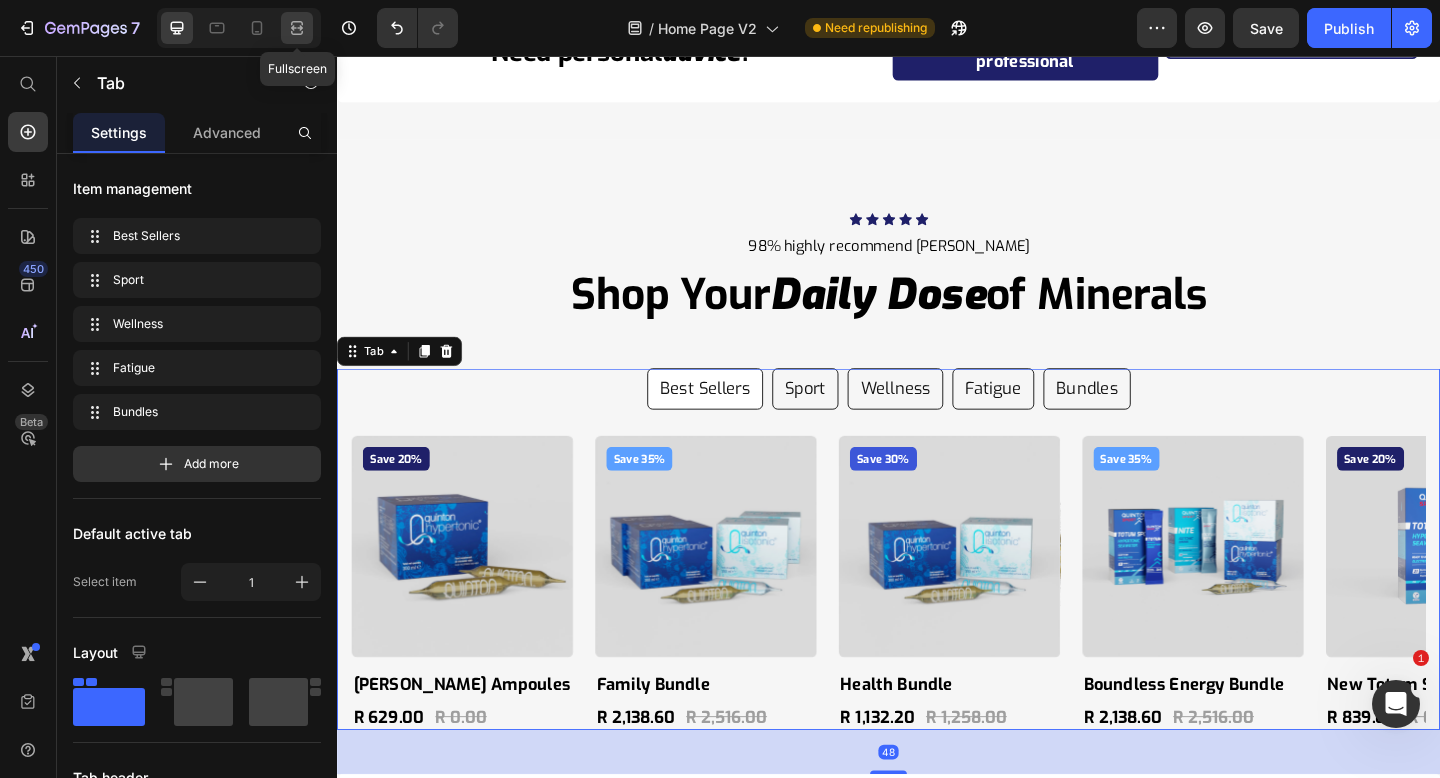 click 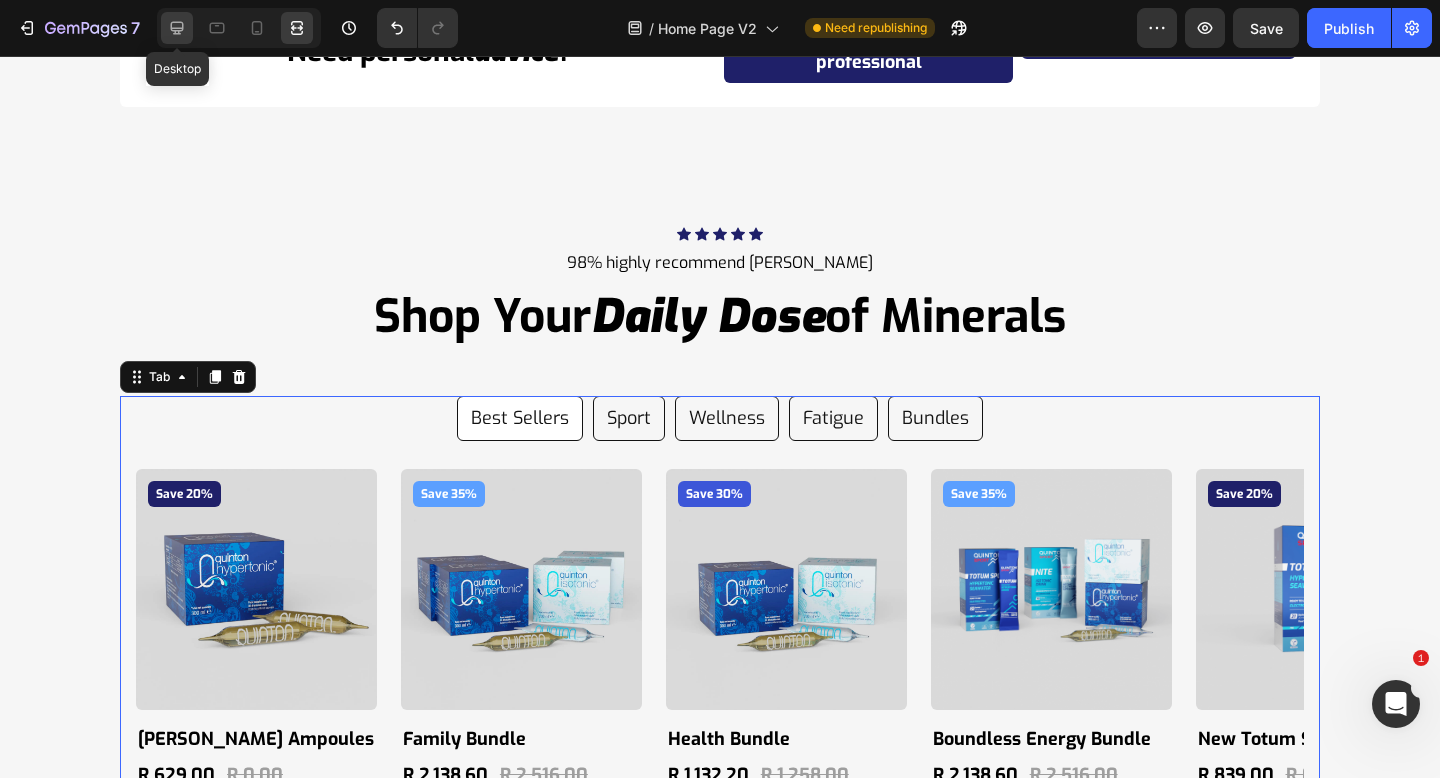 click 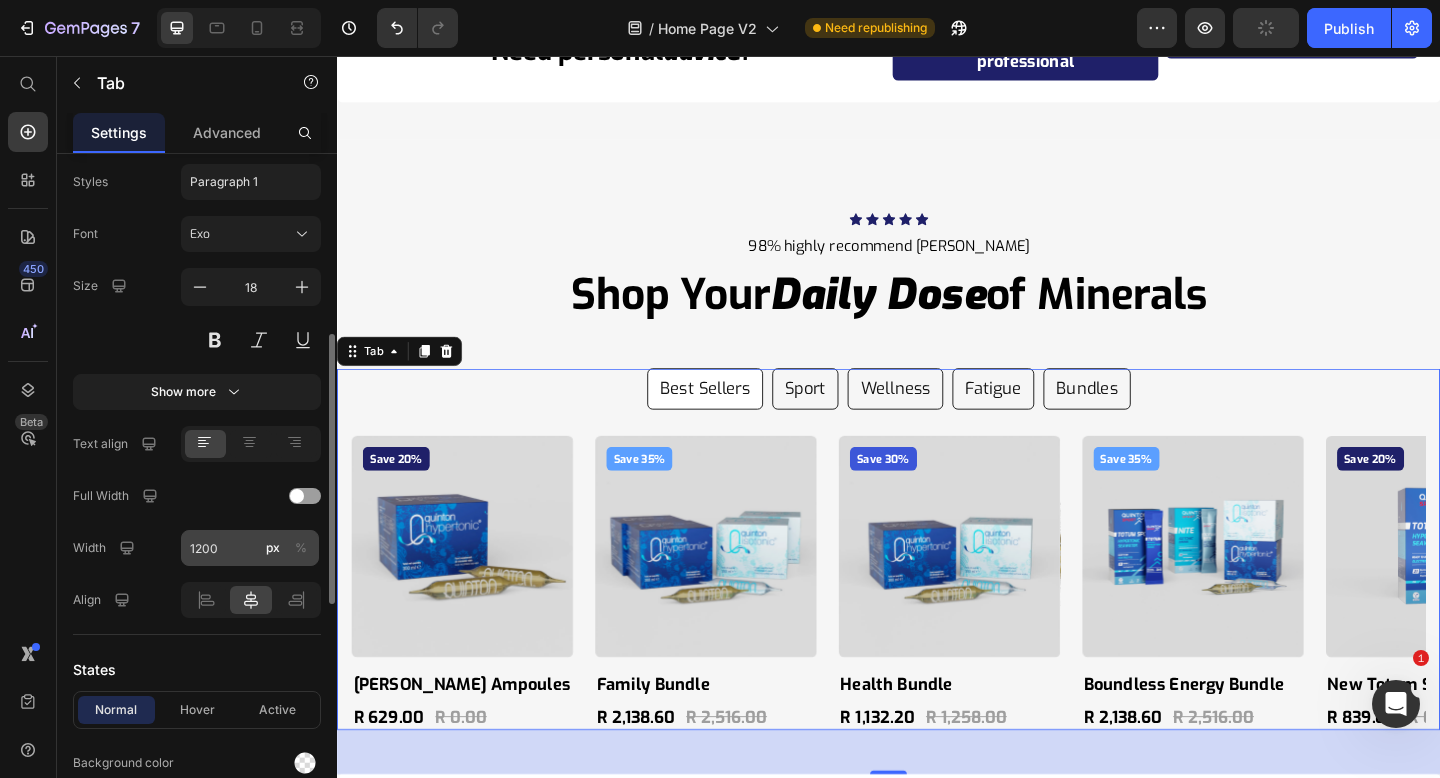 scroll, scrollTop: 651, scrollLeft: 0, axis: vertical 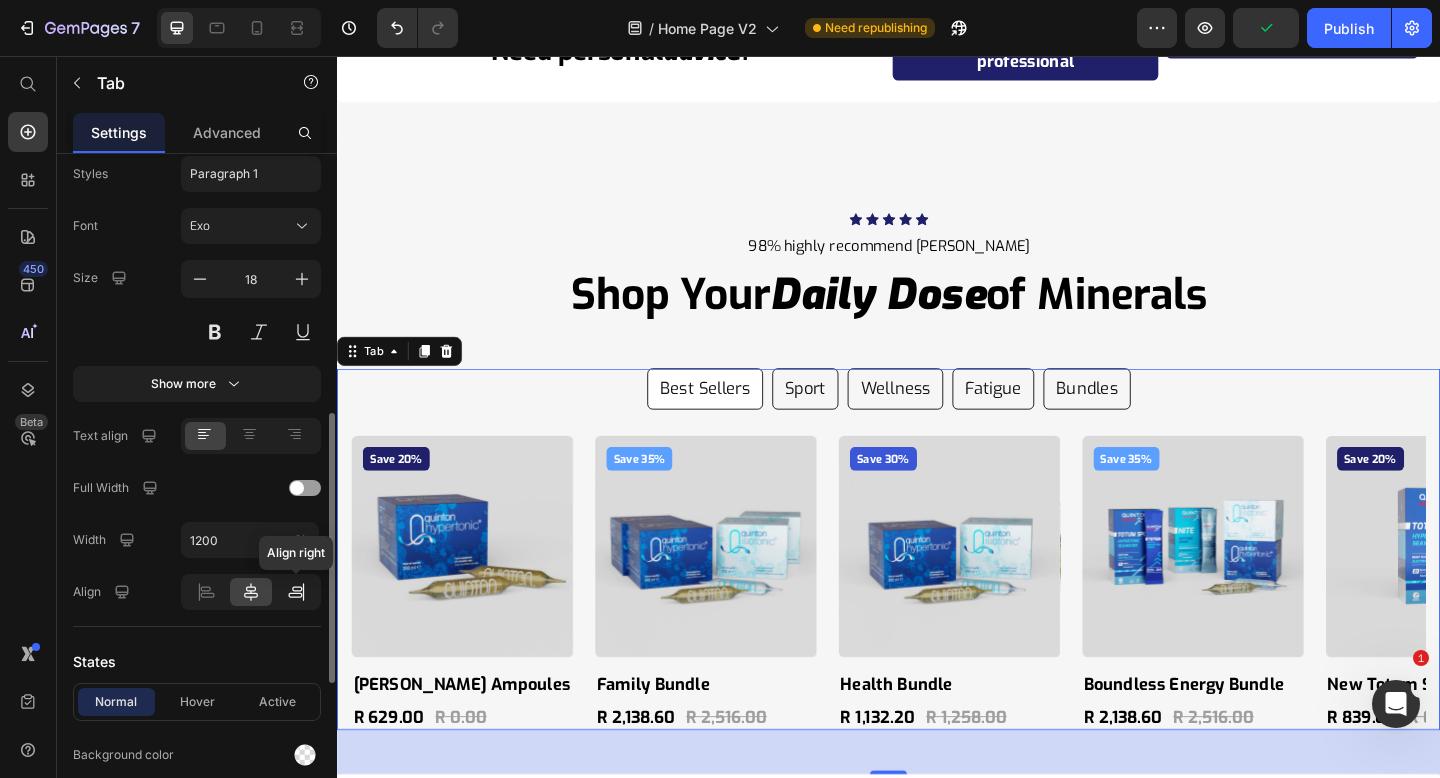 click 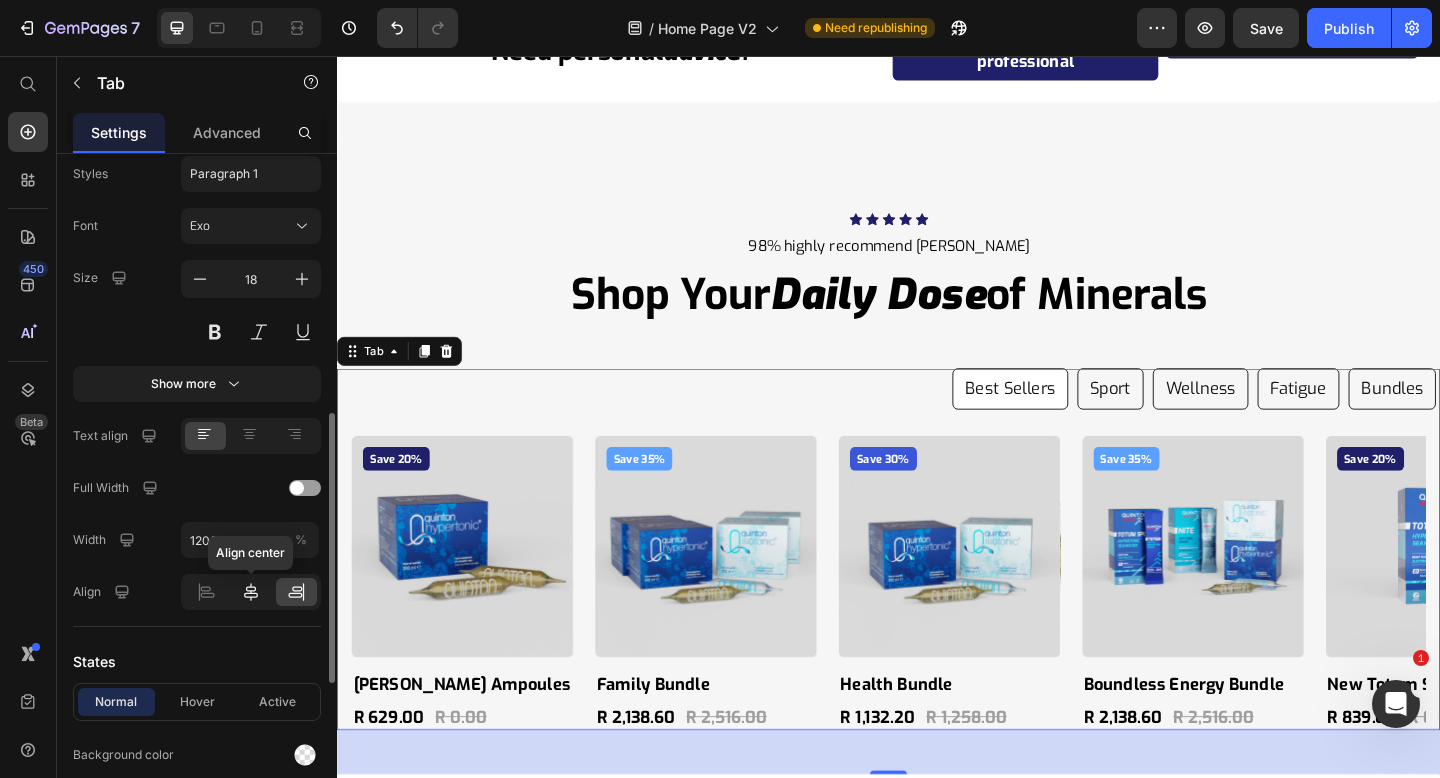 click 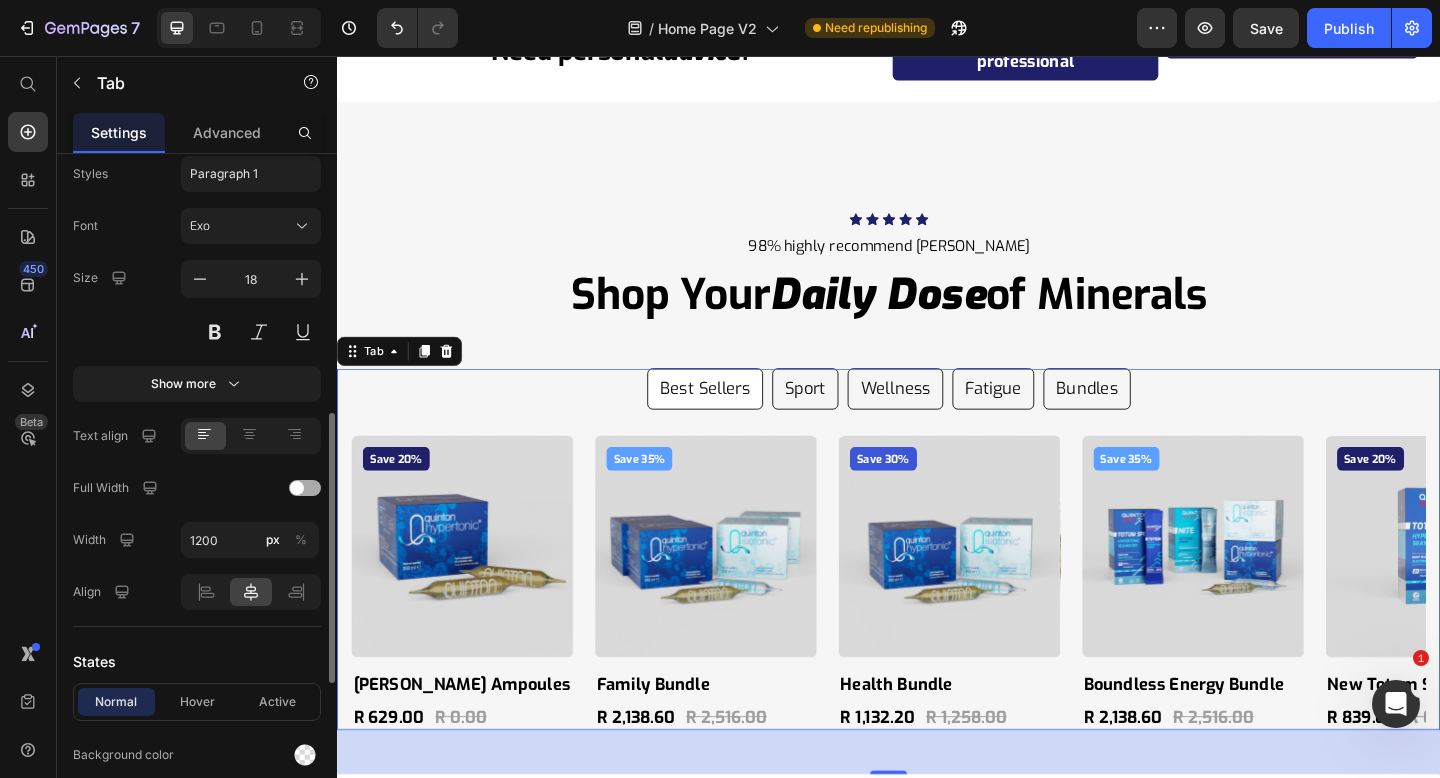 click at bounding box center [297, 488] 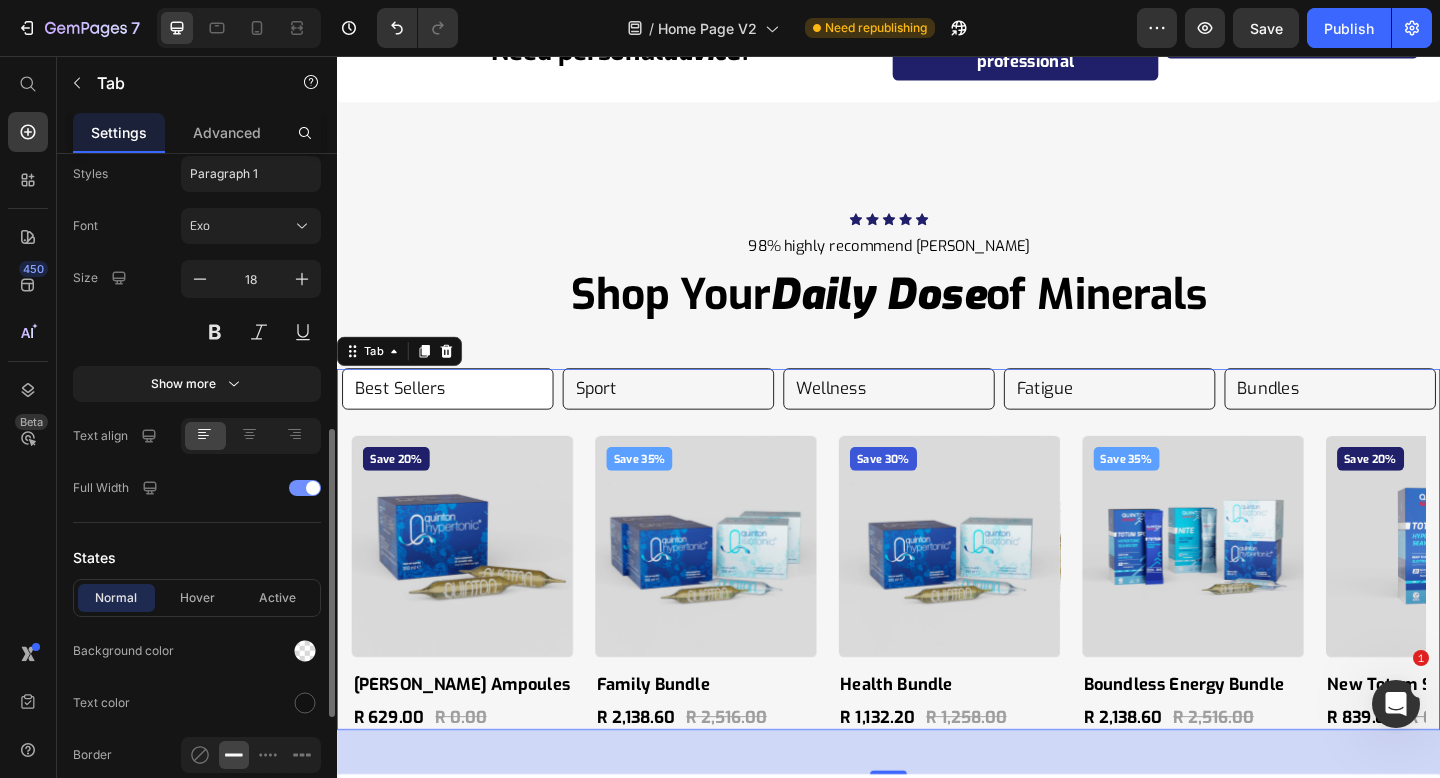 click at bounding box center (305, 488) 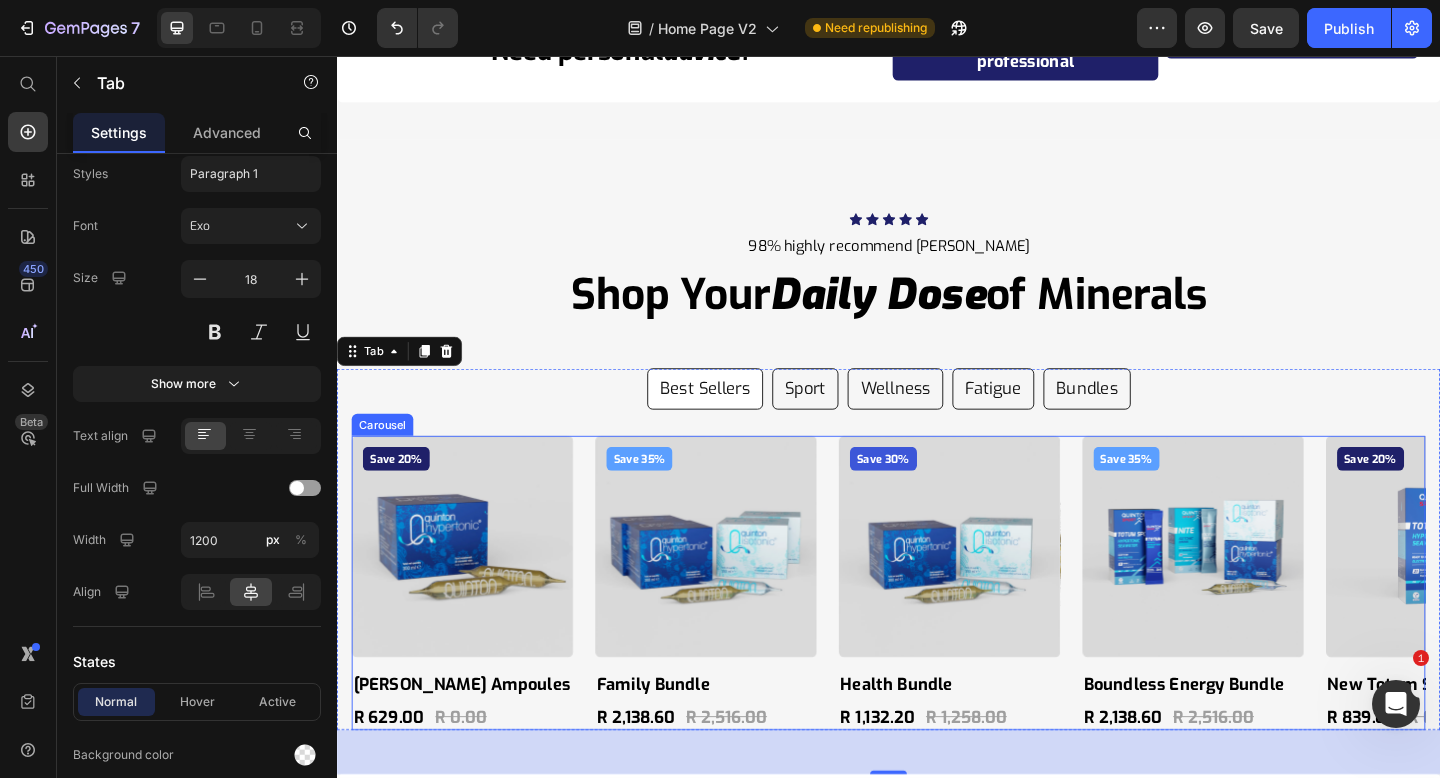 click on "Save 20% Product Badge Product Images Quinton Hypertonic Ampoules Product Title R 629.00 Product Price R 0.00 Product Price Row Product Save 35% Product Badge Product Images Family Bundle Product Title R 2,138.60 Product Price R 2,516.00 Product Price Row Product Save 30% Product Badge Product Images Health Bundle Product Title R 1,132.20 Product Price R 1,258.00 Product Price Row Product Save 35% Product Badge Product Images Boundless Energy Bundle Product Title R 2,138.60 Product Price R 2,516.00 Product Price Row Product Save 20% Product Badge Product Images New Totum Sport Product Title R 839.00 Product Price R 0.00 Product Price Row Product" at bounding box center [937, 629] 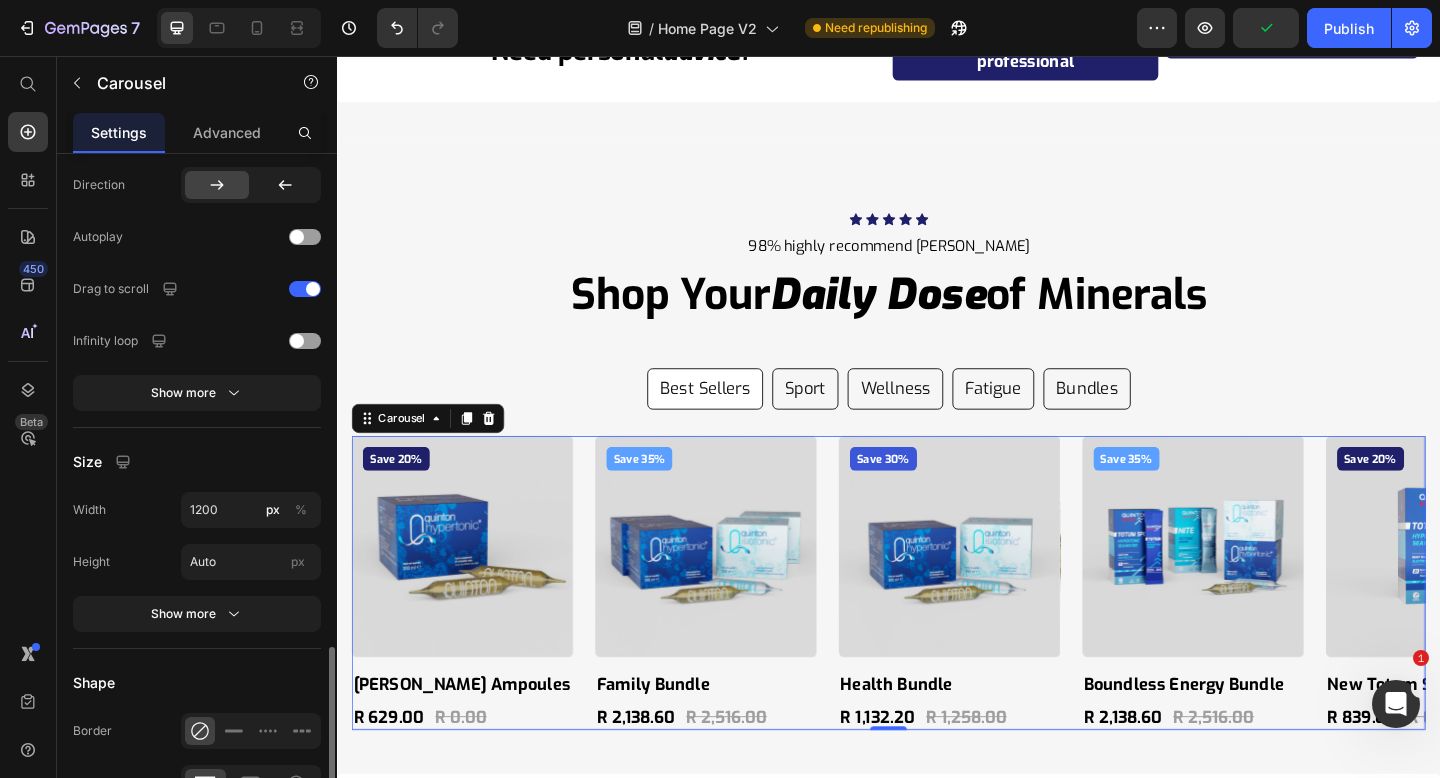 scroll, scrollTop: 1183, scrollLeft: 0, axis: vertical 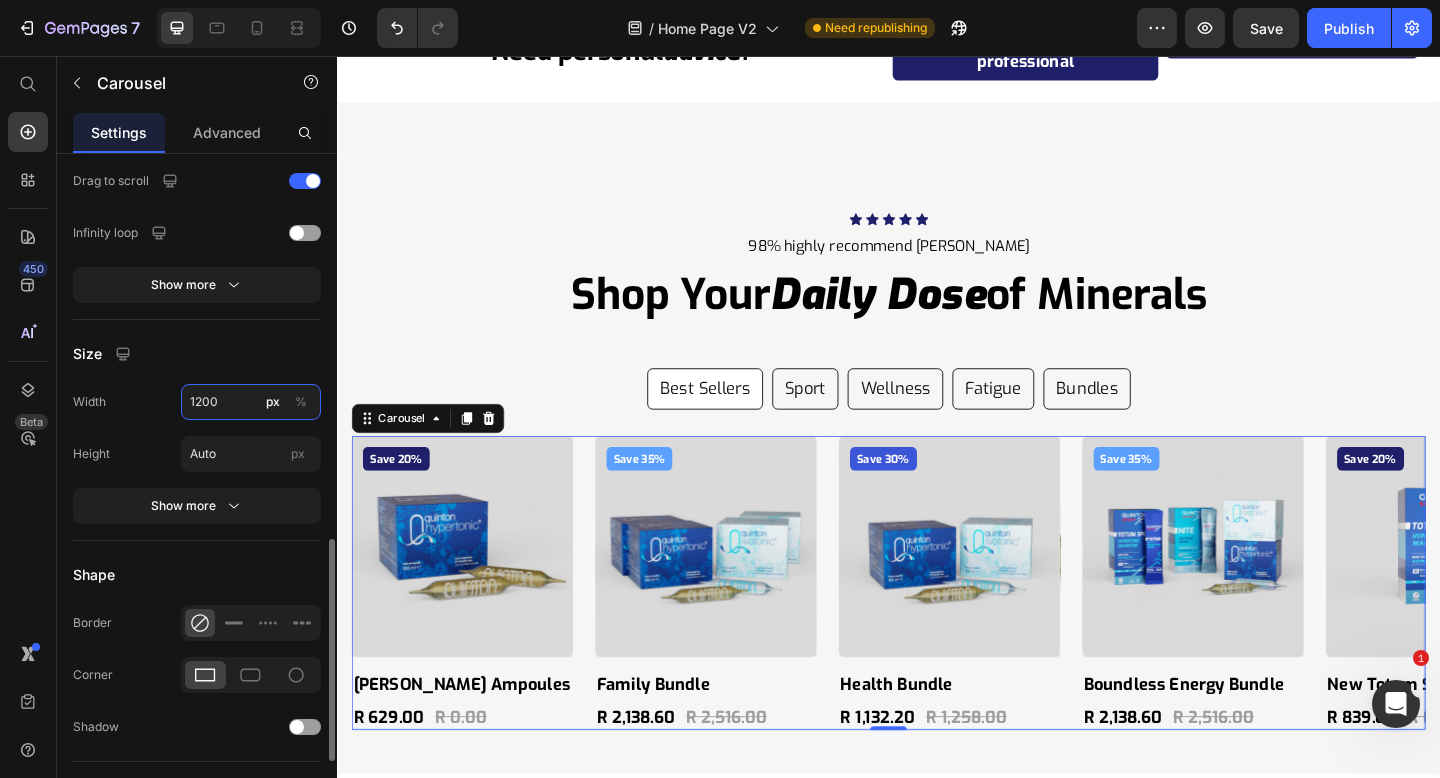 click on "1200" at bounding box center (251, 402) 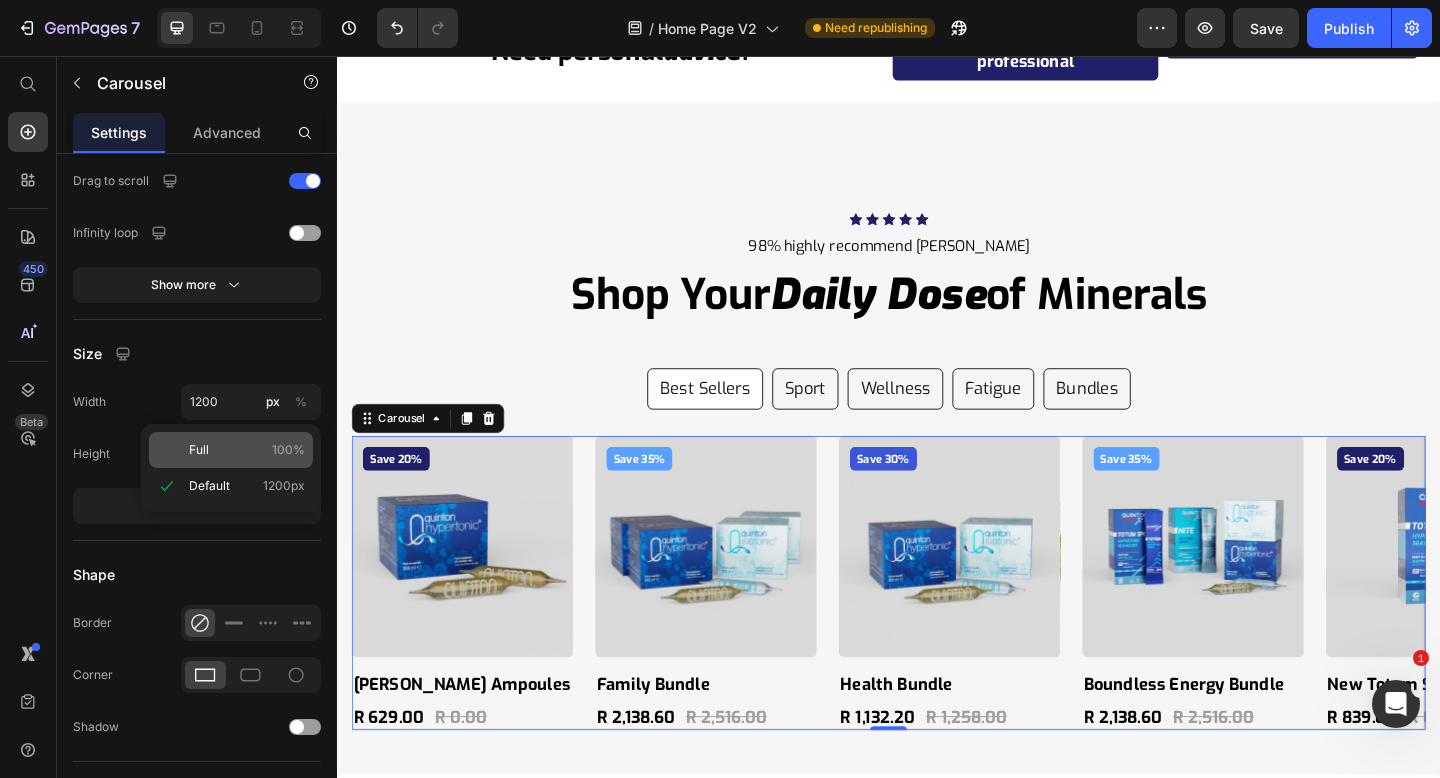 click on "Full 100%" at bounding box center [247, 450] 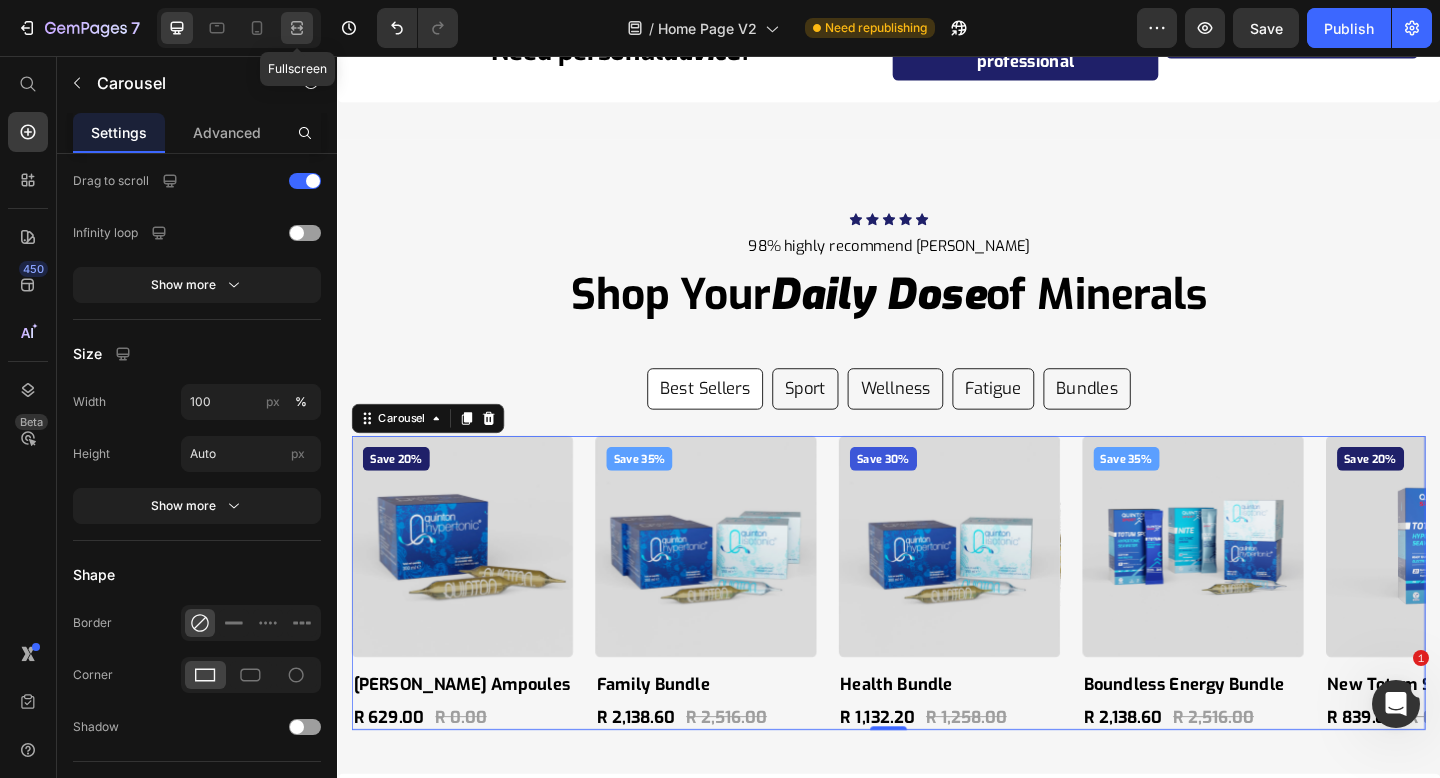 click 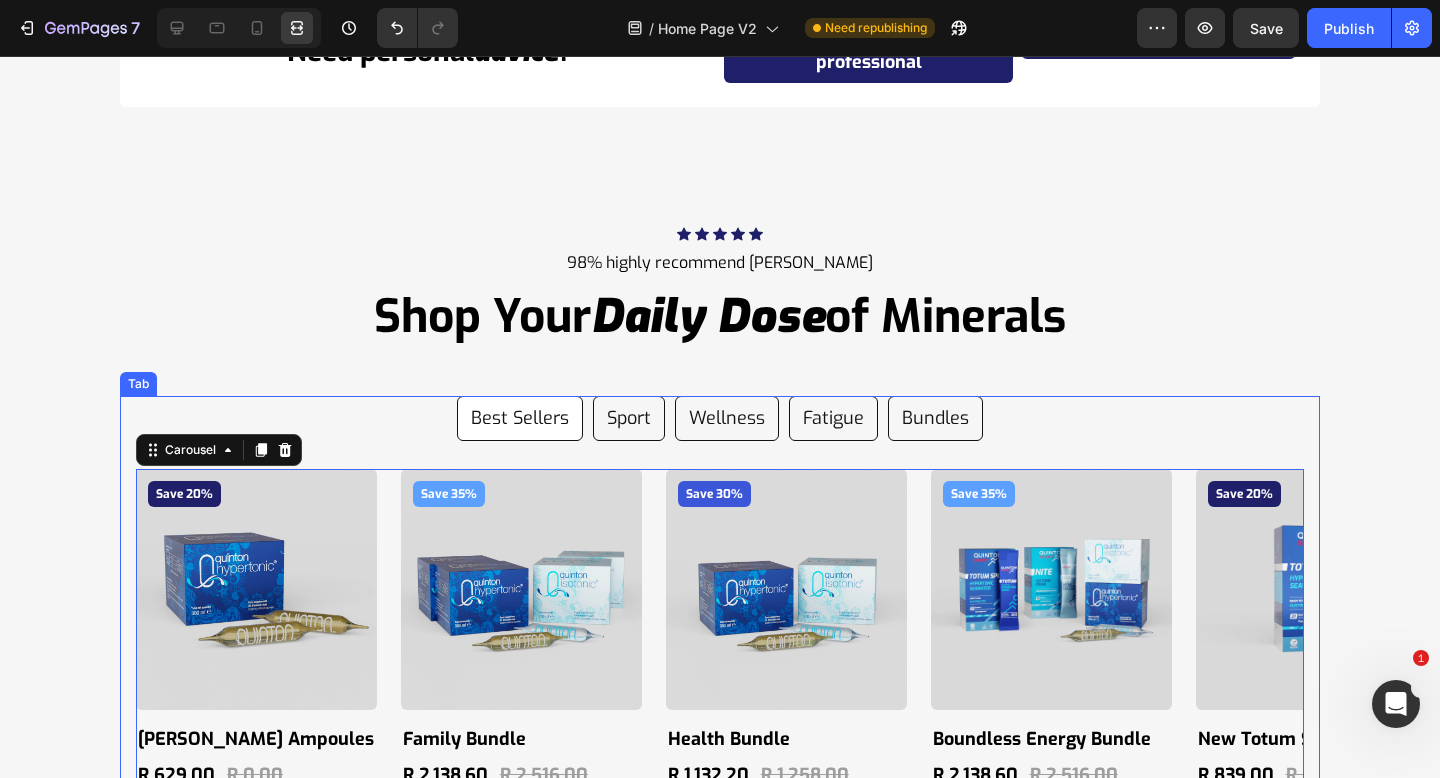 click on "Save 20% Product Badge Product Images Quinton Hypertonic Ampoules Product Title R 629.00 Product Price R 0.00 Product Price Row Product Save 35% Product Badge Product Images Family Bundle Product Title R 2,138.60 Product Price R 2,516.00 Product Price Row Product Save 30% Product Badge Product Images Health Bundle Product Title R 1,132.20 Product Price R 1,258.00 Product Price Row Product Save 35% Product Badge Product Images Boundless Energy Bundle Product Title R 2,138.60 Product Price R 2,516.00 Product Price Row Product Save 20% Product Badge Product Images New Totum Sport Product Title R 839.00 Product Price R 0.00 Product Price Row Product Carousel   0 Save 20% Product Badge Product Images New Totum Sport Product Title R 839.00 Product Price R 0.00 Product Price Row Product Save 20% Product Badge Product Images Totum Nite Product Title R 419.00 Product Price R 0.00 Product Price Row Product Save 30% Product Badge Product Images Race Week Bundle Product Title R 1,132.20 Product Price R 1,258.00 Row Row" at bounding box center [720, 615] 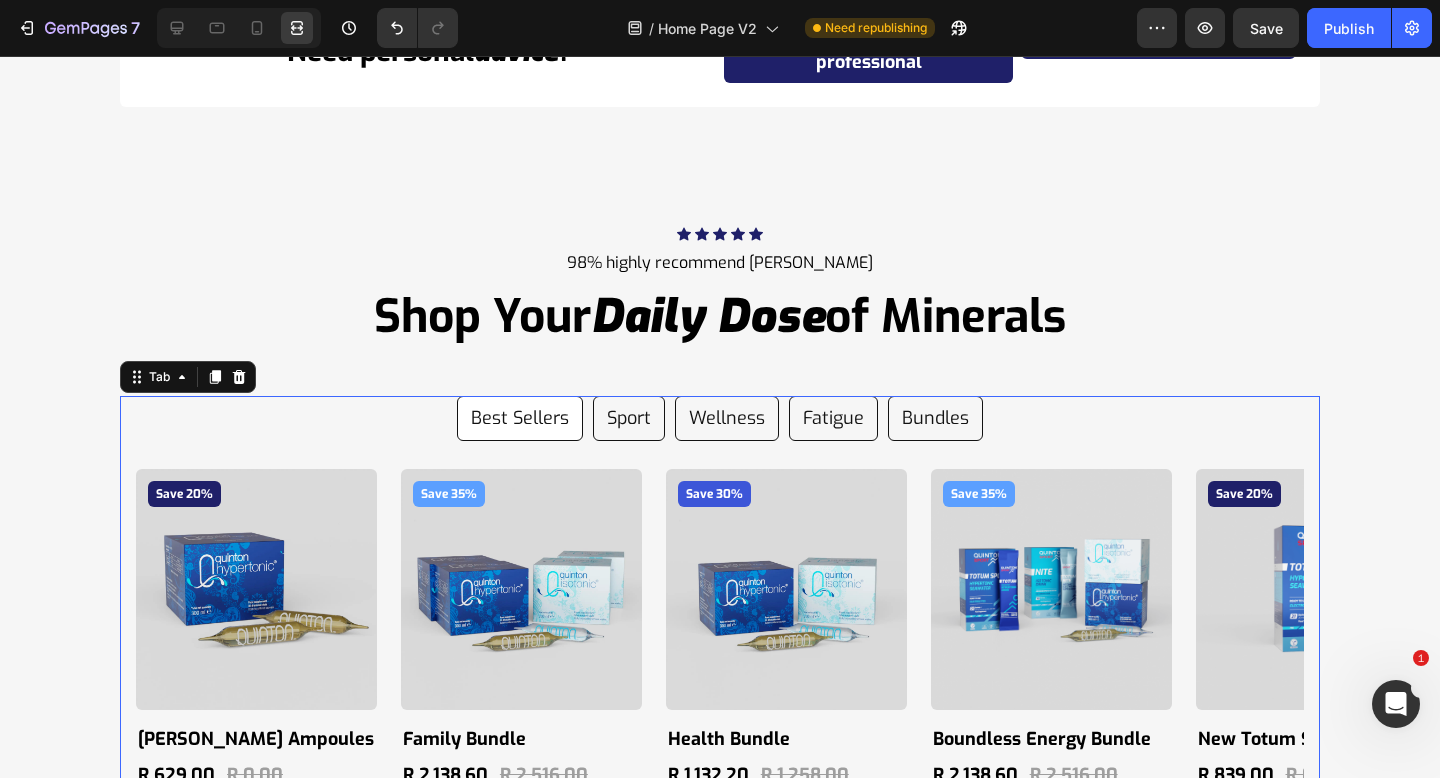 scroll, scrollTop: 0, scrollLeft: 0, axis: both 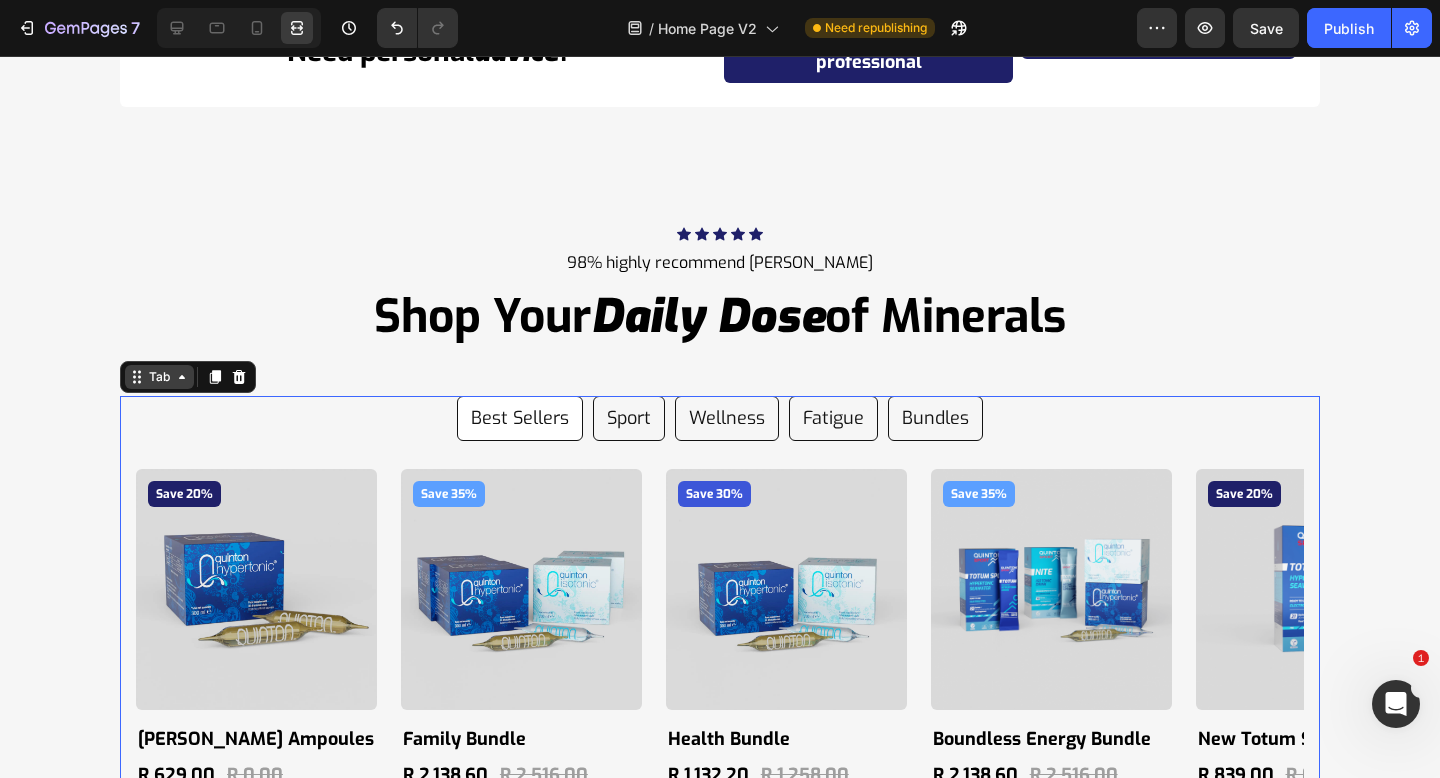 click 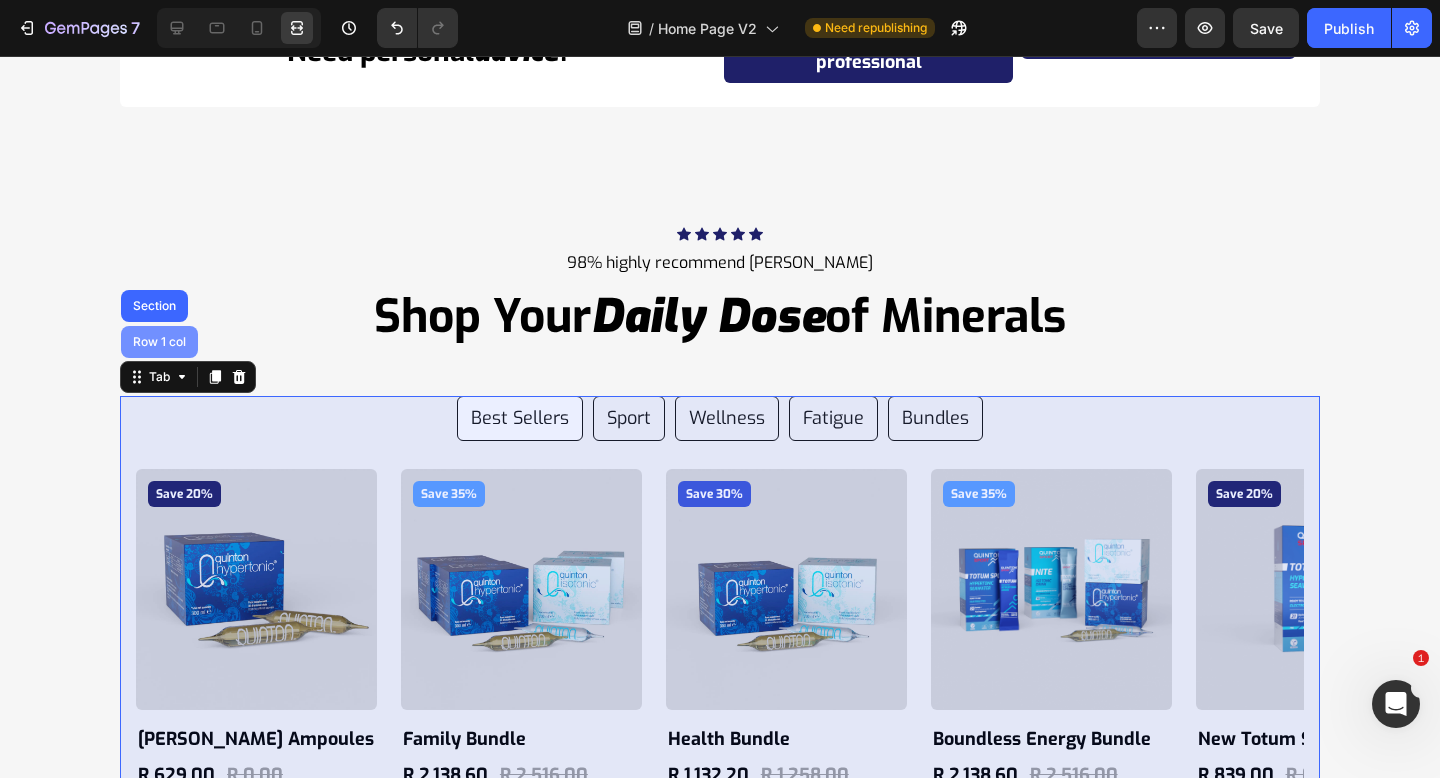 click on "Row 1 col" at bounding box center [159, 342] 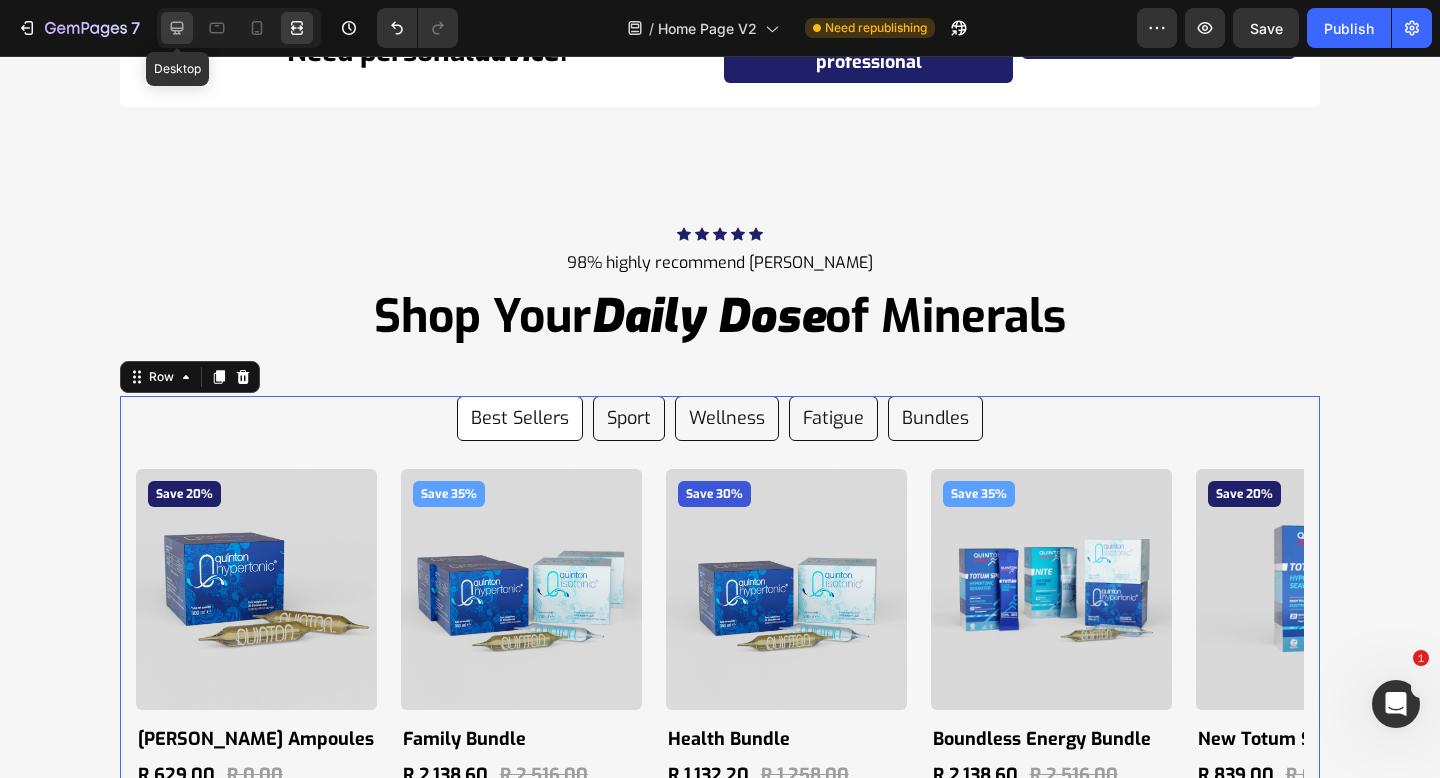 click 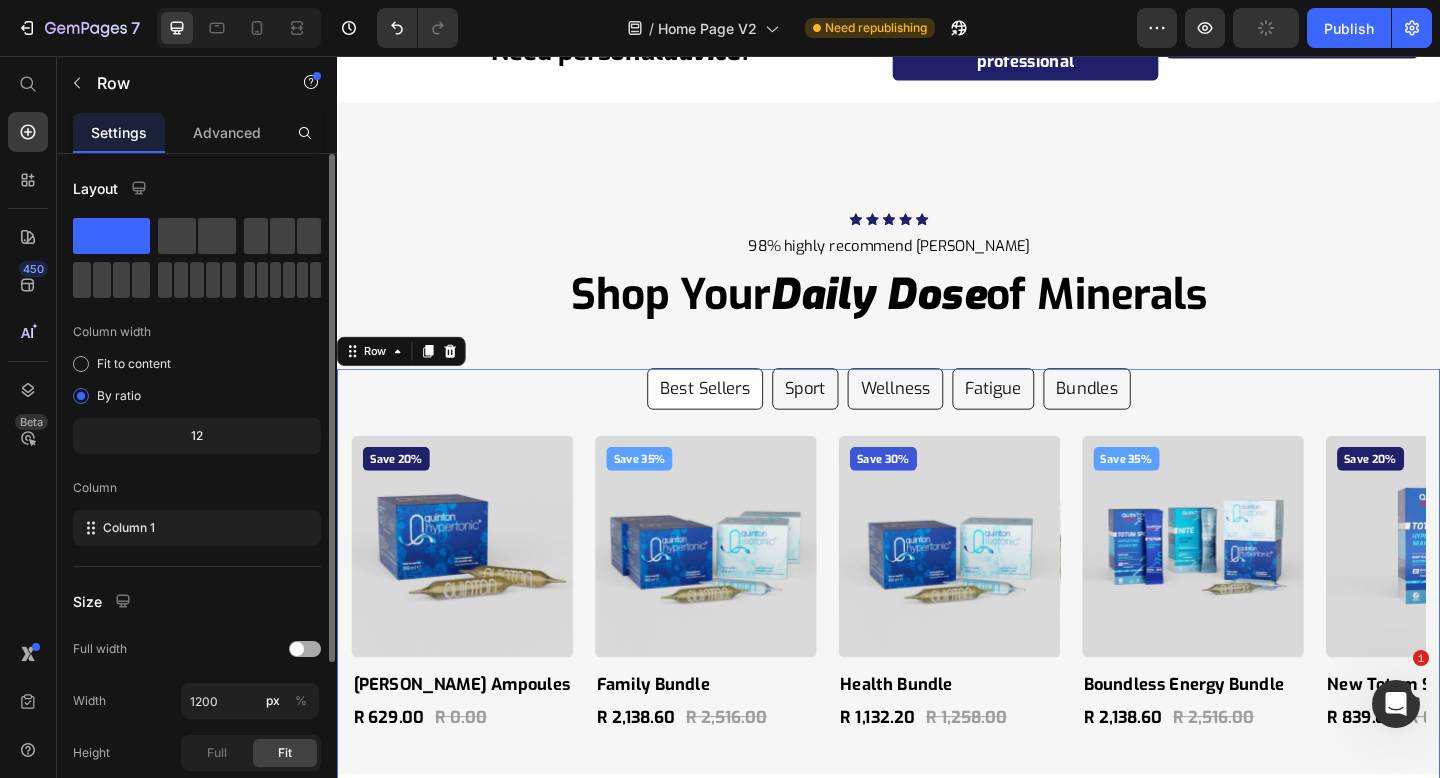 click at bounding box center (297, 649) 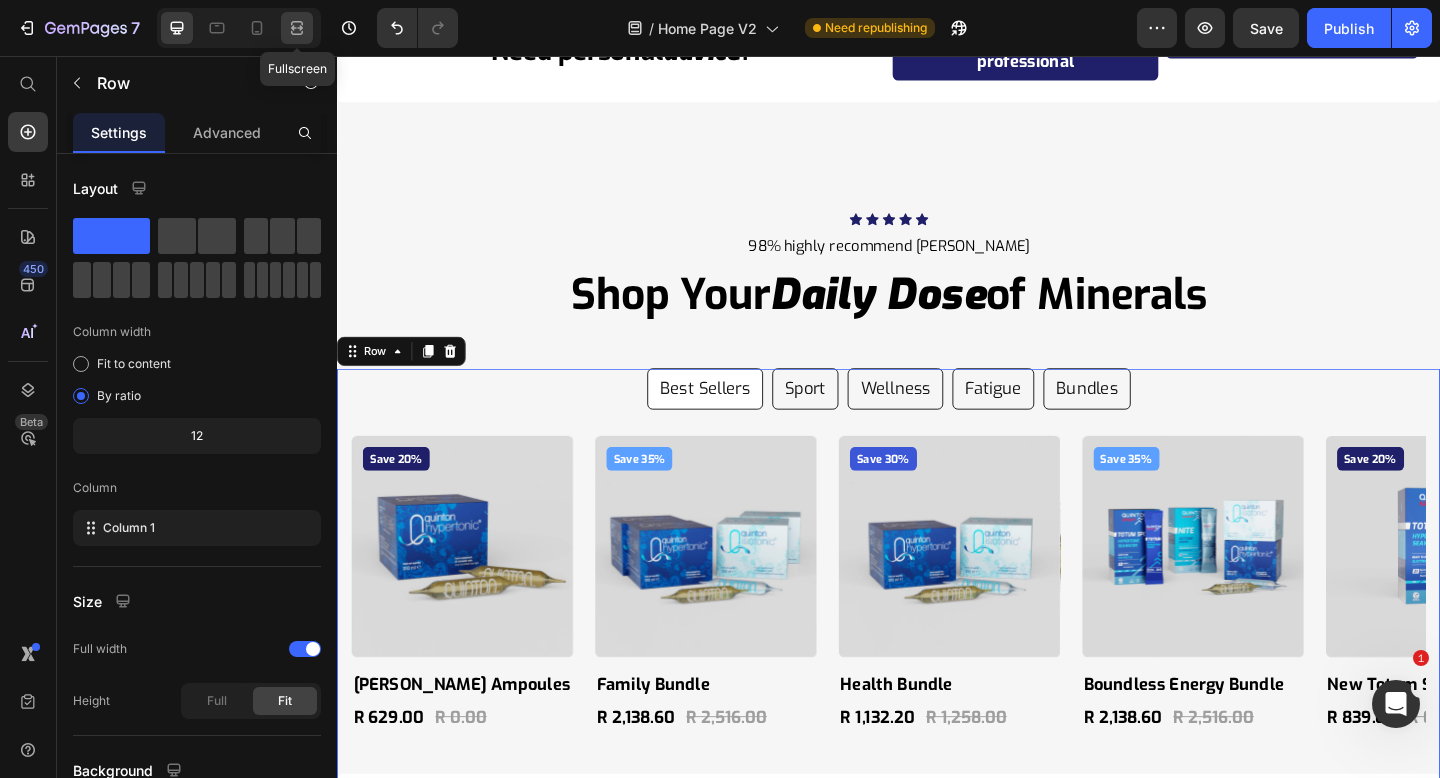 click 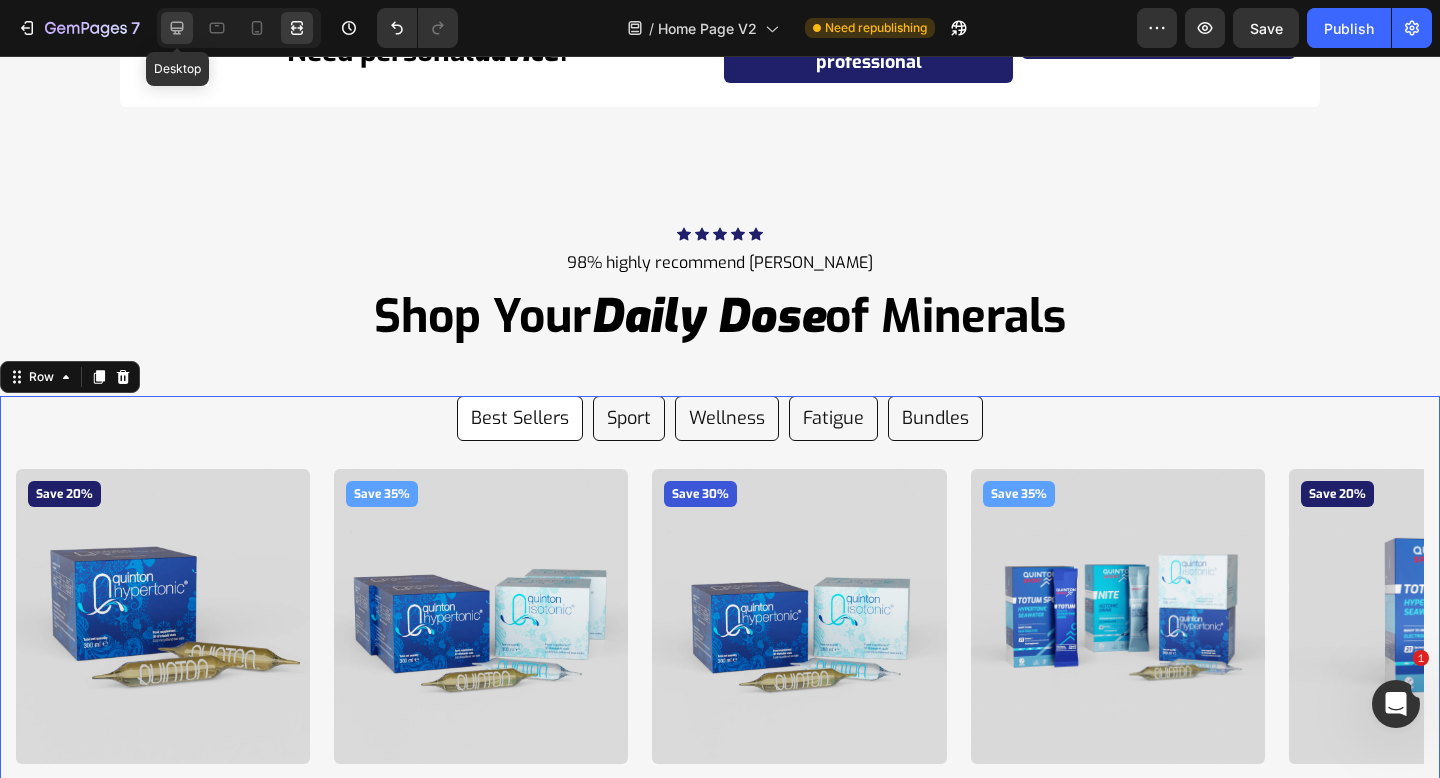 click 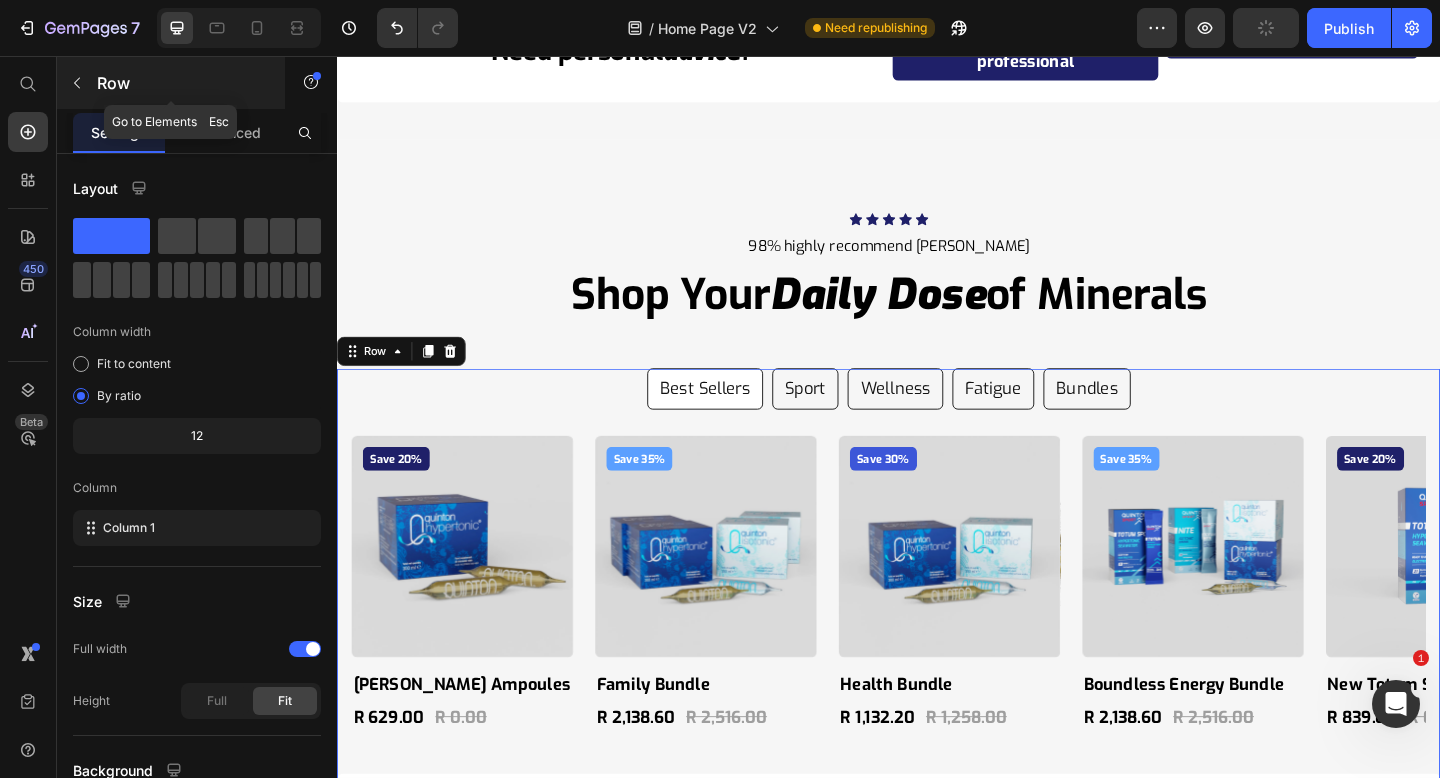 click 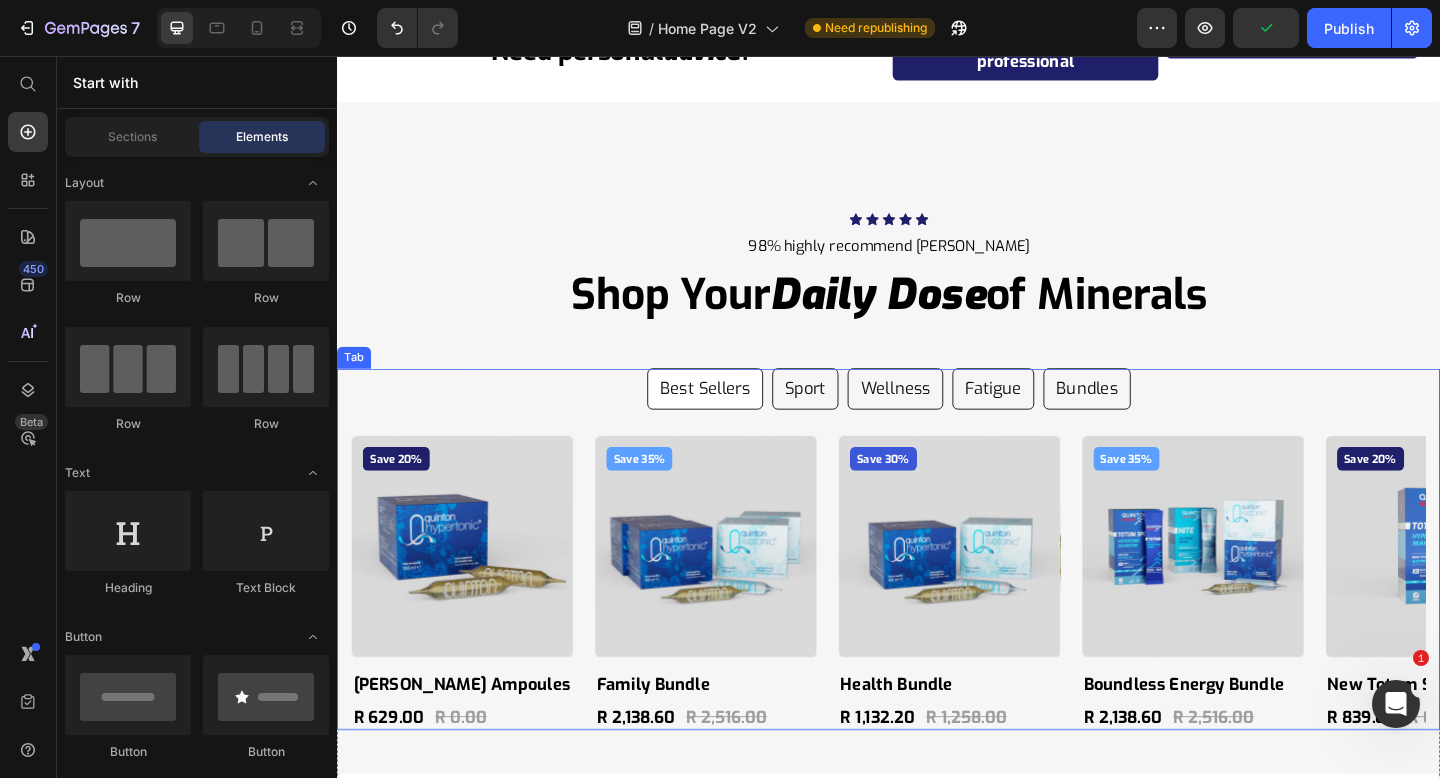 click on "Save 20% Product Badge Product Images Quinton Hypertonic Ampoules Product Title R 629.00 Product Price R 0.00 Product Price Row Product Save 35% Product Badge Product Images Family Bundle Product Title R 2,138.60 Product Price R 2,516.00 Product Price Row Product Save 30% Product Badge Product Images Health Bundle Product Title R 1,132.20 Product Price R 1,258.00 Product Price Row Product Save 35% Product Badge Product Images Boundless Energy Bundle Product Title R 2,138.60 Product Price R 2,516.00 Product Price Row Product Save 20% Product Badge Product Images New Totum Sport Product Title R 839.00 Product Price R 0.00 Product Price Row Product Carousel" at bounding box center (937, 623) 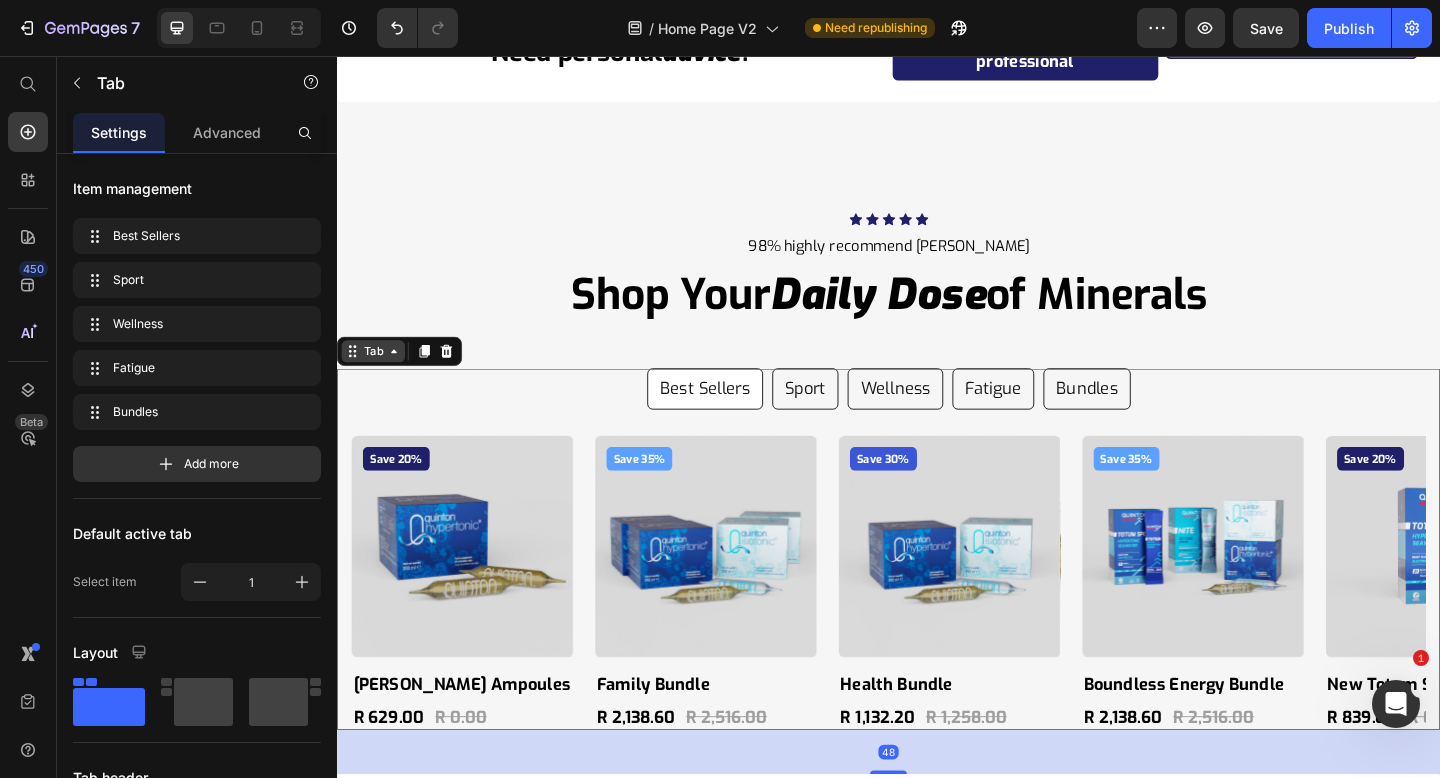 click on "Tab" at bounding box center (376, 377) 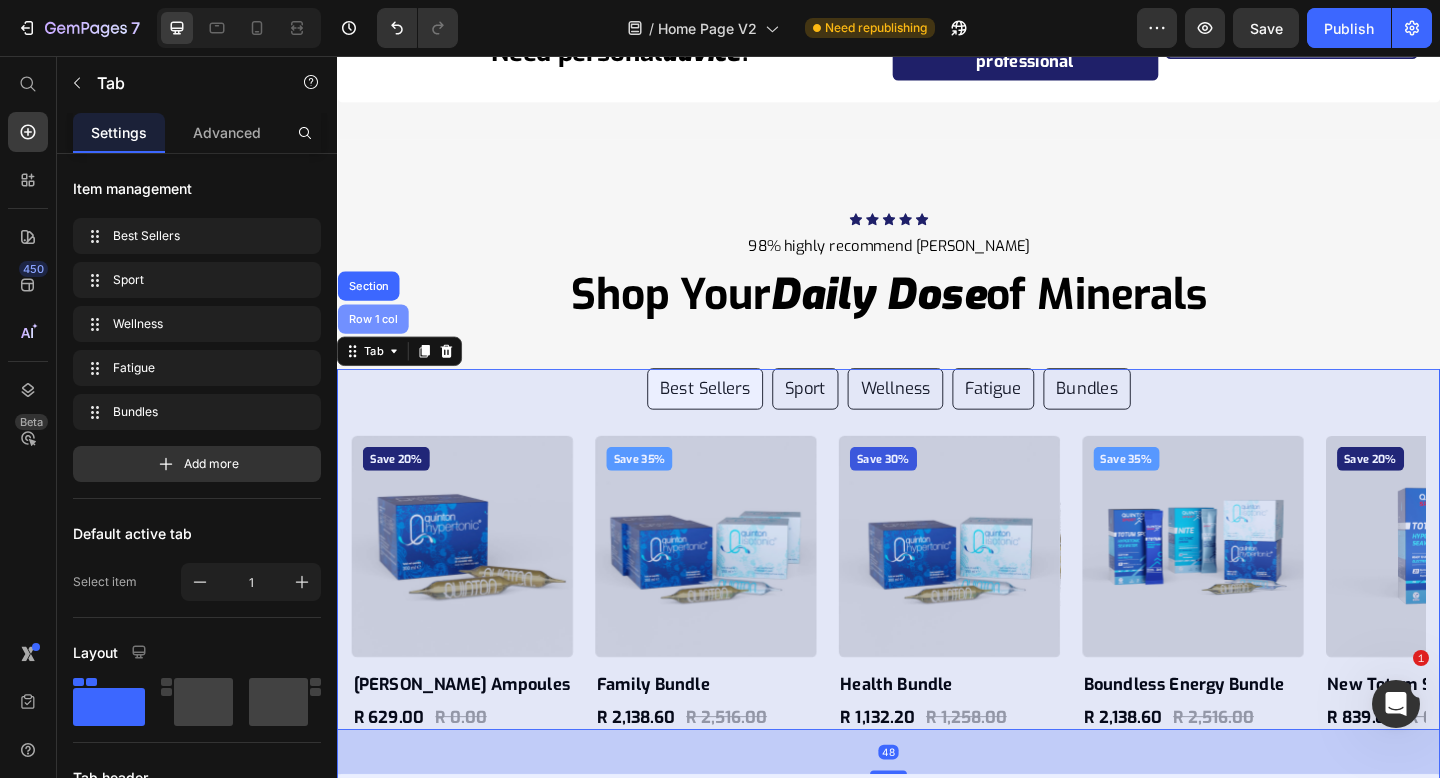 click on "Row 1 col" at bounding box center (376, 342) 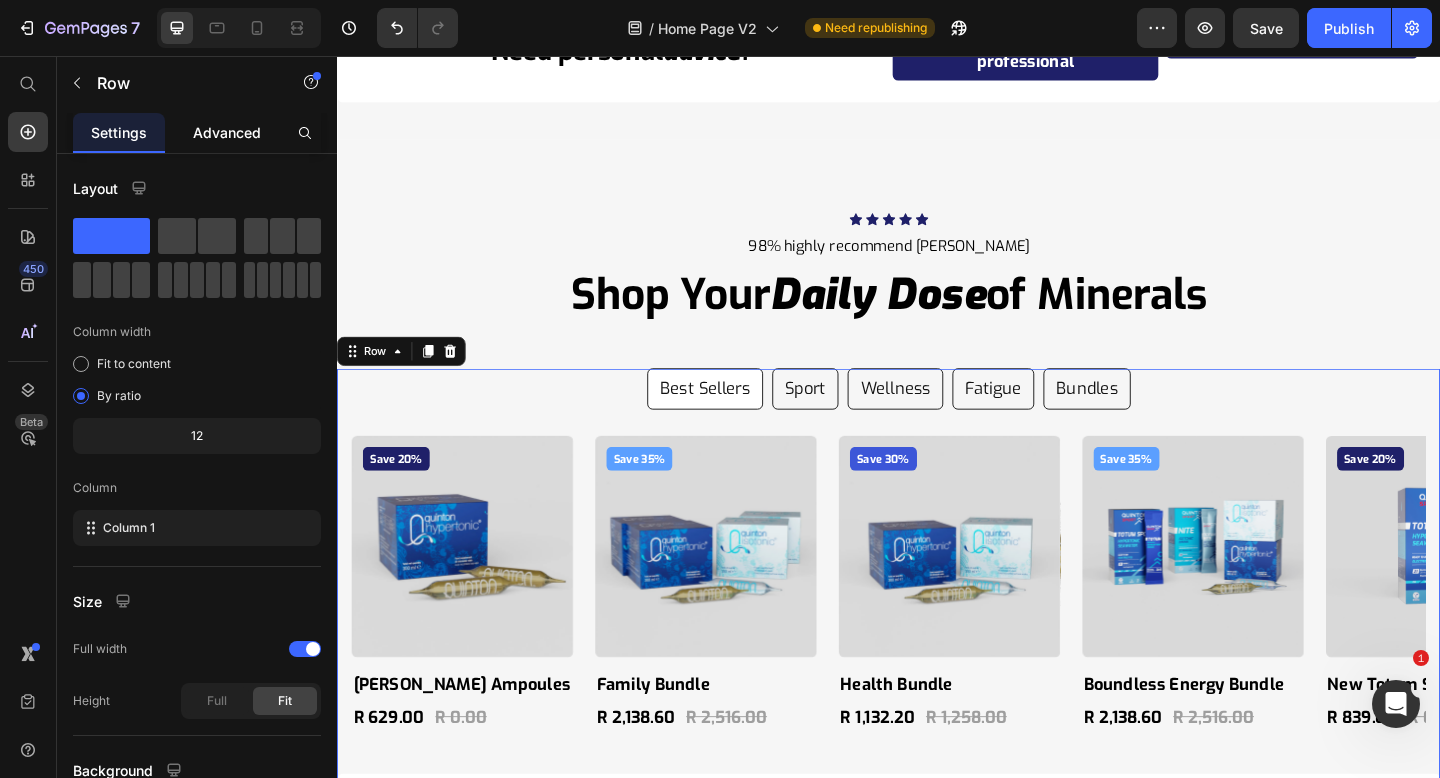 click on "Advanced" at bounding box center [227, 132] 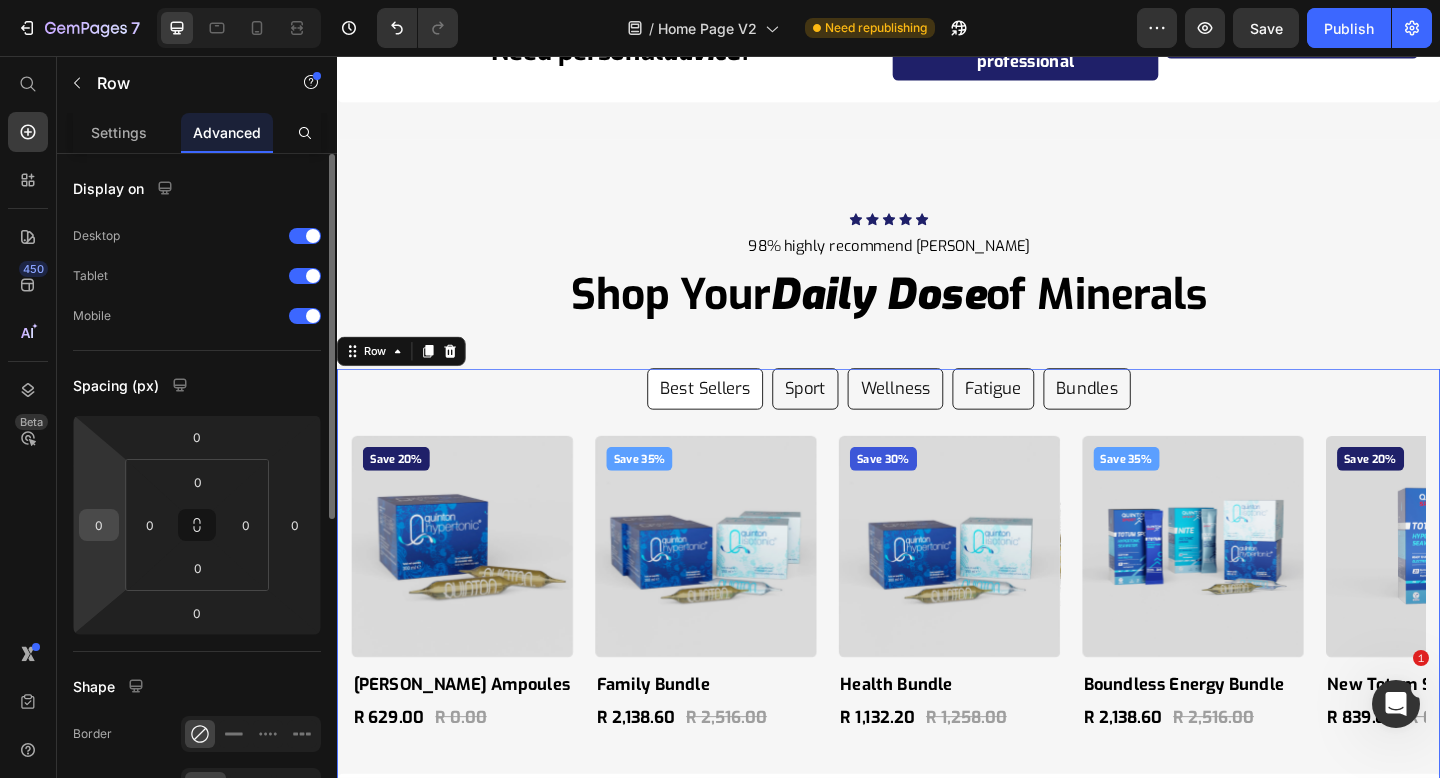 click on "0" at bounding box center [99, 525] 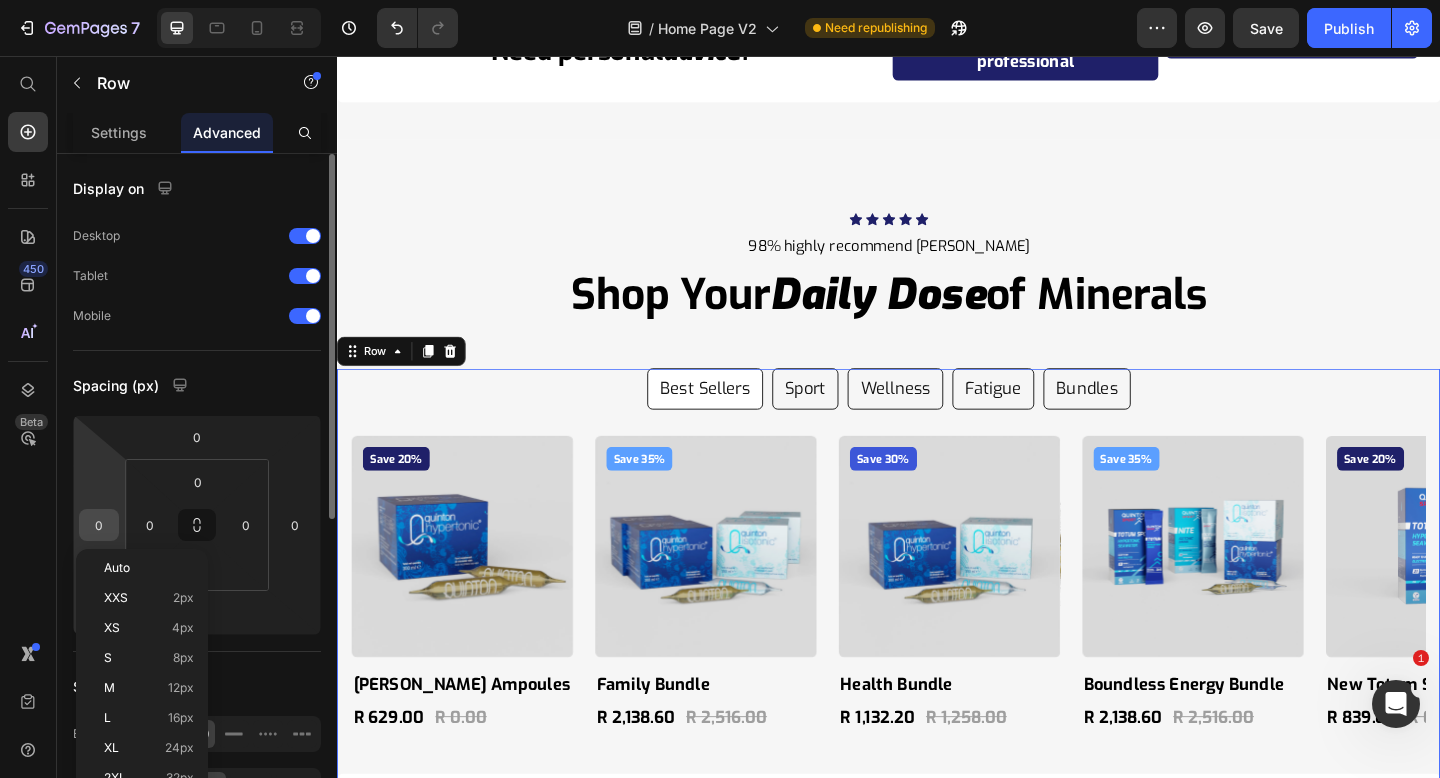 click on "0" at bounding box center (99, 525) 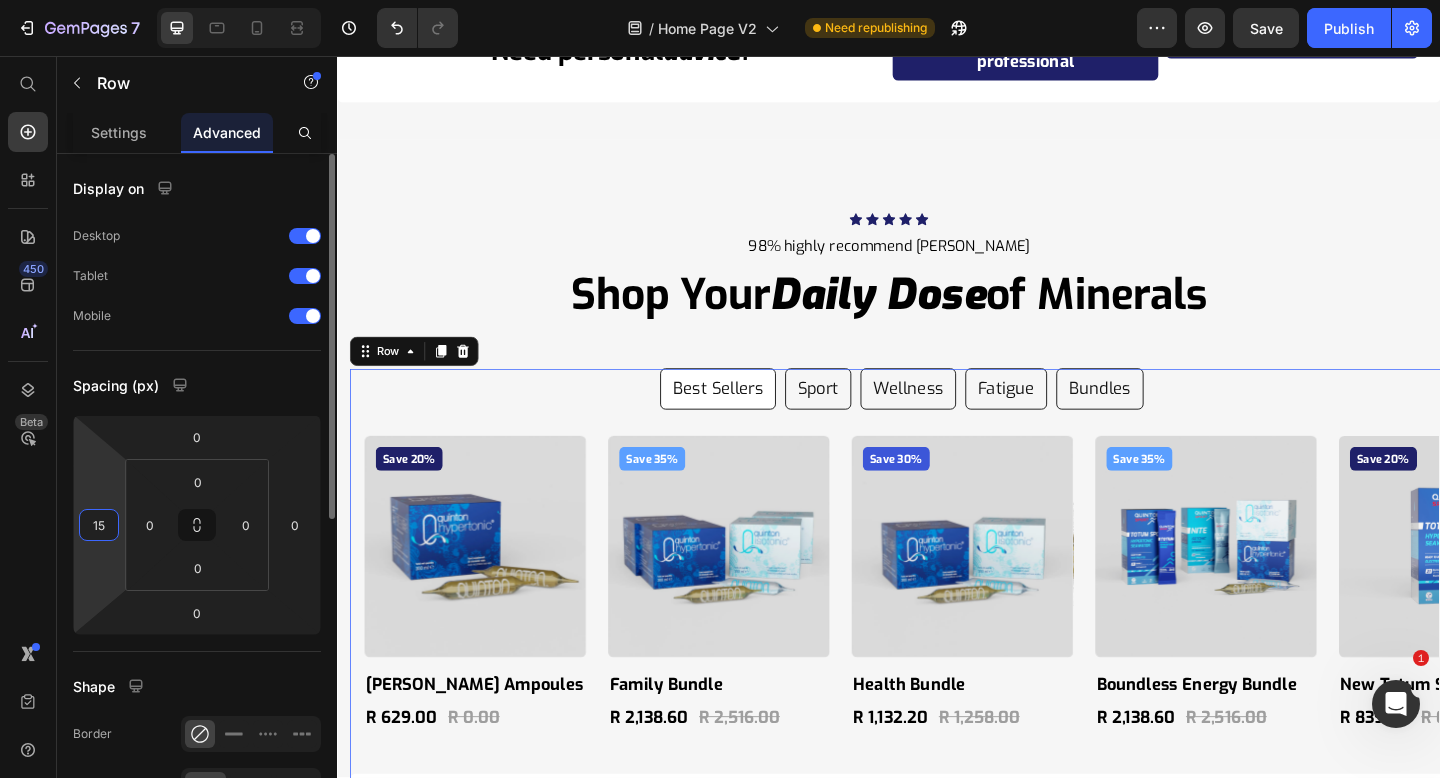 type on "16" 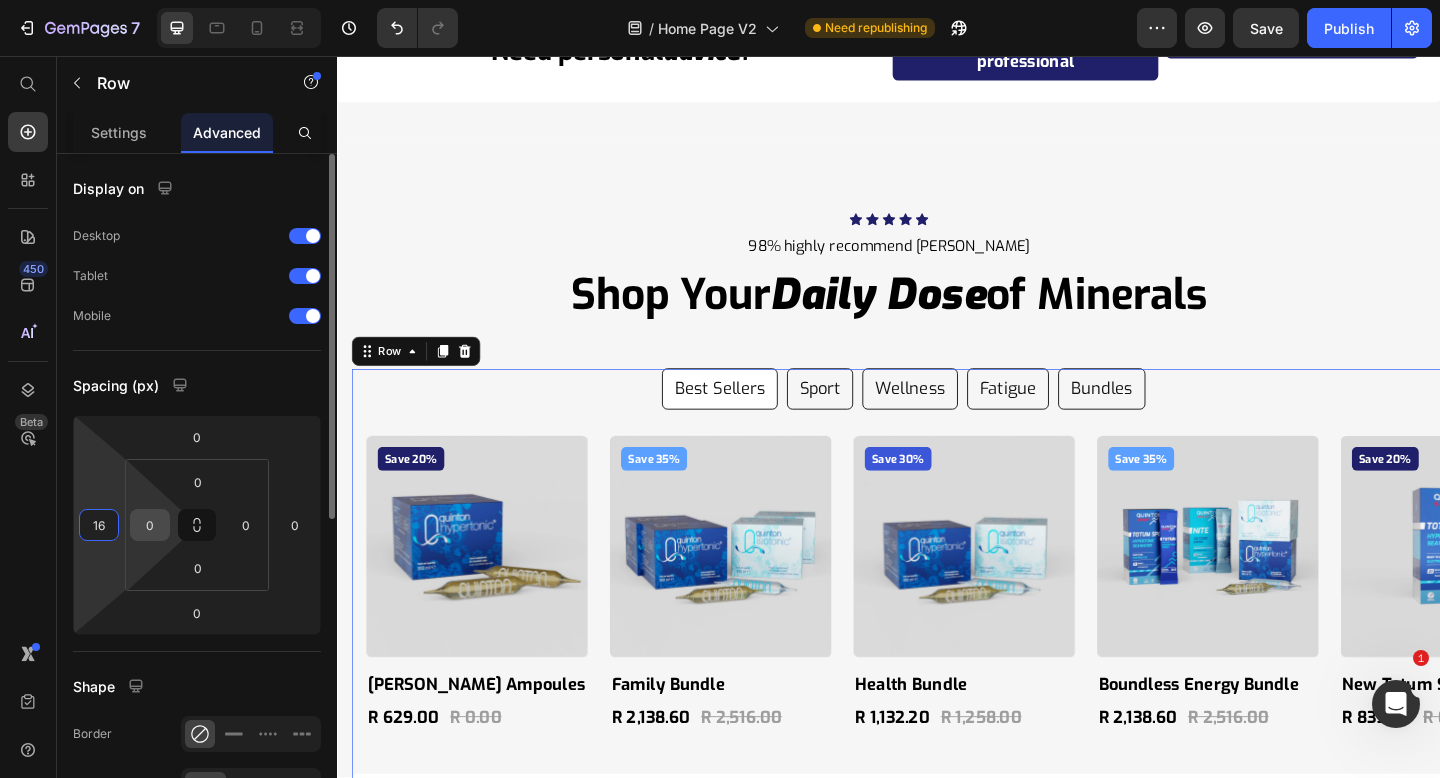 click on "0" at bounding box center [150, 525] 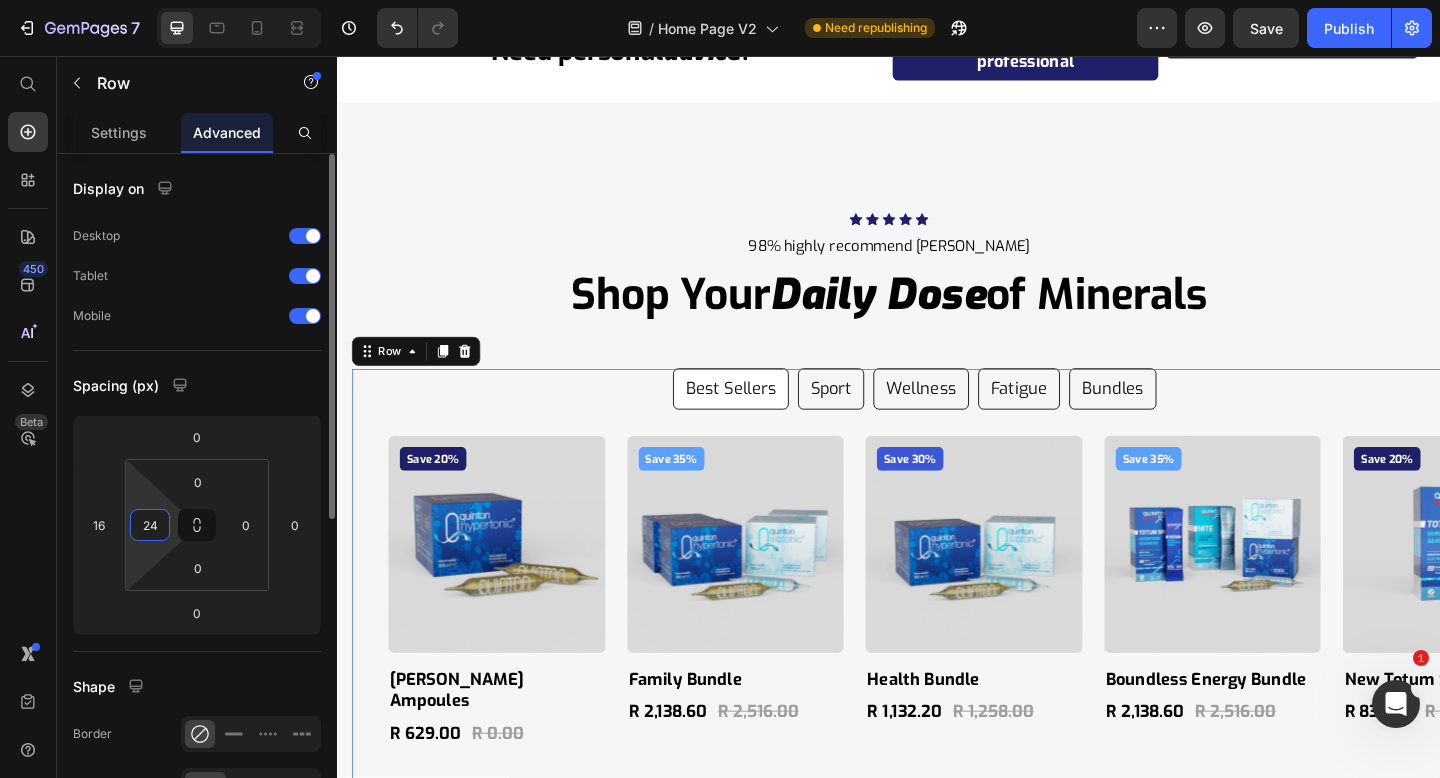 click on "24" at bounding box center [150, 525] 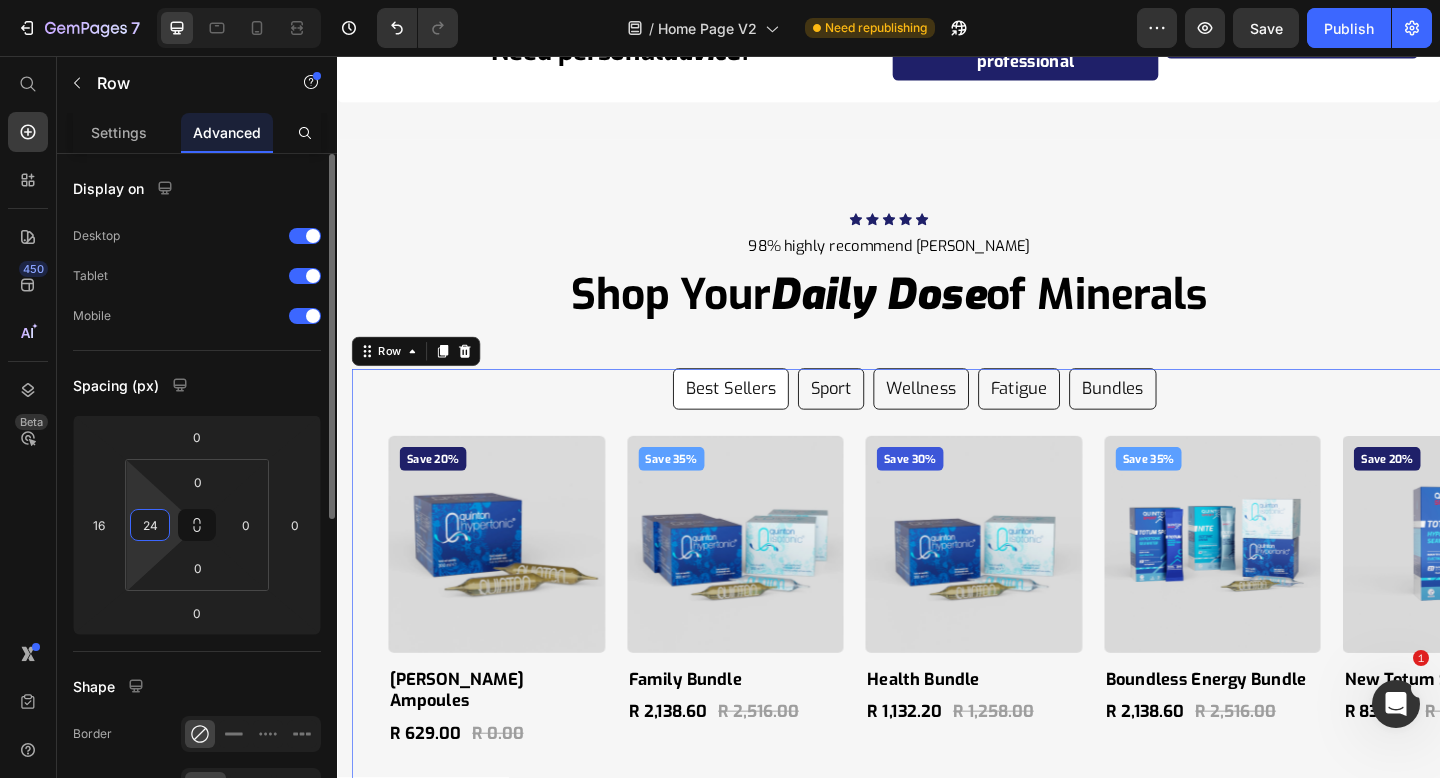 click on "24" at bounding box center [150, 525] 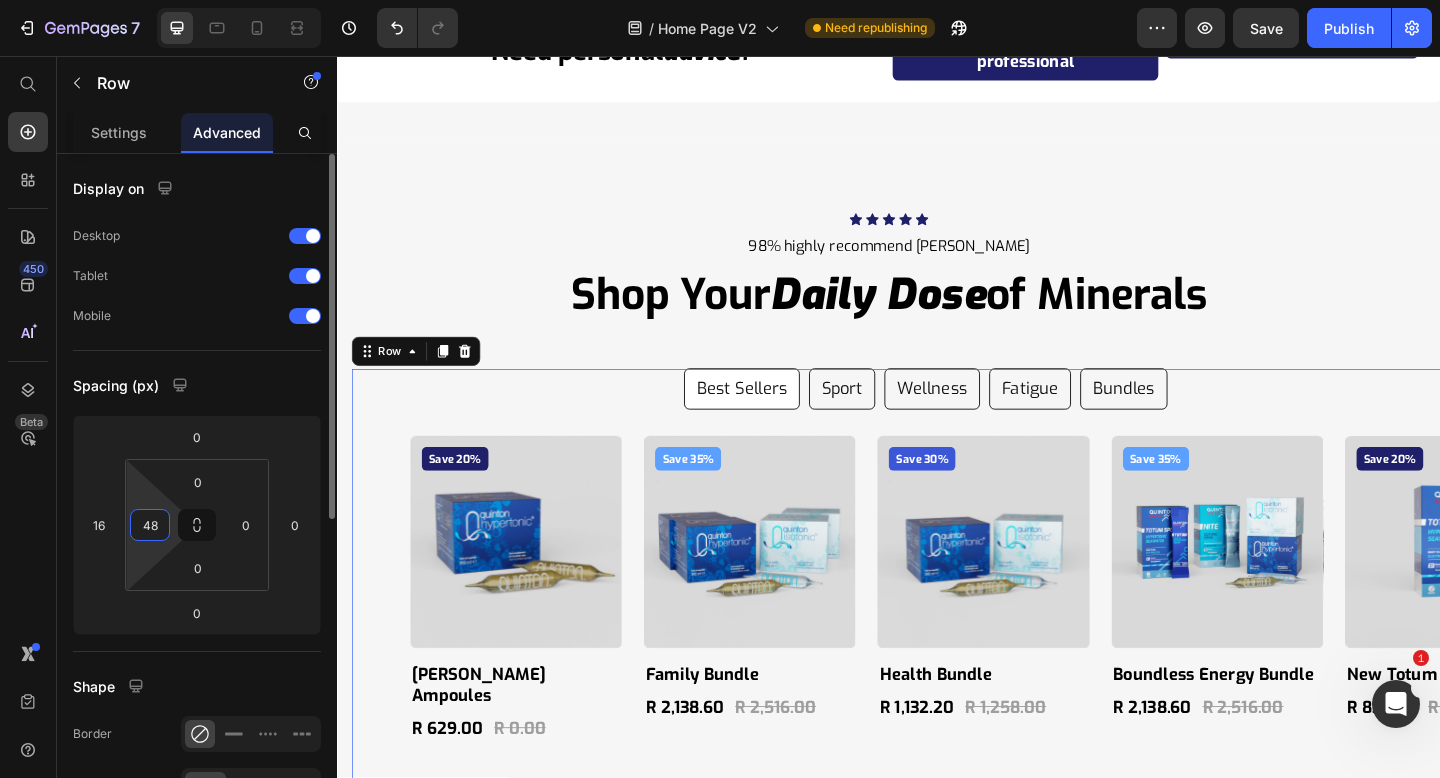 click on "48" at bounding box center [150, 525] 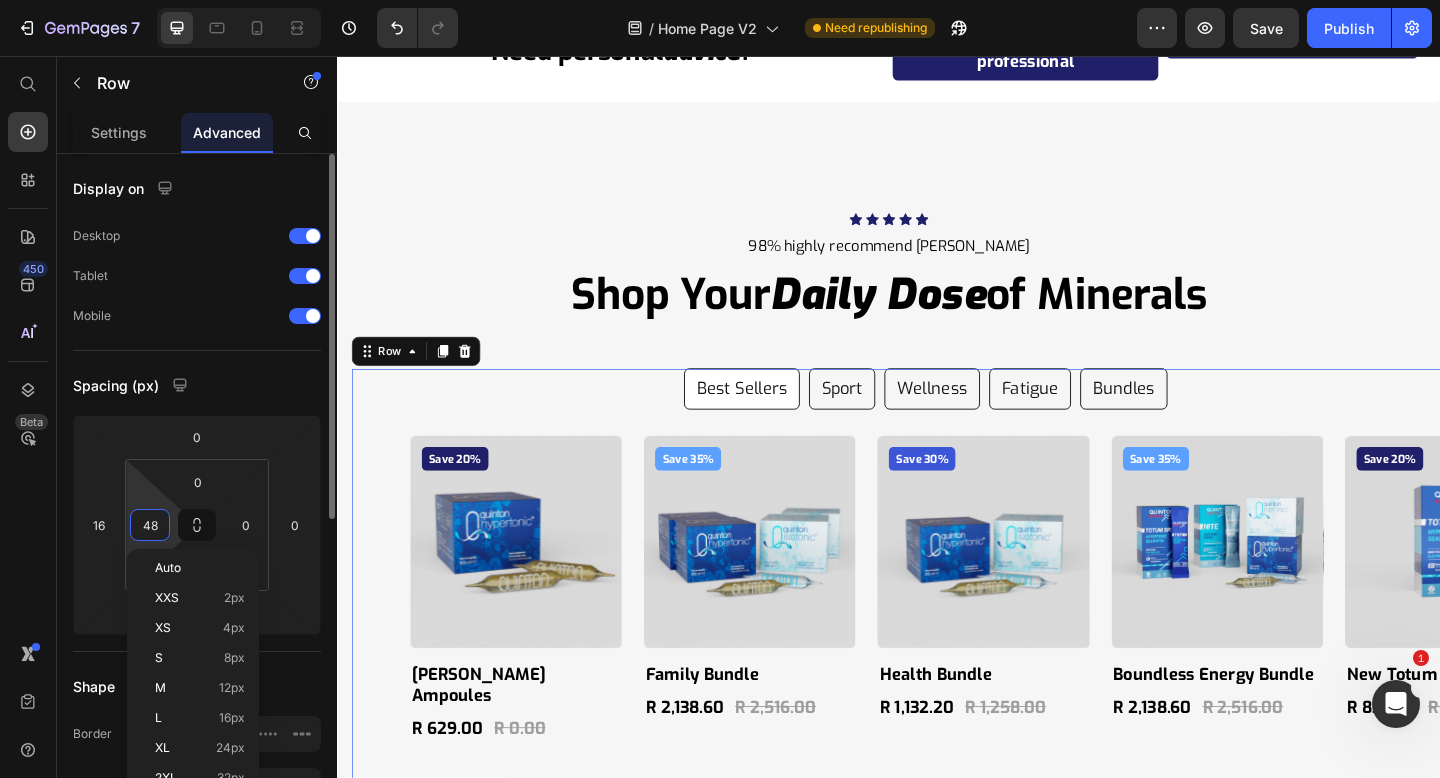 click on "48" at bounding box center (150, 525) 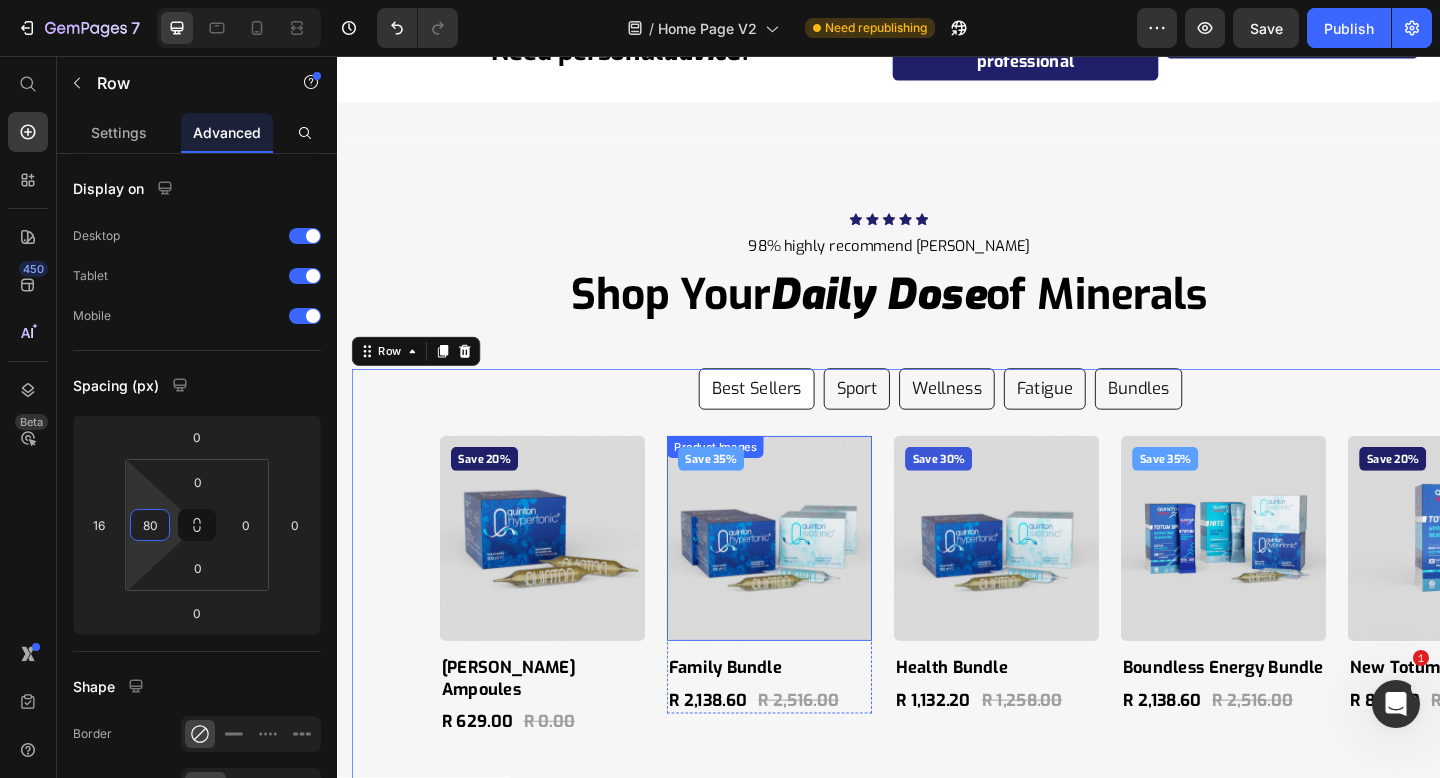 scroll, scrollTop: 12373, scrollLeft: 0, axis: vertical 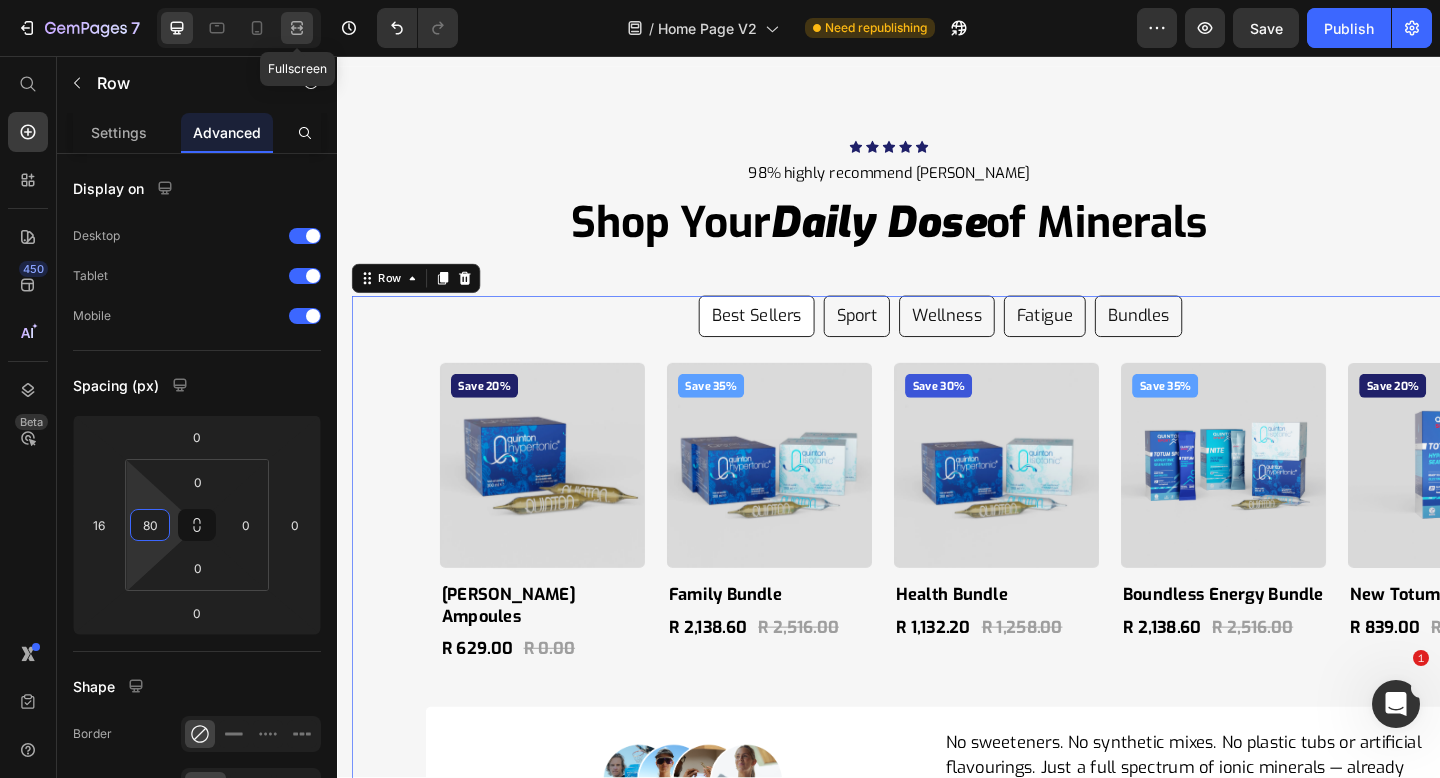 type on "80" 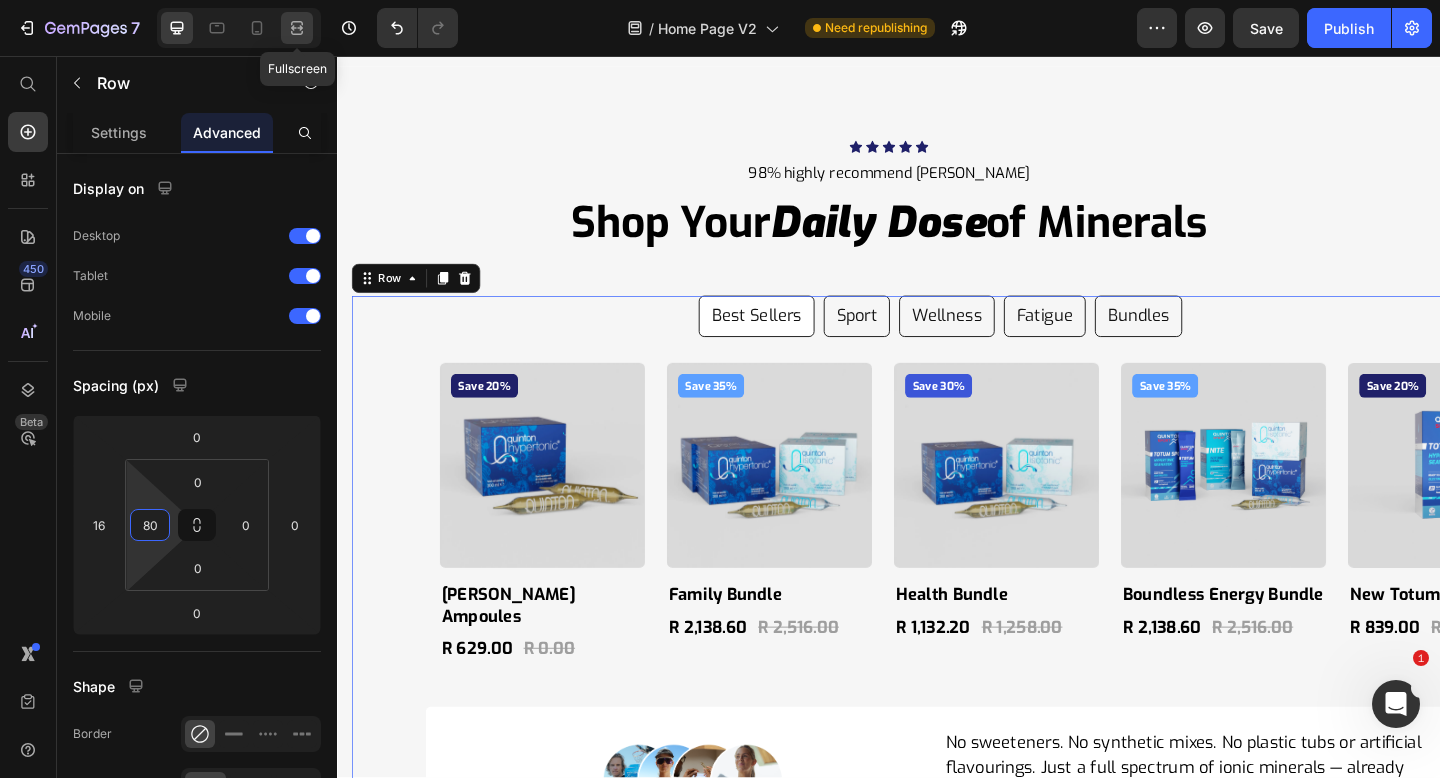 click 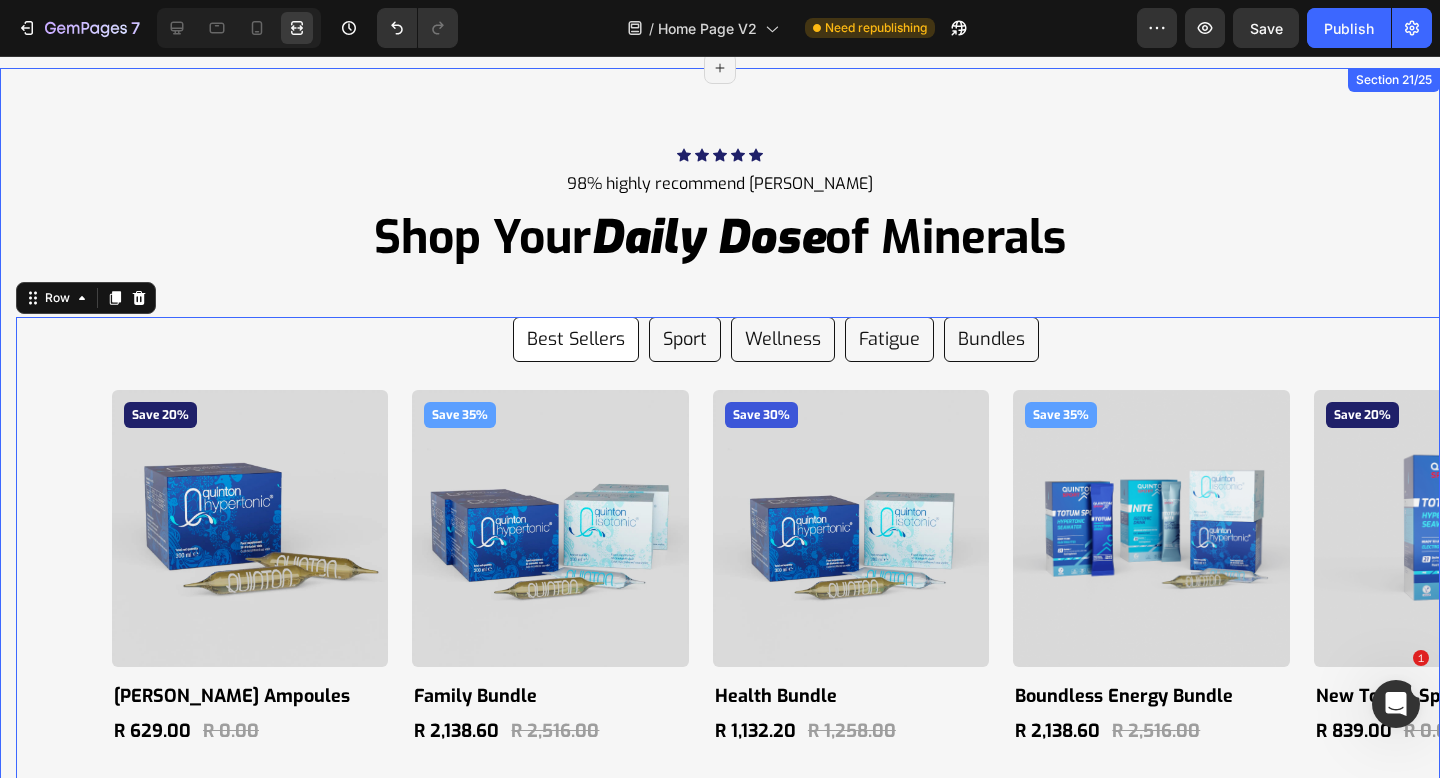 click on "Icon                Icon                Icon                Icon                Icon Icon List Hoz 98% highly recommend Quinton Text block Shop Your  Daily Dose  of Minerals Heading Row Best Sellers Sport Wellness Fatigue Bundles Save 20% Product Badge Product Images Quinton Hypertonic Ampoules Product Title R 629.00 Product Price R 0.00 Product Price Row Product Save 35% Product Badge Product Images Family Bundle Product Title R 2,138.60 Product Price R 2,516.00 Product Price Row Product Save 30% Product Badge Product Images Health Bundle Product Title R 1,132.20 Product Price R 1,258.00 Product Price Row Product Save 35% Product Badge Product Images Boundless Energy Bundle Product Title R 2,138.60 Product Price R 2,516.00 Product Price Row Product Save 20% Product Badge Product Images New Totum Sport Product Title R 839.00 Product Price R 0.00 Product Price Row Product Carousel Save 20% Product Badge Product Images New Totum Sport Product Title R 839.00 Product Price R 0.00 Product Price Row" at bounding box center [720, 577] 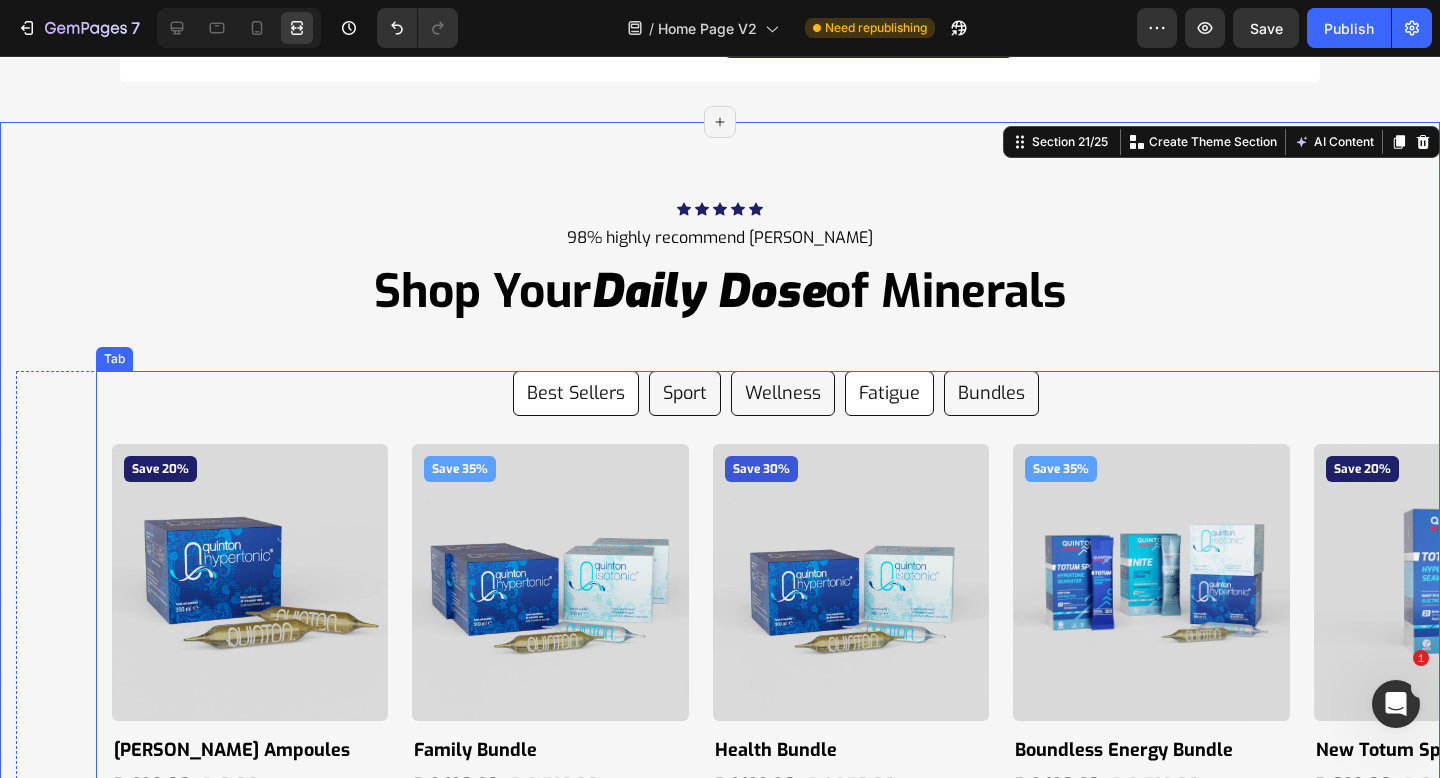 scroll, scrollTop: 12317, scrollLeft: 0, axis: vertical 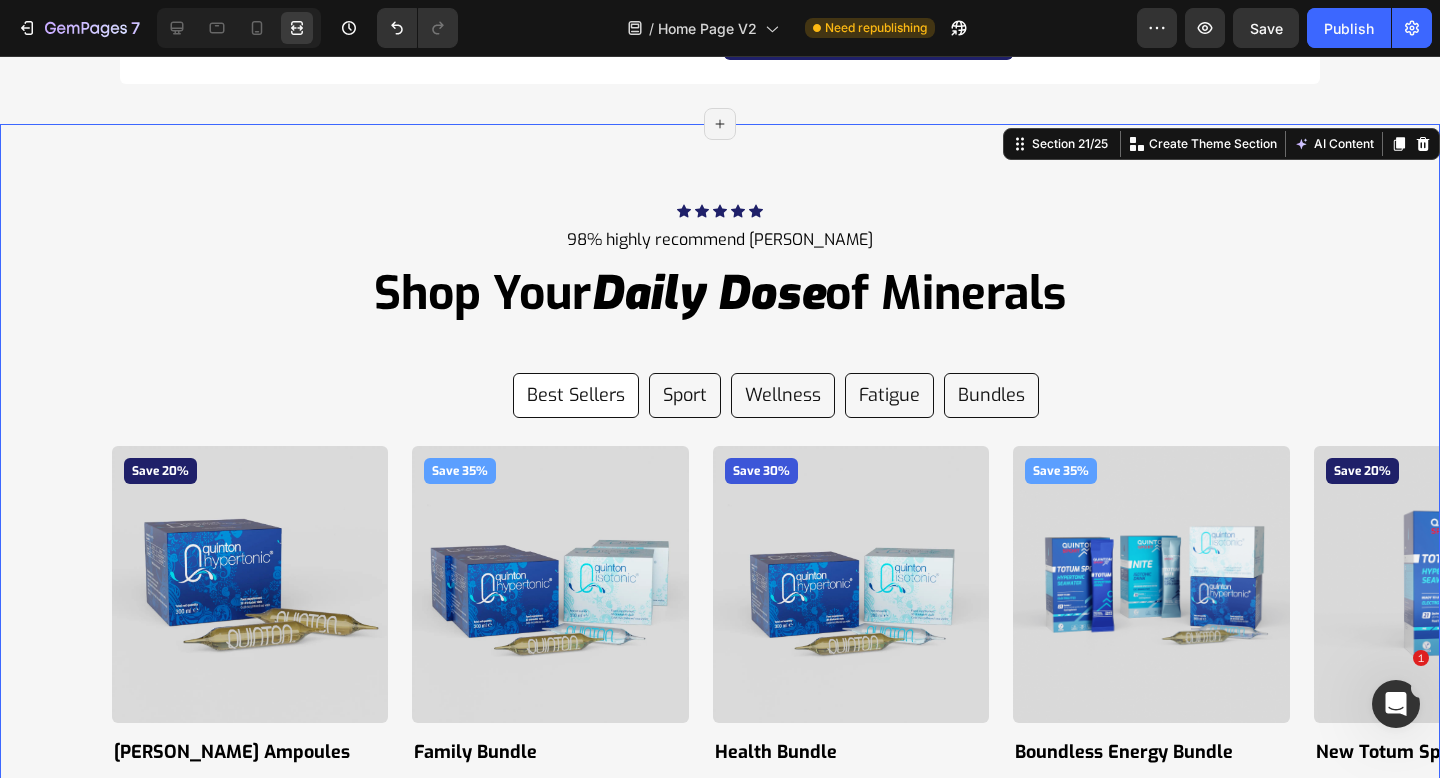 click on "Icon                Icon                Icon                Icon                Icon Icon List Hoz 98% highly recommend Quinton Text block Shop Your  Daily Dose  of Minerals Heading Row Best Sellers Sport Wellness Fatigue Bundles Save 20% Product Badge Product Images Quinton Hypertonic Ampoules Product Title R 629.00 Product Price R 0.00 Product Price Row Product Save 35% Product Badge Product Images Family Bundle Product Title R 2,138.60 Product Price R 2,516.00 Product Price Row Product Save 30% Product Badge Product Images Health Bundle Product Title R 1,132.20 Product Price R 1,258.00 Product Price Row Product Save 35% Product Badge Product Images Boundless Energy Bundle Product Title R 2,138.60 Product Price R 2,516.00 Product Price Row Product Save 20% Product Badge Product Images New Totum Sport Product Title R 839.00 Product Price R 0.00 Product Price Row Product Carousel Save 20% Product Badge Product Images New Totum Sport Product Title R 839.00 Product Price R 0.00 Product Price Row" at bounding box center [720, 613] 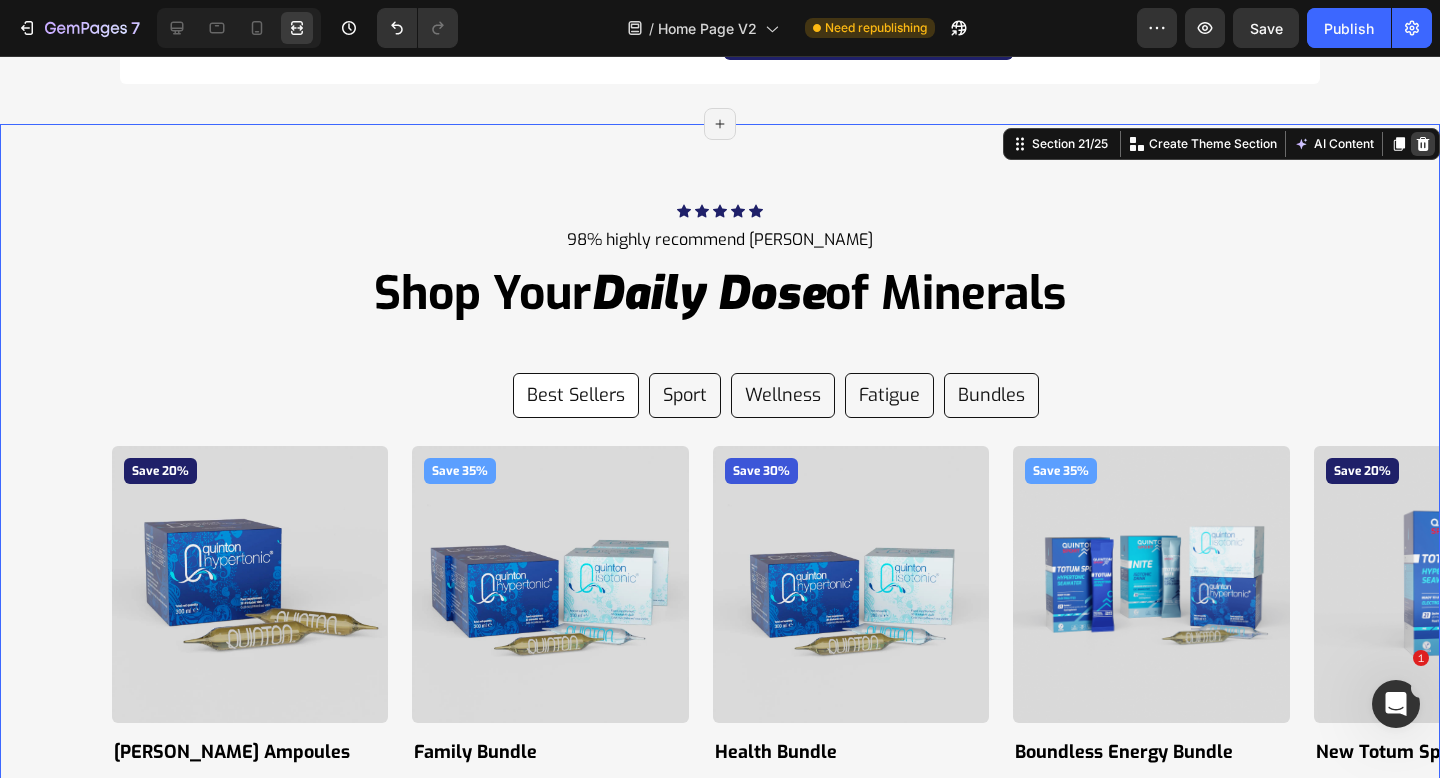 click 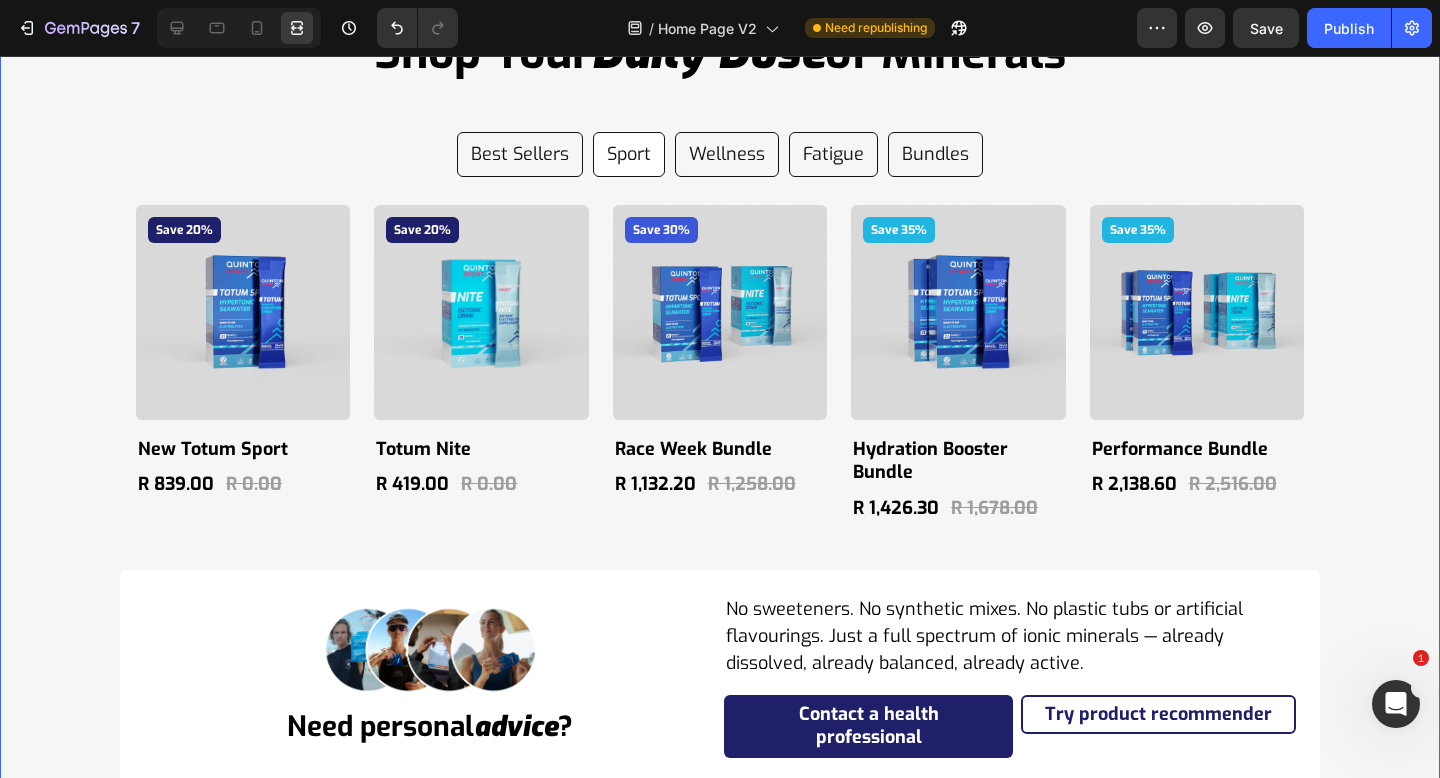 scroll, scrollTop: 11573, scrollLeft: 0, axis: vertical 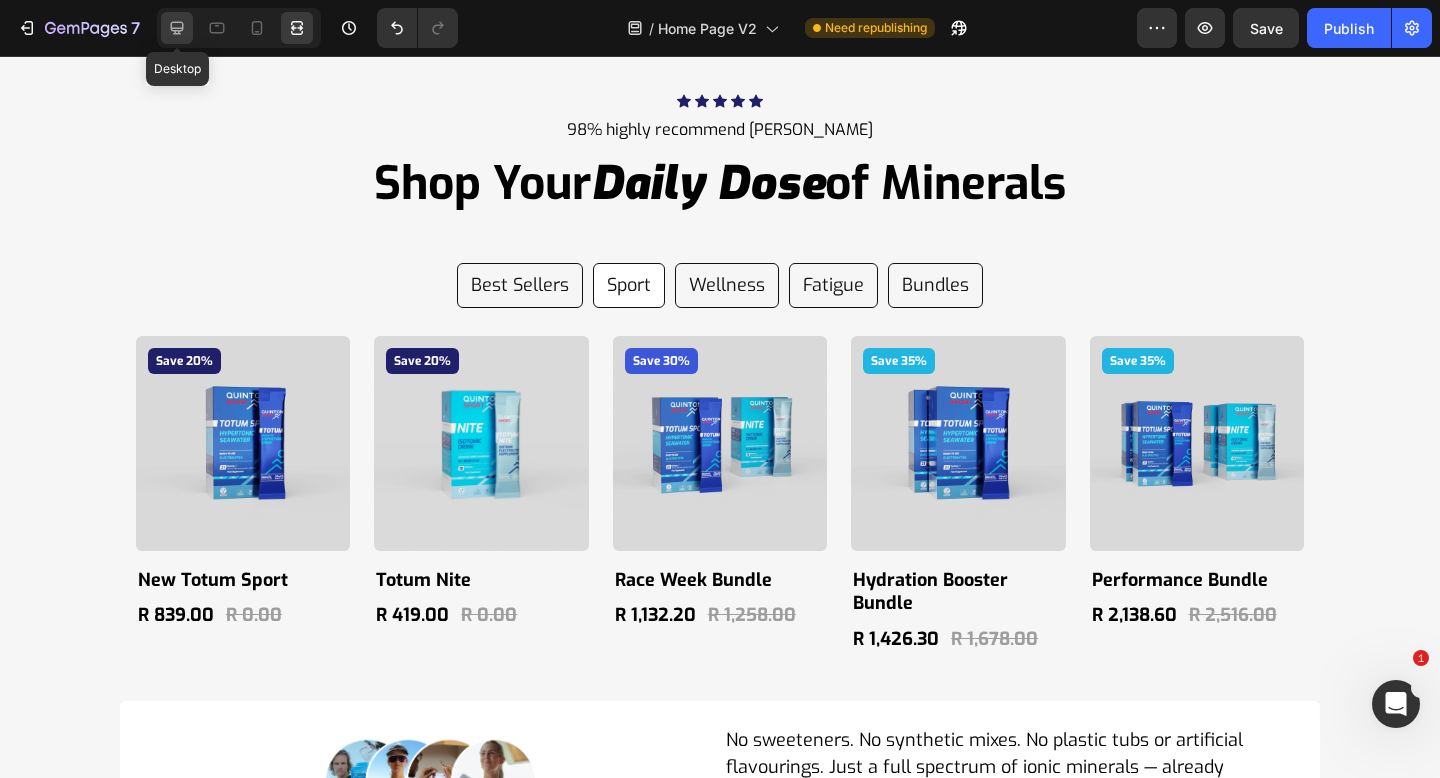 click 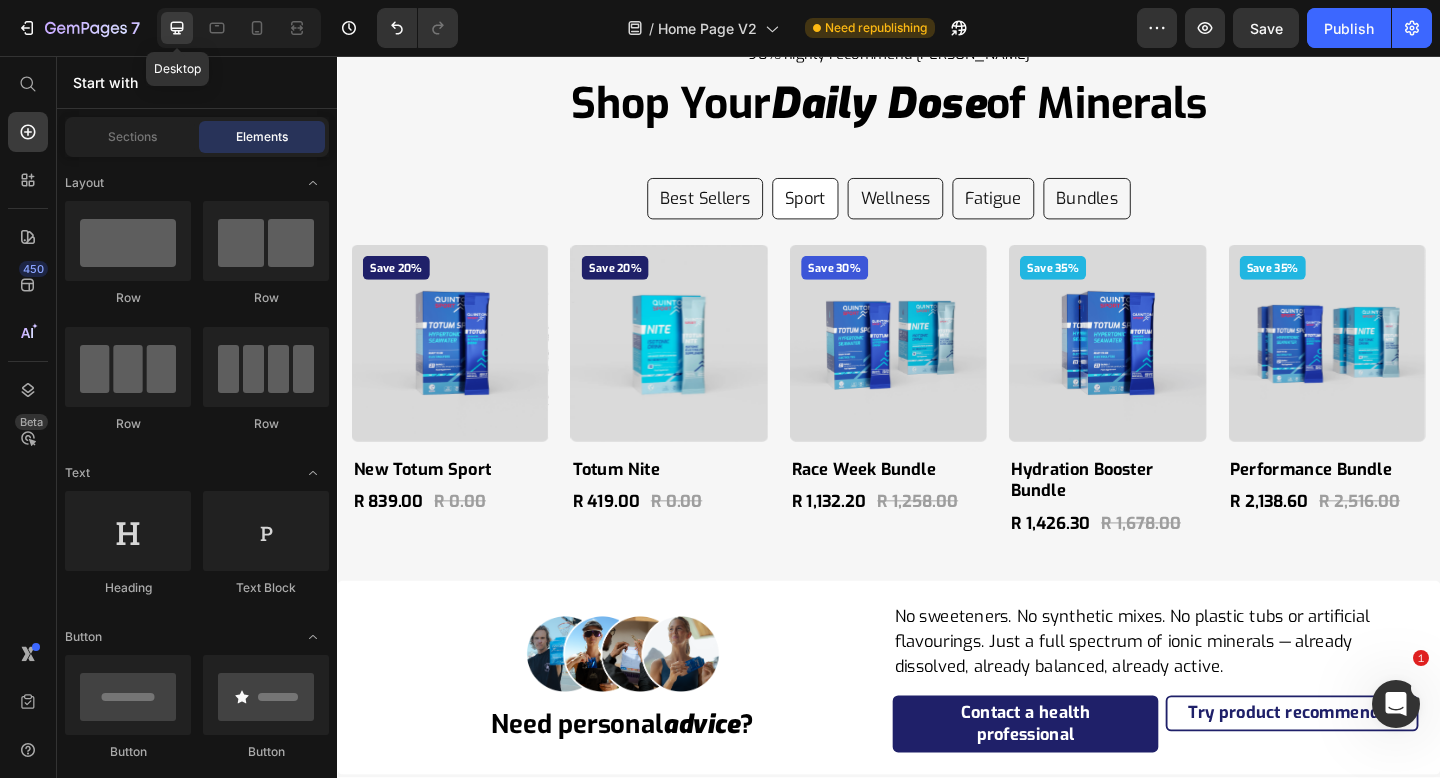 scroll, scrollTop: 11488, scrollLeft: 0, axis: vertical 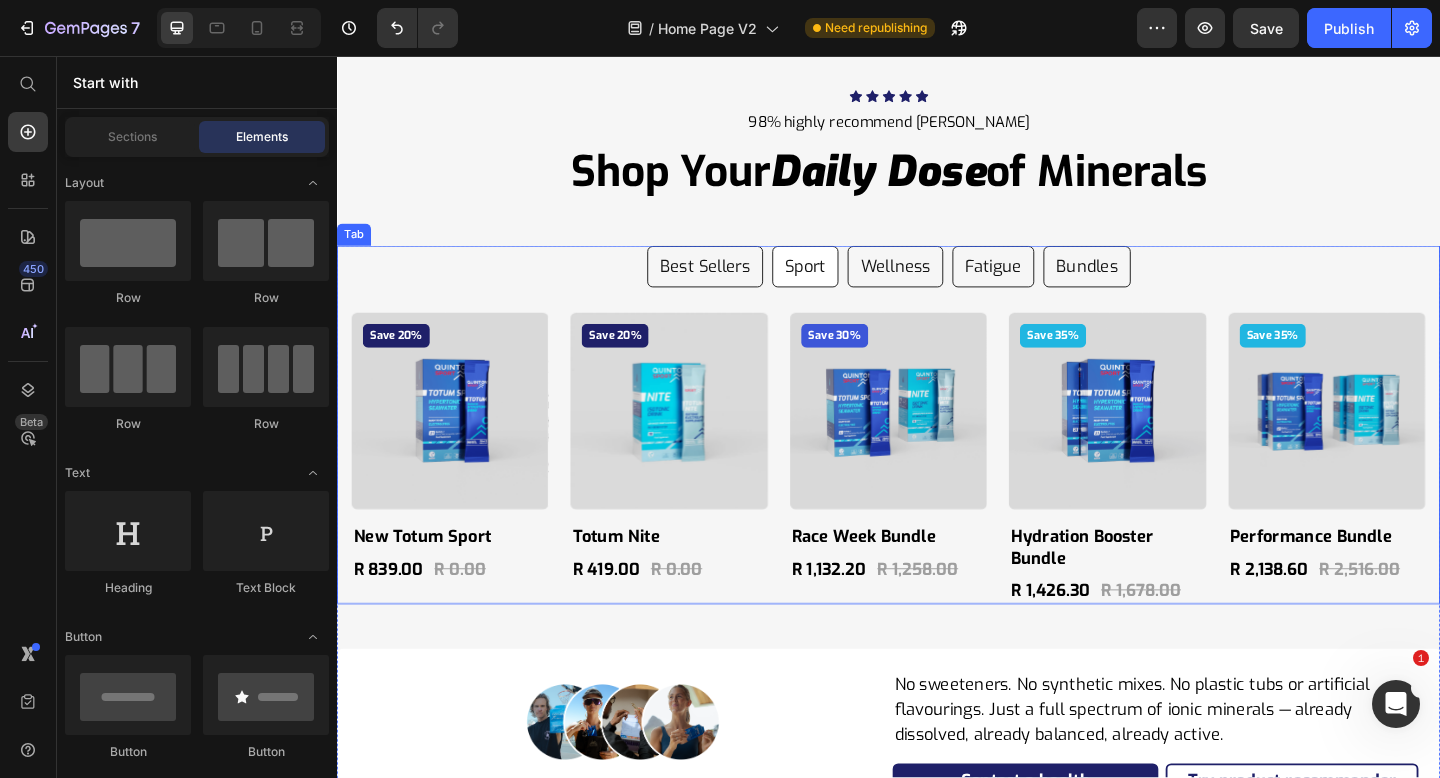 click on "Best Sellers Sport Wellness Fatigue Bundles" at bounding box center [937, 285] 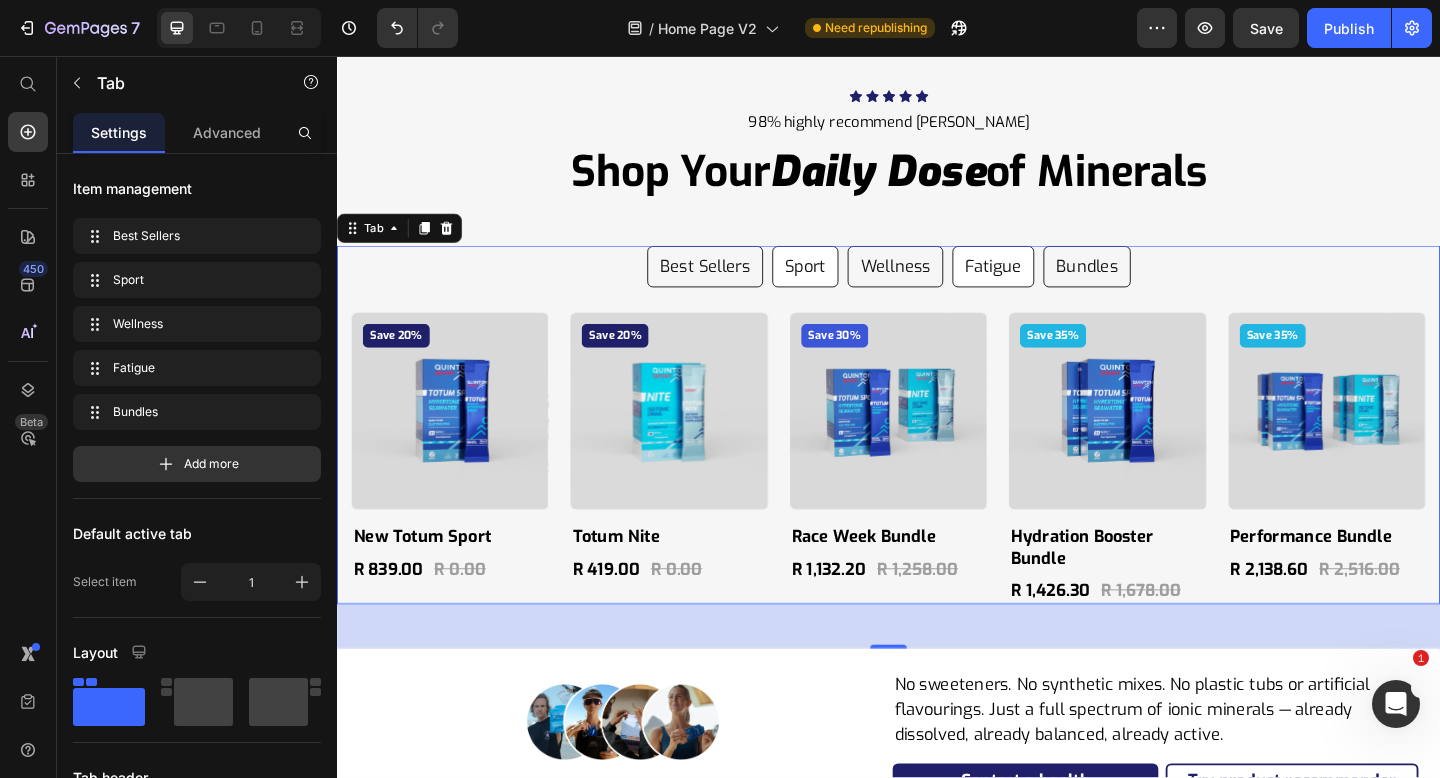 click on "Fatigue" at bounding box center (1050, 285) 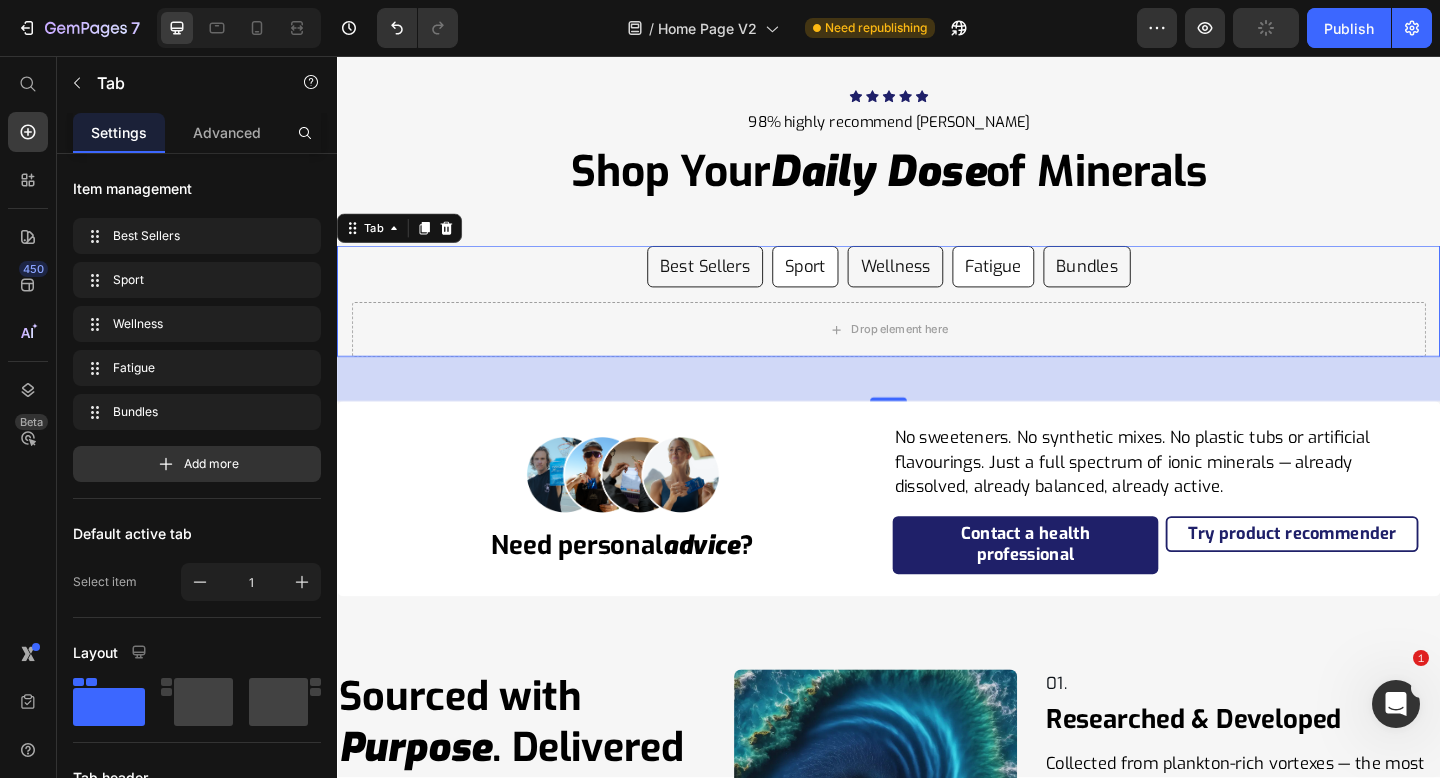 click on "Sport" at bounding box center [846, 285] 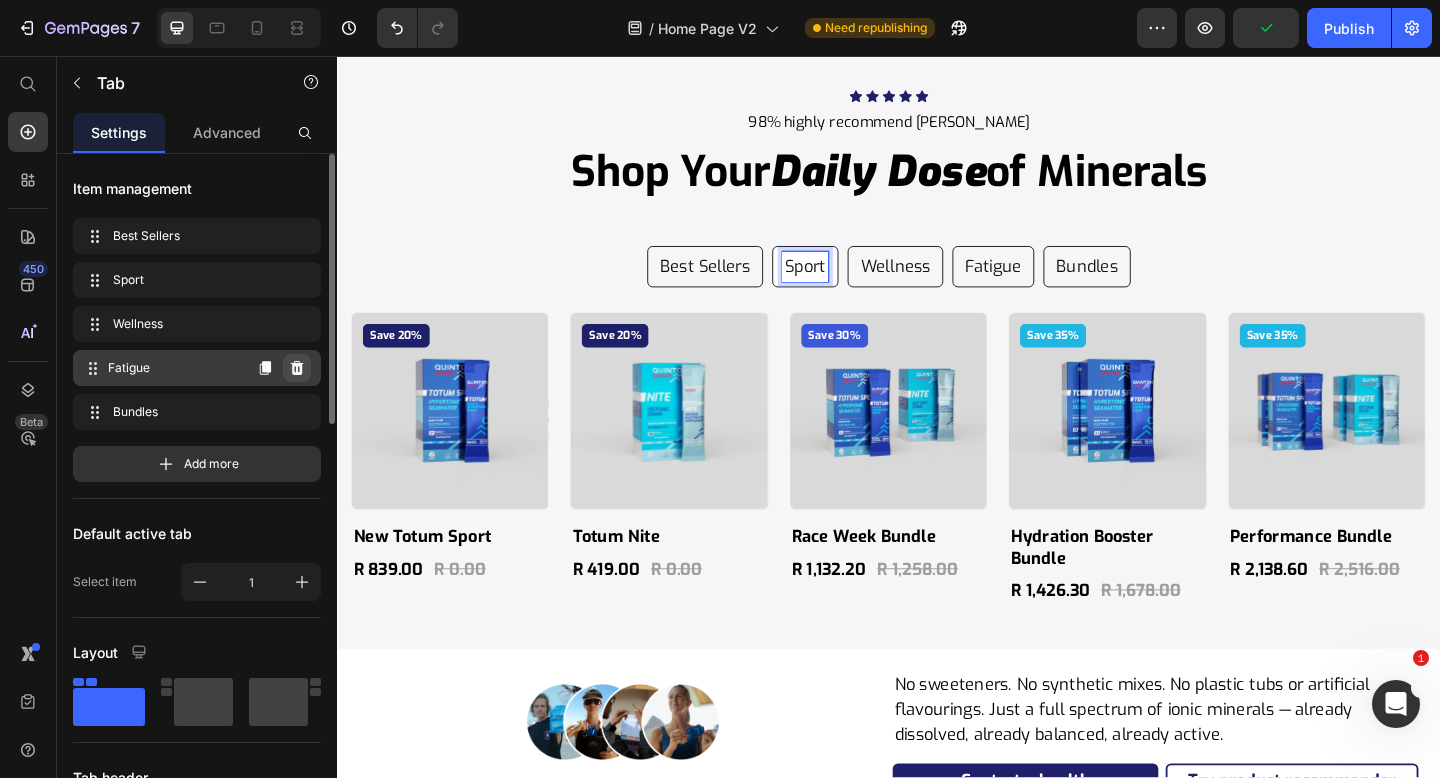 click 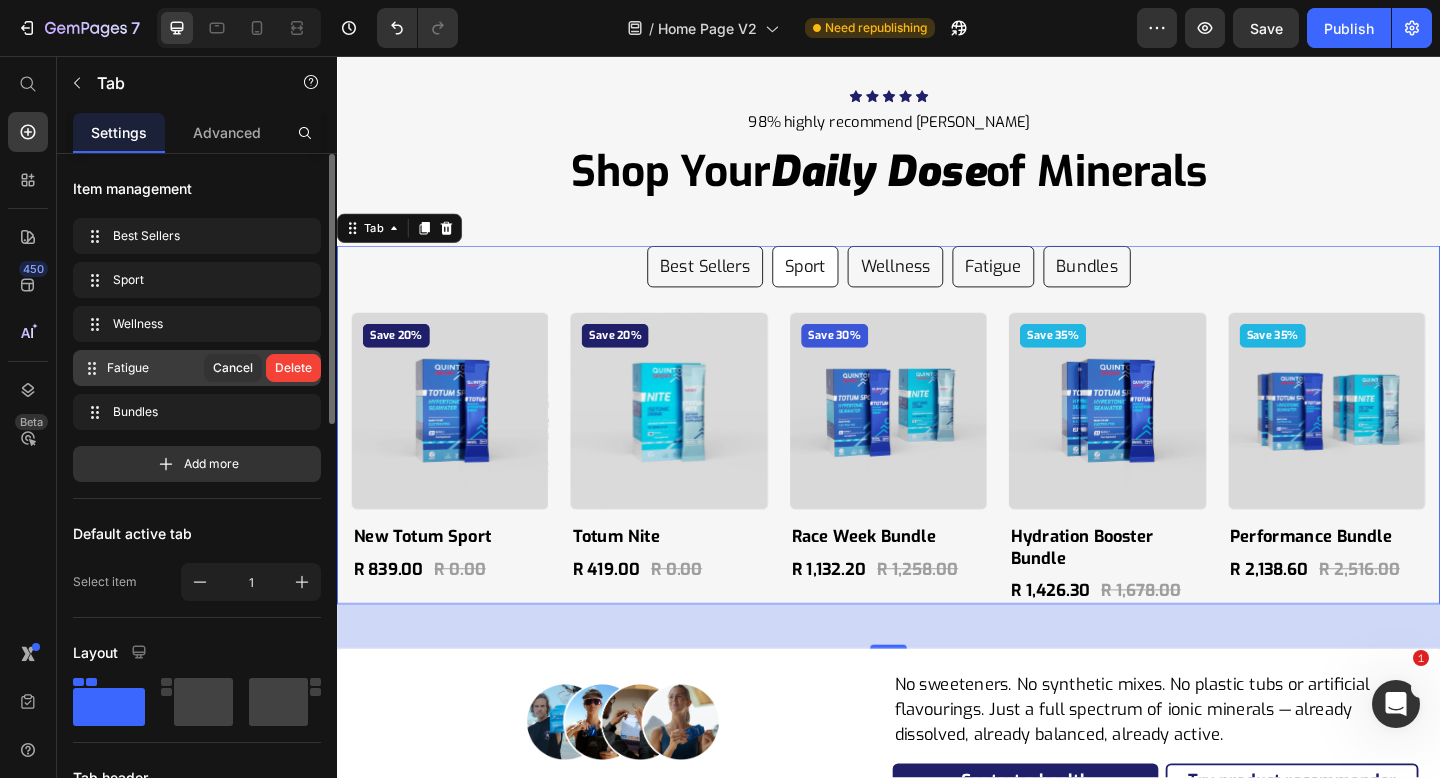 click on "Item management
Best Sellers Best Sellers
Sport Sport
Wellness Wellness
Fatigue Fatigue Cancel   Delete
Bundles Bundles Add more Default active tab Select item 1 Layout Tab header Styles Paragraph 1 Font Exo Size 18 Show more Text align Full Width Width 1200 px % Align States Normal Hover Active Background color Text color Border 1 px Background Color Image Video  Color   Delete element" at bounding box center (197, 494) 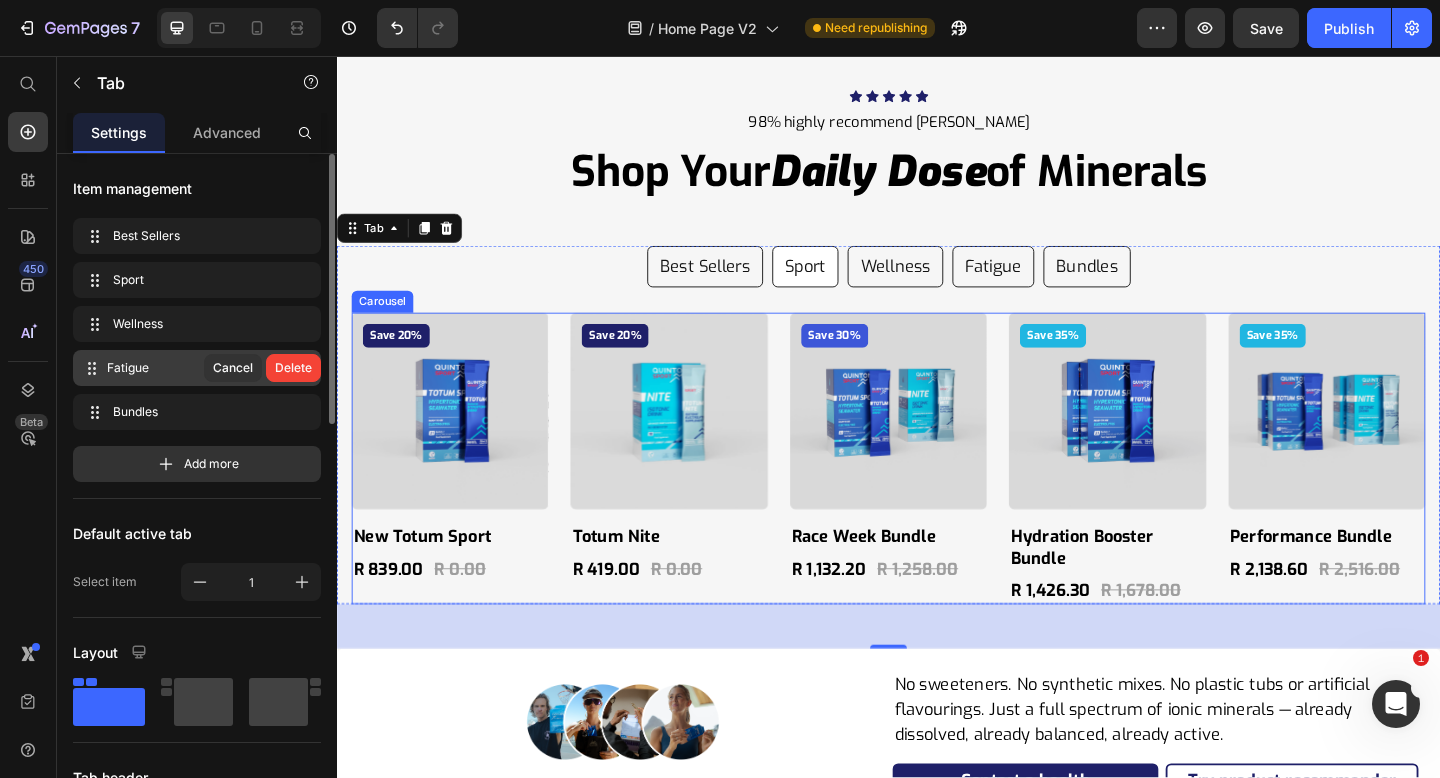 click on "Save 20% Product Badge Product Images New Totum Sport Product Title R 839.00 Product Price R 0.00 Product Price Row Product Save 20% Product Badge Product Images Totum Nite Product Title R 419.00 Product Price R 0.00 Product Price Row Product Save 30% Product Badge Product Images Race Week Bundle Product Title R 1,132.20 Product Price R 1,258.00 Product Price Row Product Save 35% Product Badge Product Images Hydration Booster Bundle Product Title R 1,426.30 Product Price R 1,678.00 Product Price Row Product Save 35% Product Badge Product Images Performance Bundle Product Title R 2,138.60 Product Price R 2,516.00 Product Price Row Product" at bounding box center [937, 494] 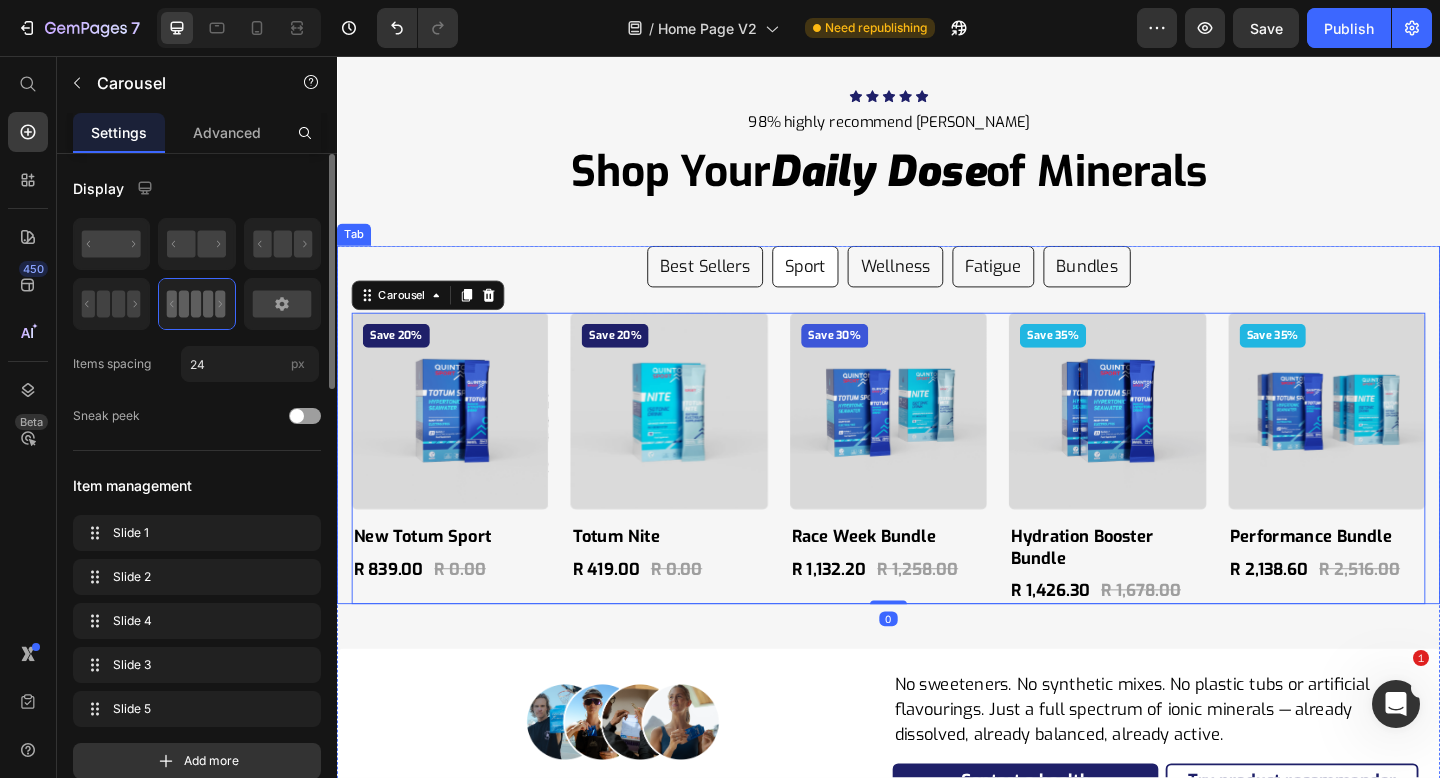 click on "Save 20% Product Badge Product Images New Totum Sport Product Title R 839.00 Product Price R 0.00 Product Price Row Product Save 20% Product Badge Product Images Totum Nite Product Title R 419.00 Product Price R 0.00 Product Price Row Product Save 30% Product Badge Product Images Race Week Bundle Product Title R 1,132.20 Product Price R 1,258.00 Product Price Row Product Save 35% Product Badge Product Images Hydration Booster Bundle Product Title R 1,426.30 Product Price R 1,678.00 Product Price Row Product Save 35% Product Badge Product Images Performance Bundle Product Title R 2,138.60 Product Price R 2,516.00 Product Price Row Product Carousel   0" at bounding box center (937, 488) 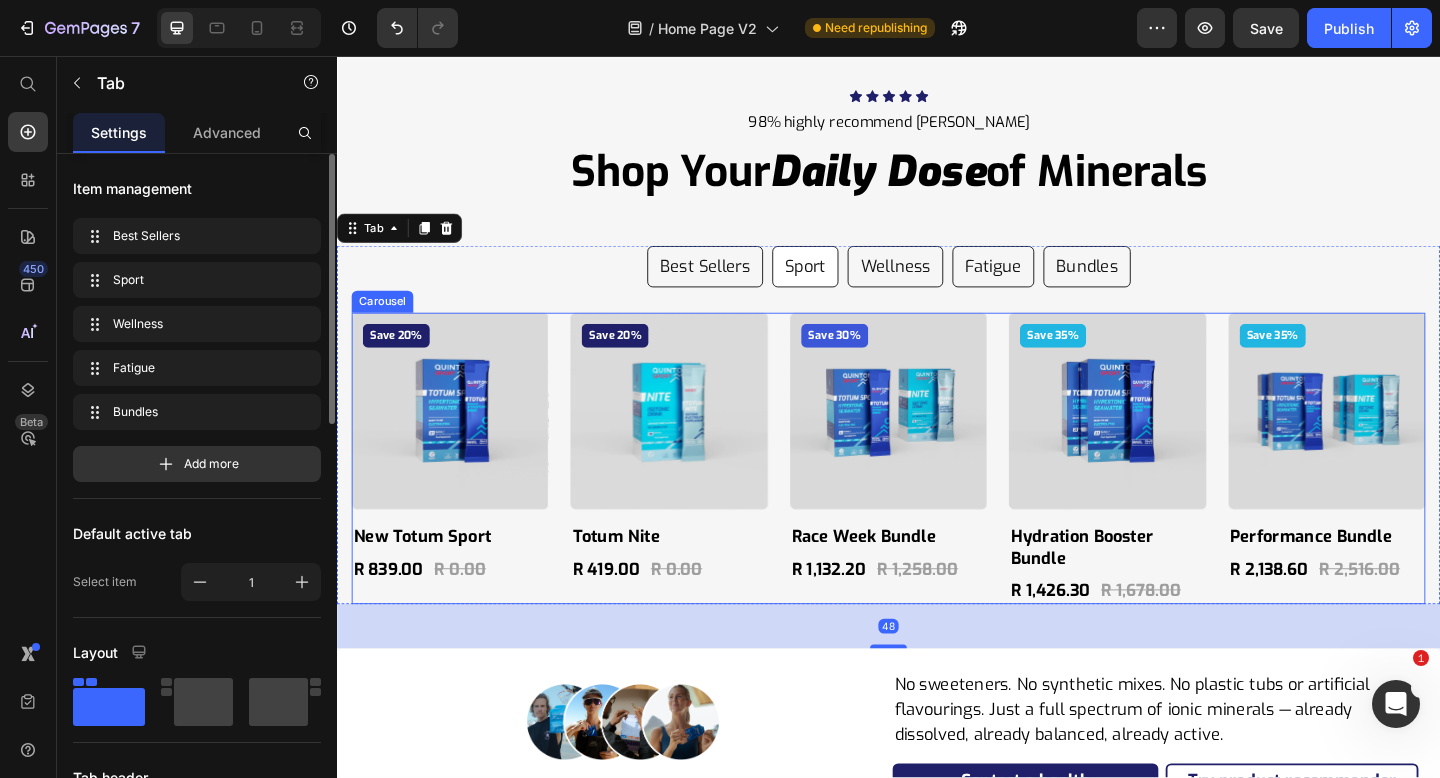 click on "Save 20% Product Badge Product Images New Totum Sport Product Title R 839.00 Product Price R 0.00 Product Price Row Product Save 20% Product Badge Product Images Totum Nite Product Title R 419.00 Product Price R 0.00 Product Price Row Product Save 30% Product Badge Product Images Race Week Bundle Product Title R 1,132.20 Product Price R 1,258.00 Product Price Row Product Save 35% Product Badge Product Images Hydration Booster Bundle Product Title R 1,426.30 Product Price R 1,678.00 Product Price Row Product Save 35% Product Badge Product Images Performance Bundle Product Title R 2,138.60 Product Price R 2,516.00 Product Price Row Product" at bounding box center [937, 494] 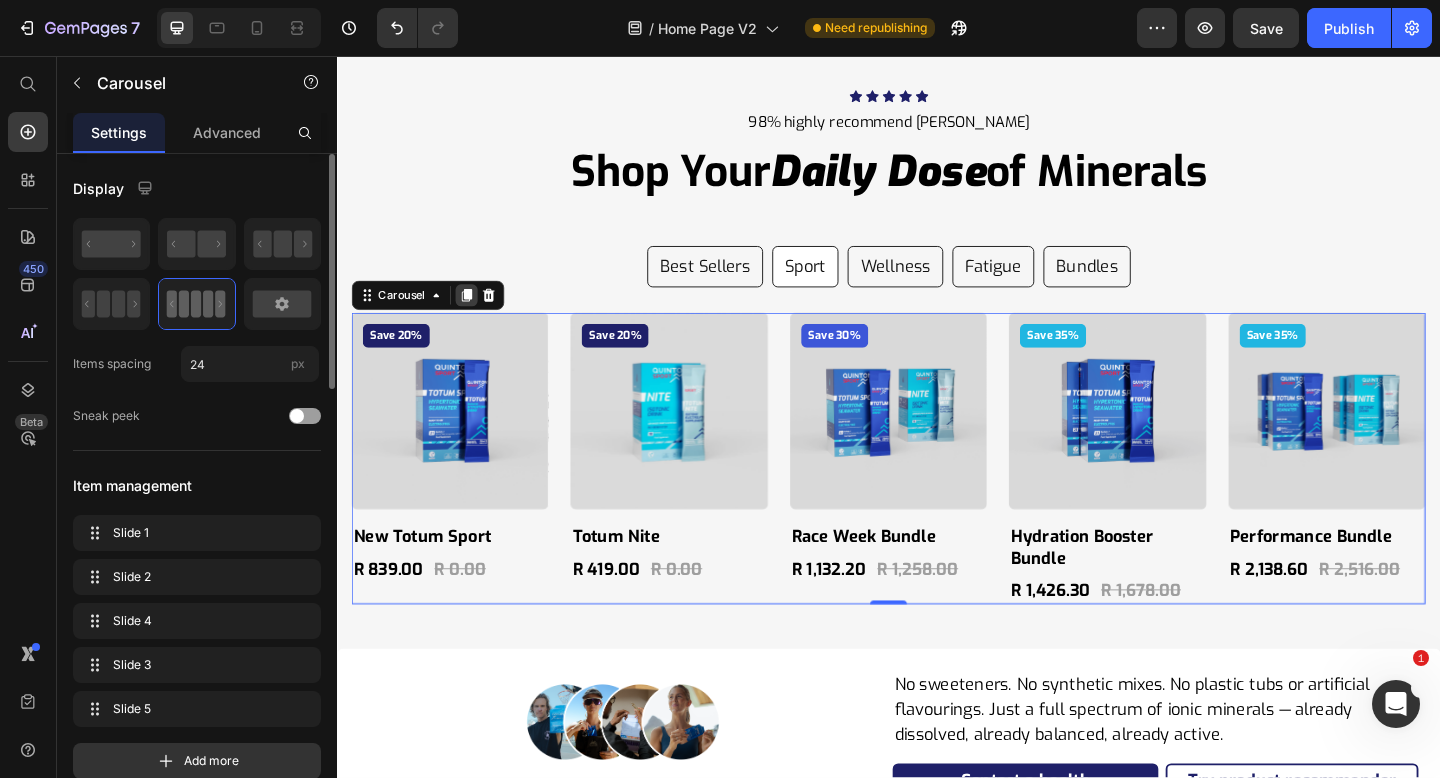 click 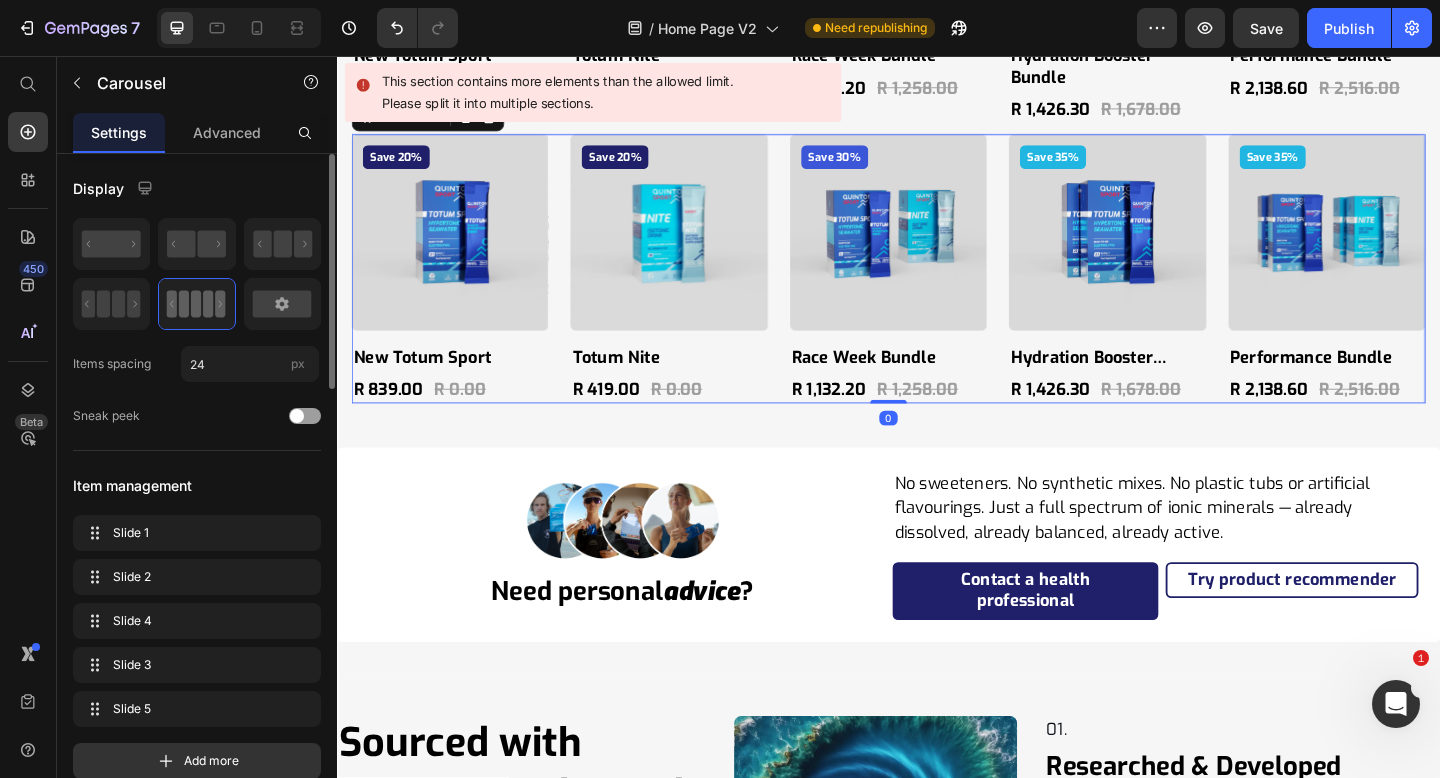 scroll, scrollTop: 12026, scrollLeft: 0, axis: vertical 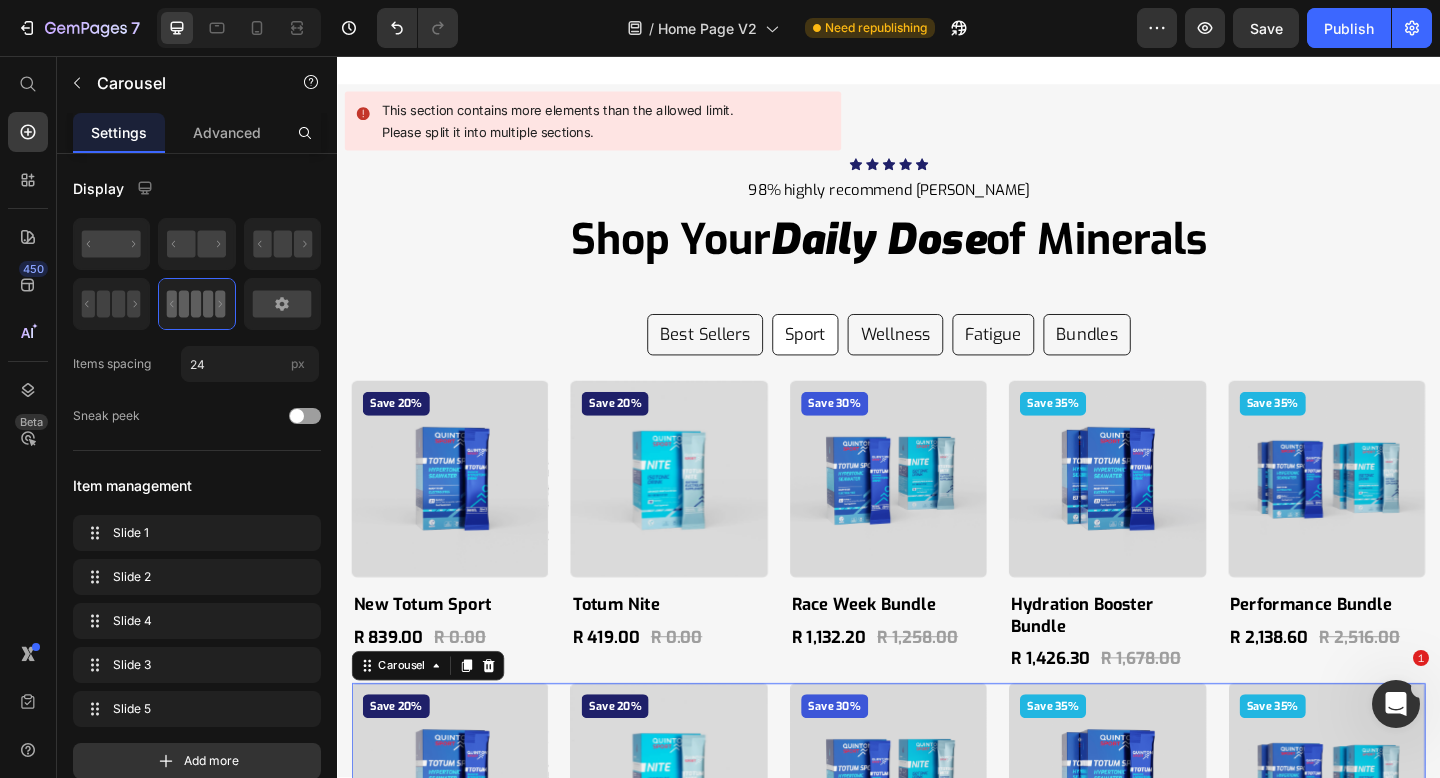 click on "Save 20% Product Badge Product Images New Totum Sport Product Title R 839.00 Product Price R 0.00 Product Price Row Product Save 20% Product Badge Product Images Totum Nite Product Title R 419.00 Product Price R 0.00 Product Price Row Product Save 30% Product Badge Product Images Race Week Bundle Product Title R 1,132.20 Product Price R 1,258.00 Product Price Row Product Save 35% Product Badge Product Images Hydration Booster Bundle Product Title R 1,426.30 Product Price R 1,678.00 Product Price Row Product Save 35% Product Badge Product Images Performance Bundle Product Title R 2,138.60 Product Price R 2,516.00 Product Price Row Product" at bounding box center [937, 885] 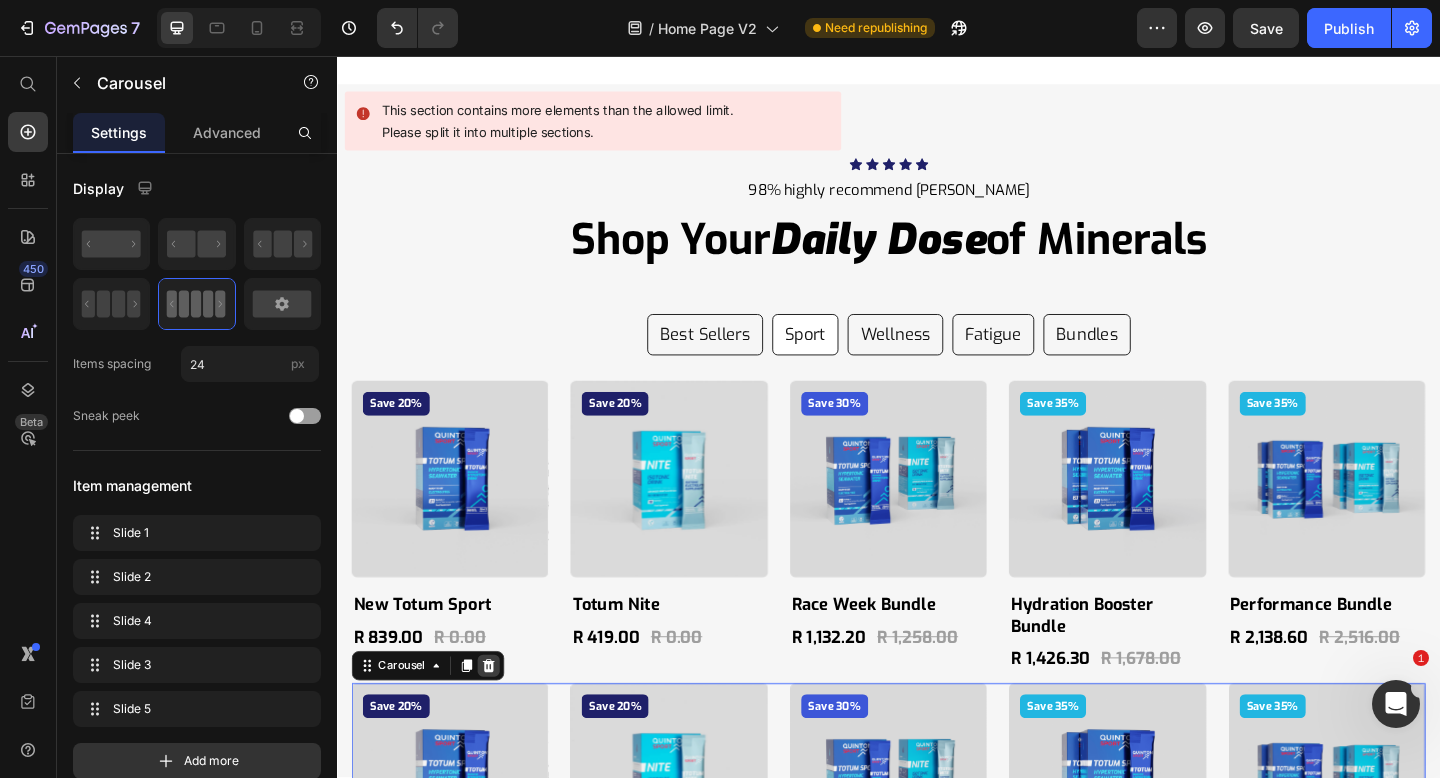 click 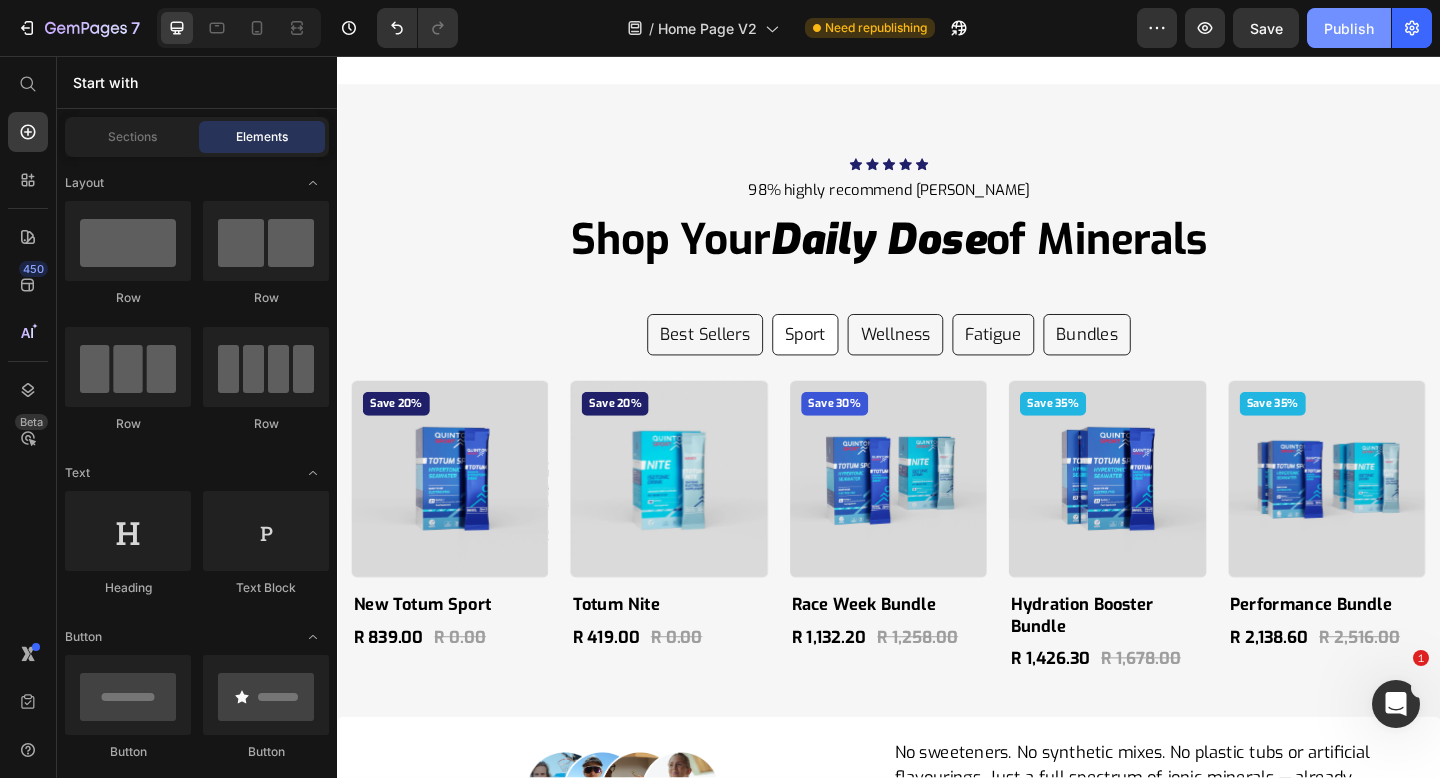 click on "Publish" at bounding box center [1349, 28] 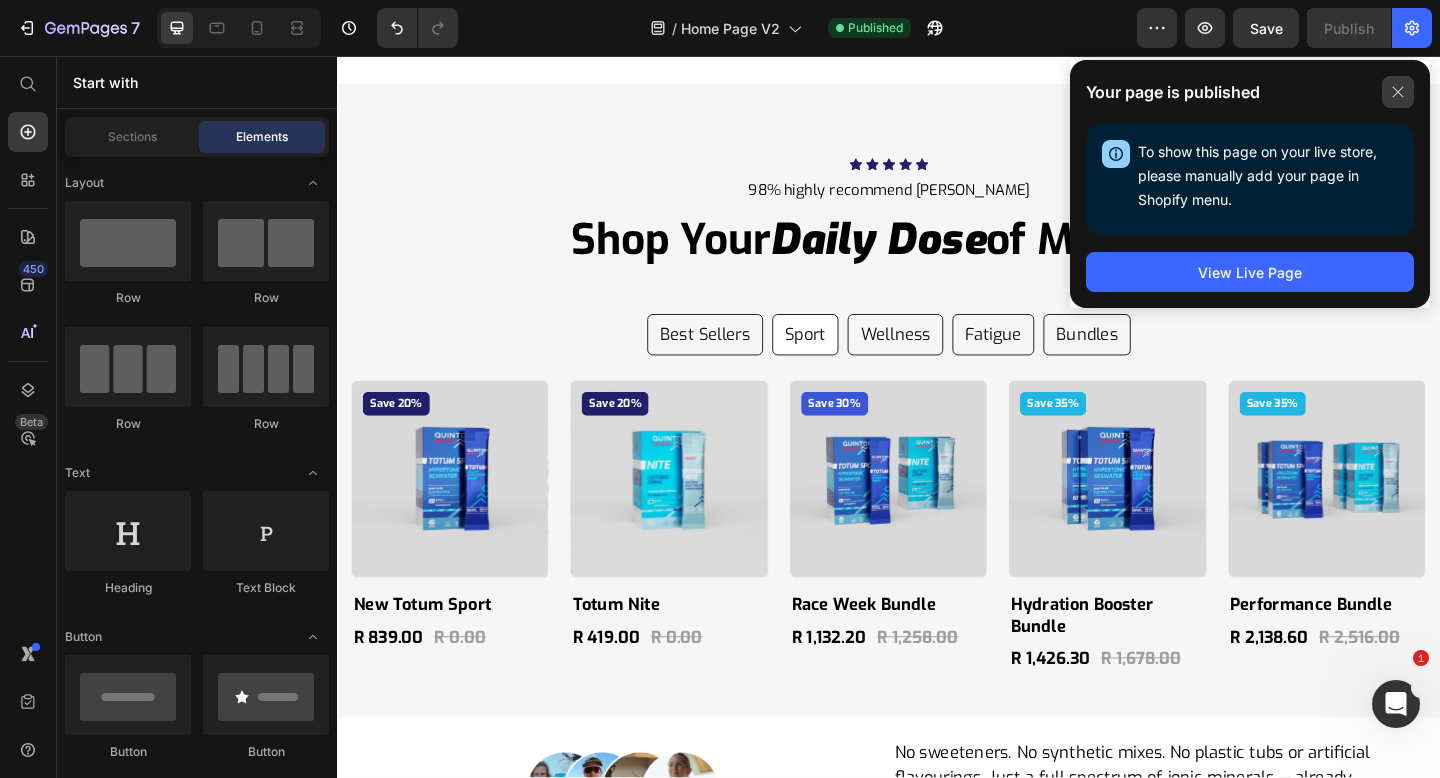 click 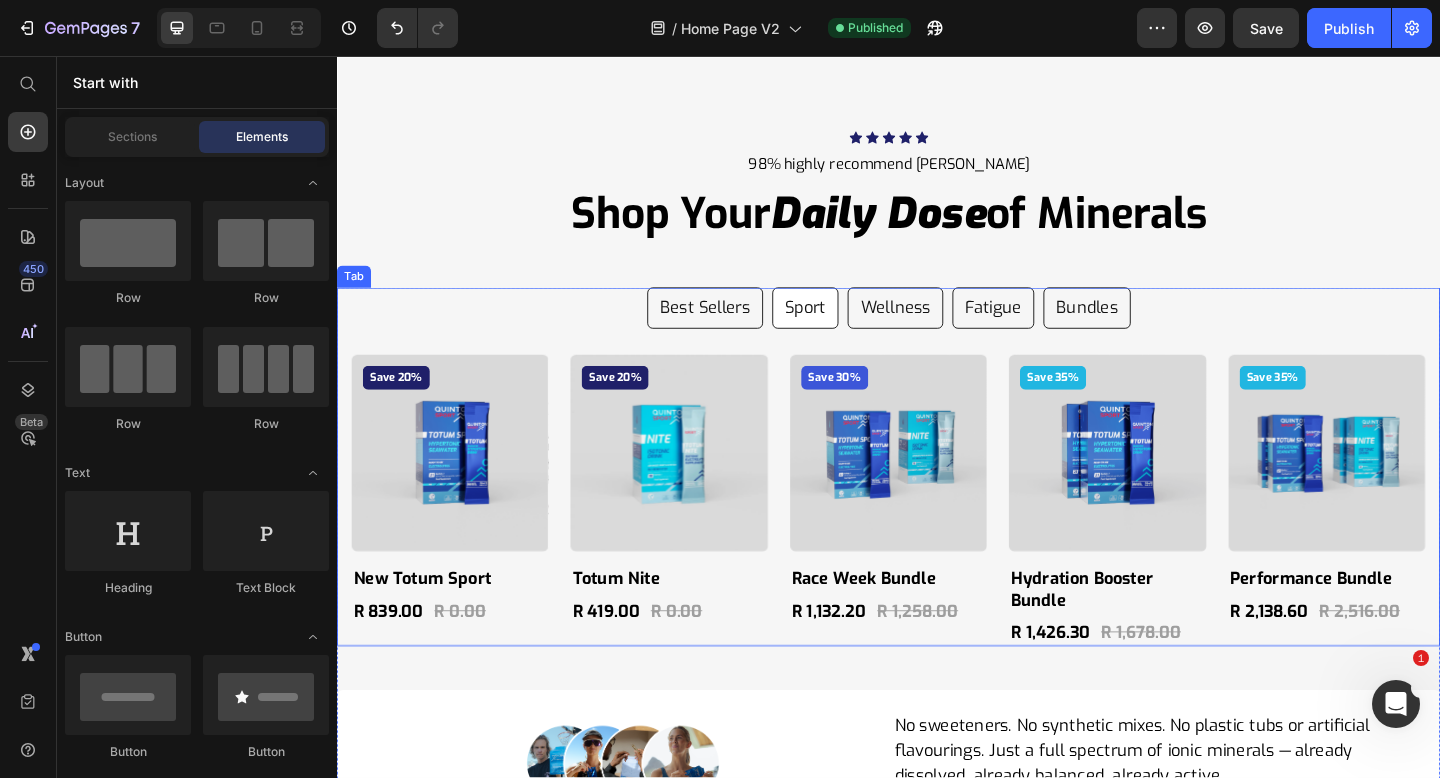scroll, scrollTop: 11420, scrollLeft: 0, axis: vertical 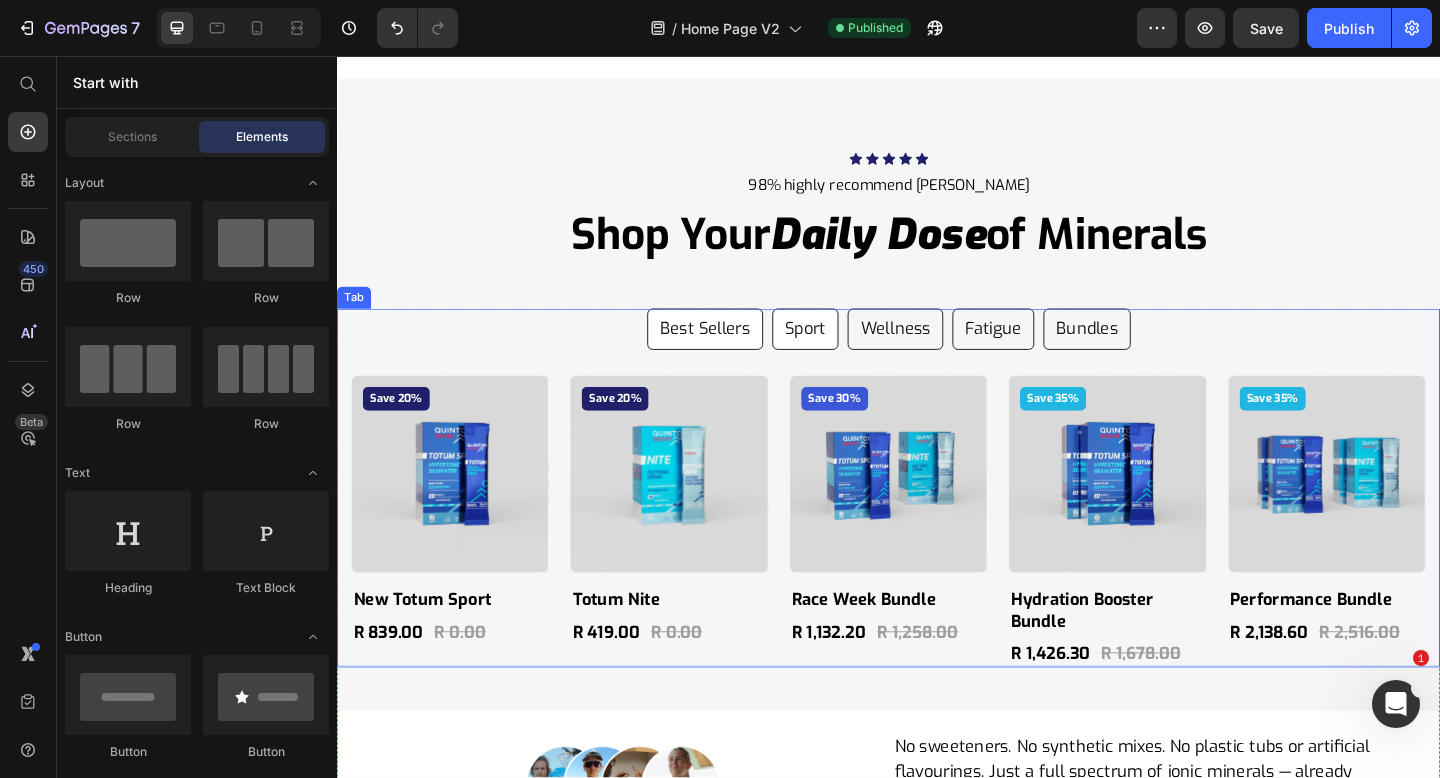 click on "Best Sellers" at bounding box center [737, 353] 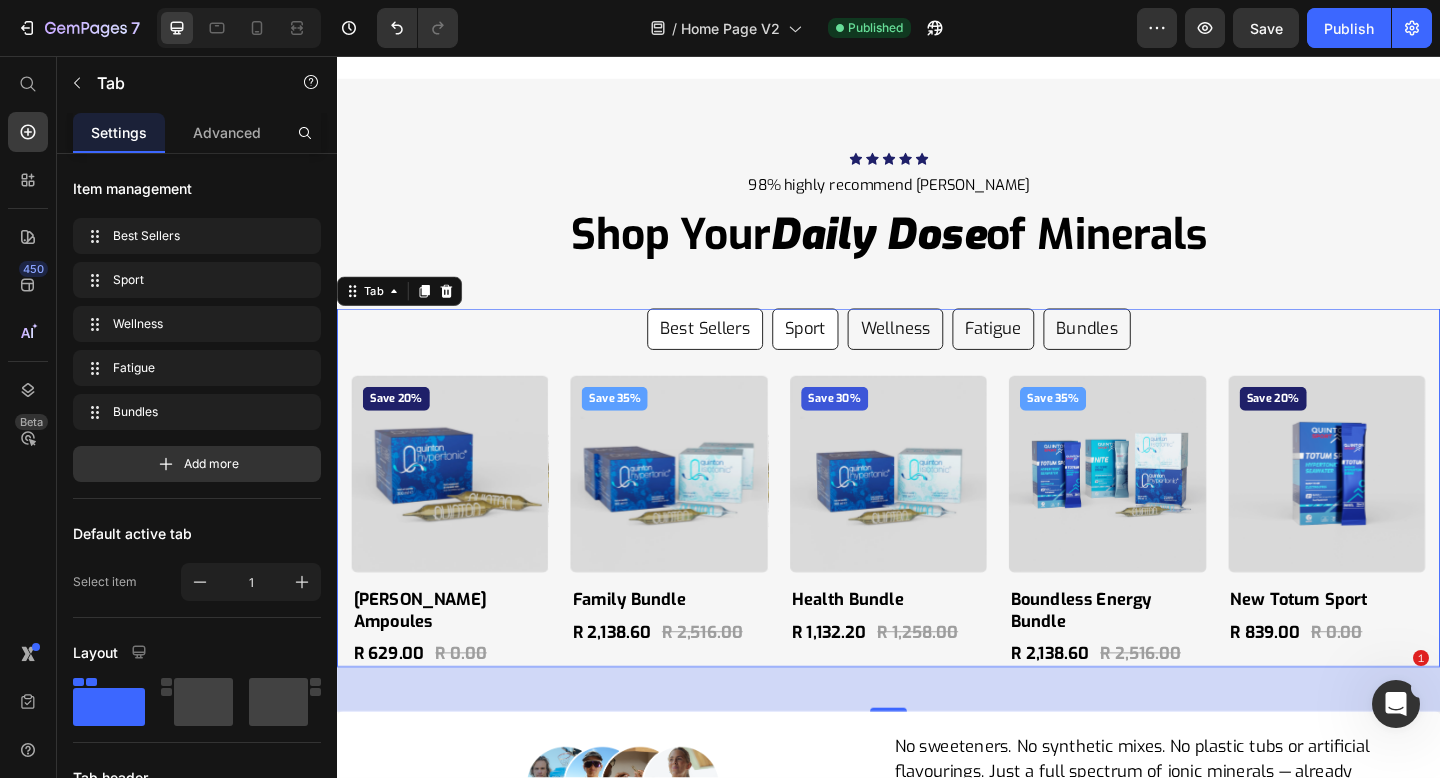 click on "Sport" at bounding box center [846, 353] 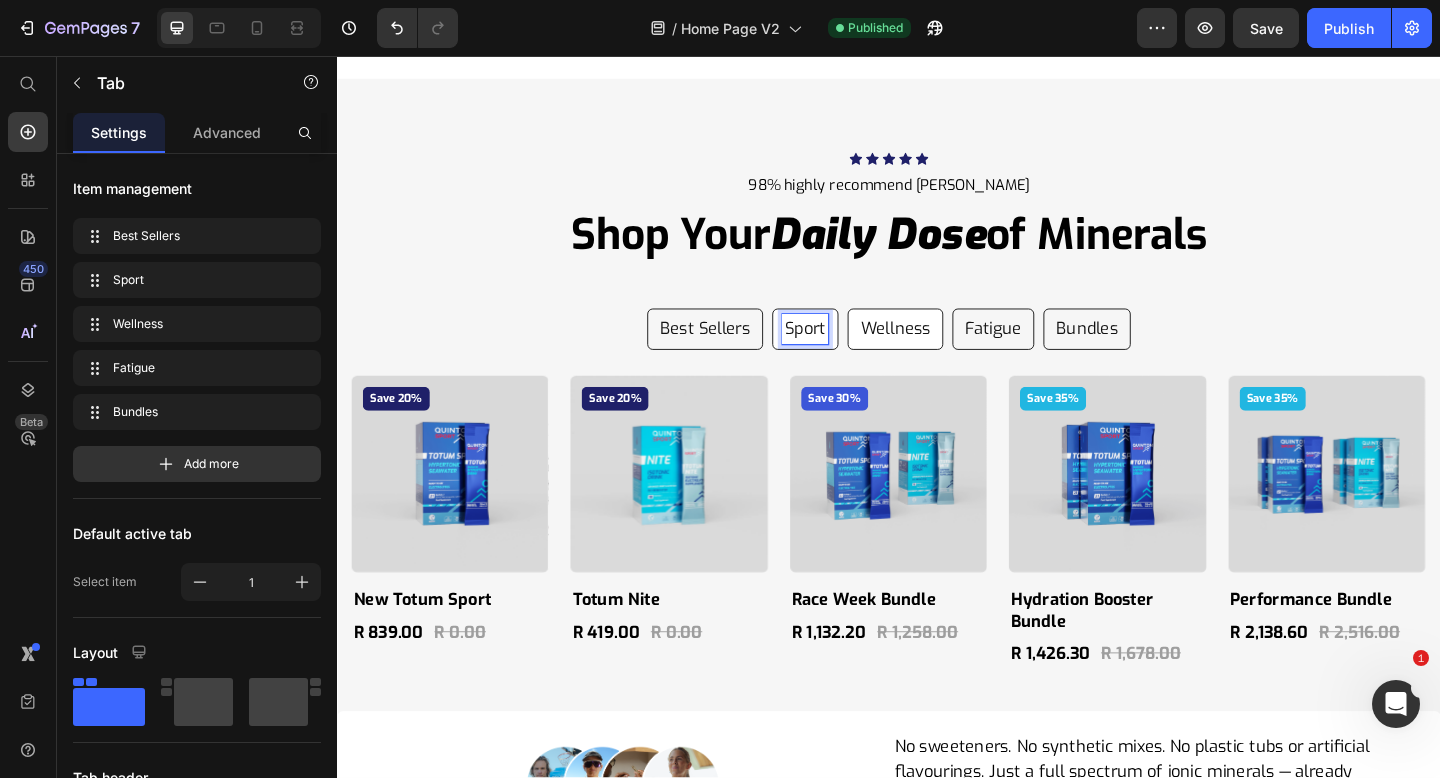 click on "Wellness" at bounding box center [944, 353] 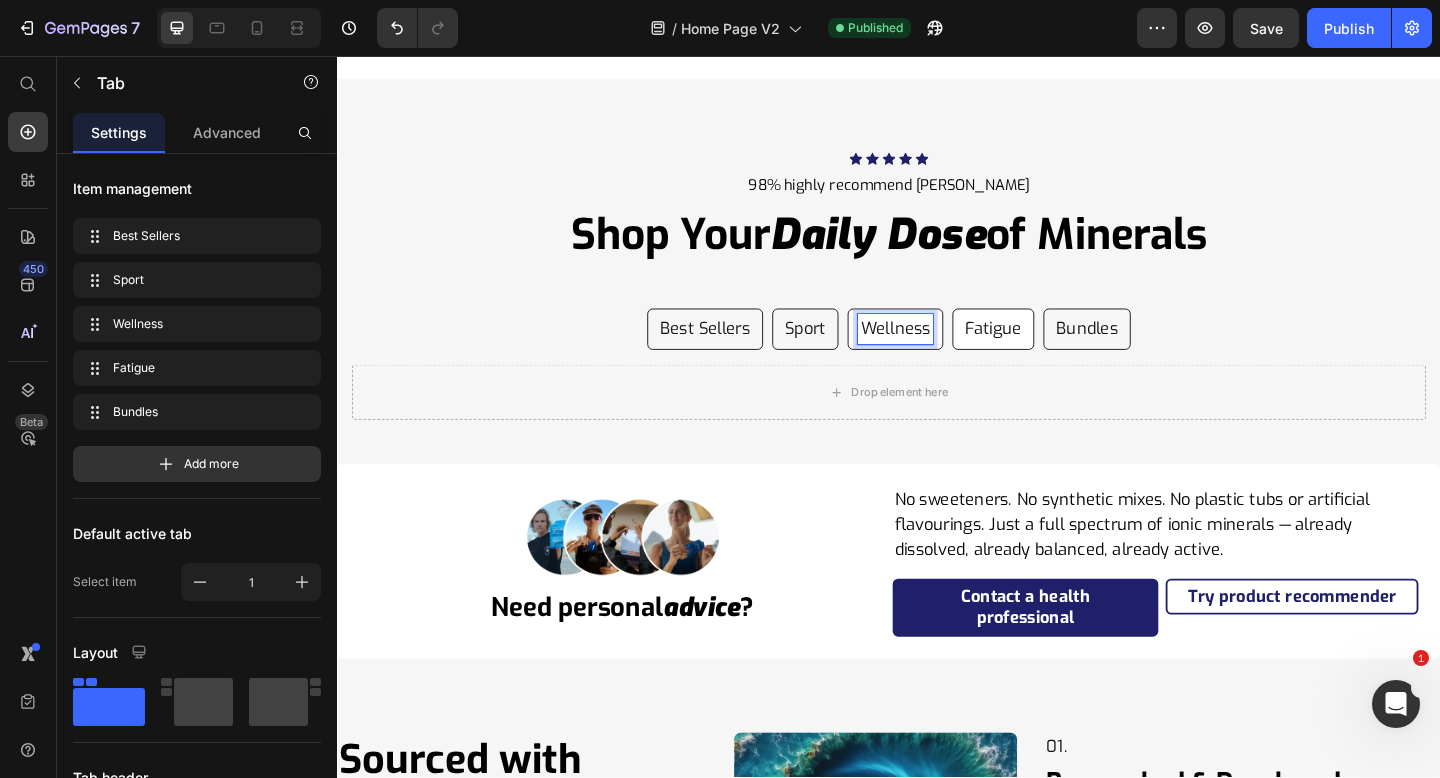 click on "Fatigue" at bounding box center [1050, 353] 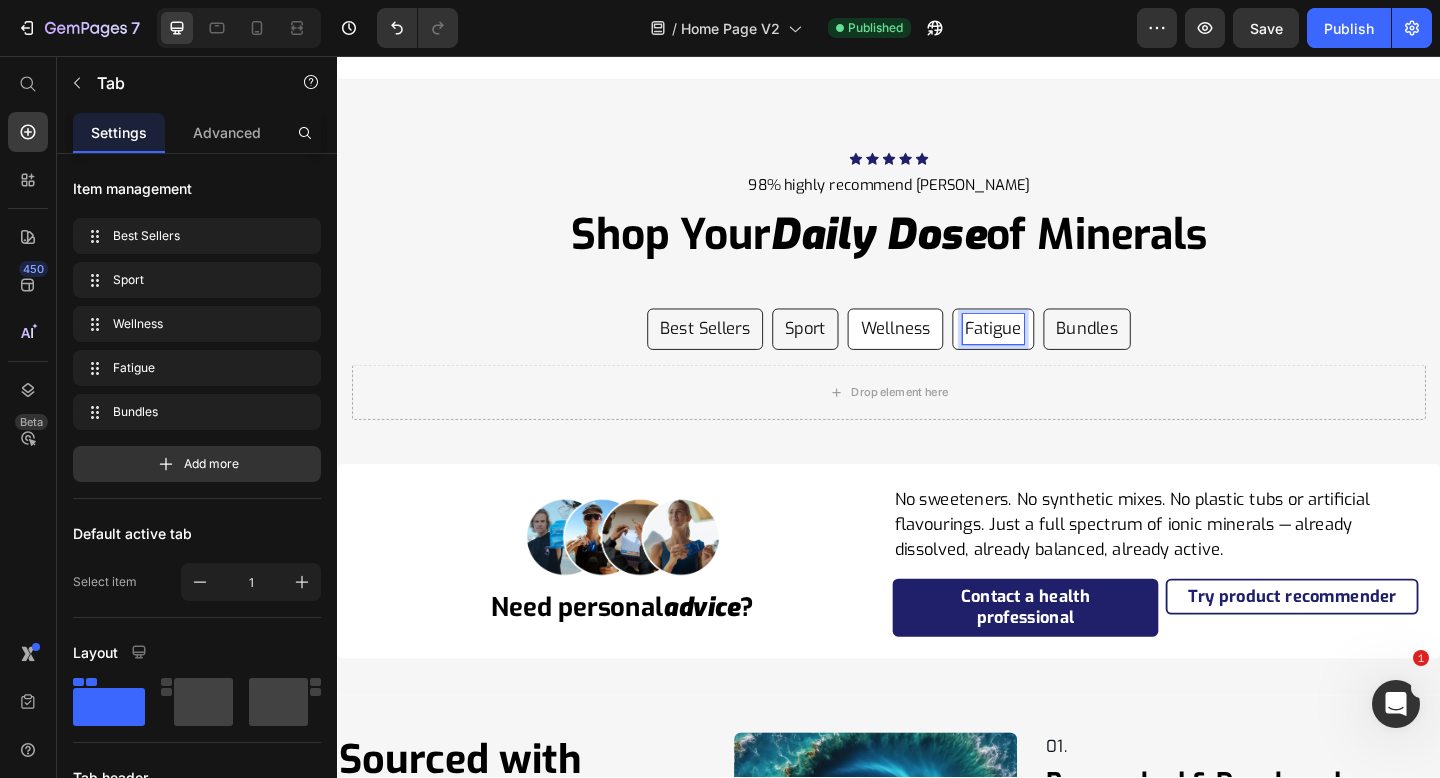 click on "Wellness" at bounding box center (944, 353) 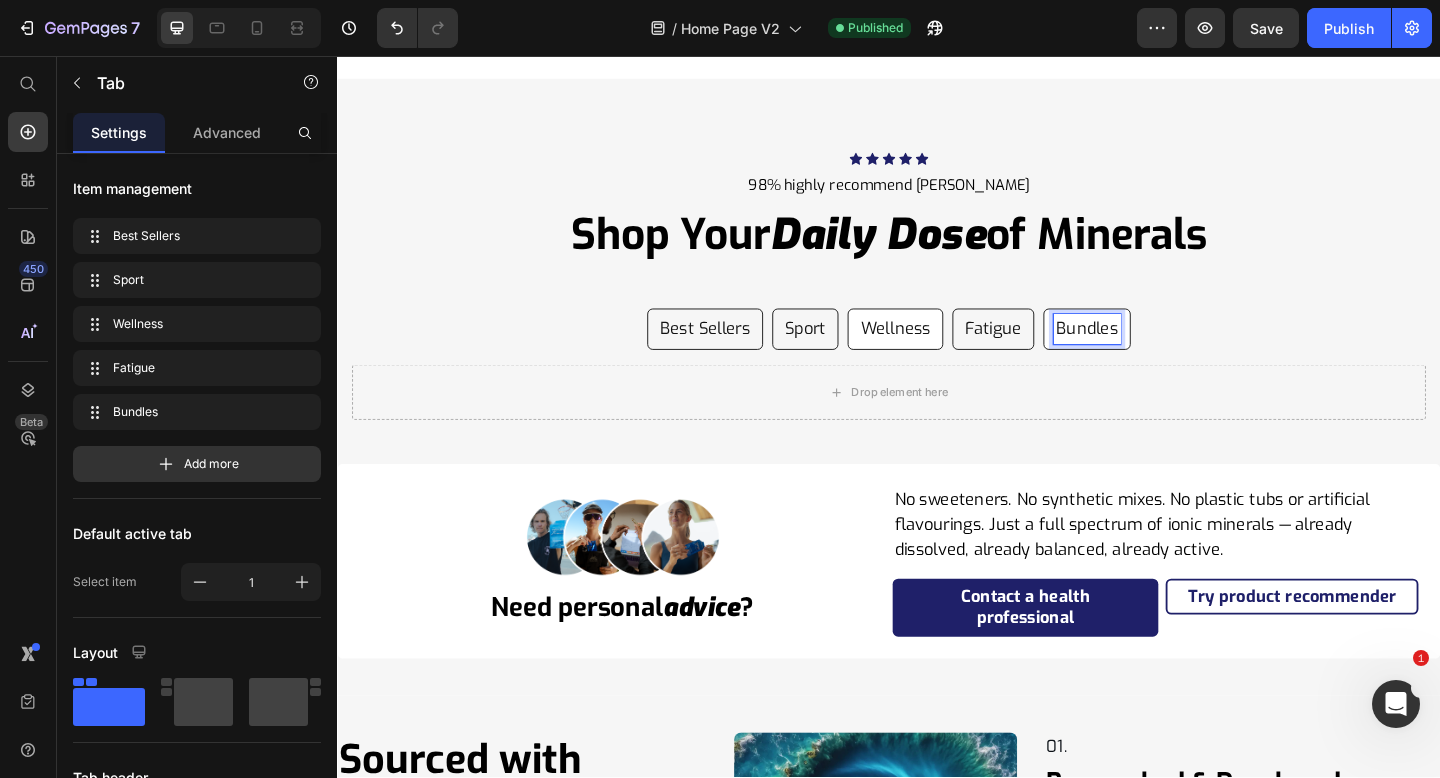click on "Bundles" at bounding box center [1152, 353] 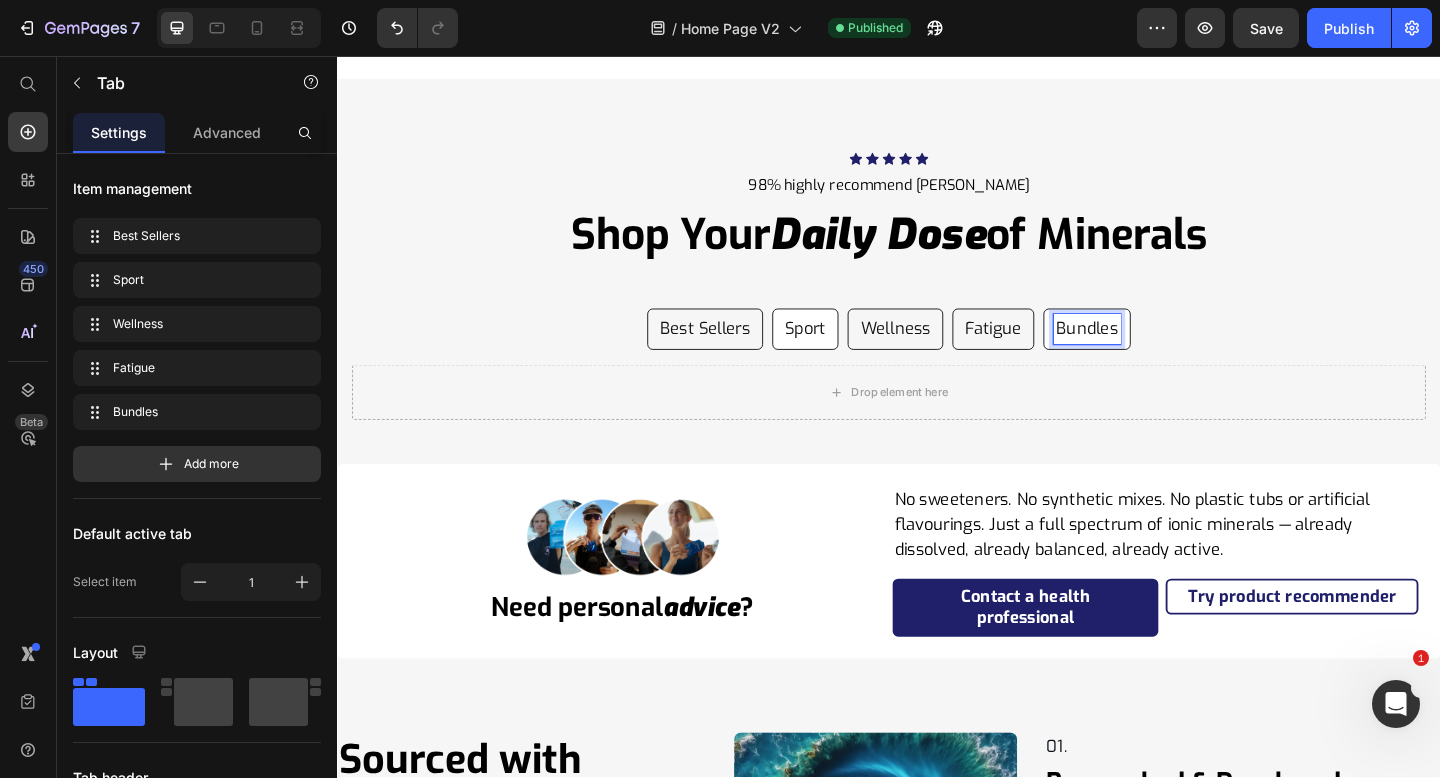 click on "Sport" at bounding box center (846, 353) 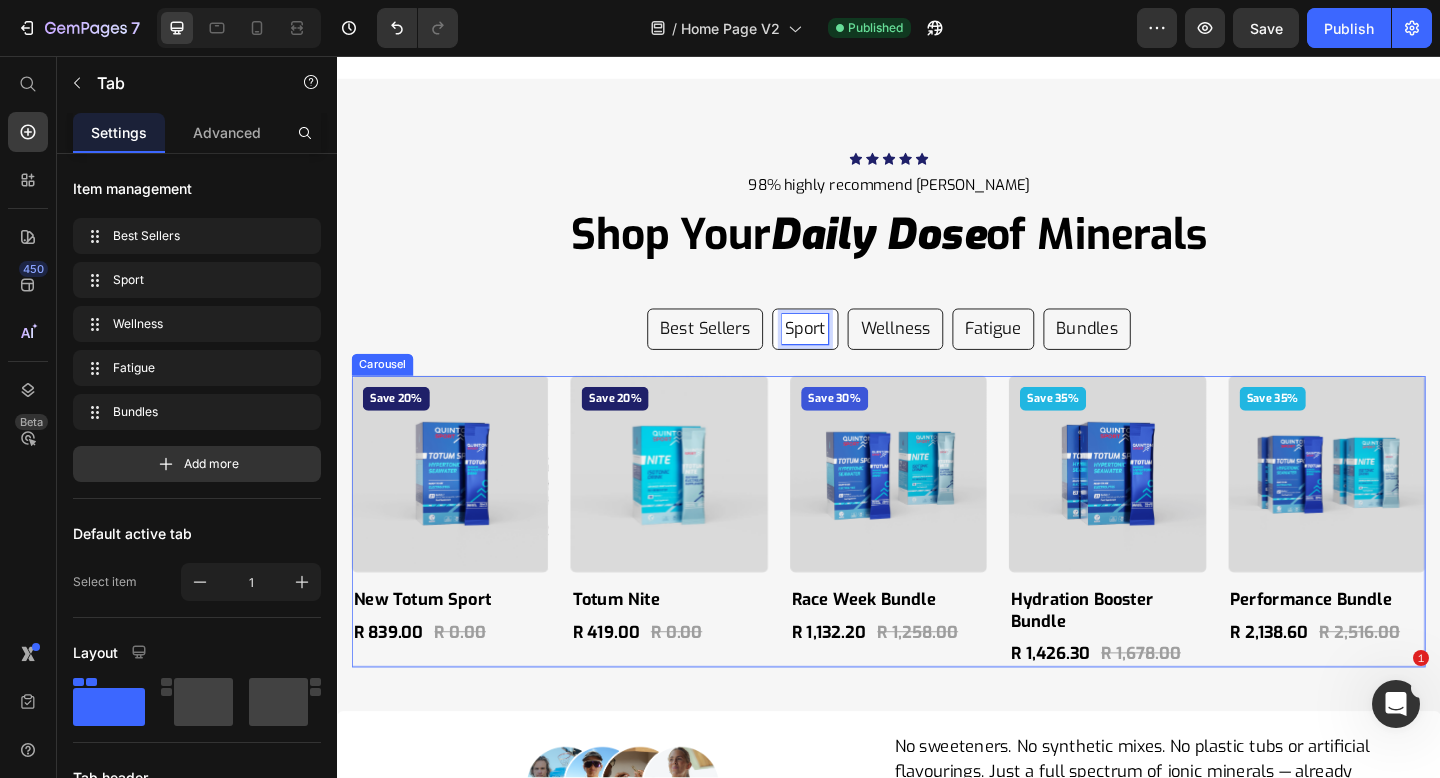 click on "Save 20% Product Badge Product Images New Totum Sport Product Title R 839.00 Product Price R 0.00 Product Price Row Product Save 20% Product Badge Product Images Totum Nite Product Title R 419.00 Product Price R 0.00 Product Price Row Product Save 30% Product Badge Product Images Race Week Bundle Product Title R 1,132.20 Product Price R 1,258.00 Product Price Row Product Save 35% Product Badge Product Images Hydration Booster Bundle Product Title R 1,426.30 Product Price R 1,678.00 Product Price Row Product Save 35% Product Badge Product Images Performance Bundle Product Title R 2,138.60 Product Price R 2,516.00 Product Price Row Product" at bounding box center [937, 562] 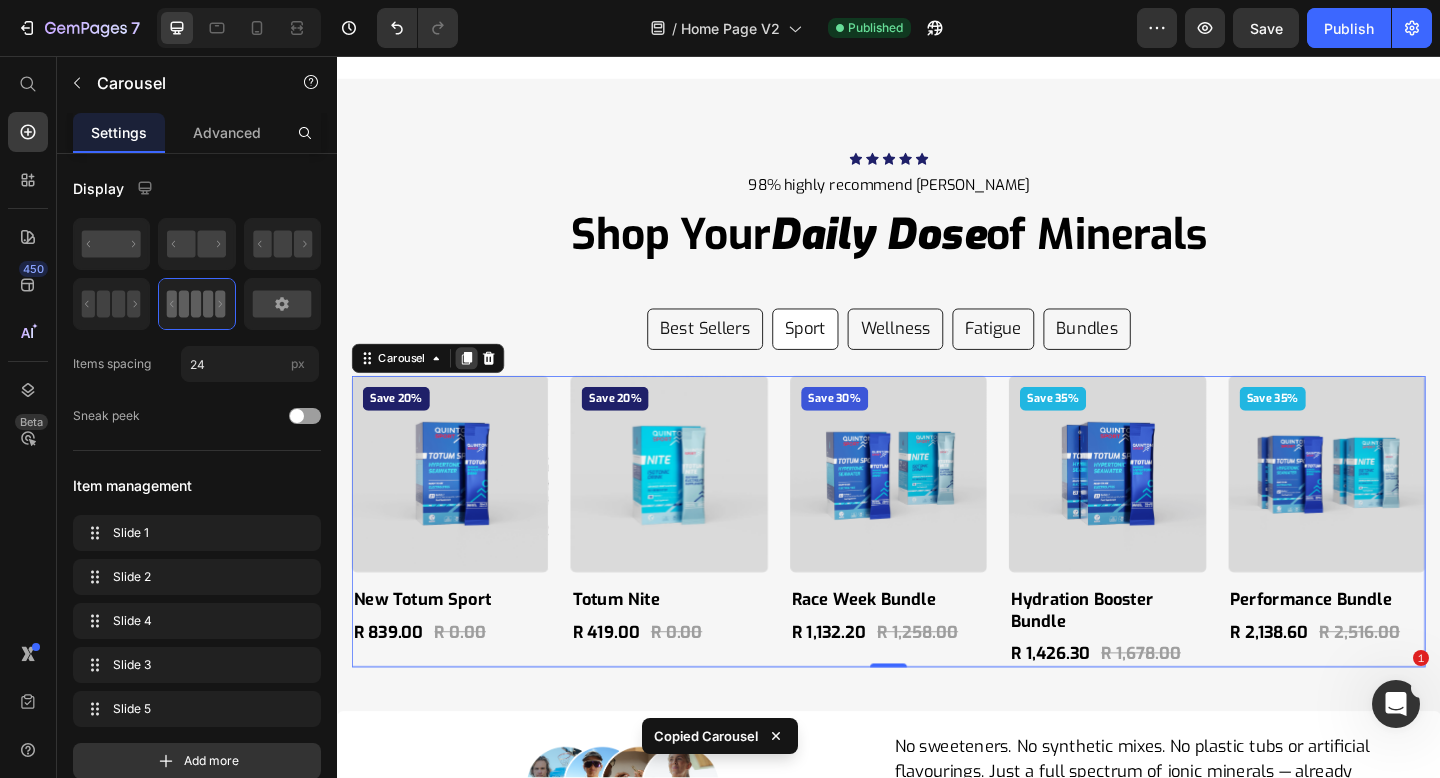 click 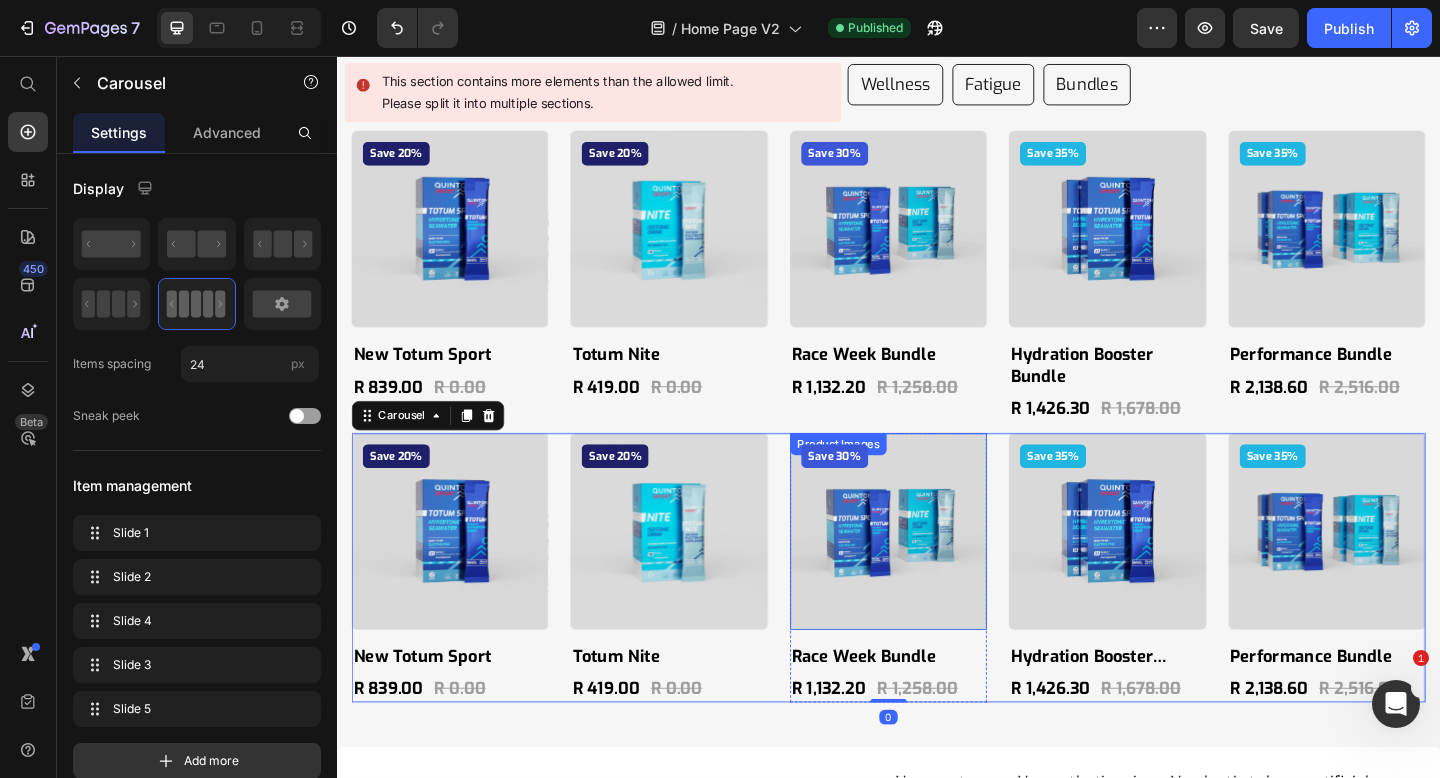 scroll, scrollTop: 11458, scrollLeft: 0, axis: vertical 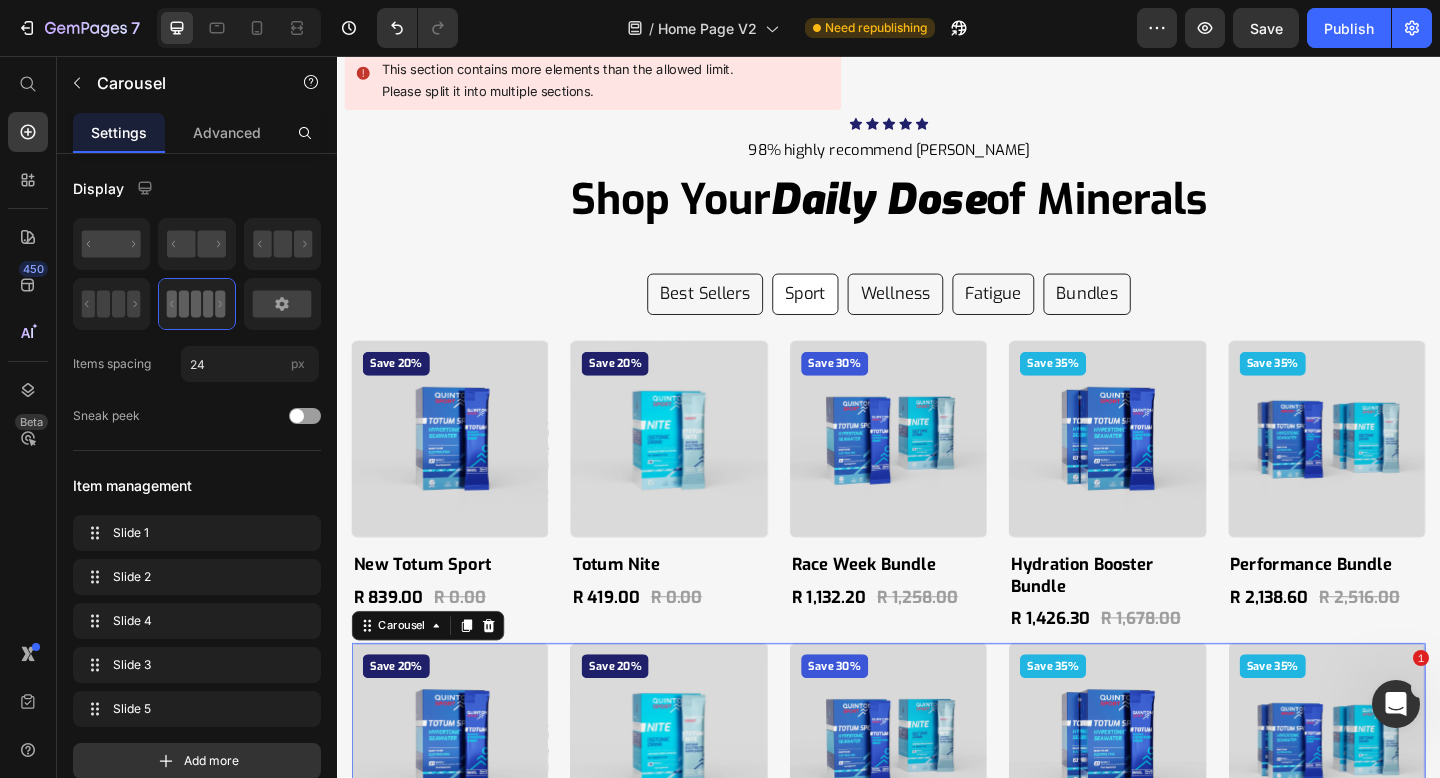 click on "Save 20% Product Badge Product Images New Totum Sport Product Title R 839.00 Product Price R 0.00 Product Price Row Product Save 20% Product Badge Product Images Totum Nite Product Title R 419.00 Product Price R 0.00 Product Price Row Product Save 30% Product Badge Product Images Race Week Bundle Product Title R 1,132.20 Product Price R 1,258.00 Product Price Row Product Save 35% Product Badge Product Images Hydration Booster Bundle Product Title R 1,426.30 Product Price R 1,678.00 Product Price Row Product Save 35% Product Badge Product Images Performance Bundle Product Title R 2,138.60 Product Price R 2,516.00 Product Price Row Product" at bounding box center [937, 841] 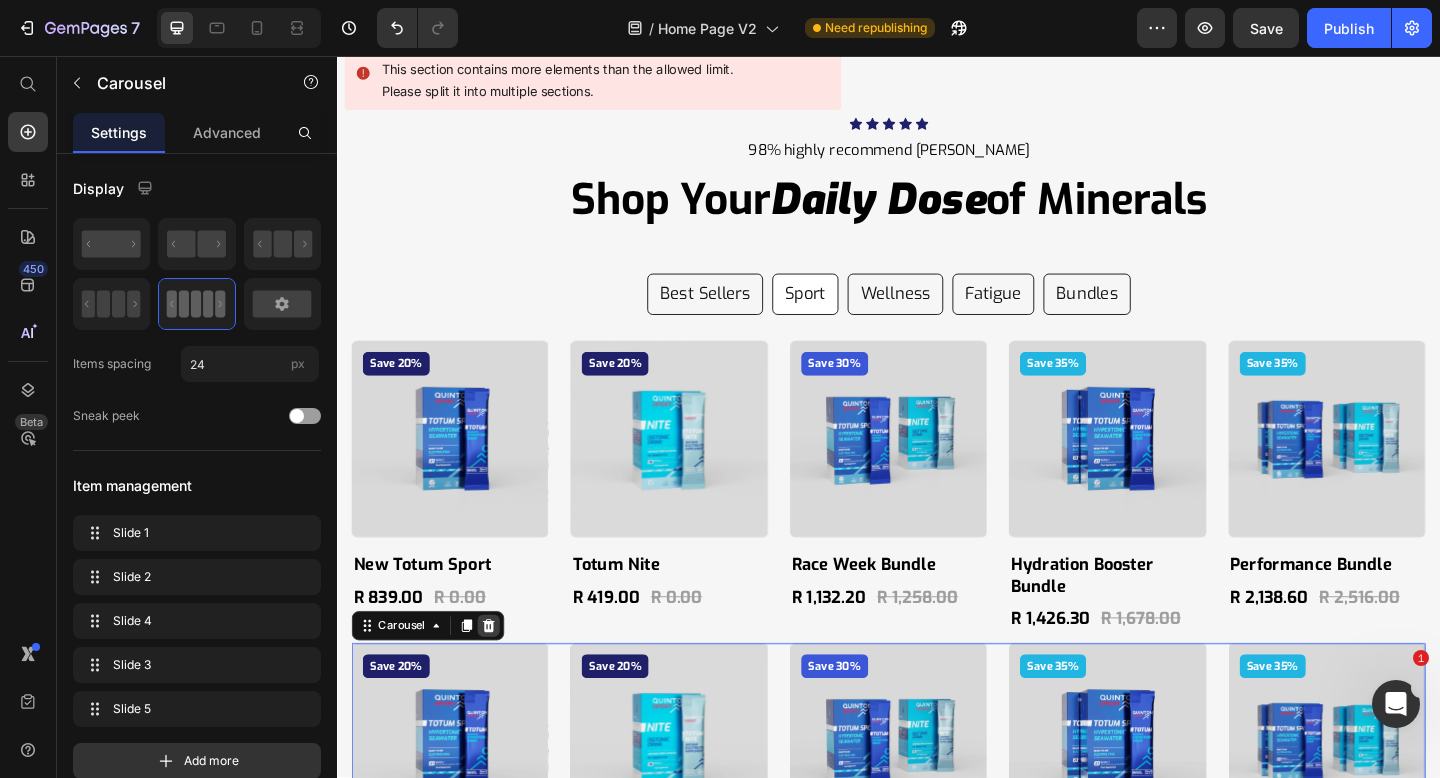 click 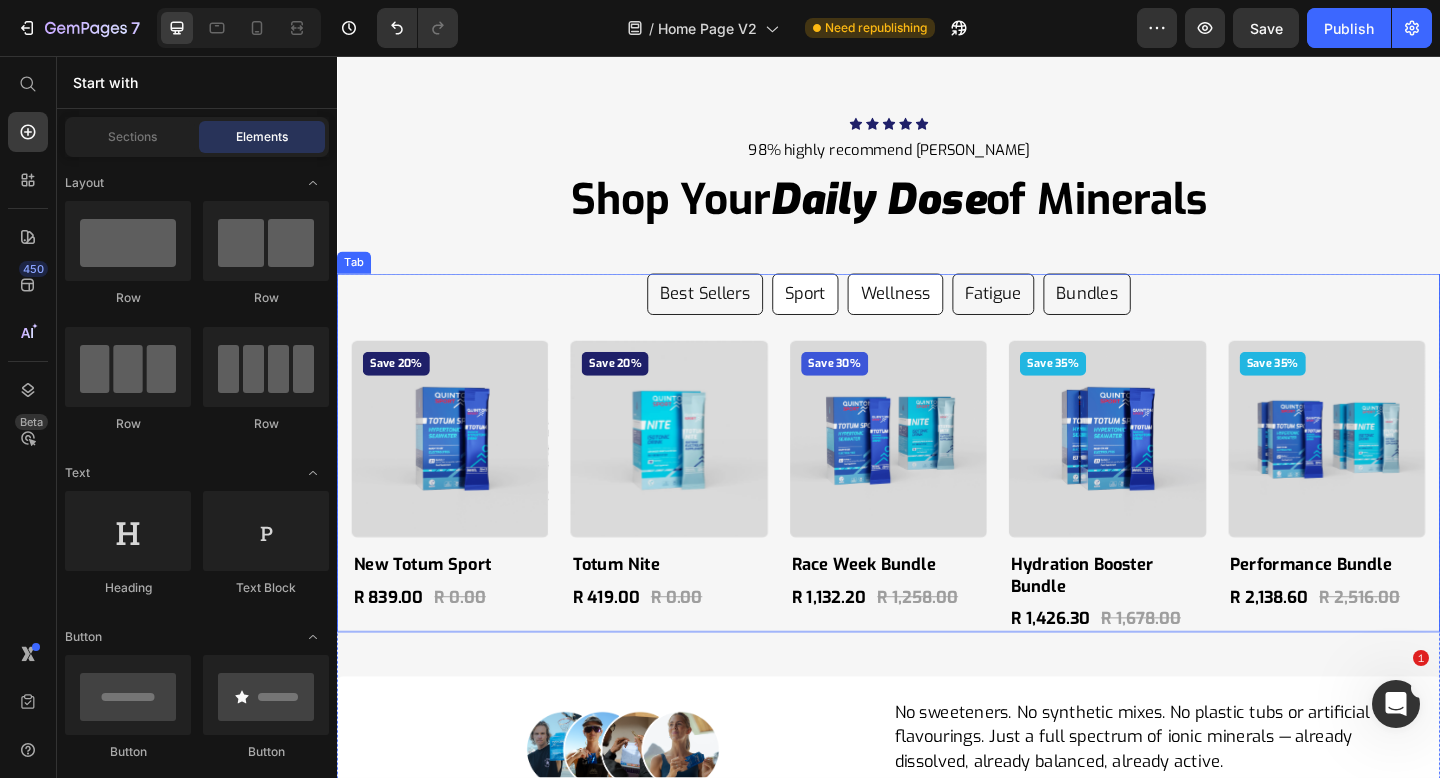 click on "Wellness" at bounding box center [944, 315] 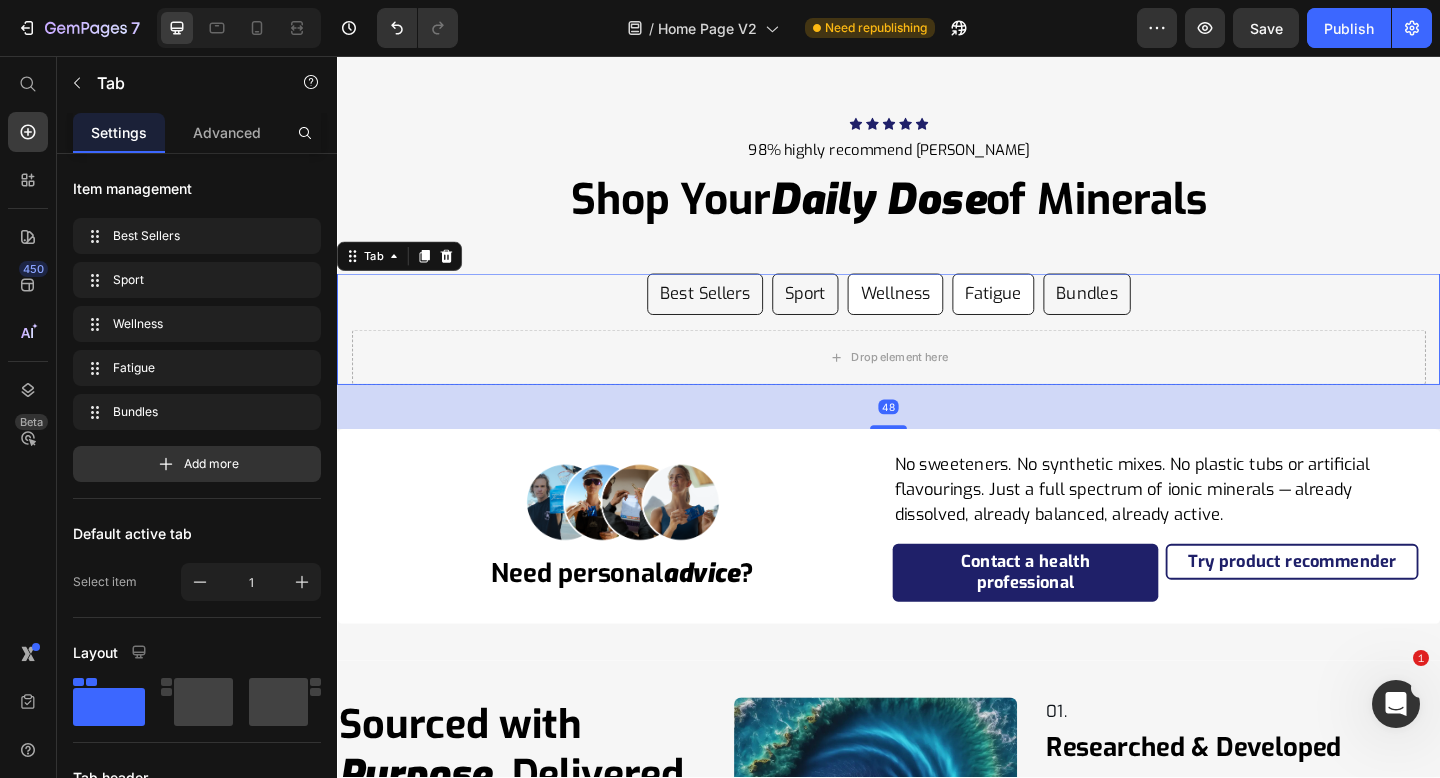 click on "Fatigue" at bounding box center (1050, 315) 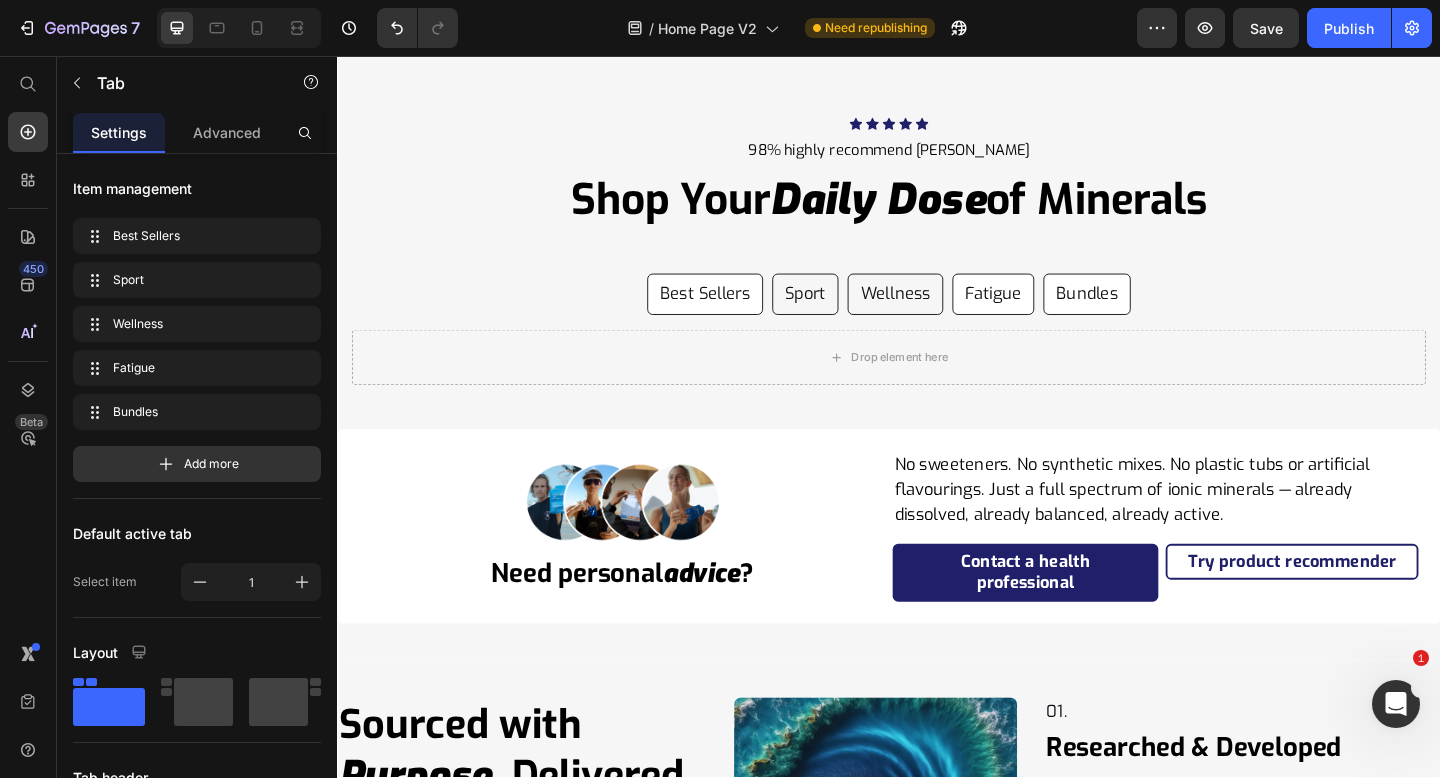 click on "Best Sellers" at bounding box center [737, 315] 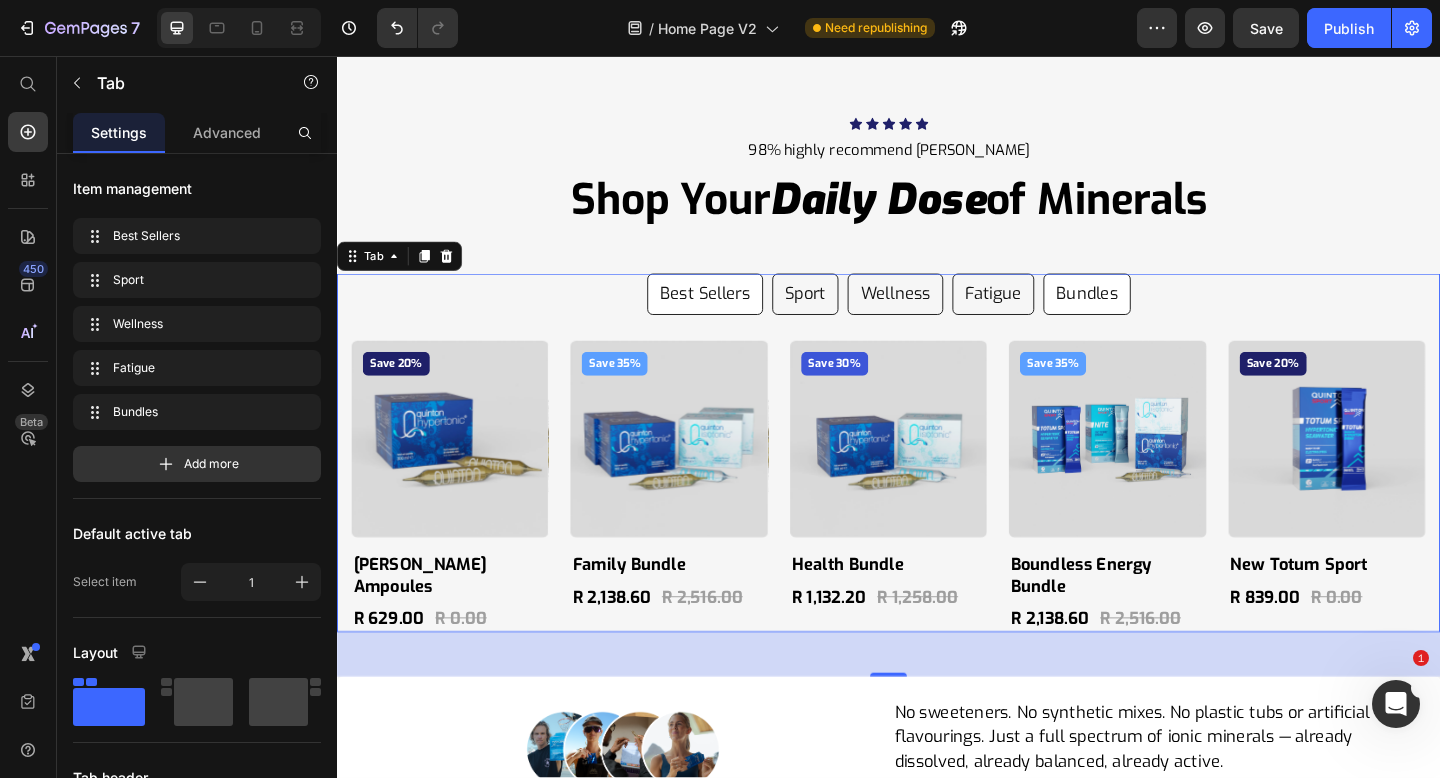 click 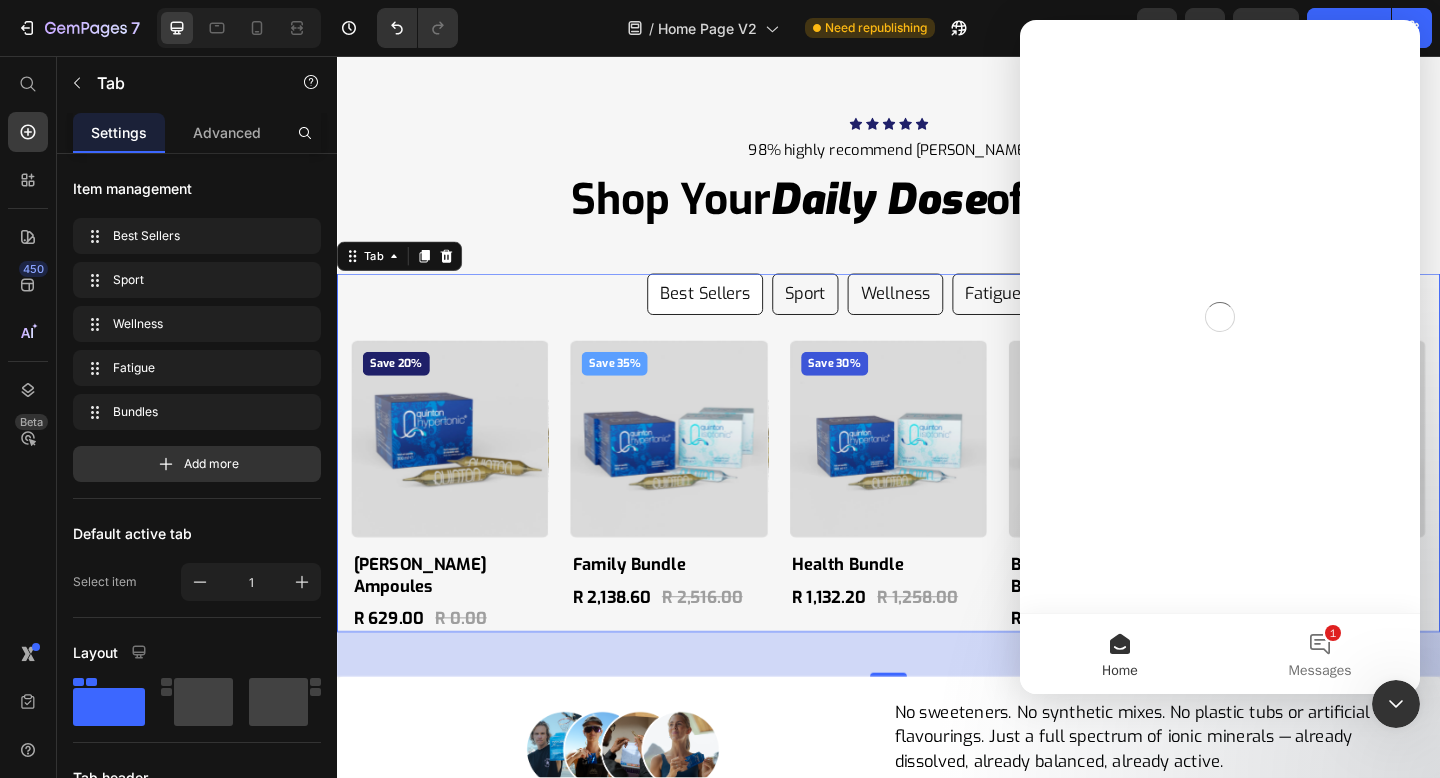 scroll, scrollTop: 0, scrollLeft: 0, axis: both 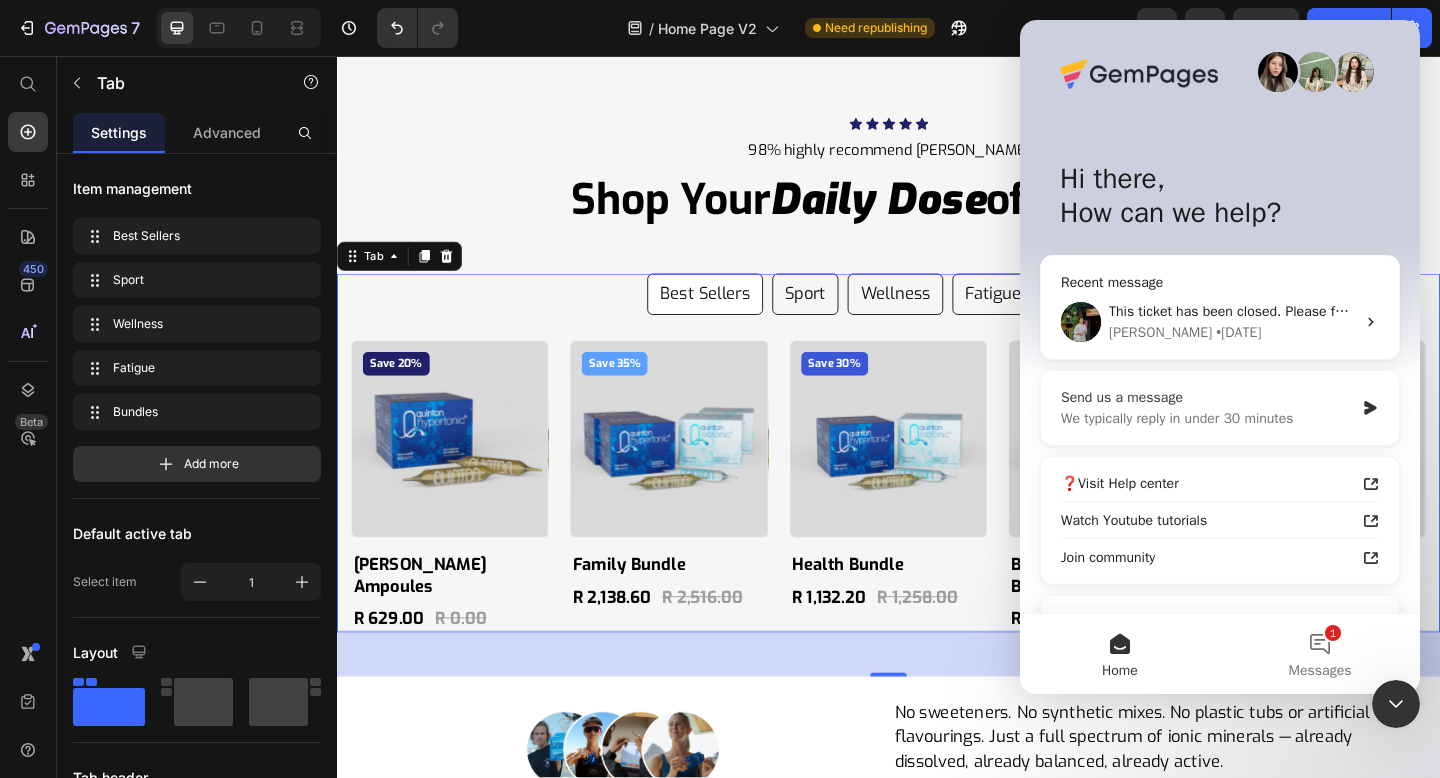 click on "Send us a message" at bounding box center [1207, 397] 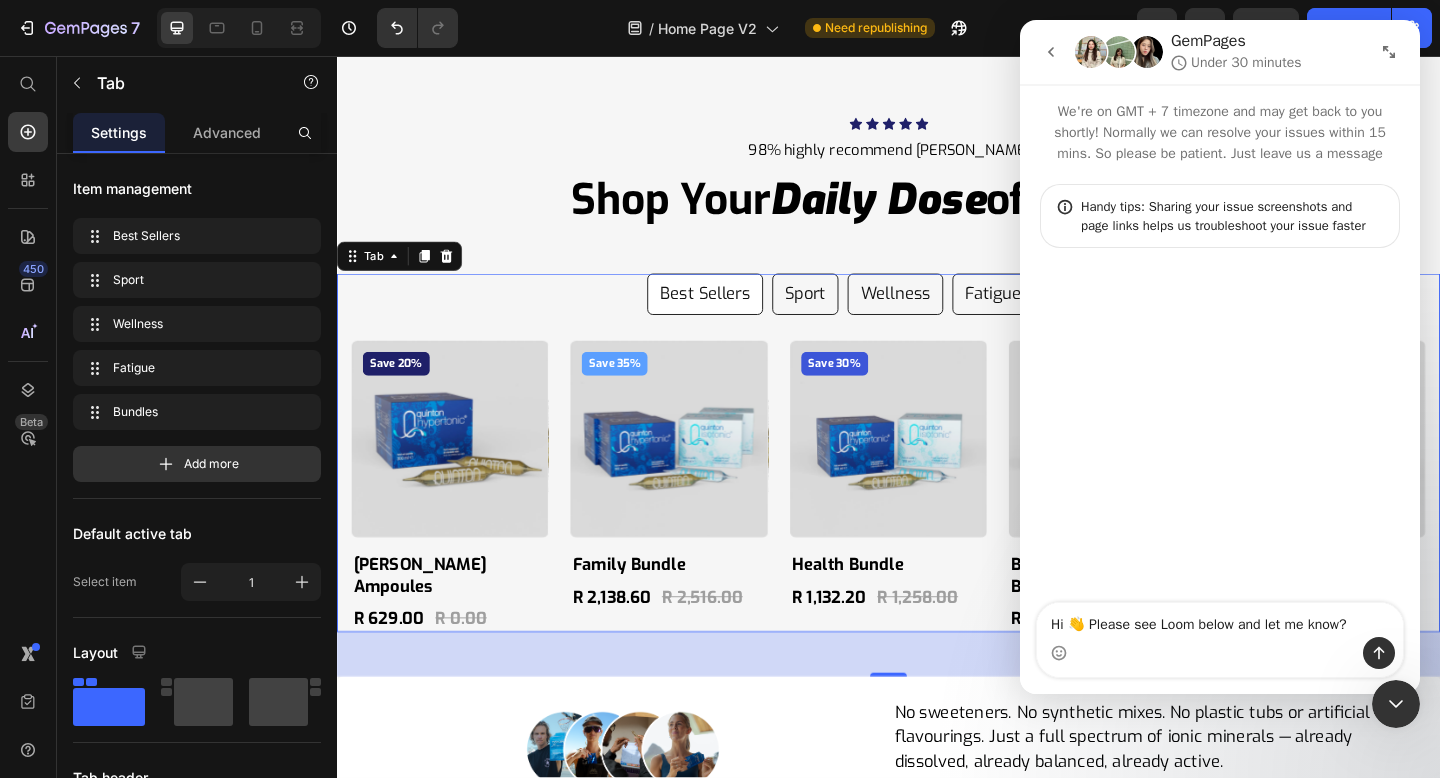 type on "Hi 👋 Please see Loom below and let me know?
[URL][DOMAIN_NAME]" 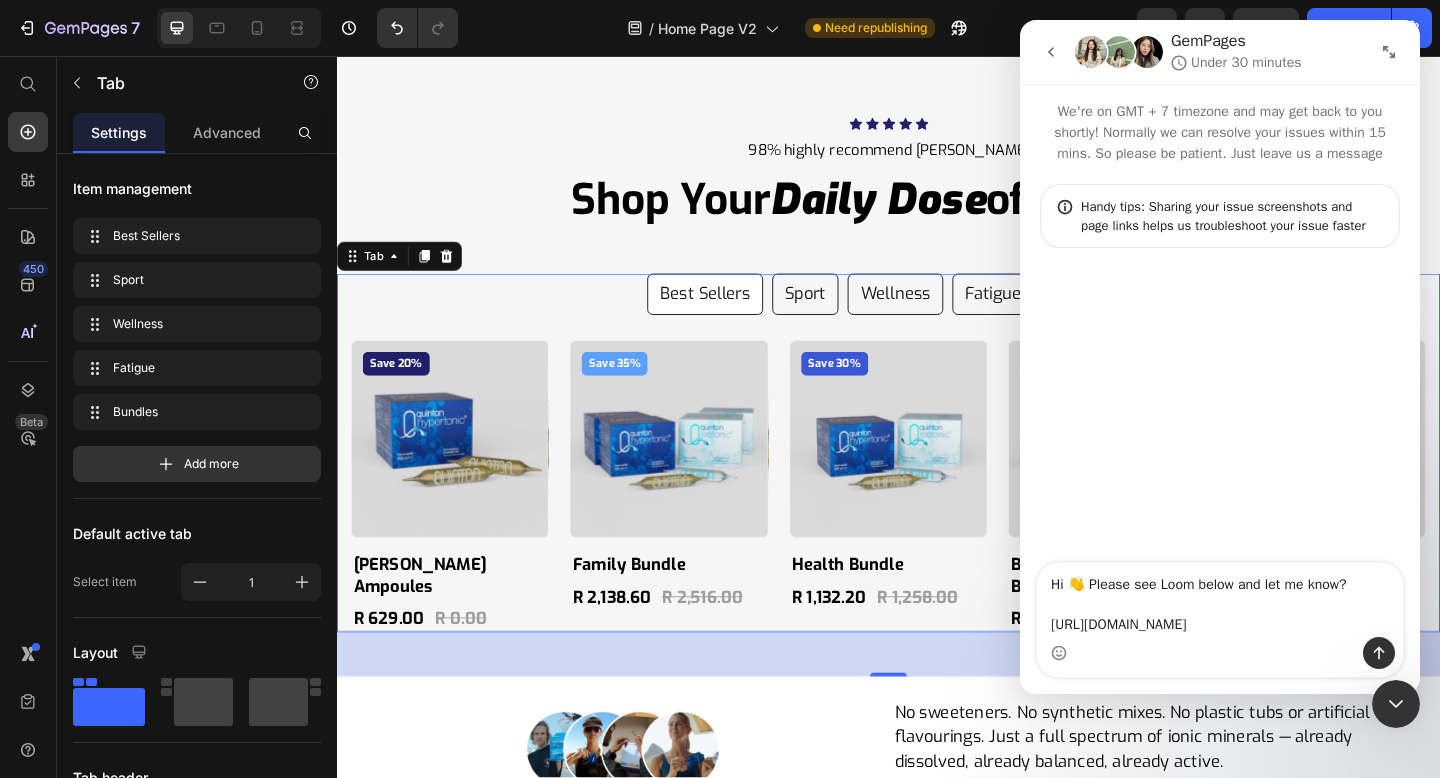type 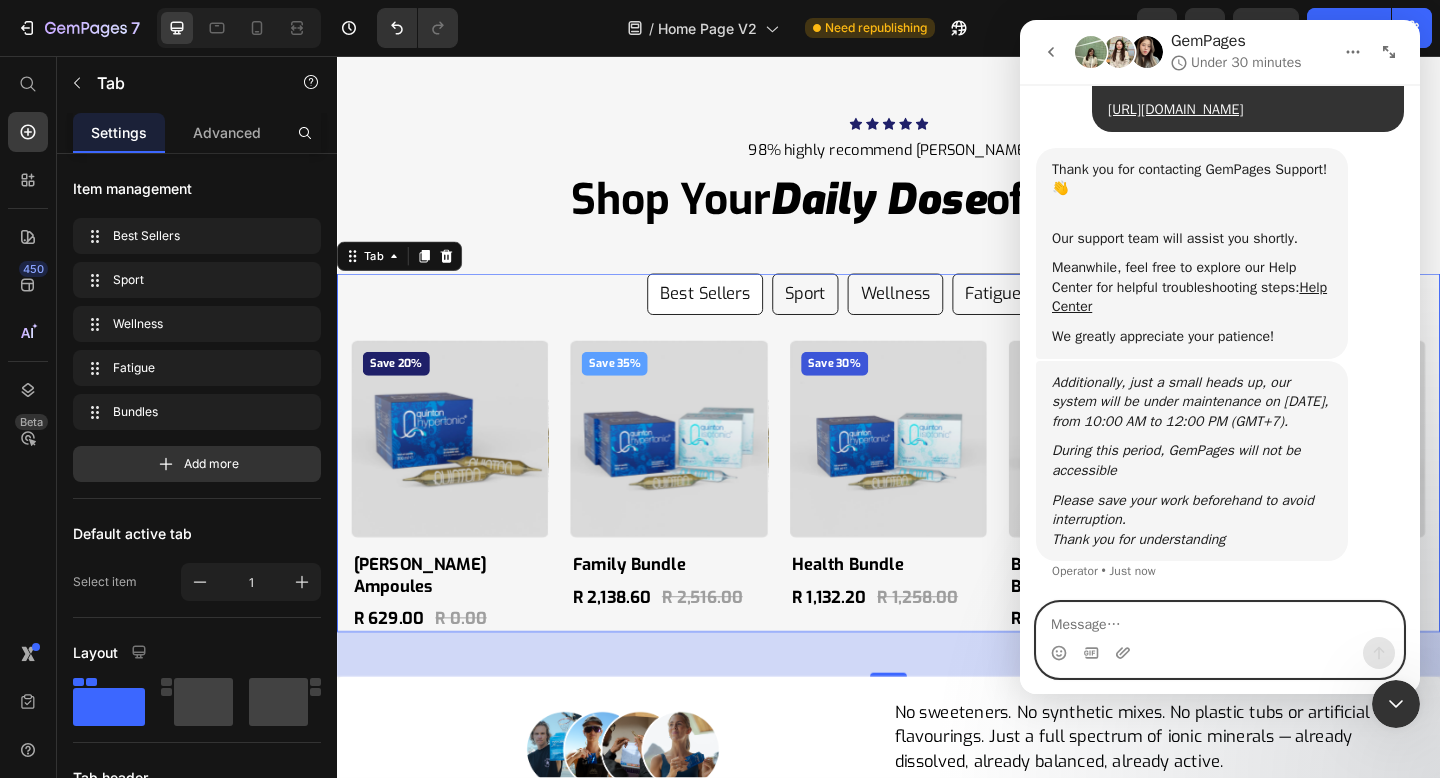scroll, scrollTop: 292, scrollLeft: 0, axis: vertical 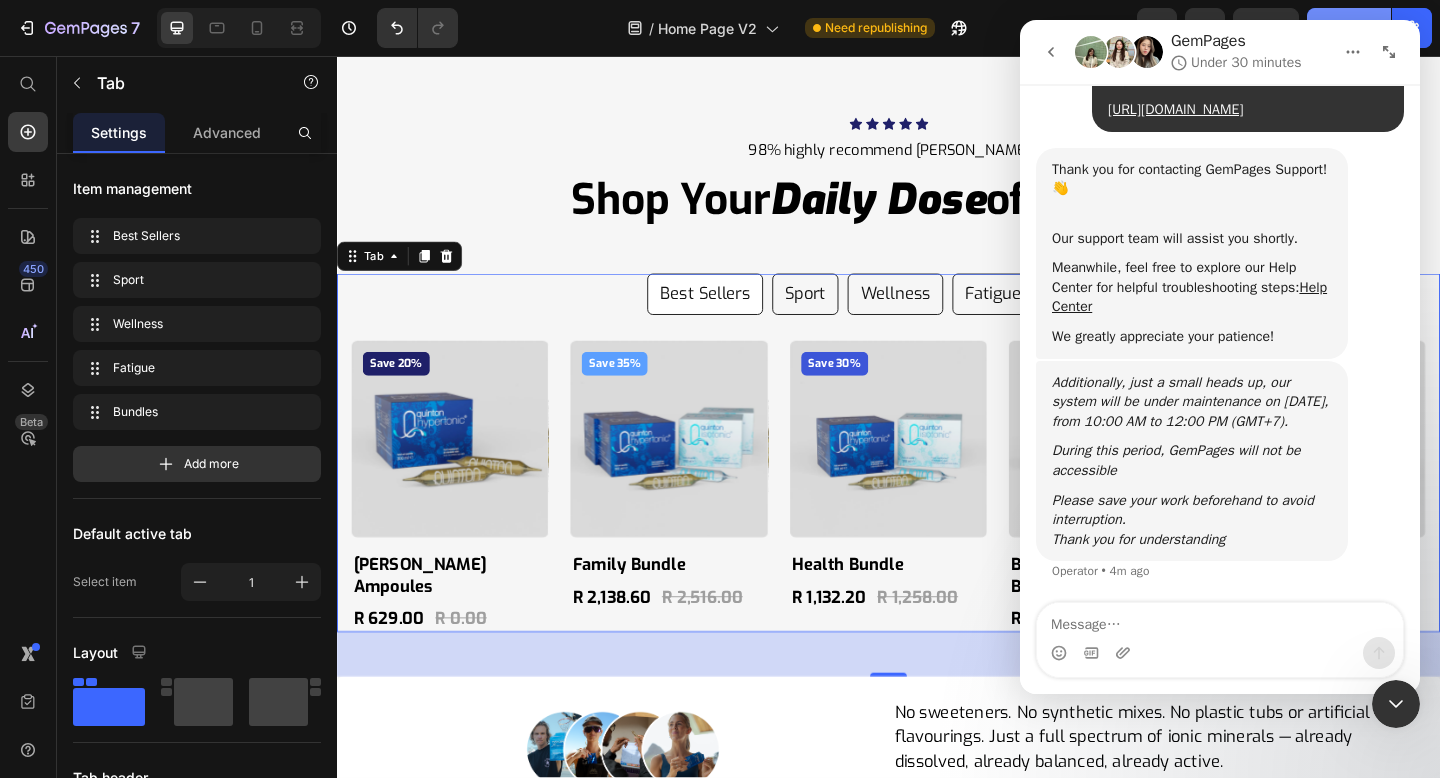 click on "Publish" 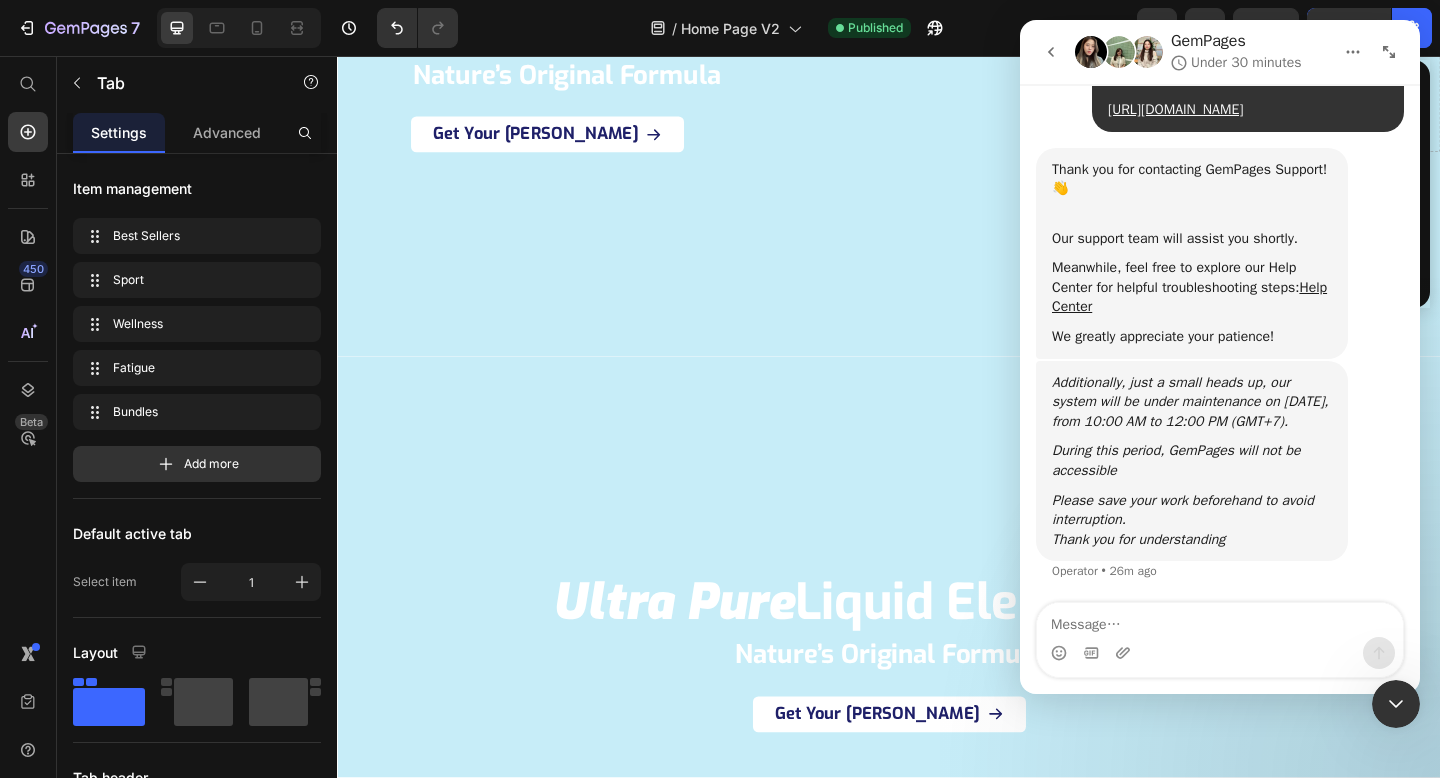 scroll, scrollTop: 0, scrollLeft: 0, axis: both 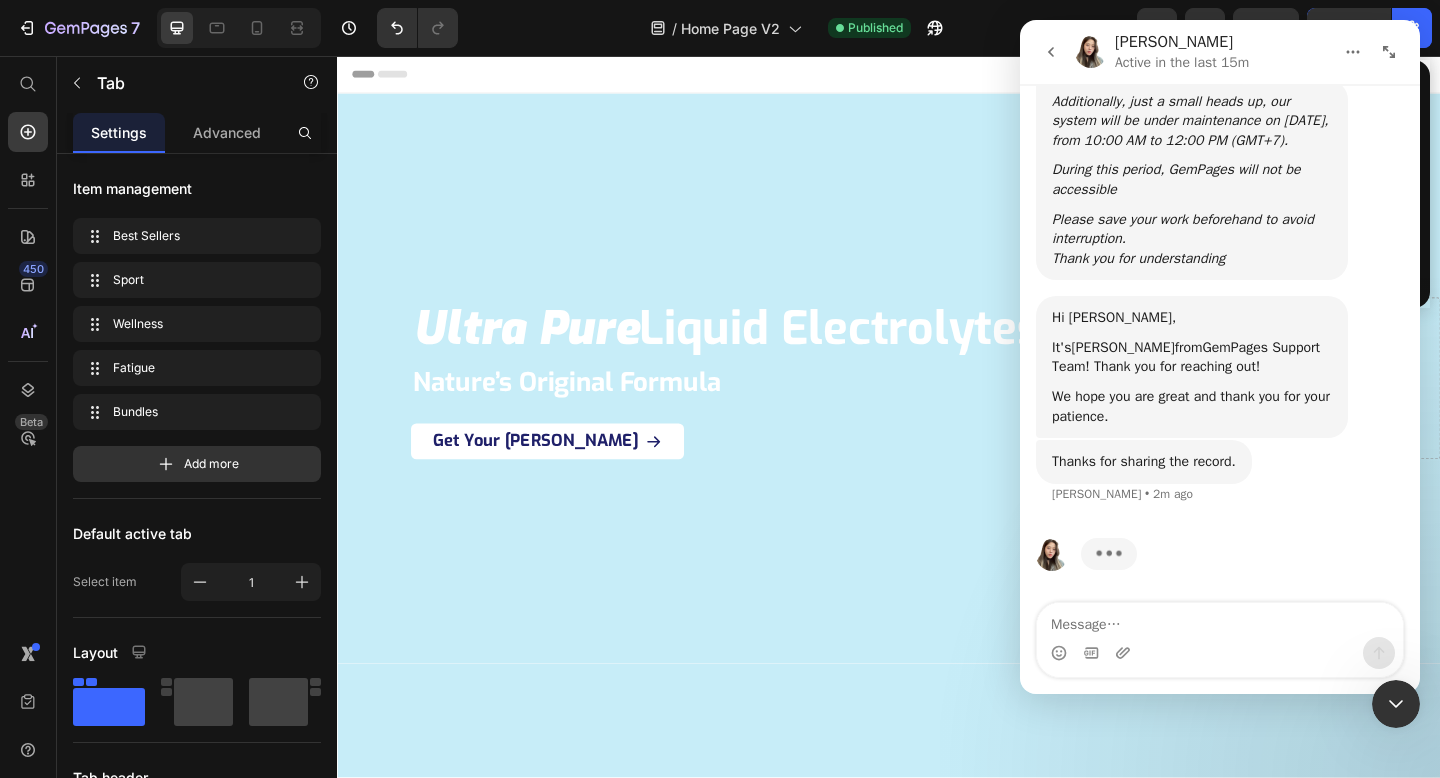 click on "[PERSON_NAME]" at bounding box center (1123, 347) 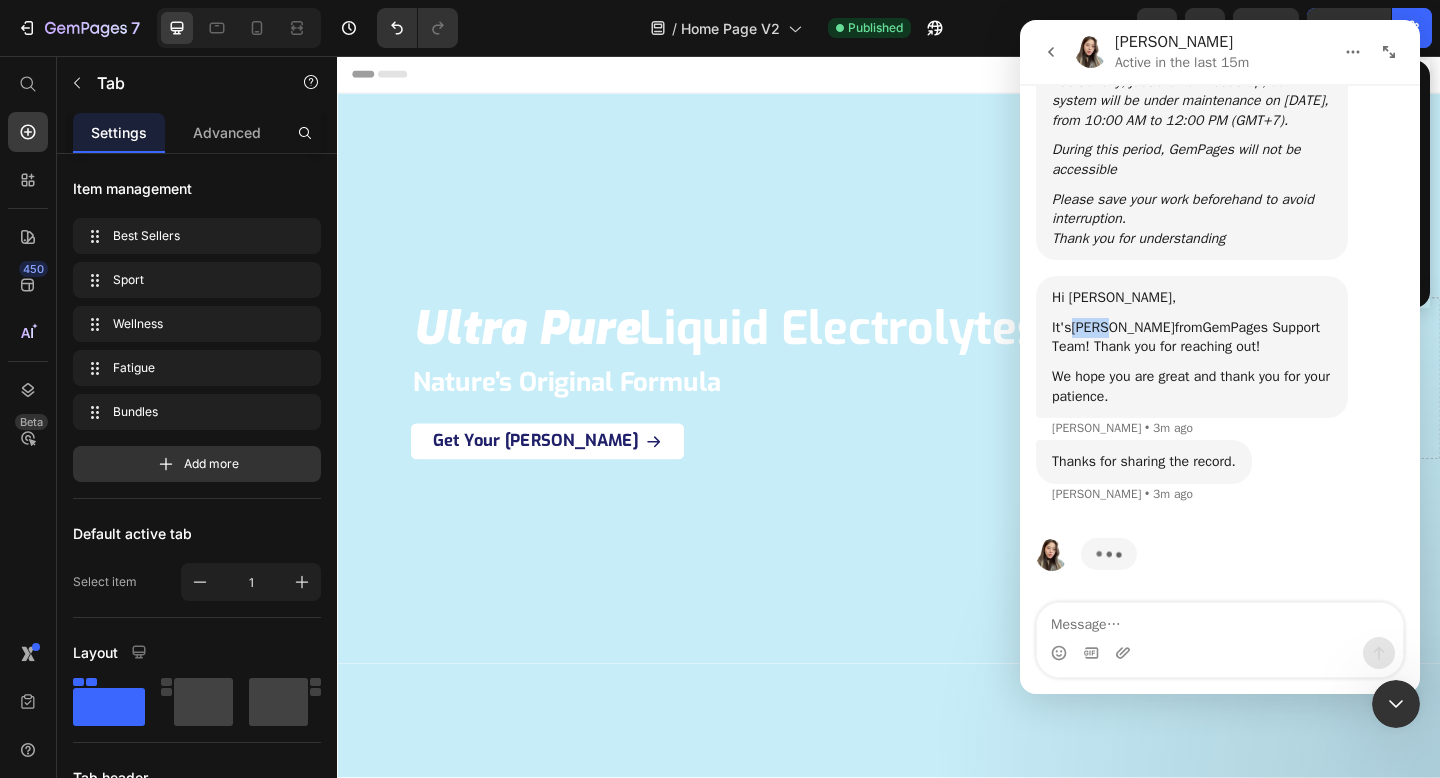 click on "[PERSON_NAME]" at bounding box center [1123, 327] 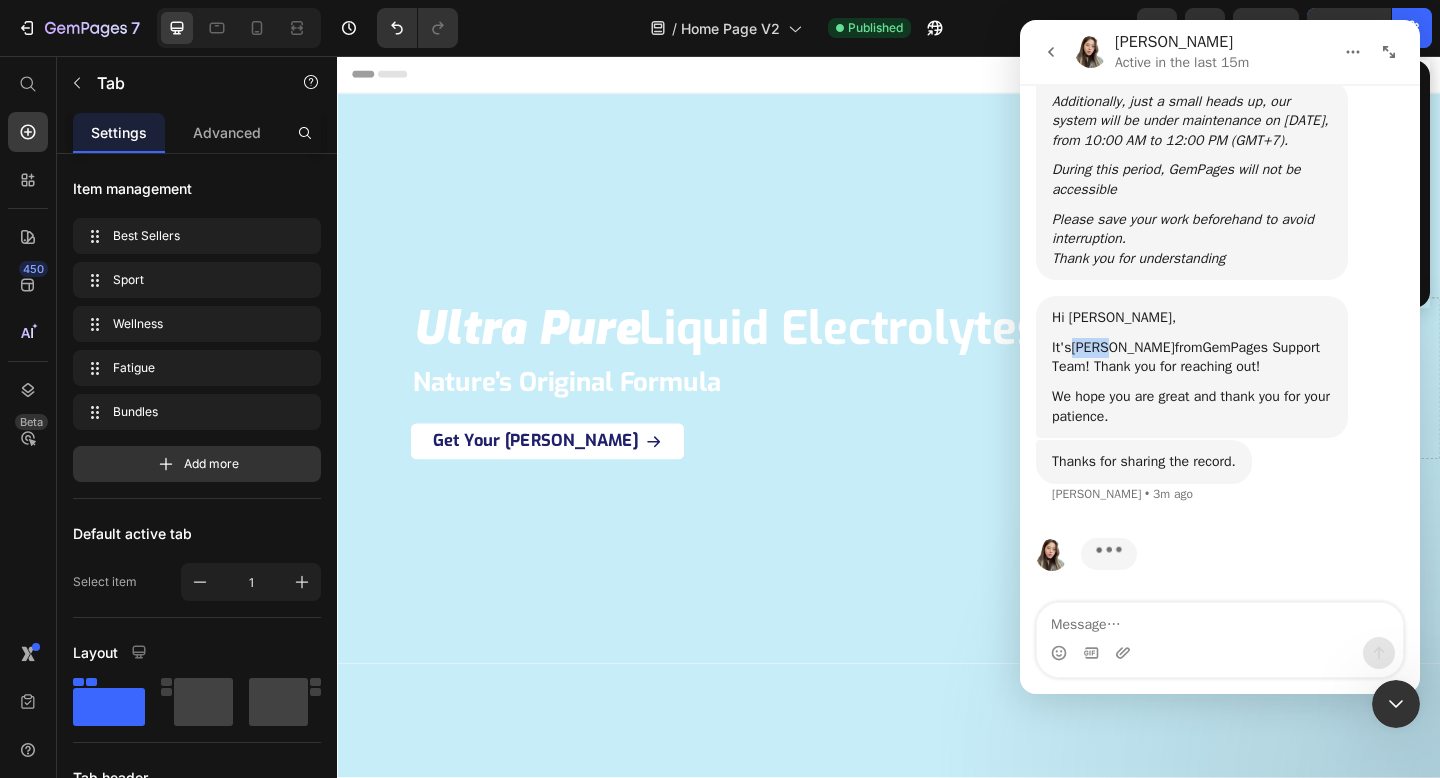 copy on "[PERSON_NAME]" 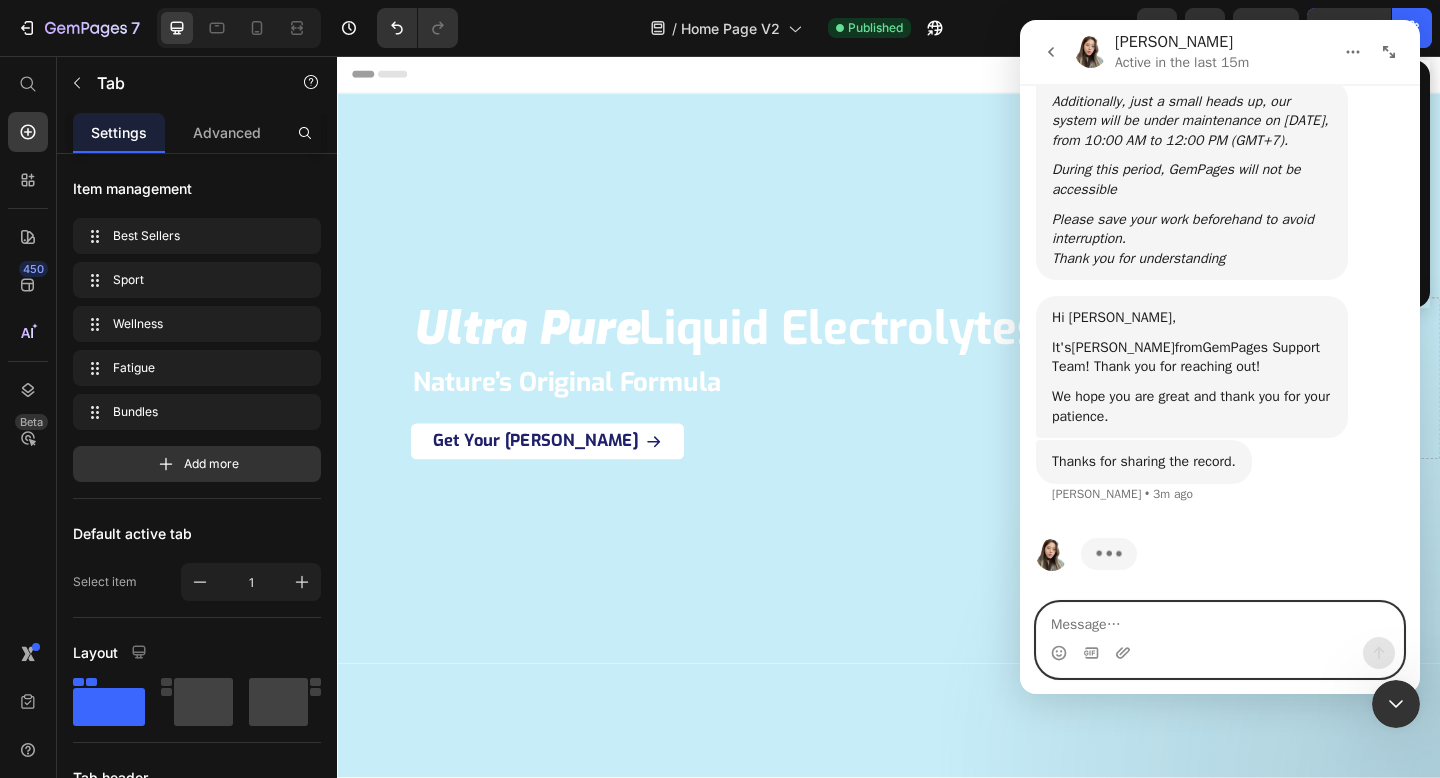 click at bounding box center (1220, 620) 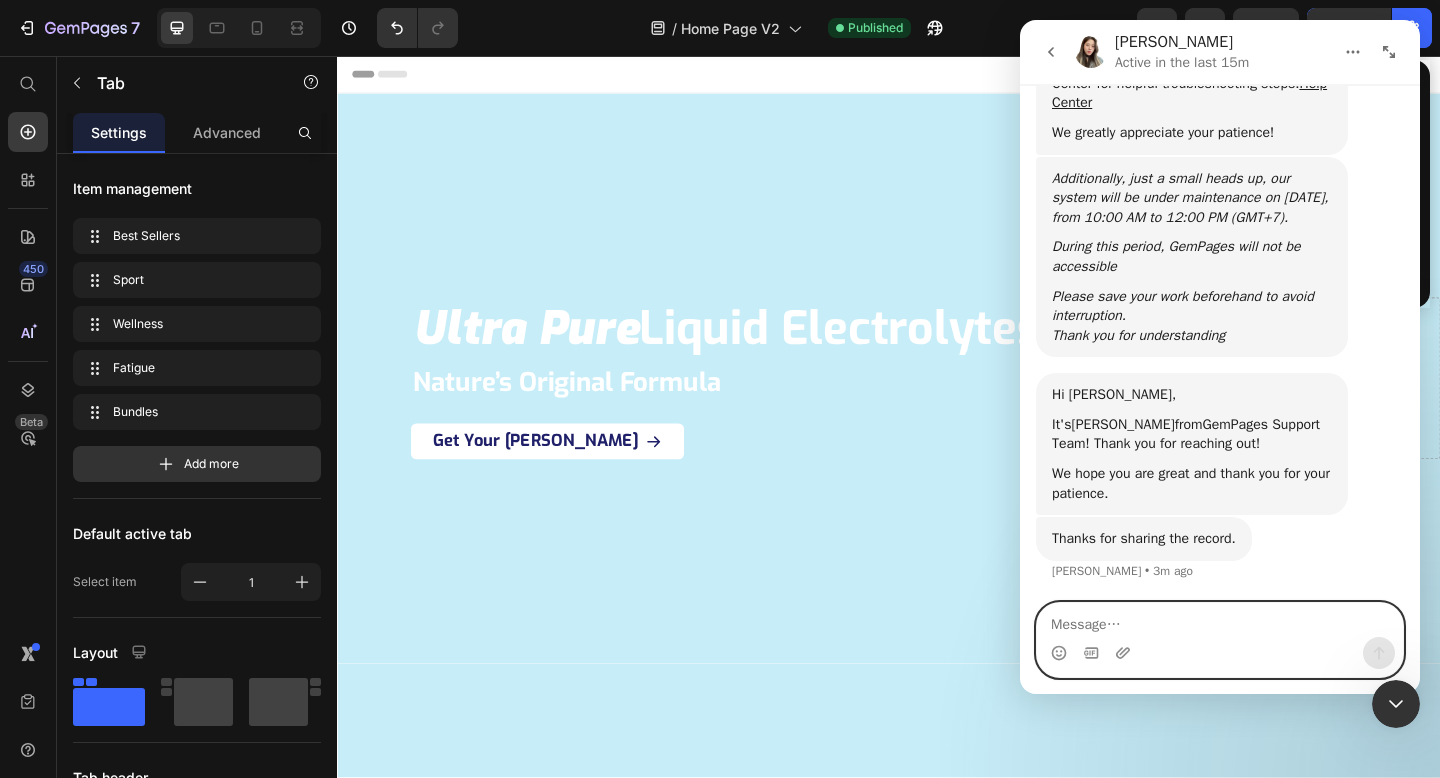 scroll, scrollTop: 495, scrollLeft: 0, axis: vertical 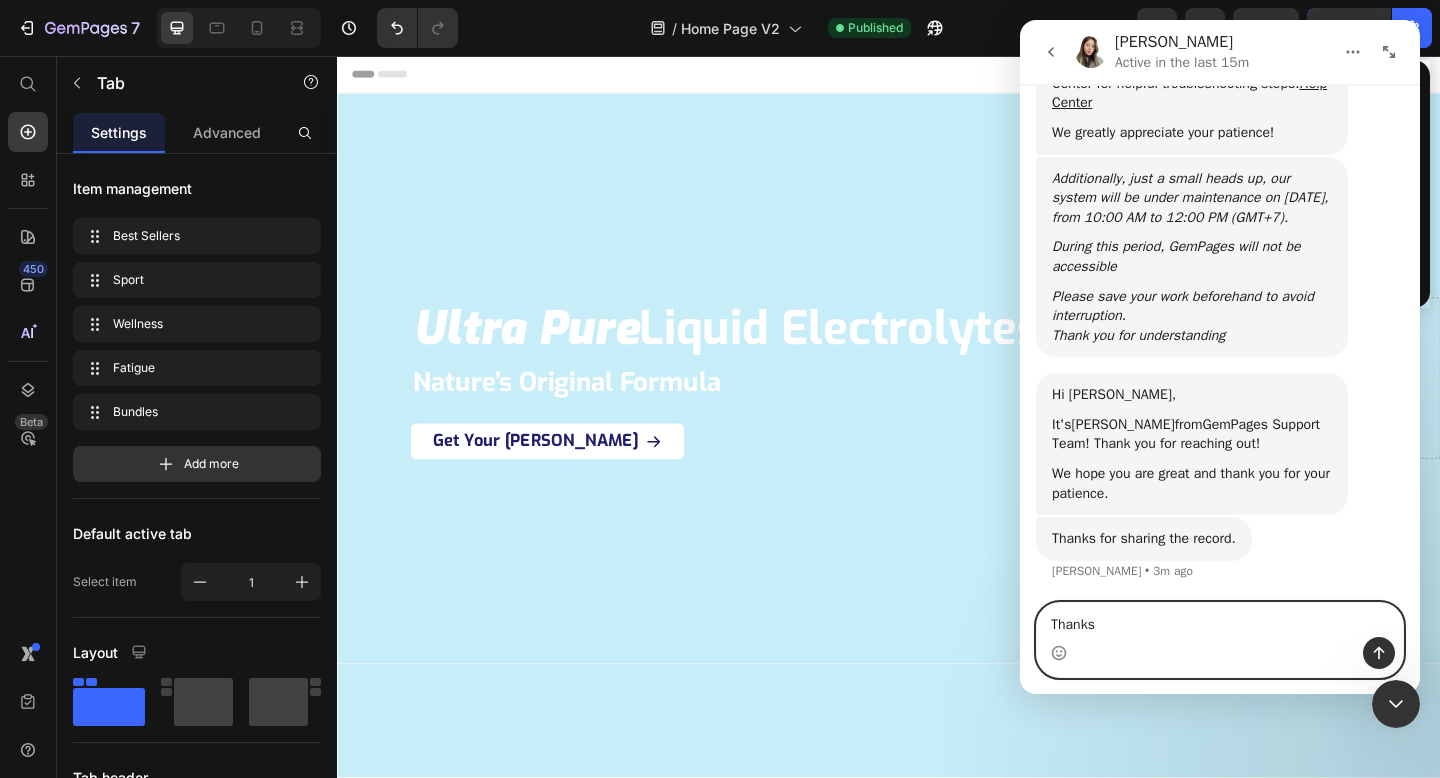 paste on "[PERSON_NAME]" 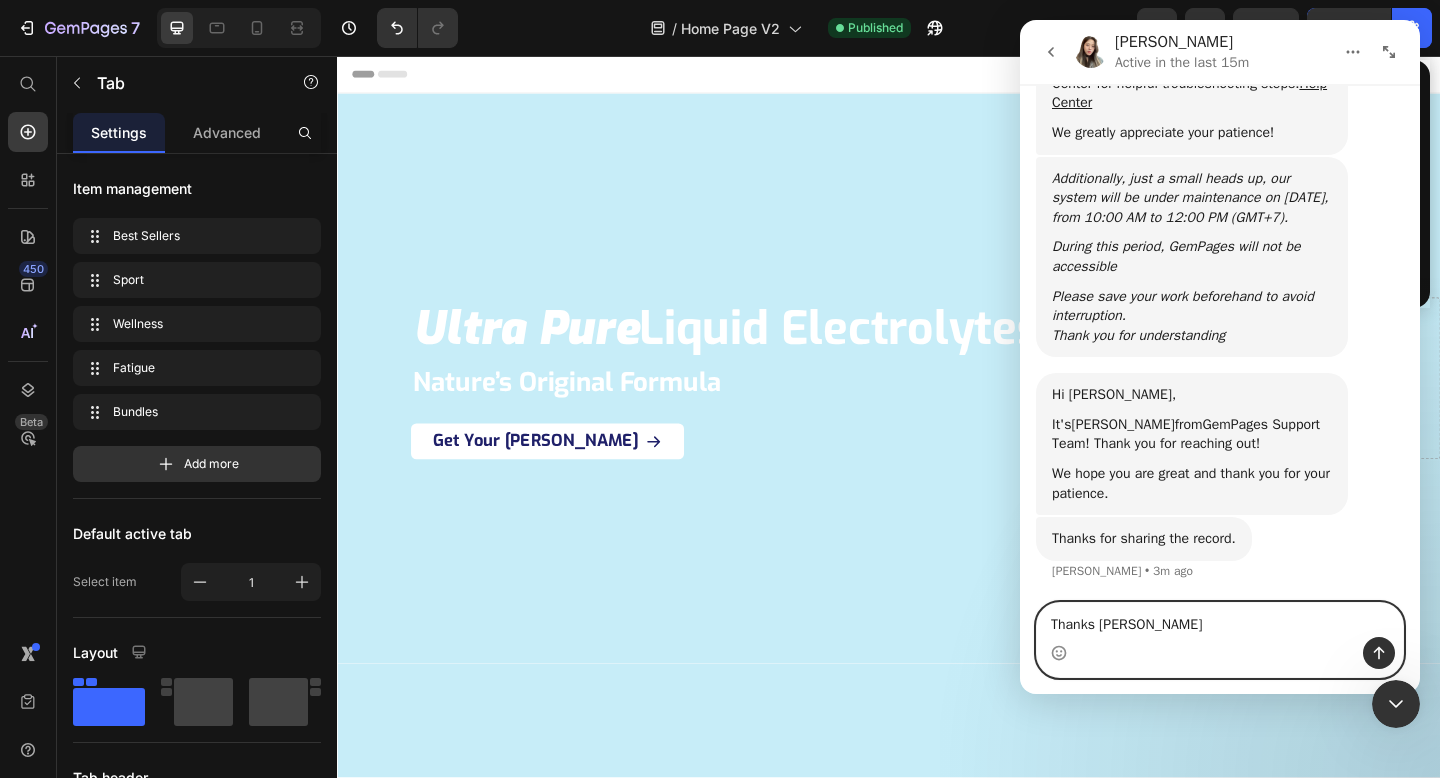 type 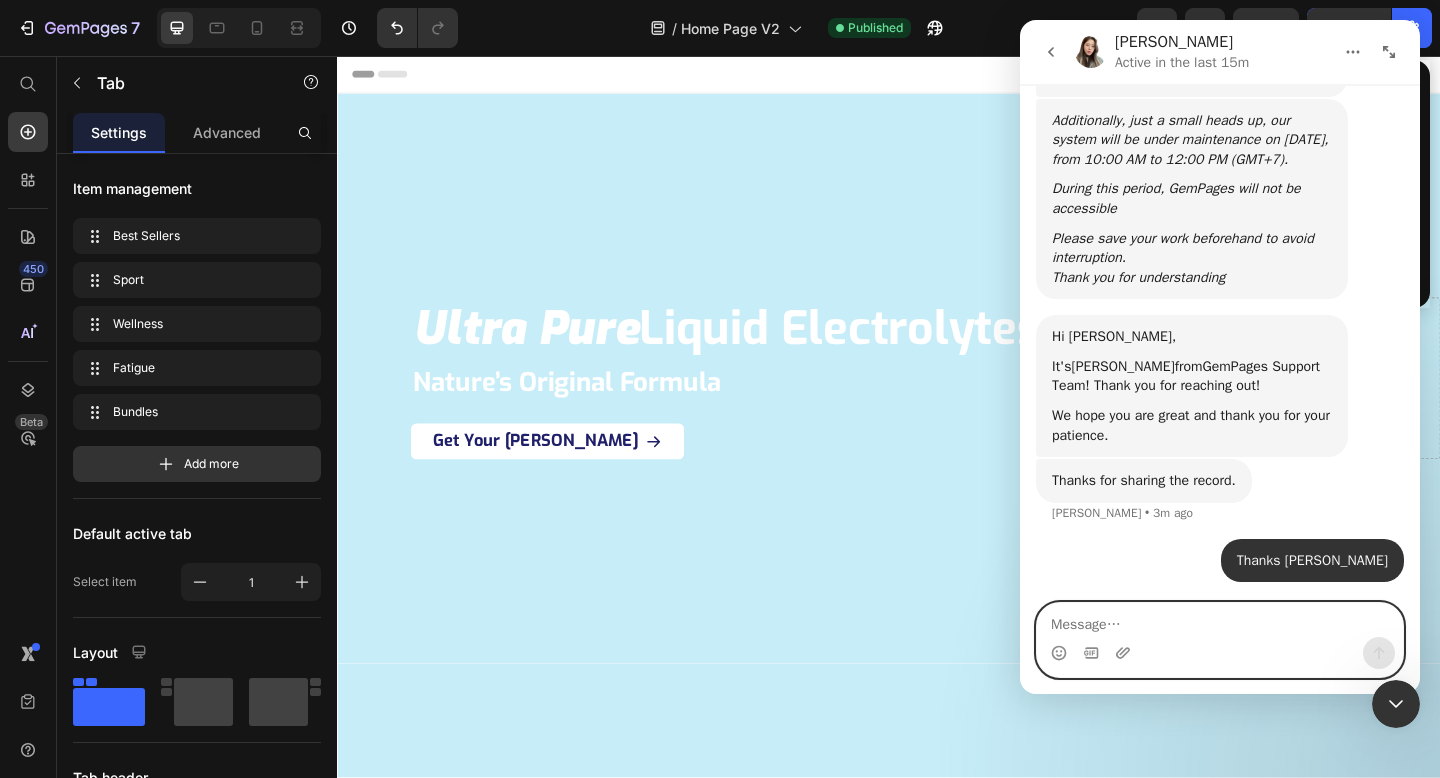 scroll, scrollTop: 555, scrollLeft: 0, axis: vertical 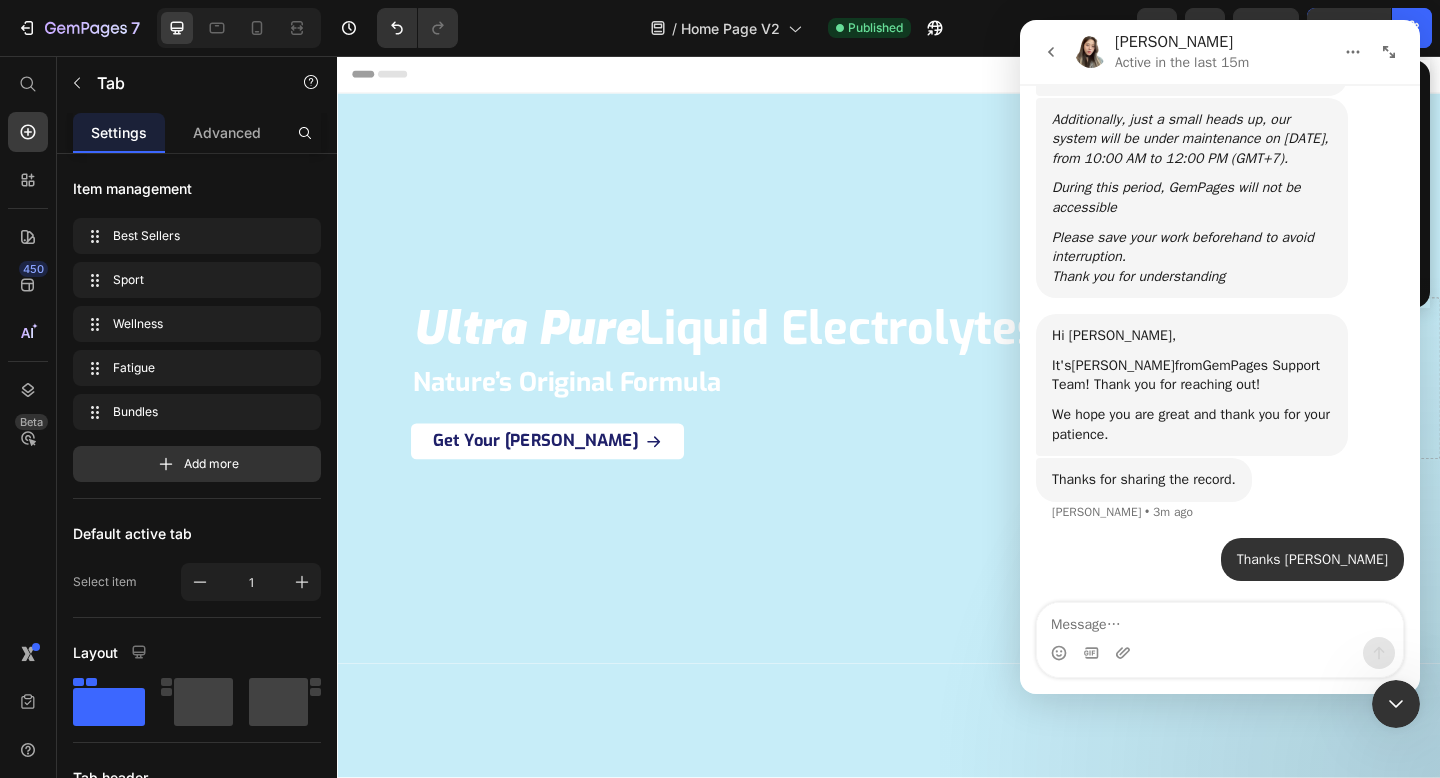 click 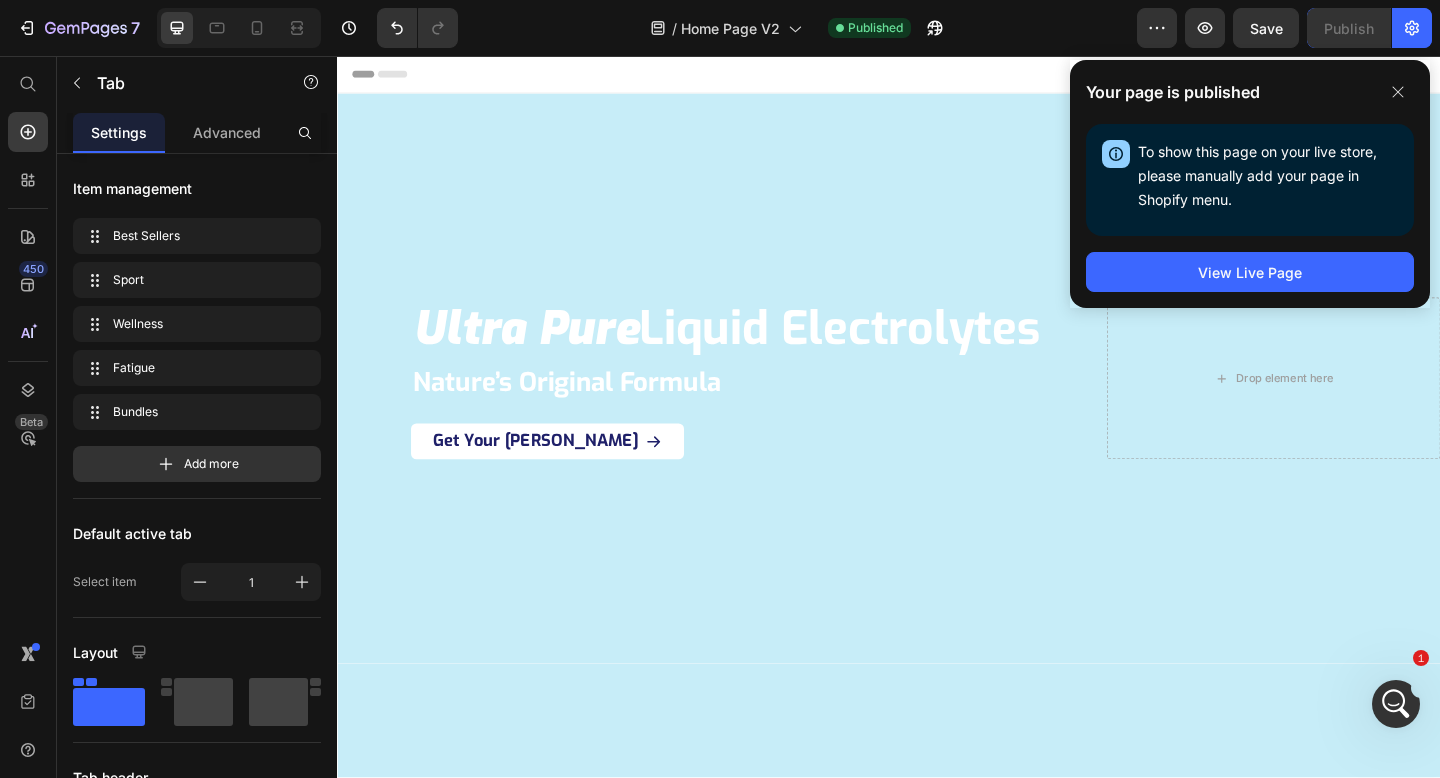 scroll, scrollTop: 0, scrollLeft: 0, axis: both 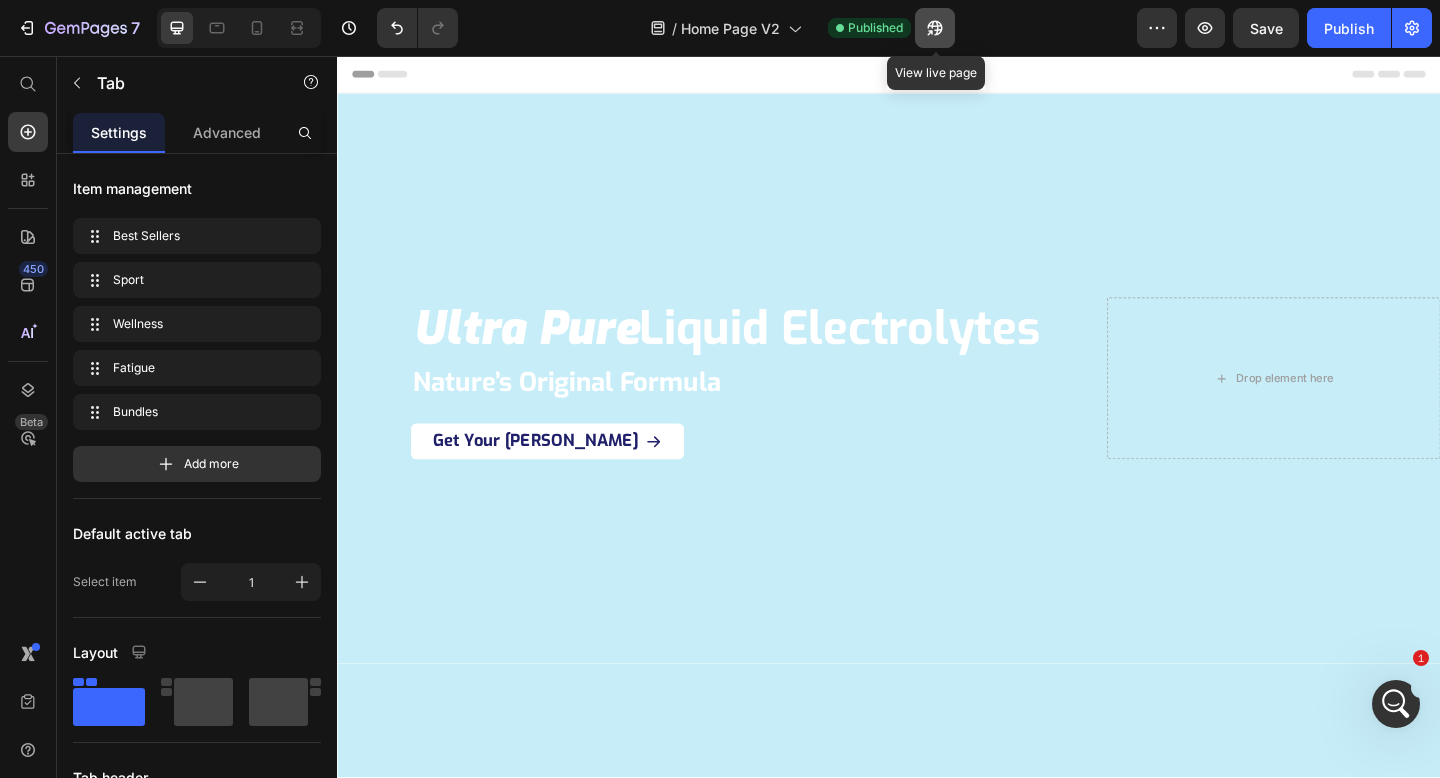 click 